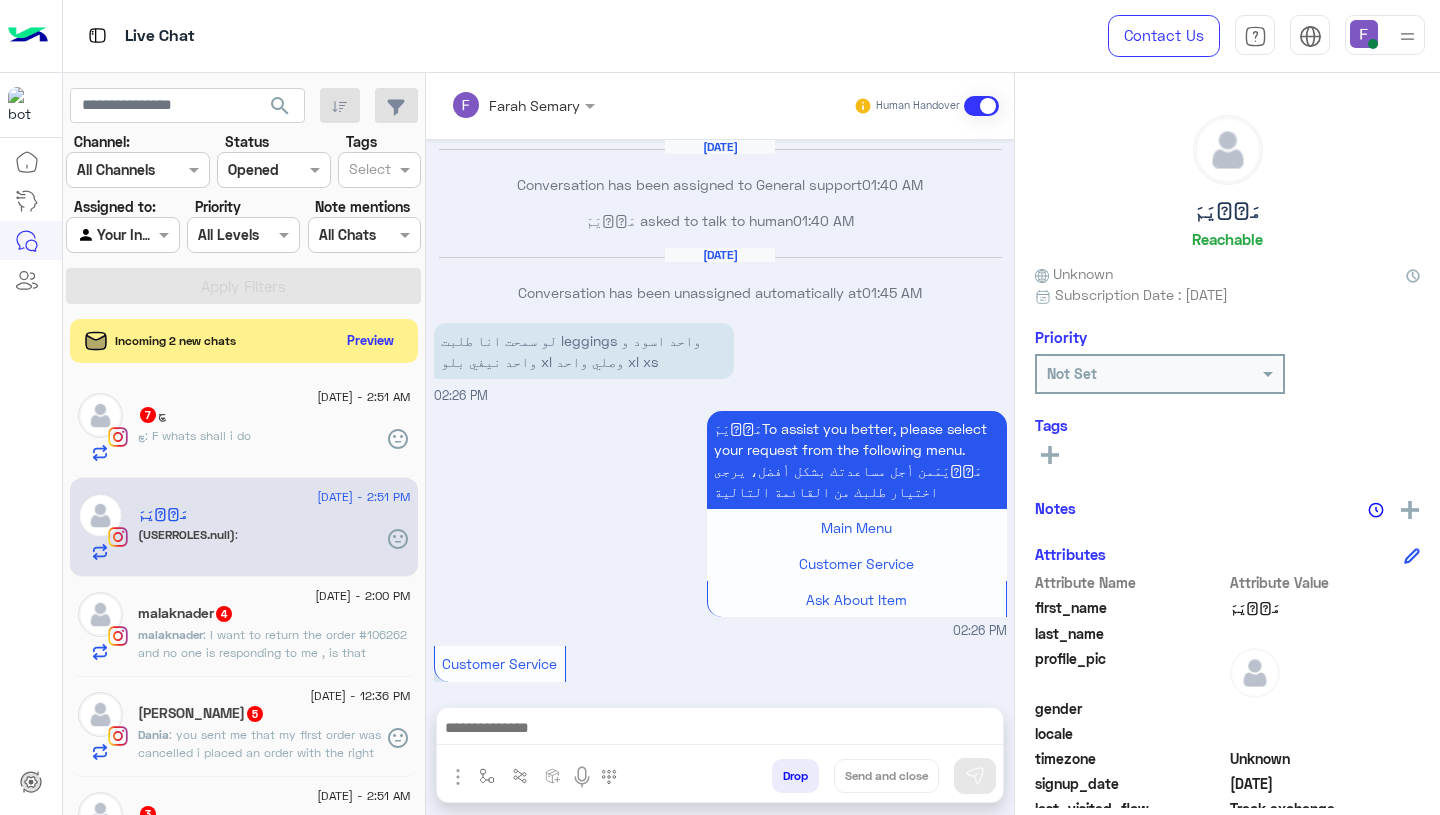 scroll, scrollTop: 0, scrollLeft: 0, axis: both 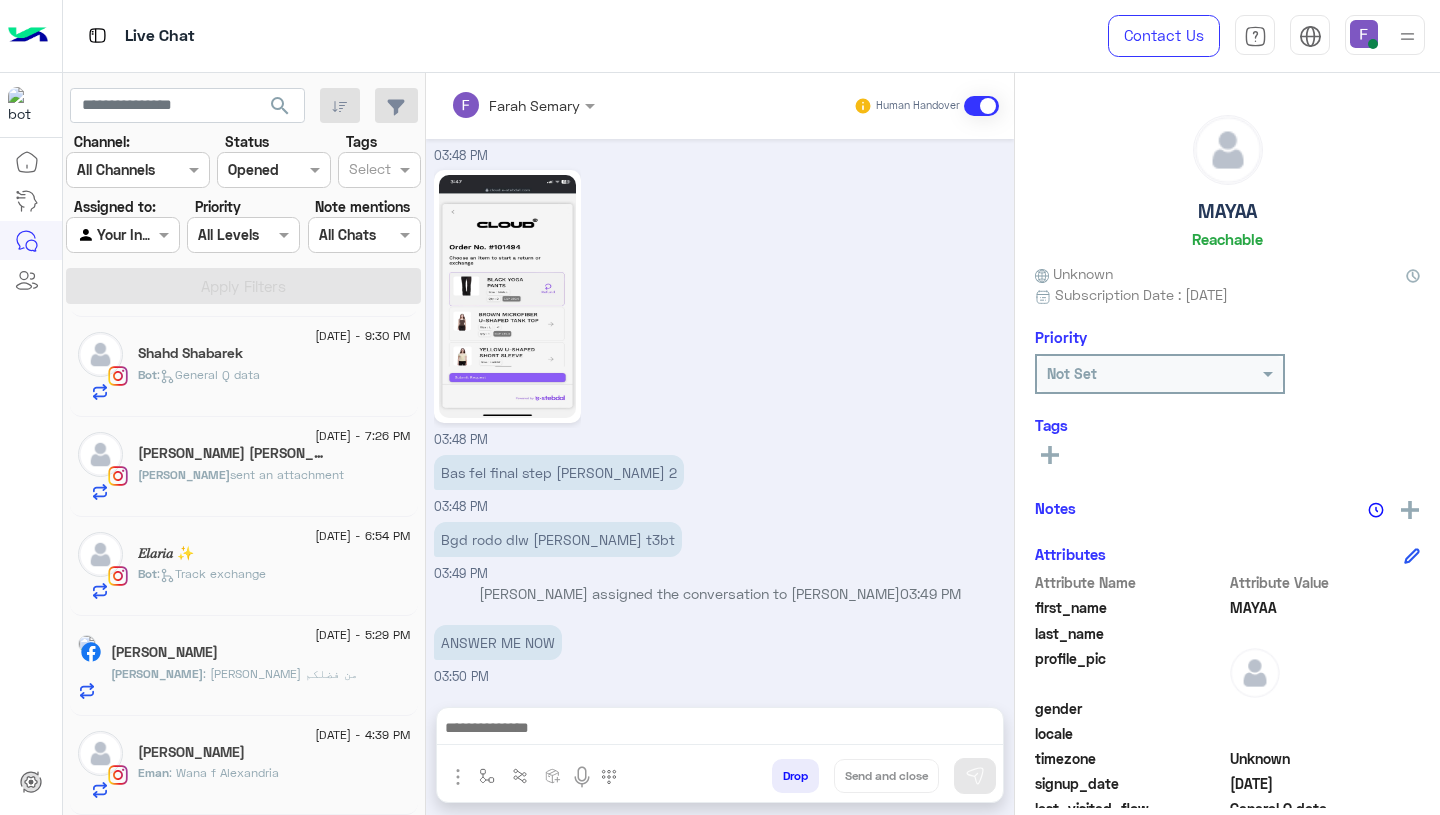 click on "5 July - 4:39 PM  Eman Alaa  Eman : Wana f Alexandria" 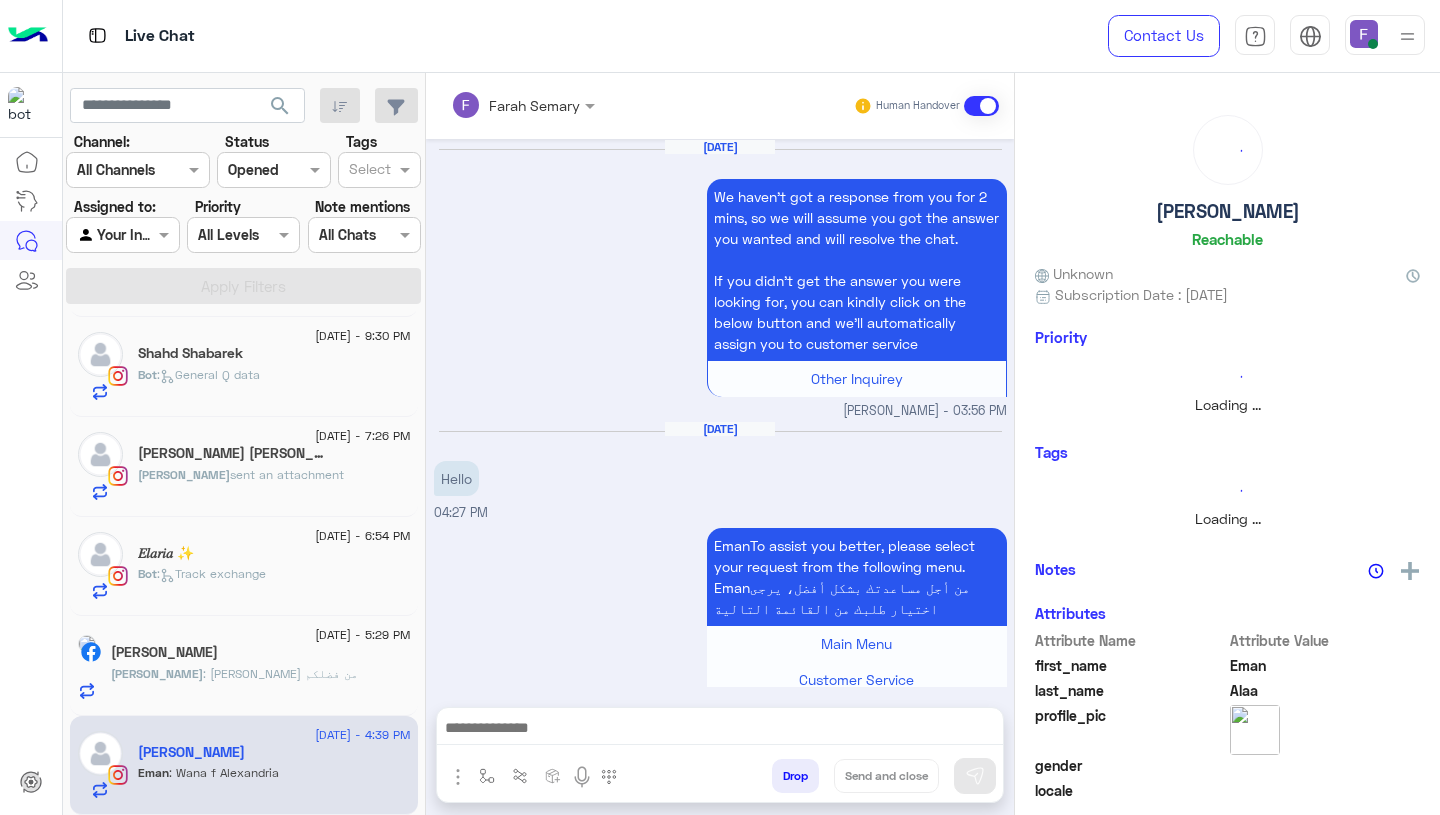 scroll, scrollTop: 2542, scrollLeft: 0, axis: vertical 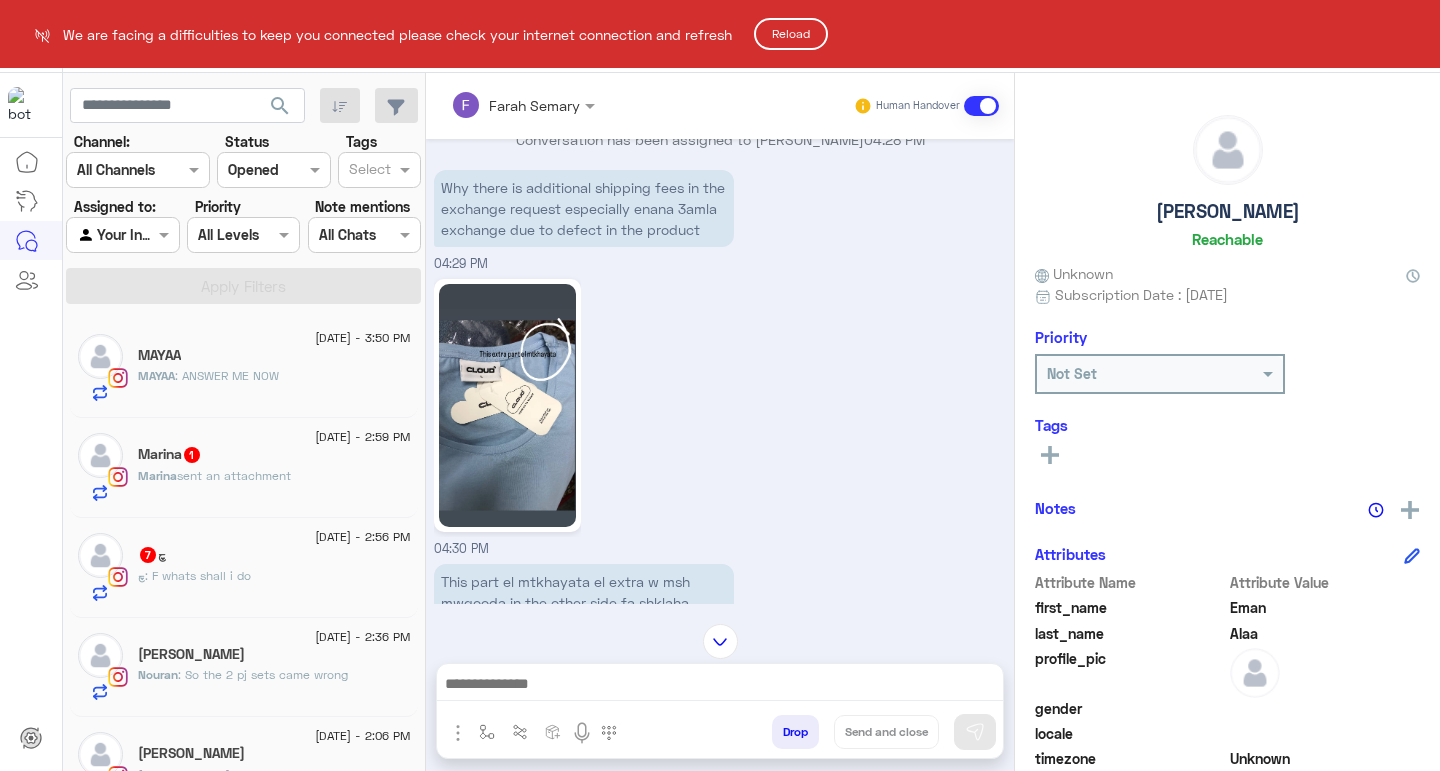 click on "Reload" 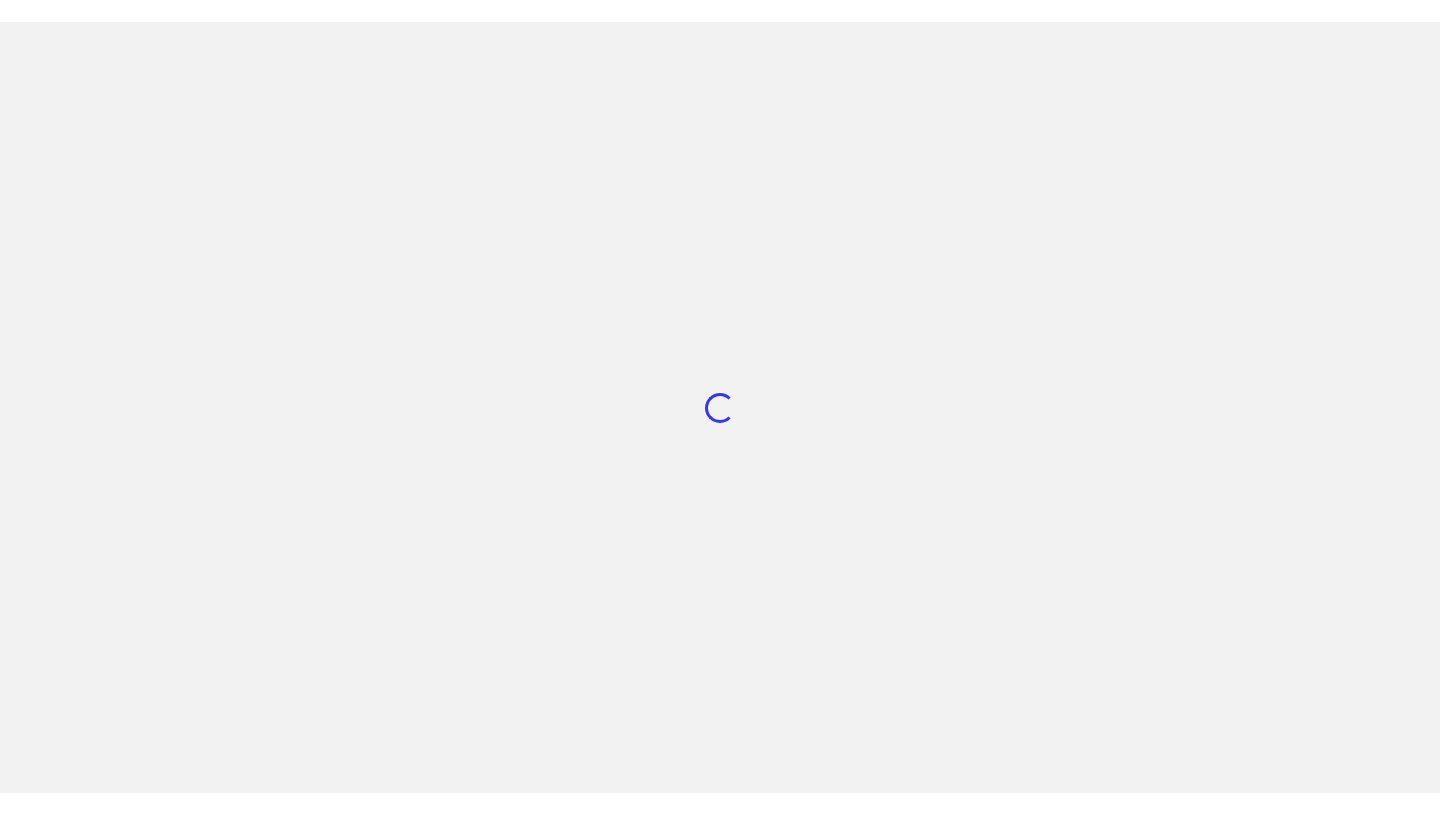 scroll, scrollTop: 0, scrollLeft: 0, axis: both 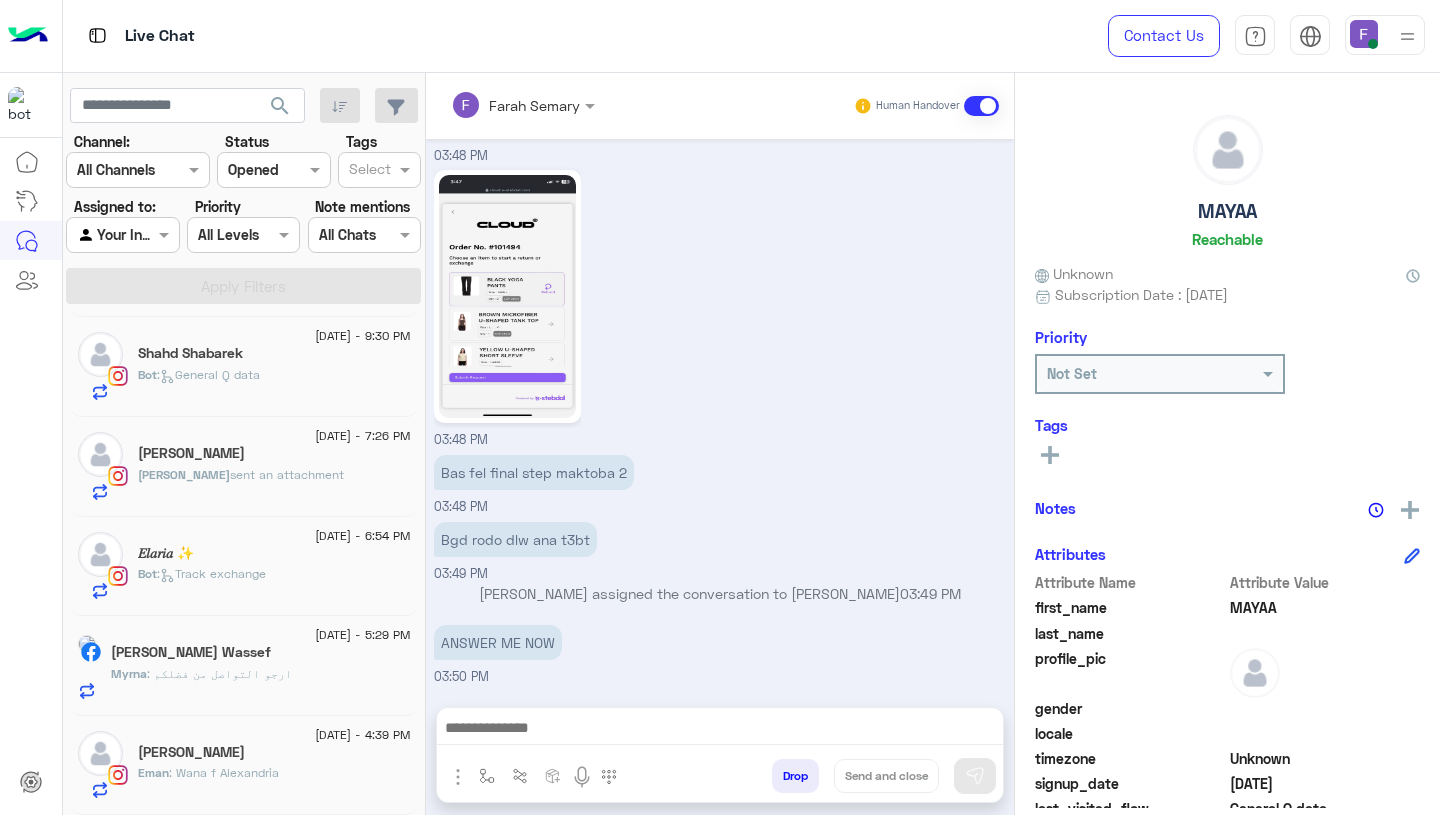click on "Eman : Wana f Alexandria" 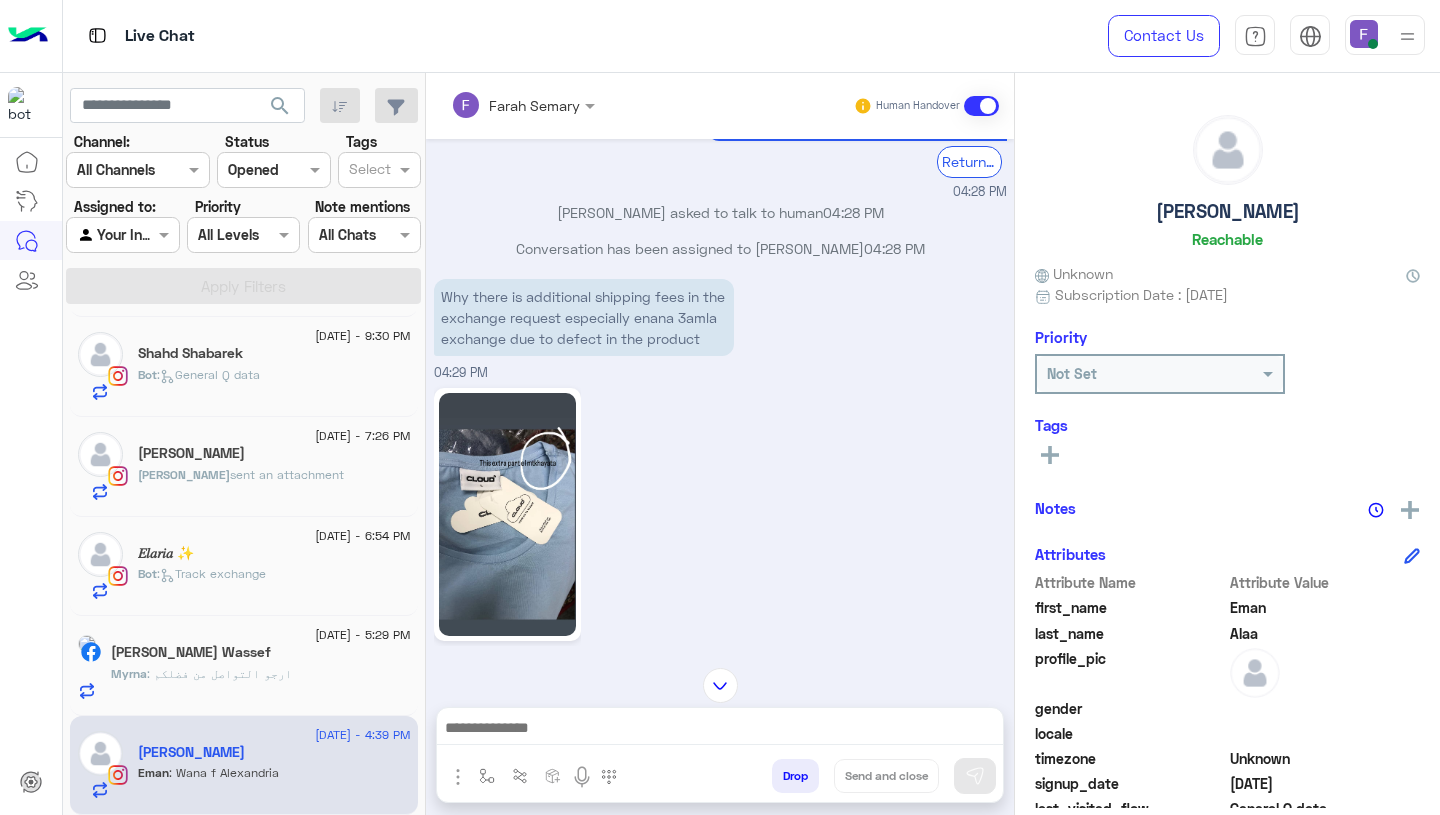 scroll, scrollTop: 2146, scrollLeft: 0, axis: vertical 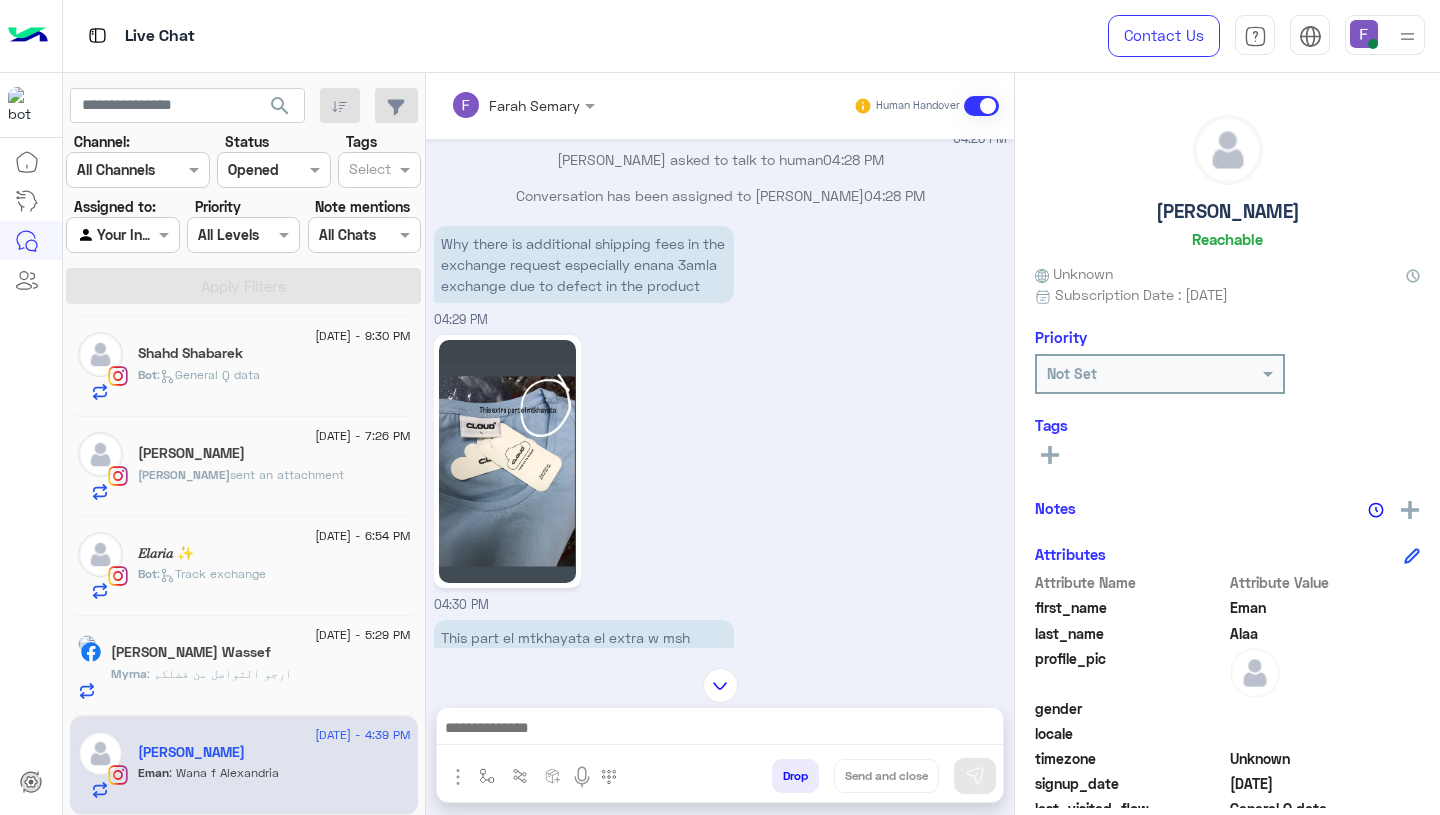click 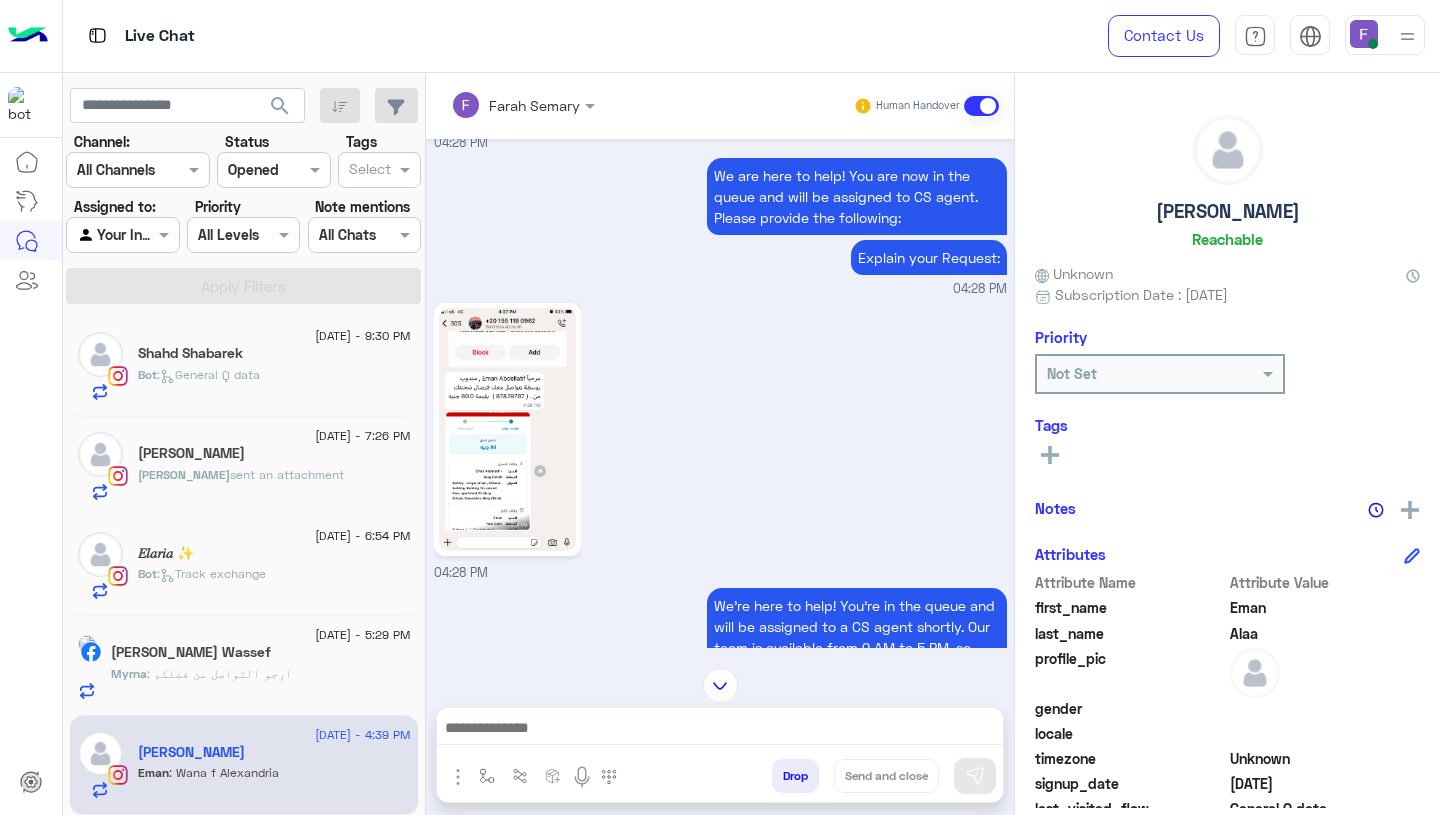 scroll, scrollTop: 8287, scrollLeft: 0, axis: vertical 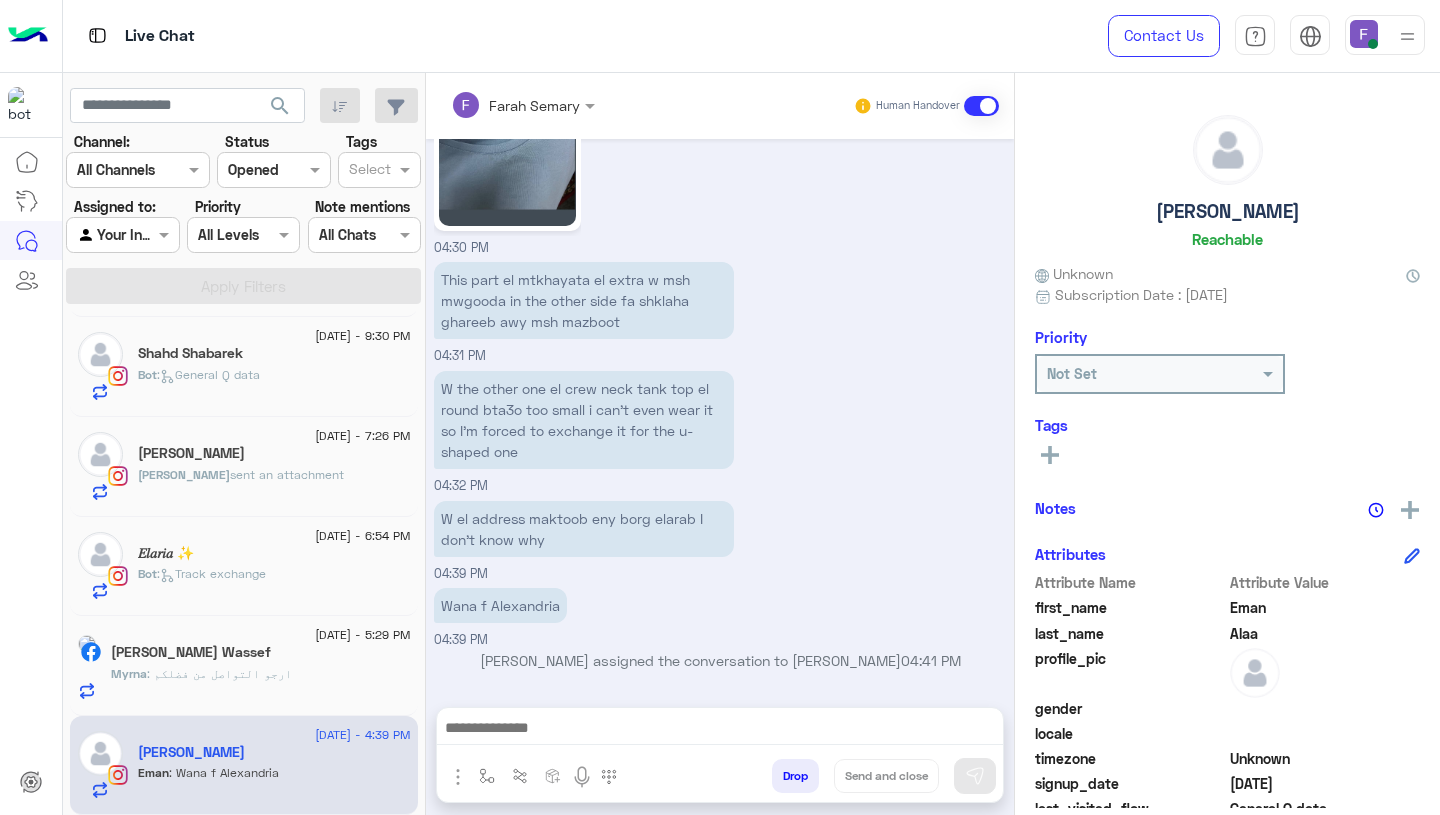 click on ": ارجو التواصل من فضلكم" 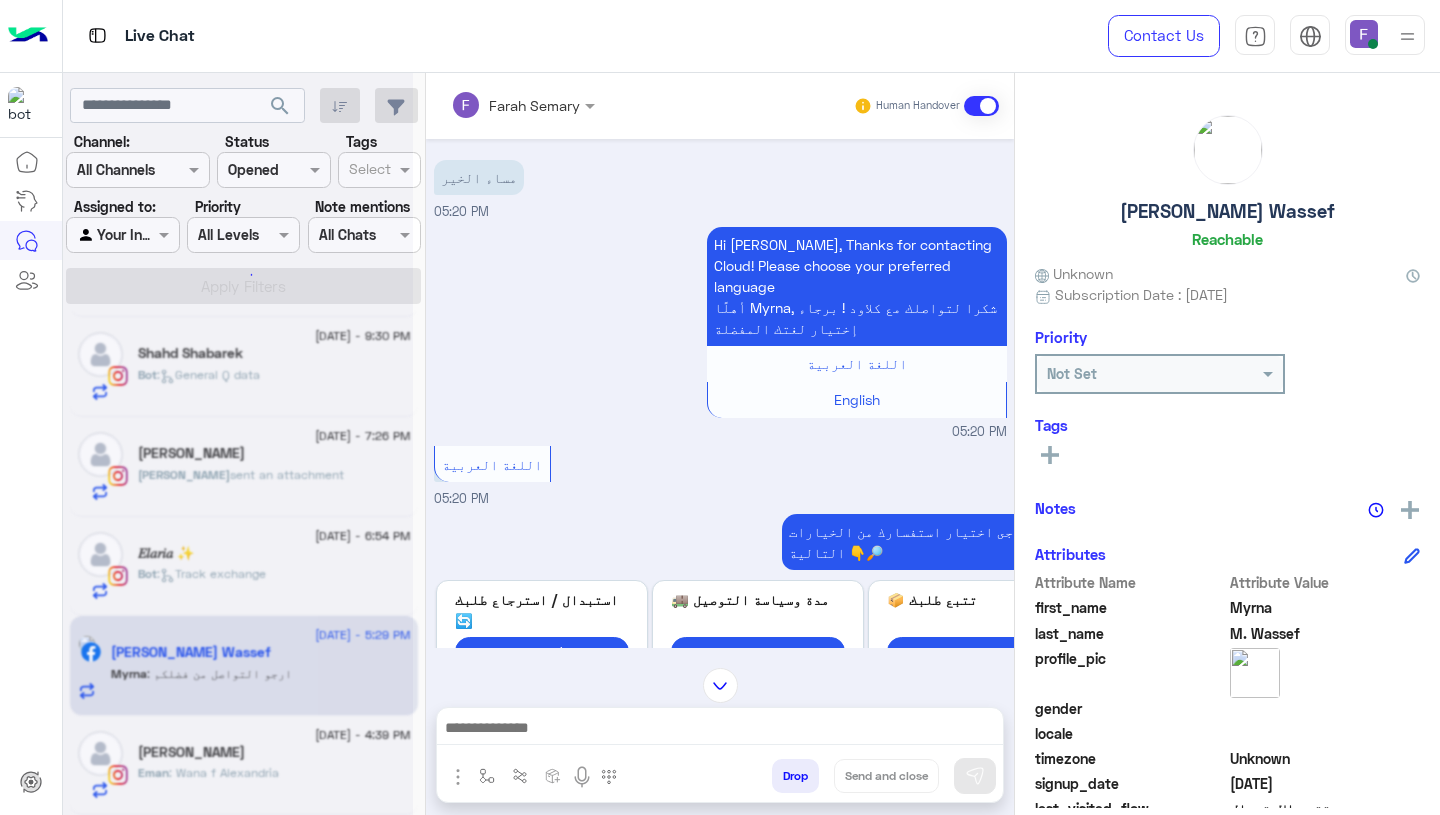 scroll, scrollTop: 0, scrollLeft: 0, axis: both 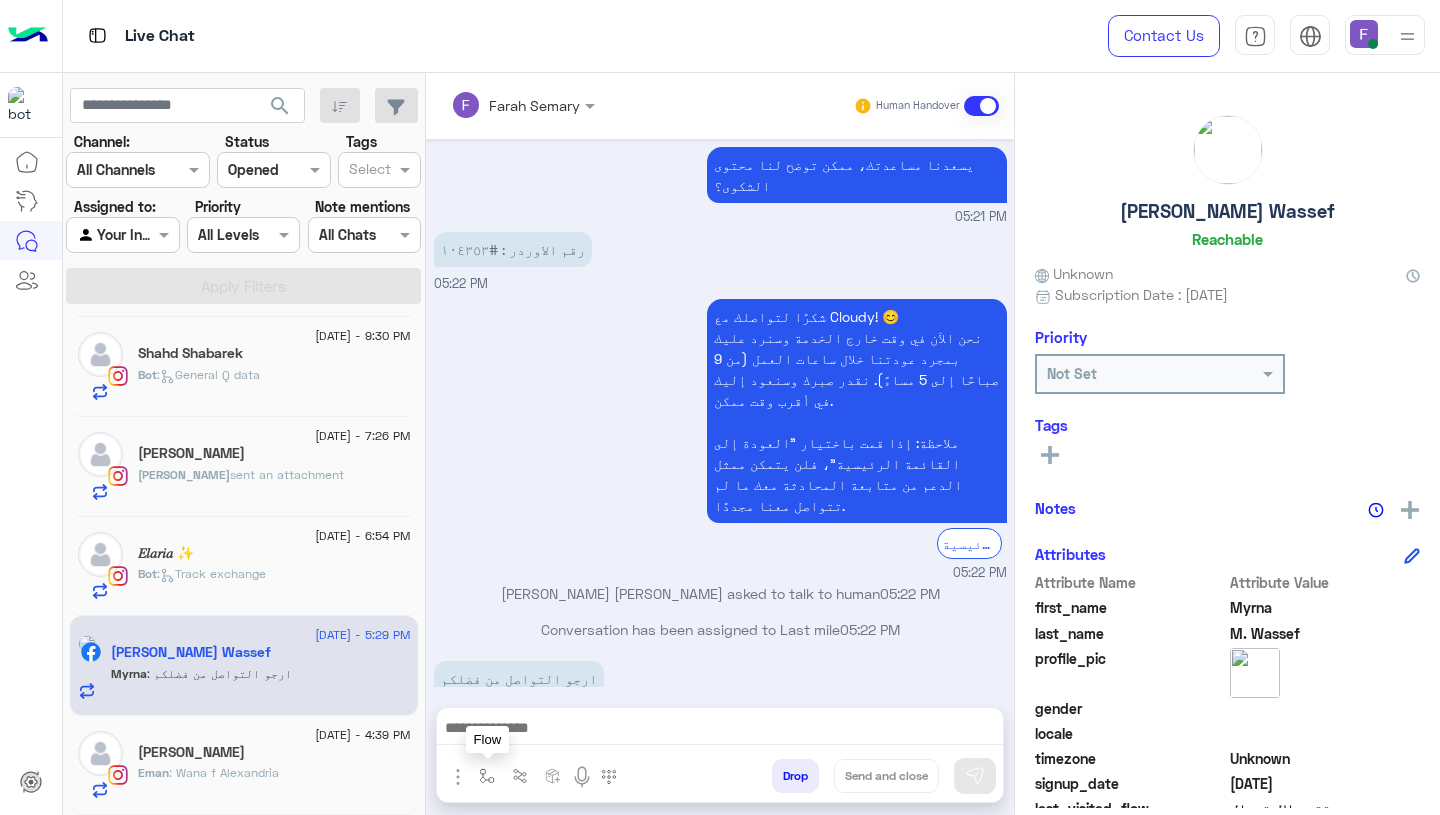 click at bounding box center (487, 776) 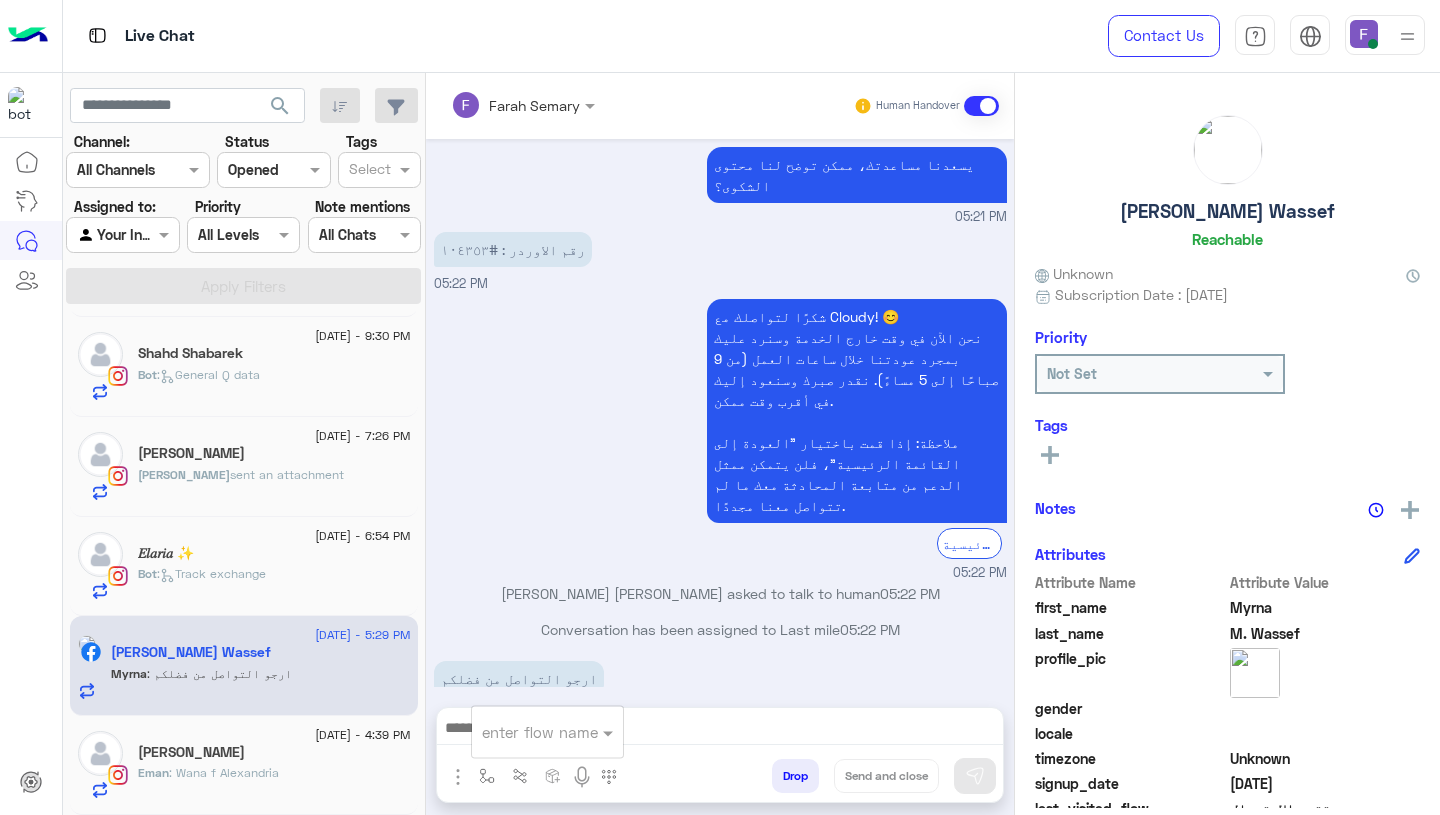 click at bounding box center (523, 732) 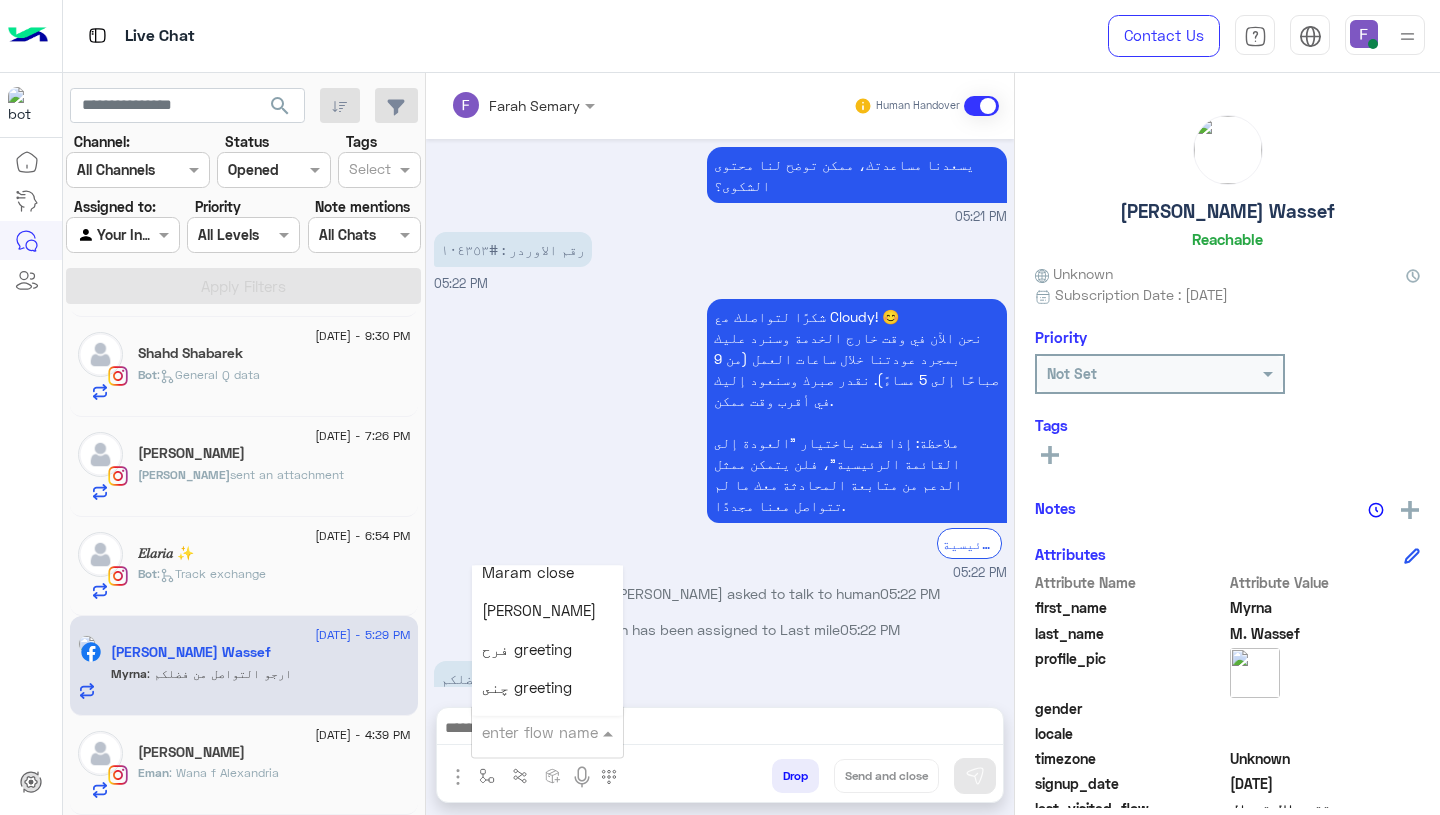 scroll, scrollTop: 2484, scrollLeft: 0, axis: vertical 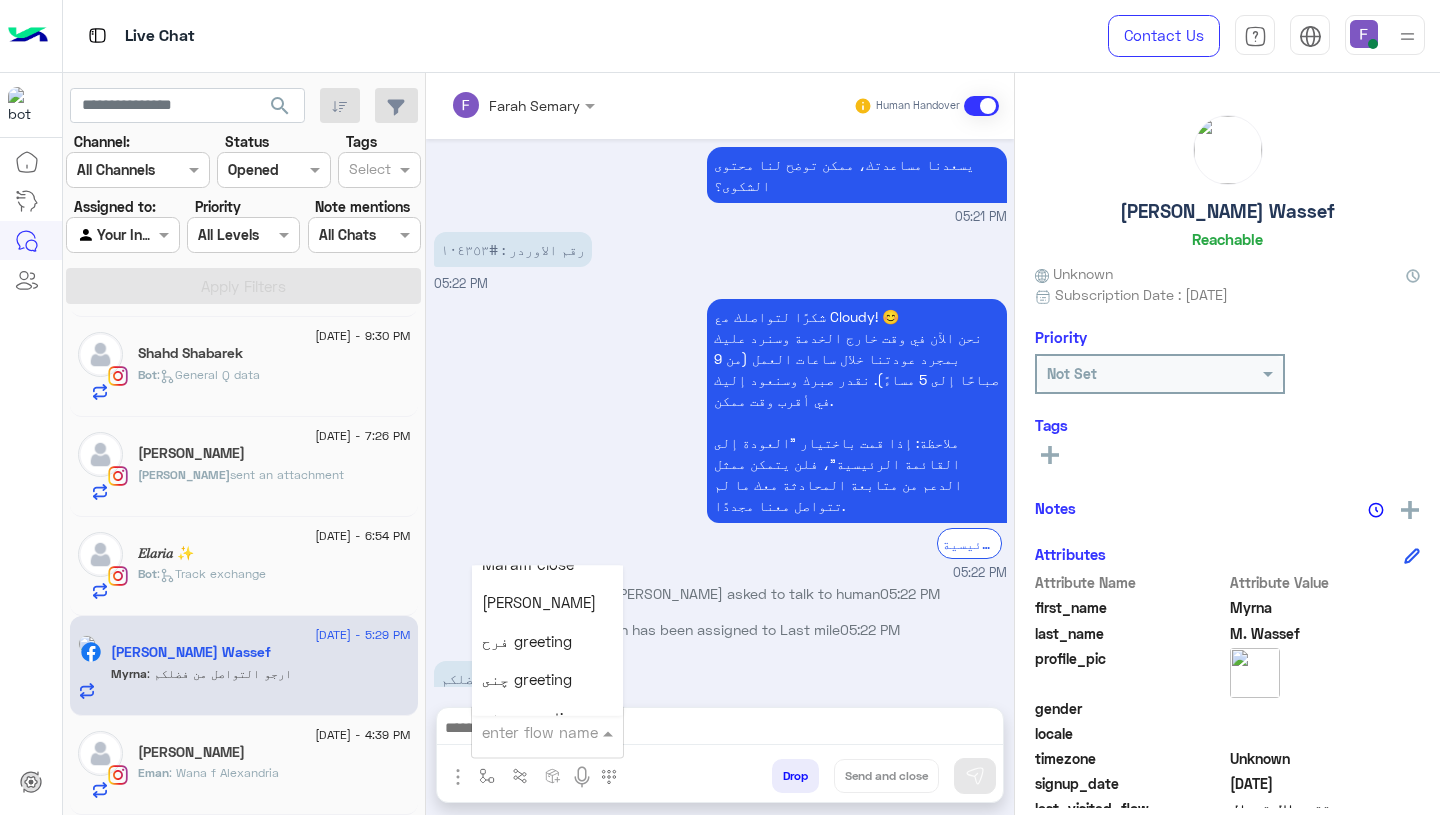 click on "فرح greeting" at bounding box center [547, 641] 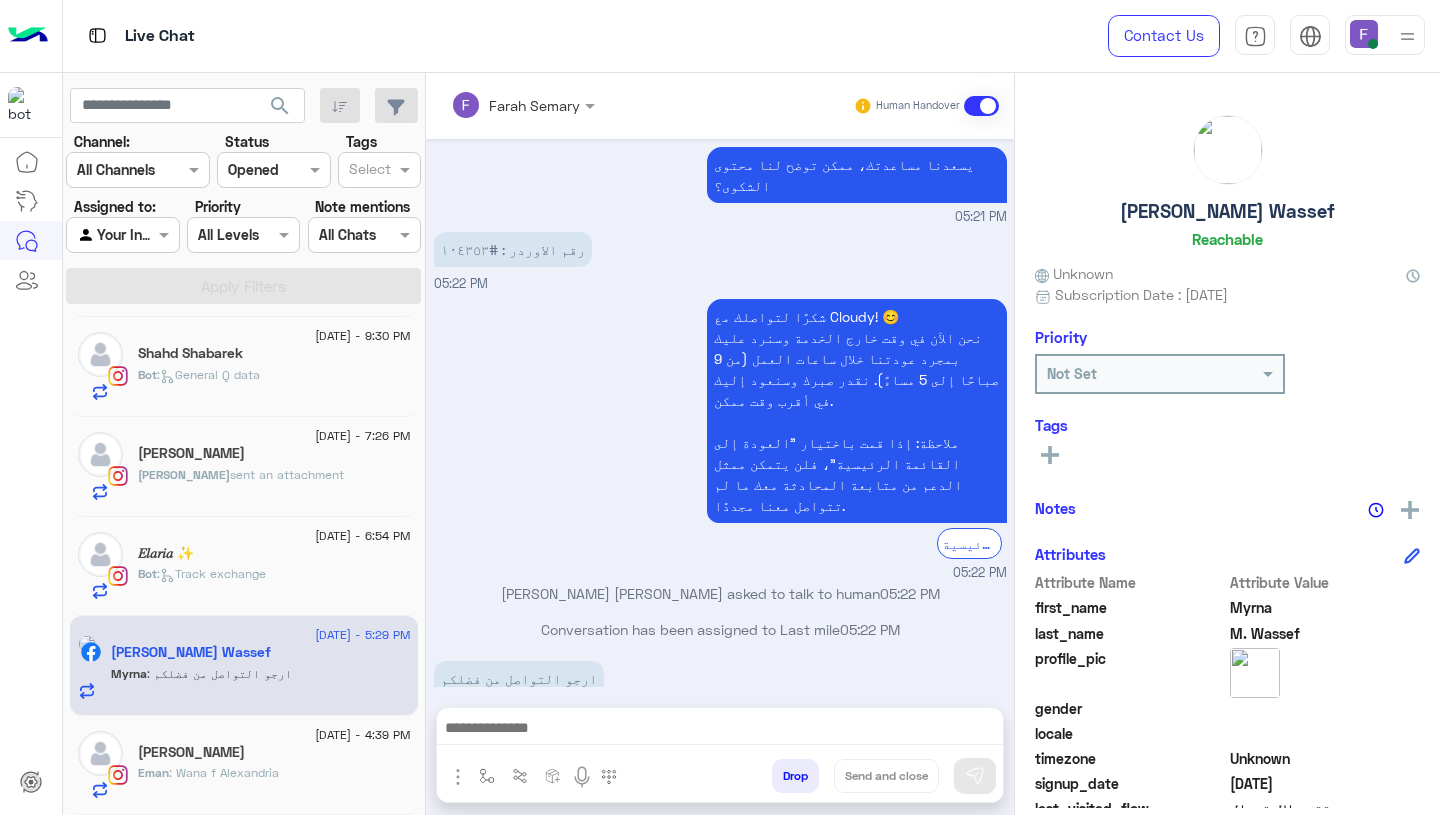type on "**********" 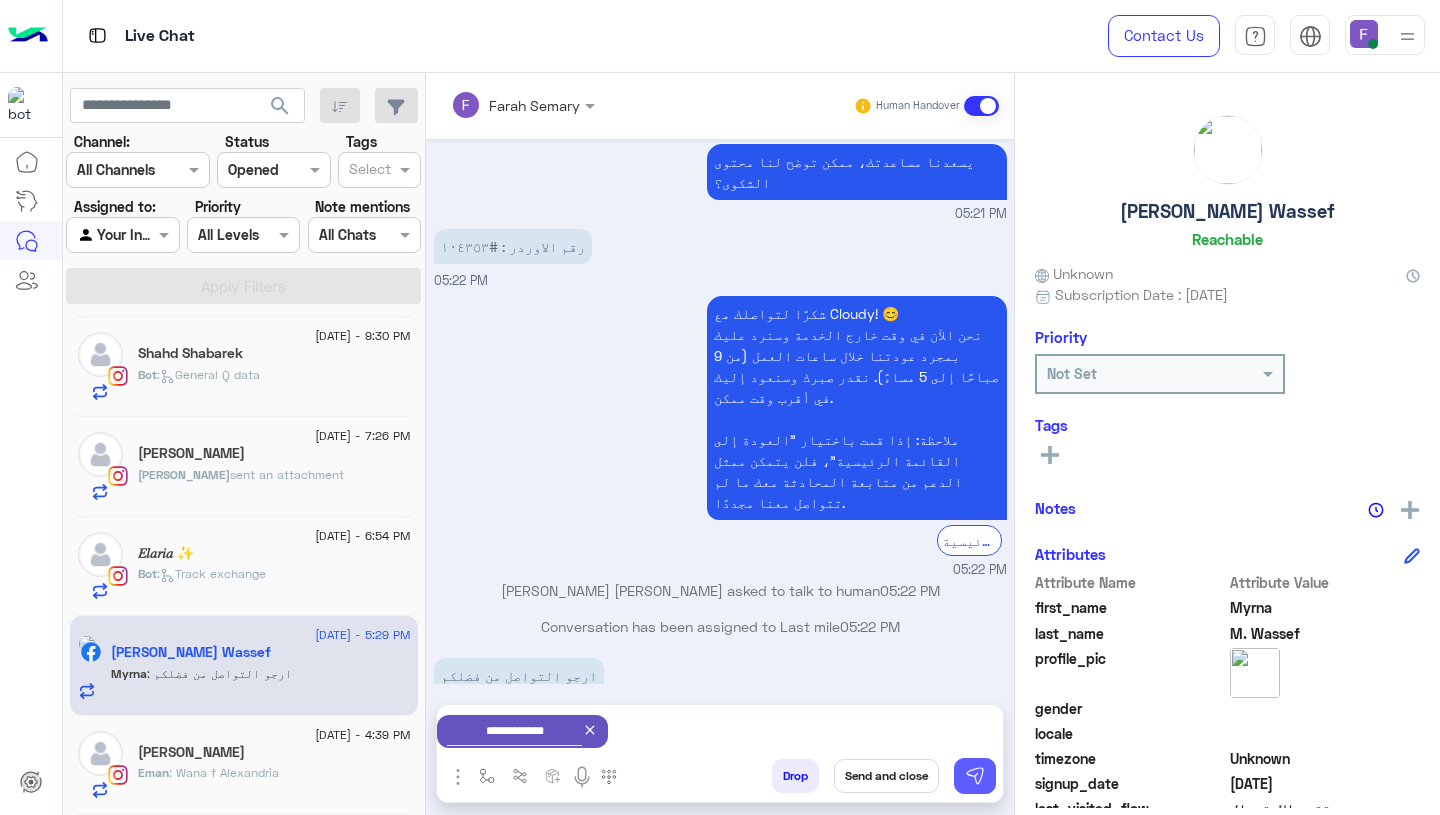 click at bounding box center (975, 776) 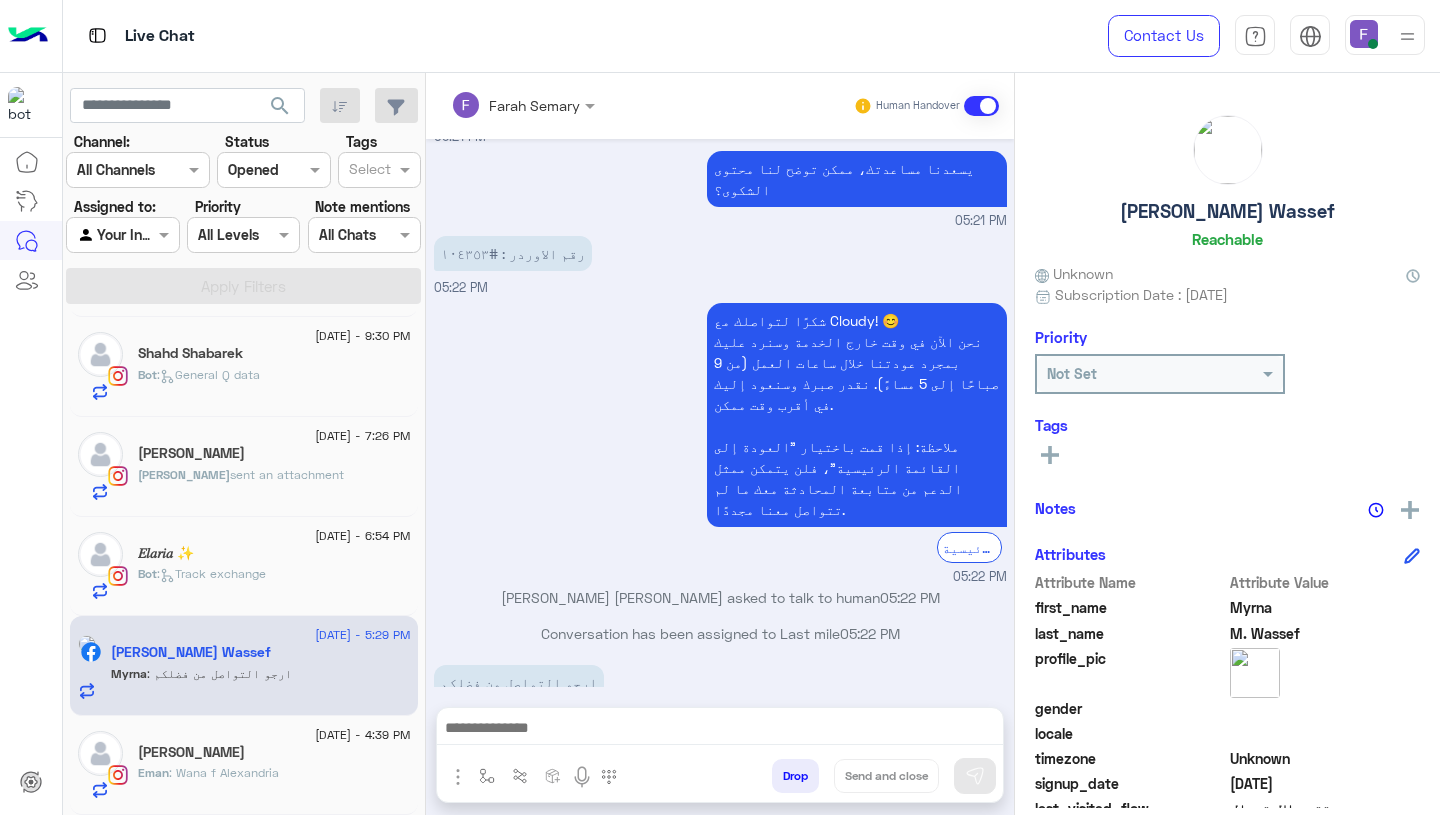 scroll, scrollTop: 1164, scrollLeft: 0, axis: vertical 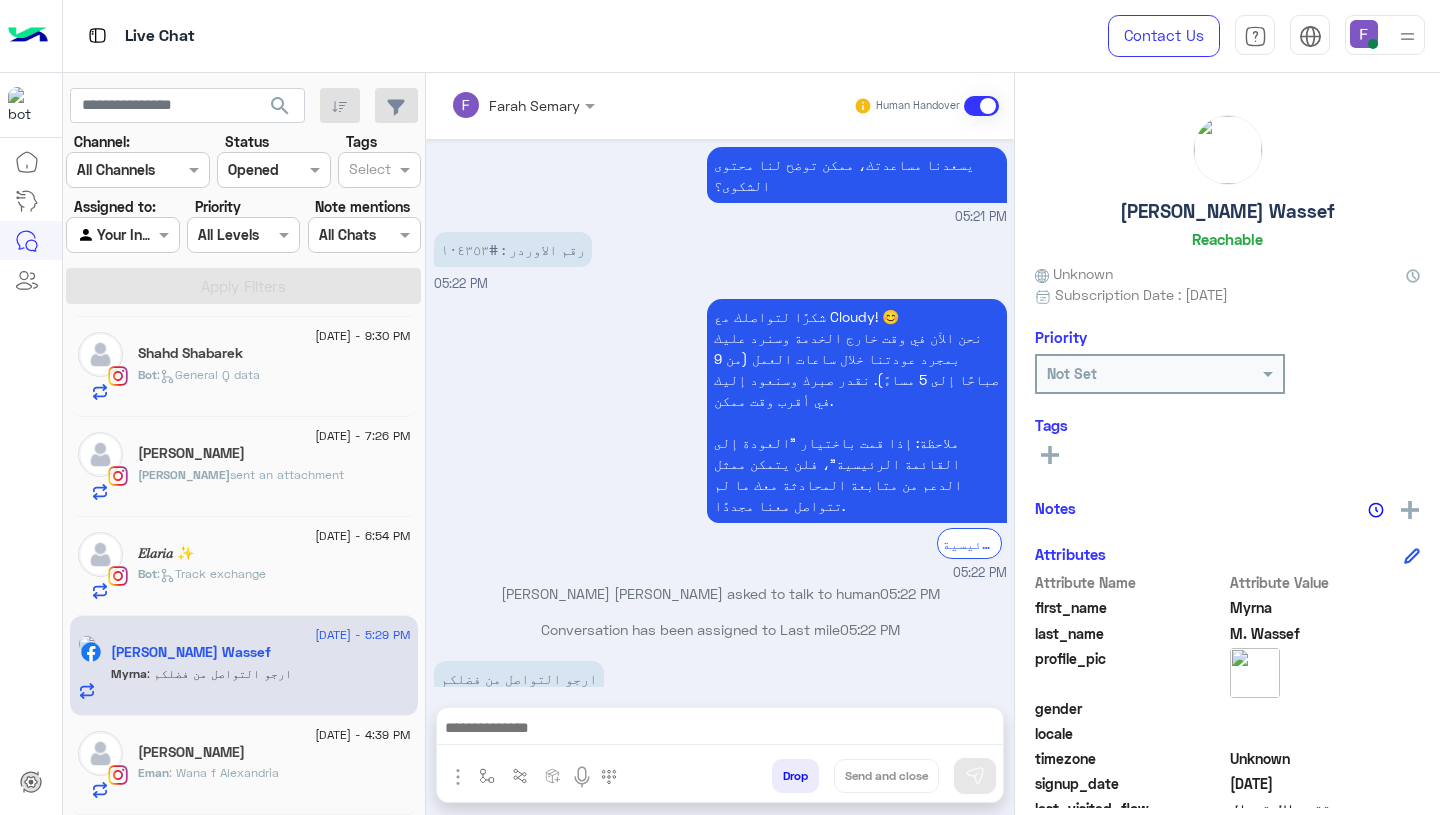 click on ": Wana f Alexandria" 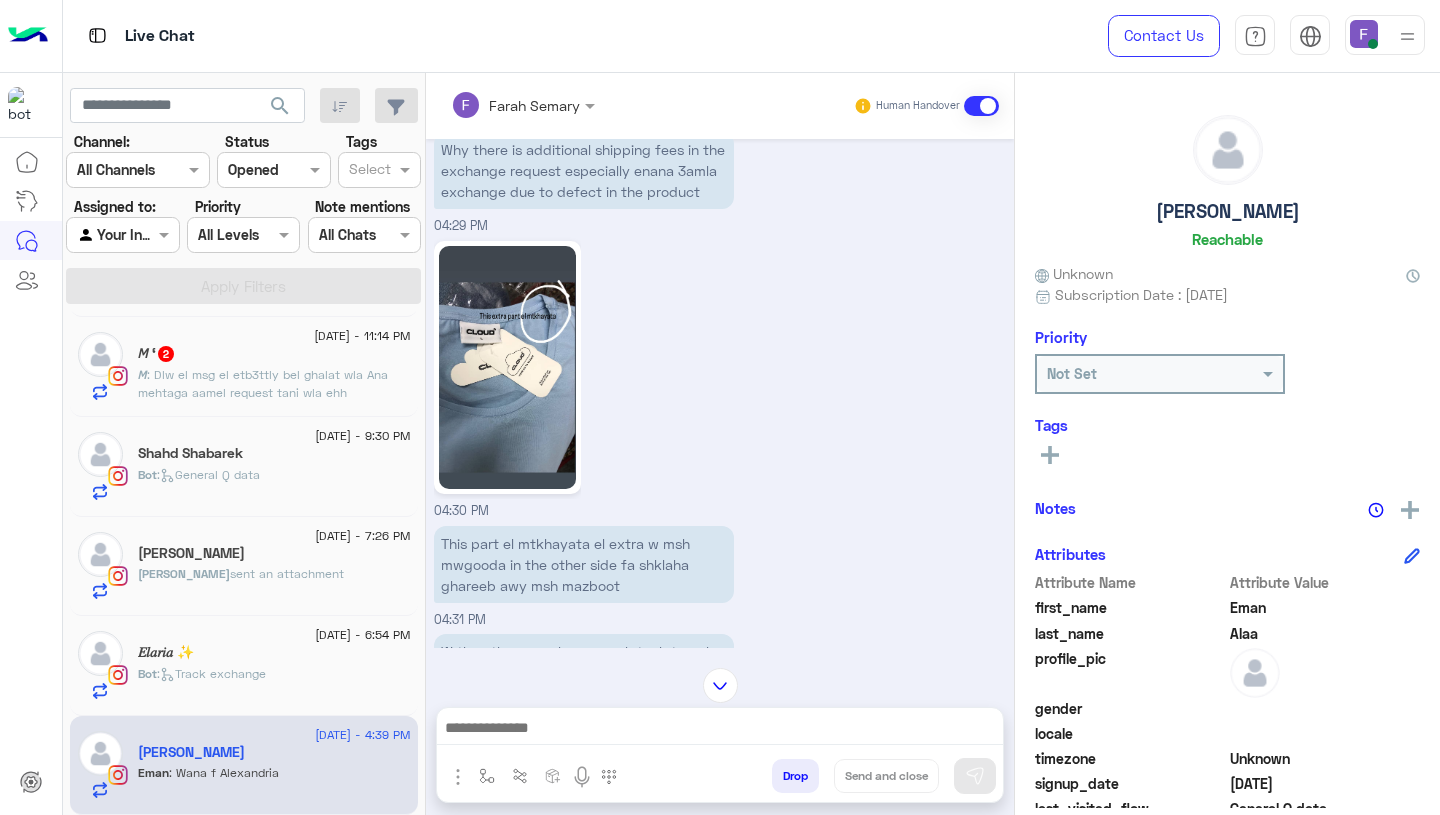 scroll, scrollTop: 2227, scrollLeft: 0, axis: vertical 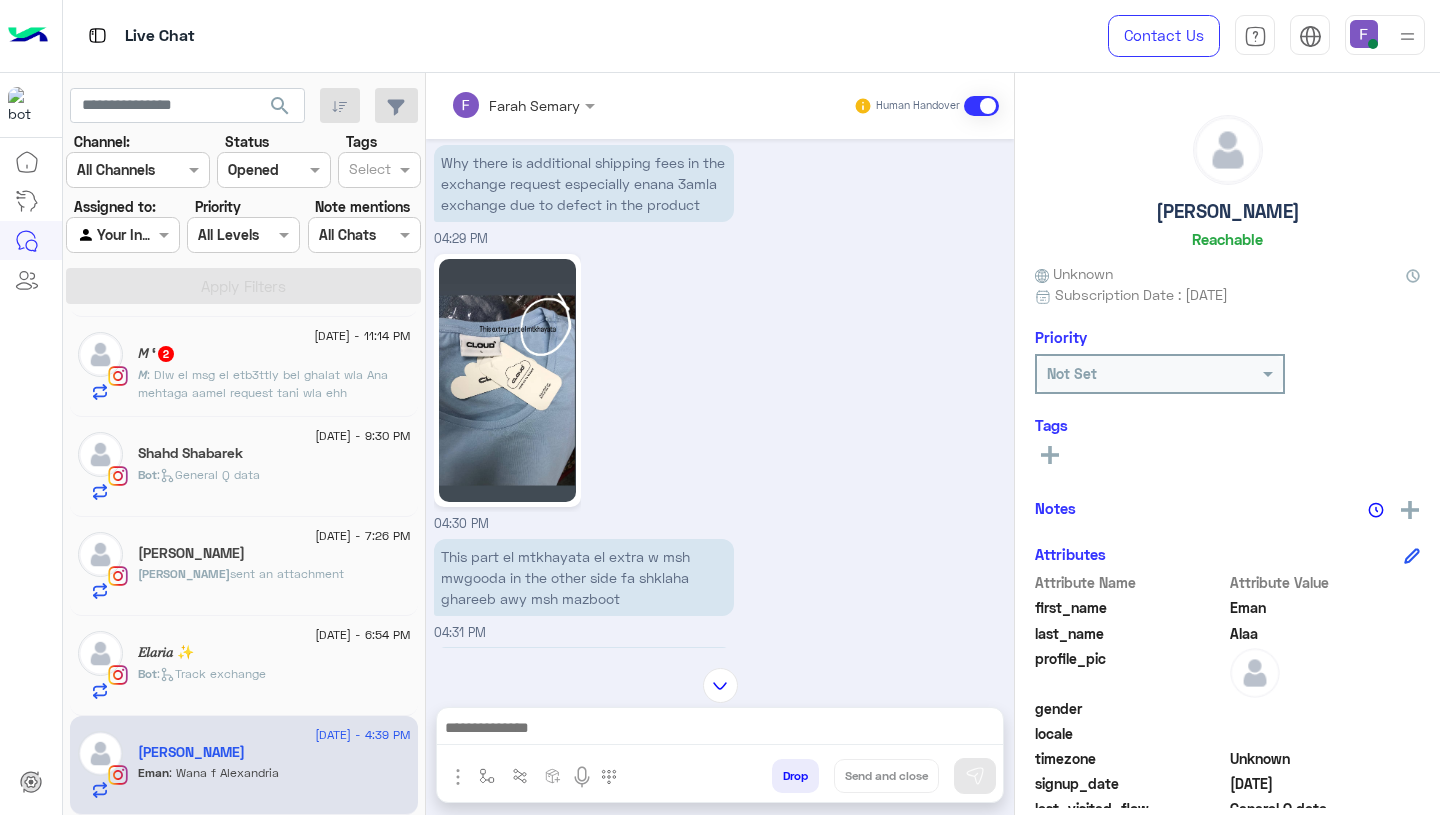click 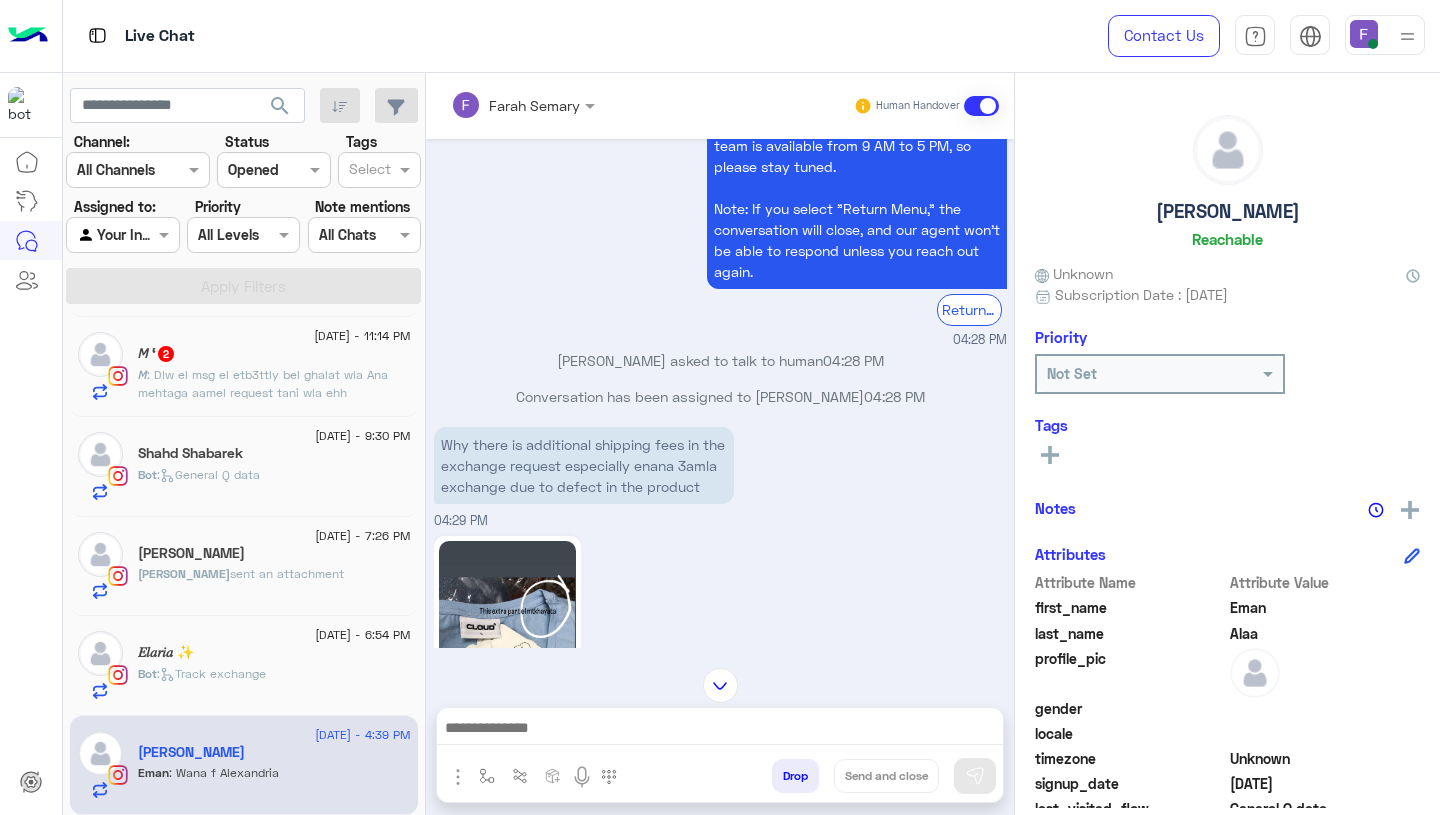 scroll, scrollTop: 2542, scrollLeft: 0, axis: vertical 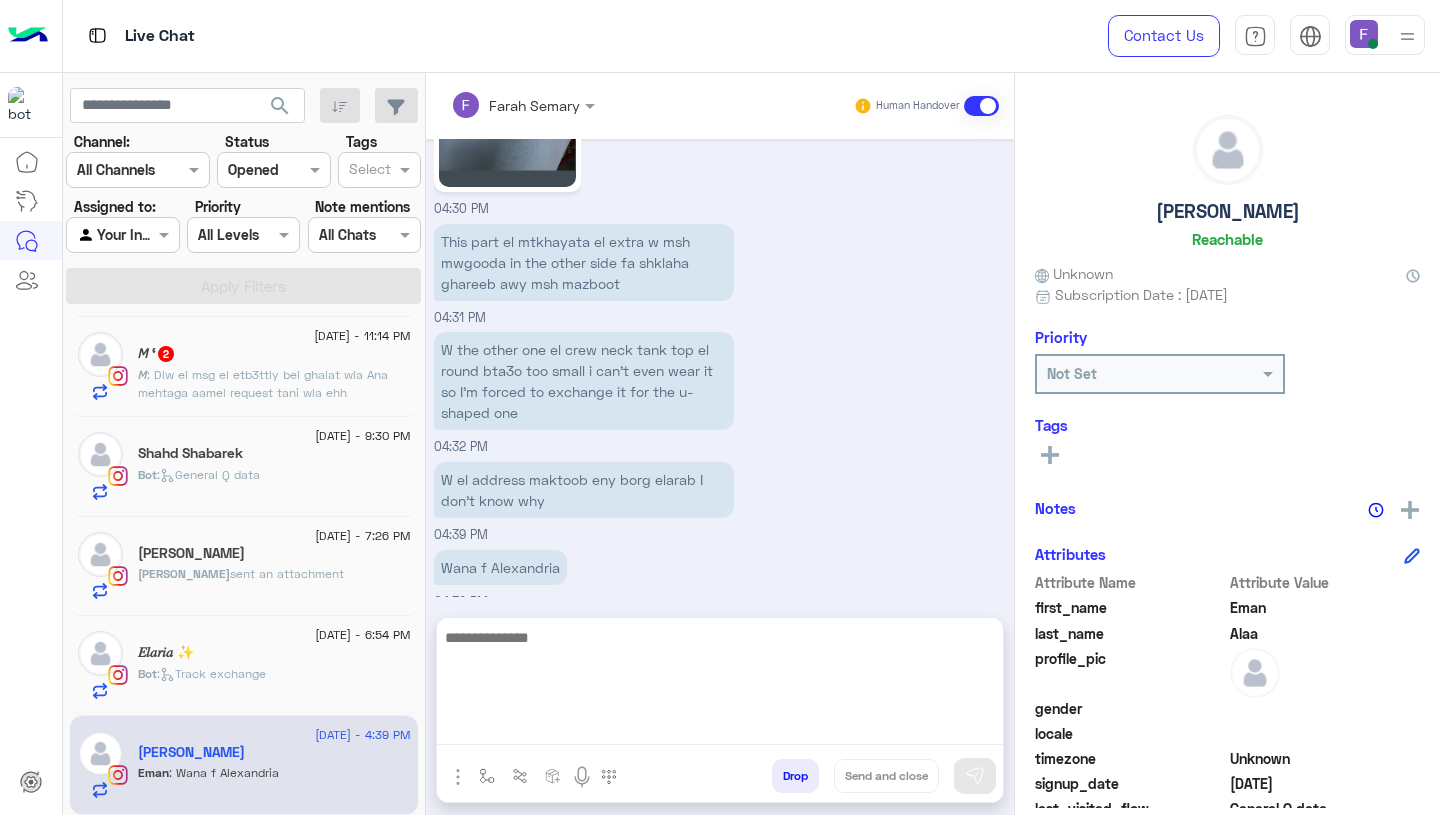click at bounding box center [720, 685] 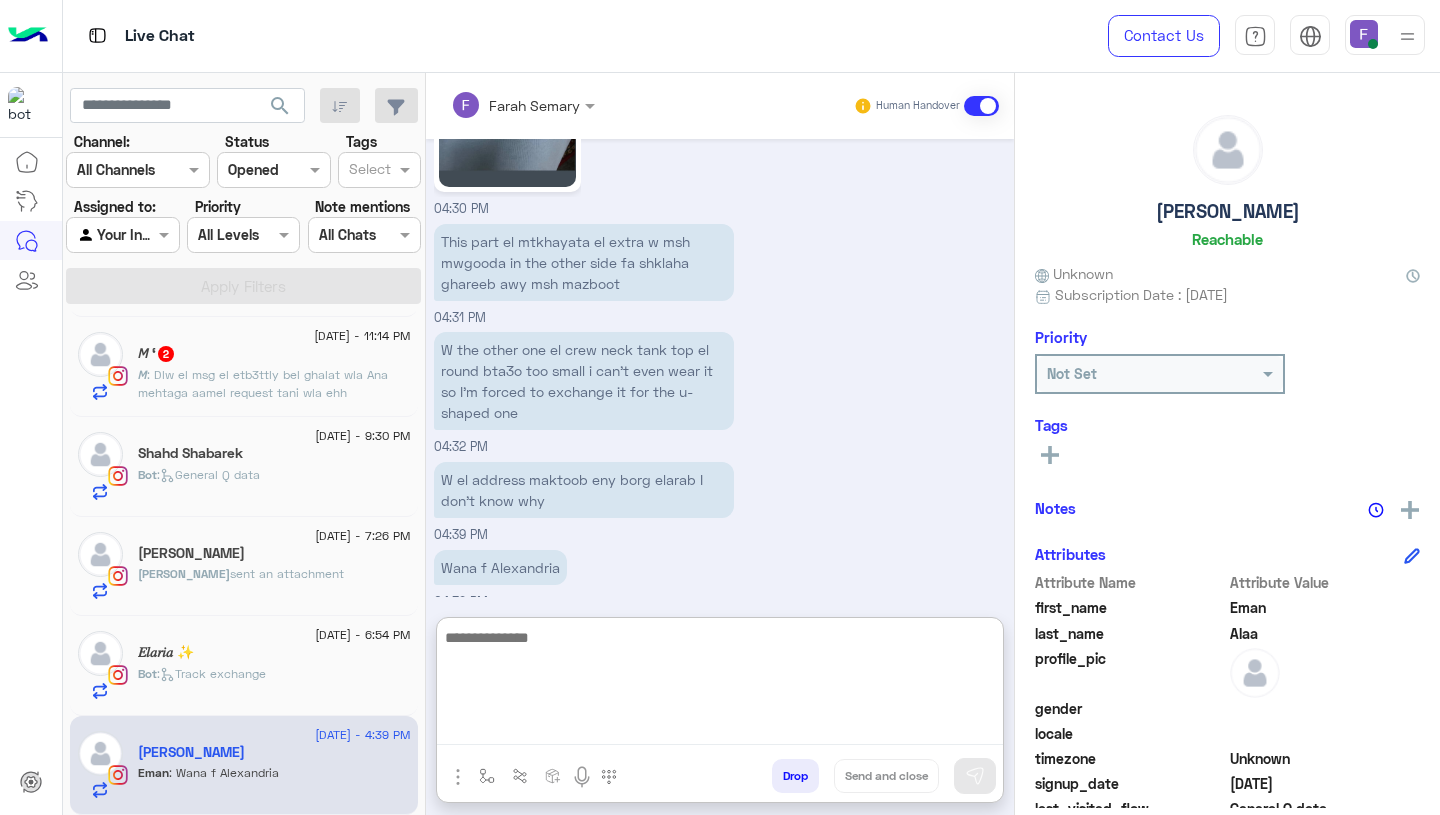 paste on "**********" 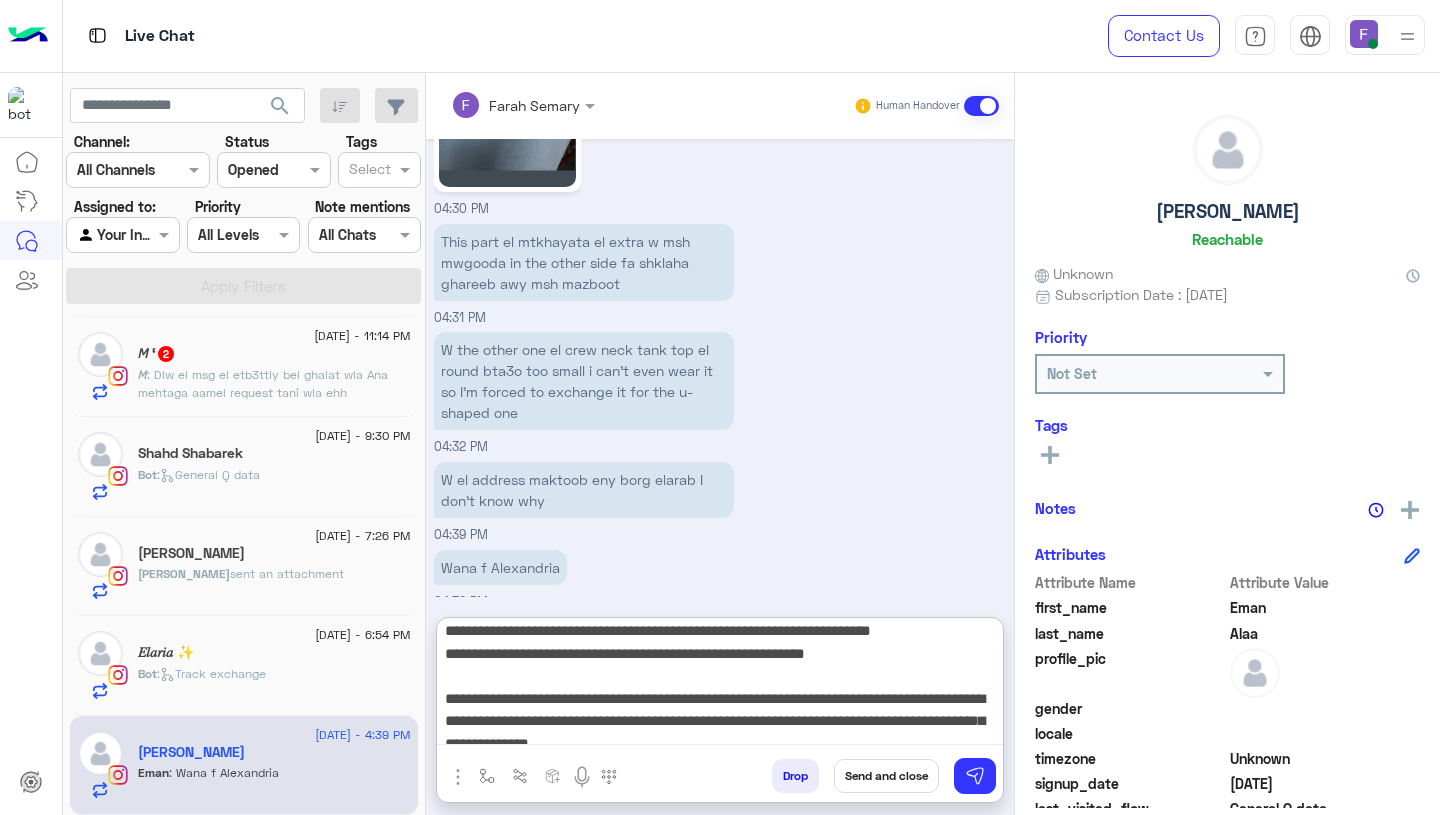 scroll, scrollTop: 0, scrollLeft: 0, axis: both 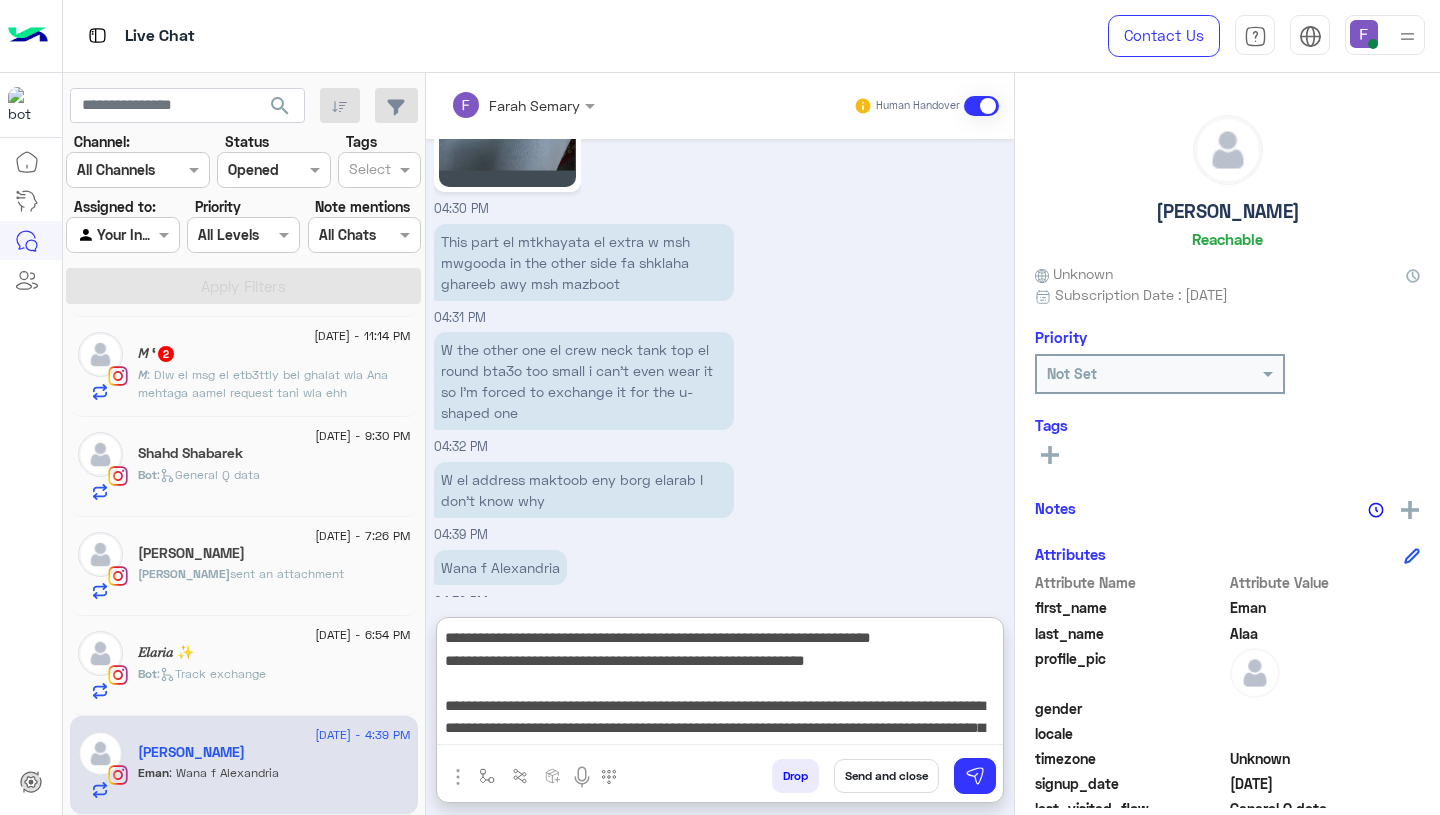 click on "**********" at bounding box center (720, 685) 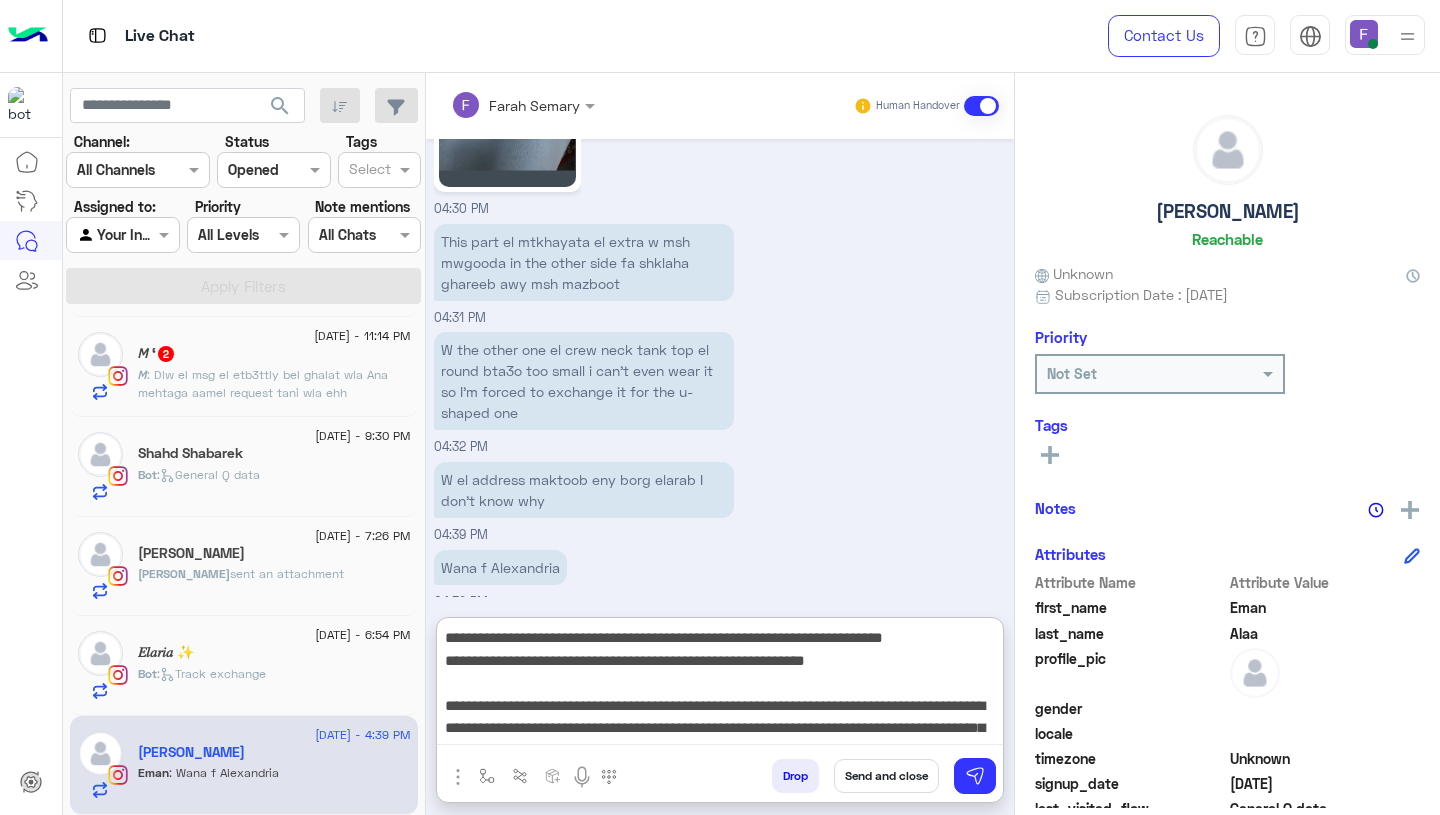 type on "**********" 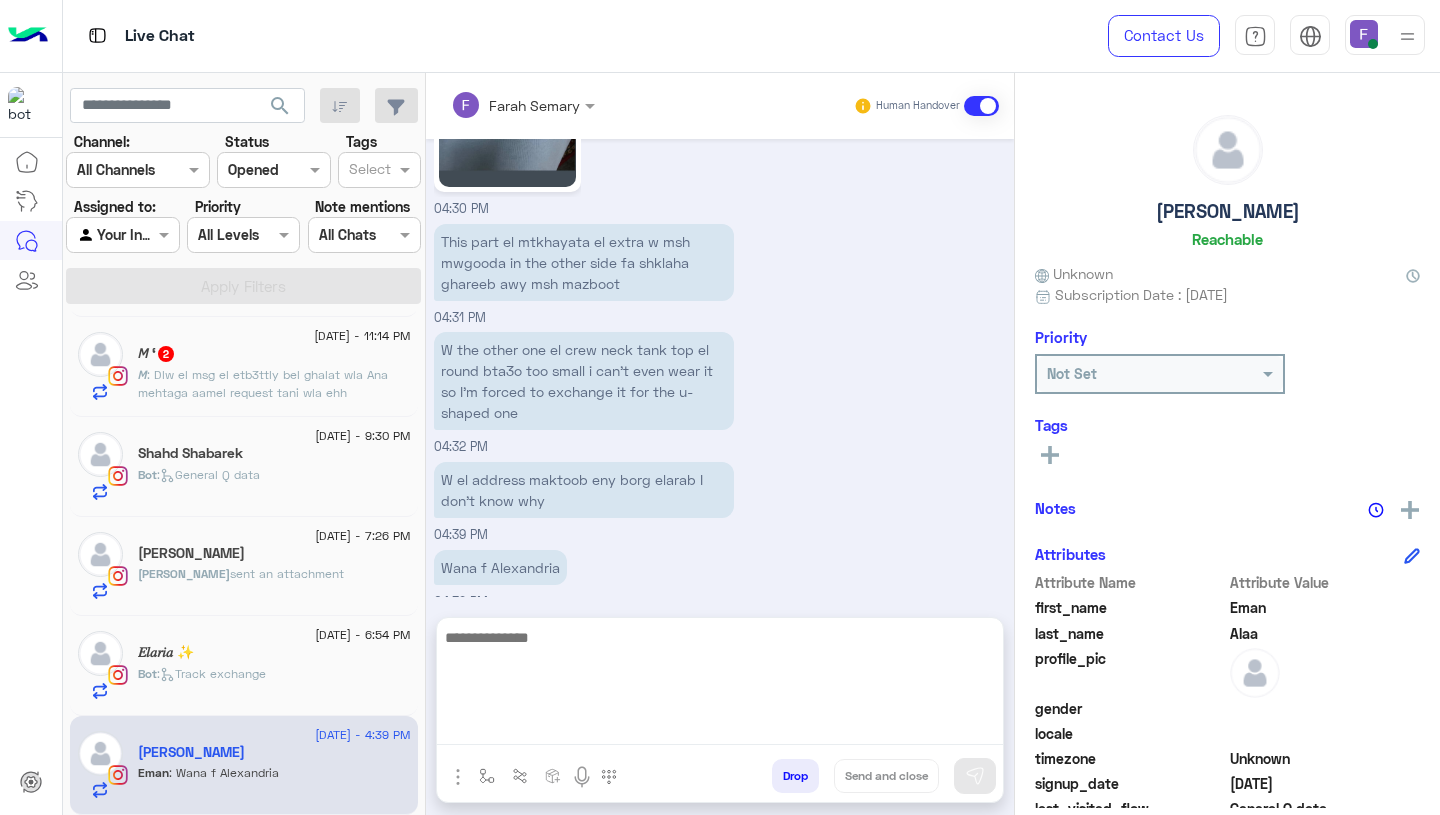scroll, scrollTop: 2872, scrollLeft: 0, axis: vertical 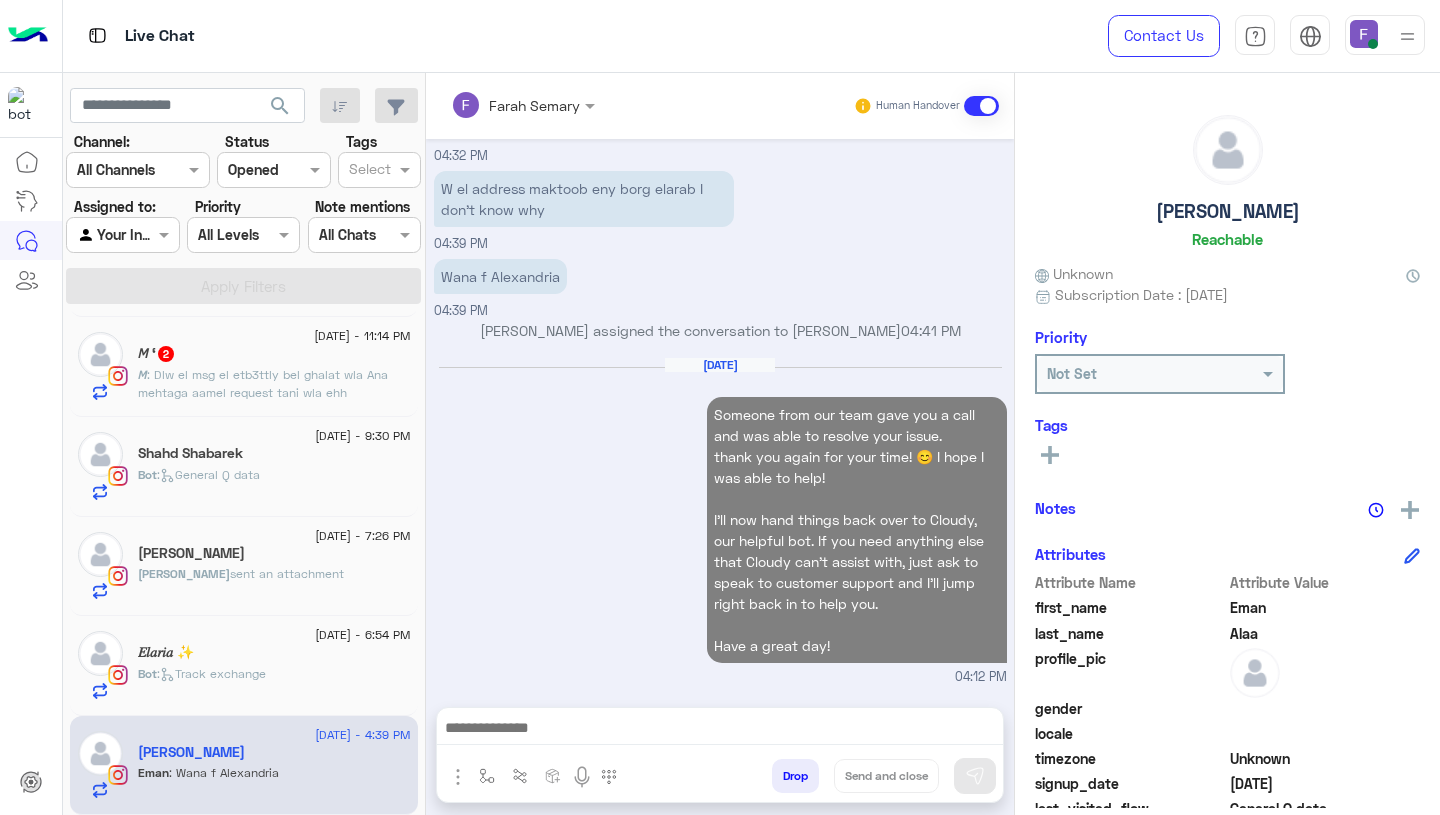 click on "Bot :   Track exchange" 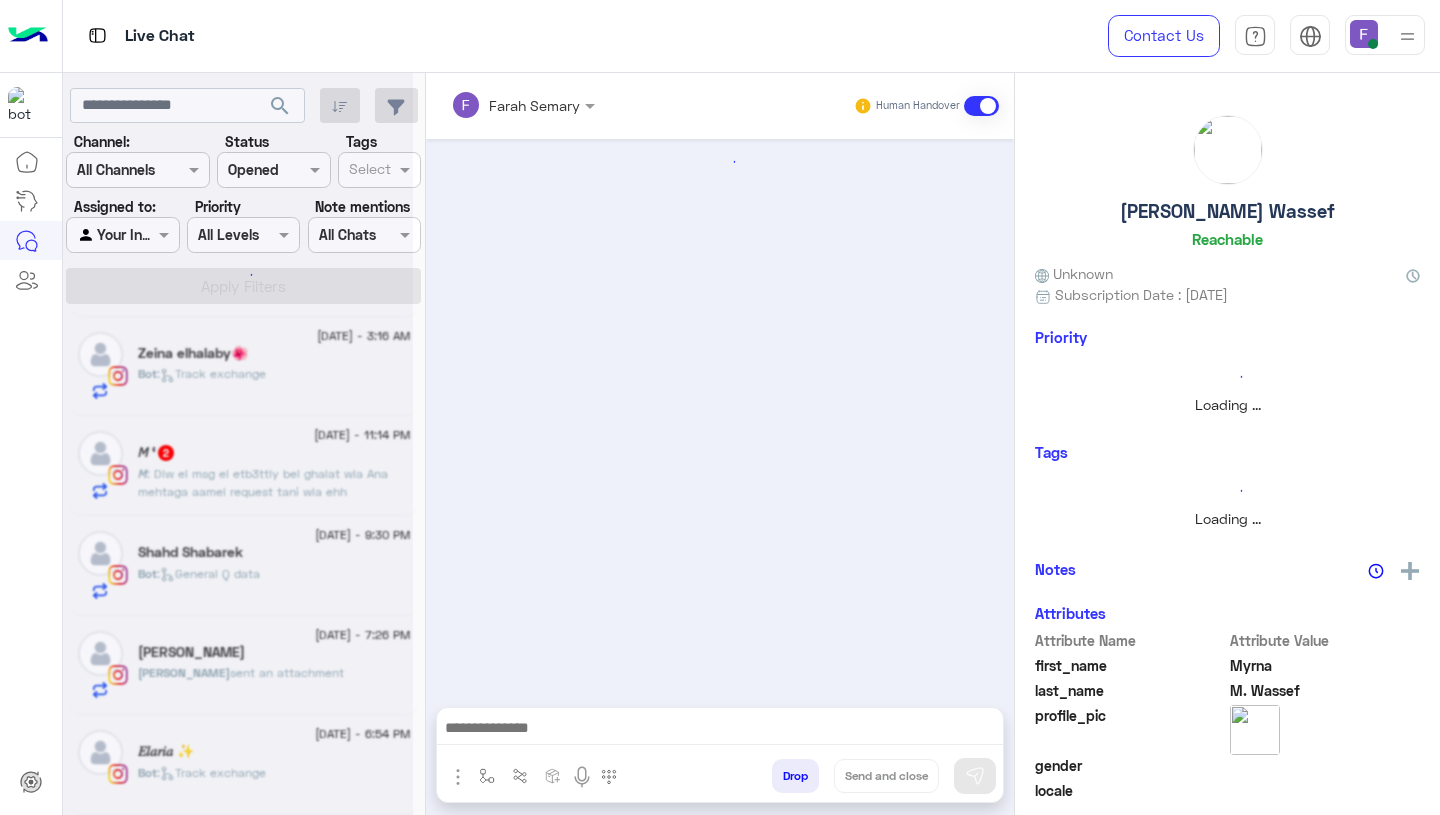 scroll, scrollTop: 800, scrollLeft: 0, axis: vertical 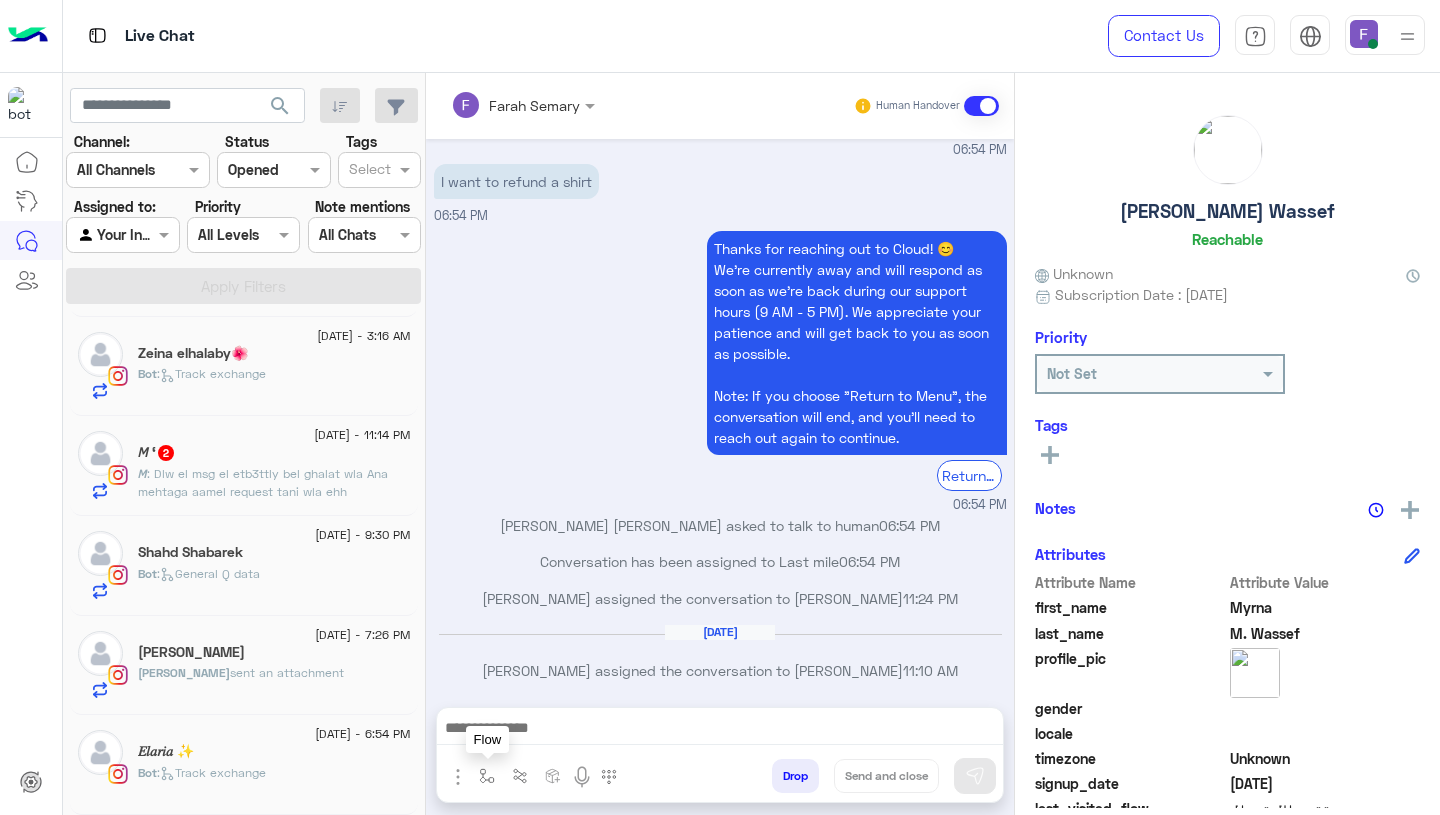 click at bounding box center (487, 776) 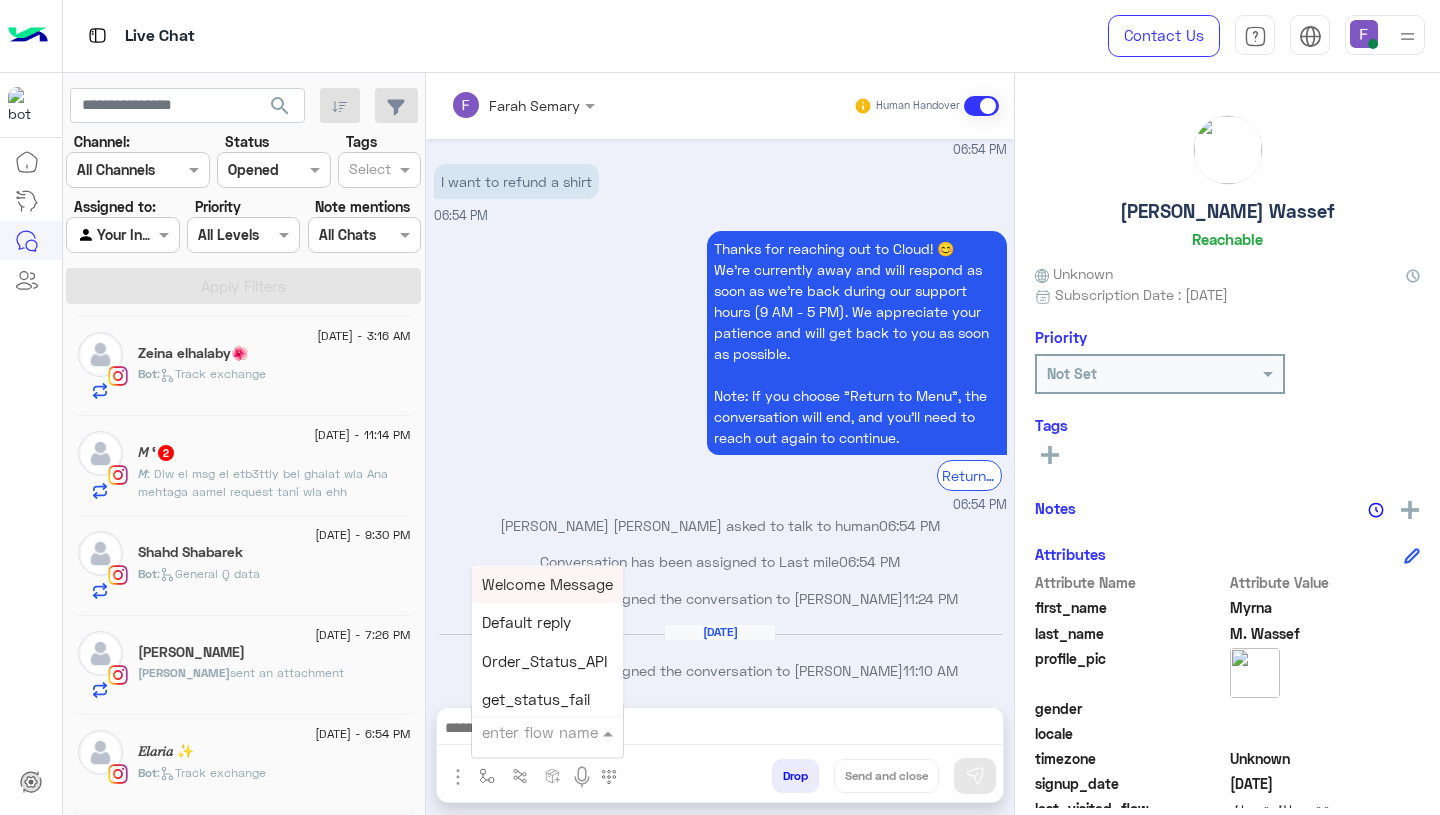 click on "enter flow name" at bounding box center [547, 732] 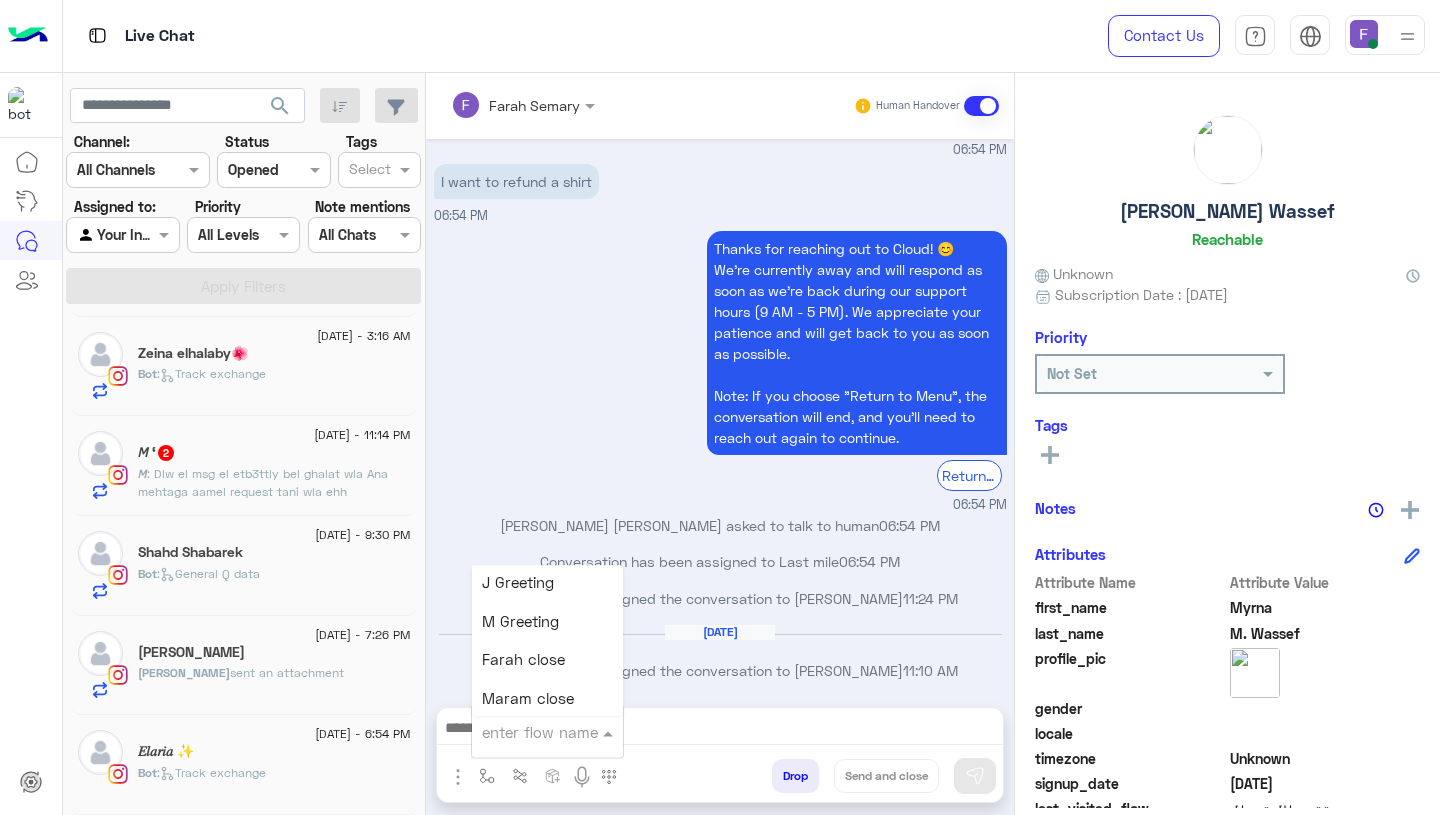 scroll, scrollTop: 2352, scrollLeft: 0, axis: vertical 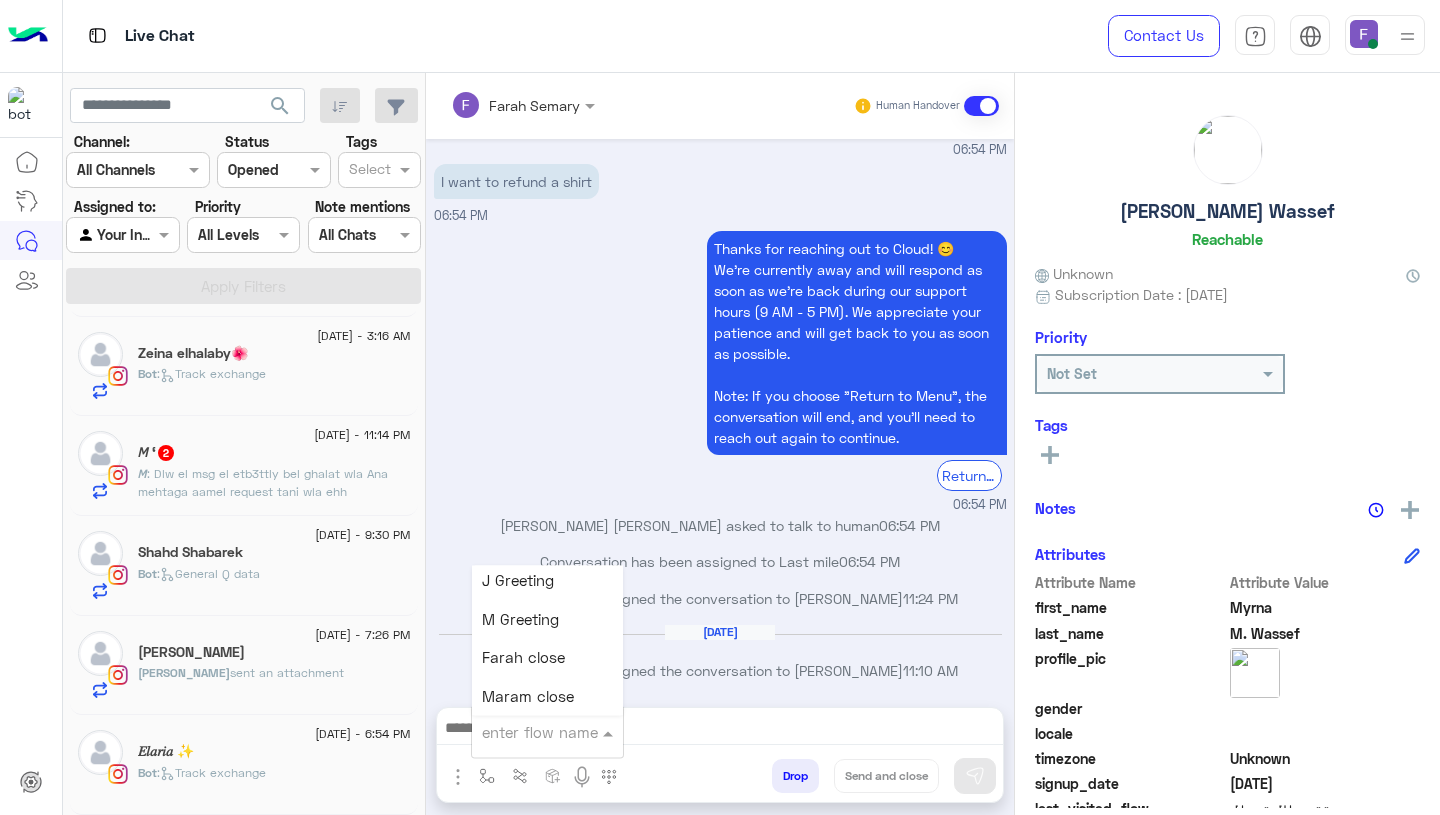 click on "Farah close" at bounding box center [523, 658] 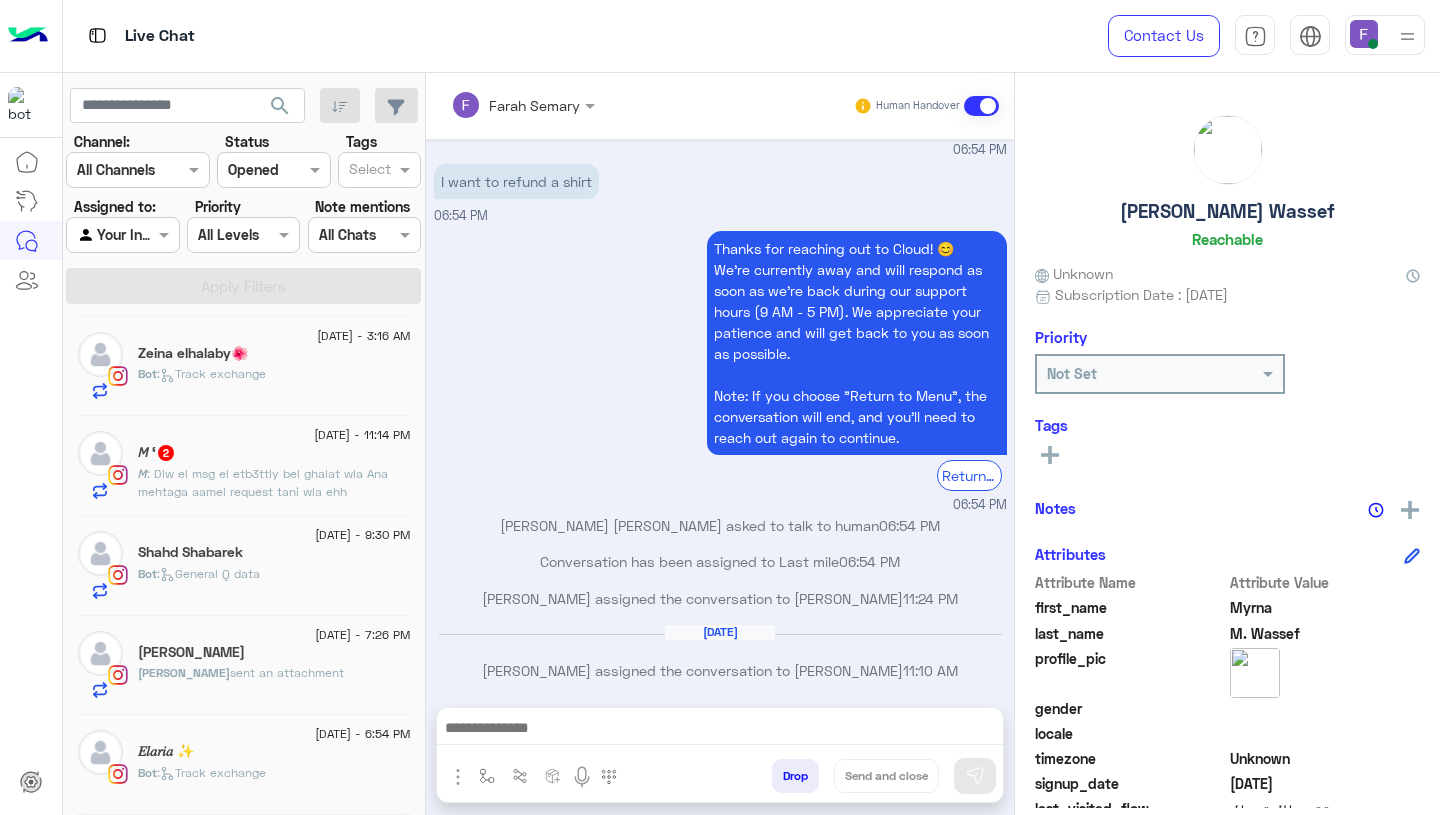 type on "**********" 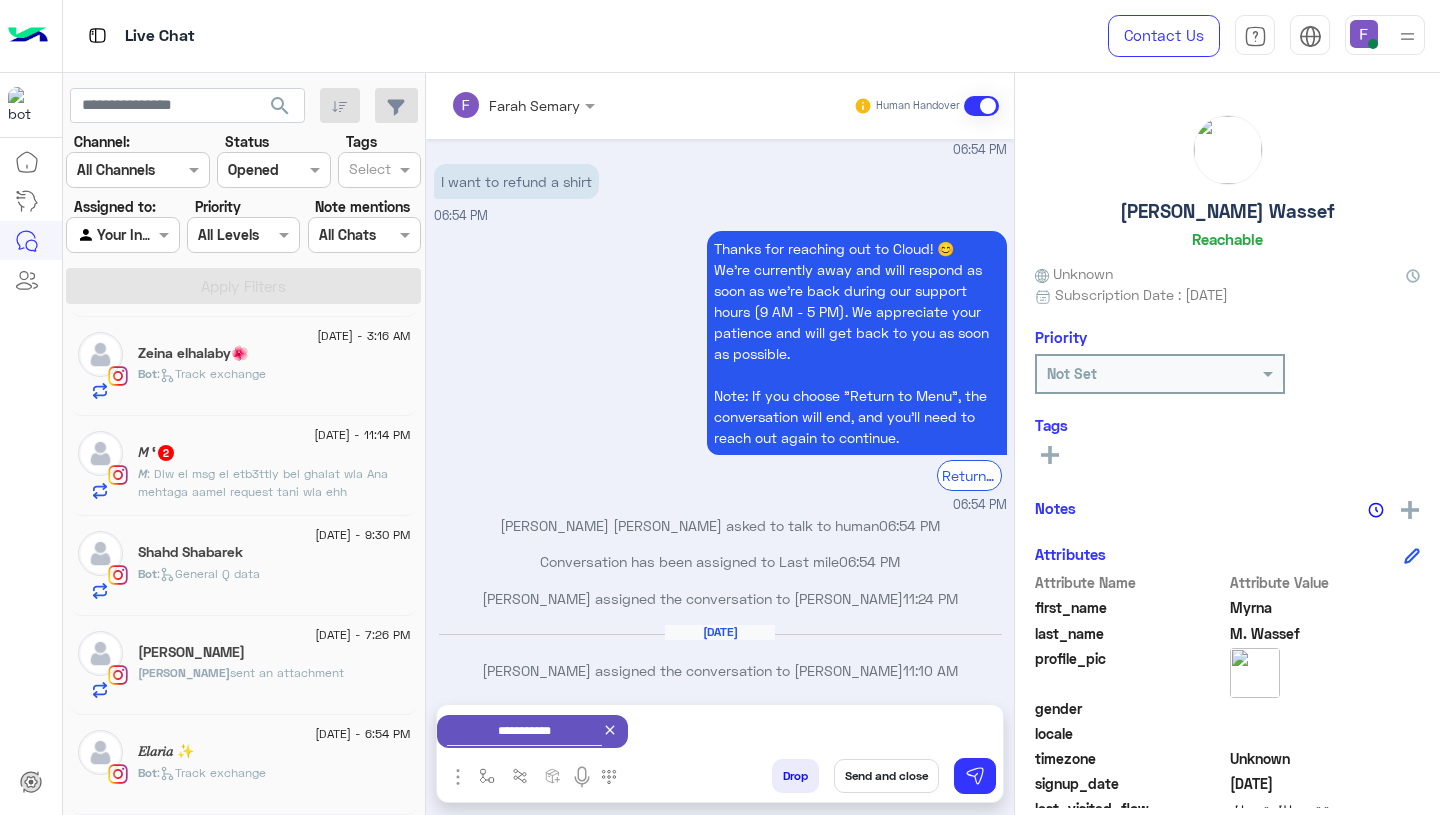 click on "Send and close" at bounding box center [886, 776] 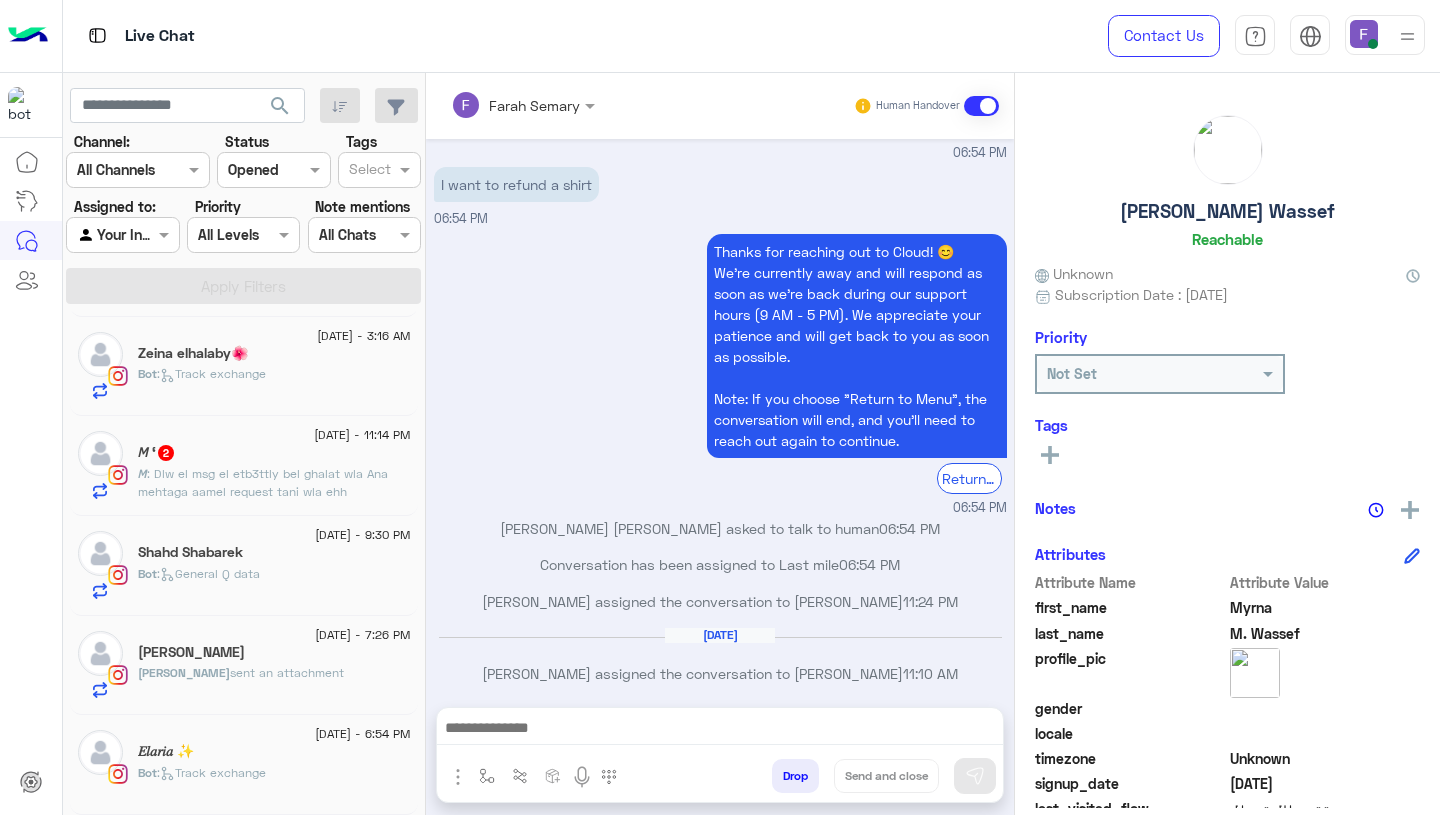 scroll, scrollTop: 3484, scrollLeft: 0, axis: vertical 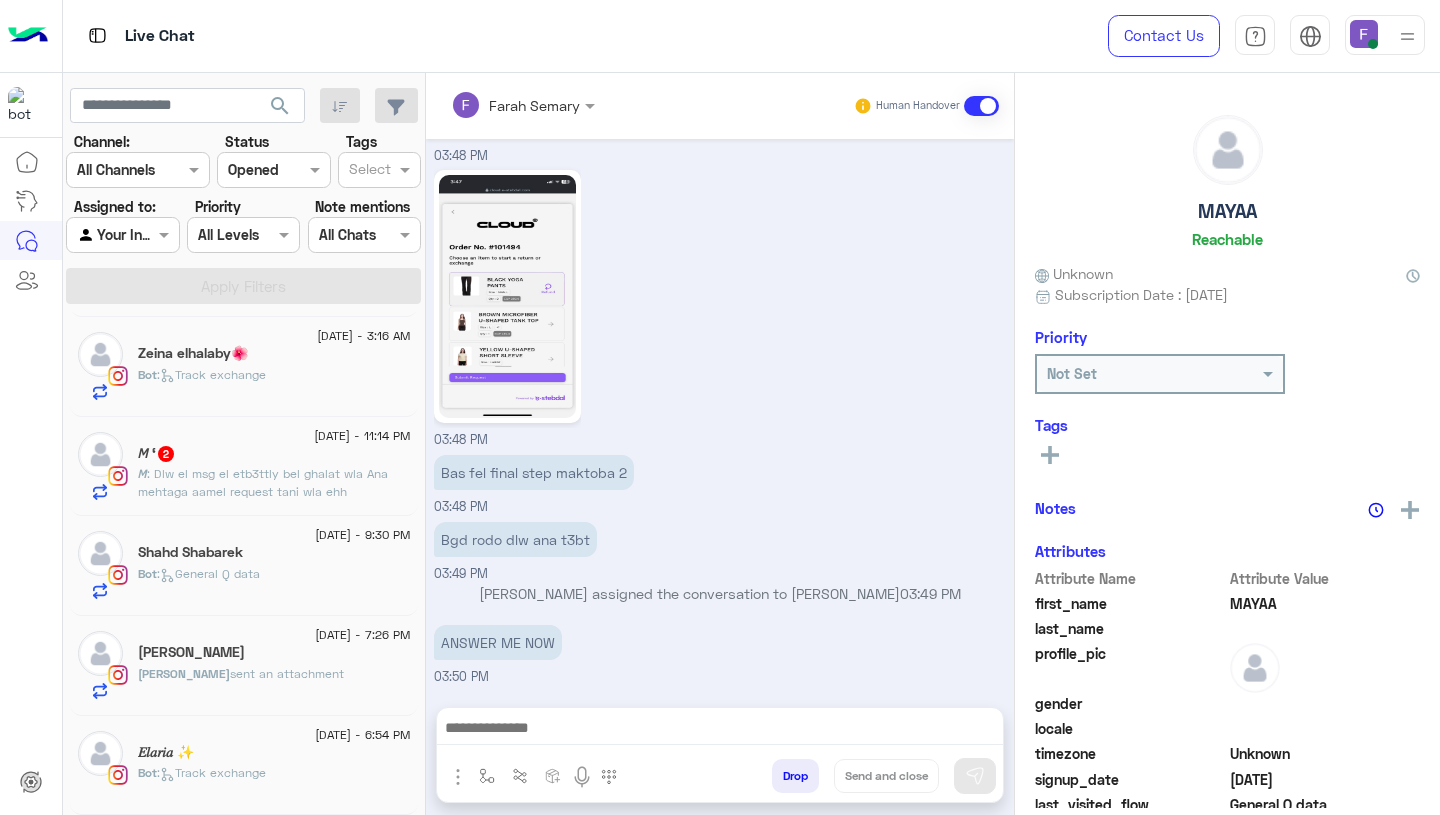 click on "𝐸𝑙𝑎𝑟𝑖𝑎 ✨" 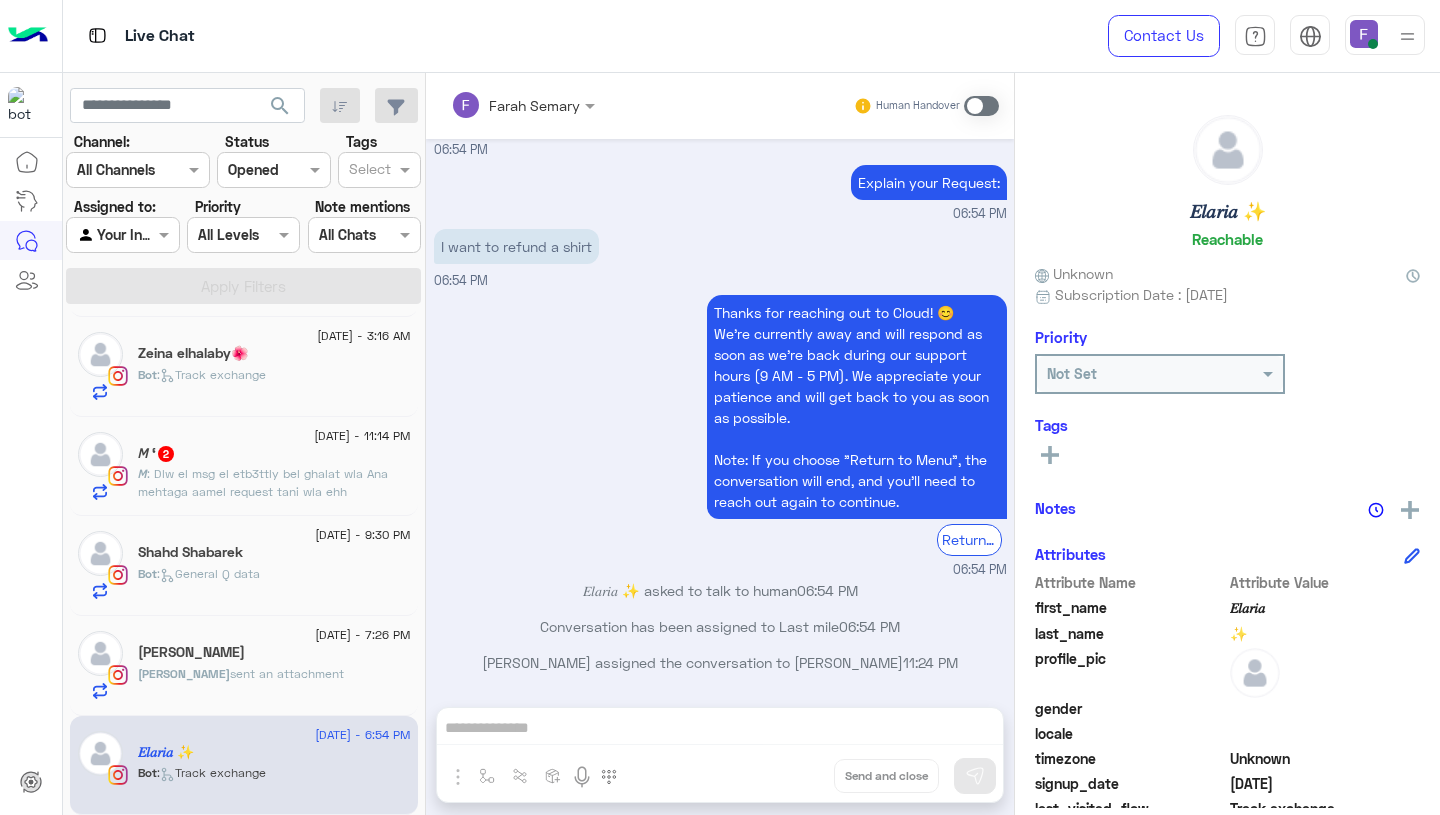 scroll, scrollTop: 1628, scrollLeft: 0, axis: vertical 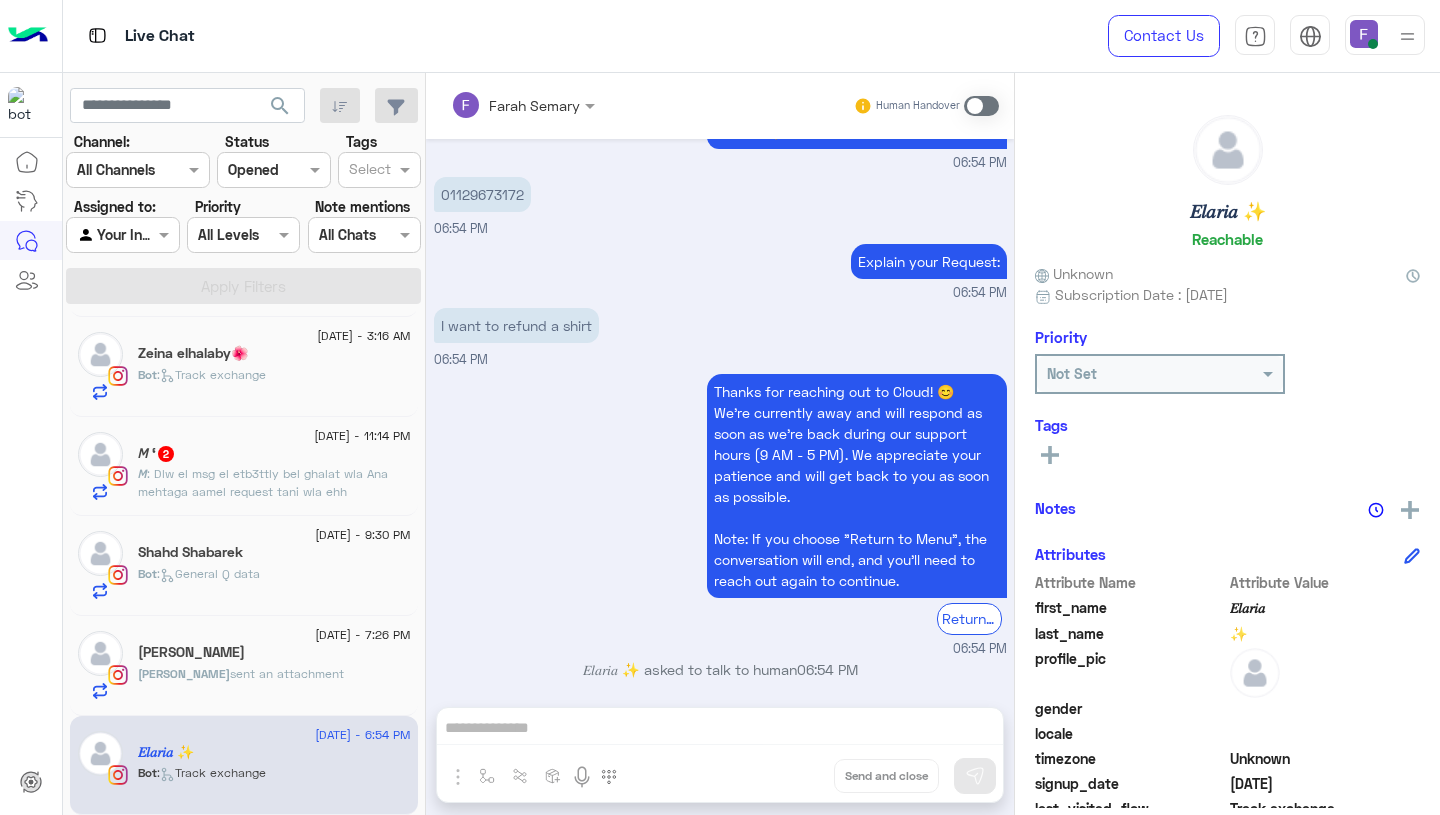 click on "Farah Semary Human Handover     Jul 3, 2025  We are here to help! You are now in the queue and will be assigned to CS agent. Please provide the following: Explain your Request:    05:10 PM  You guys should mention that the sizes may differ from one color to another .   05:10 PM  Thanks for reaching out to Cloud! 😊 We're currently away and will respond as soon as we’re back during our support hours (9 AM - 5 PM). We appreciate your patience and will get back to you as soon as possible. Note: If you choose "Return to Menu", the conversation will end, and you’ll need to reach out again to continue.  Return to Main Menu     05:10 PM   𝐸𝑙𝑎𝑟𝑖𝑎 ✨ asked to talk to human   05:10 PM       Conversation has been assigned to Jana Ahmed    05:10 PM       Jul 4, 2025  I want to return the yellow one   03:24 AM   Conversation has been unassigned automatically at   05:15 PM       Jul 5, 2025  I want to return the yellow one ..   06:54 PM   Main Menu   Customer Service   Ask About Item     06:54 PM" at bounding box center [720, 448] 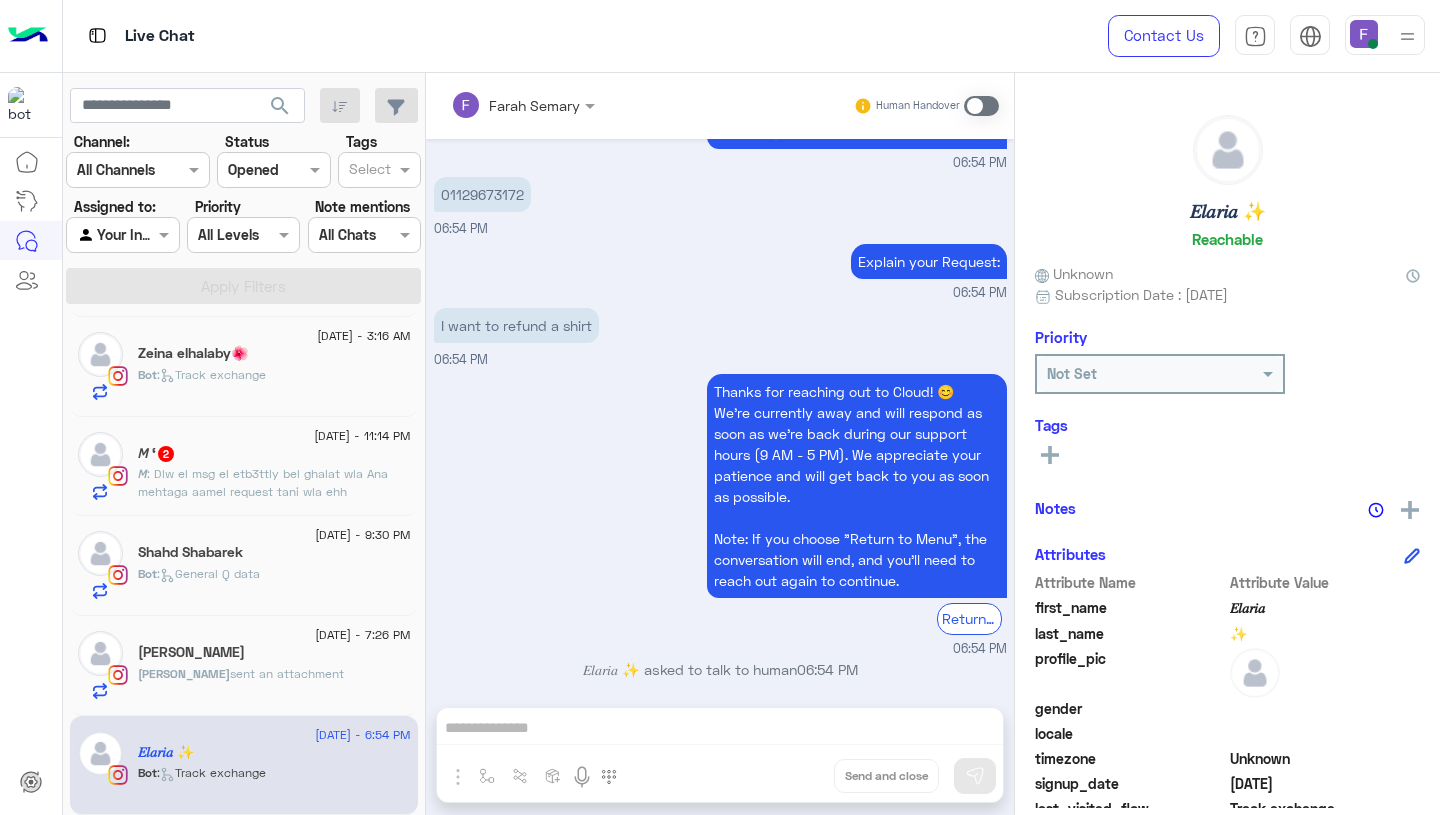 click at bounding box center [981, 106] 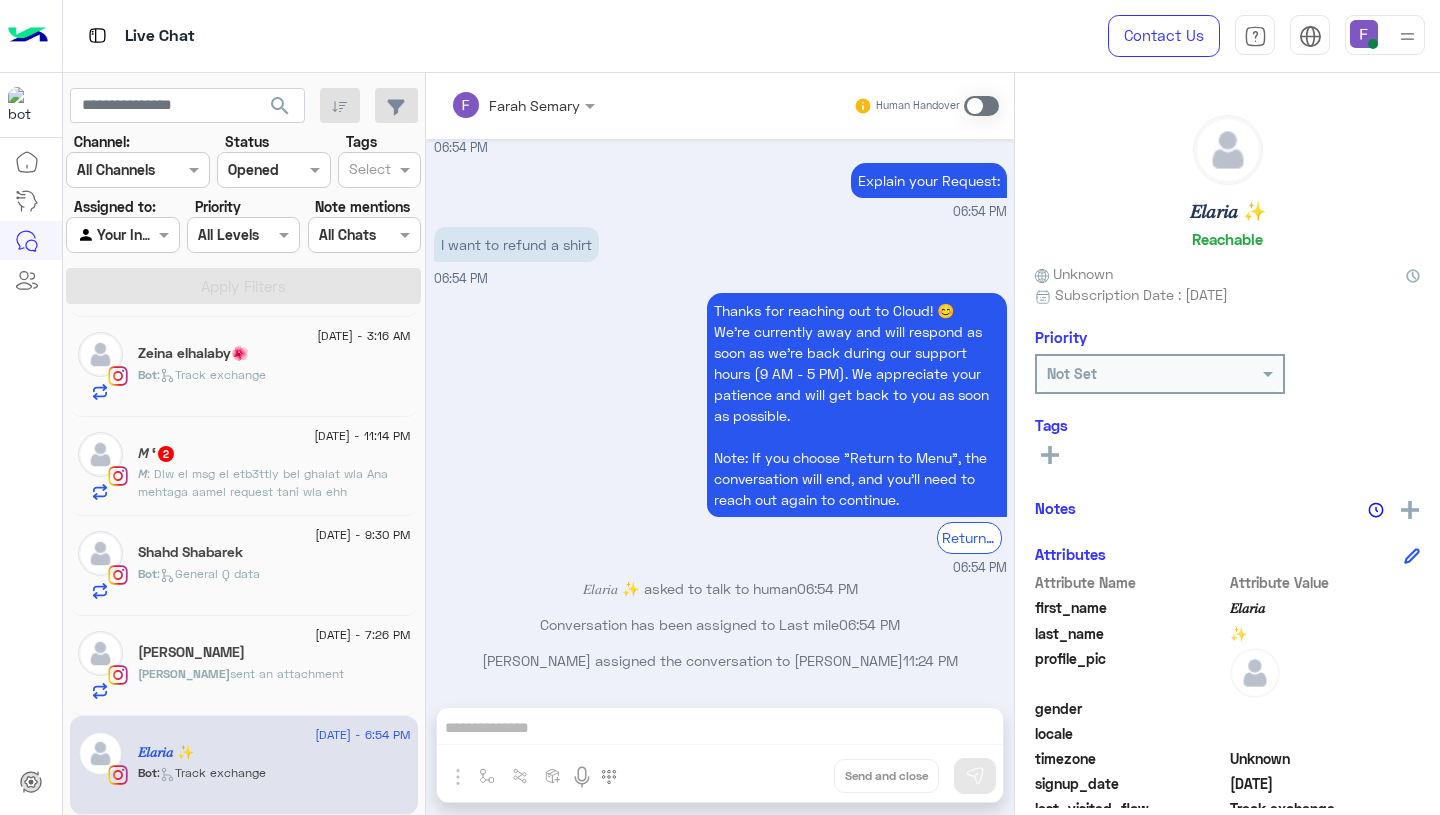 click at bounding box center (981, 106) 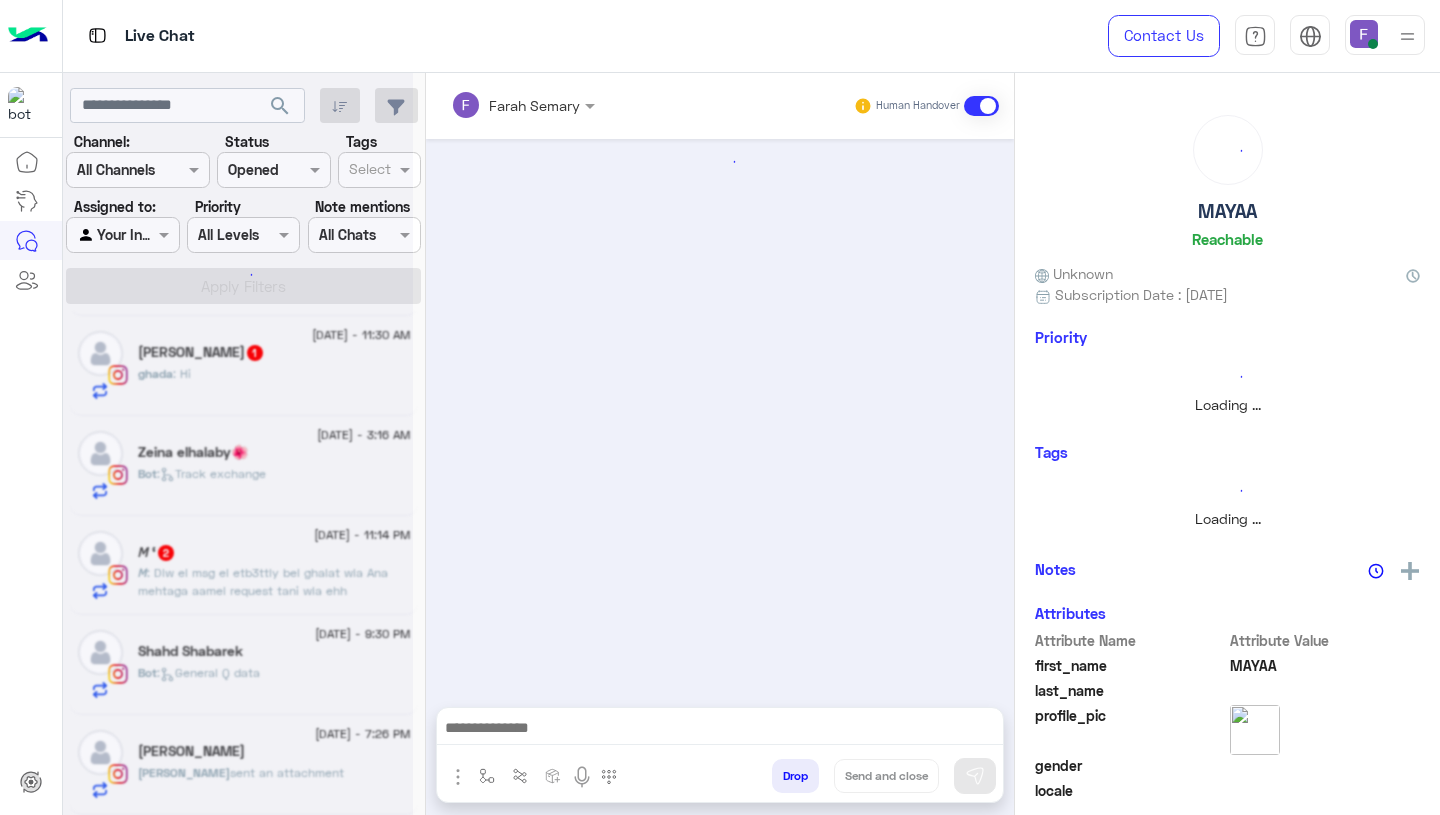 scroll, scrollTop: 601, scrollLeft: 0, axis: vertical 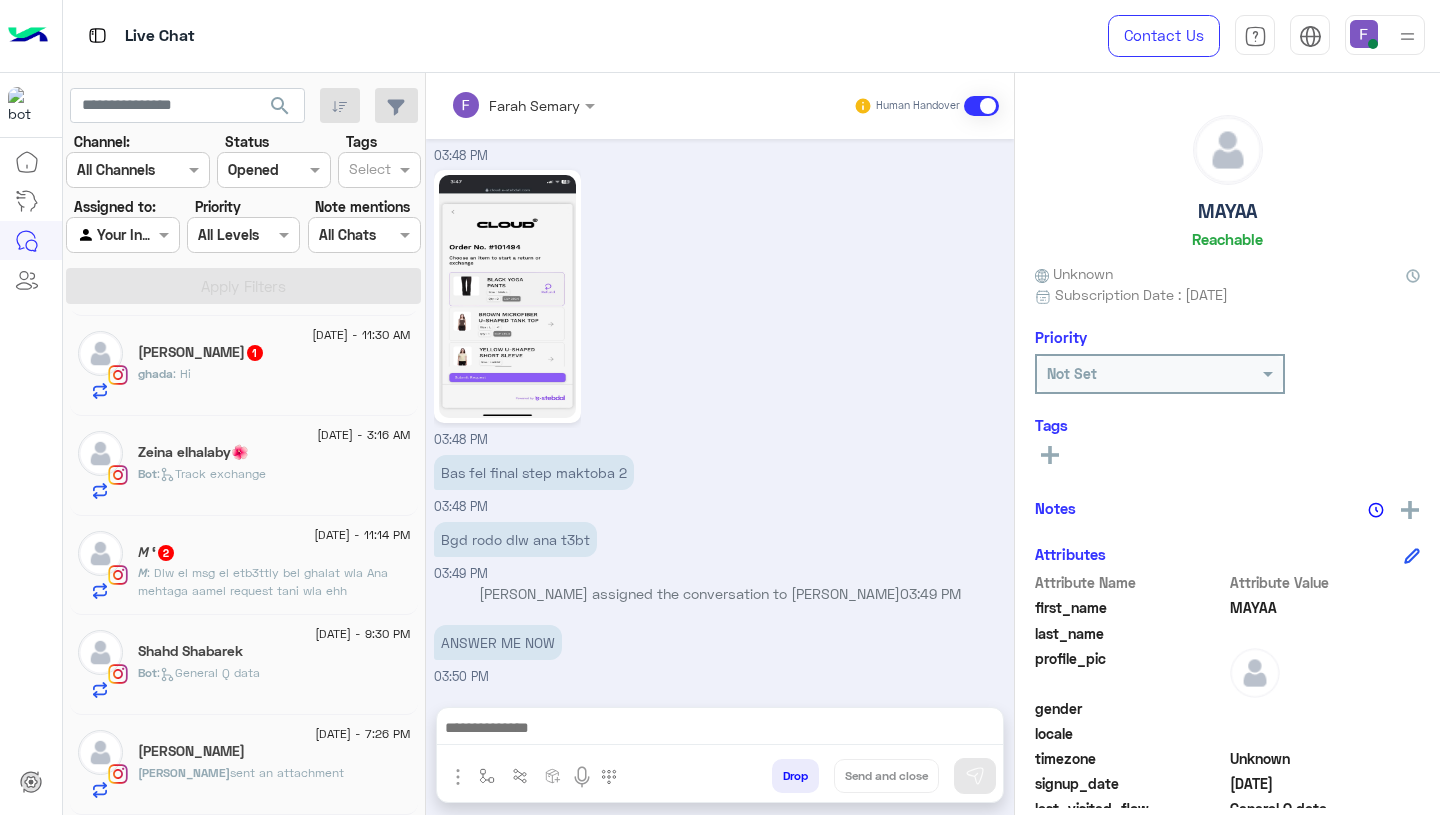 click on "Lina  sent an attachment" 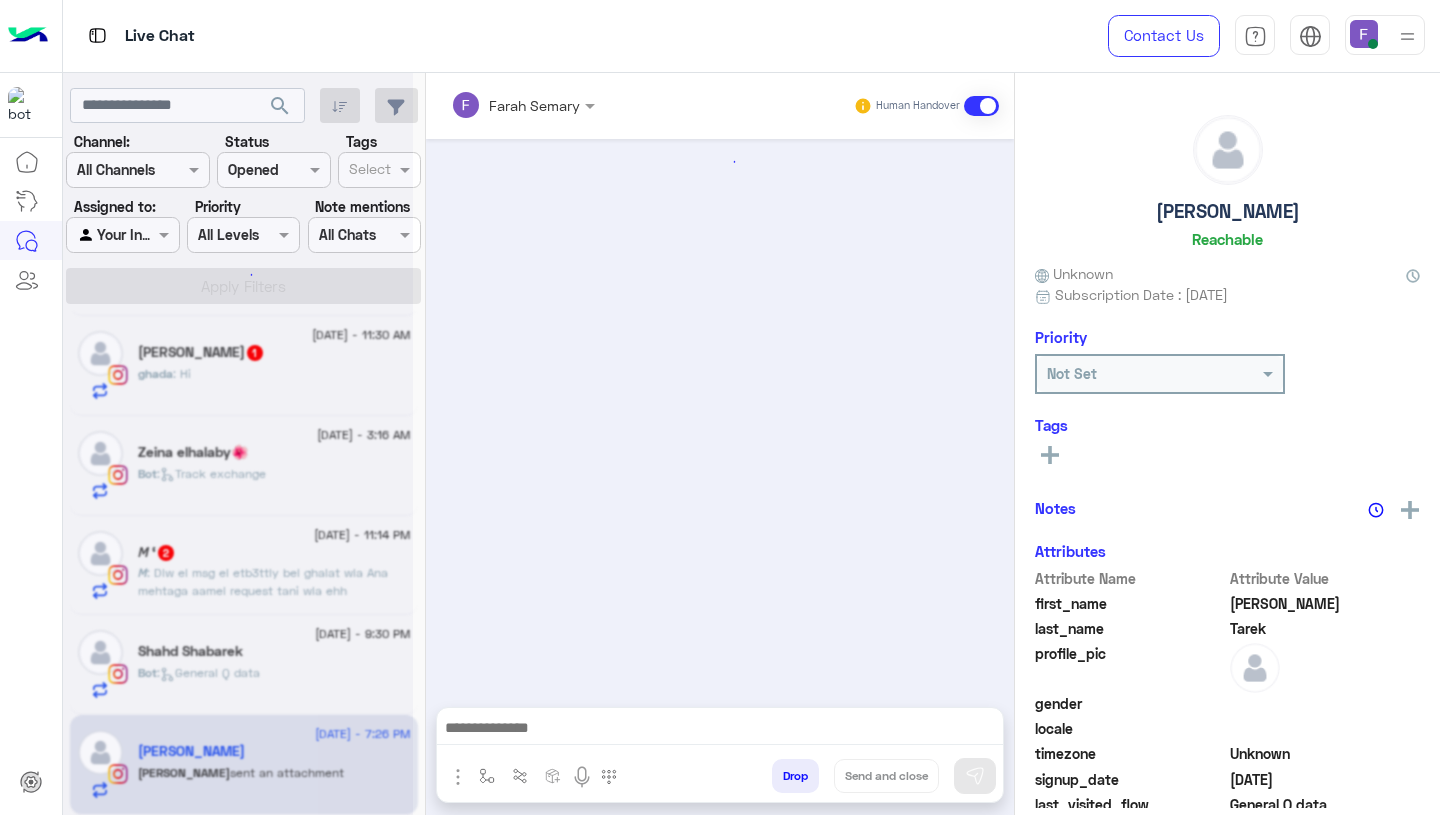 scroll, scrollTop: 1840, scrollLeft: 0, axis: vertical 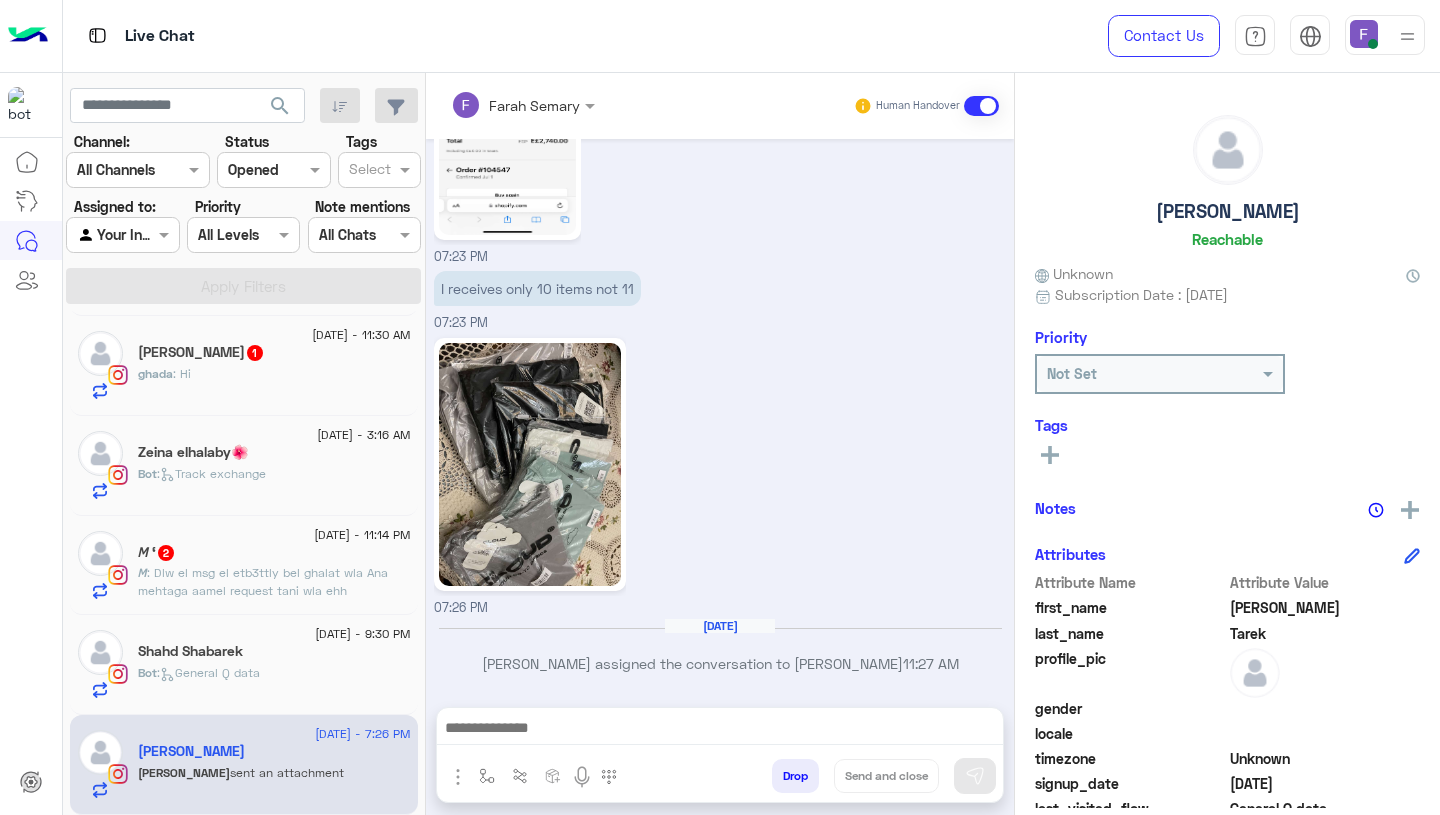 click on "Shahd Shabarek" 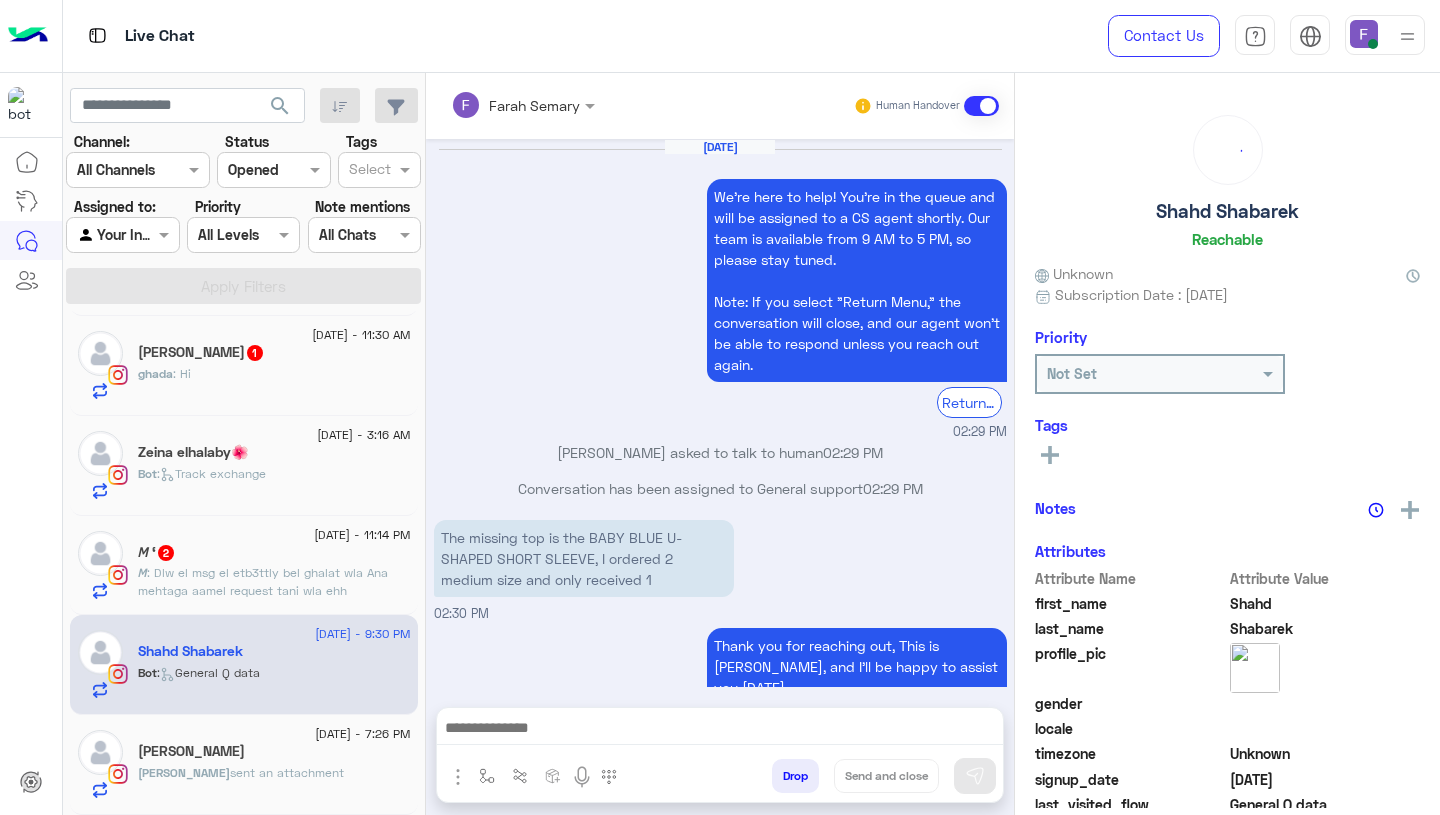 scroll, scrollTop: 1894, scrollLeft: 0, axis: vertical 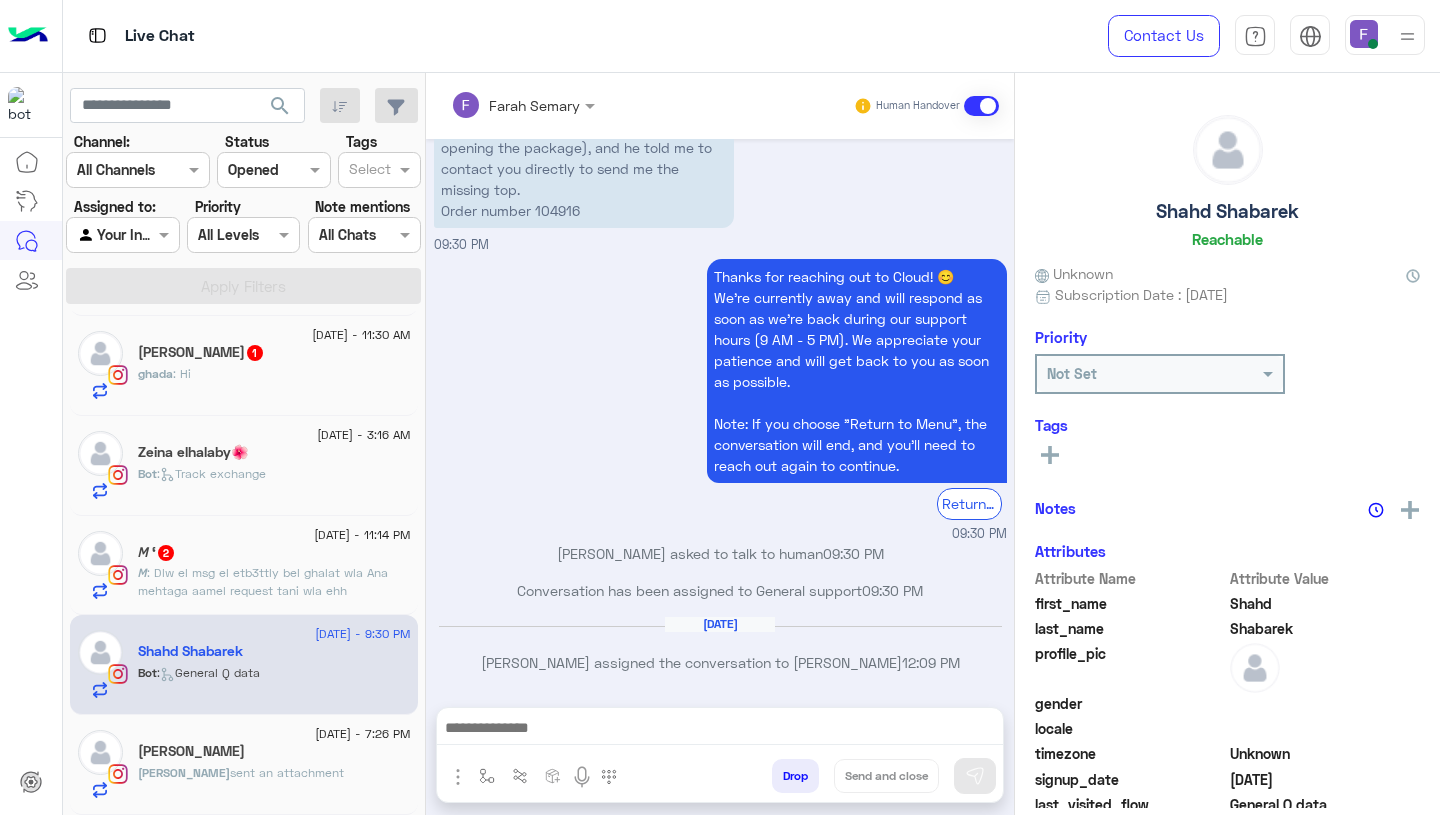click on "5 July - 11:14 PM" 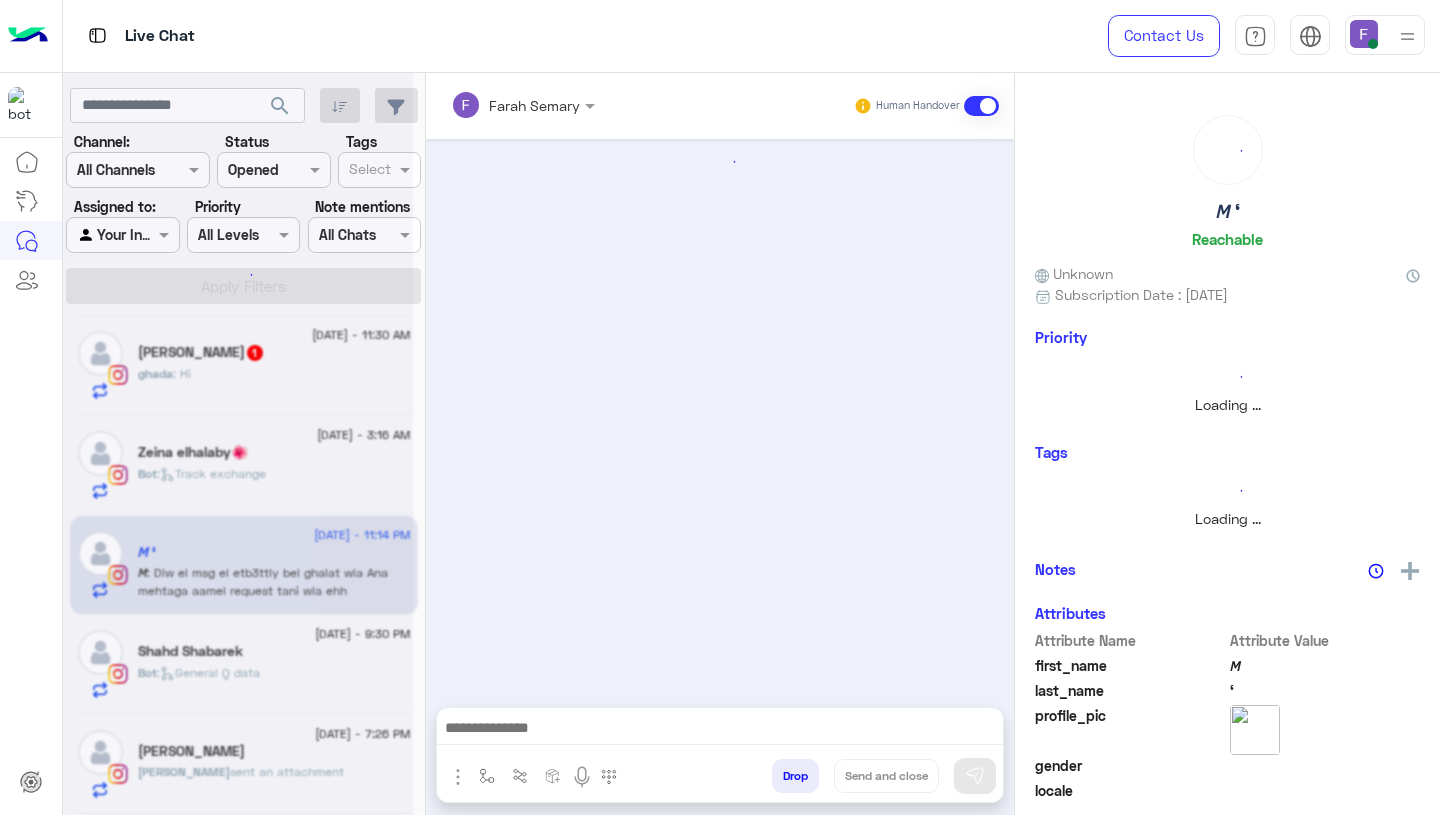 scroll, scrollTop: 600, scrollLeft: 0, axis: vertical 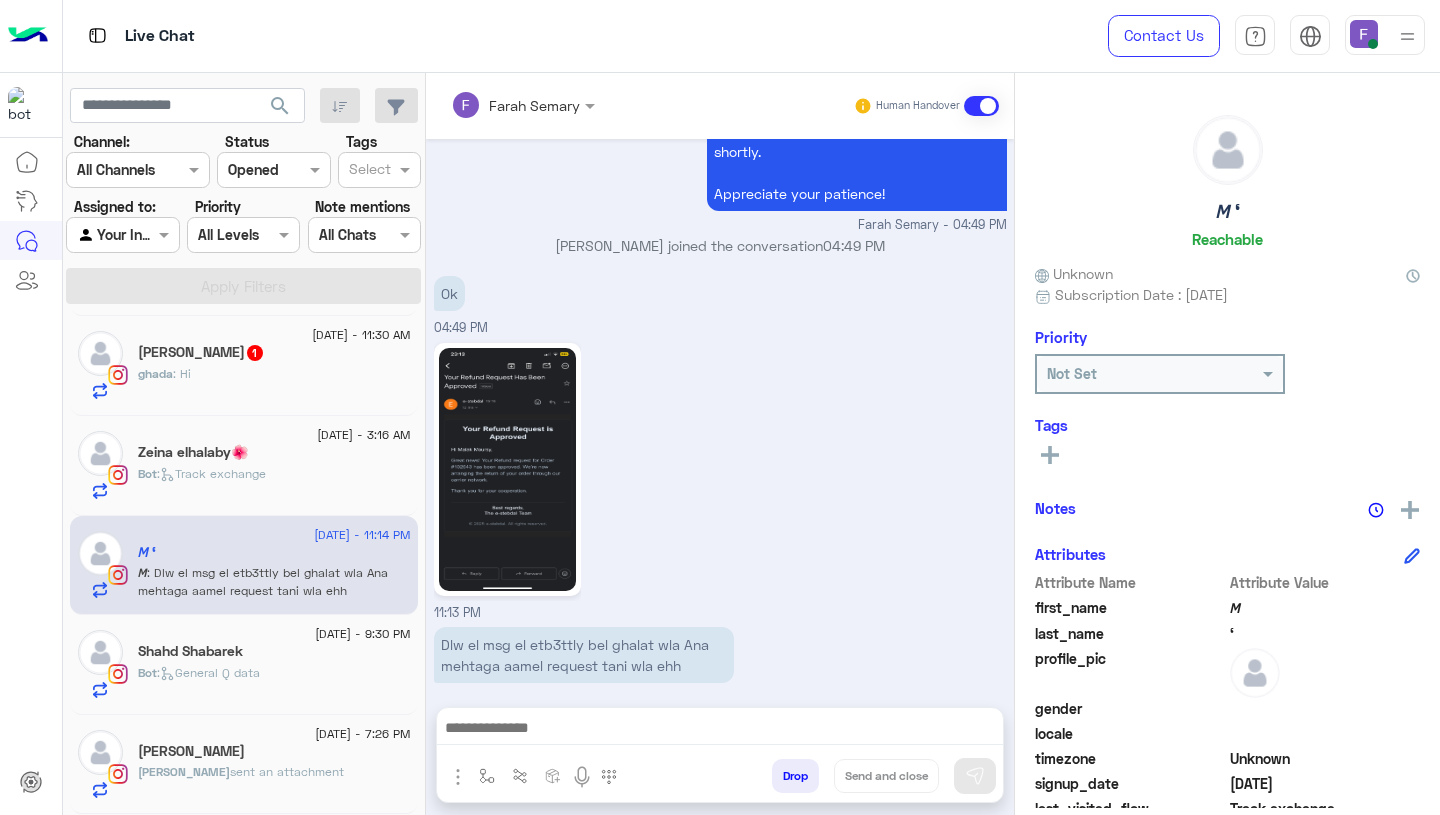 click on "Zeina elhalaby🌺" 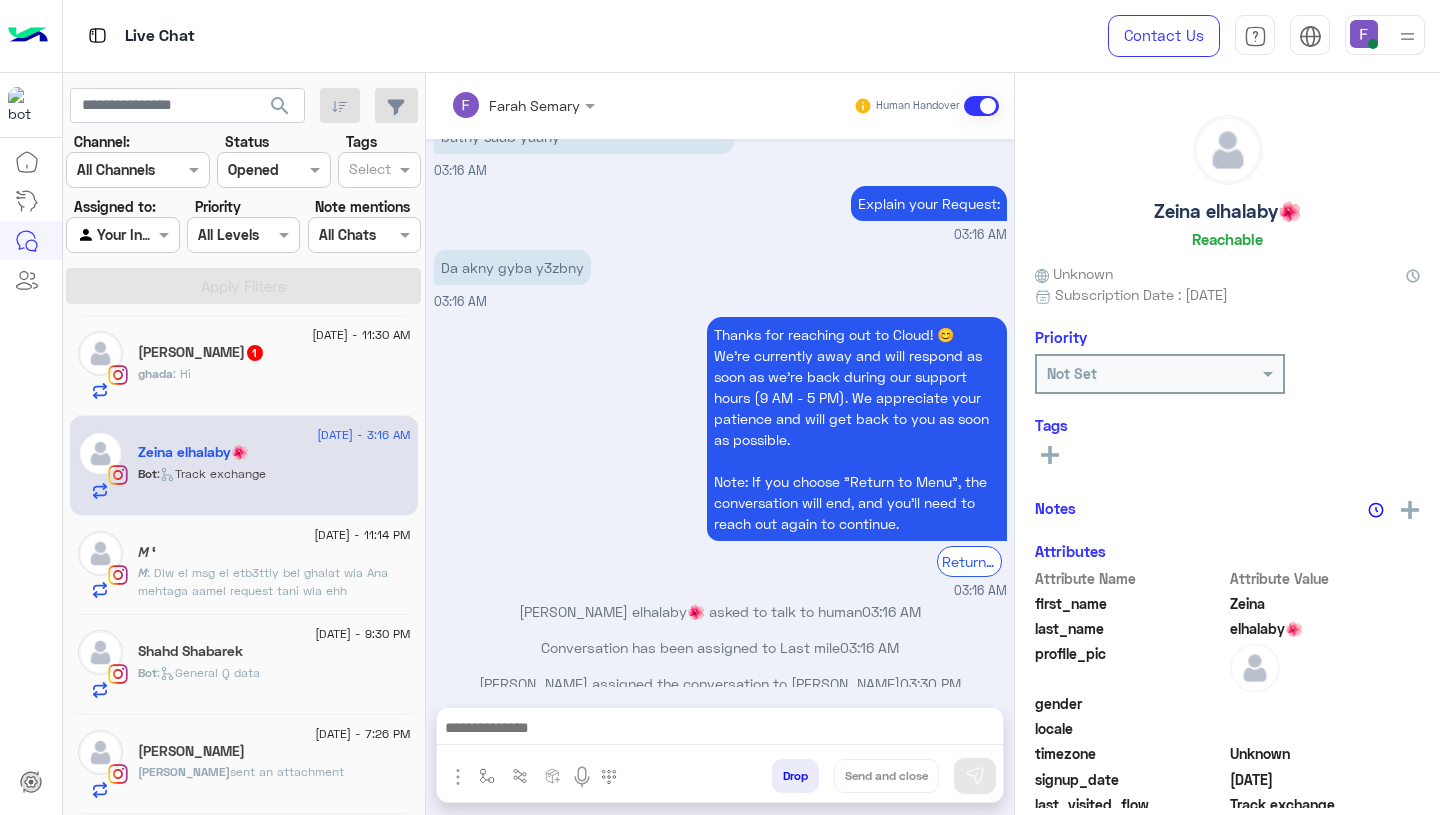click on "ghada : Hi" 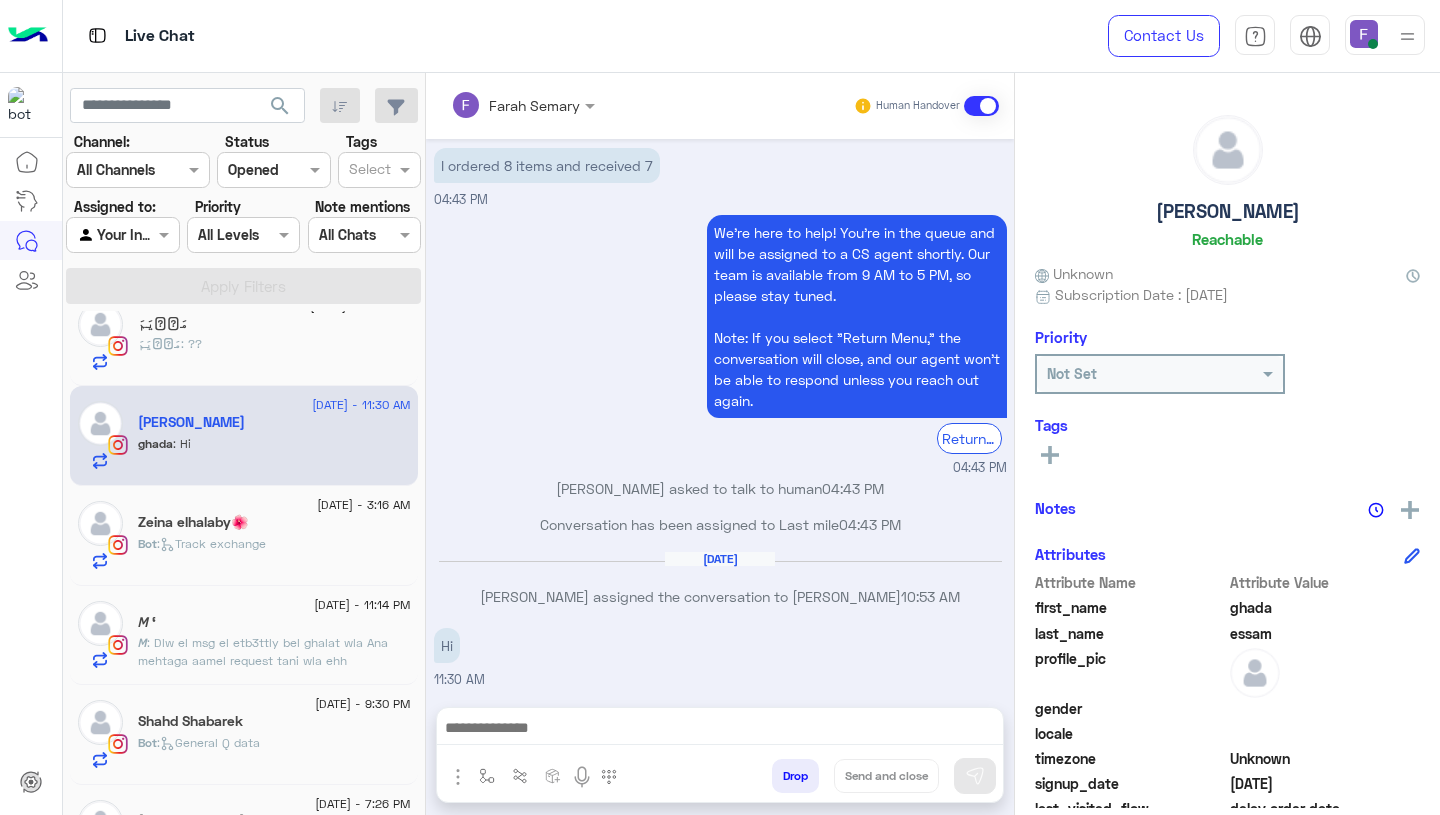 click on "6 July - 12:36 PM  مَرۡيَمَ   مَرۡيَمَ : ??" 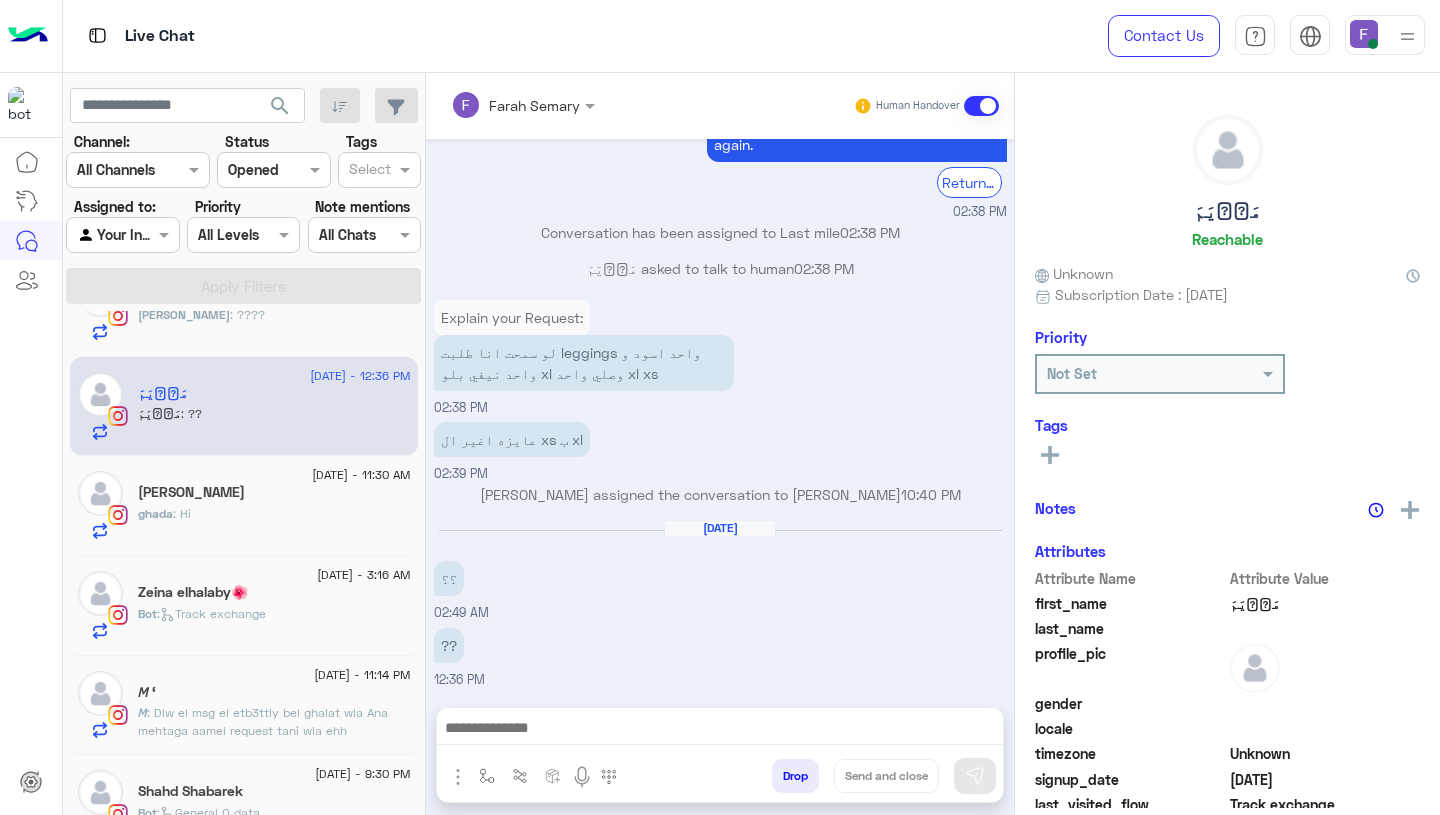 click on "Rana : ????" 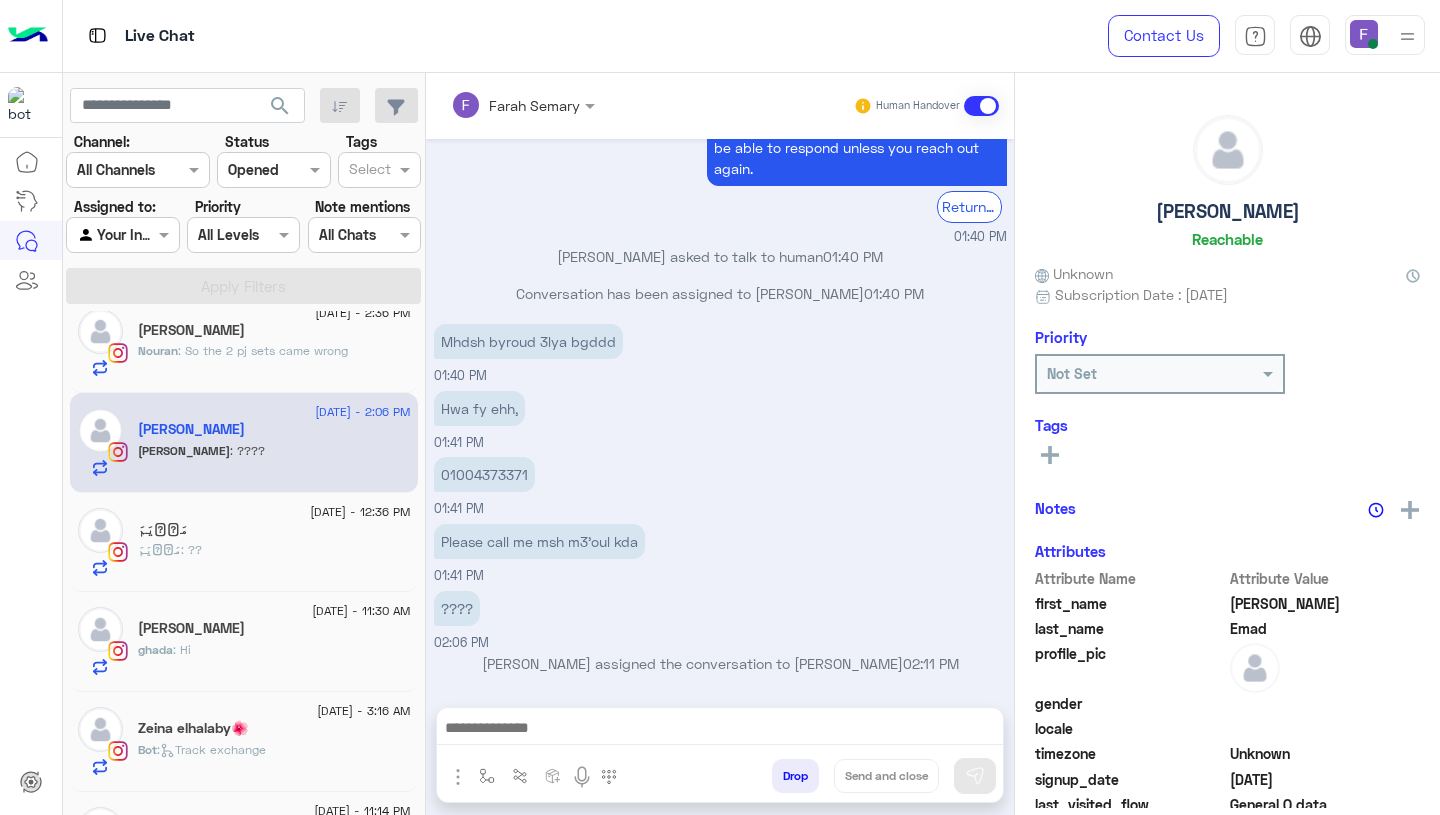 click on "Nouran Muhammad" 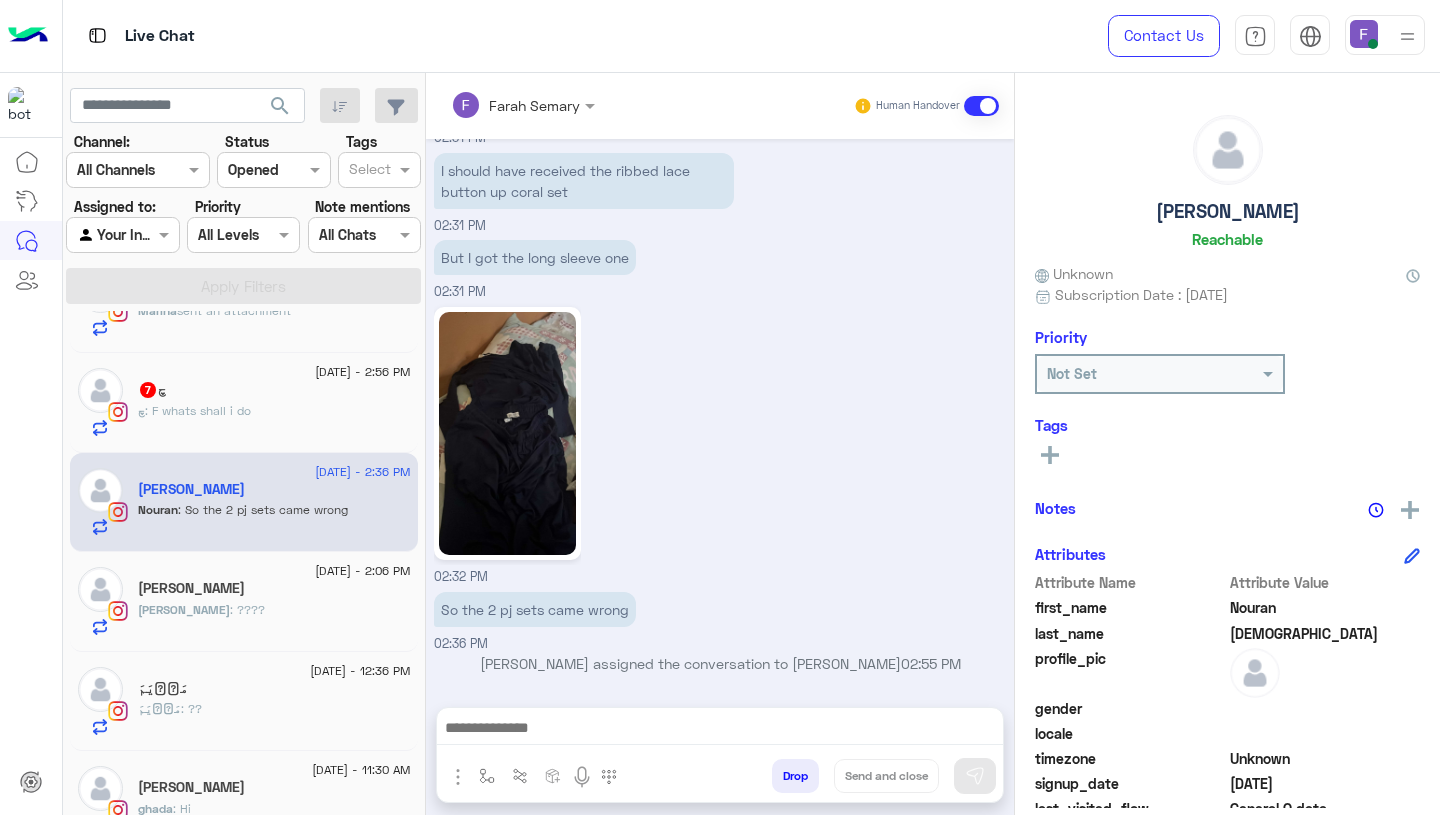 click on "6 July - 2:56 PM  چ   7 چ : F whats shall i do" 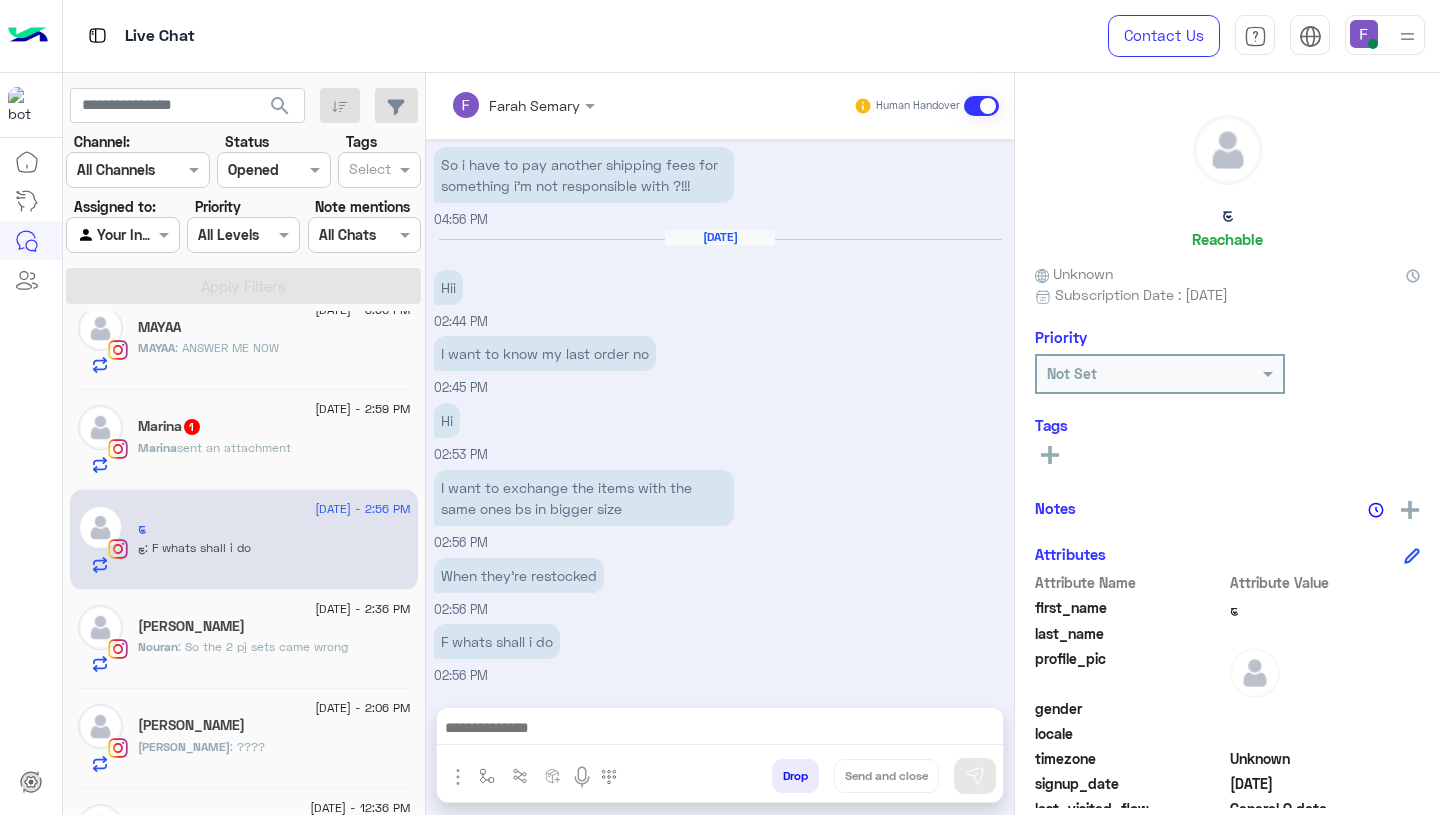 click on "Marina   1" 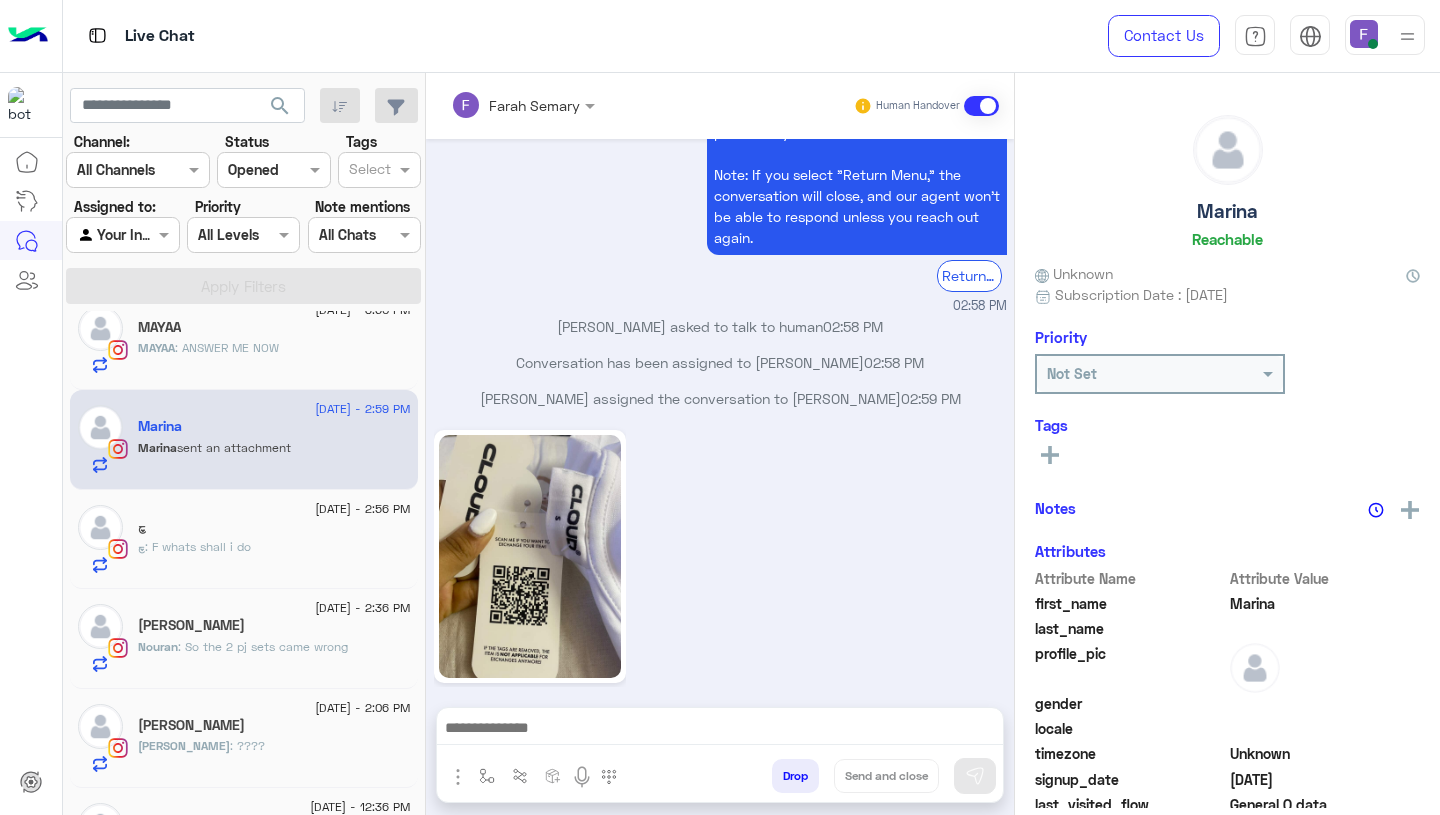 click on "MAYAA" 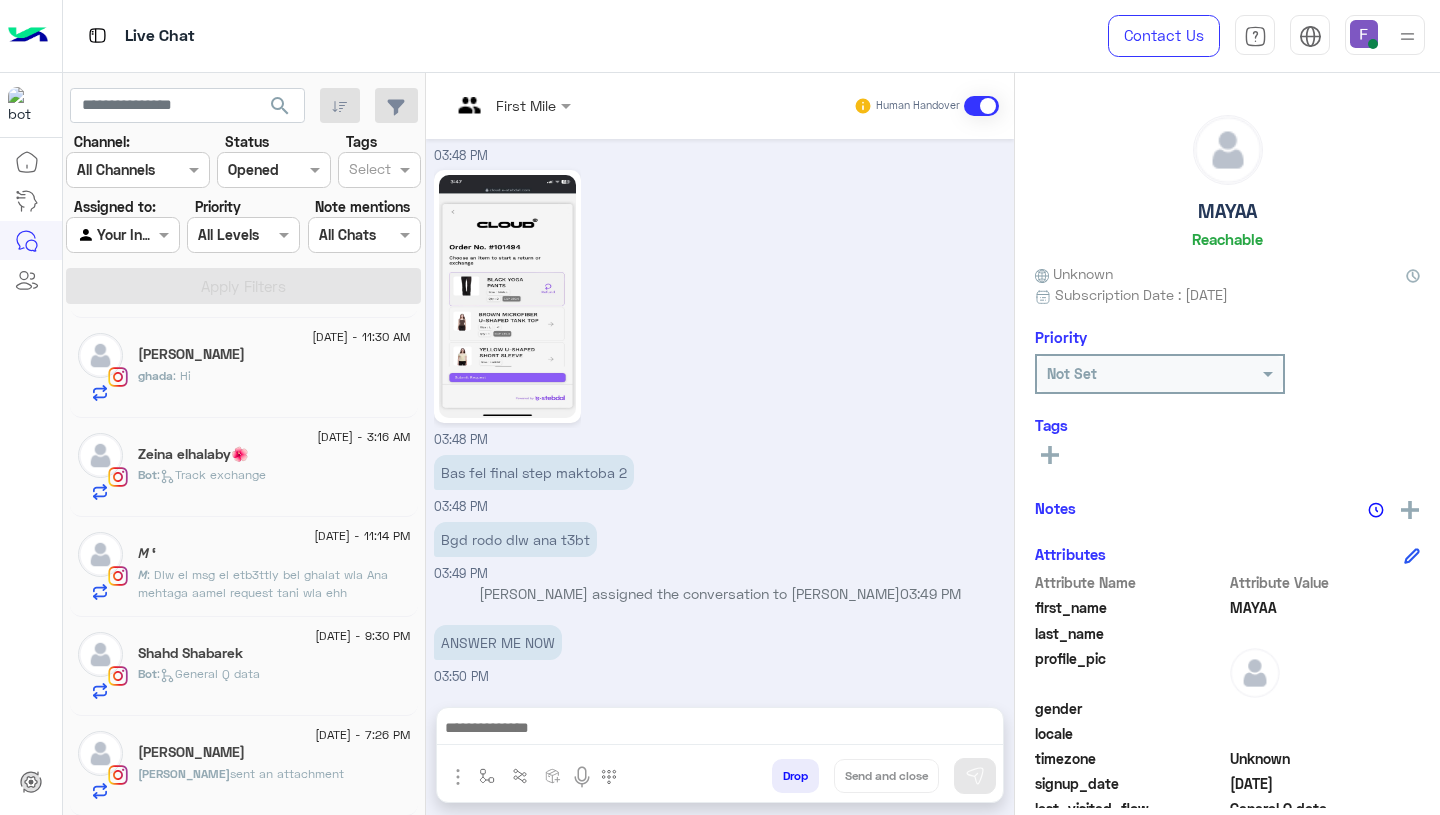 click on "sent an attachment" 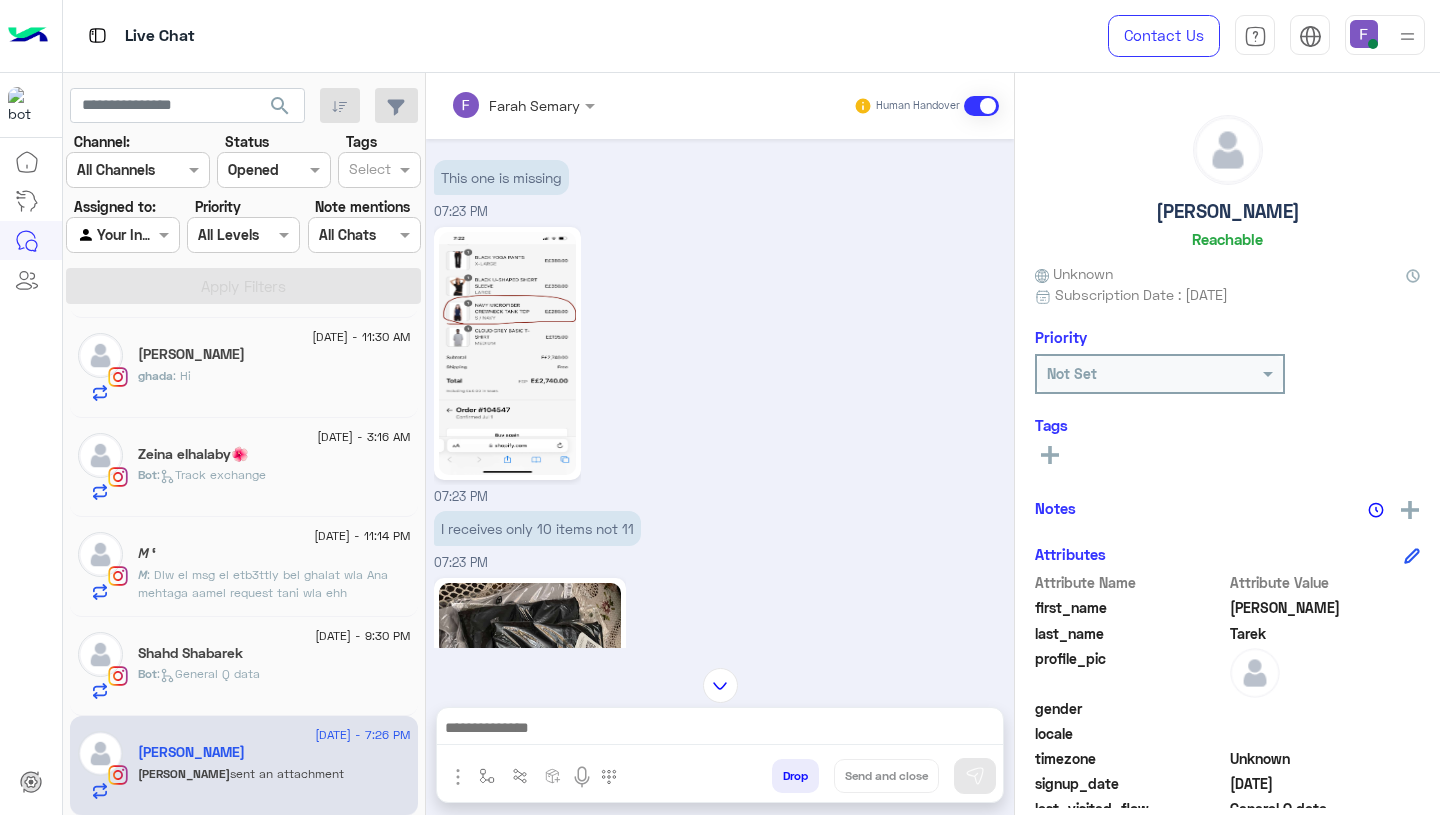 click on "I receives only 10 items not 11   07:23 PM" at bounding box center [720, 539] 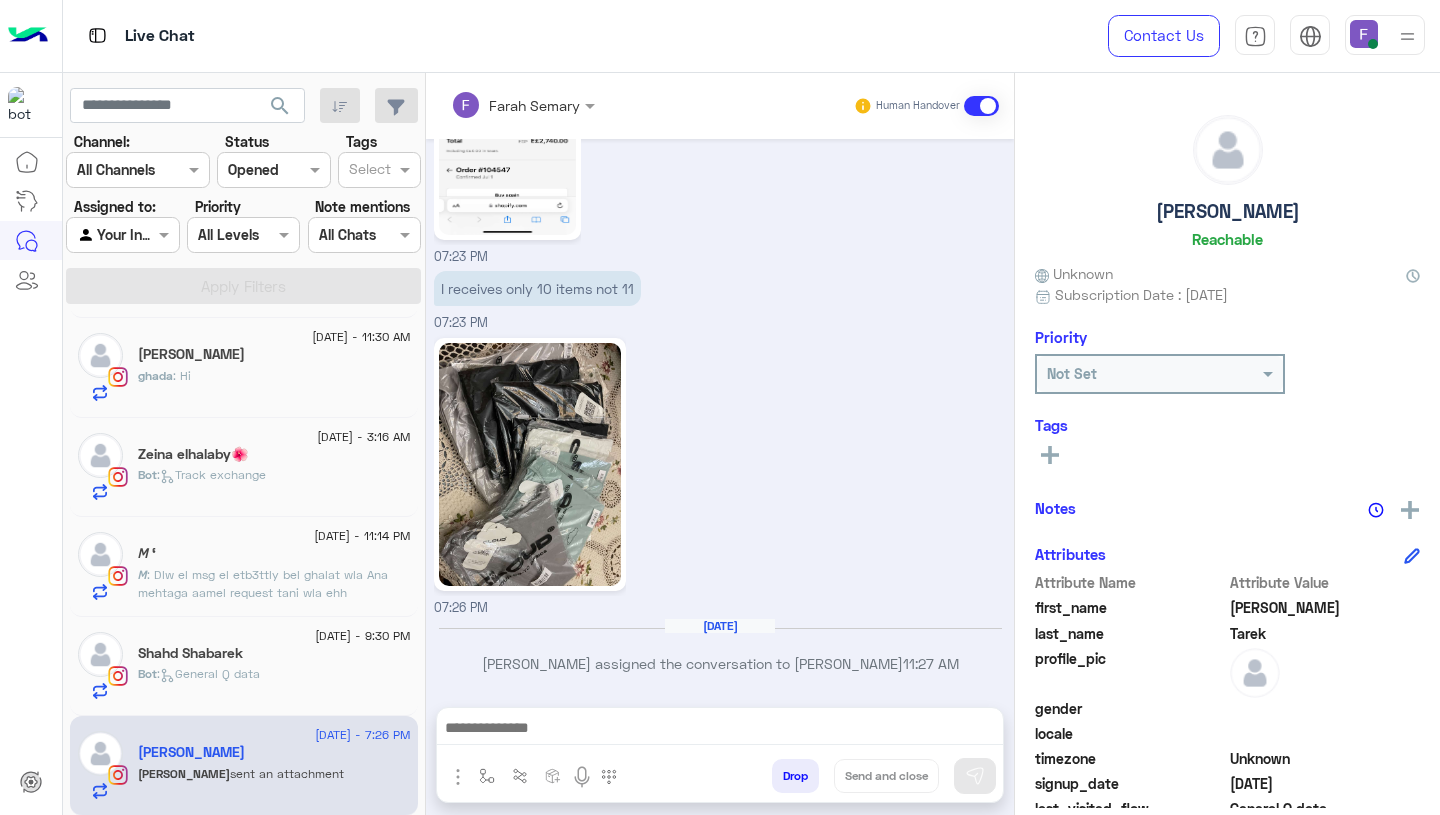 click on "I receives only 10 items not 11" at bounding box center (537, 288) 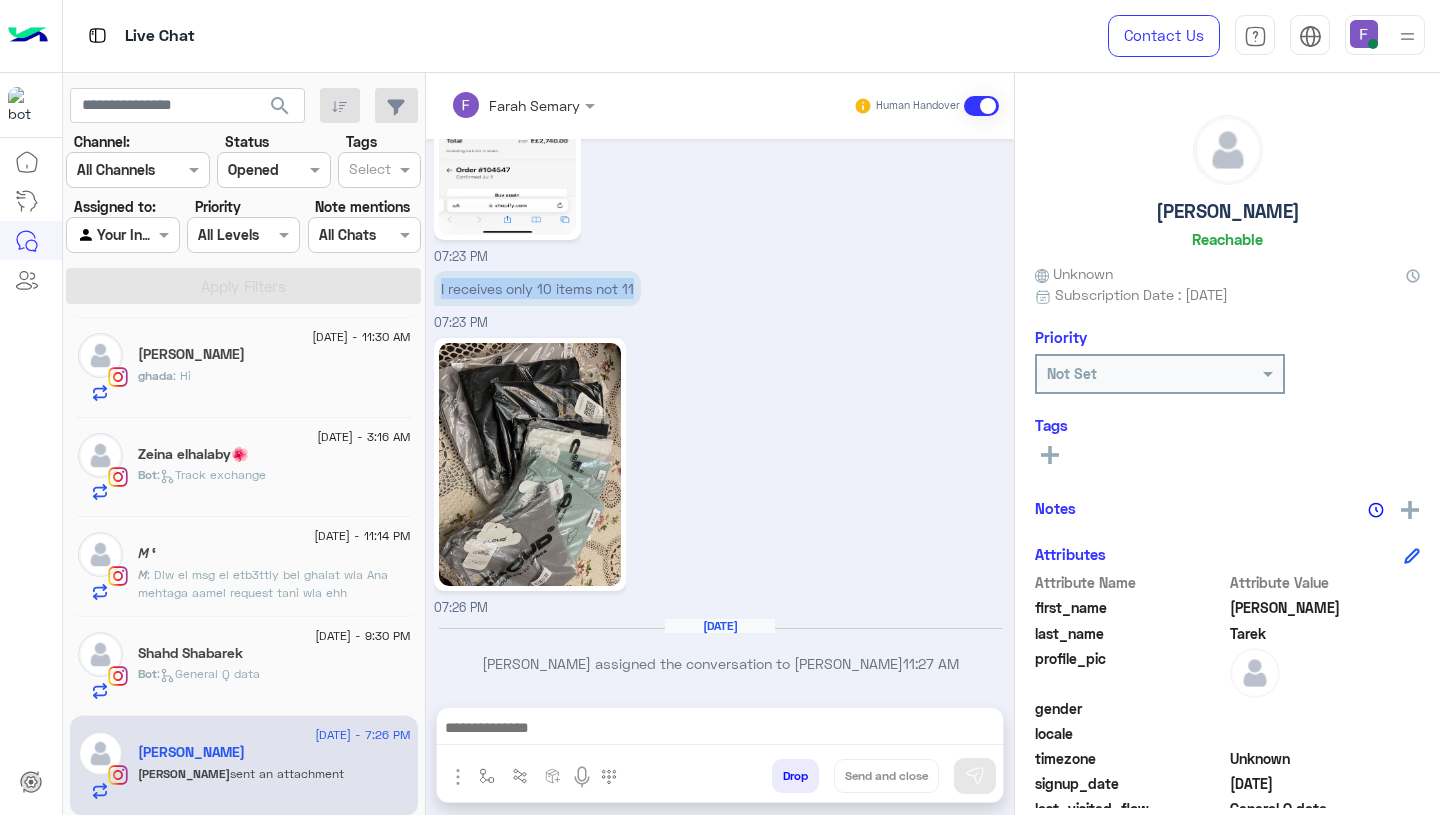click on "I receives only 10 items not 11" at bounding box center (537, 288) 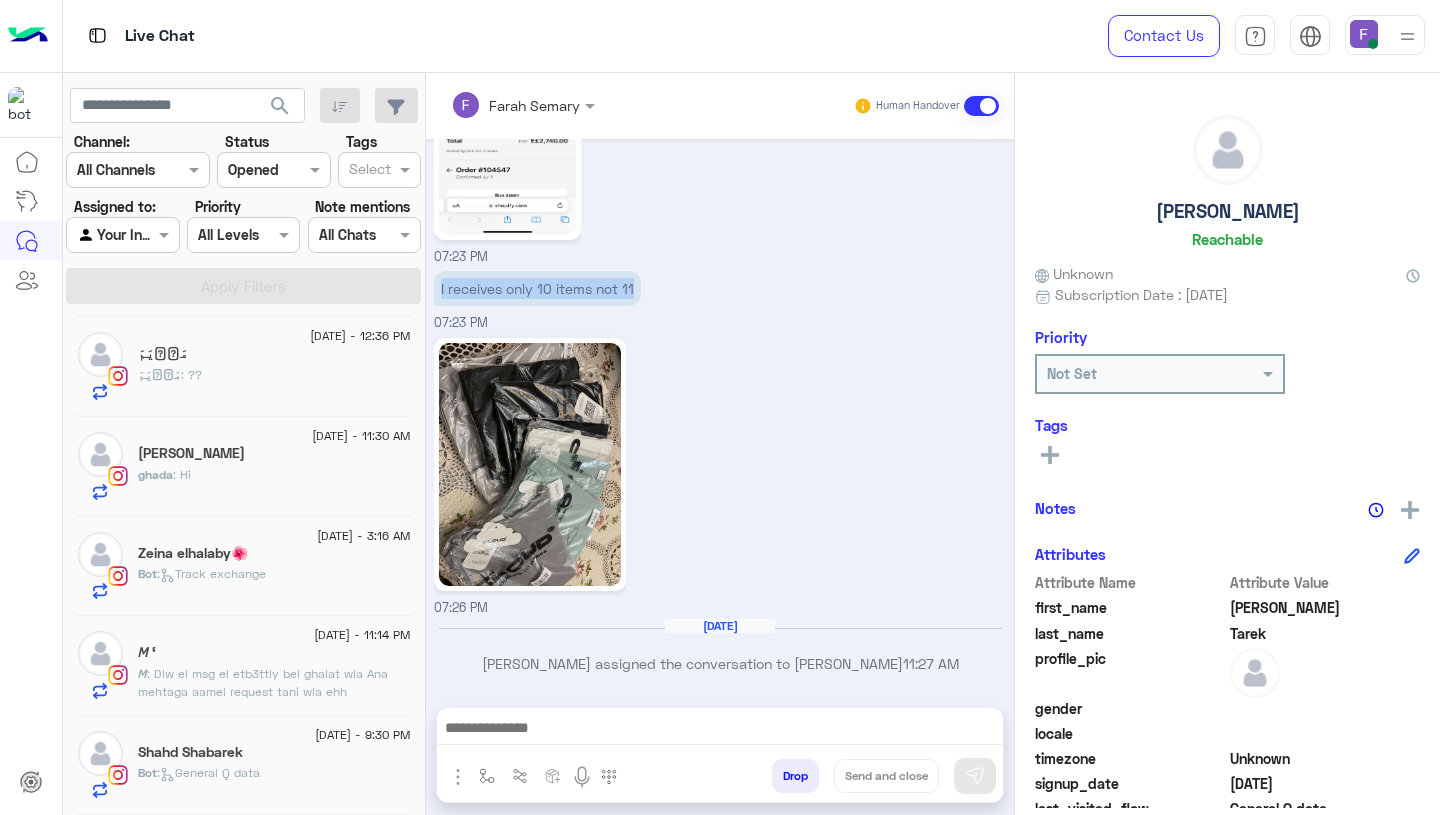 scroll, scrollTop: 499, scrollLeft: 0, axis: vertical 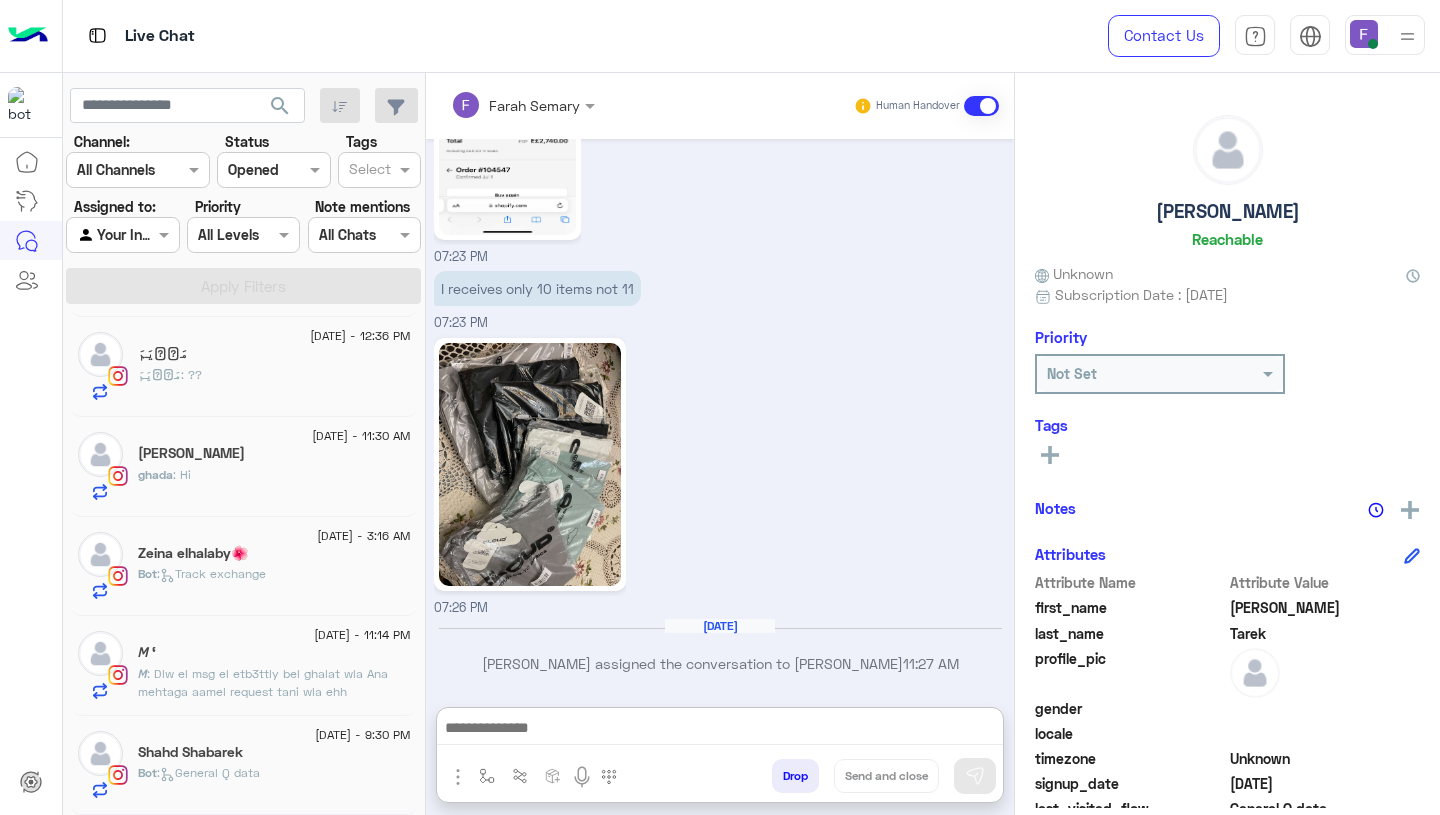 click at bounding box center (720, 730) 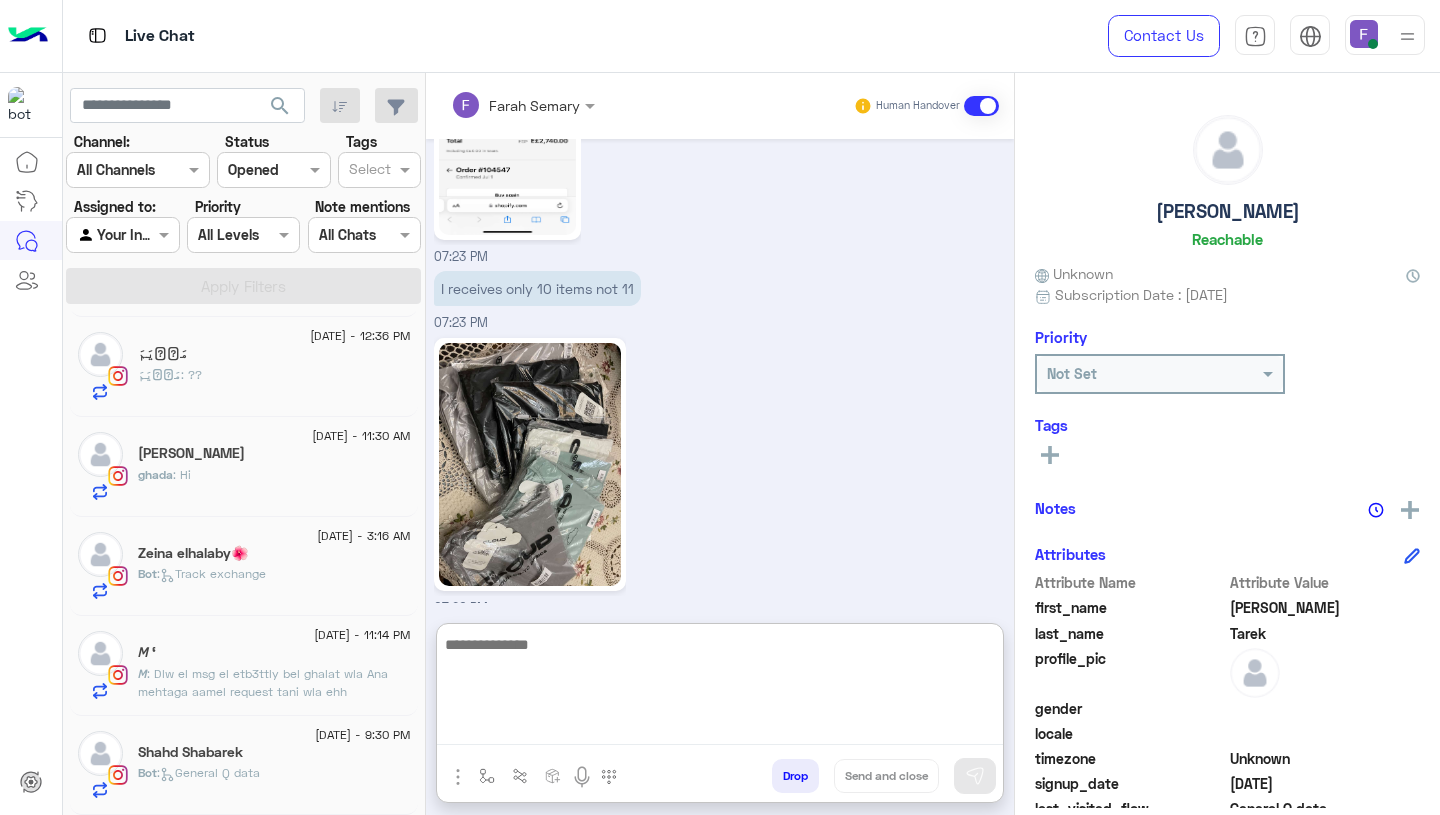 paste on "**********" 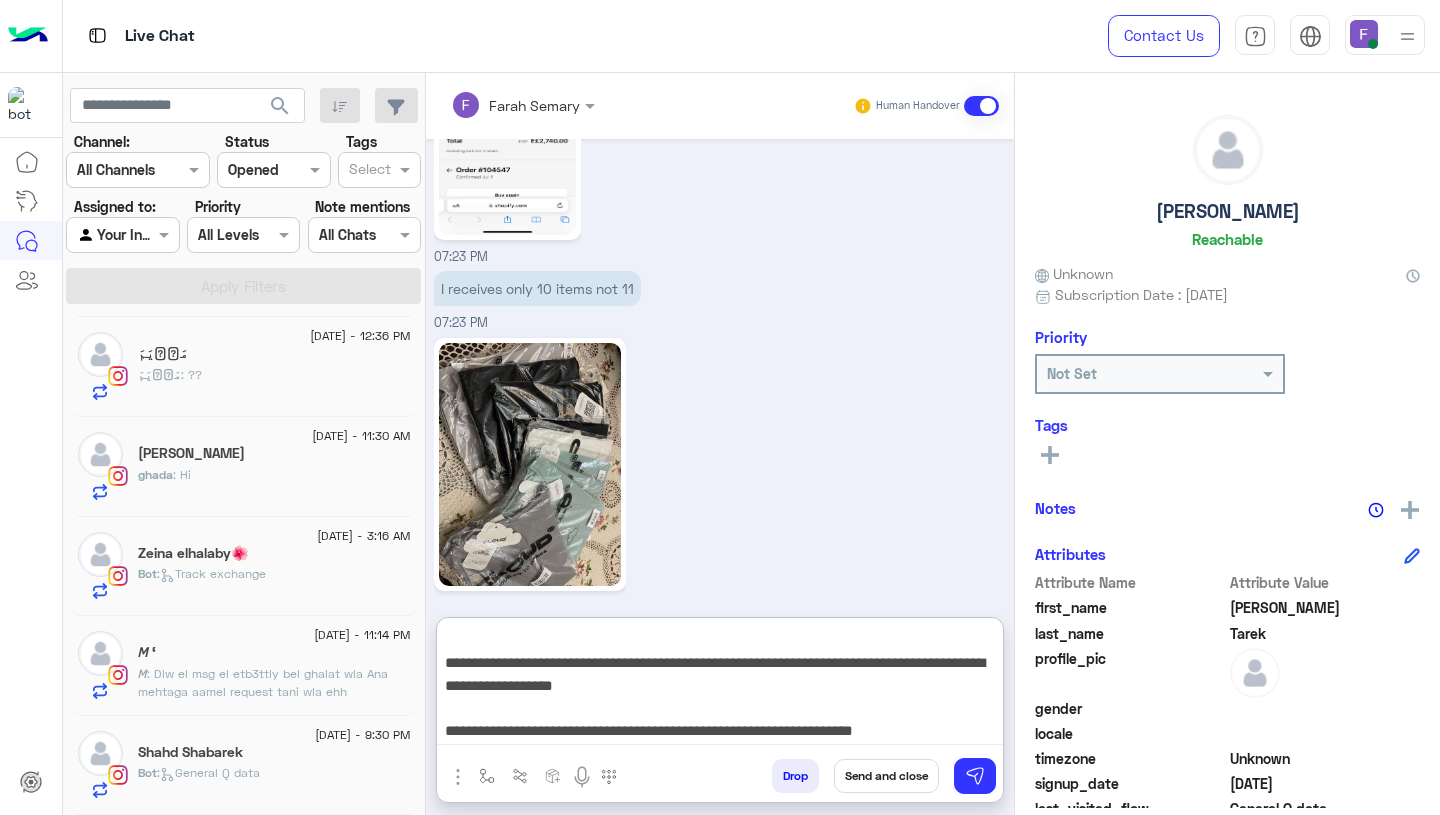 scroll, scrollTop: 65, scrollLeft: 0, axis: vertical 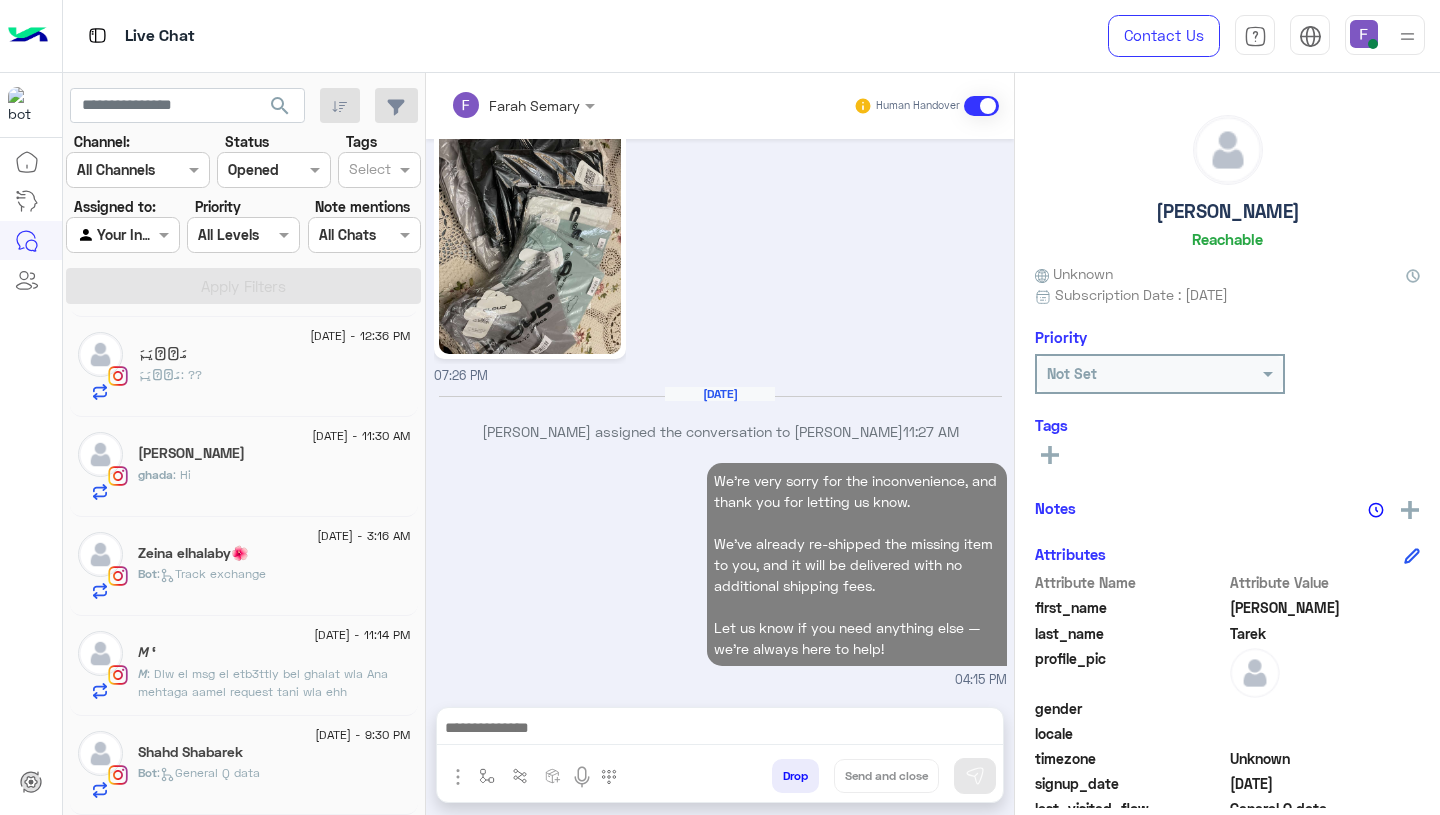 click on "Shahd Shabarek" 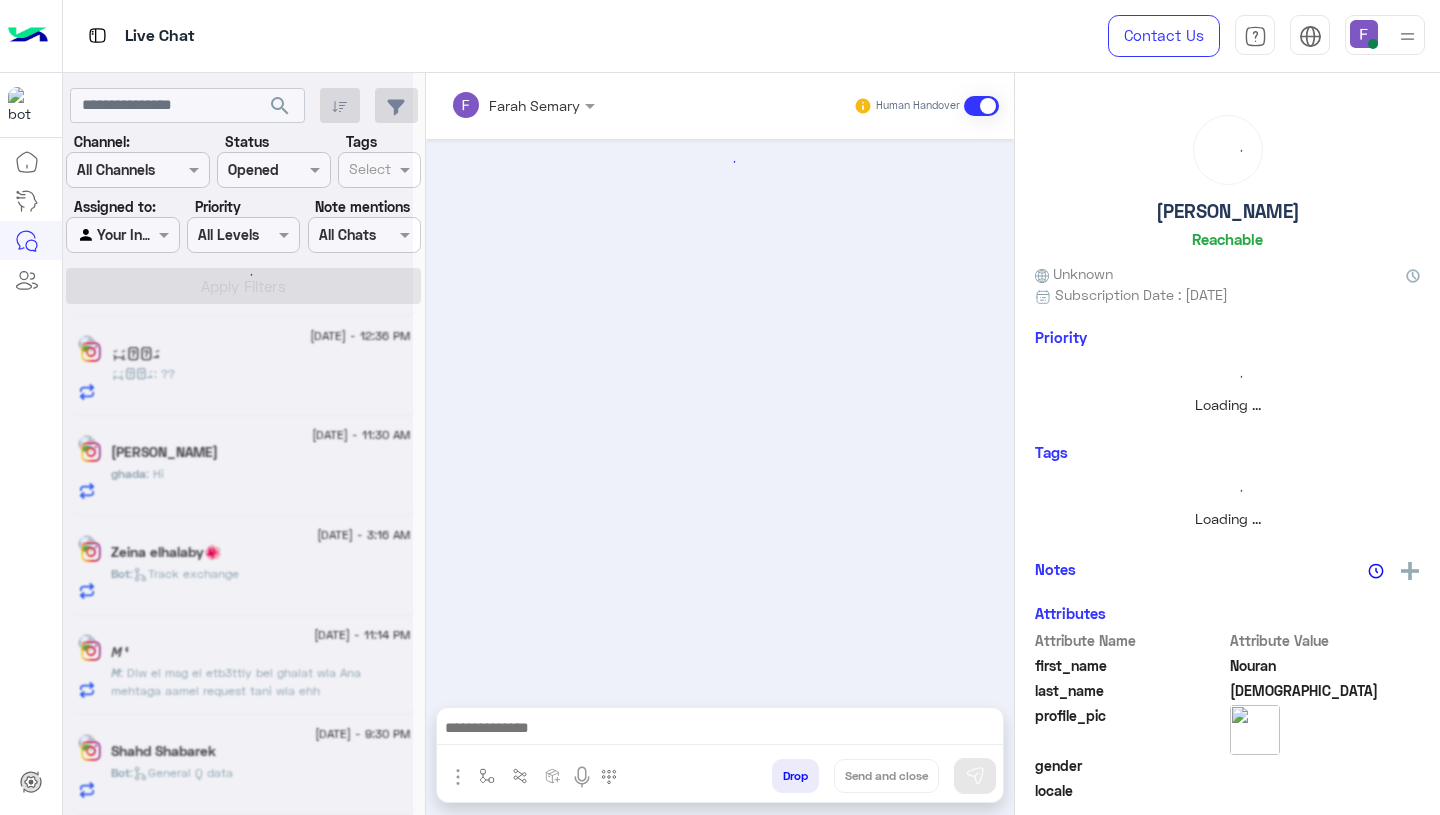 scroll, scrollTop: 0, scrollLeft: 0, axis: both 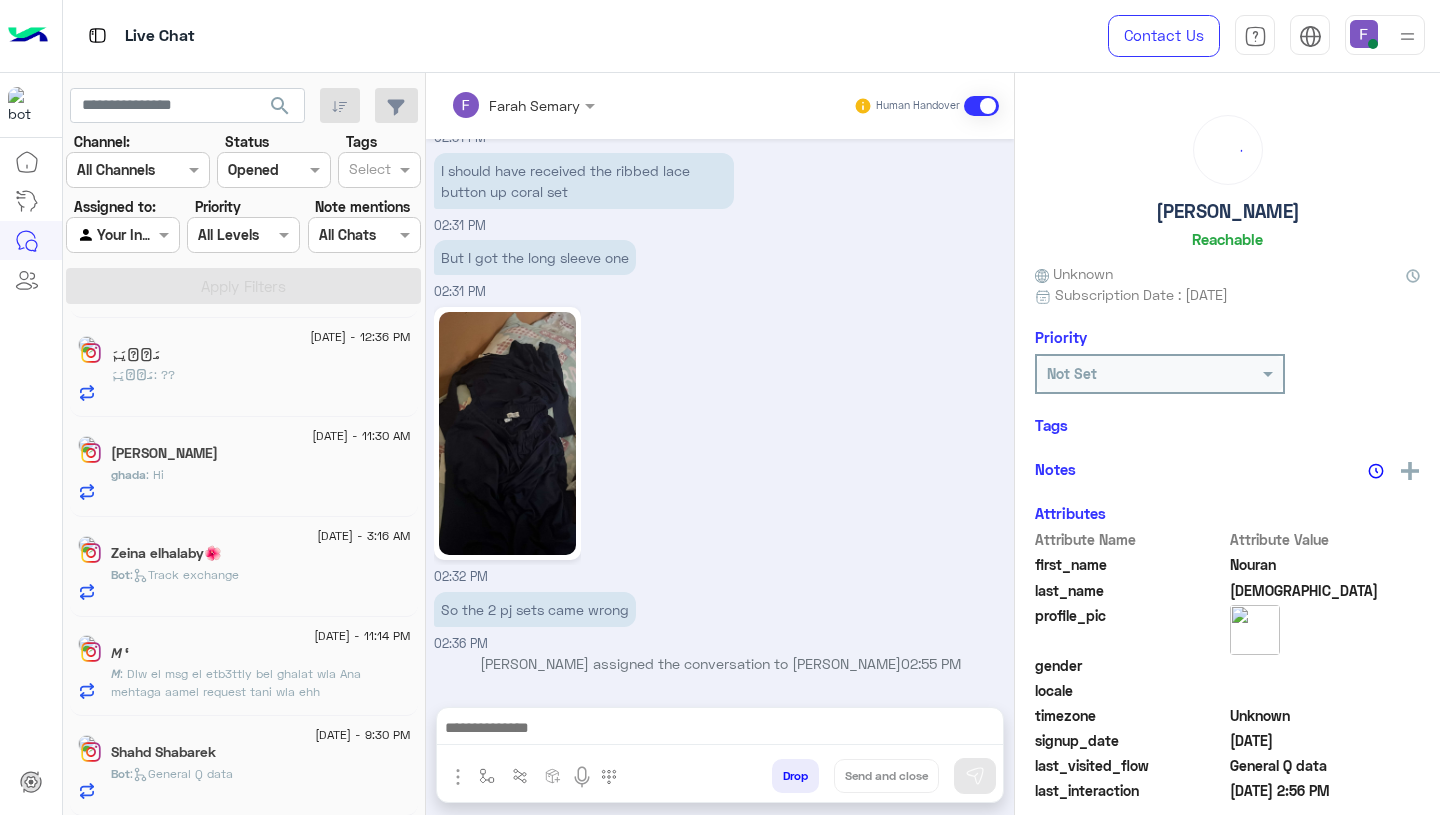 click on "Shahd Shabarek" 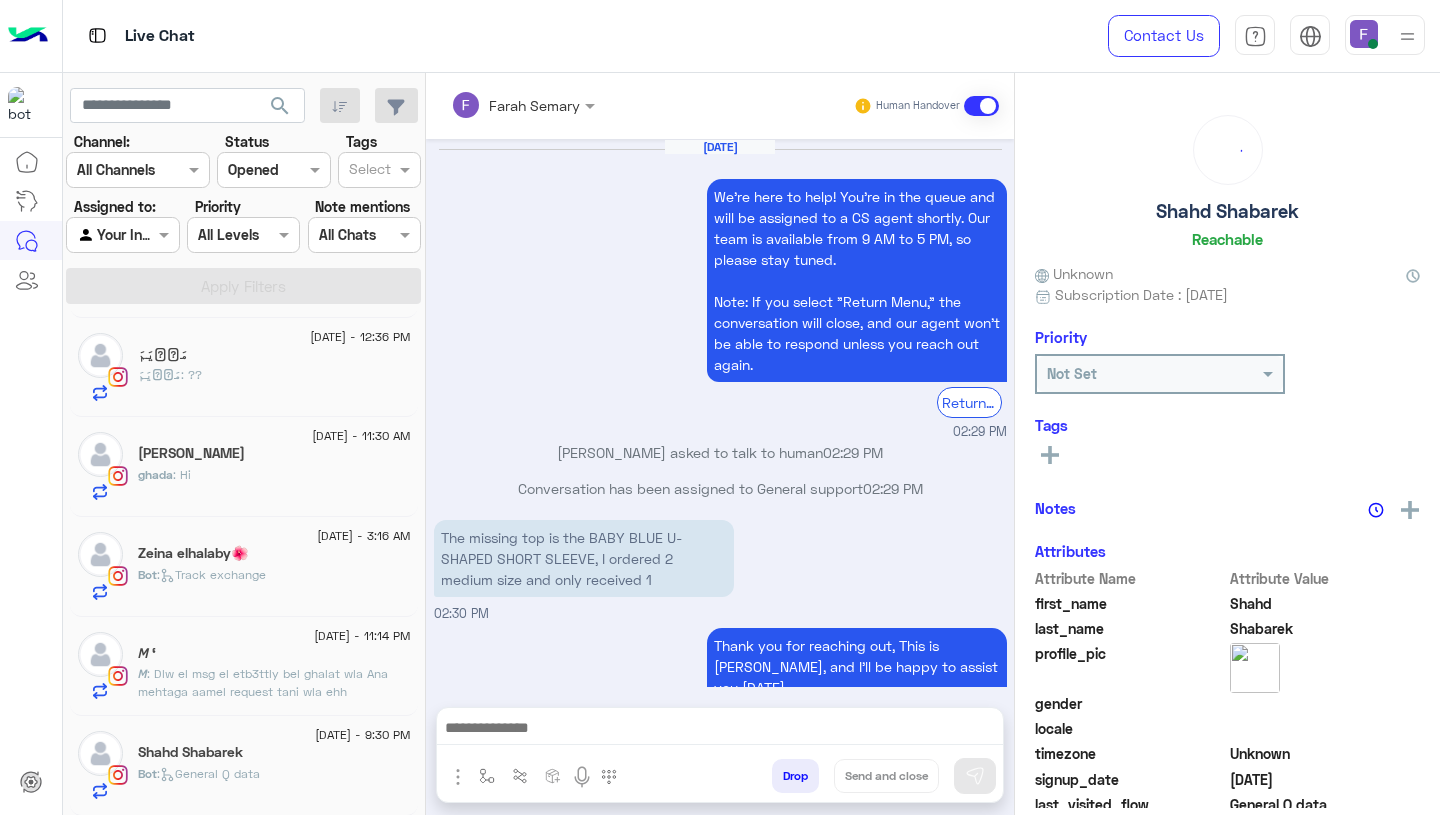 scroll, scrollTop: 1894, scrollLeft: 0, axis: vertical 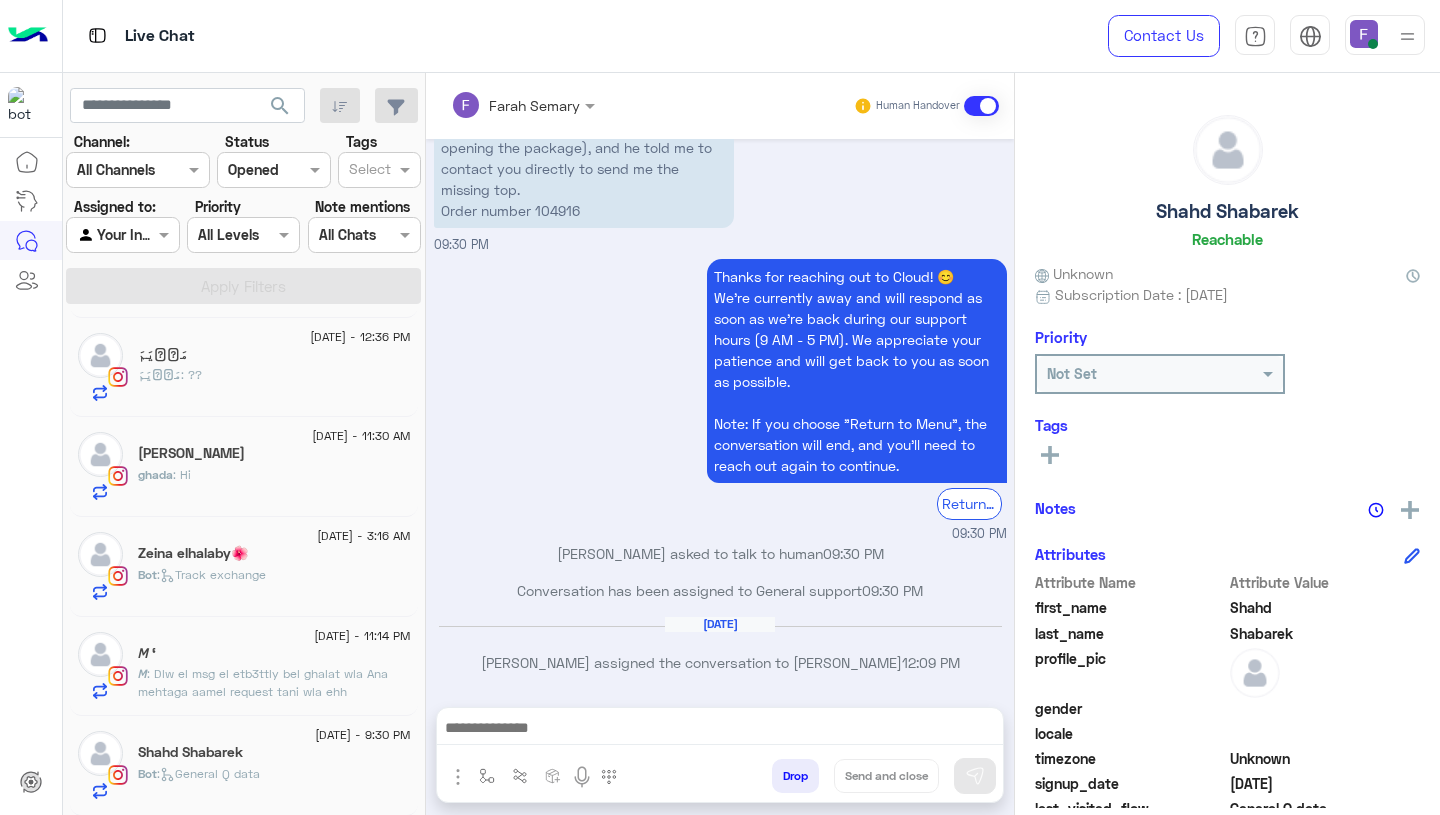 click on "Shahd Shabarek" 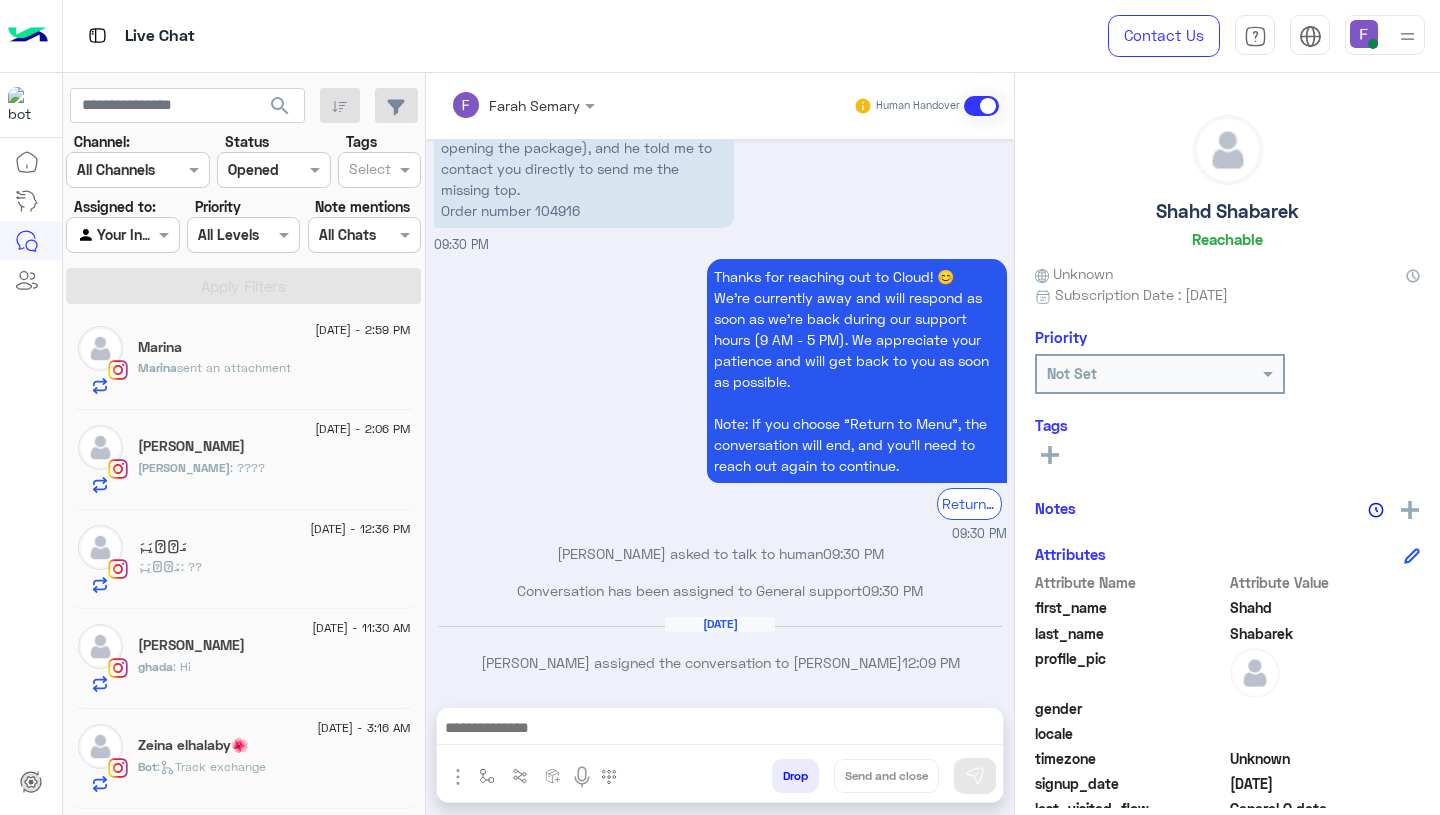 scroll, scrollTop: 190, scrollLeft: 0, axis: vertical 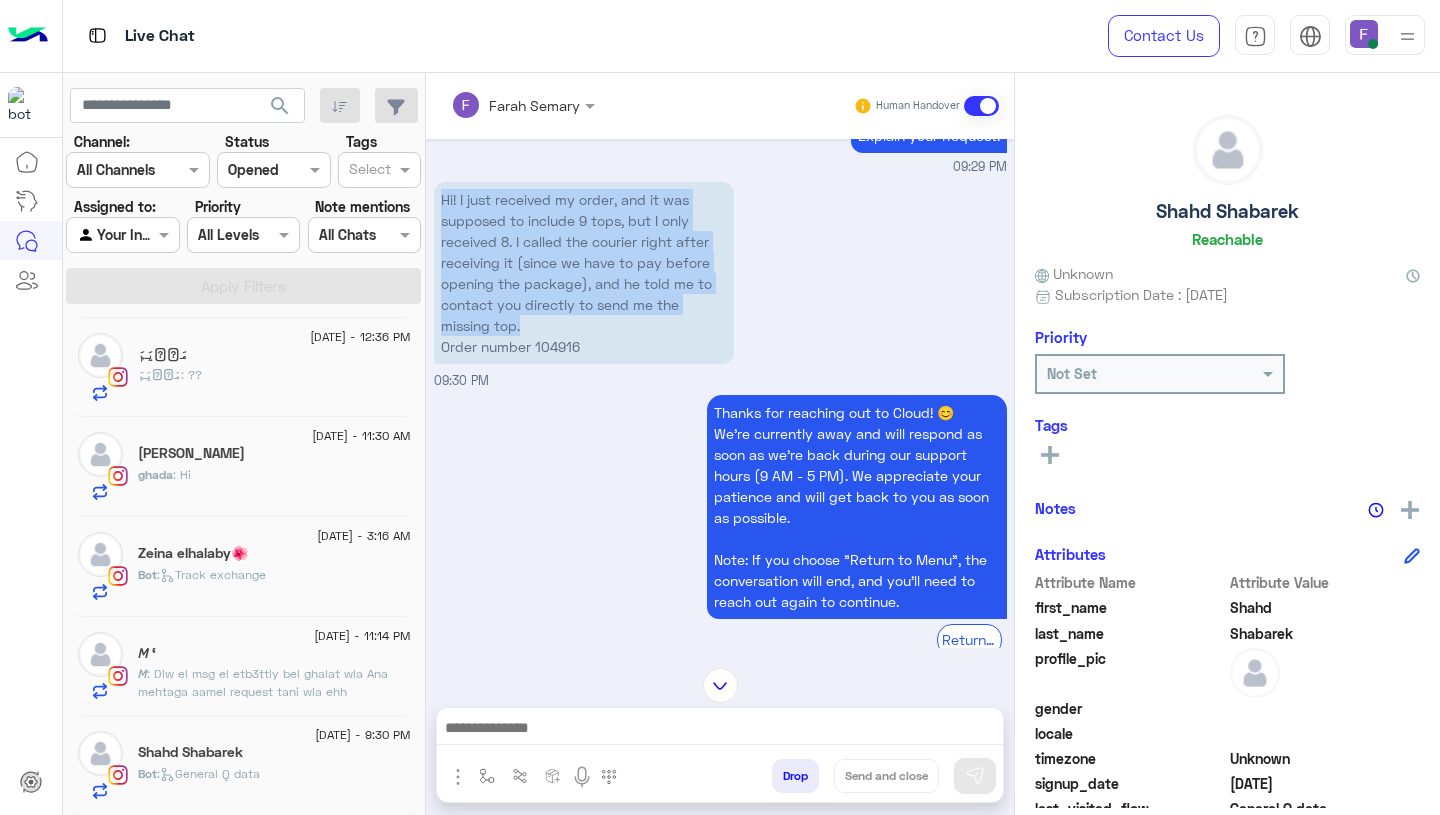 drag, startPoint x: 435, startPoint y: 195, endPoint x: 537, endPoint y: 324, distance: 164.45364 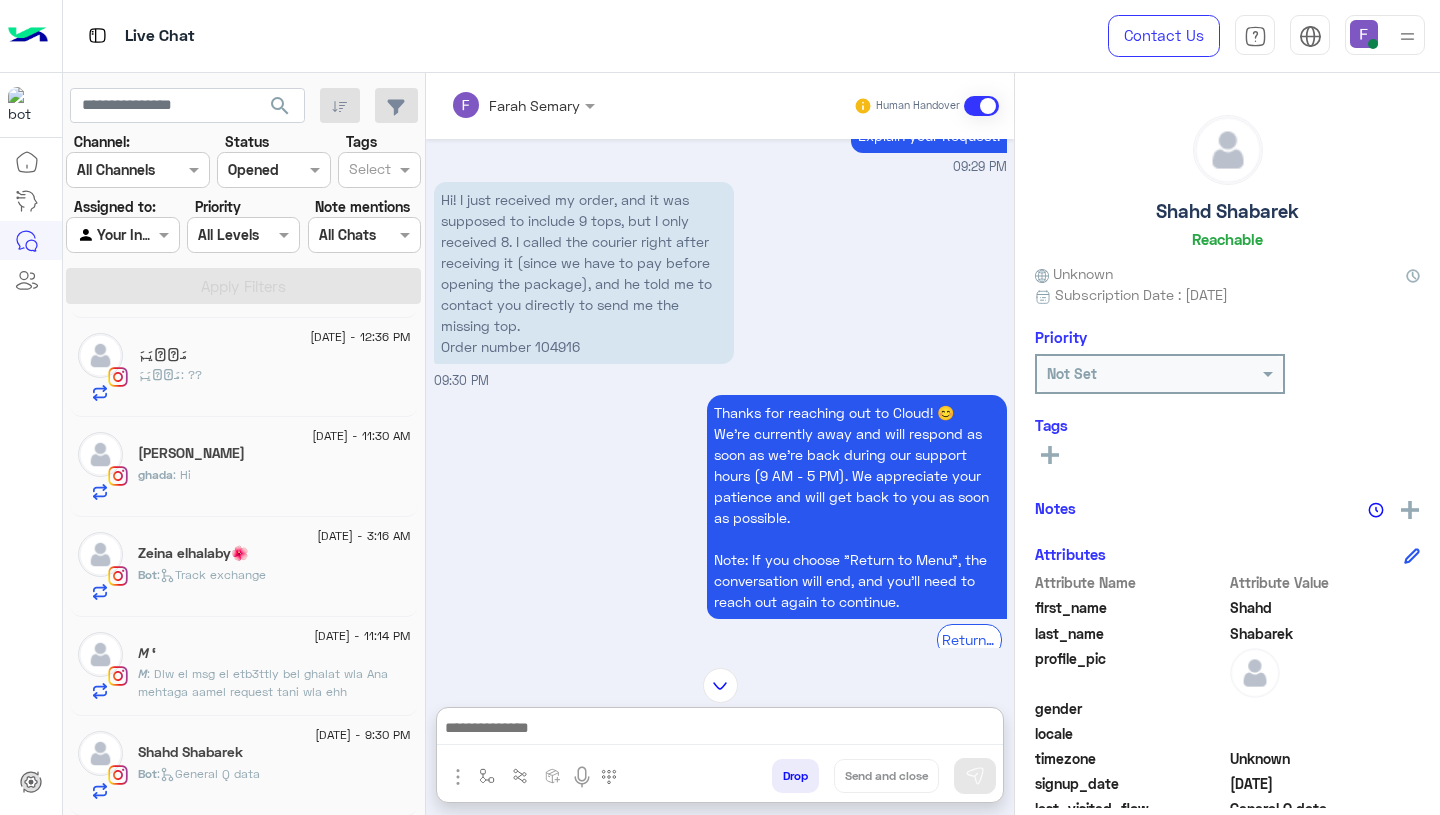 click at bounding box center (720, 730) 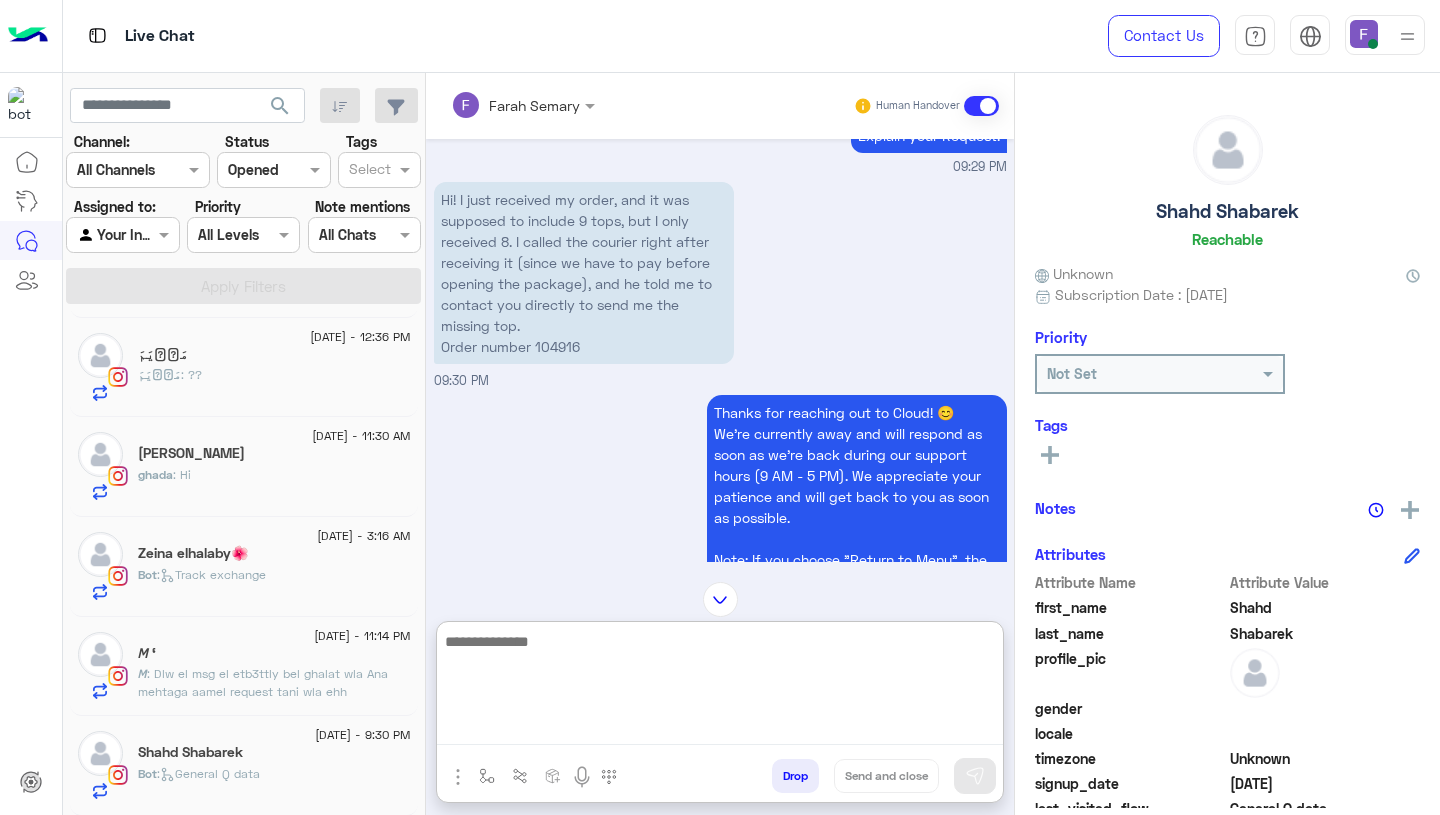 paste on "**********" 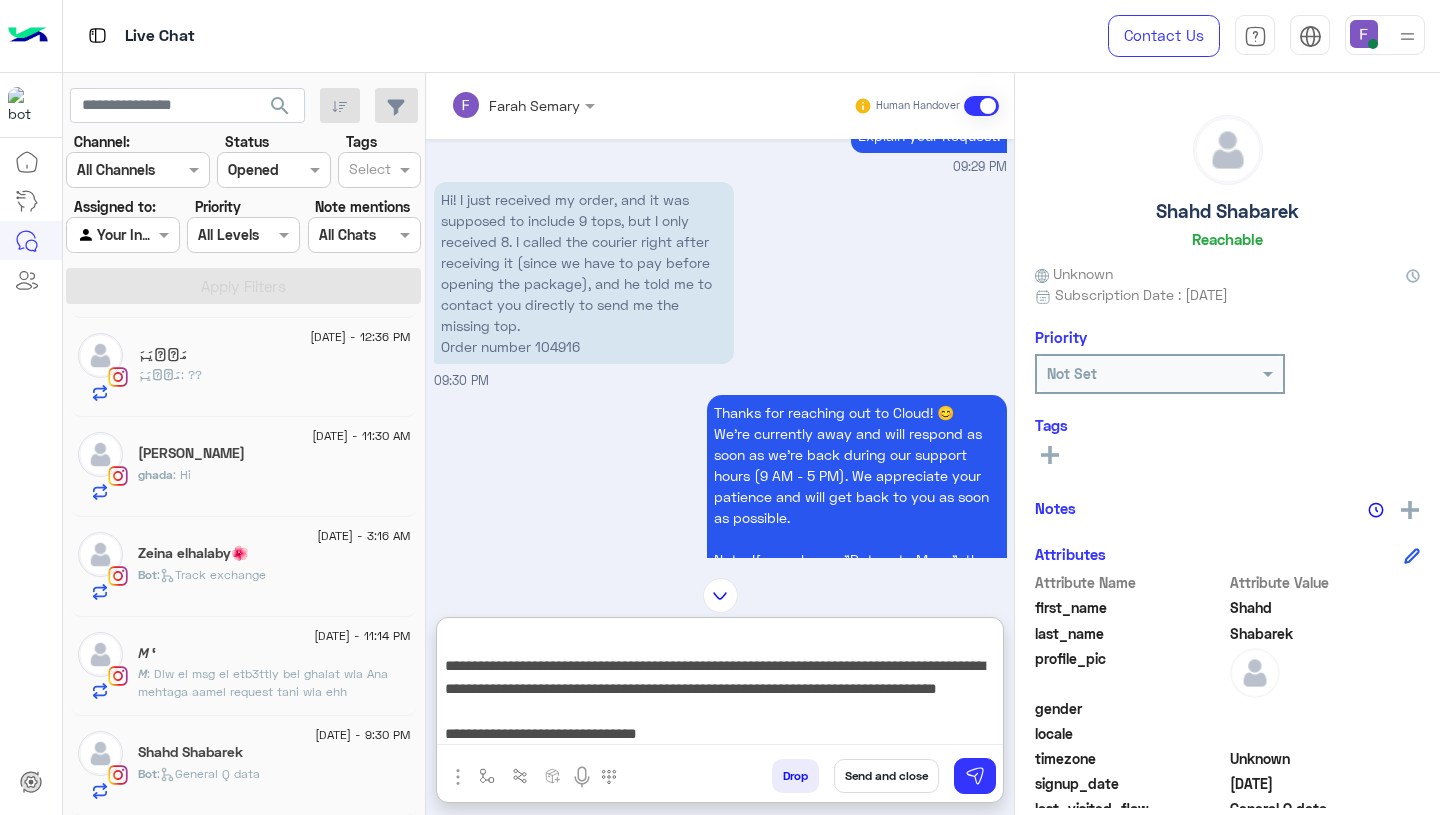 scroll, scrollTop: 23, scrollLeft: 0, axis: vertical 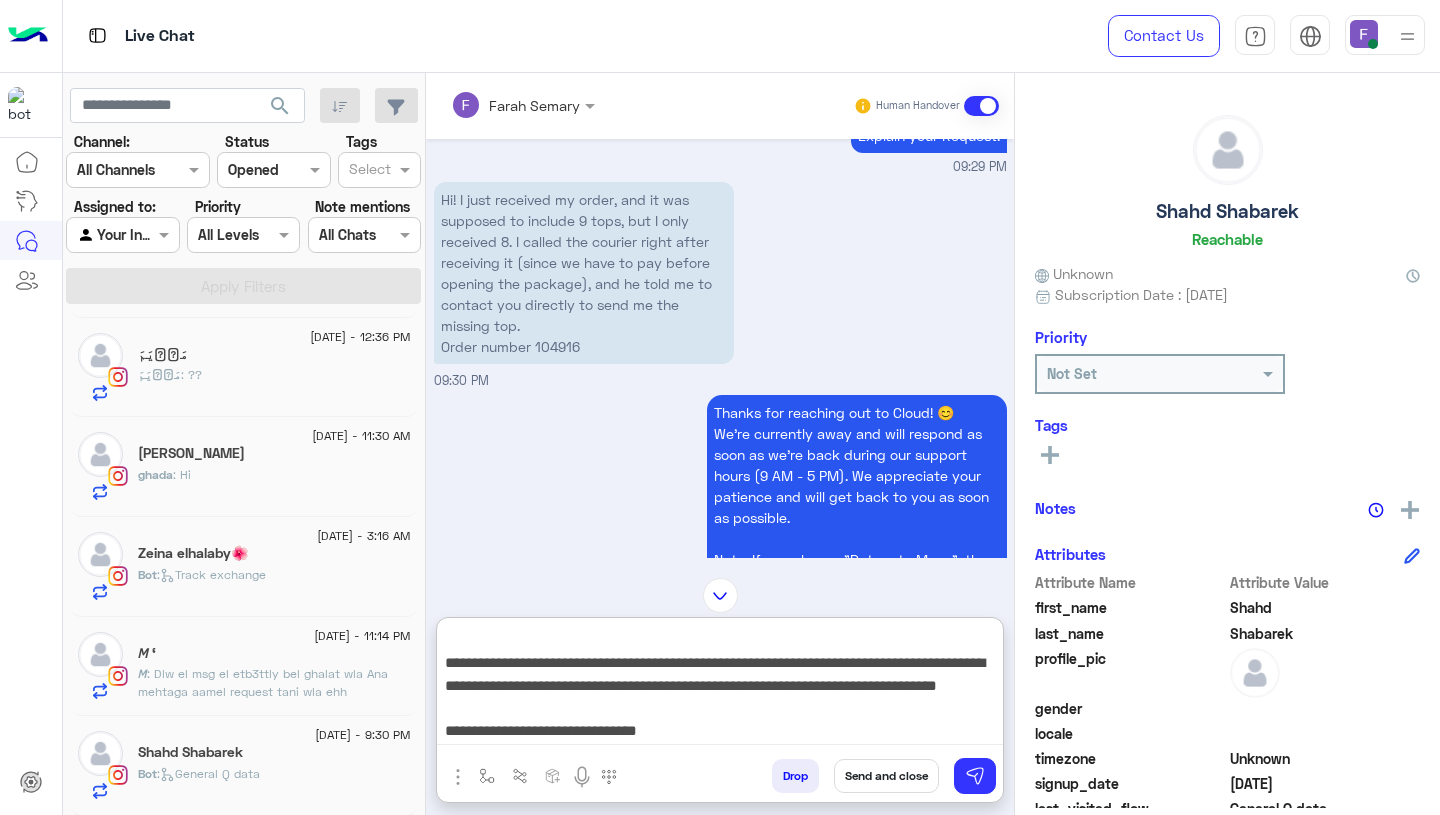 click on "**********" at bounding box center [720, 685] 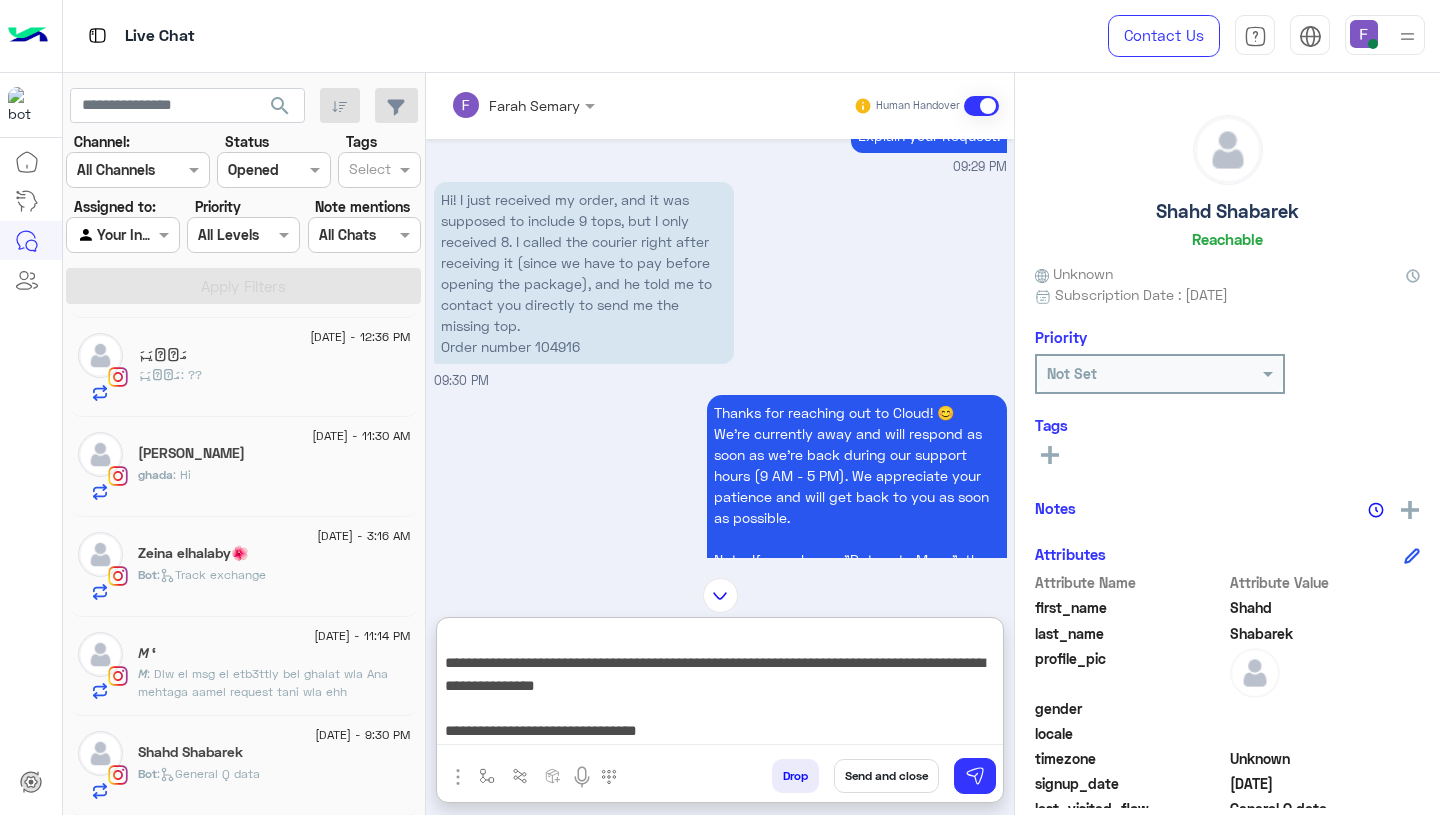 scroll, scrollTop: 78, scrollLeft: 0, axis: vertical 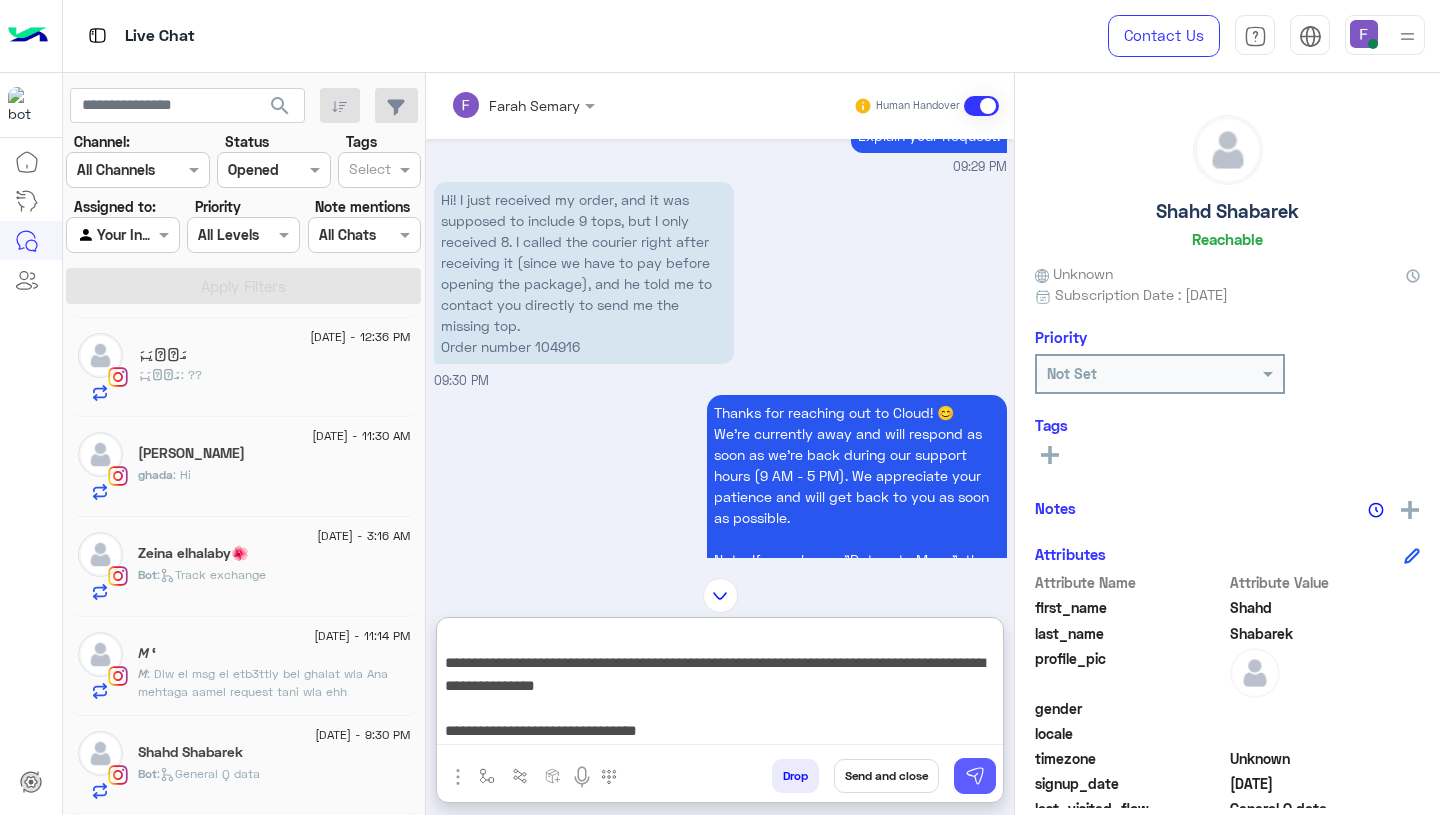 type on "**********" 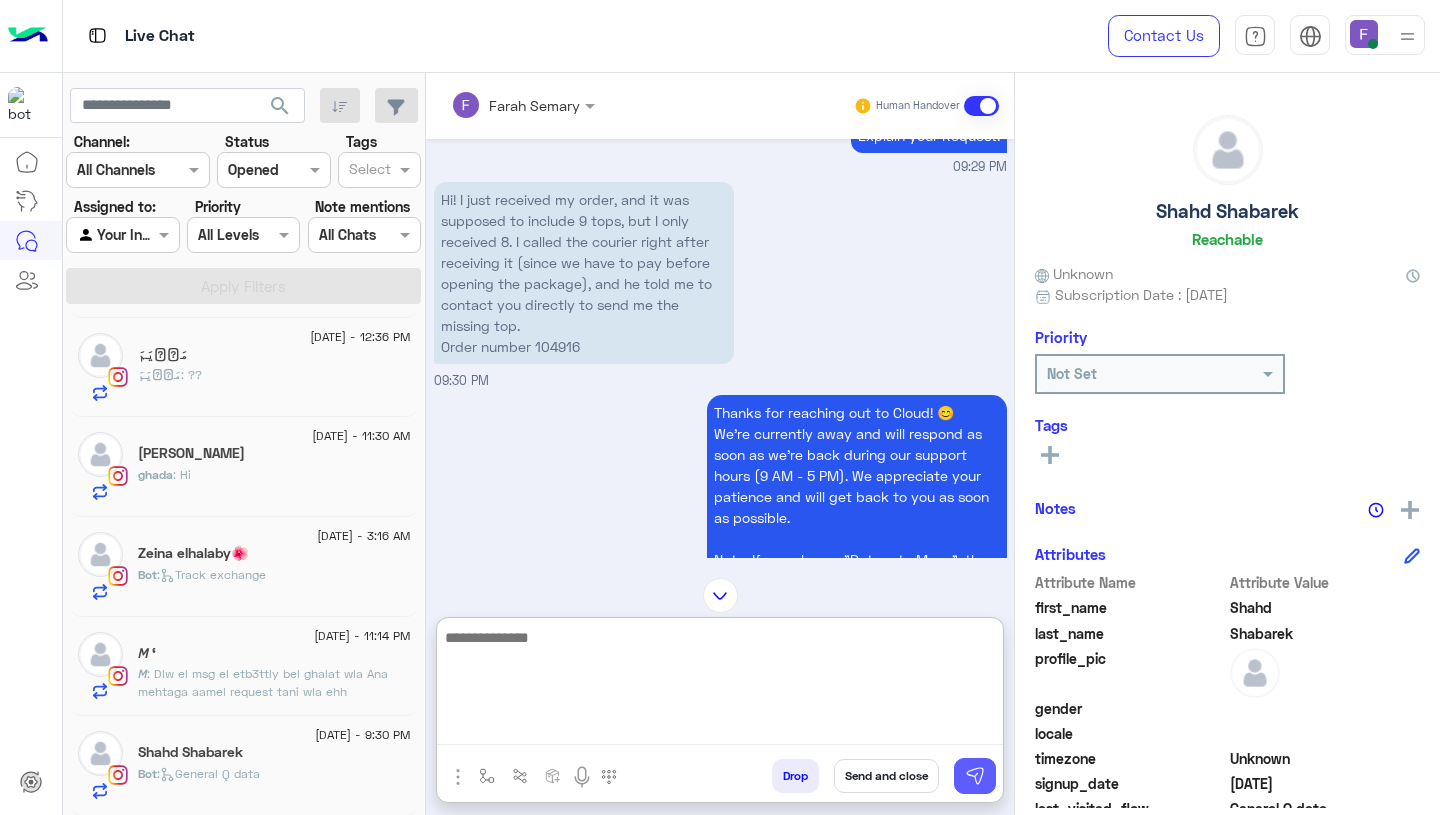 scroll, scrollTop: 0, scrollLeft: 0, axis: both 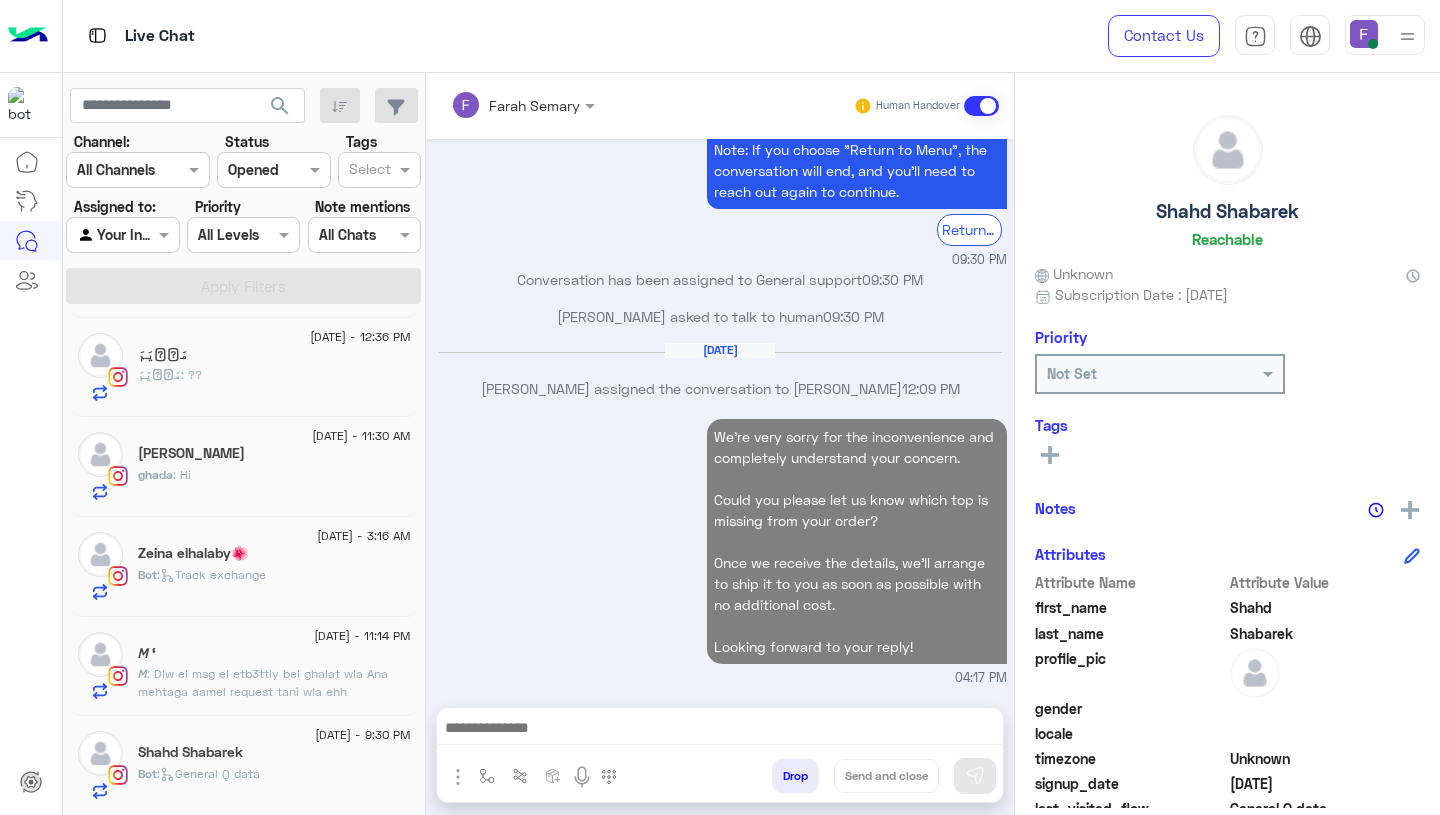 click on ": Dlw el msg el etb3ttly bel ghalat wla Ana mehtaga aamel request tani wla ehh" 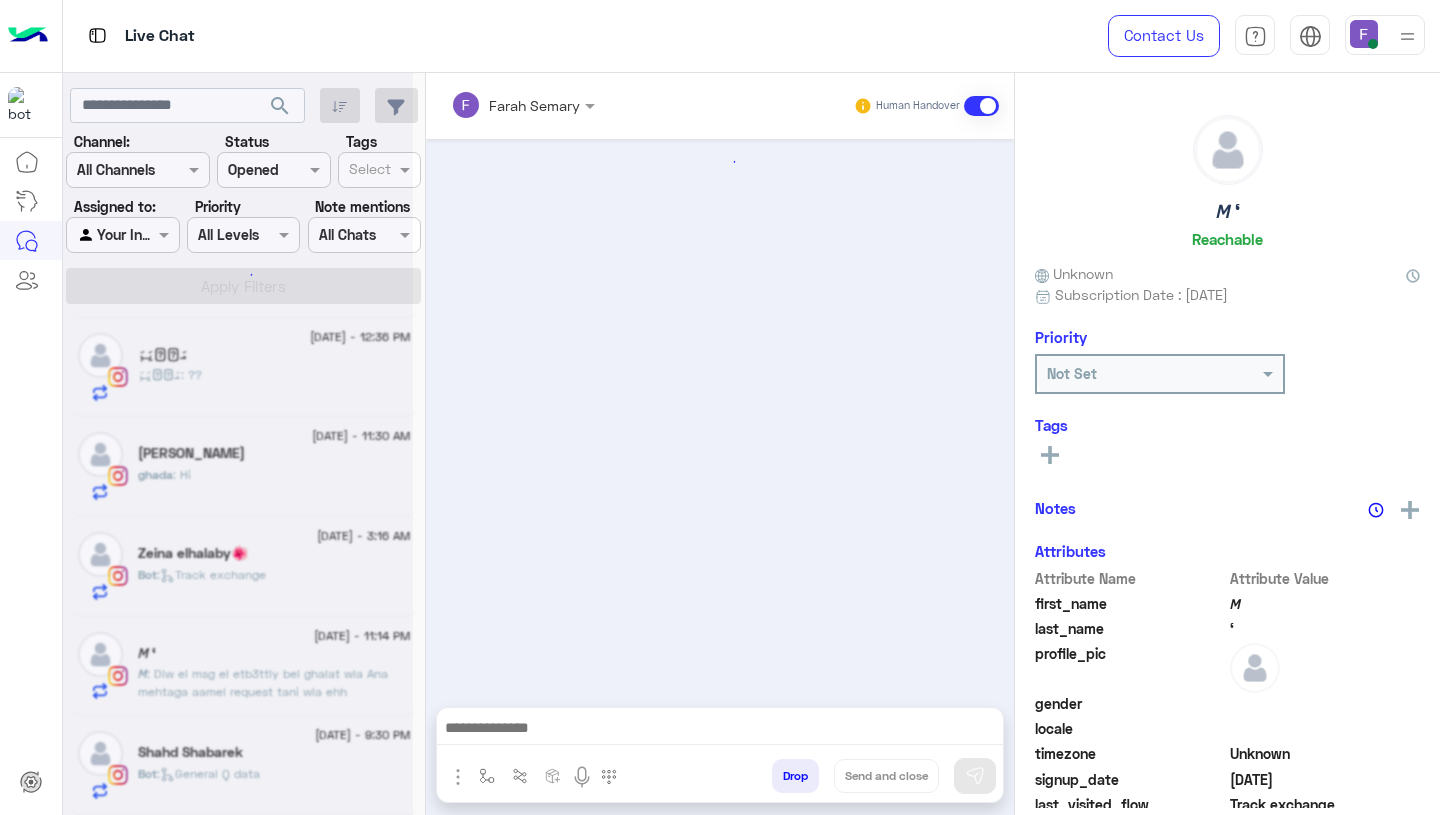 scroll, scrollTop: 1428, scrollLeft: 0, axis: vertical 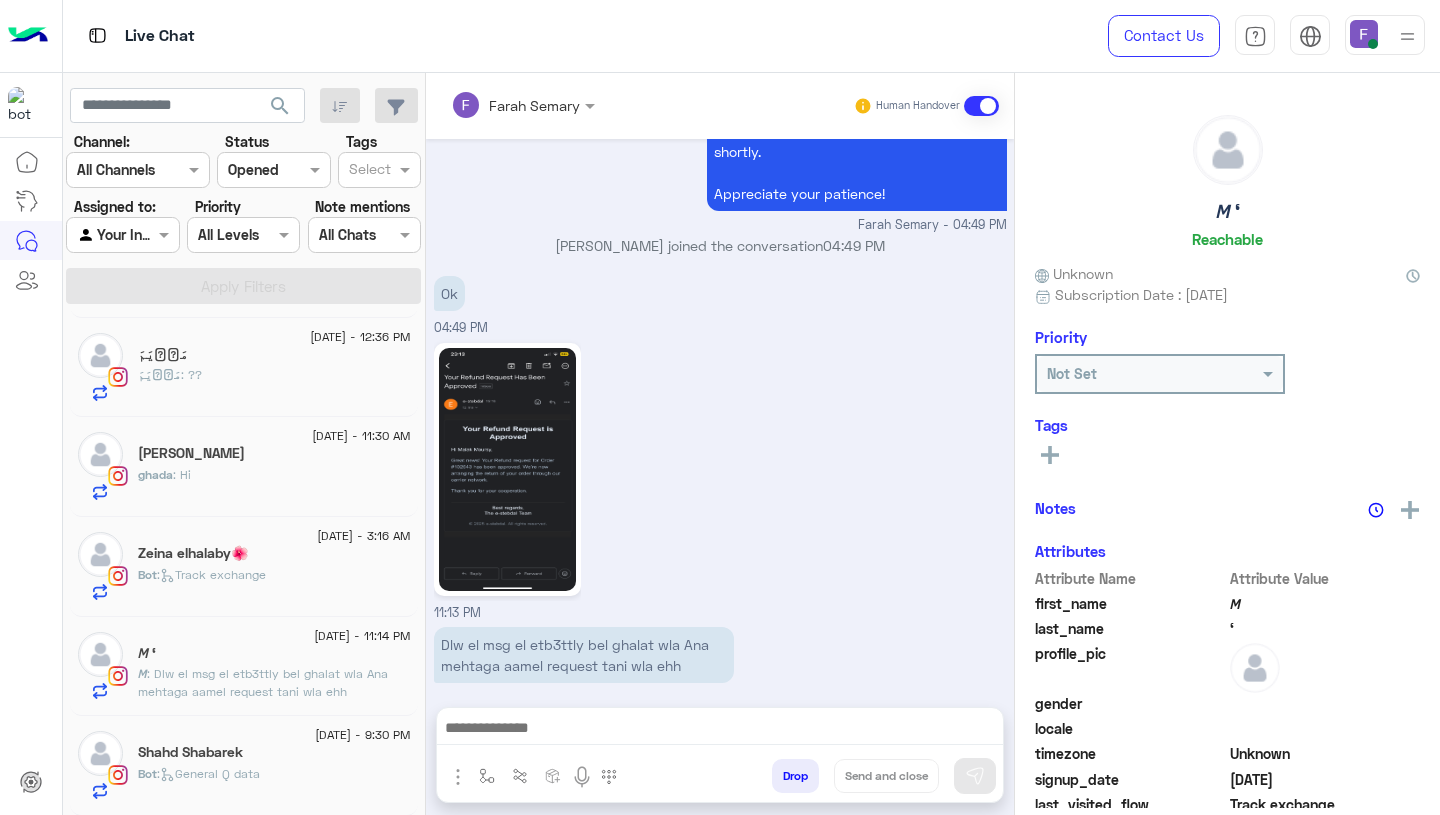 click on ": Dlw el msg el etb3ttly bel ghalat wla Ana mehtaga aamel request tani wla ehh" 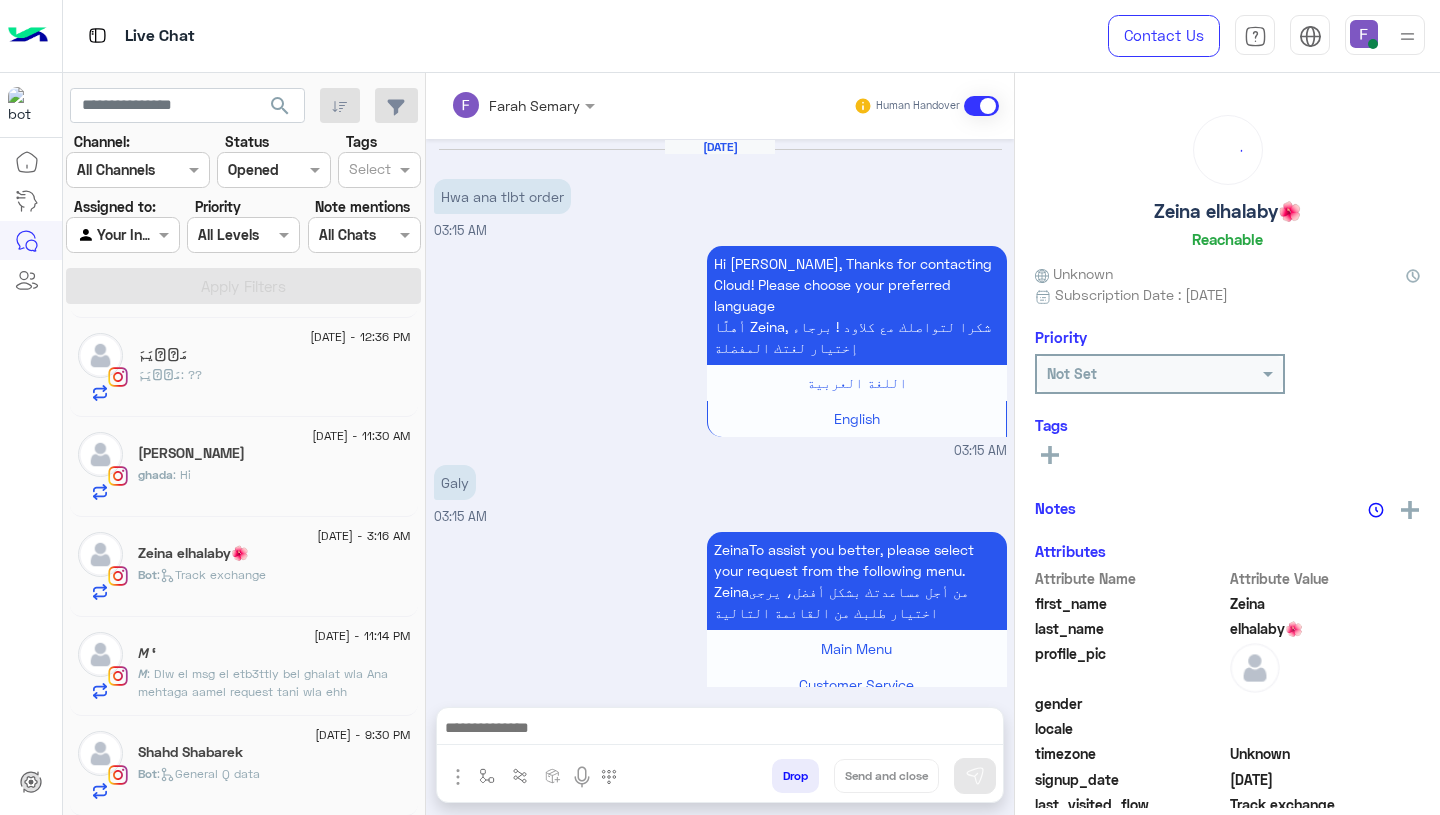scroll, scrollTop: 1799, scrollLeft: 0, axis: vertical 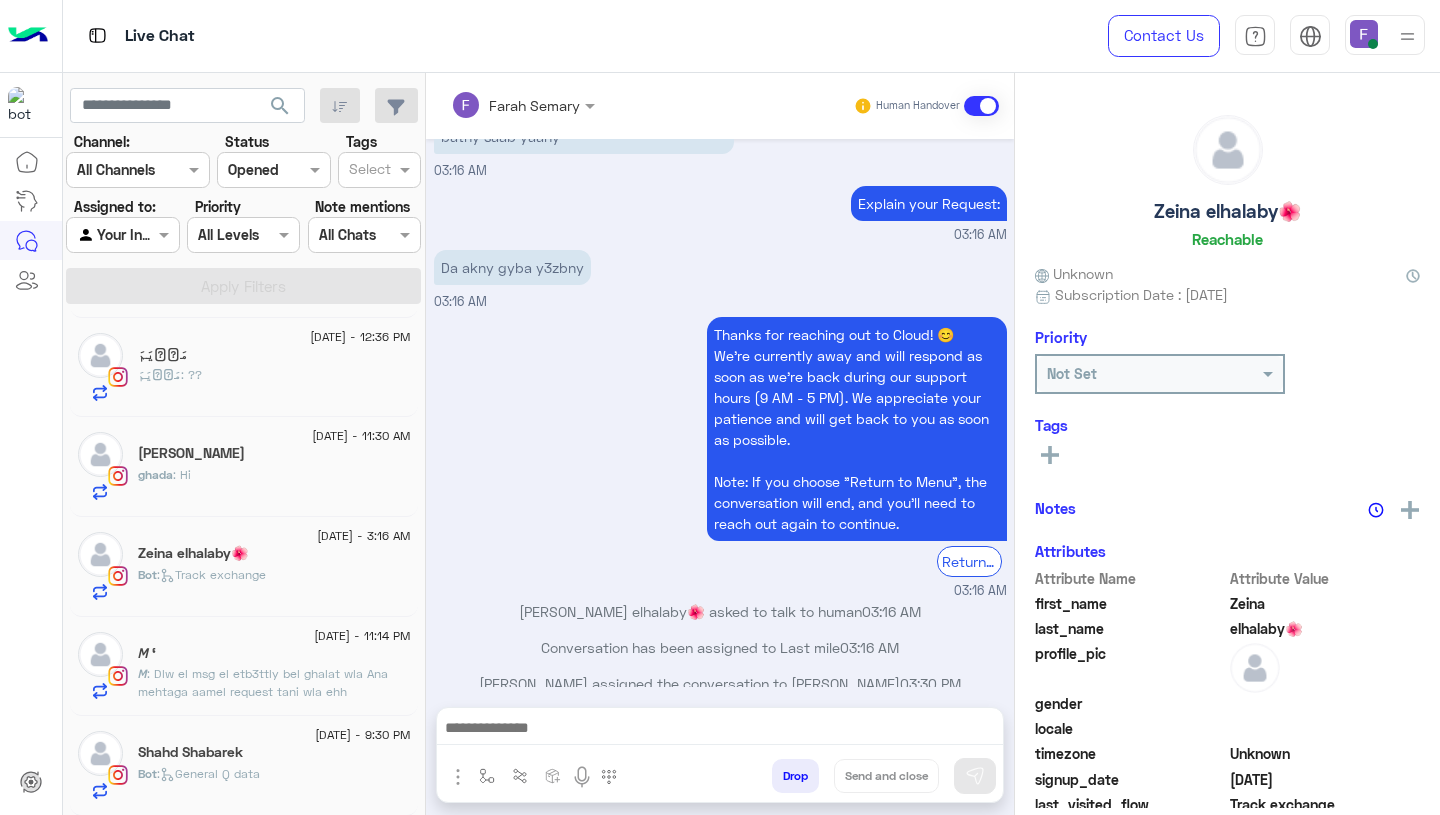 click on "Shahd Shabarek" 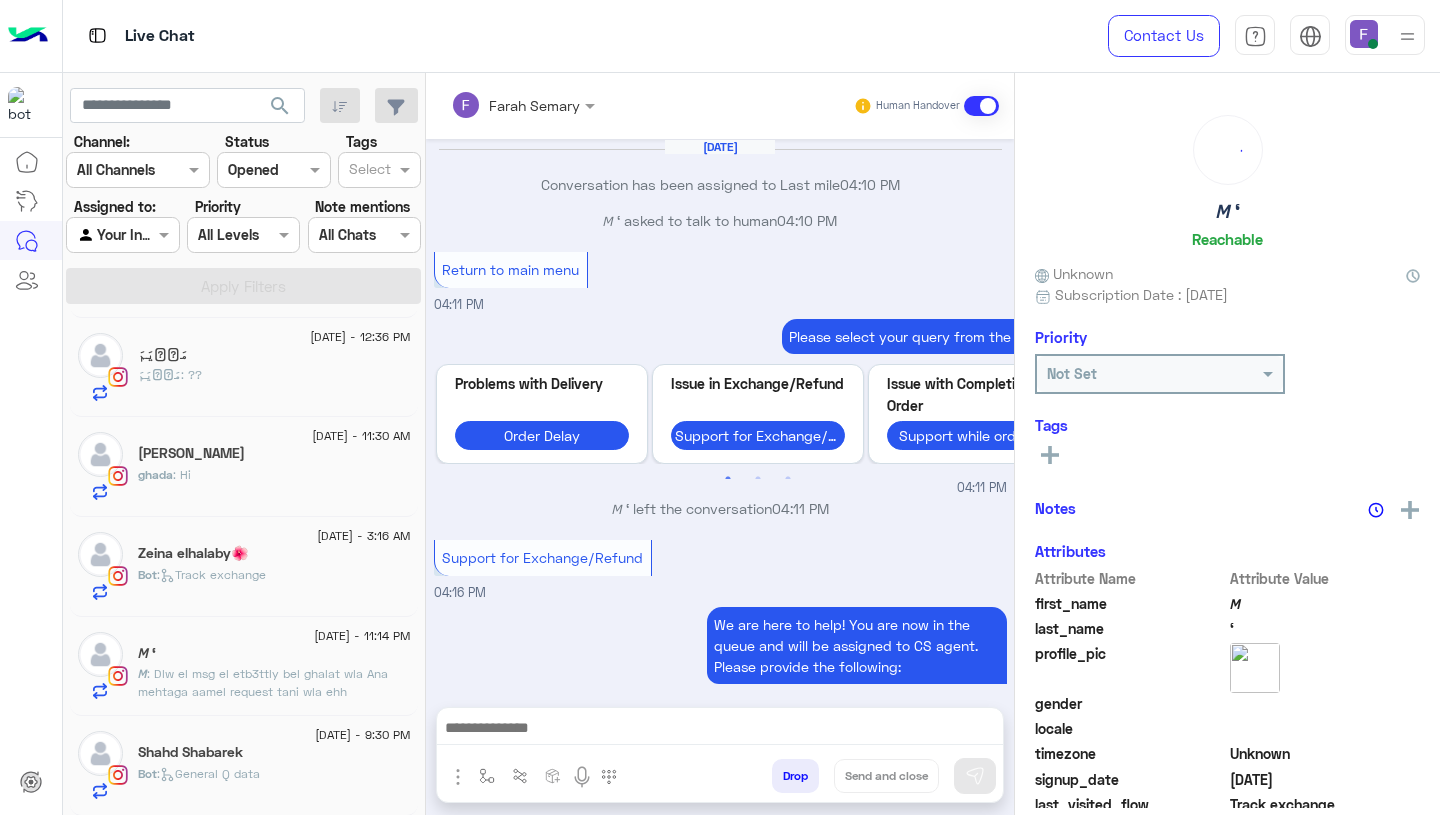 scroll, scrollTop: 1428, scrollLeft: 0, axis: vertical 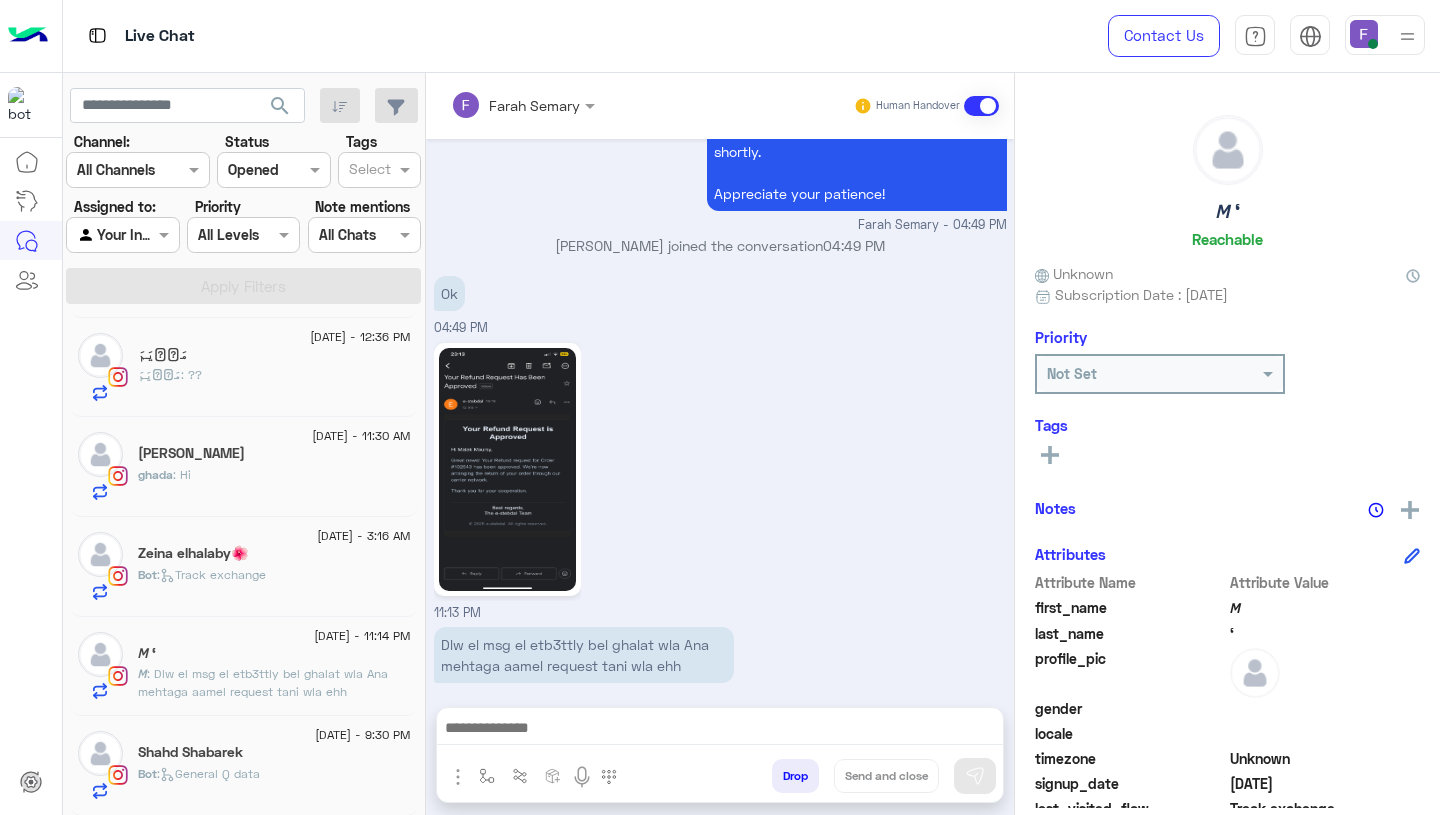 click on "𝘔 : Dlw el msg el etb3ttly bel ghalat wla Ana mehtaga aamel request tani wla ehh" 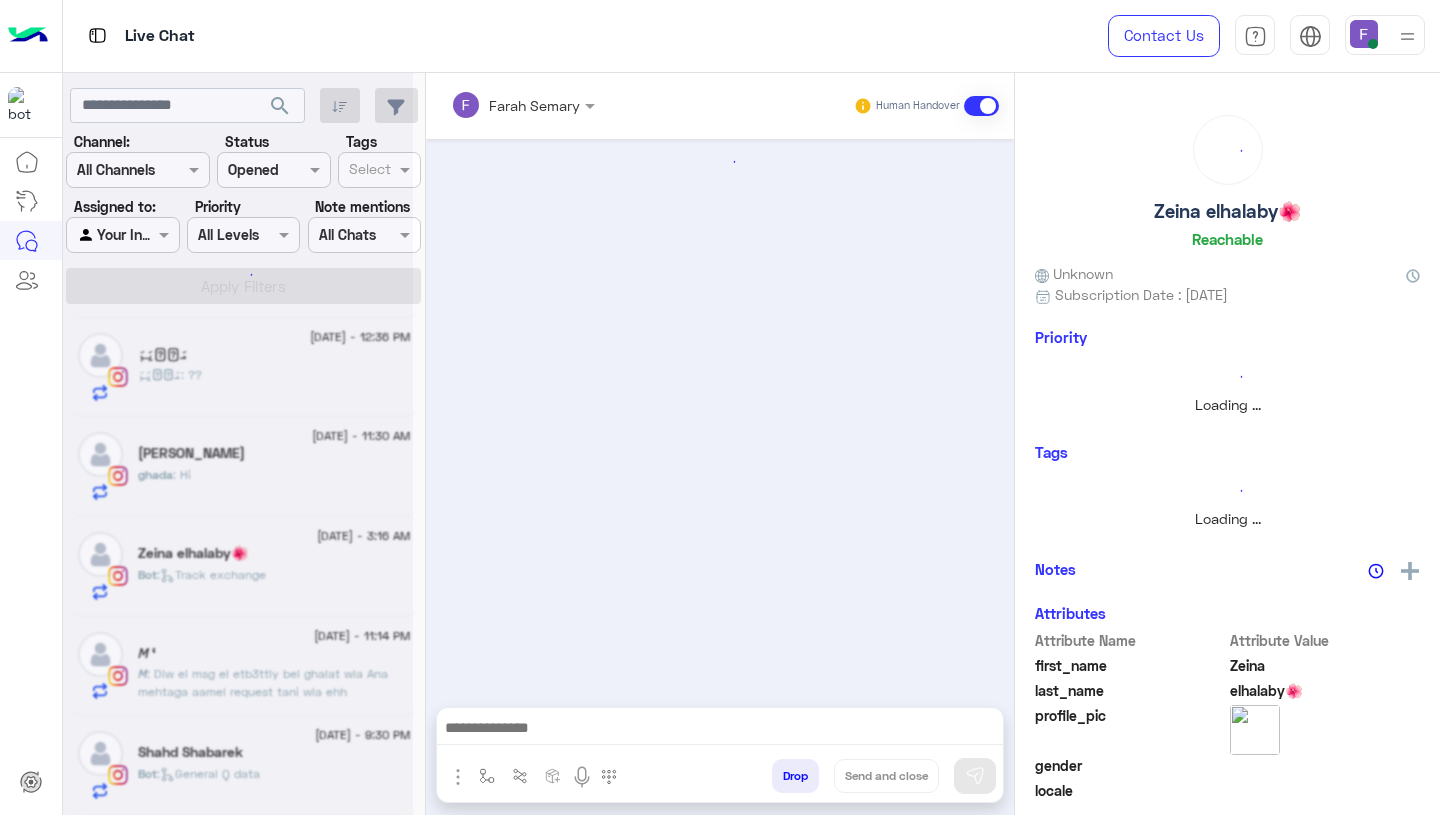 scroll, scrollTop: 1799, scrollLeft: 0, axis: vertical 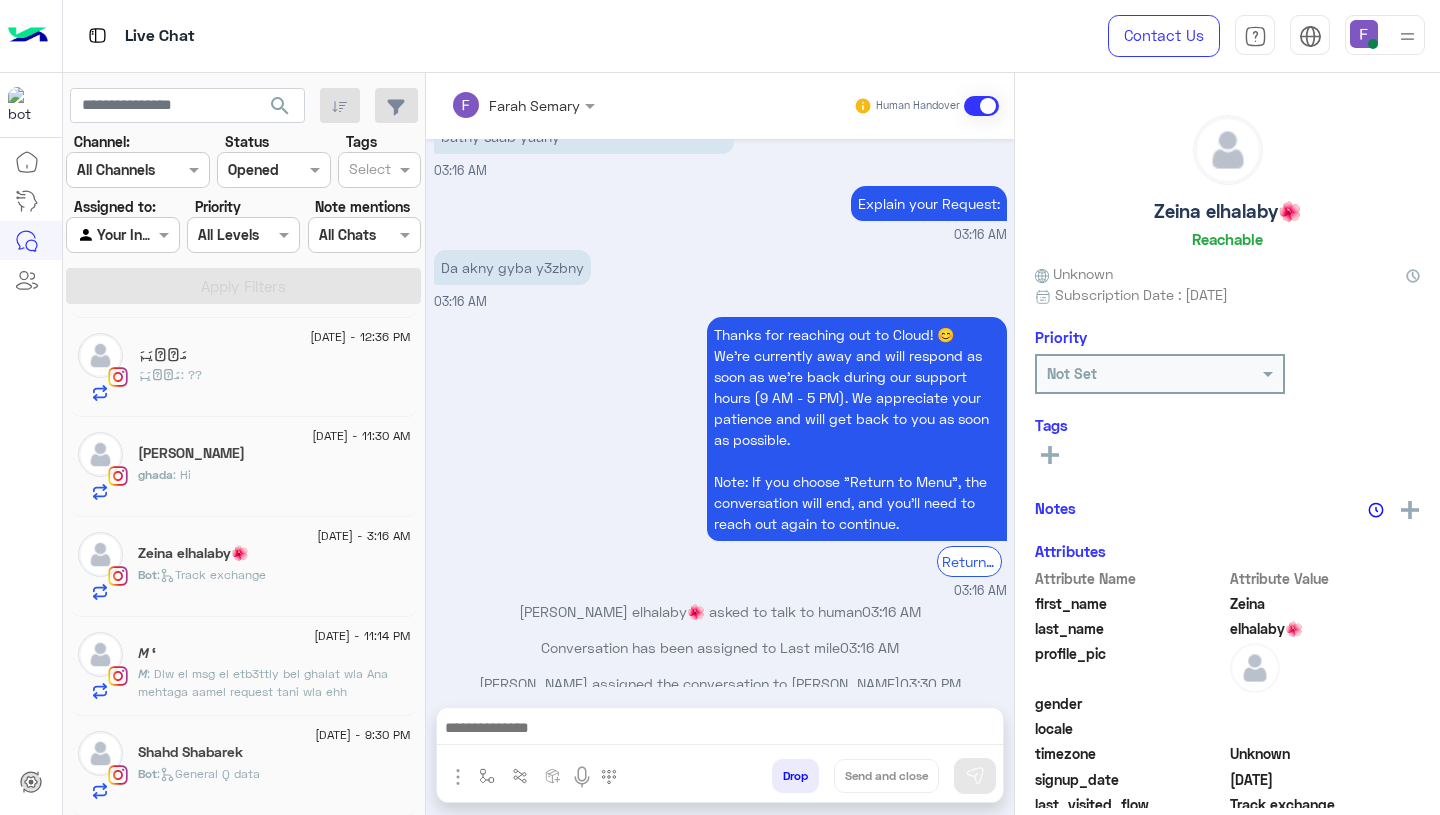 click on "5 July - 9:30 PM  Shahd Shabarek  Bot :   General Q data" 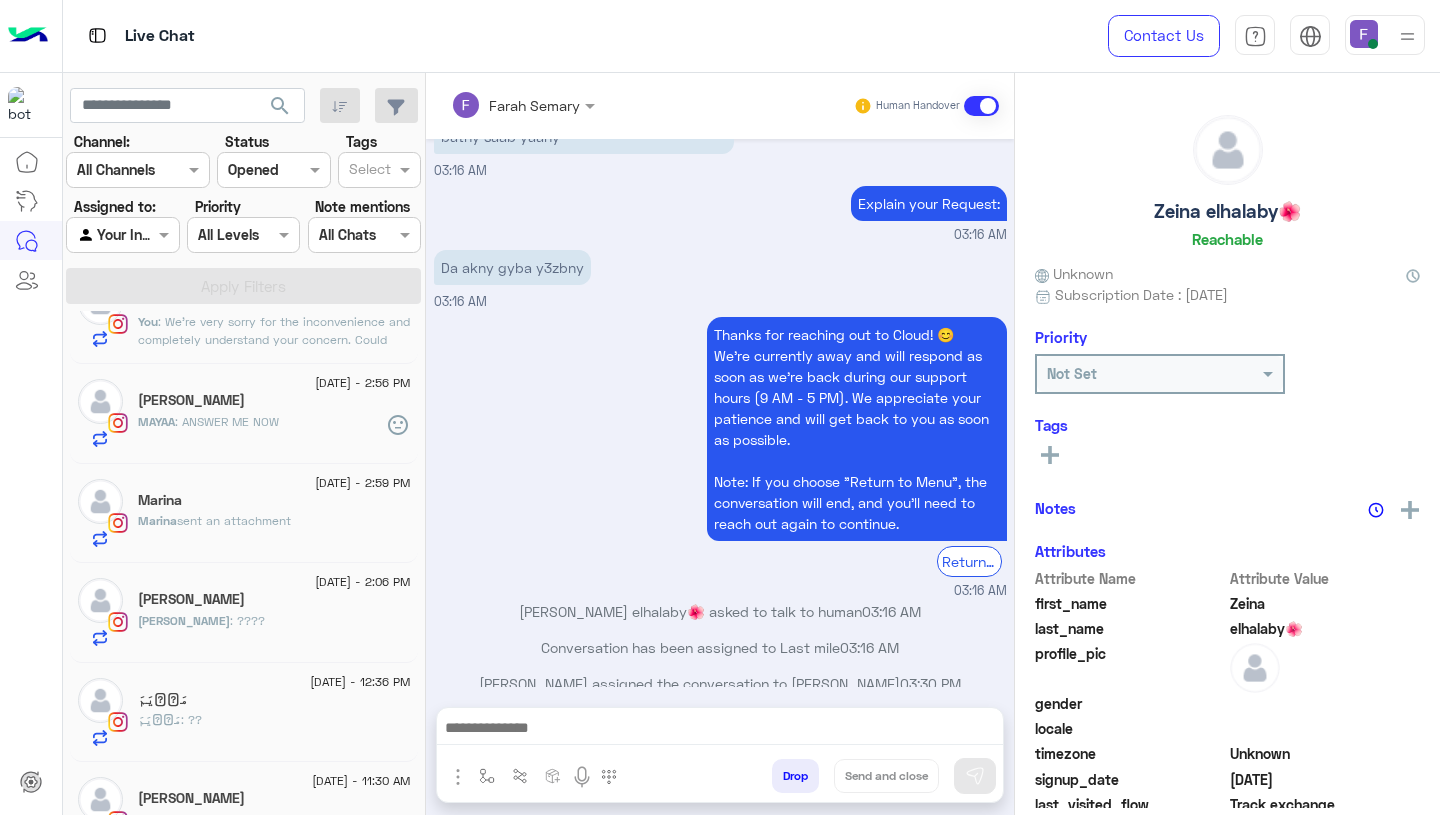 scroll, scrollTop: 0, scrollLeft: 0, axis: both 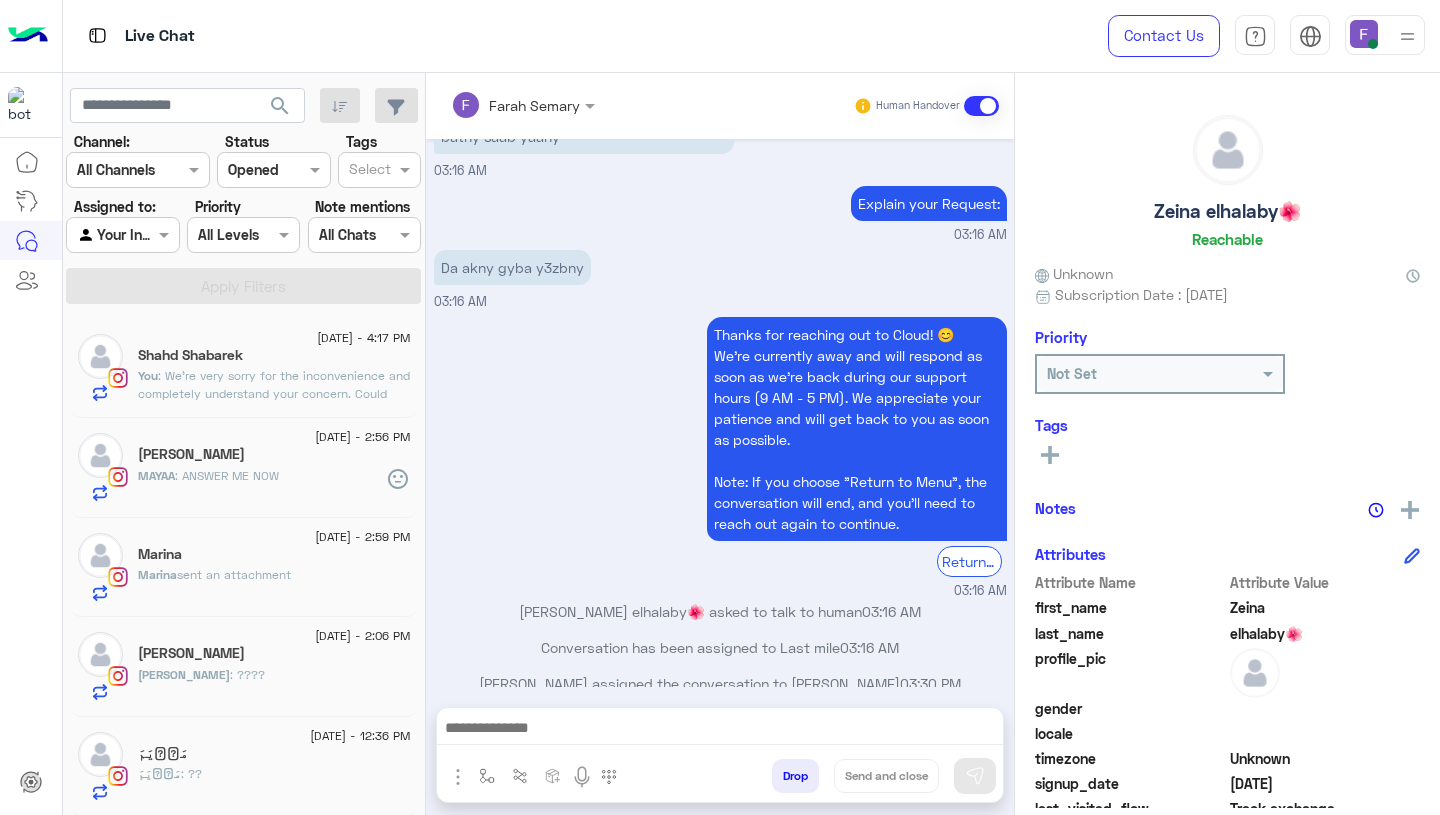 click on ": ANSWER ME NOW" 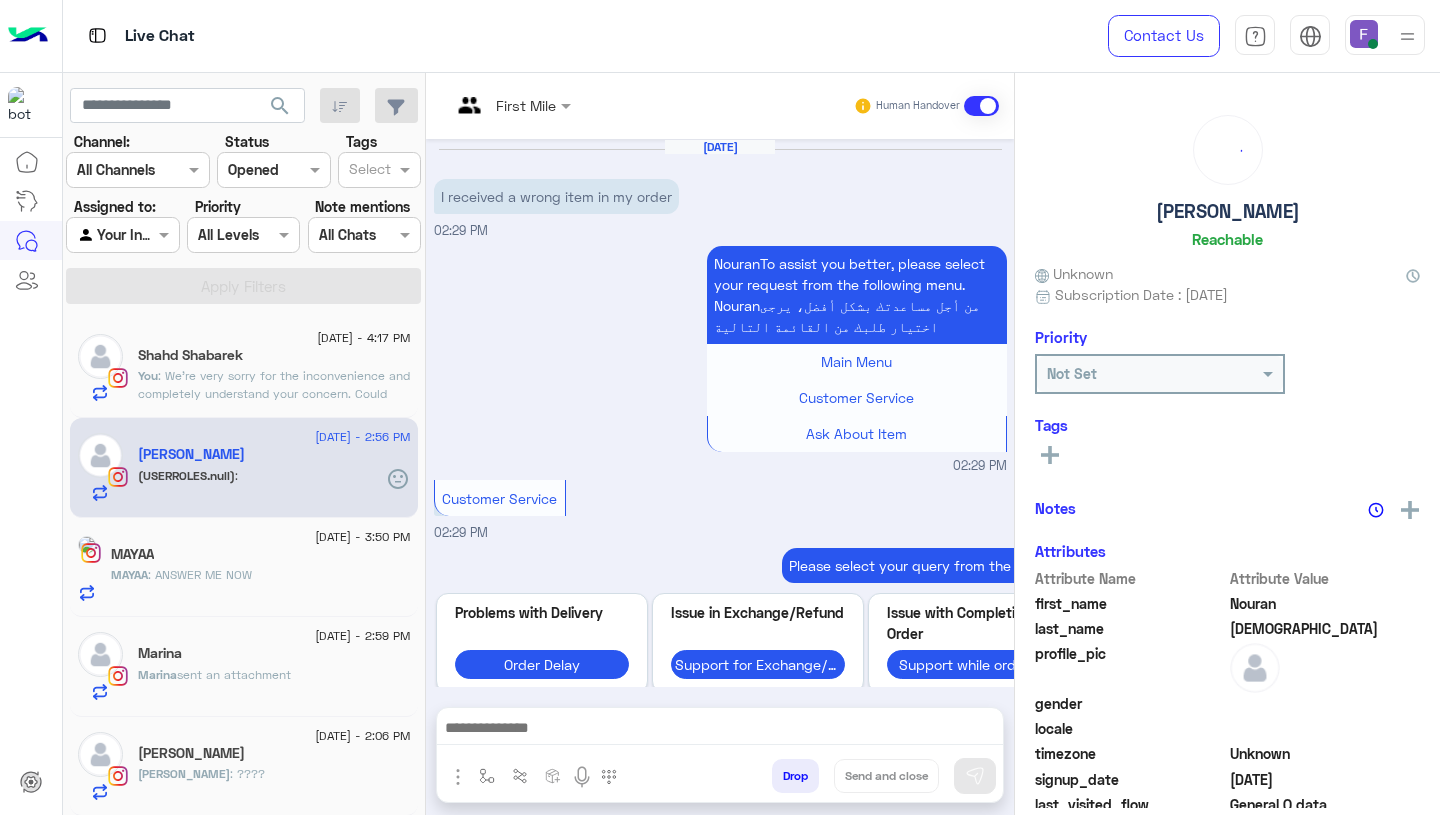 scroll, scrollTop: 2009, scrollLeft: 0, axis: vertical 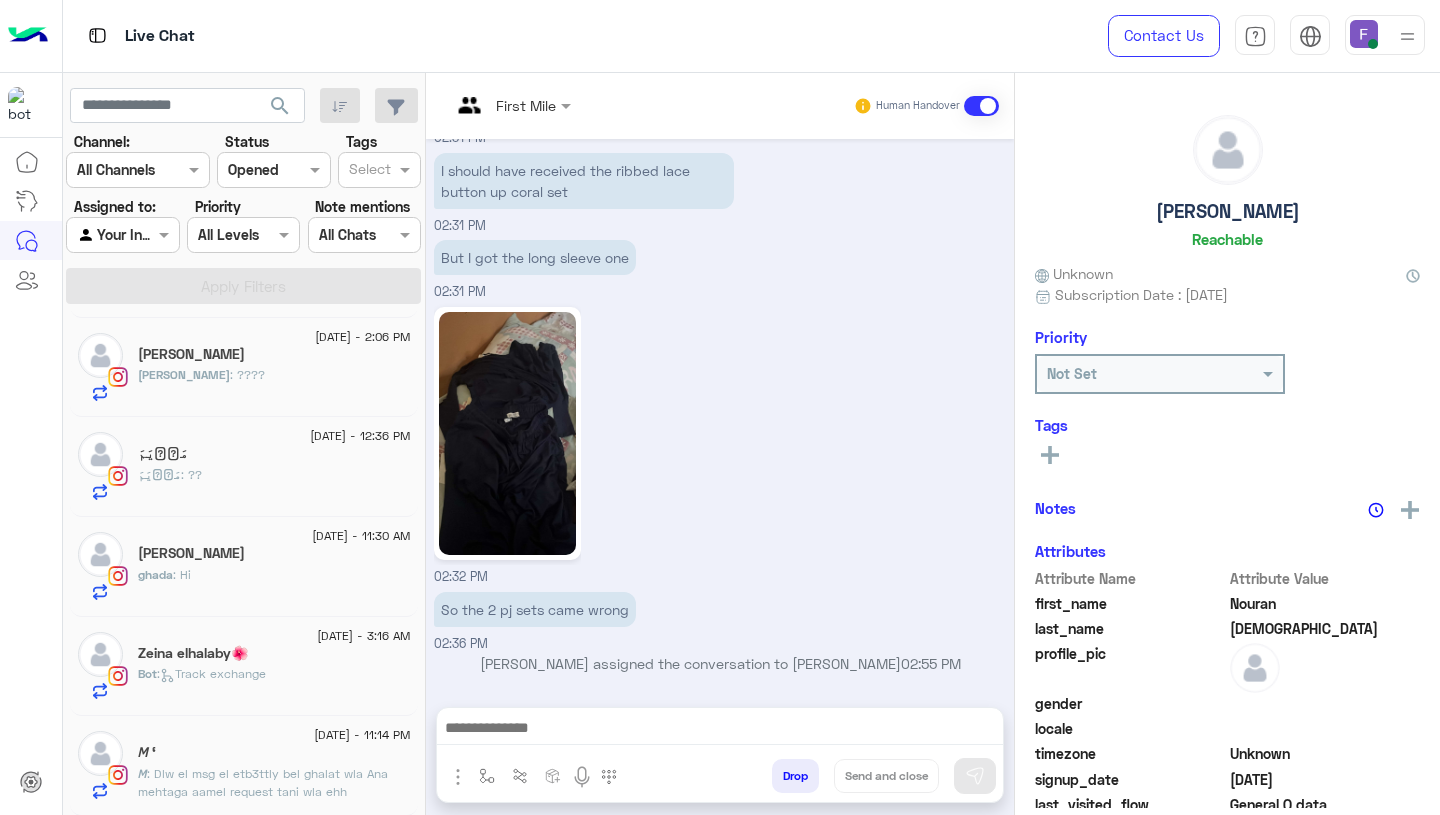 click on "𝘔 ‘" 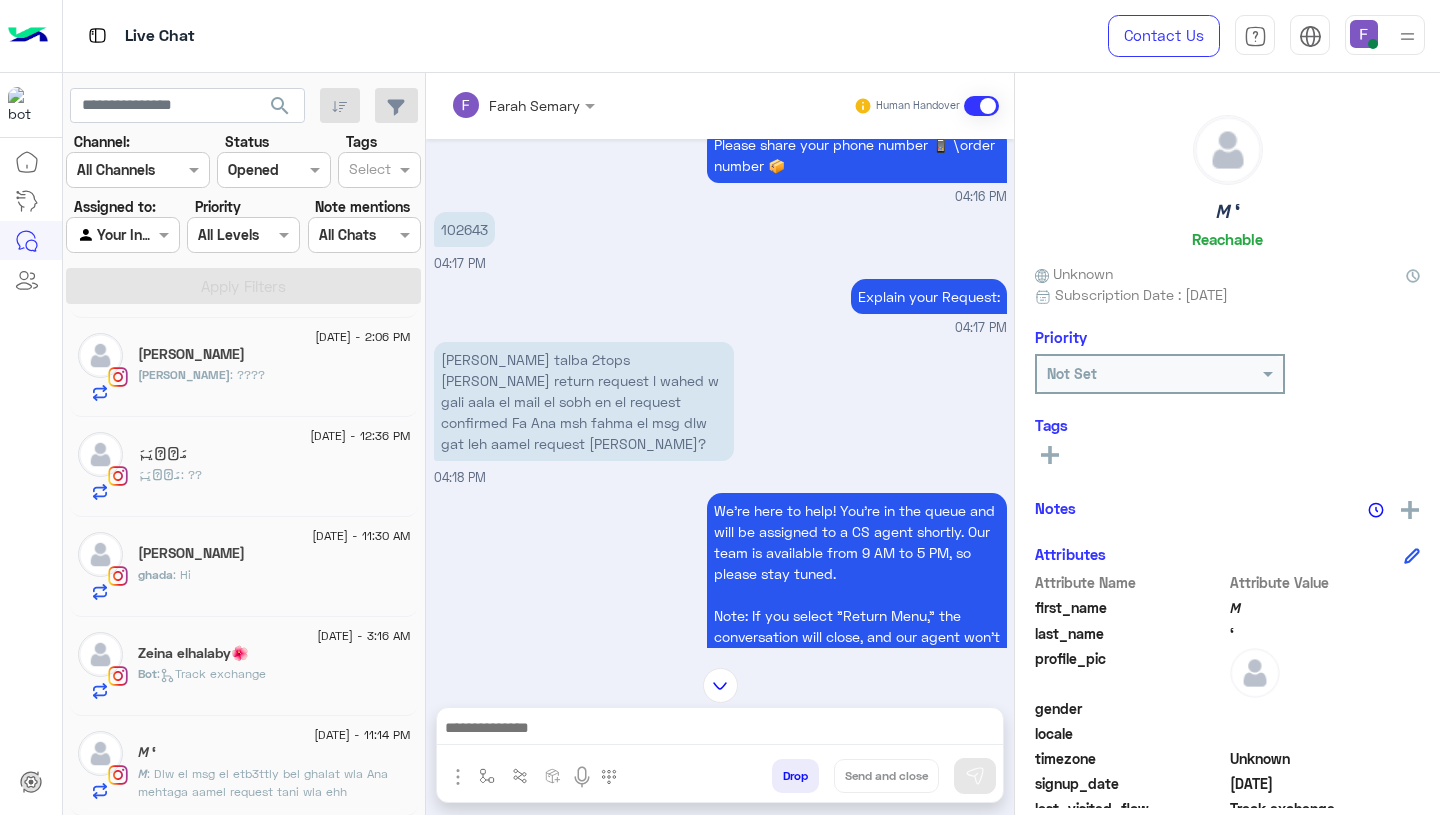 scroll, scrollTop: 573, scrollLeft: 0, axis: vertical 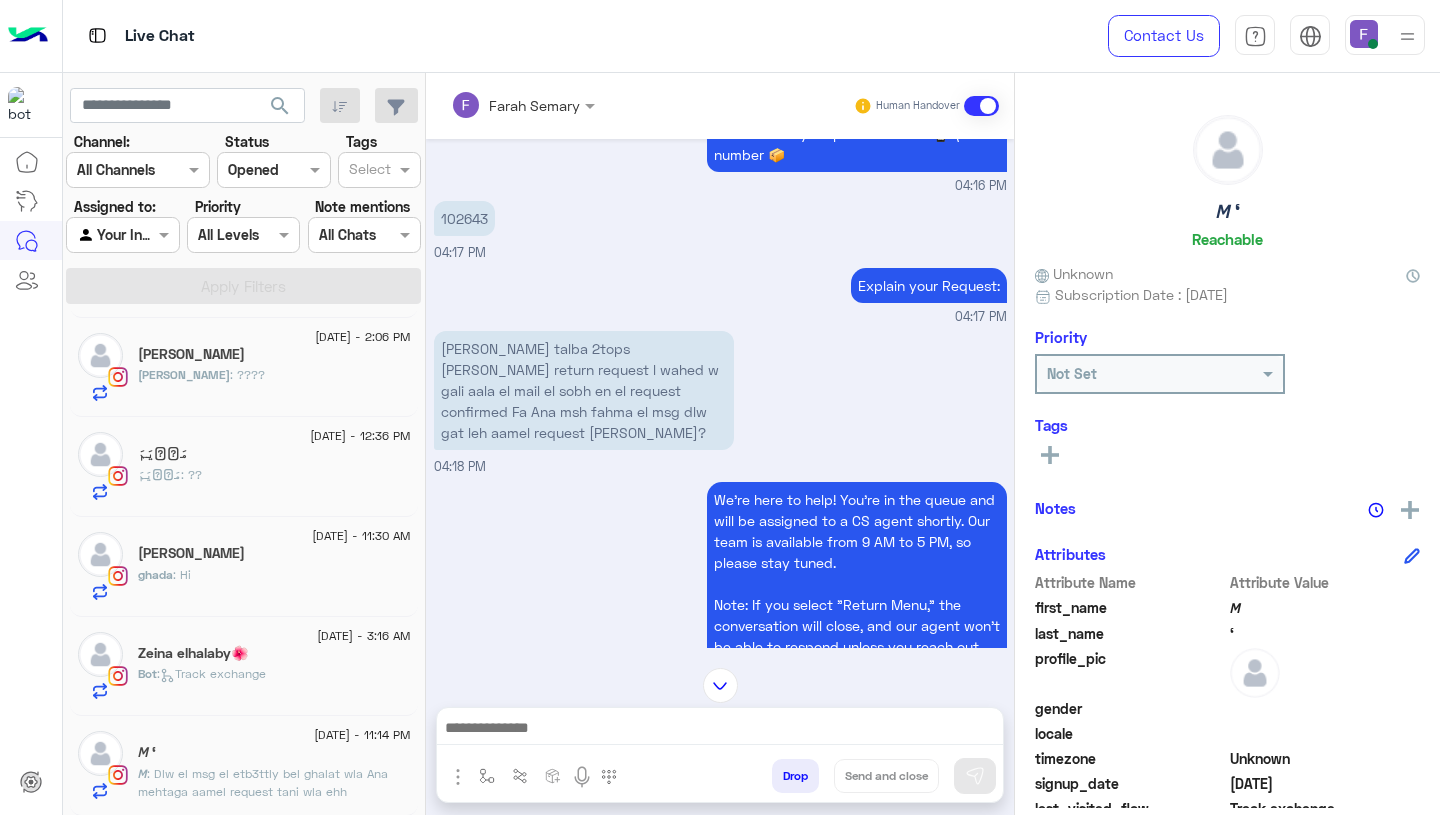 click on "102643" at bounding box center [464, 218] 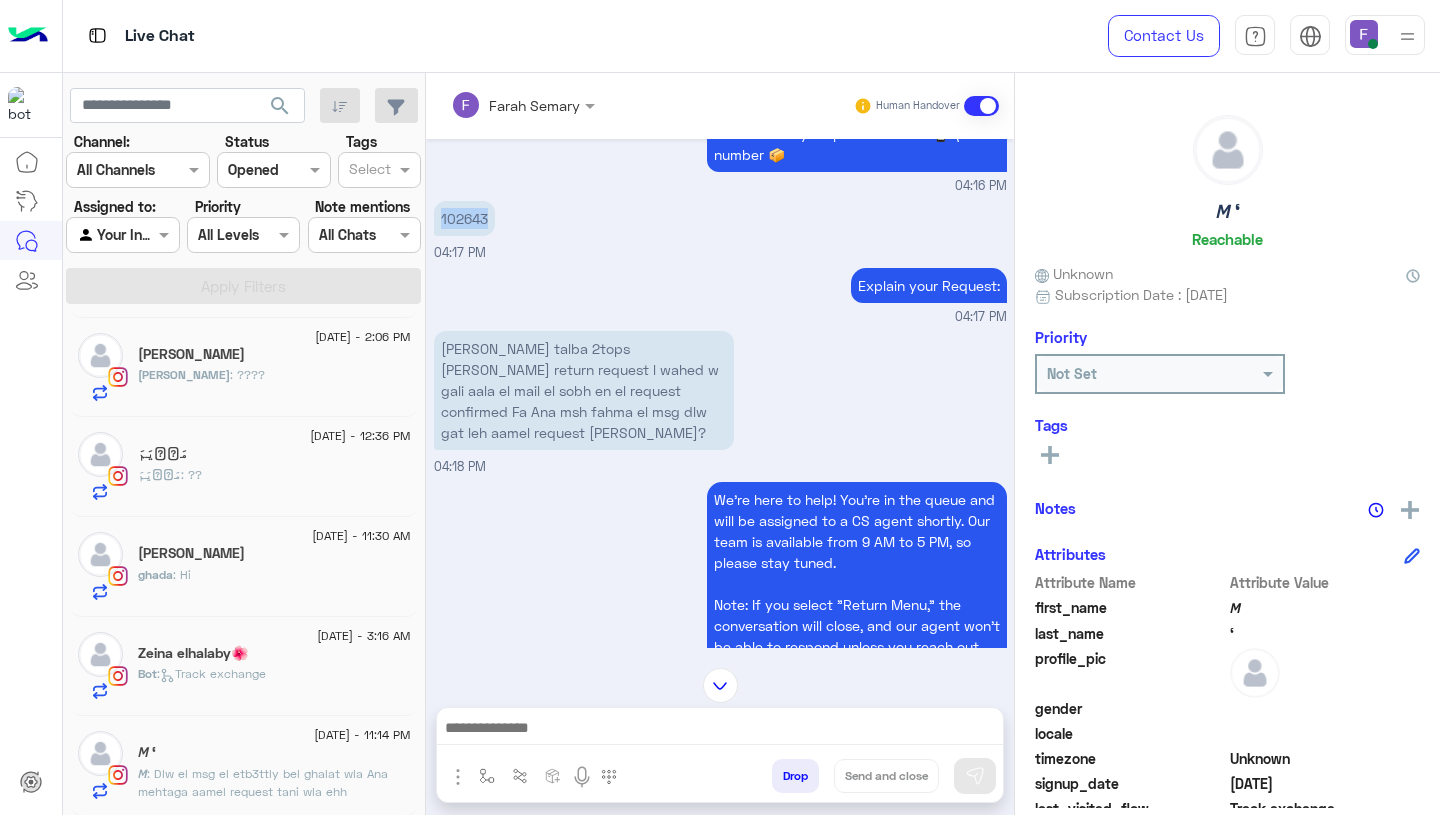 click on "102643" at bounding box center (464, 218) 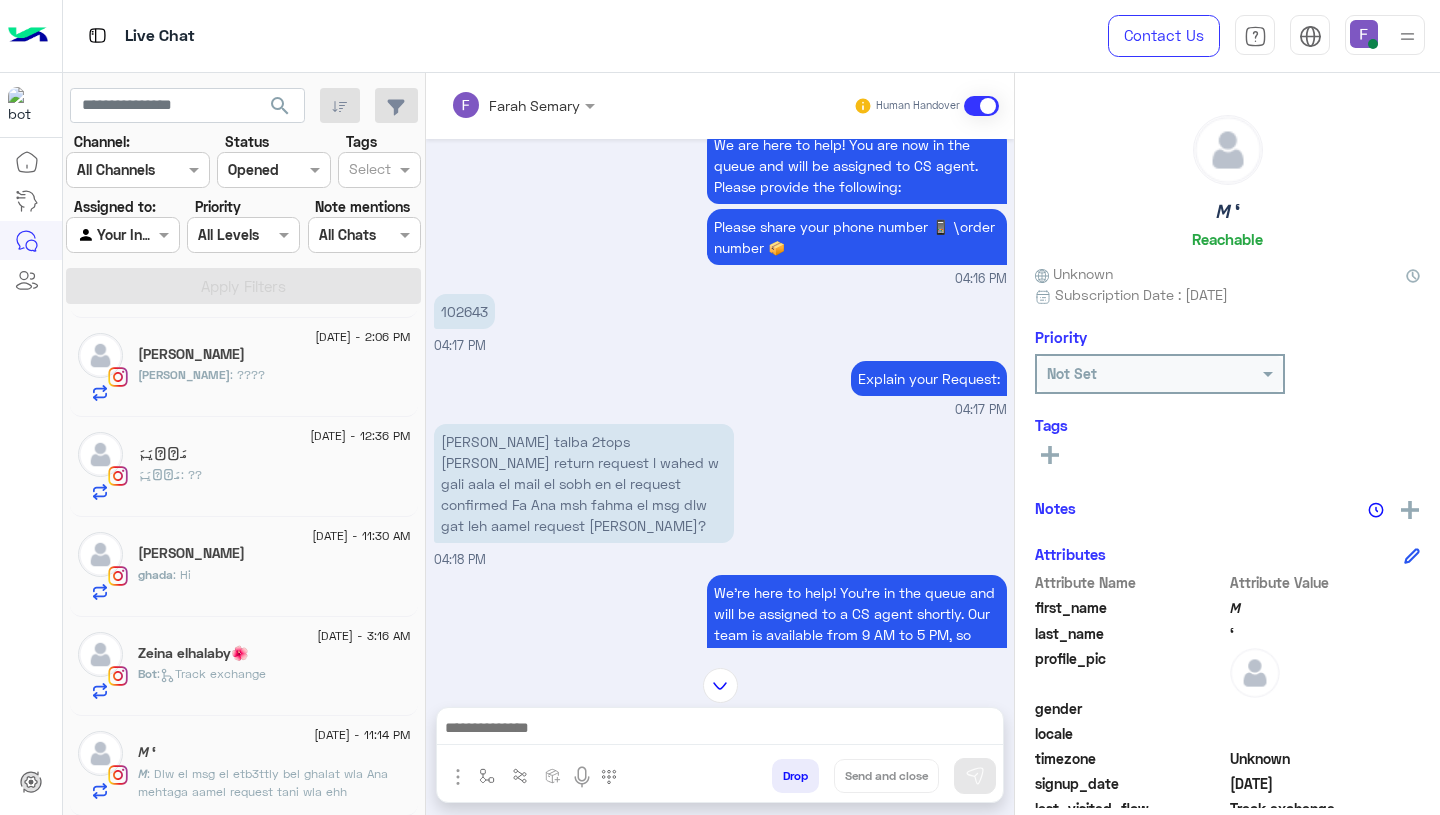 scroll, scrollTop: 447, scrollLeft: 0, axis: vertical 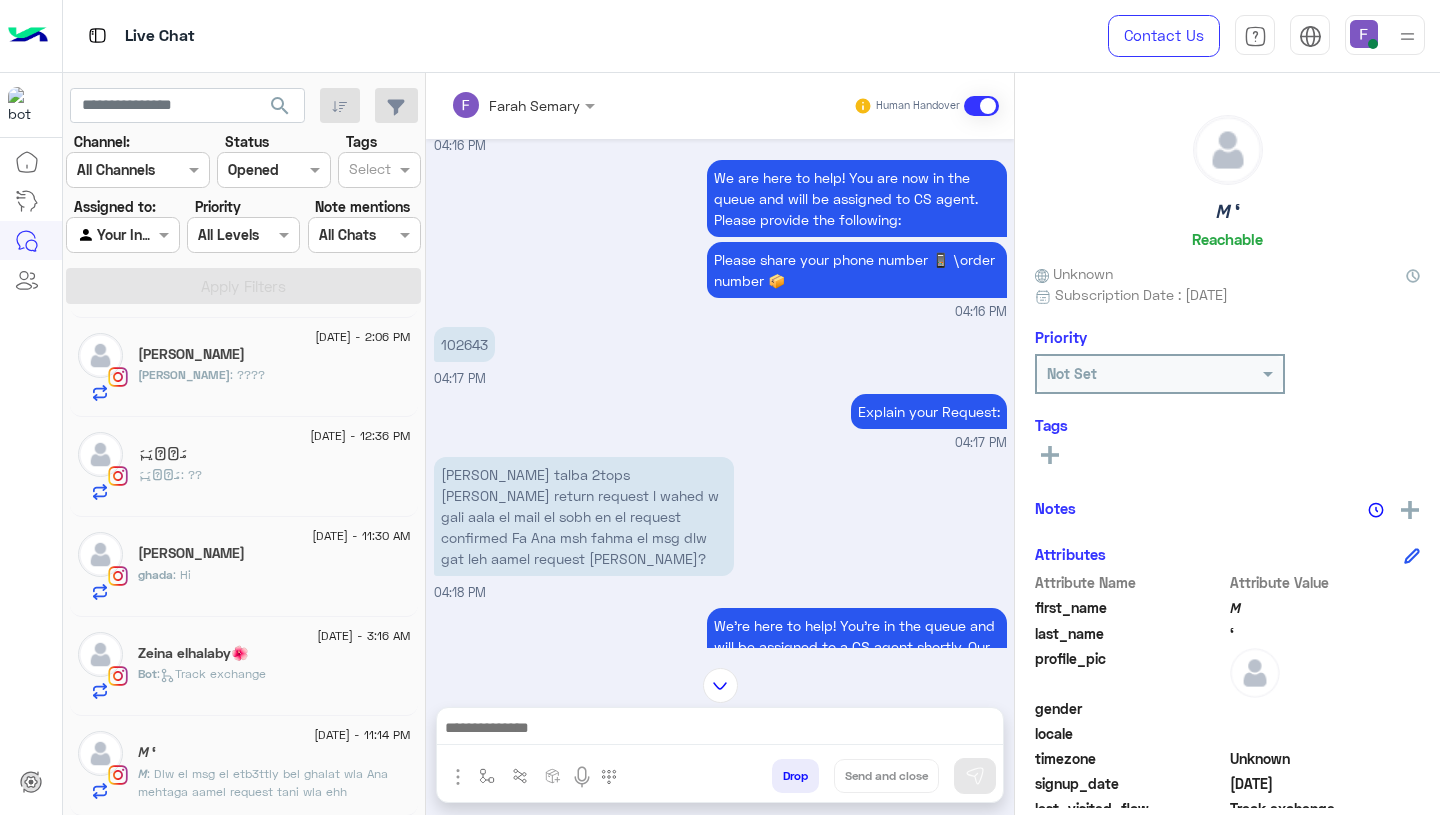 click on "102643   04:17 PM" at bounding box center (720, 355) 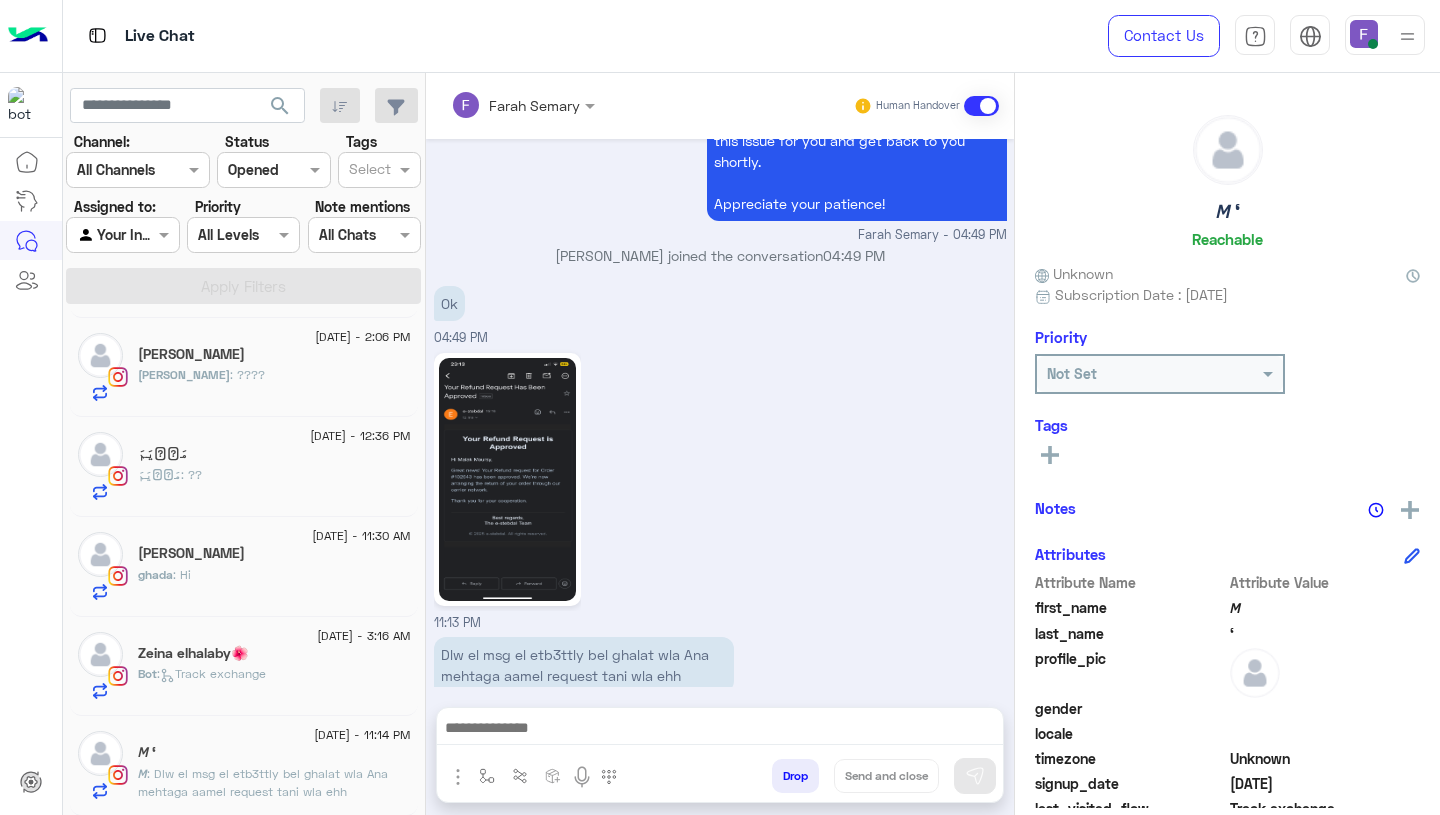 scroll, scrollTop: 1428, scrollLeft: 0, axis: vertical 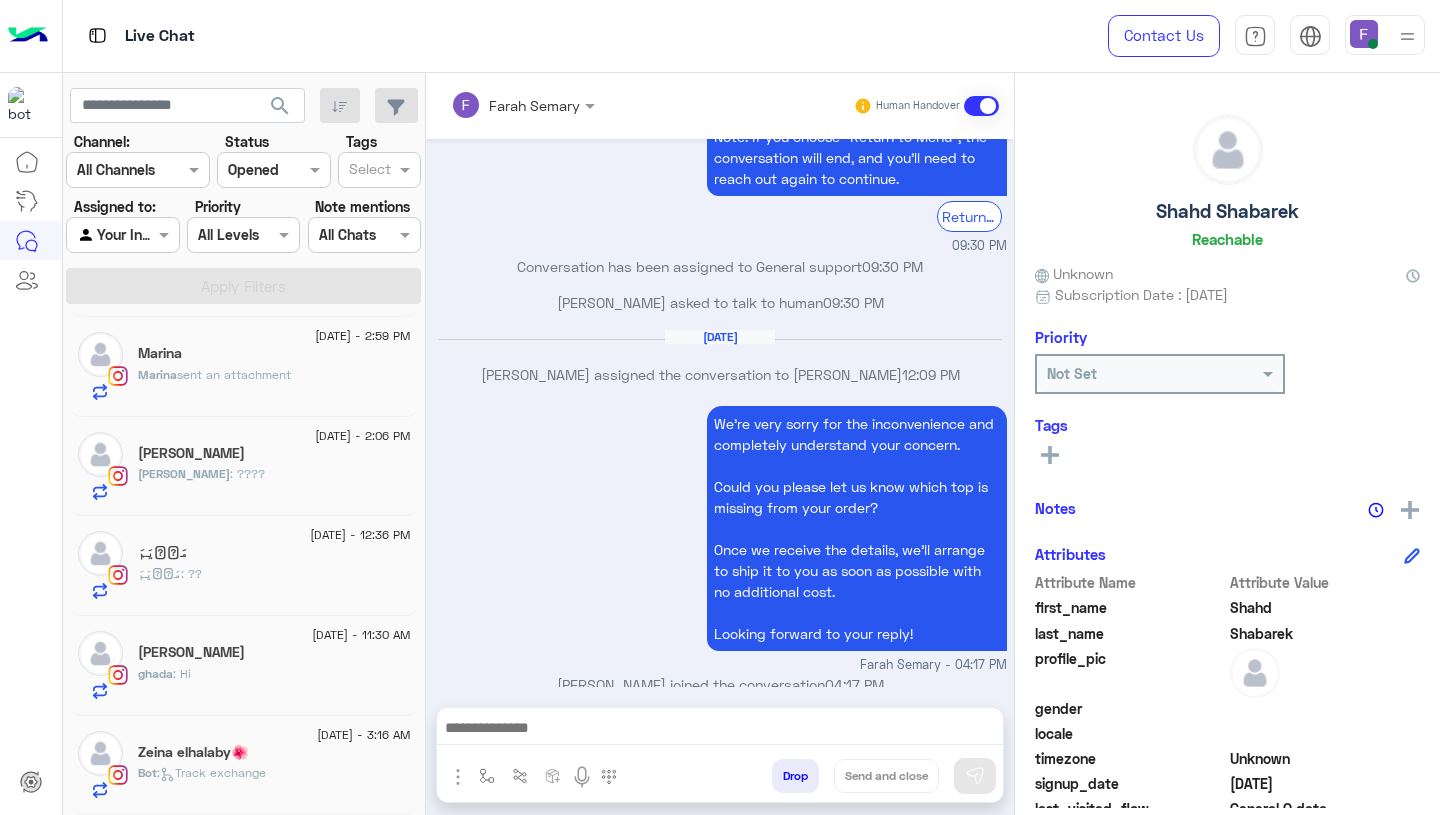 click at bounding box center (720, 730) 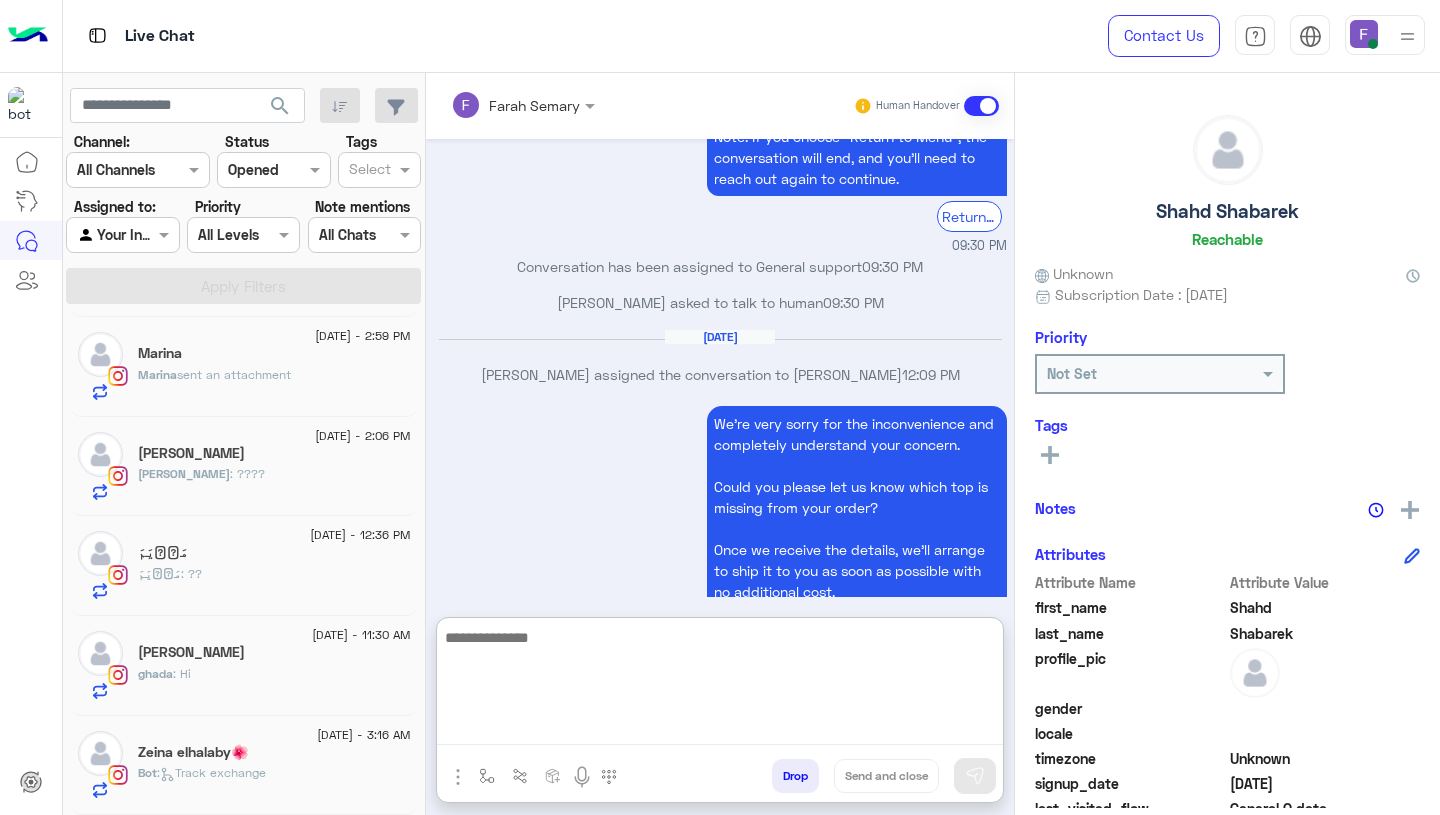 paste on "**********" 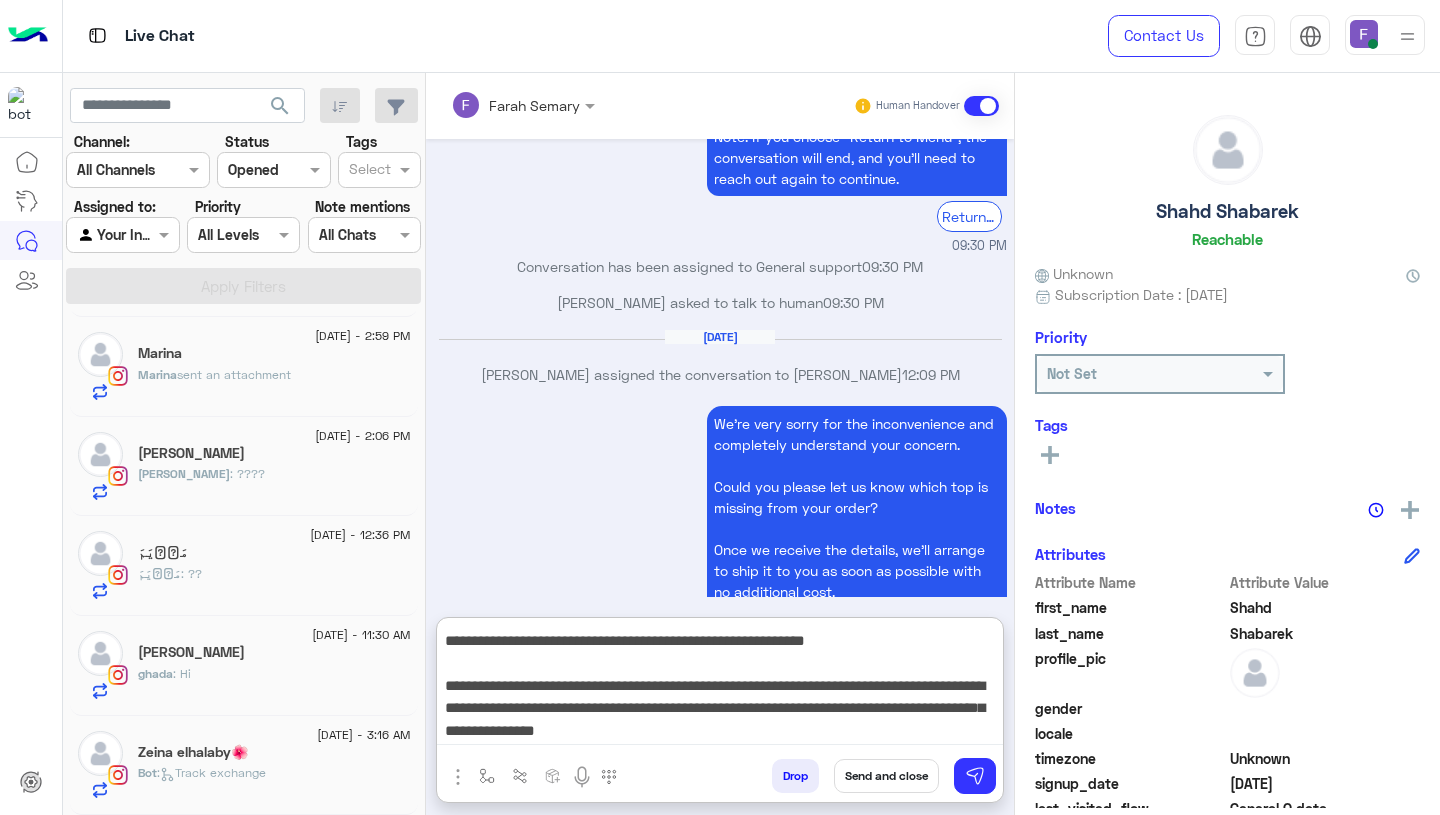 scroll, scrollTop: 0, scrollLeft: 0, axis: both 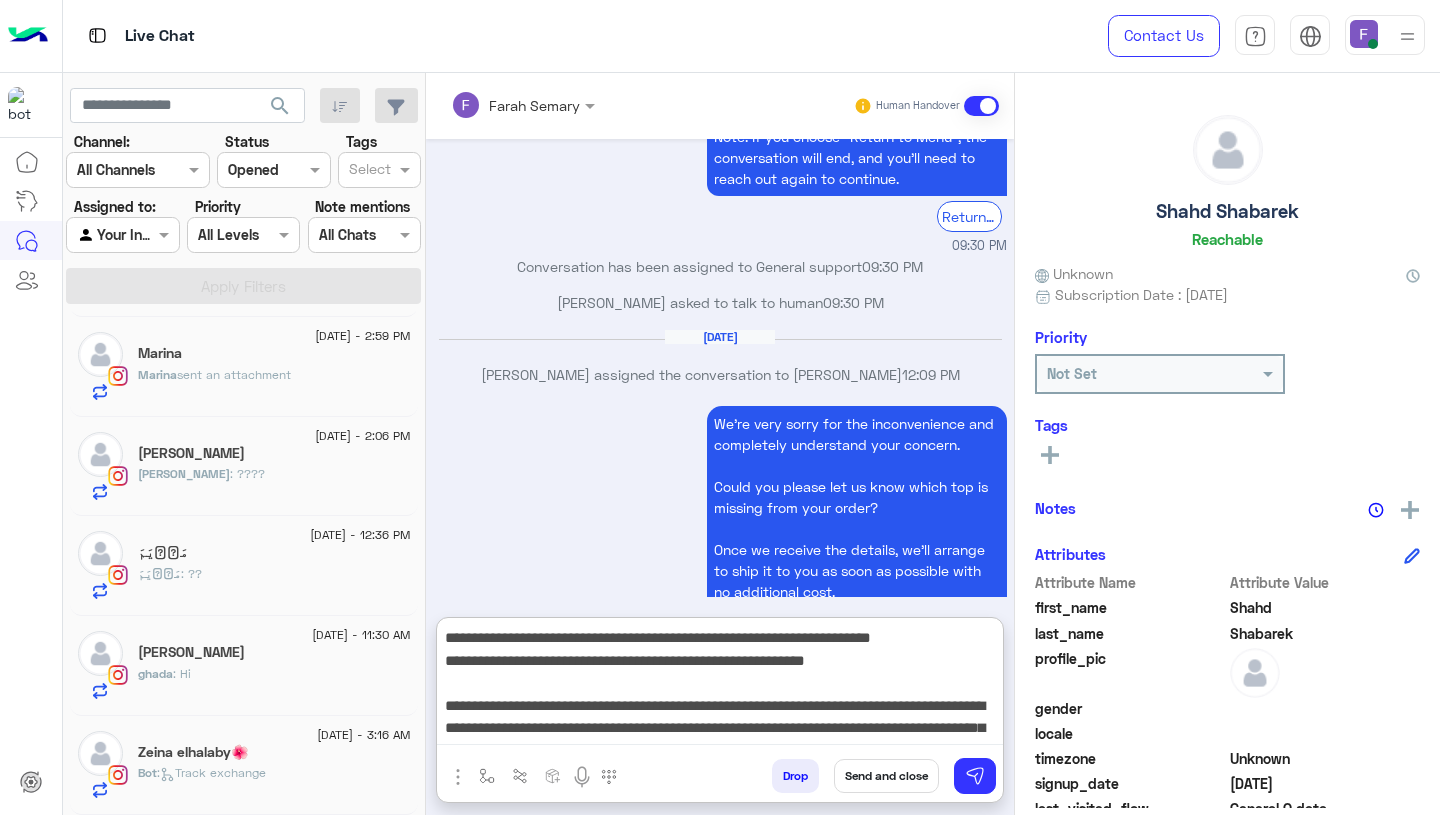 click on "**********" at bounding box center [720, 685] 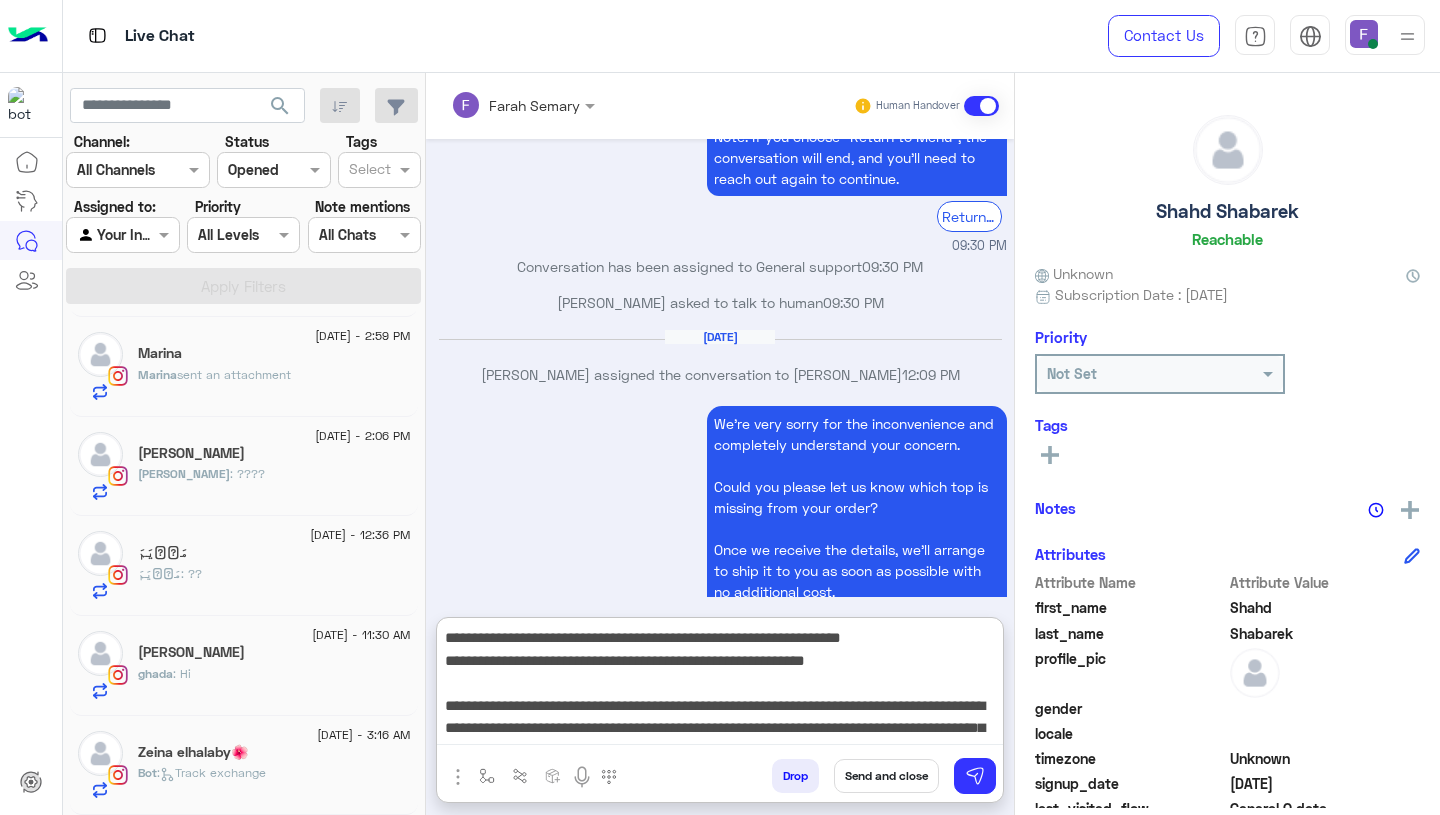 scroll, scrollTop: 3896, scrollLeft: 0, axis: vertical 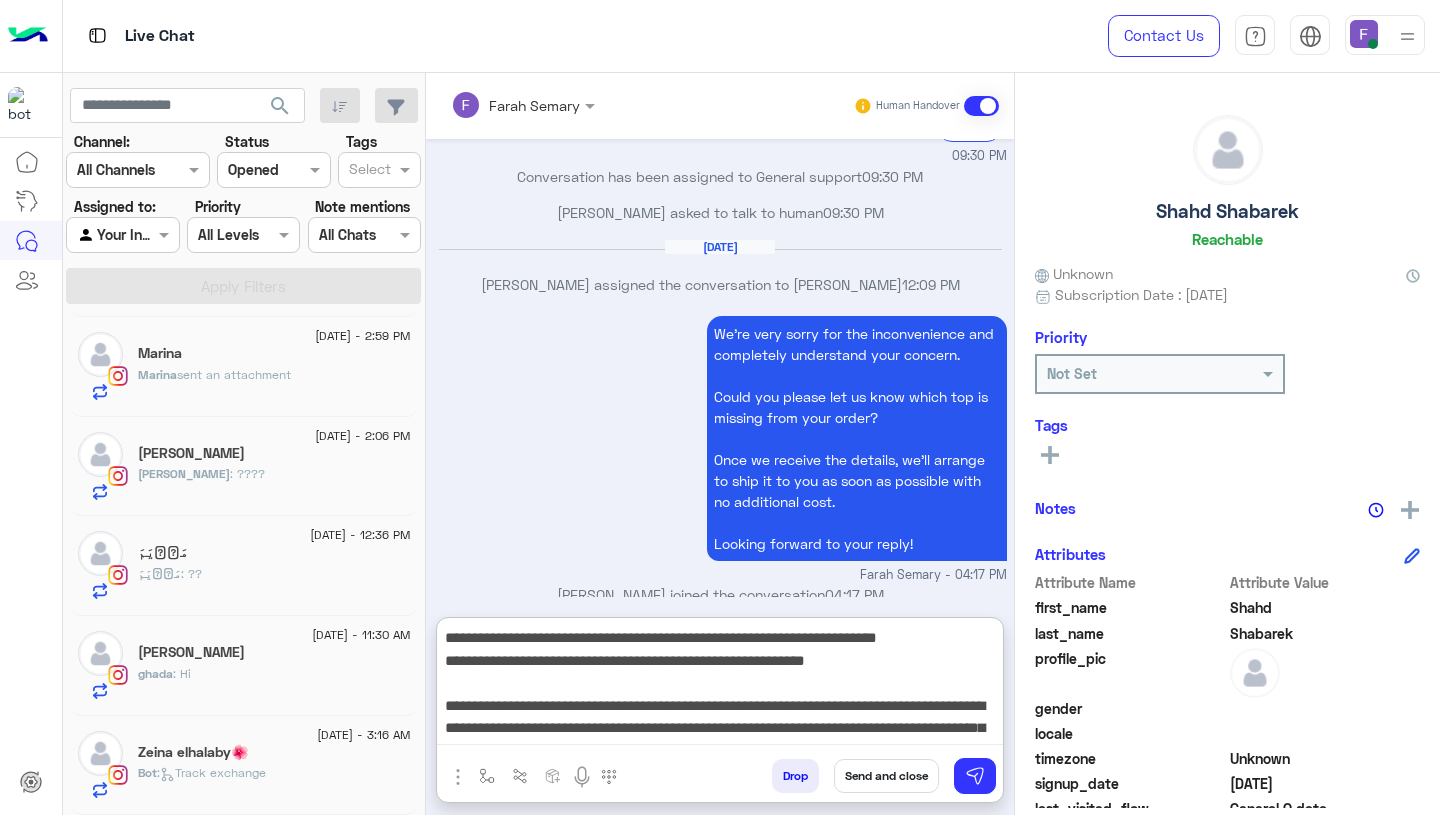 type on "**********" 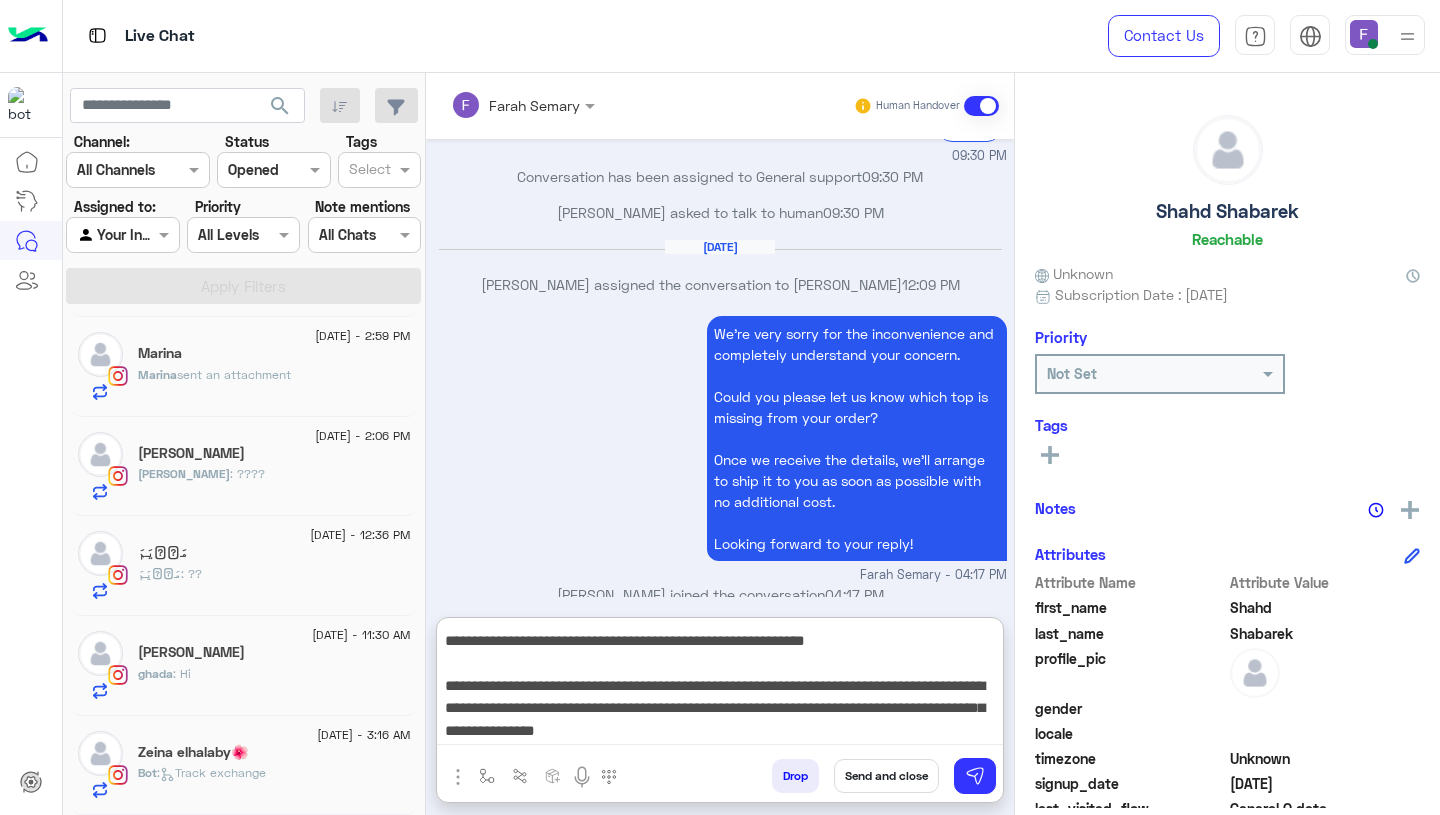 scroll, scrollTop: 0, scrollLeft: 0, axis: both 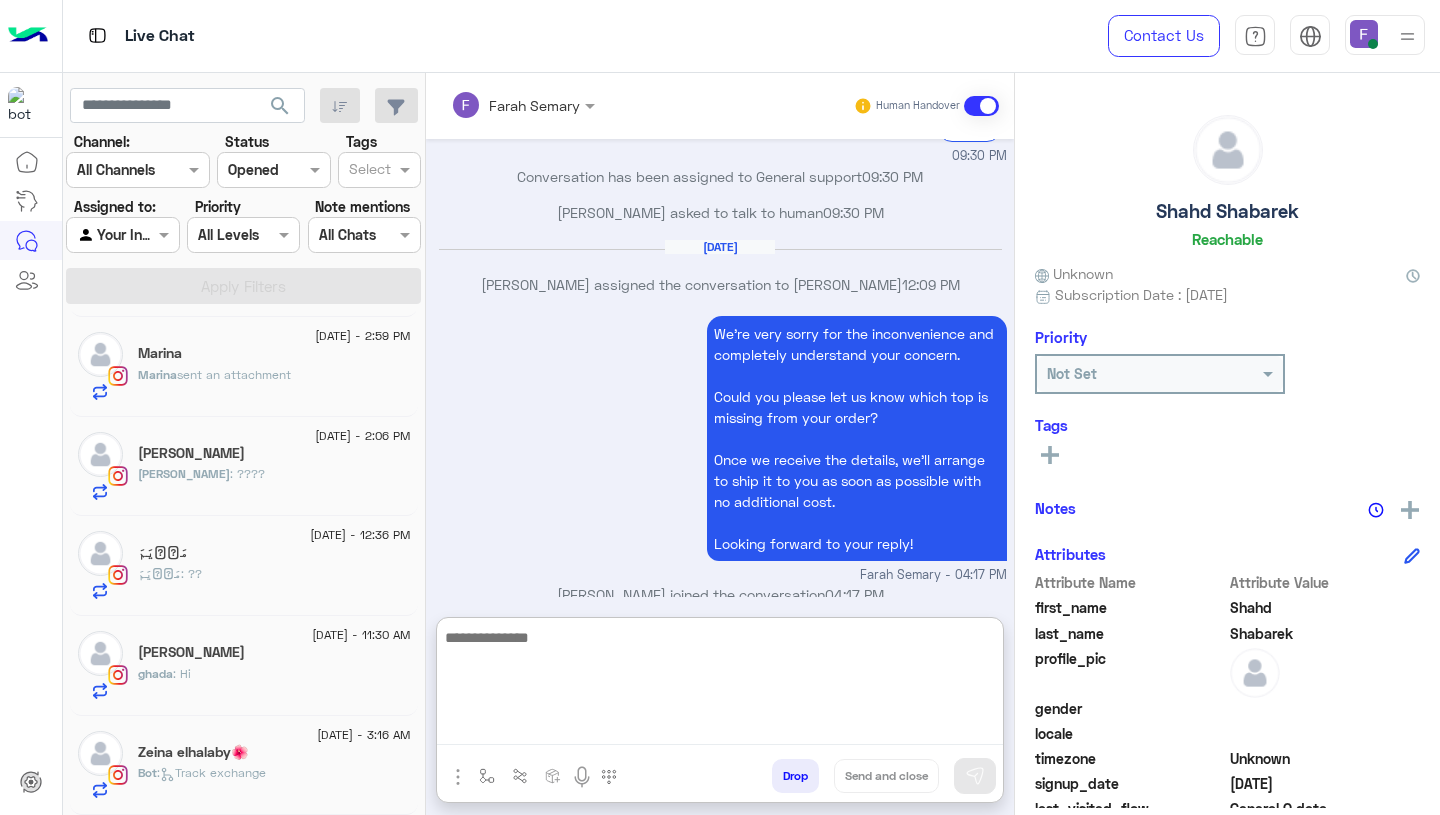 click on "Bot :   Track exchange" 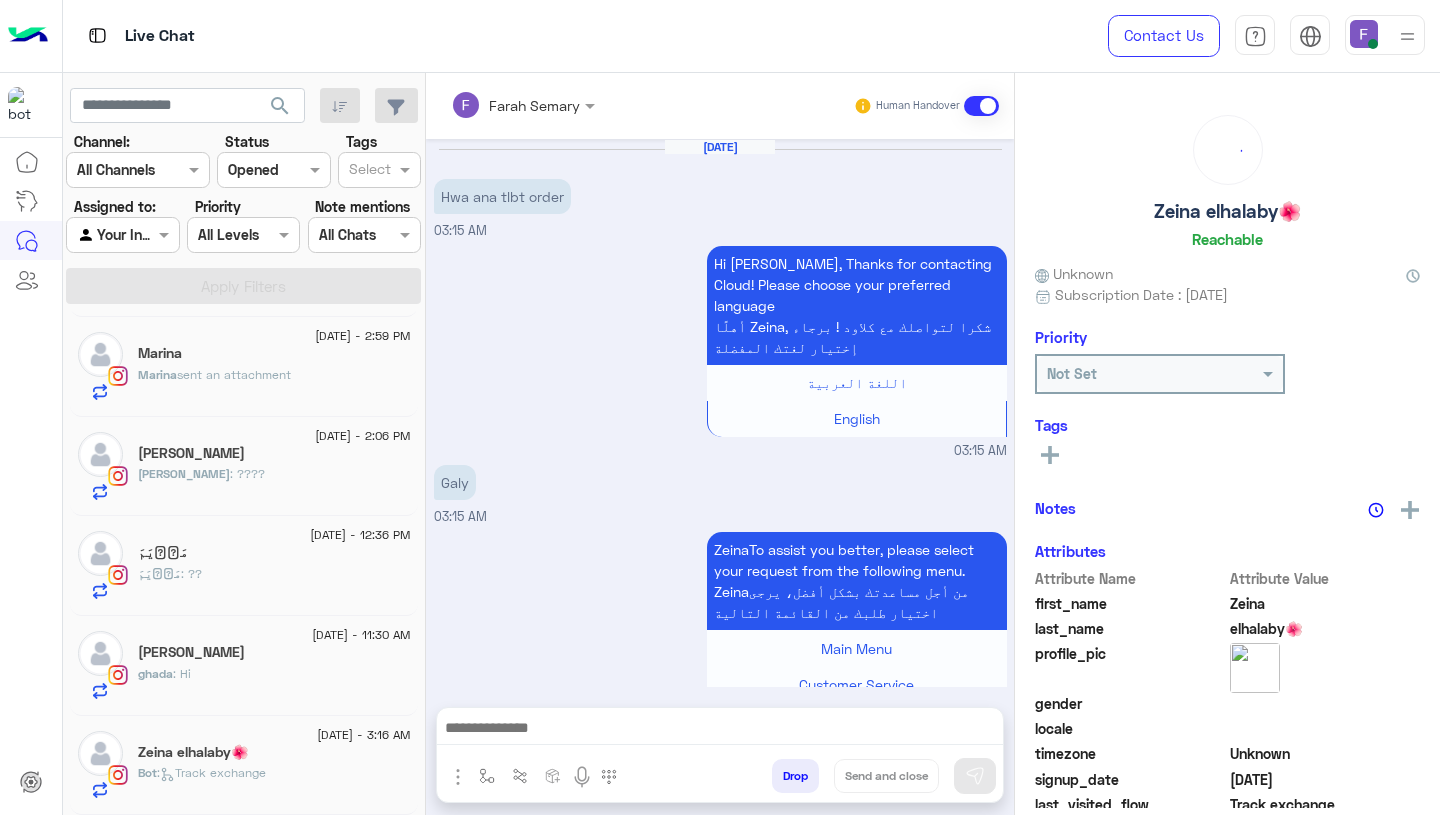 scroll, scrollTop: 1799, scrollLeft: 0, axis: vertical 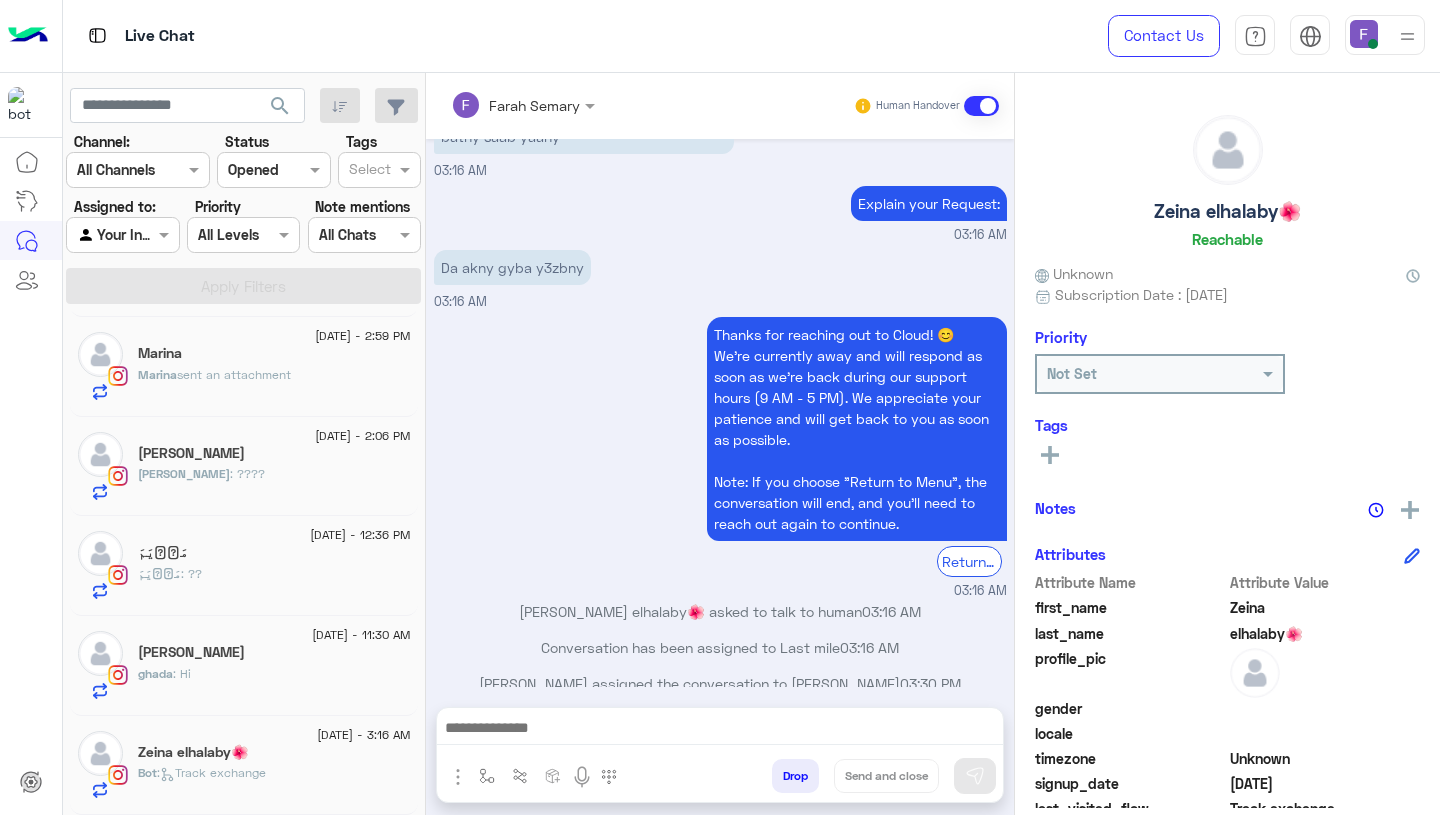 click on "Bot :   Track exchange" 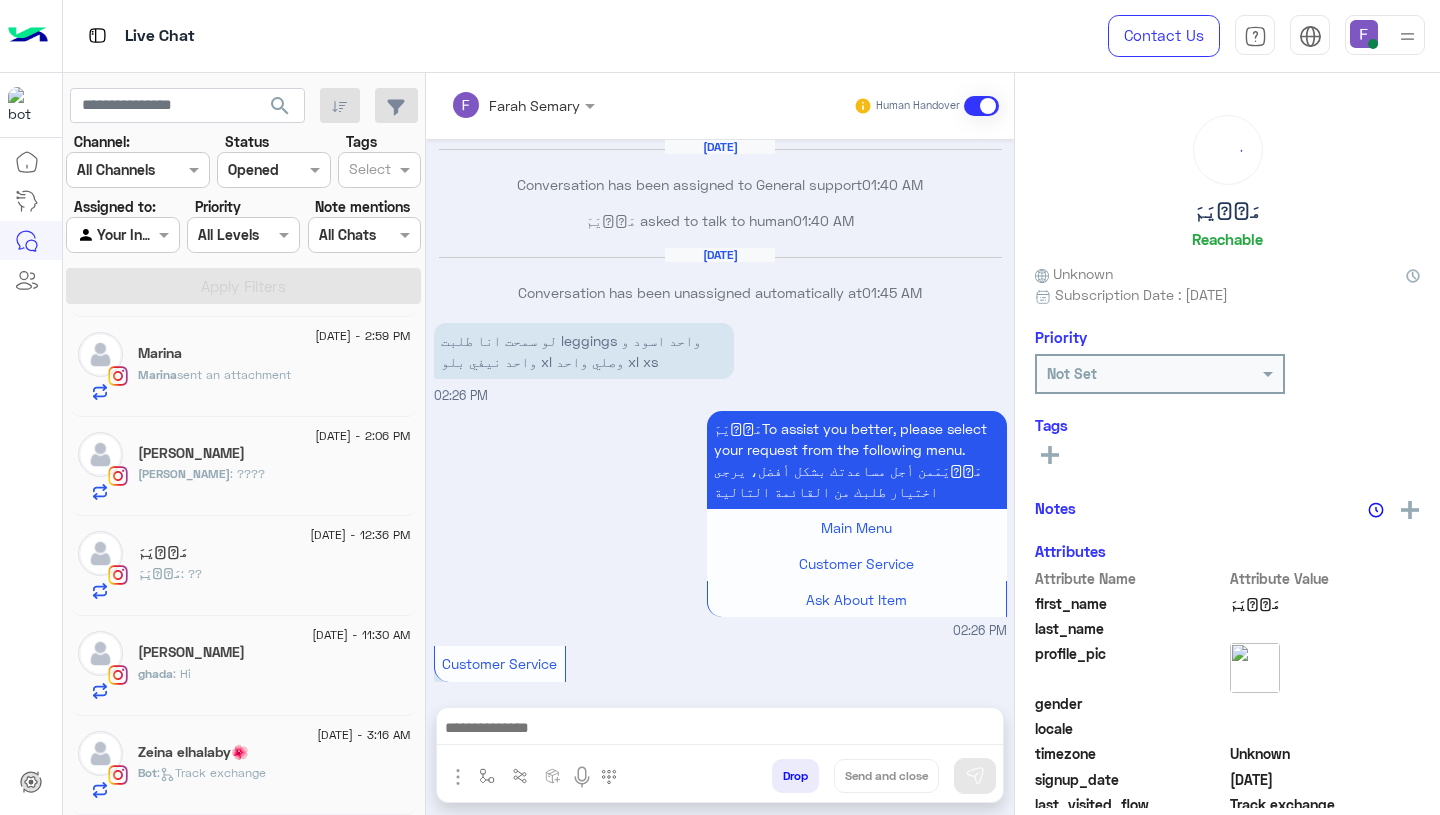 scroll, scrollTop: 1588, scrollLeft: 0, axis: vertical 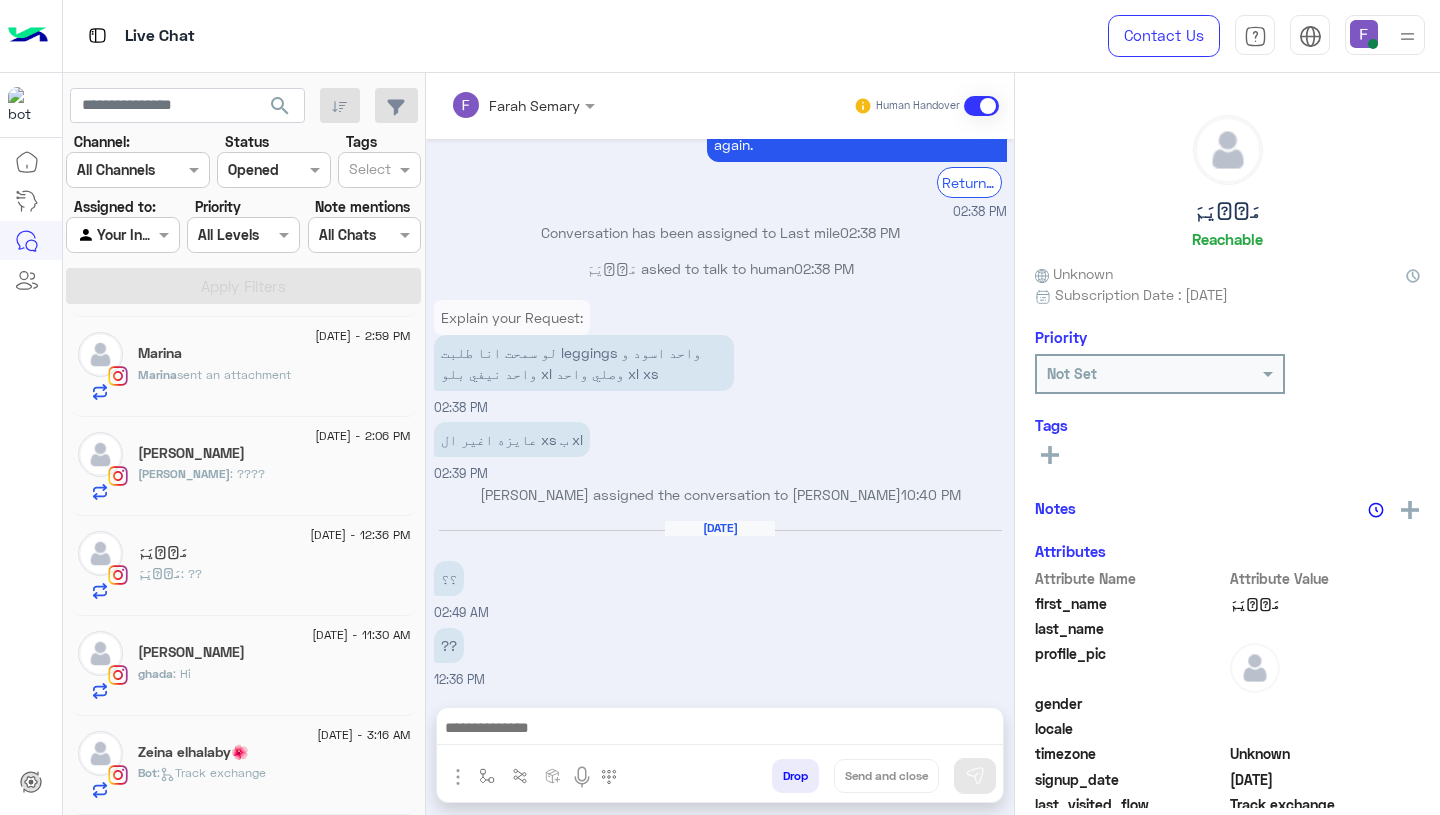 click on "Rana : ????" 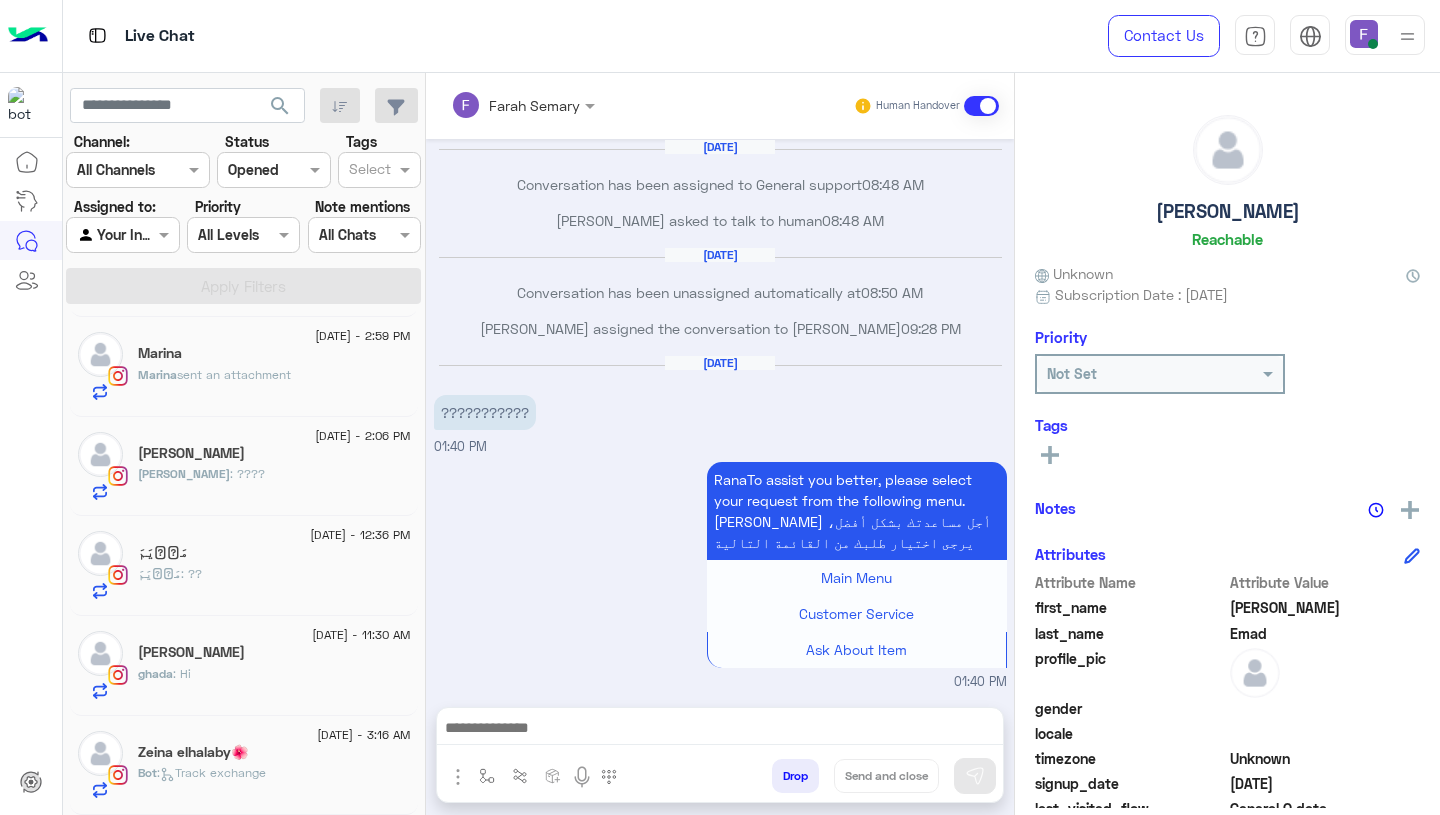 scroll, scrollTop: 1287, scrollLeft: 0, axis: vertical 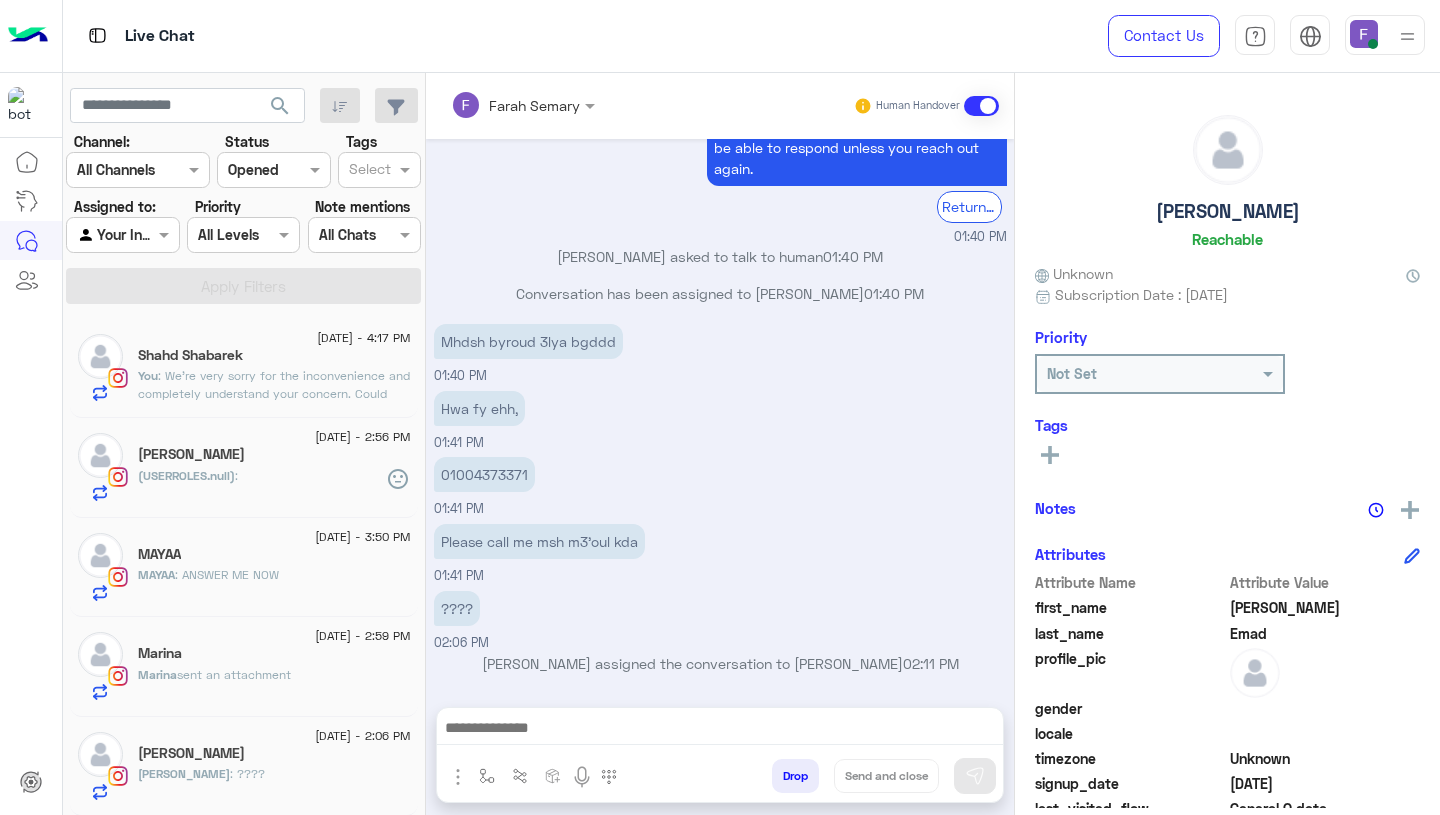 click on "Shahd Shabarek" 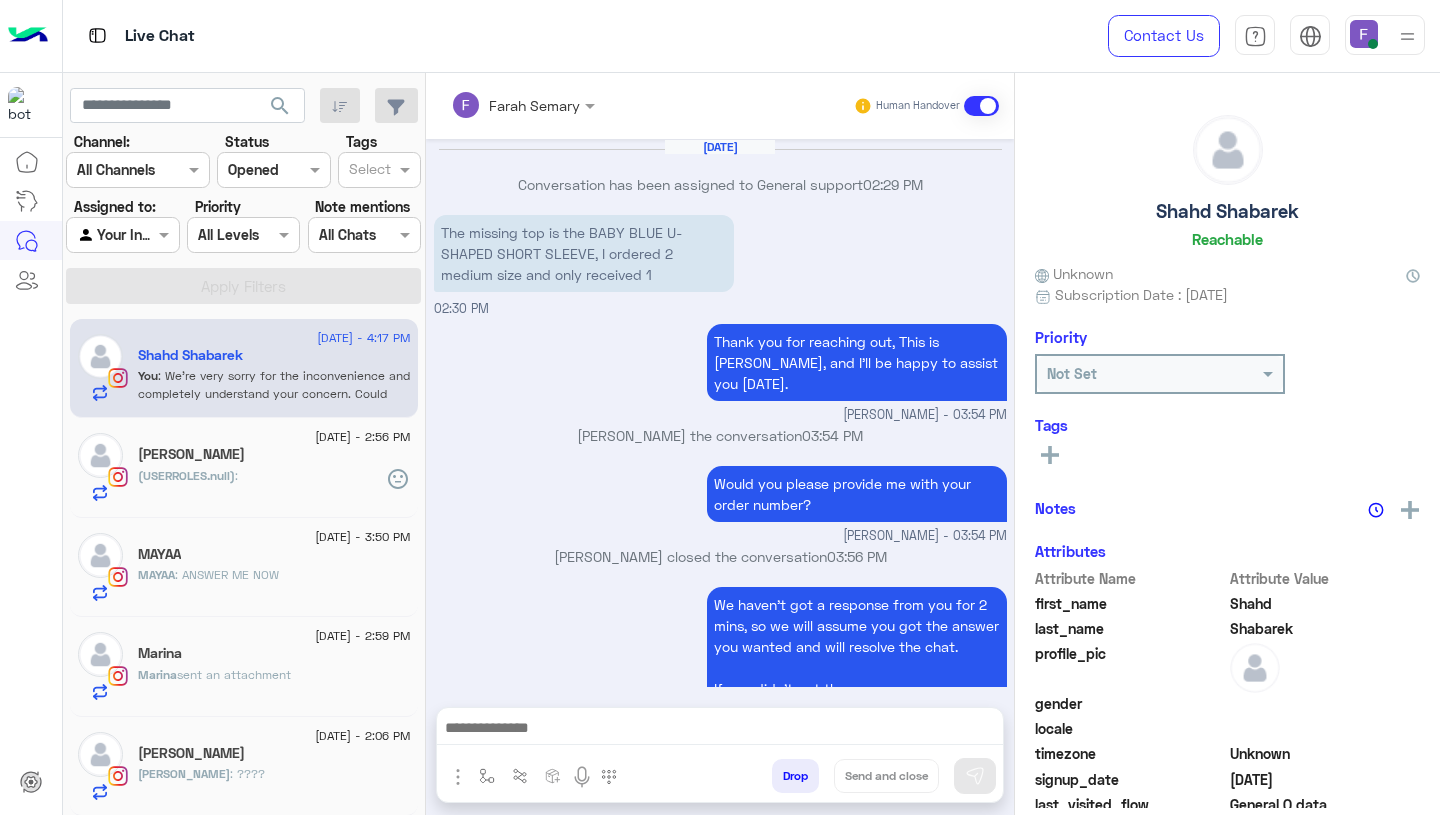 scroll, scrollTop: 1900, scrollLeft: 0, axis: vertical 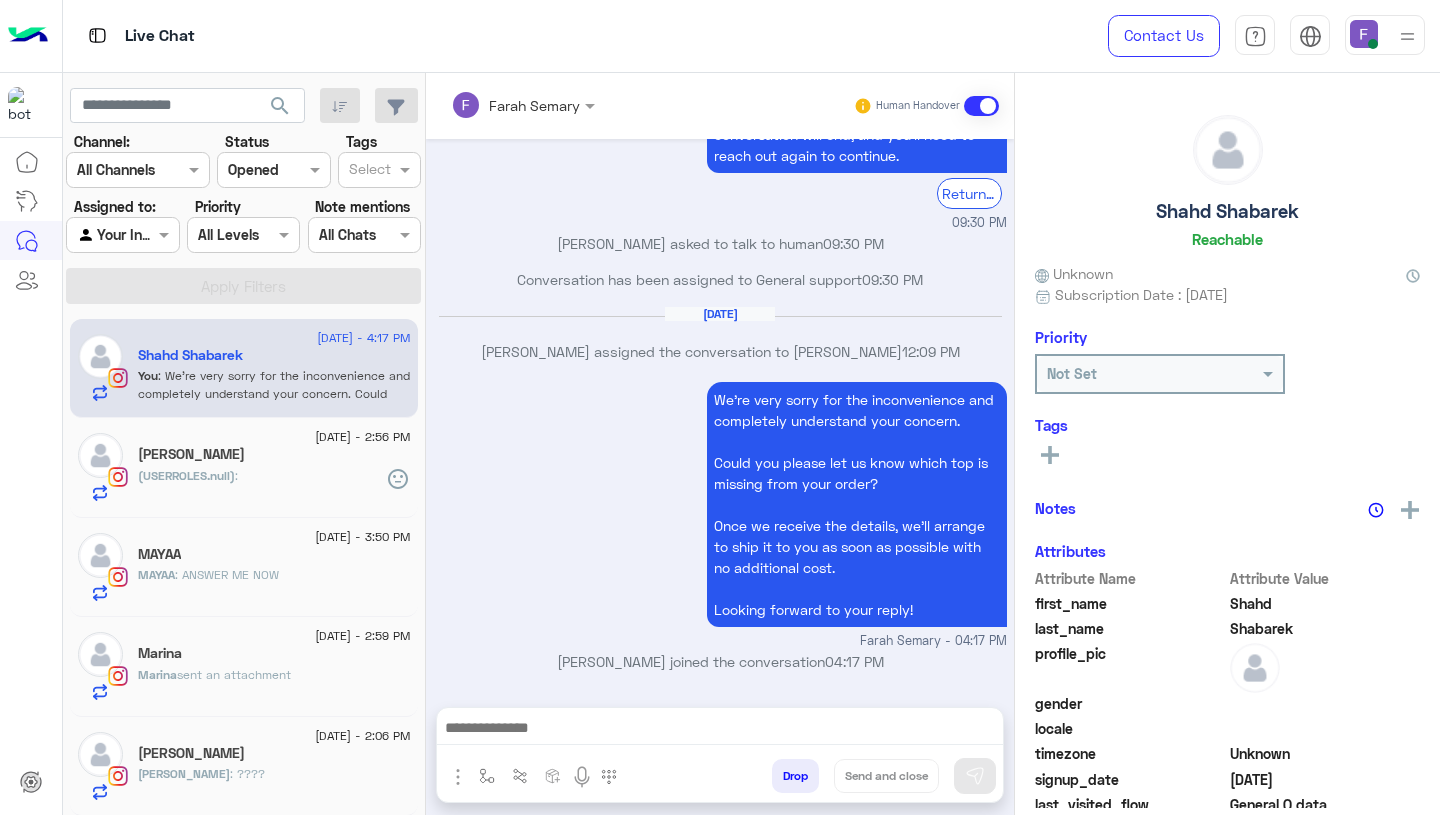click on "(USERROLES.null)  :" 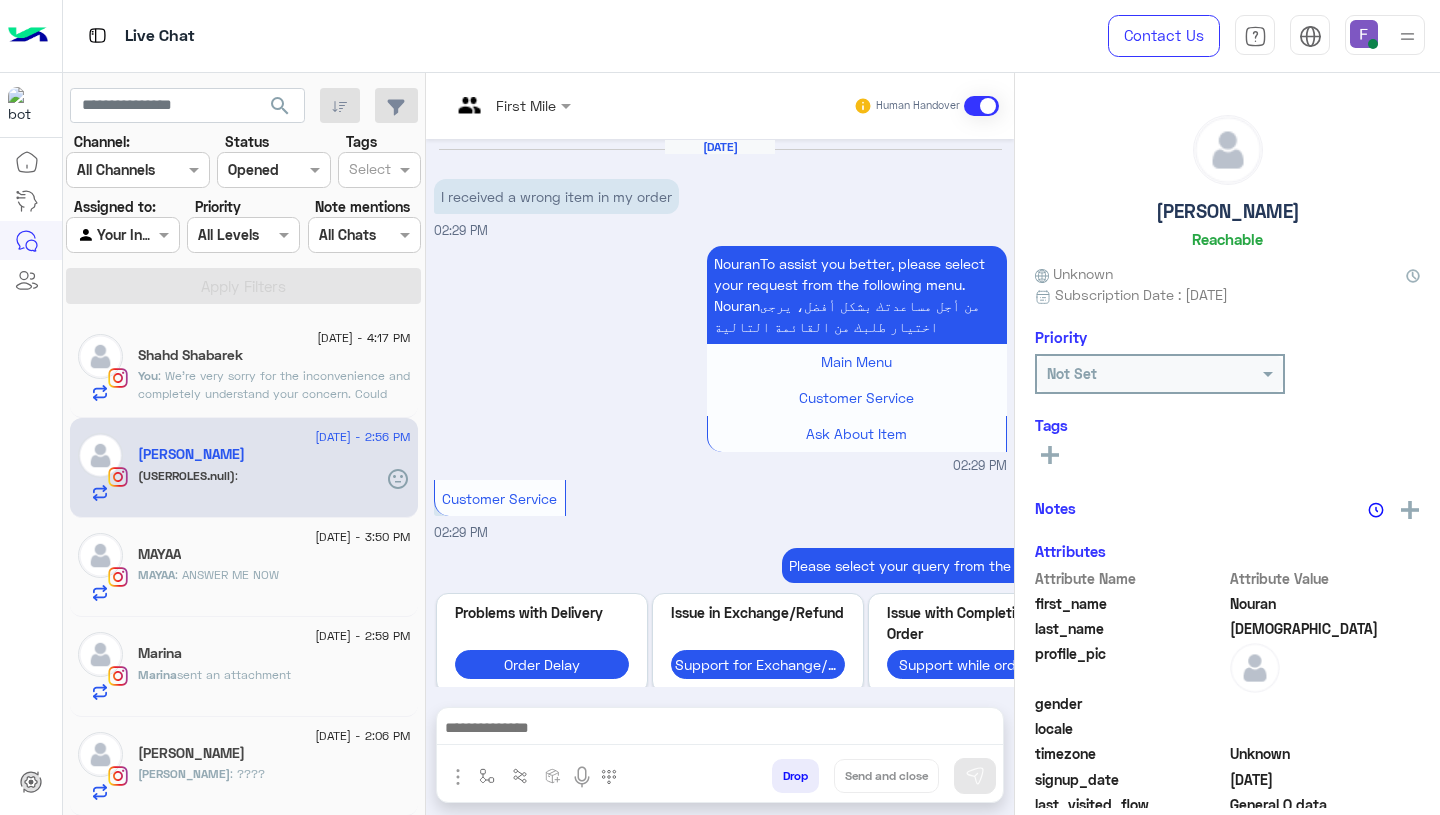 scroll, scrollTop: 2009, scrollLeft: 0, axis: vertical 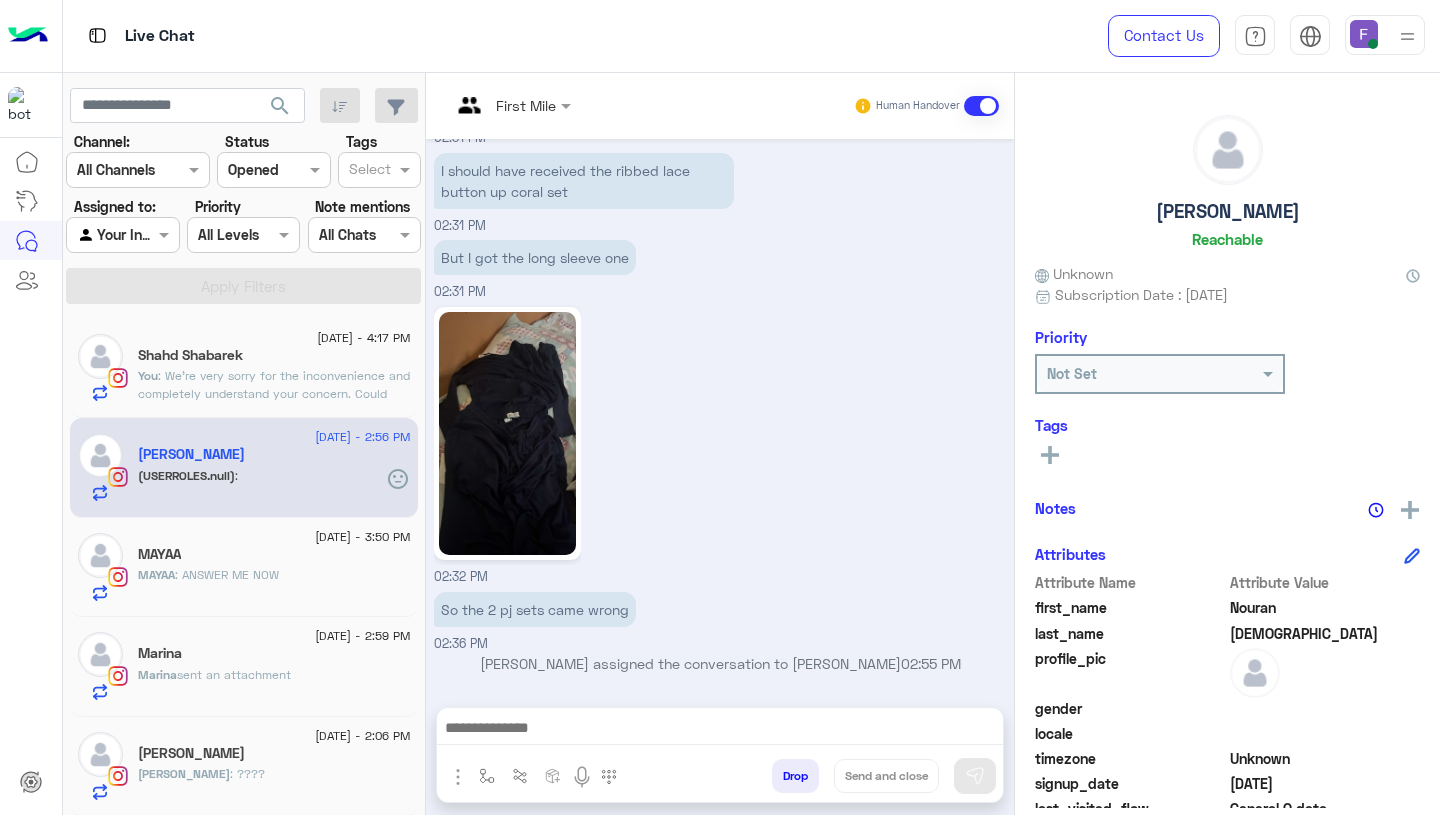 click on "MAYAA" 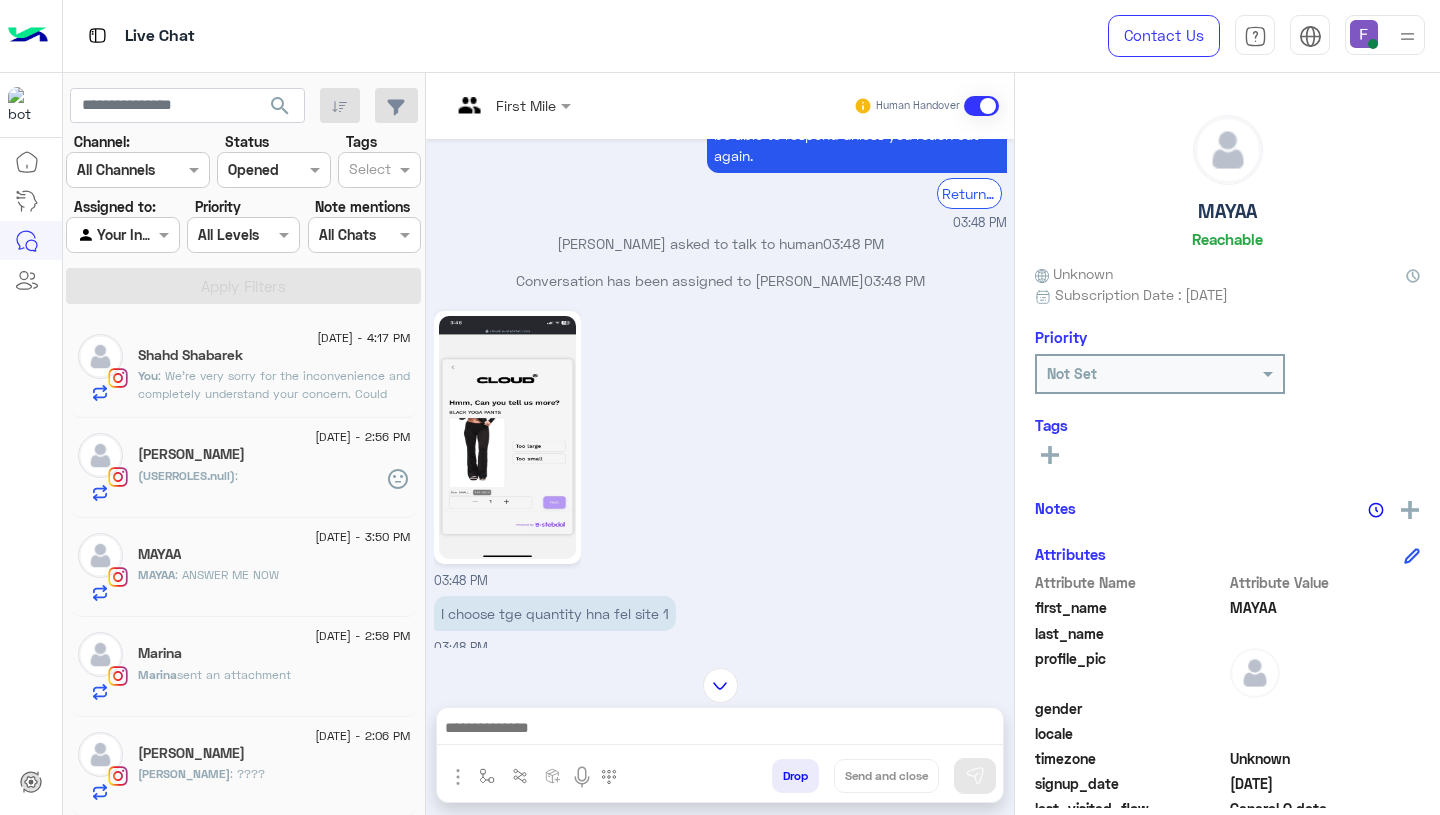 scroll, scrollTop: 2142, scrollLeft: 0, axis: vertical 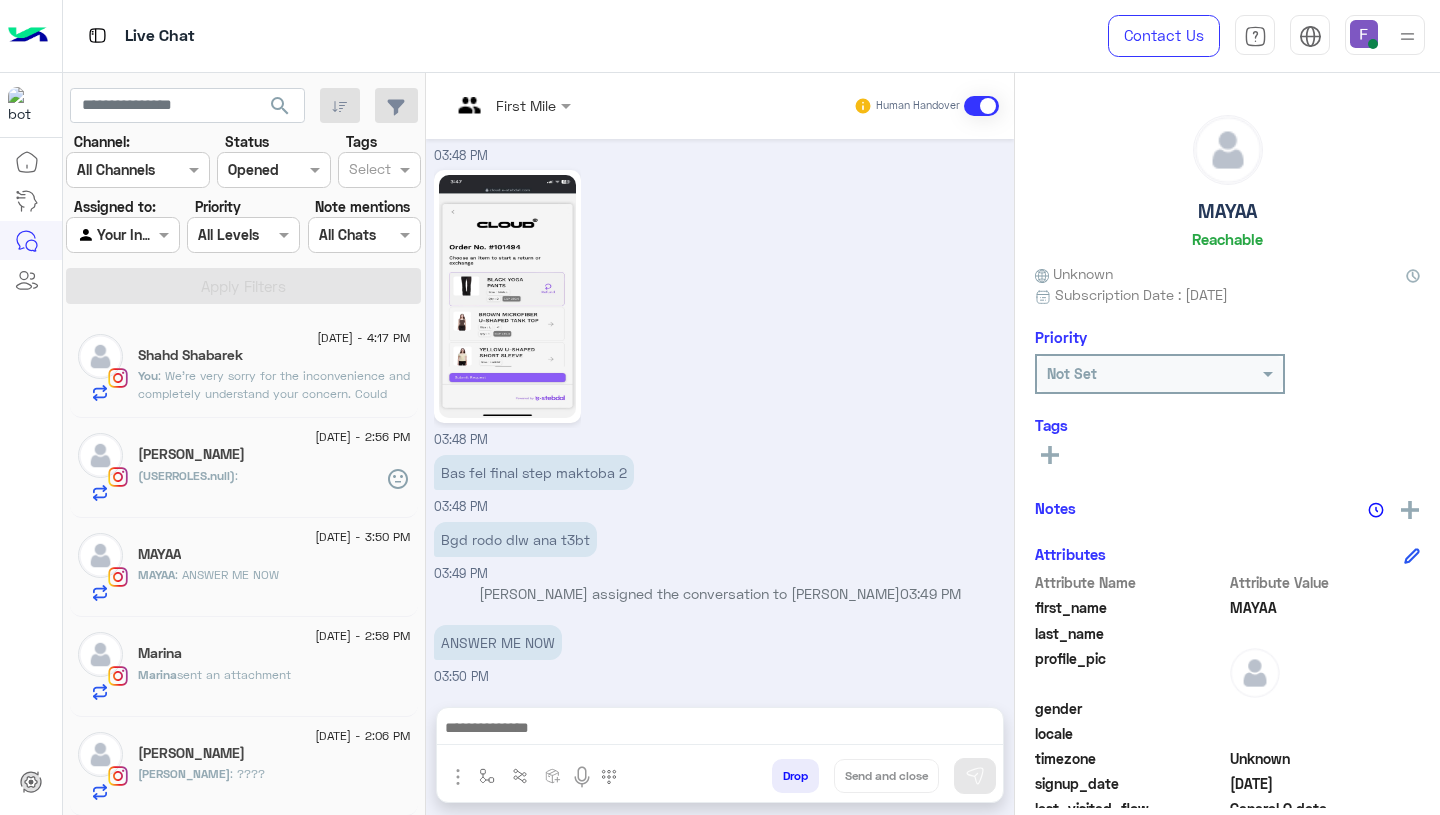 click on "sent an attachment" 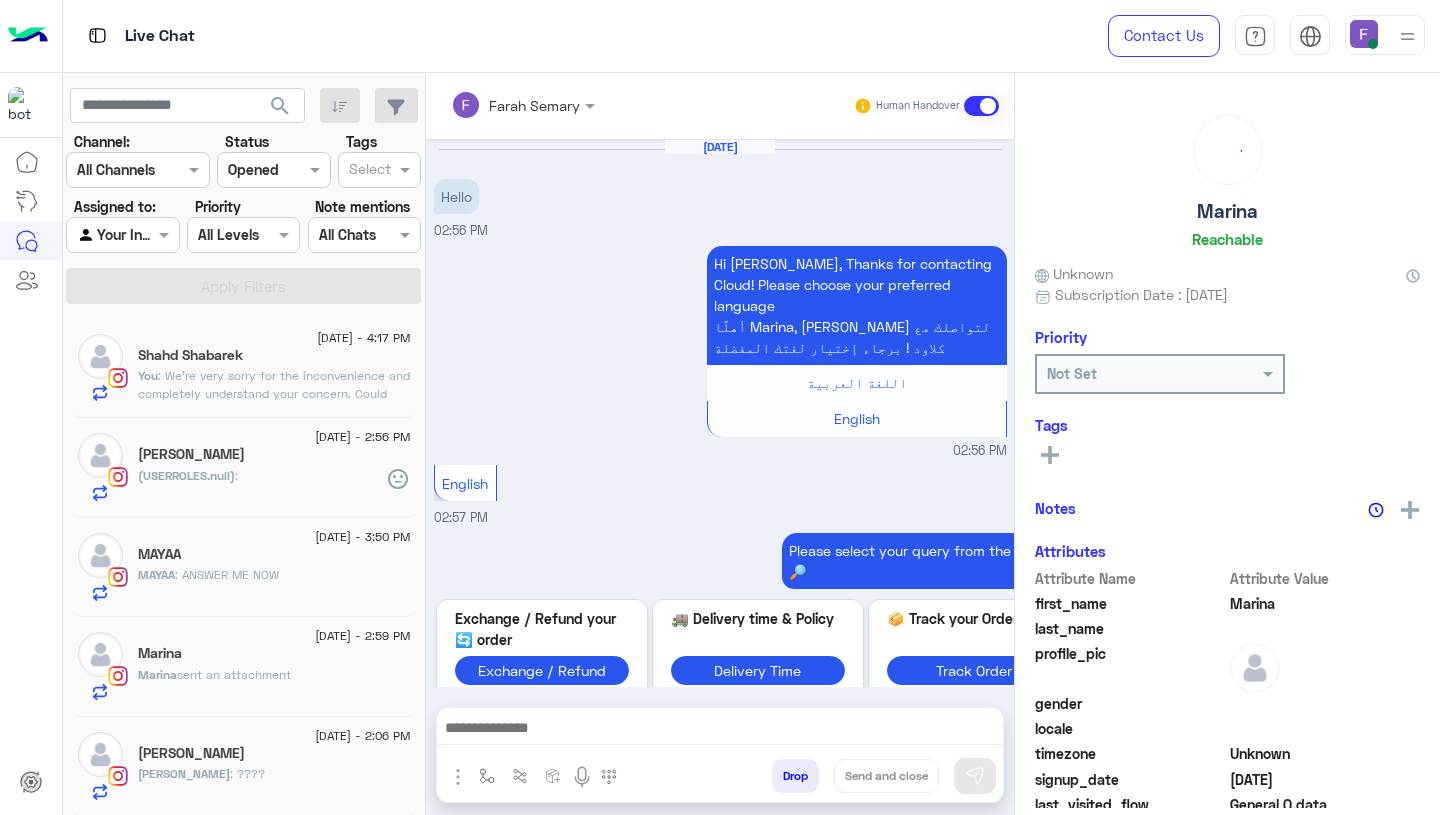 scroll, scrollTop: 1238, scrollLeft: 0, axis: vertical 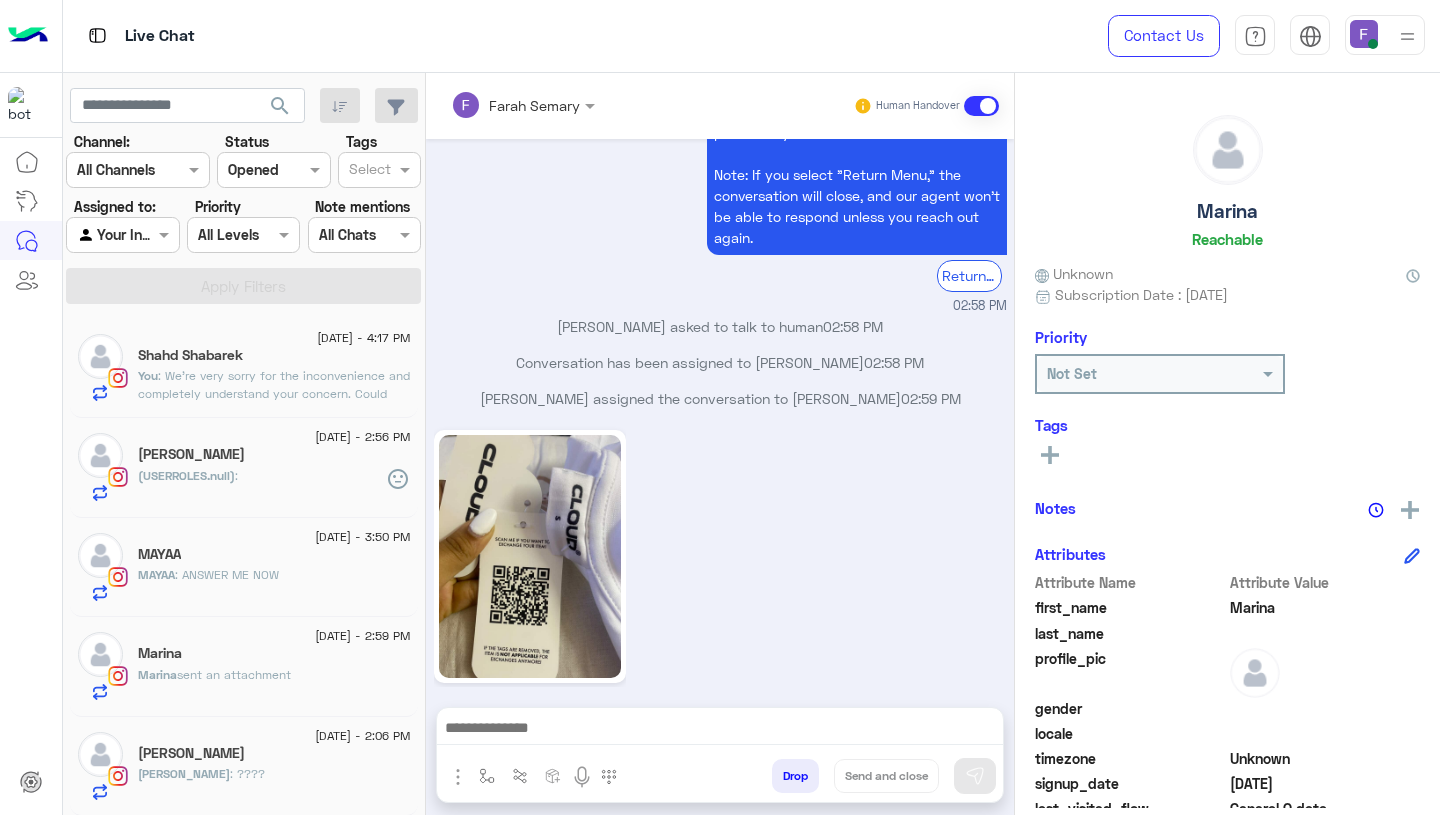 click on "Marina  sent an attachment" 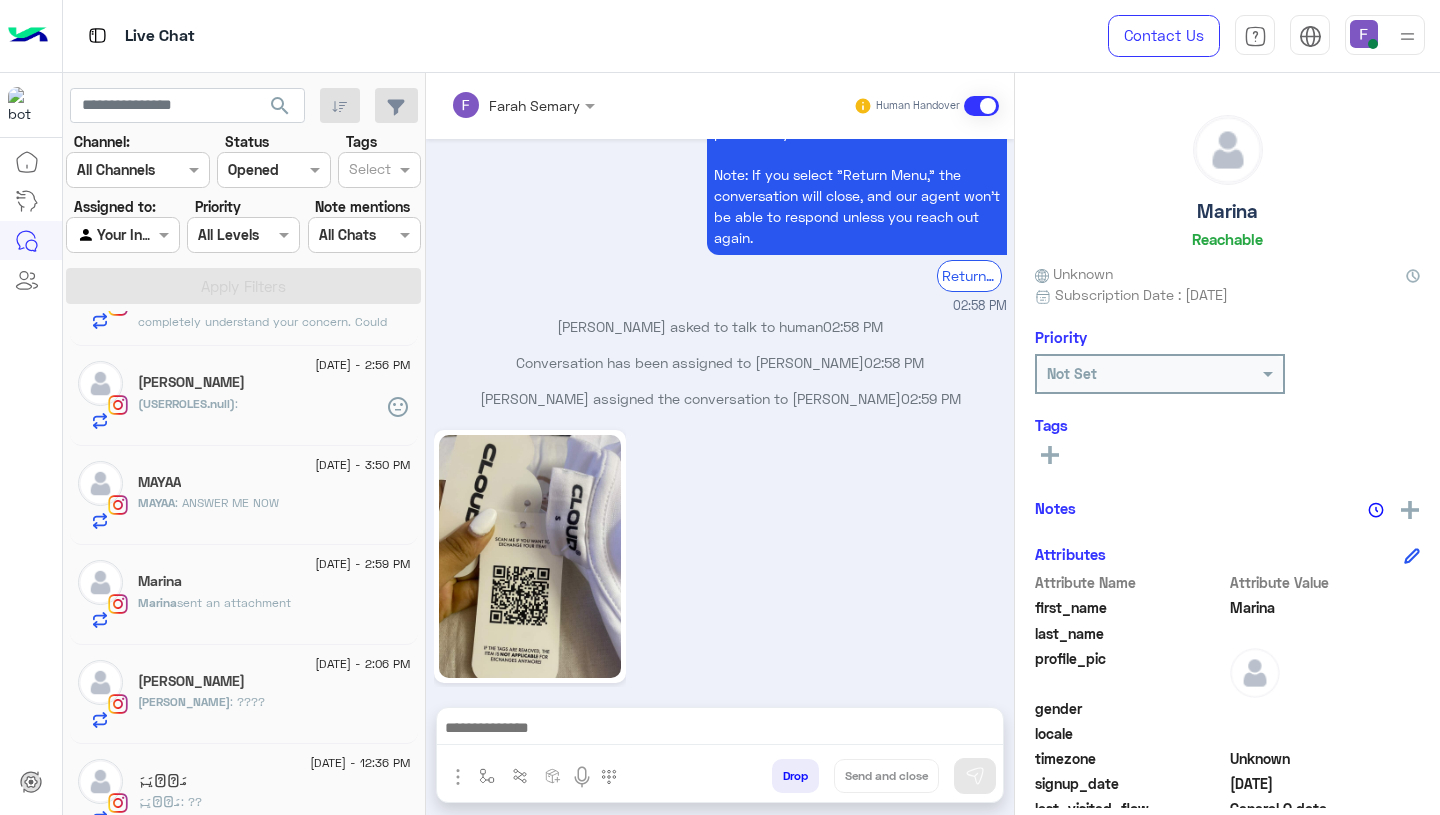 scroll, scrollTop: 73, scrollLeft: 0, axis: vertical 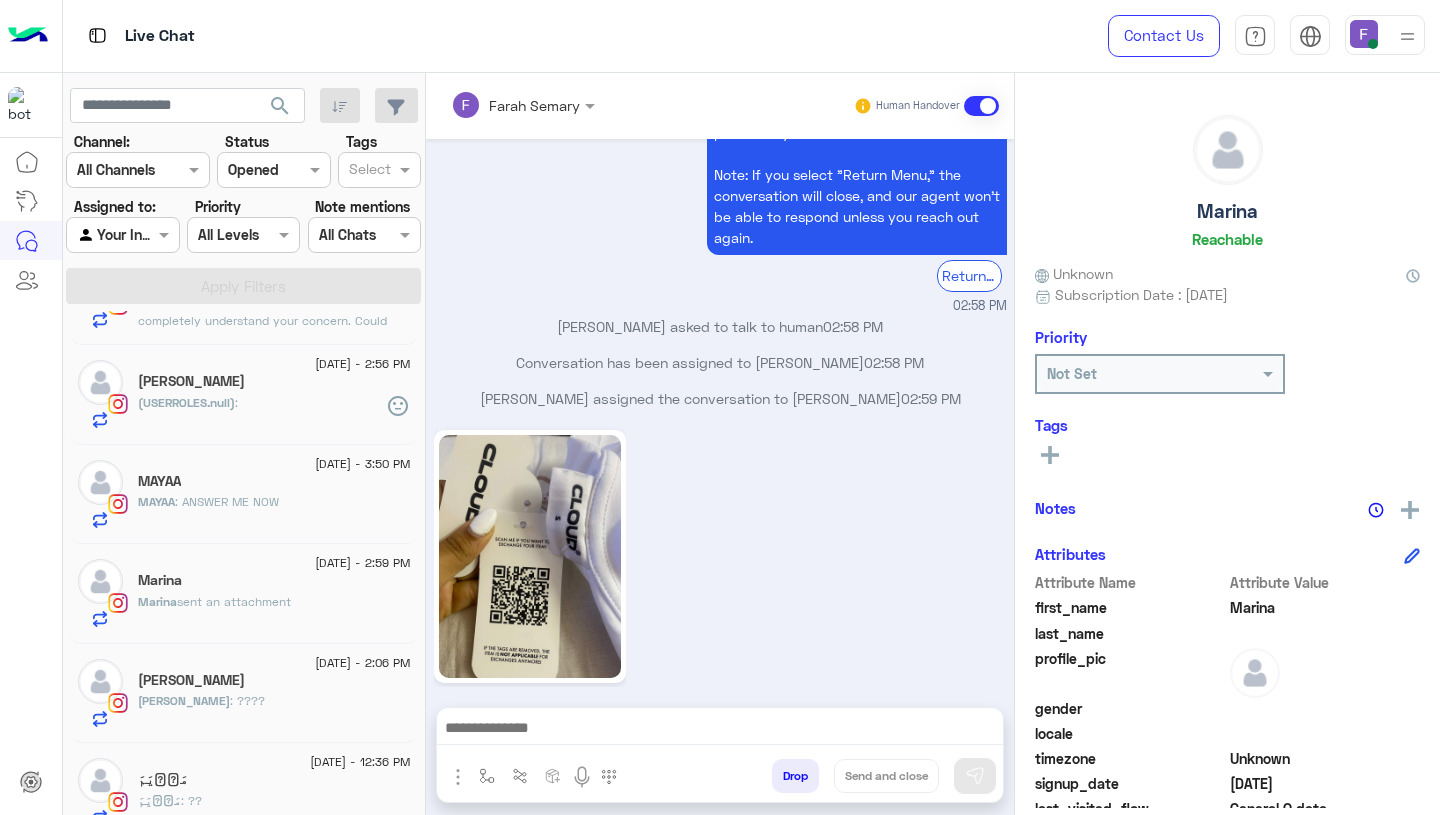 click on "Rana Emad" 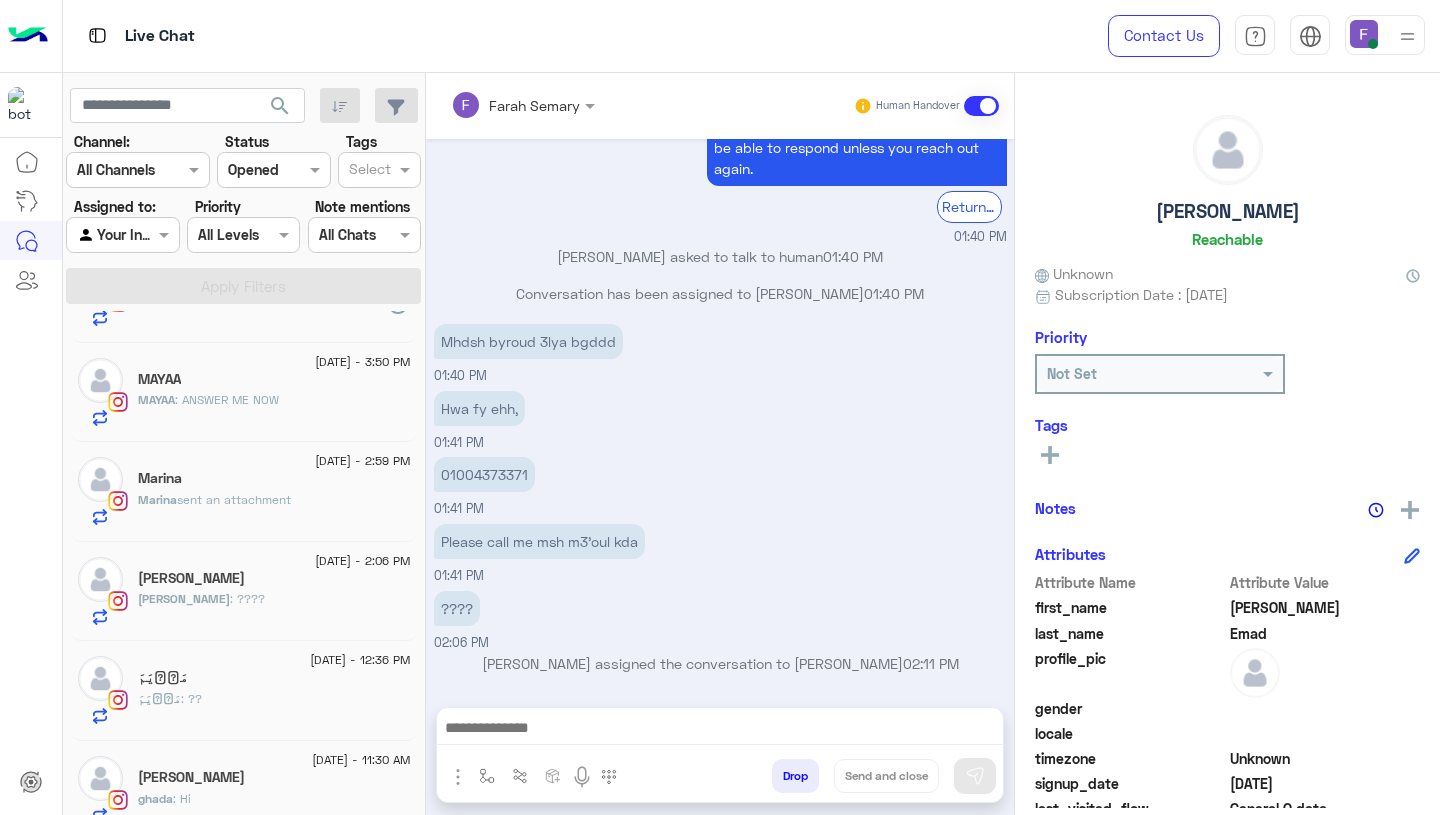 click on "مَرۡيَمَ" 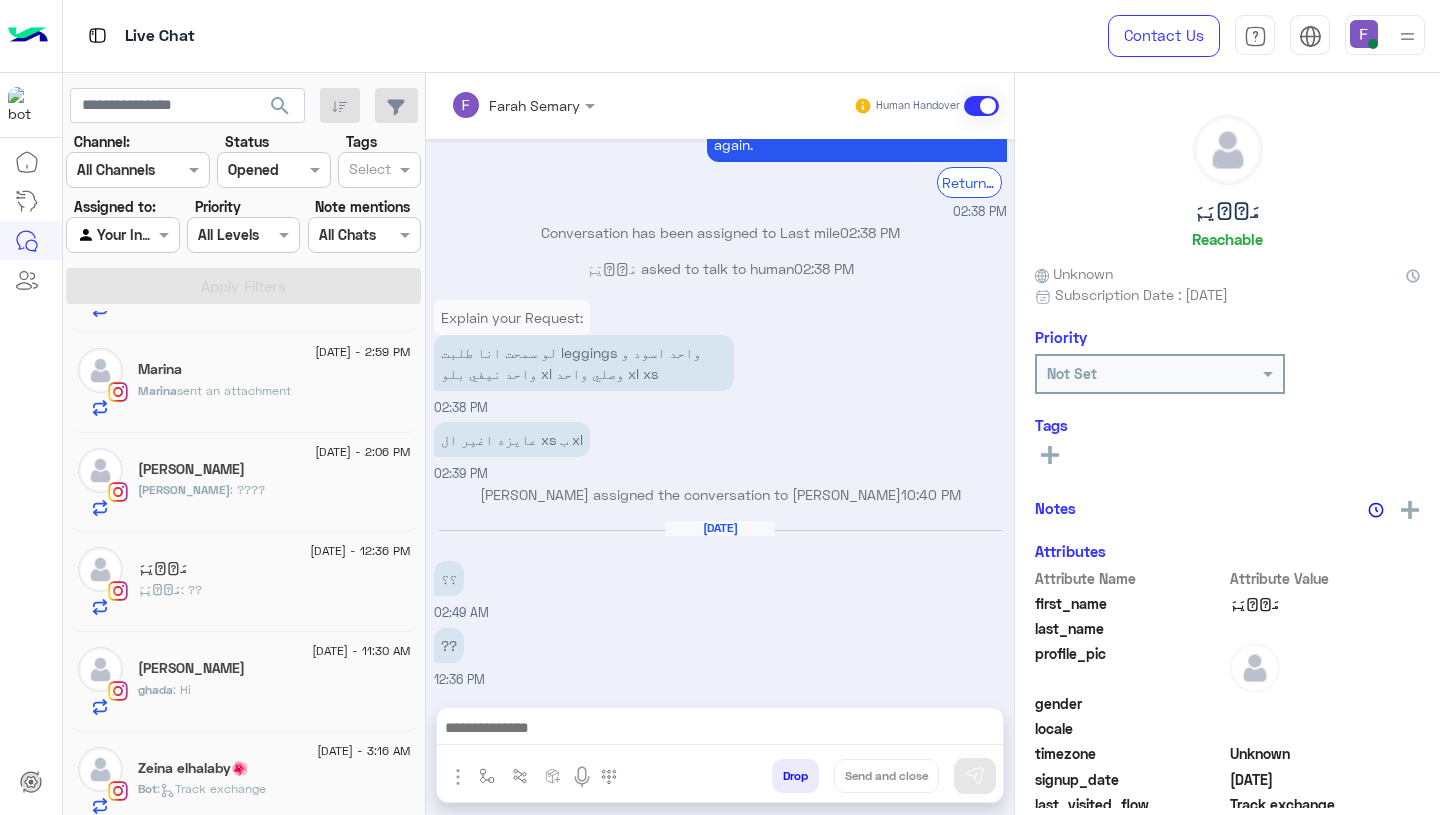 click on "ghada : Hi" 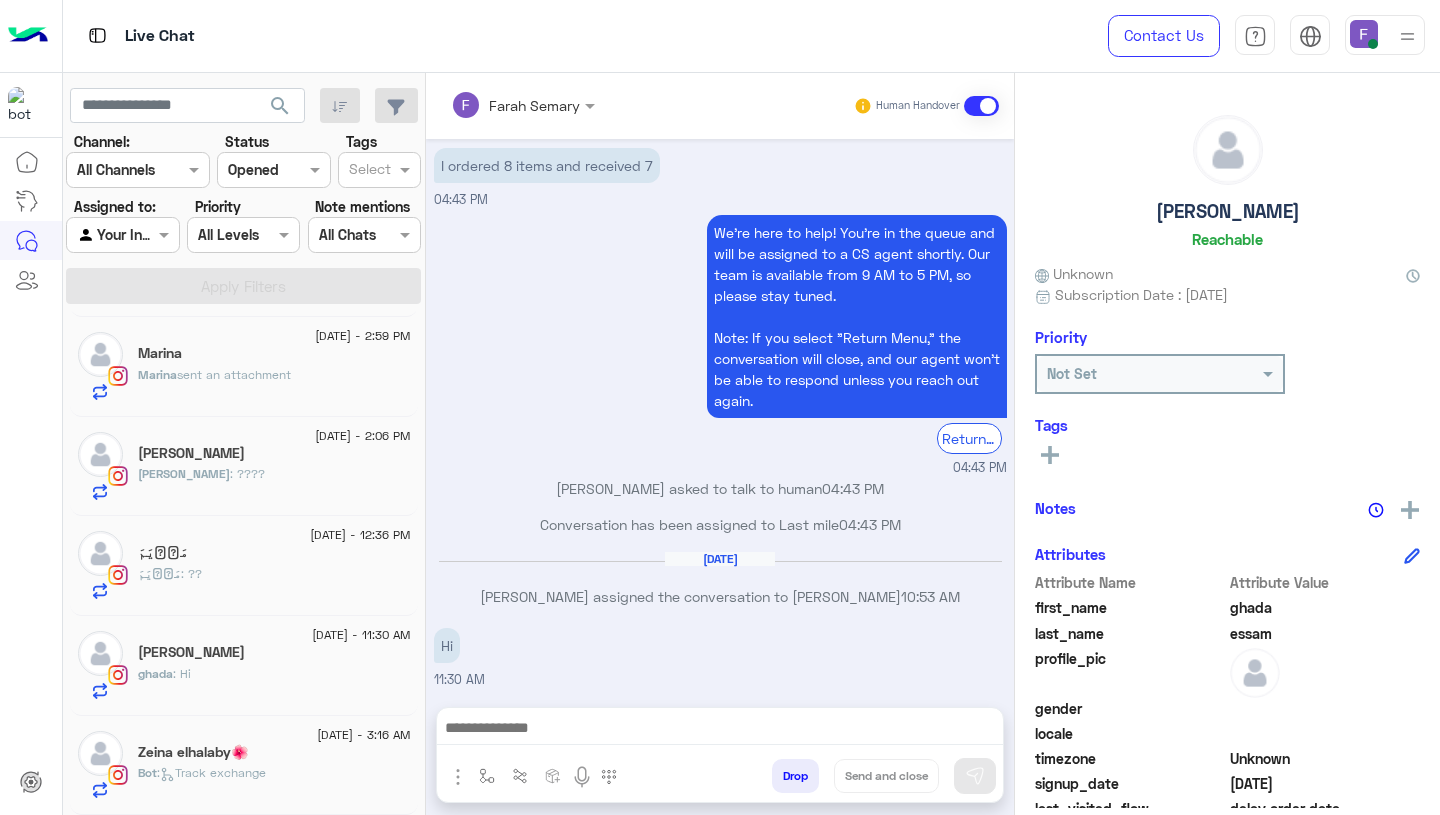 click on "Bot :   Track exchange" 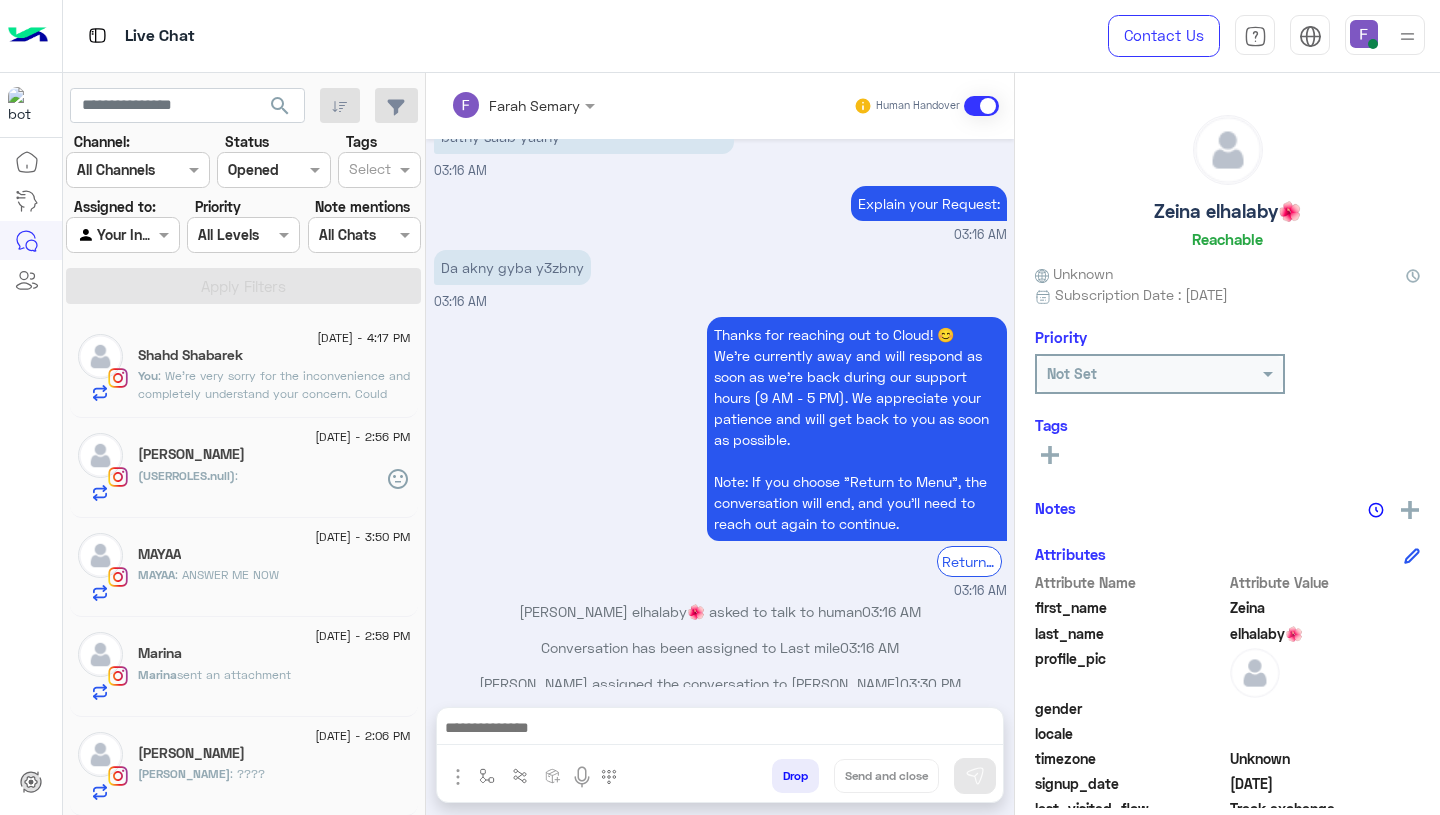 click on "You  : We’re very sorry for the inconvenience and completely understand your concern.
Could you please let us know which top is missing from your order?
Once we receive the details, we’ll arrange to ship it to you as soon as possible with no additional cost.
Looking forward to your reply!" 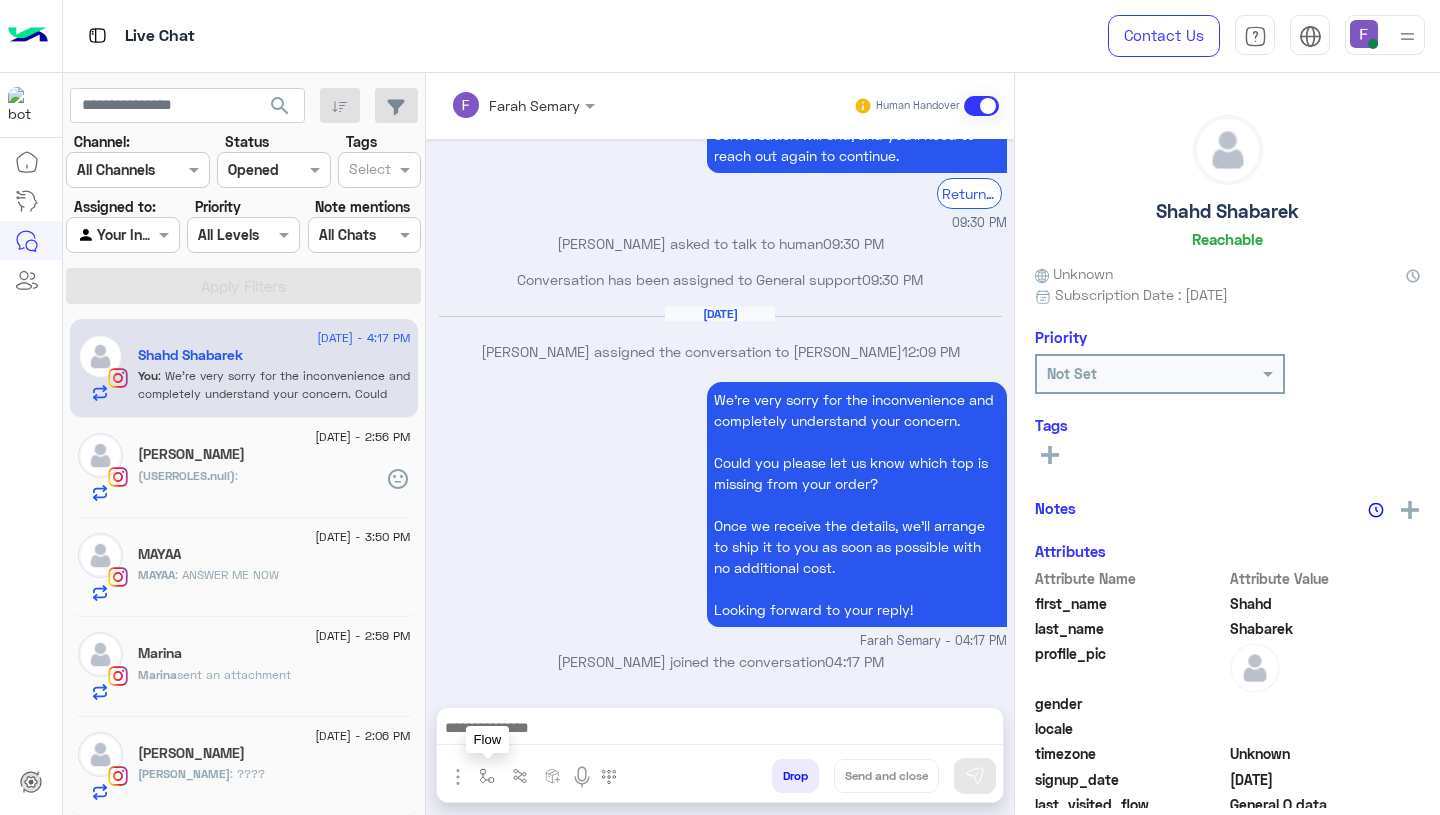 click at bounding box center [487, 776] 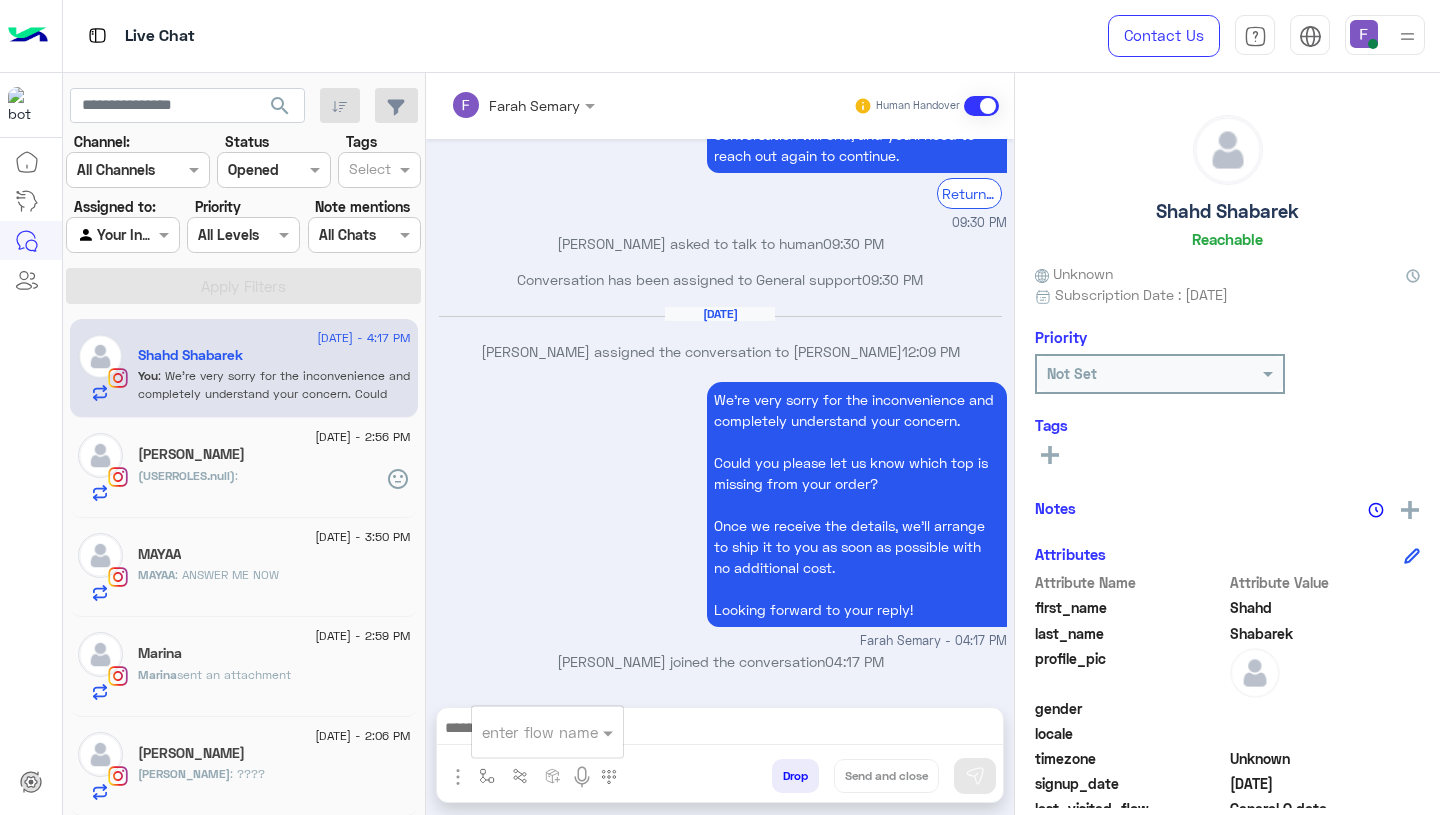 click at bounding box center (523, 732) 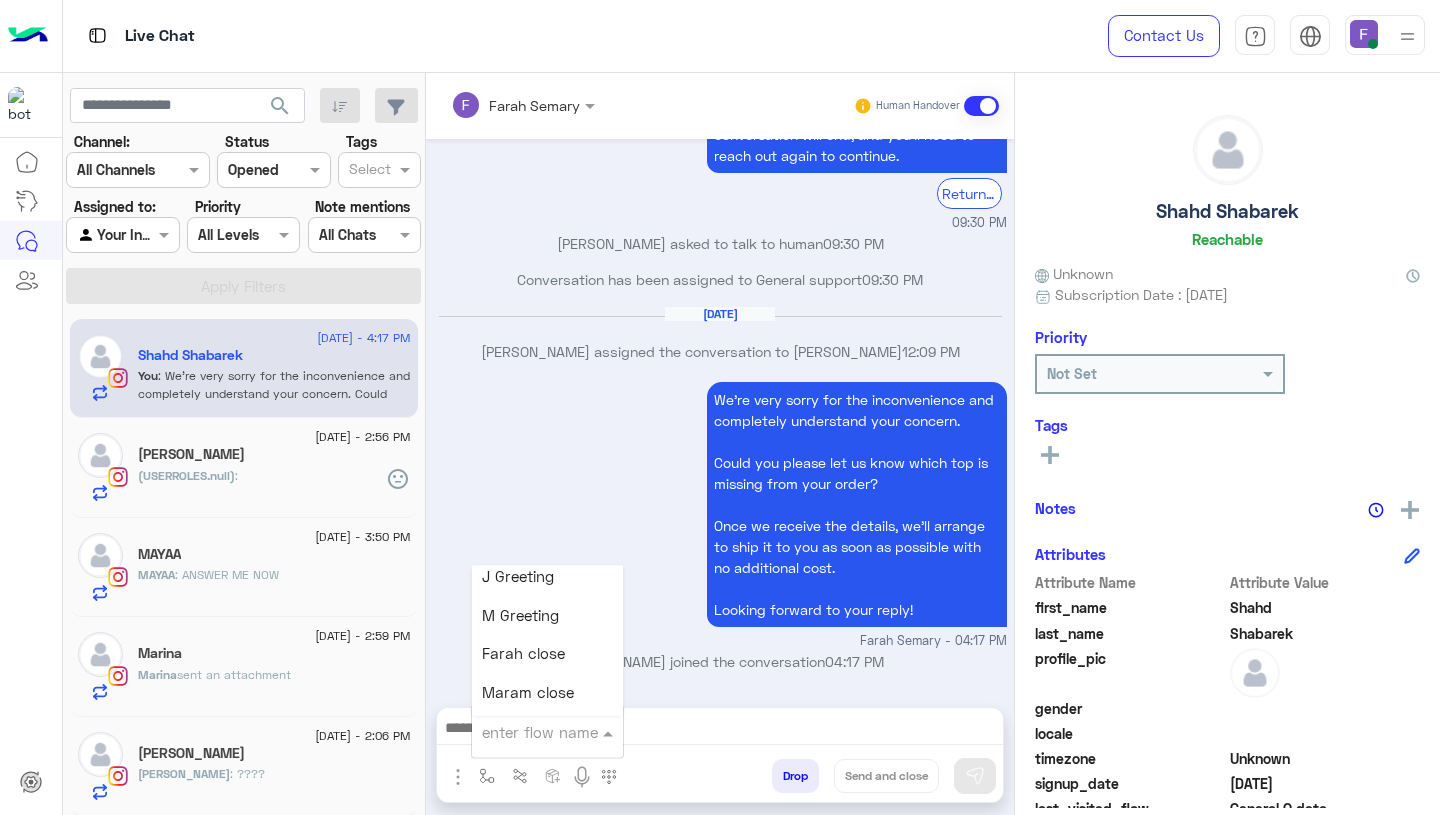 click on "Farah close" at bounding box center [523, 654] 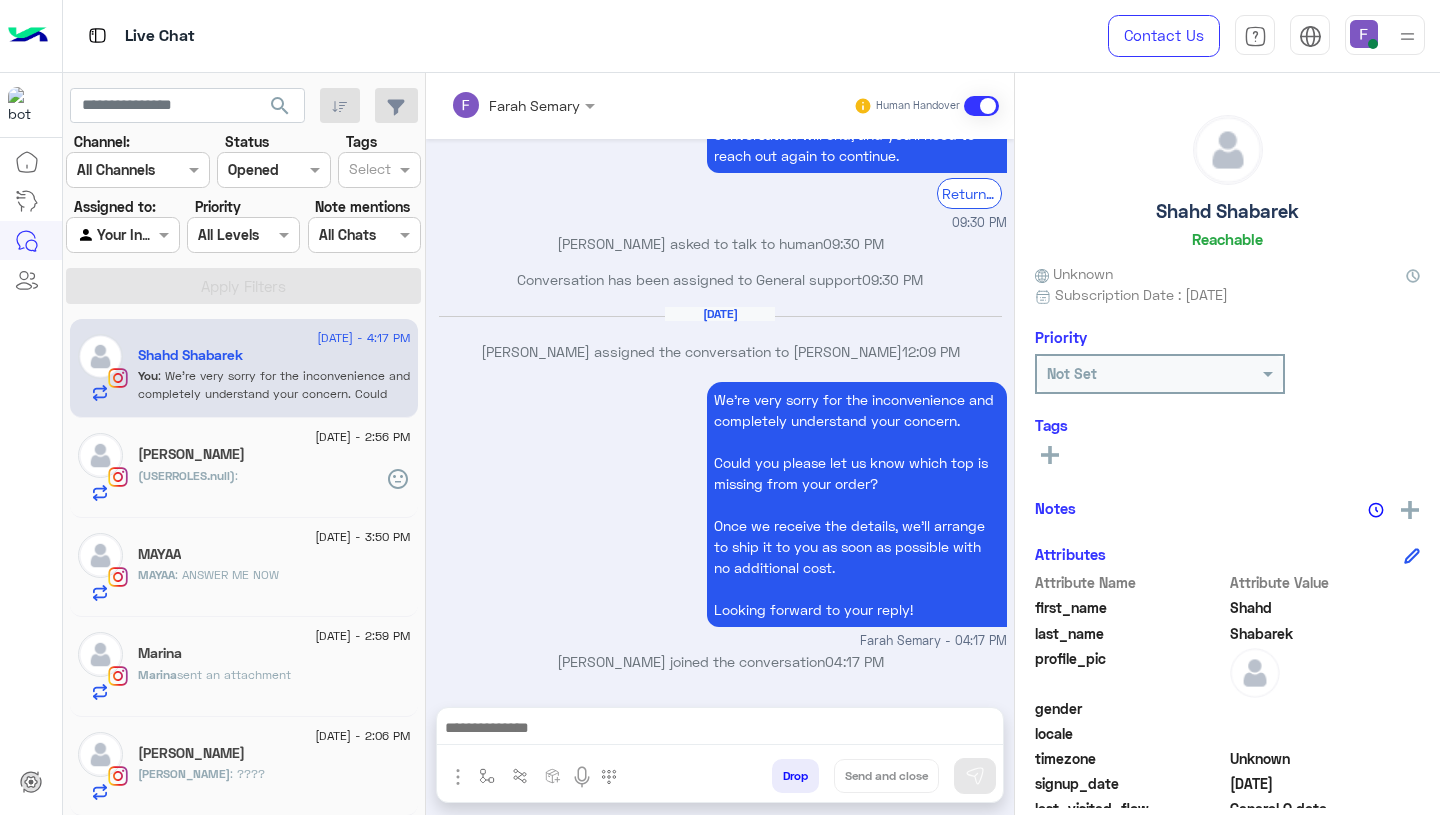 type on "**********" 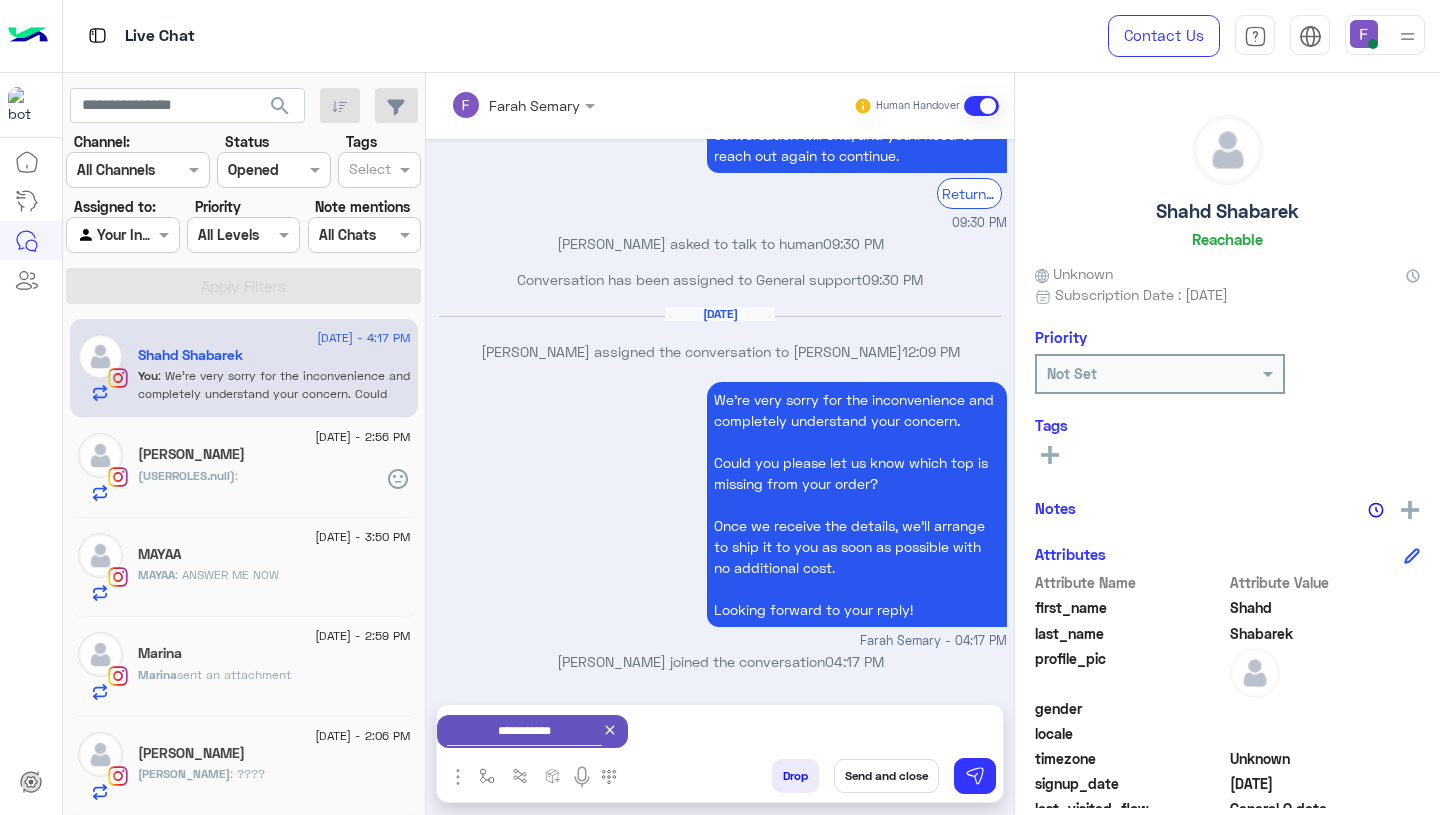 click on "Send and close" at bounding box center [886, 776] 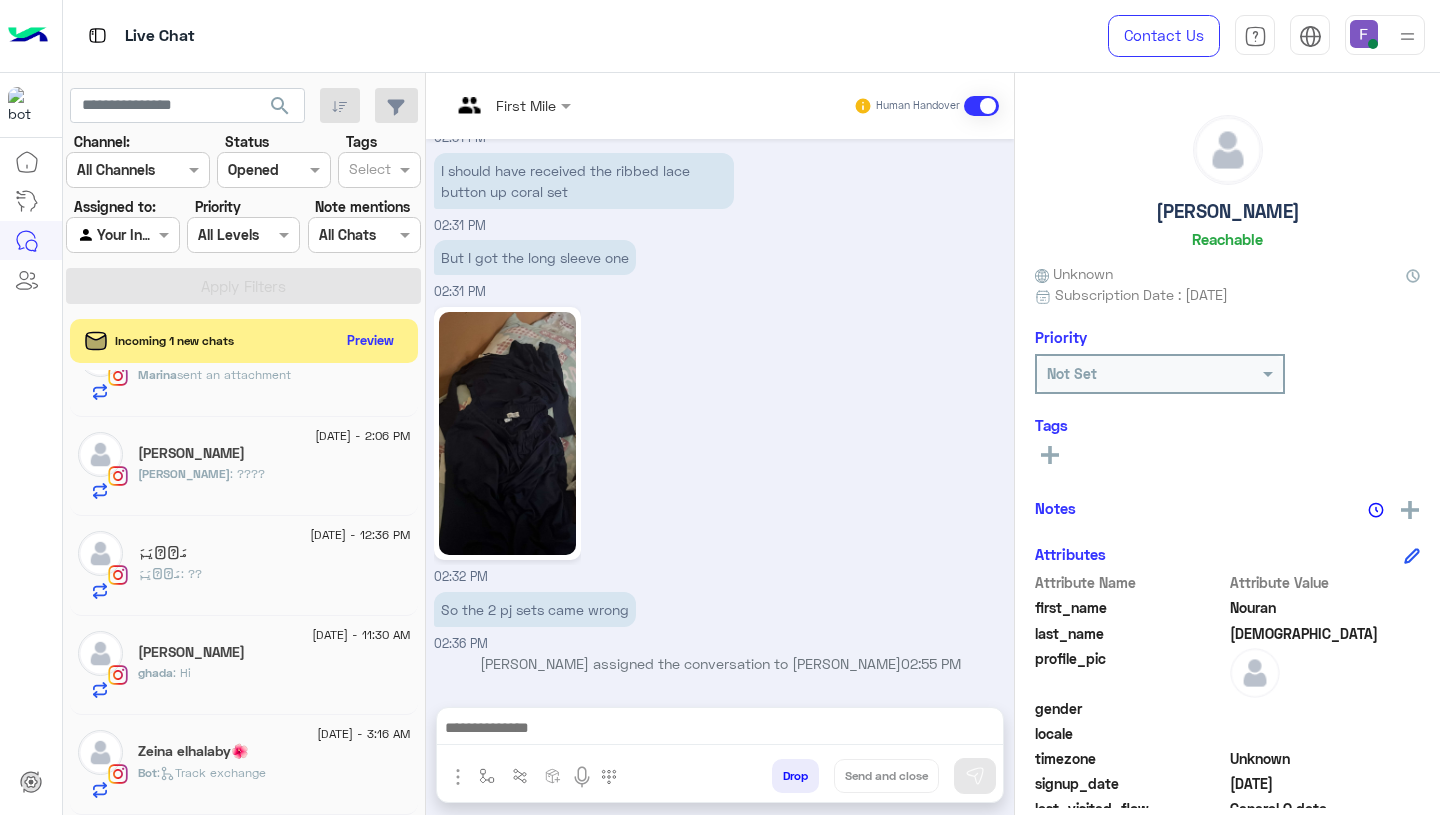 click on "Bot :   Track exchange" 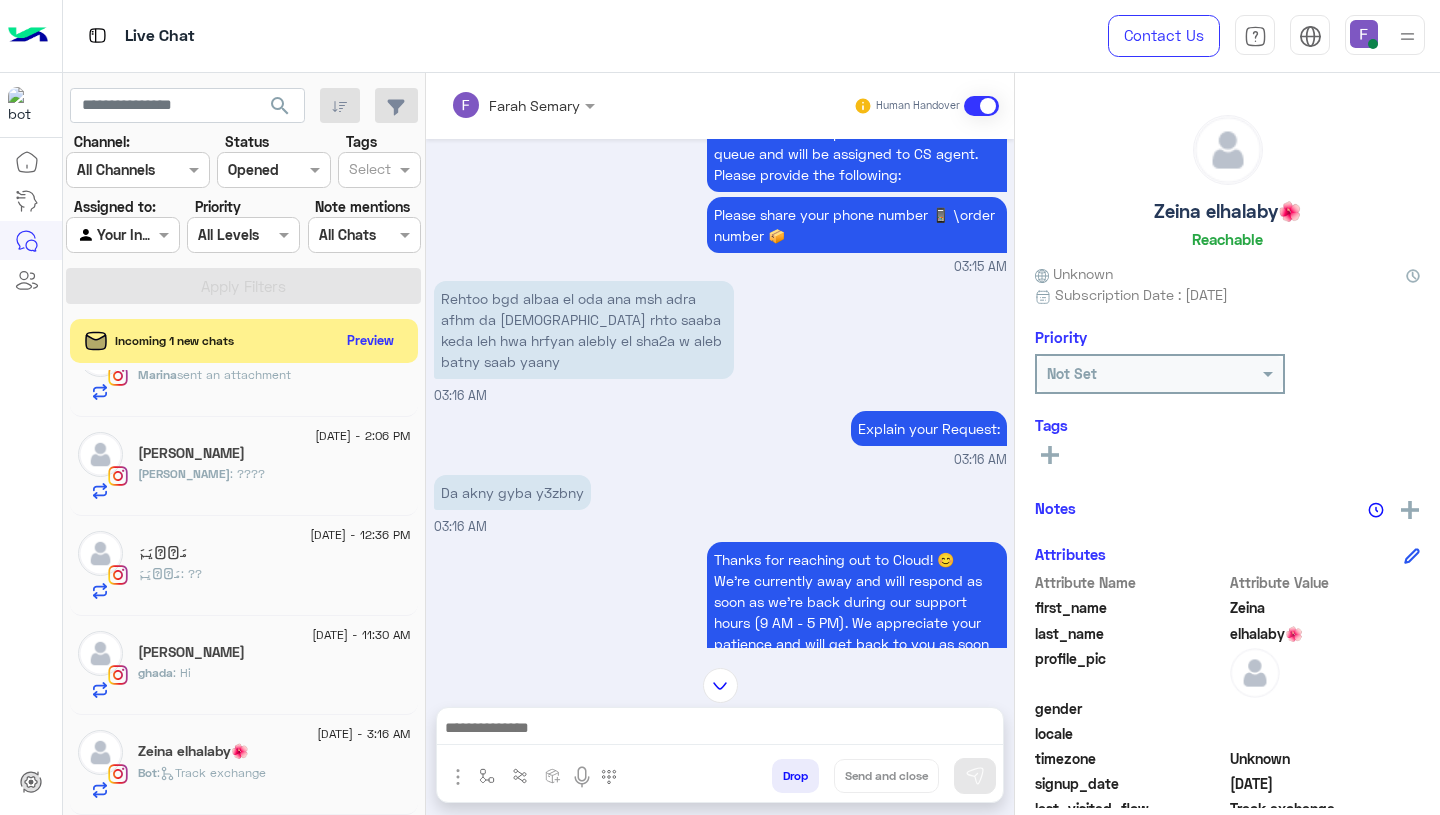 click at bounding box center [720, 730] 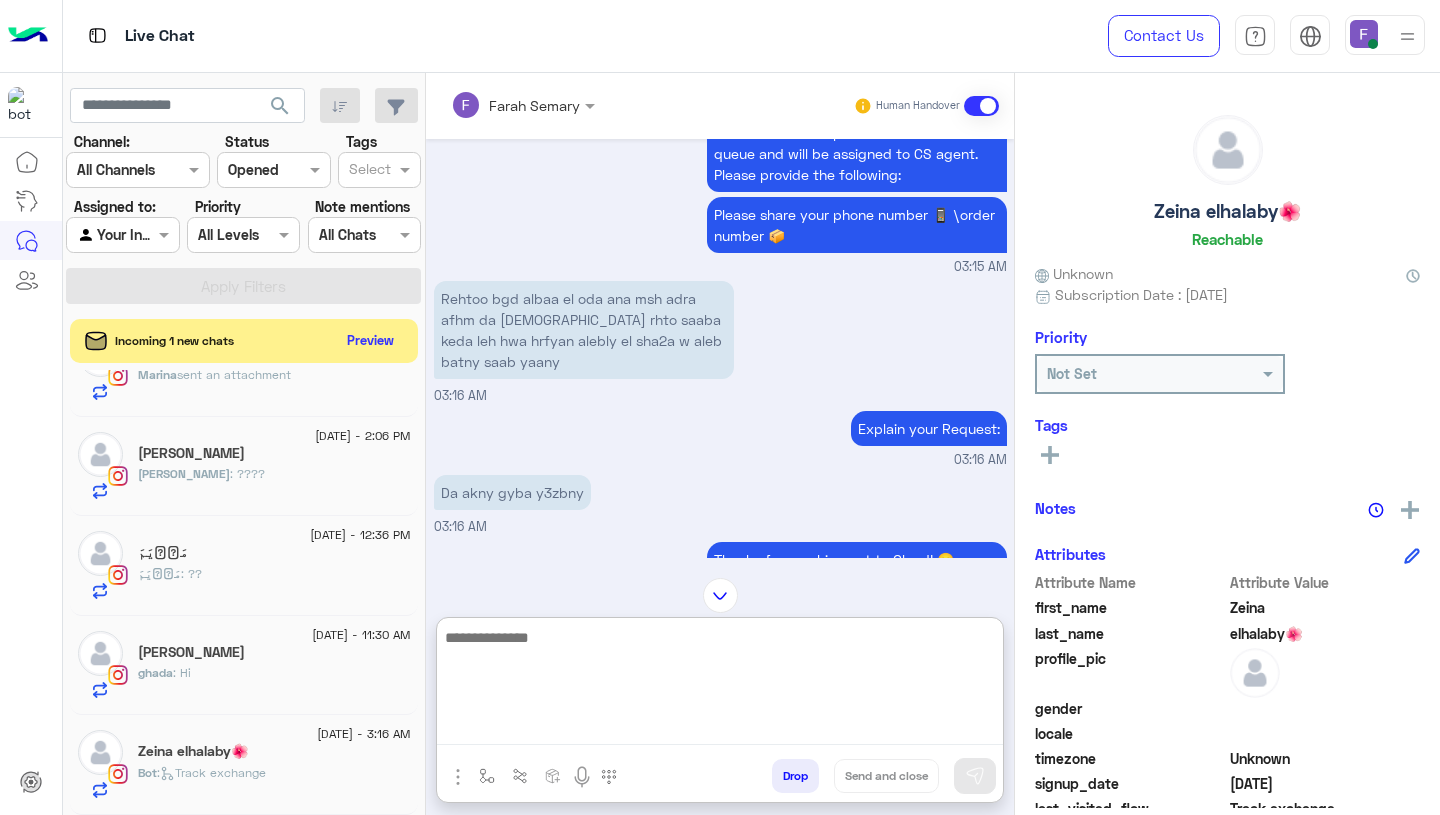 paste on "**********" 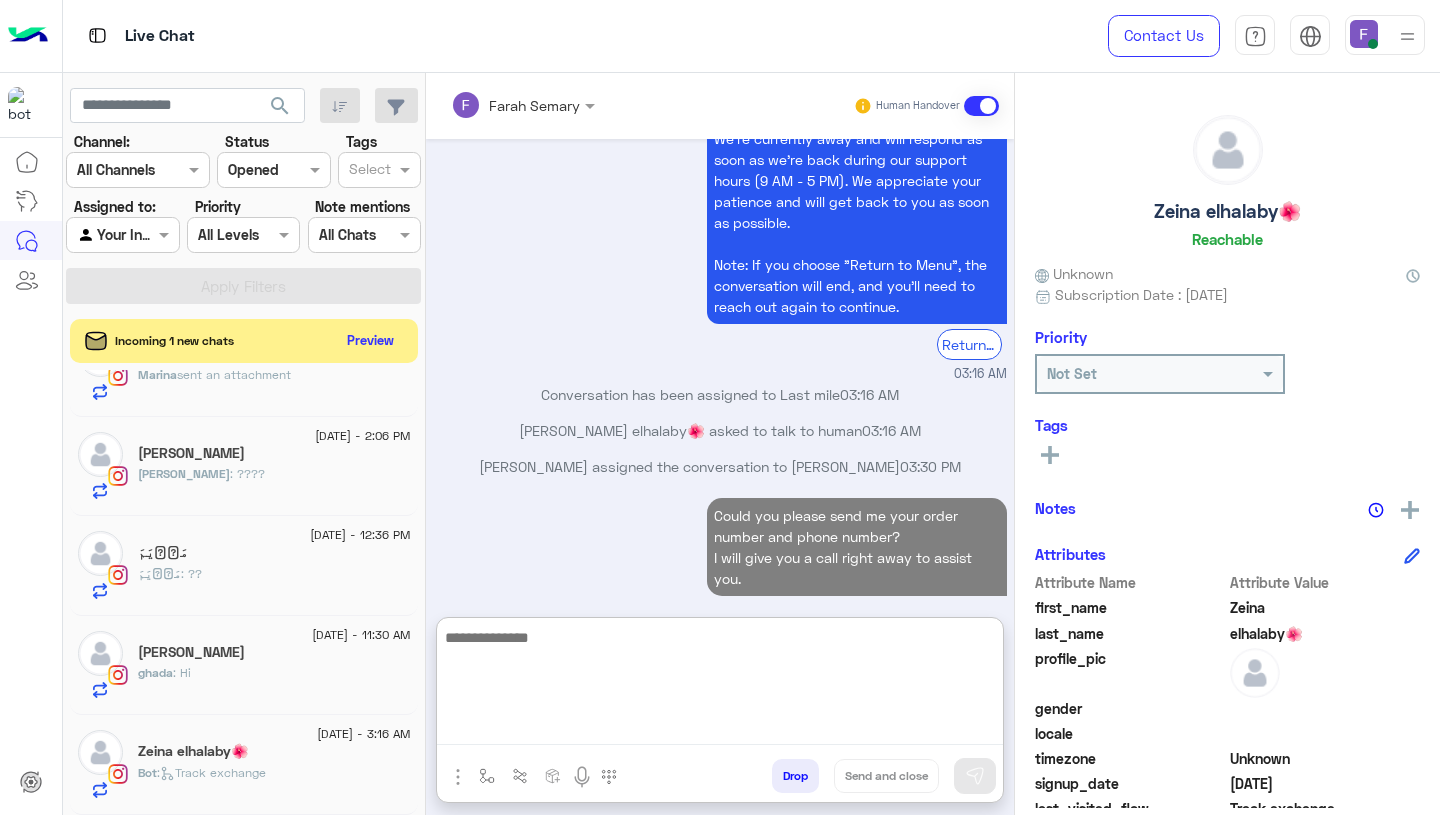 click on "6 July - 3:16 AM" 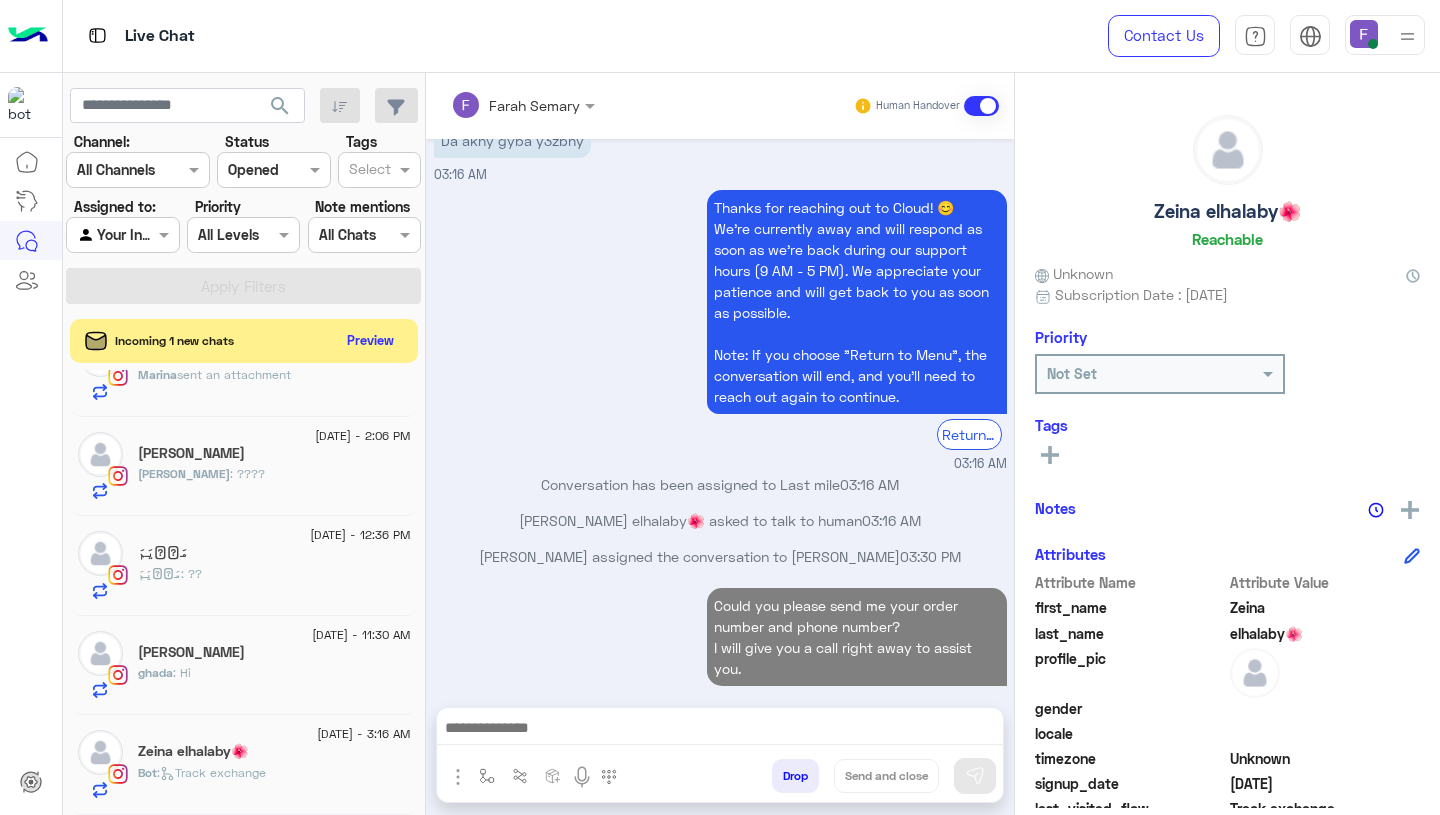 scroll, scrollTop: 1962, scrollLeft: 0, axis: vertical 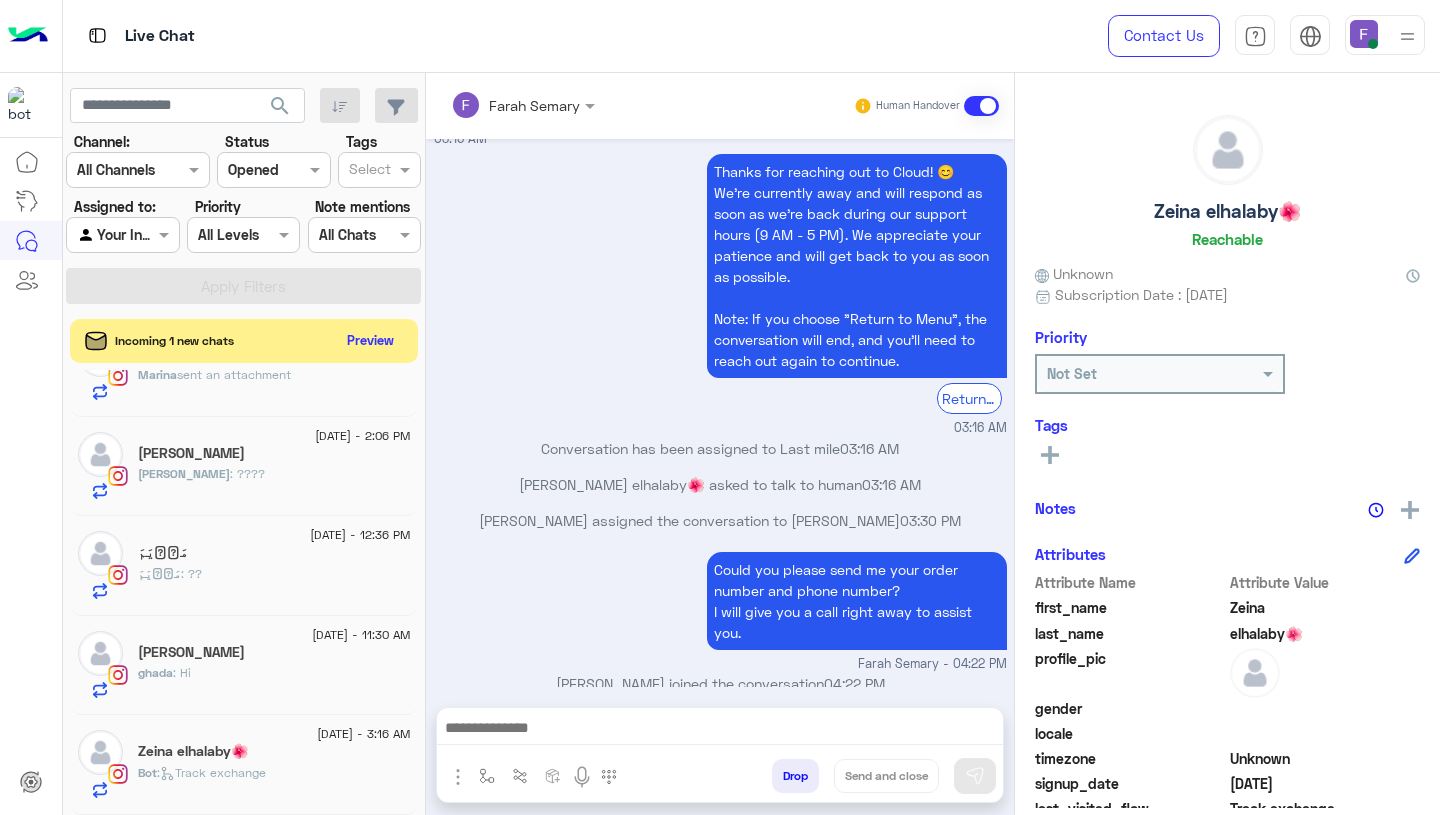click on "Zeina elhalaby🌺" 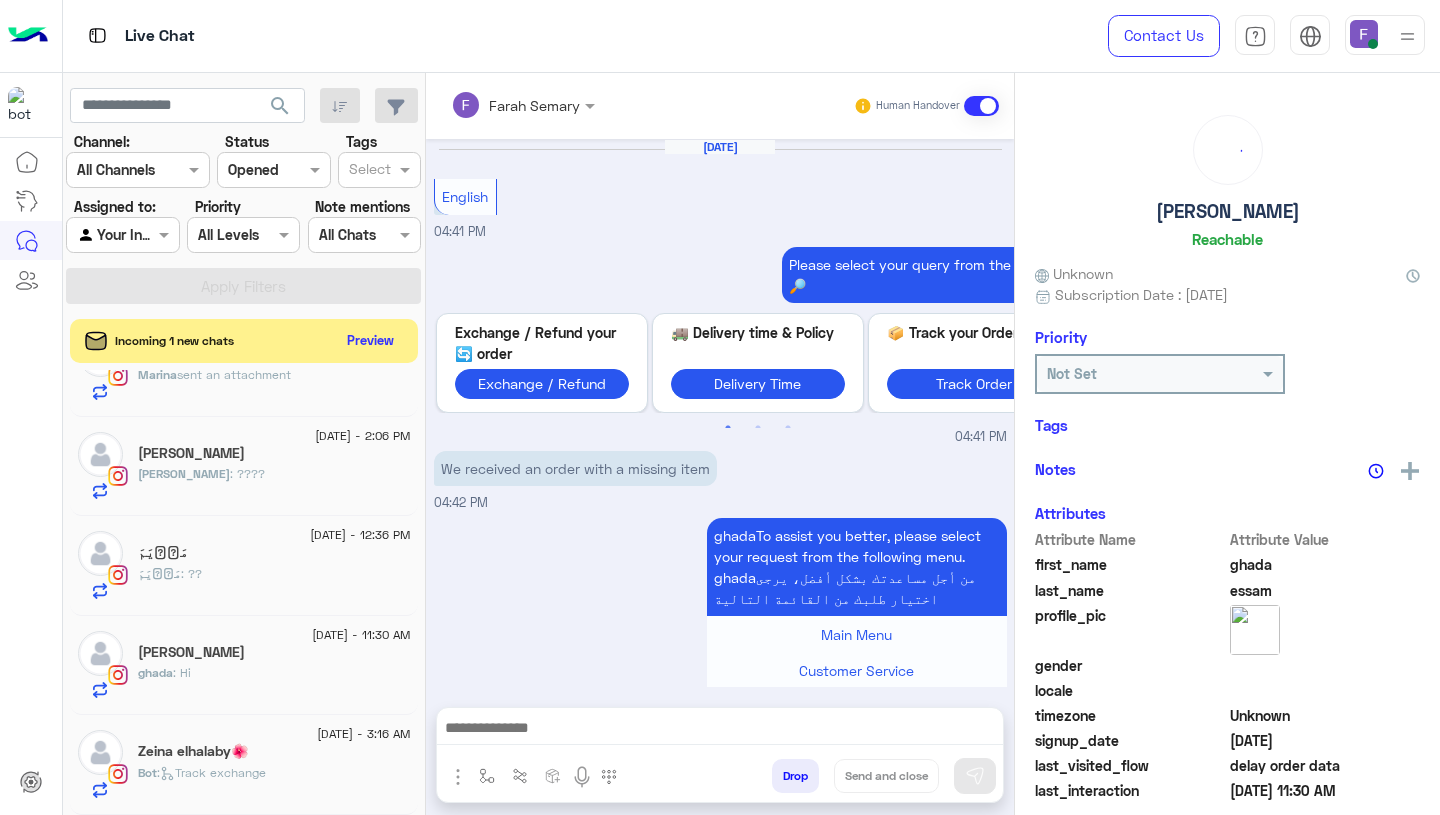 scroll, scrollTop: 1829, scrollLeft: 0, axis: vertical 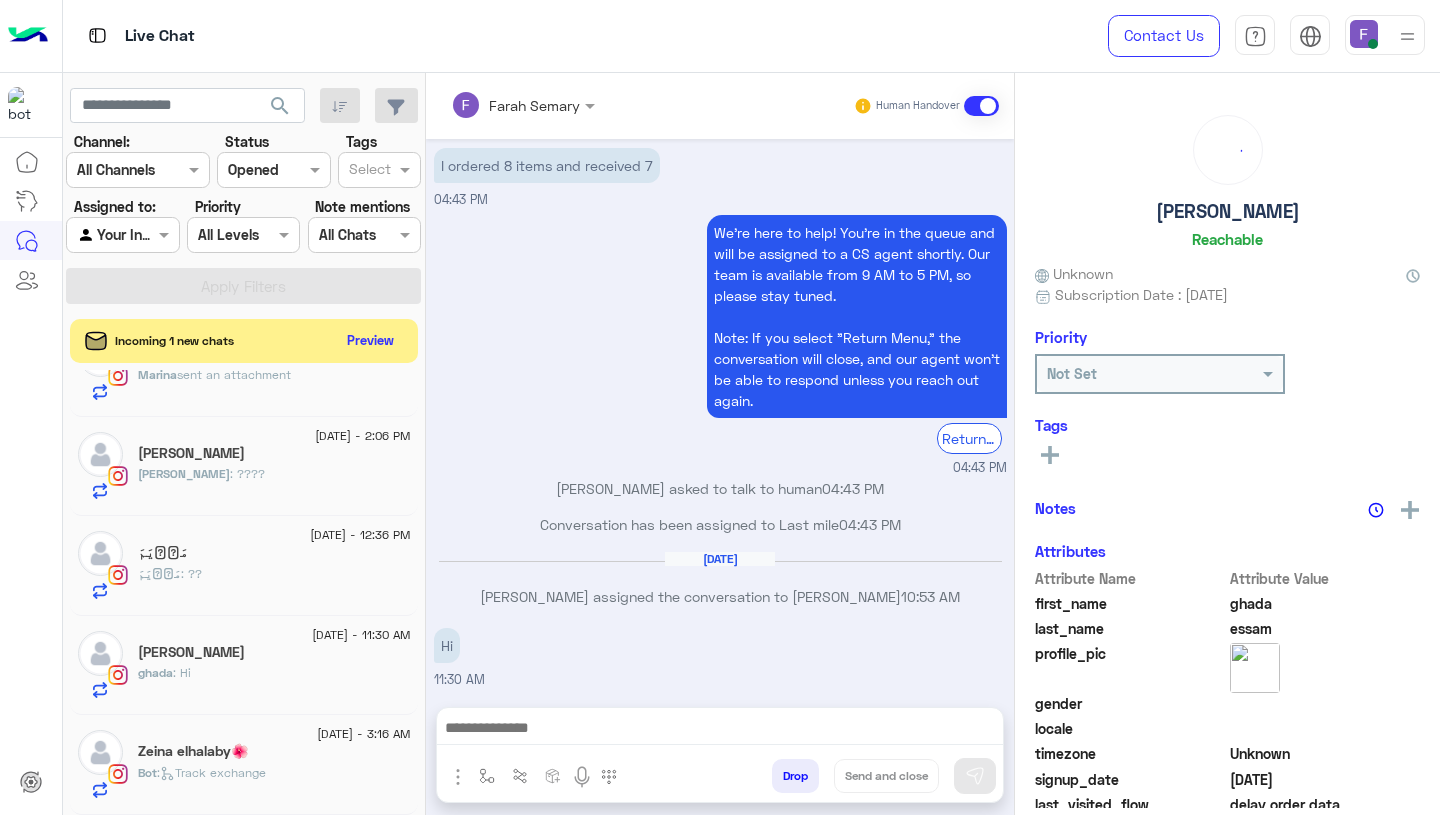 click on "Zeina elhalaby🌺" 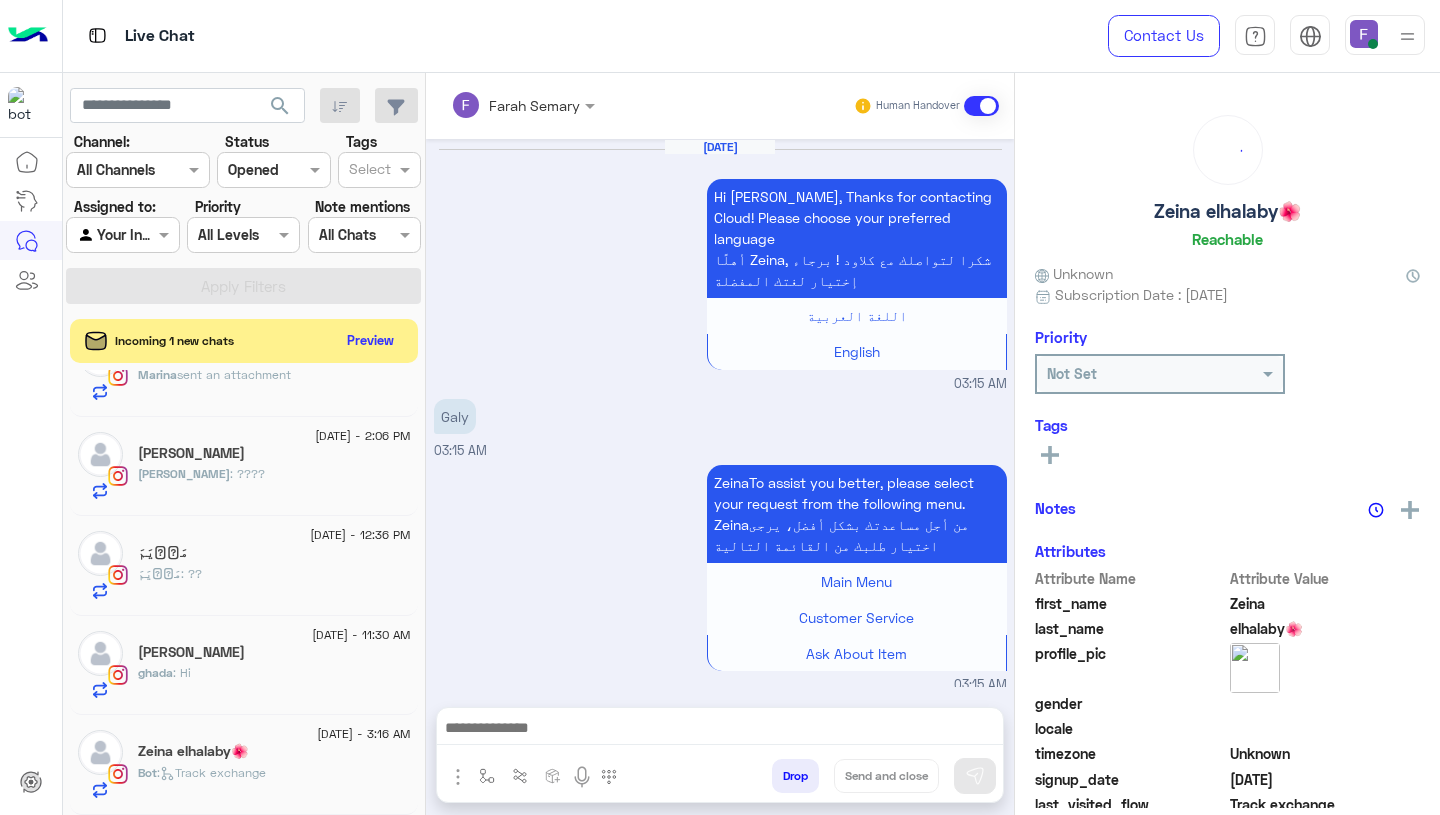 scroll, scrollTop: 1896, scrollLeft: 0, axis: vertical 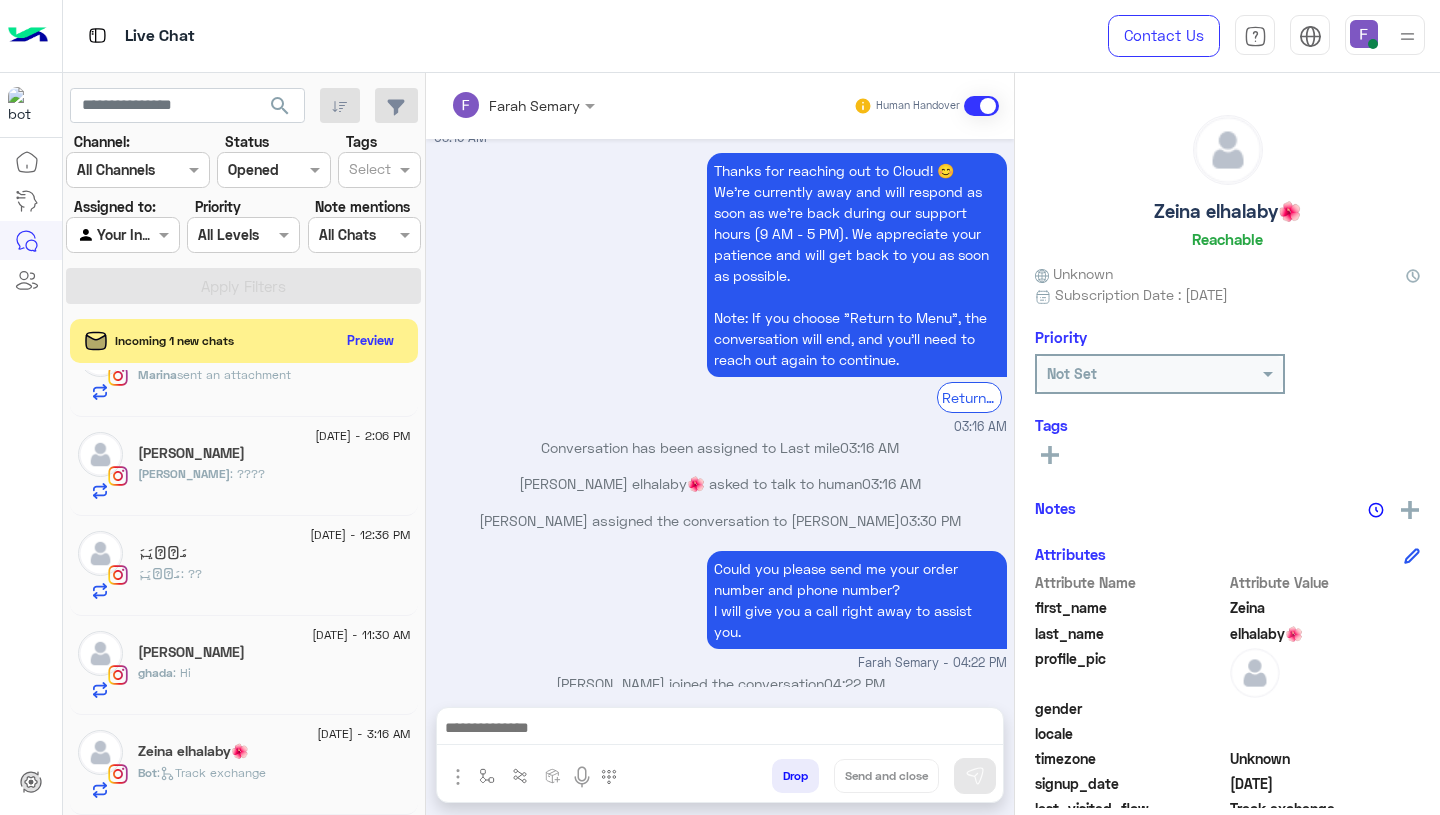 click on "ghada essam" 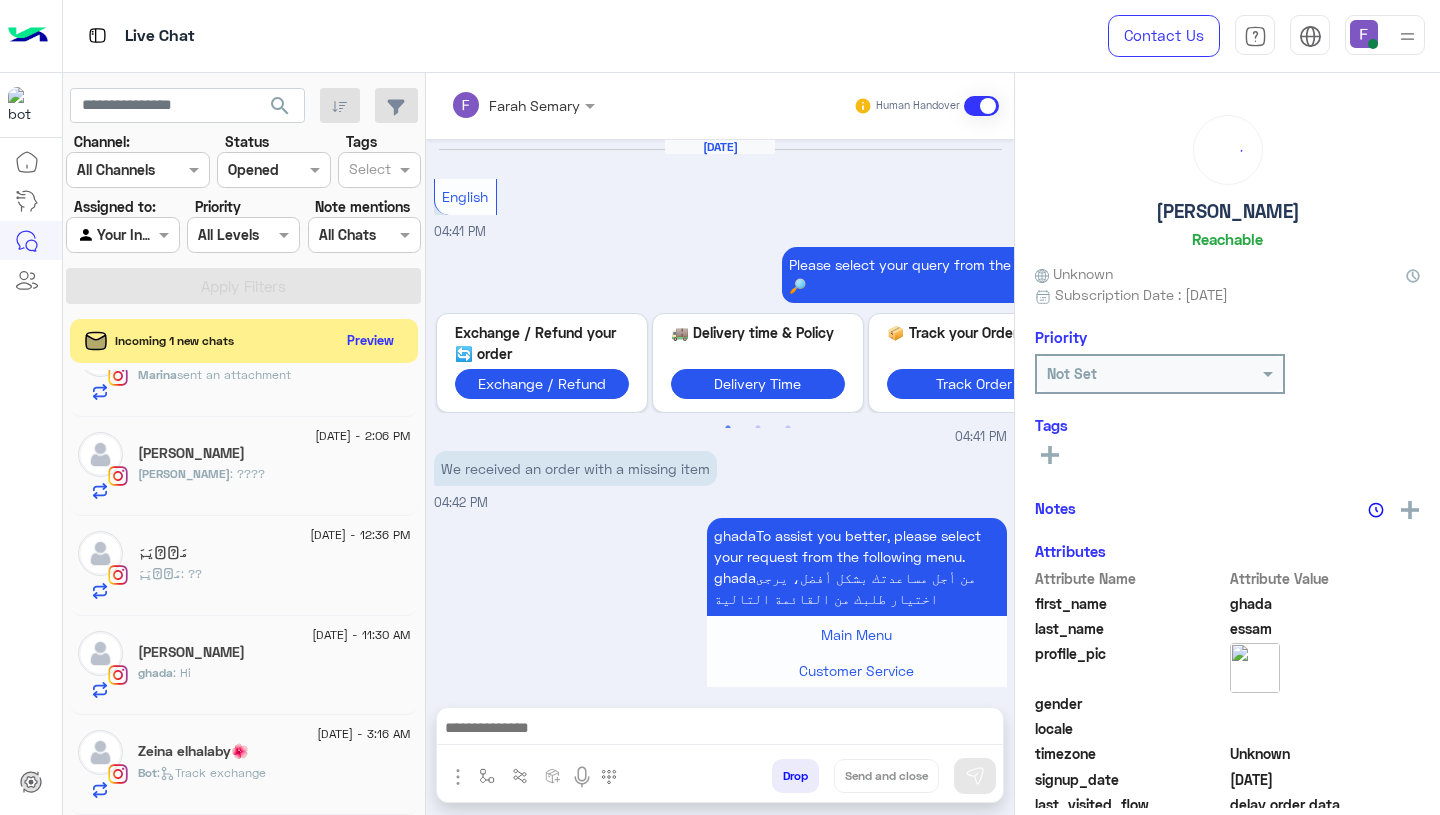 scroll, scrollTop: 1829, scrollLeft: 0, axis: vertical 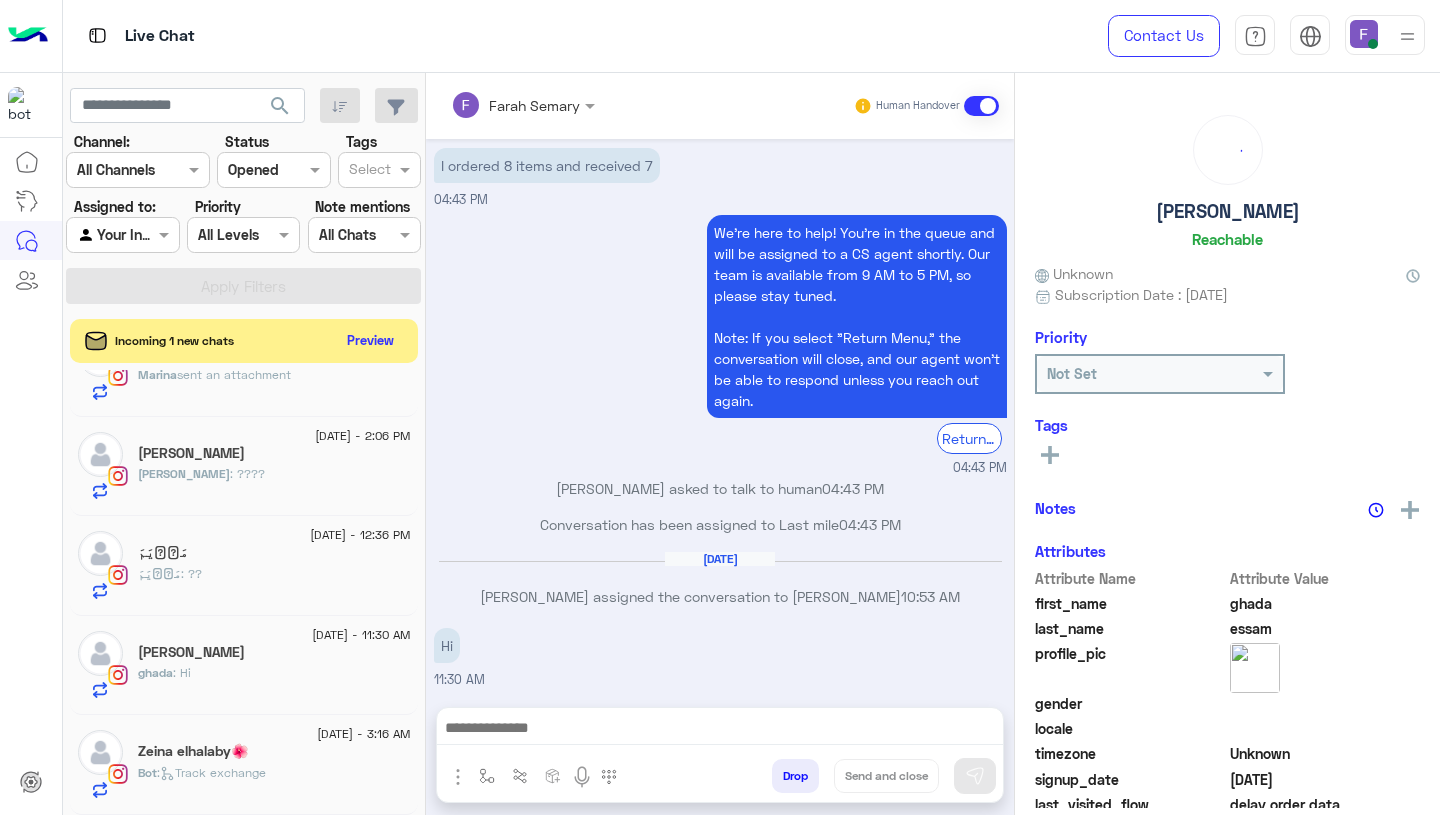 click on "6 July - 3:16 AM" 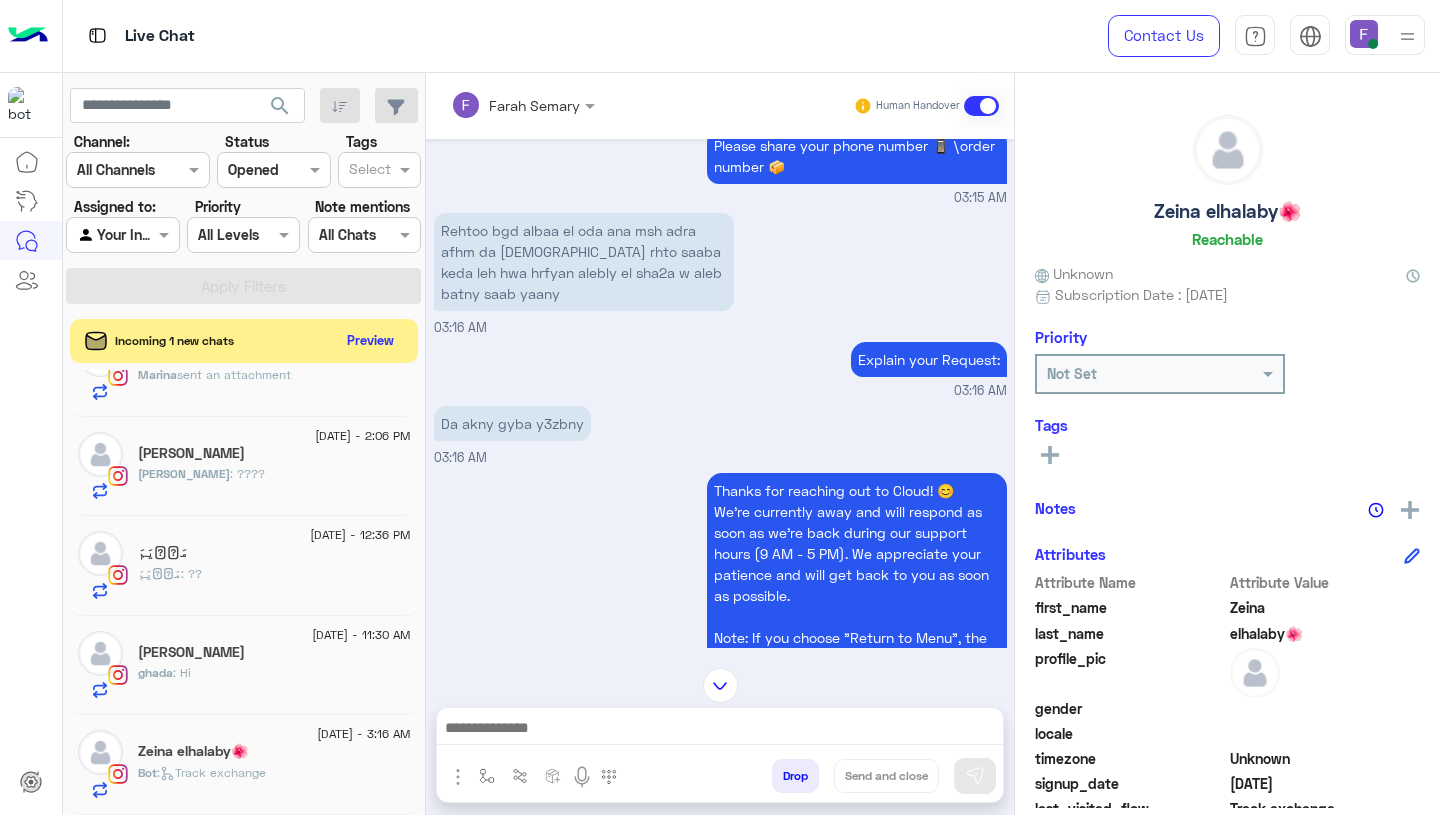 scroll, scrollTop: 1896, scrollLeft: 0, axis: vertical 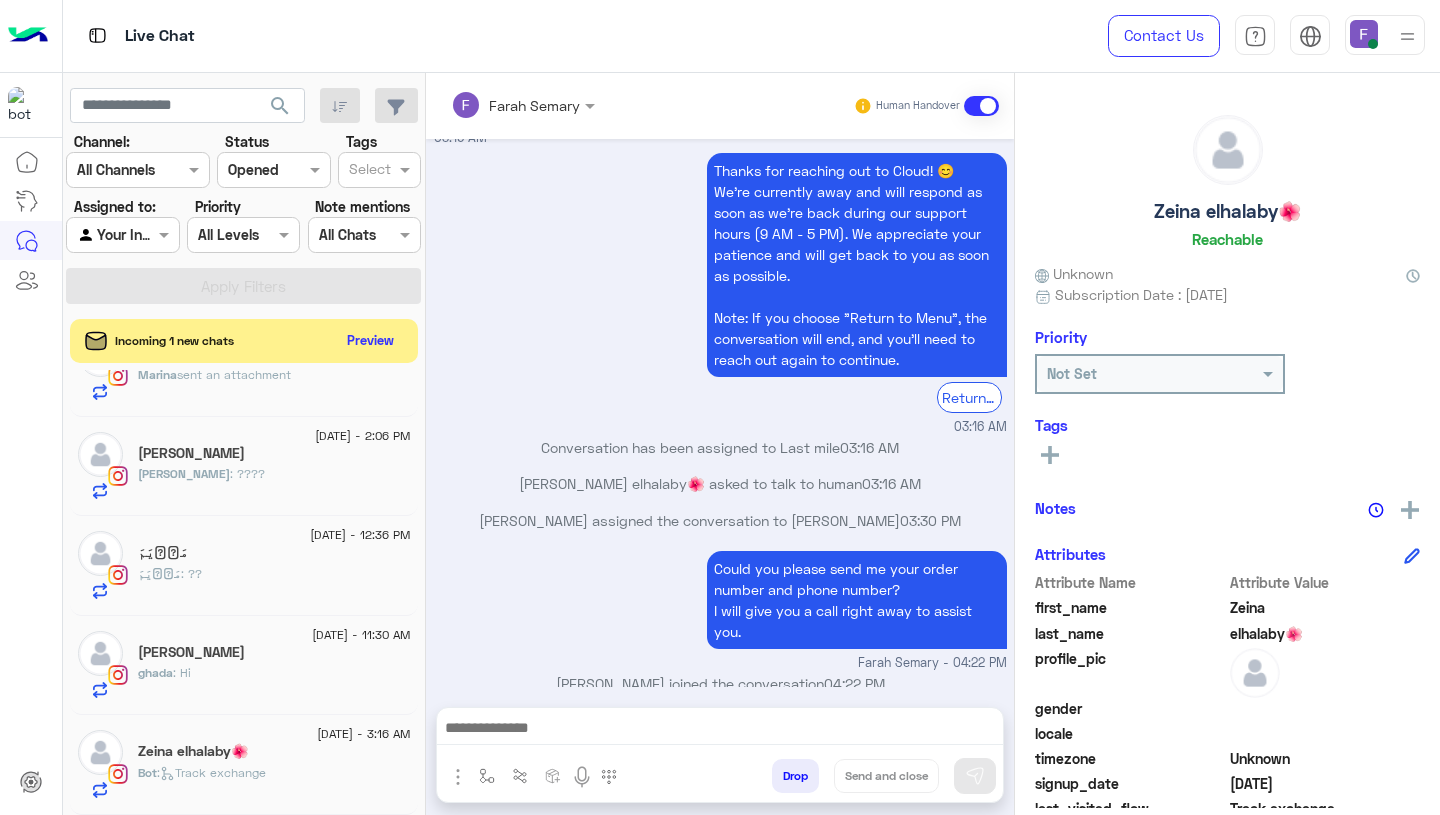 click on "ghada : Hi" 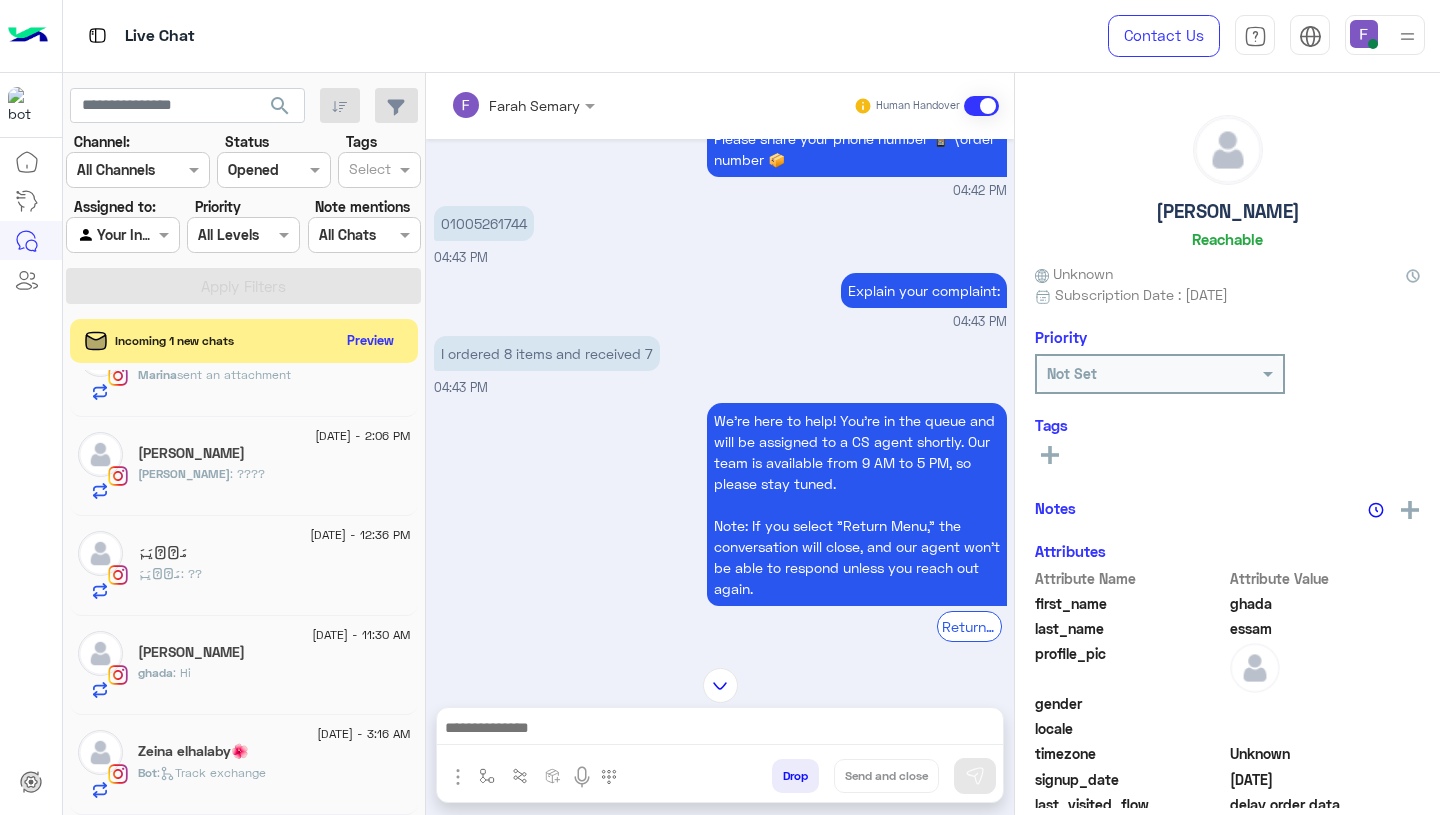 scroll, scrollTop: 1593, scrollLeft: 0, axis: vertical 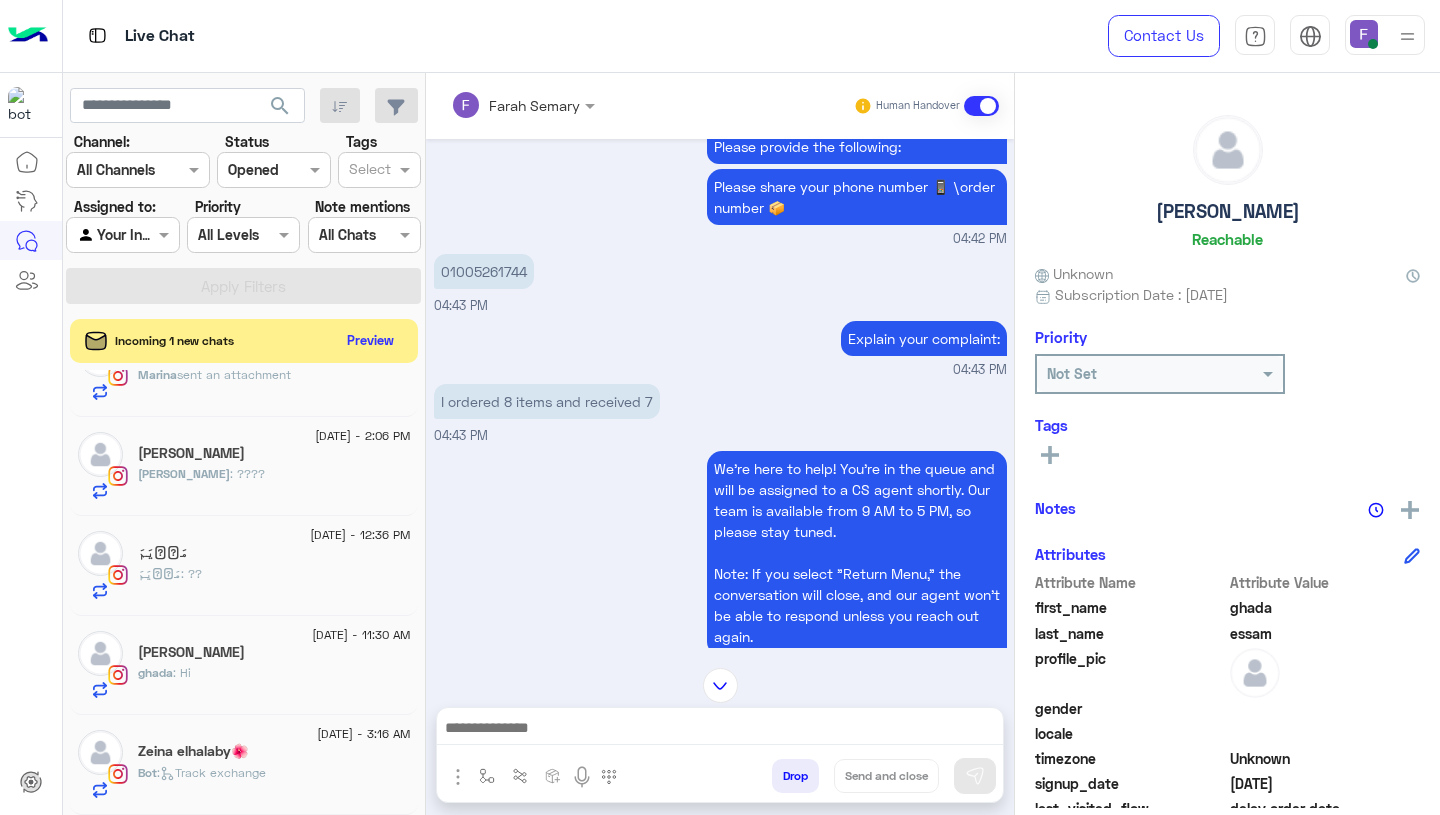 click at bounding box center [720, 730] 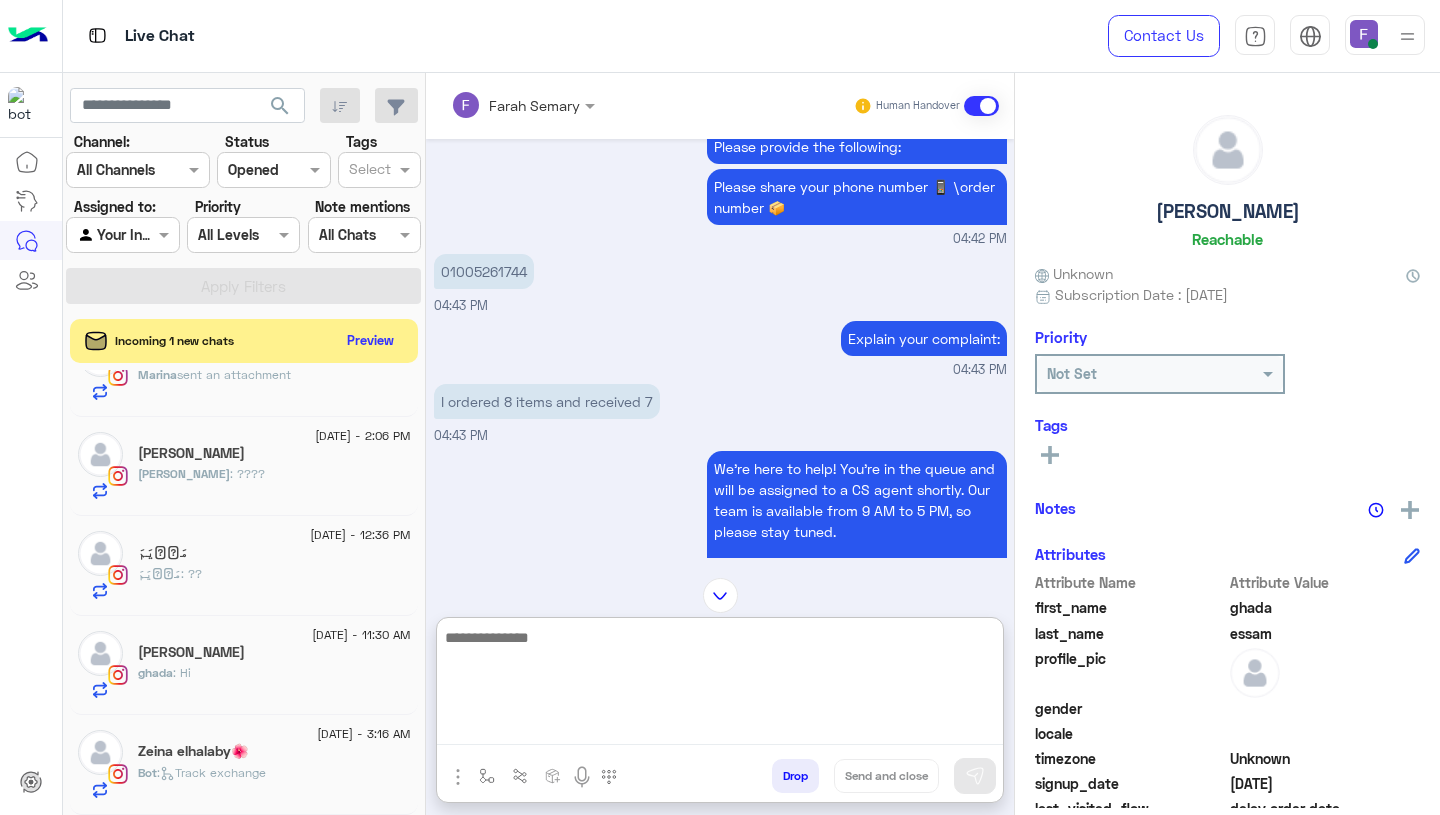 paste on "**********" 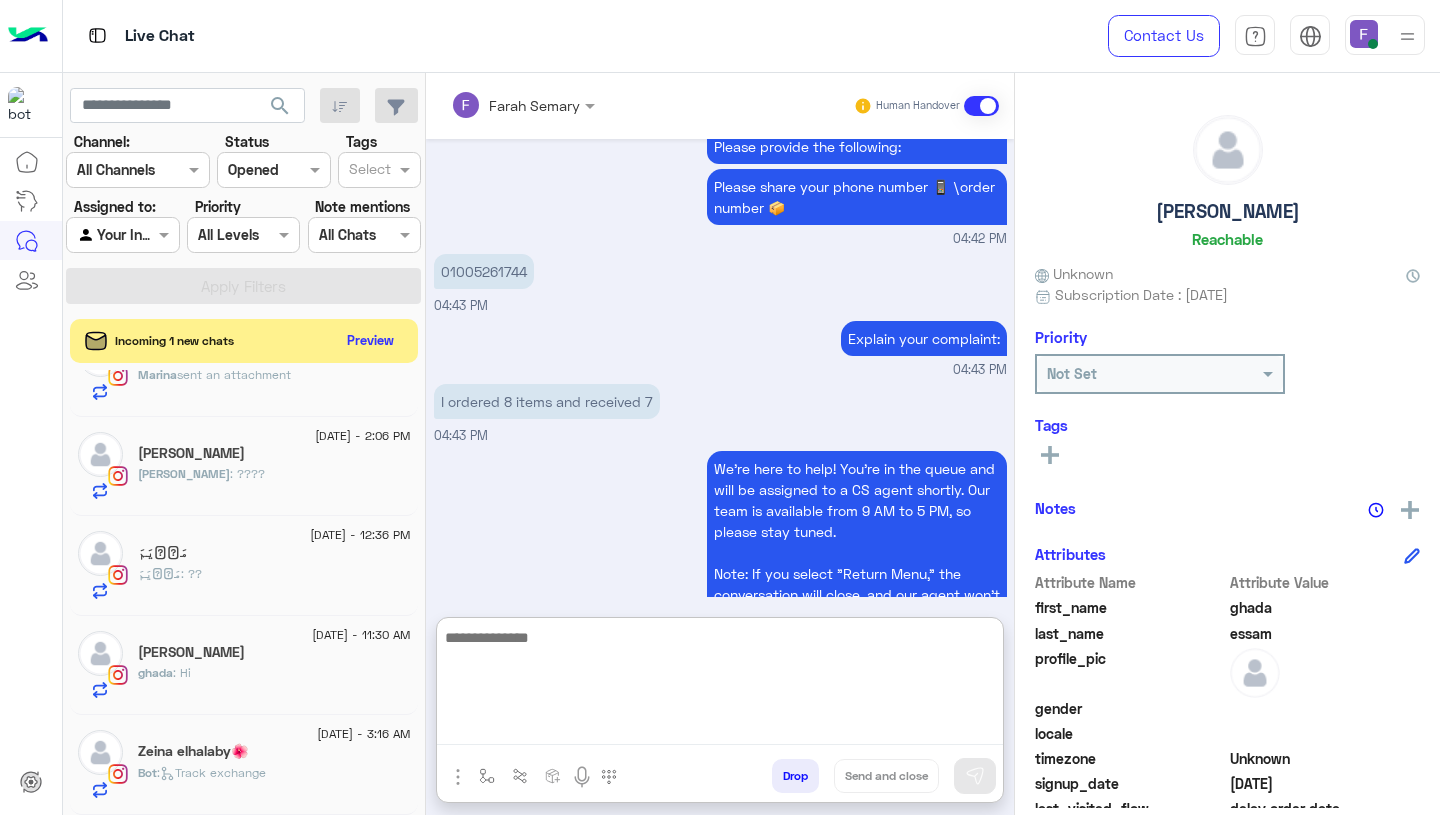 scroll, scrollTop: 0, scrollLeft: 0, axis: both 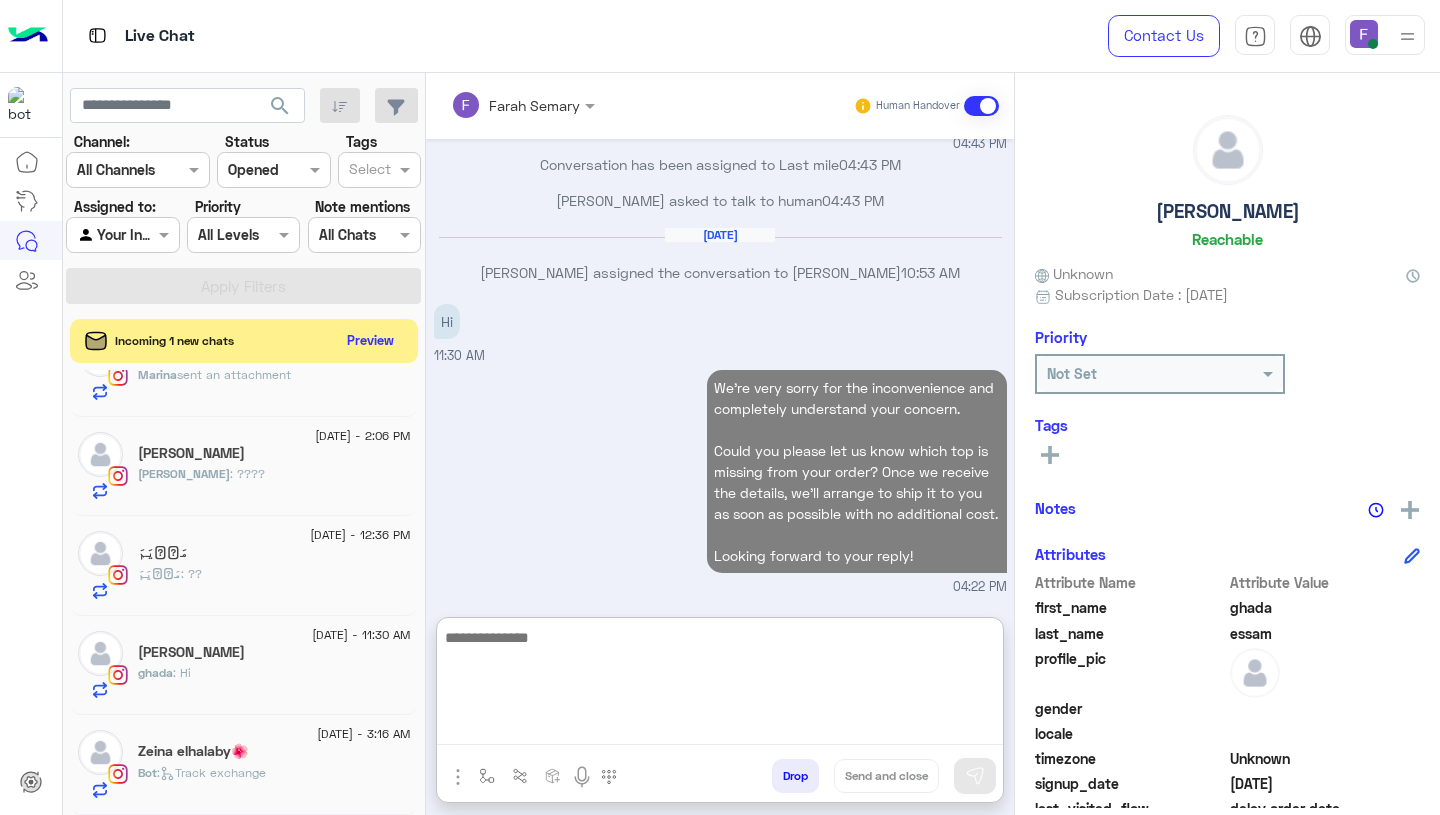 click on "مَرۡيَمَ : ??" 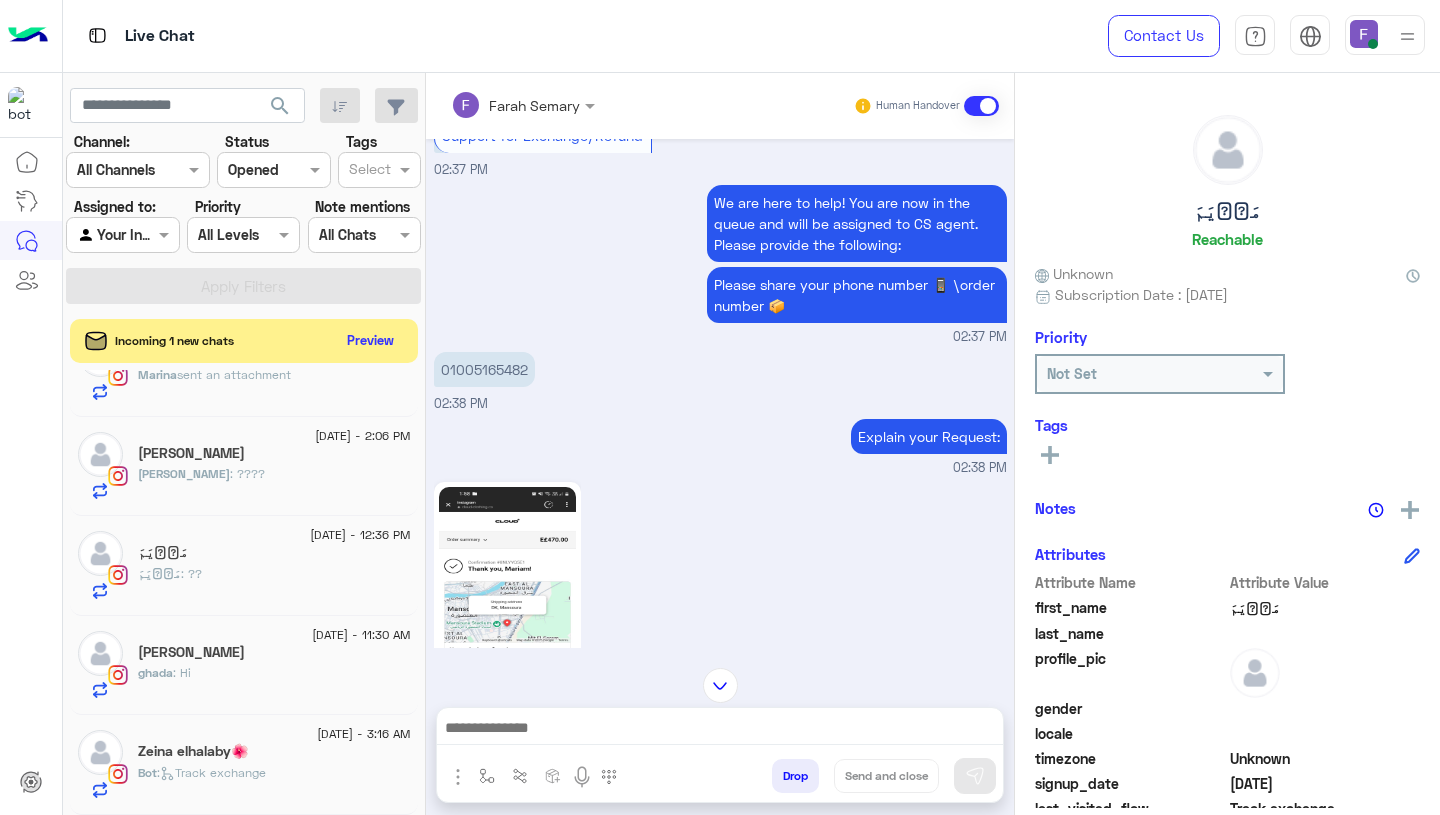 scroll, scrollTop: 4120, scrollLeft: 0, axis: vertical 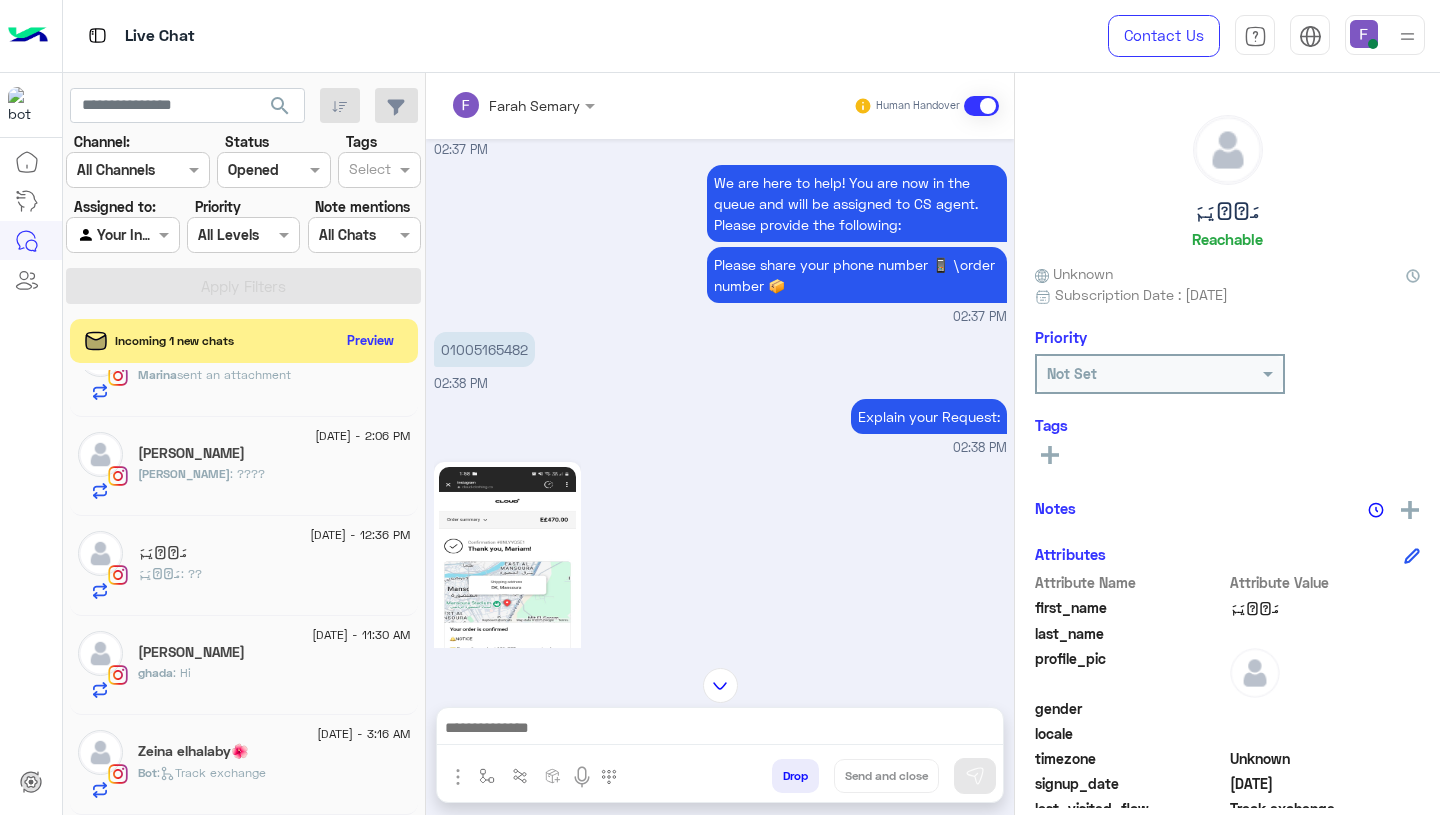 click on "01005165482" at bounding box center (484, 349) 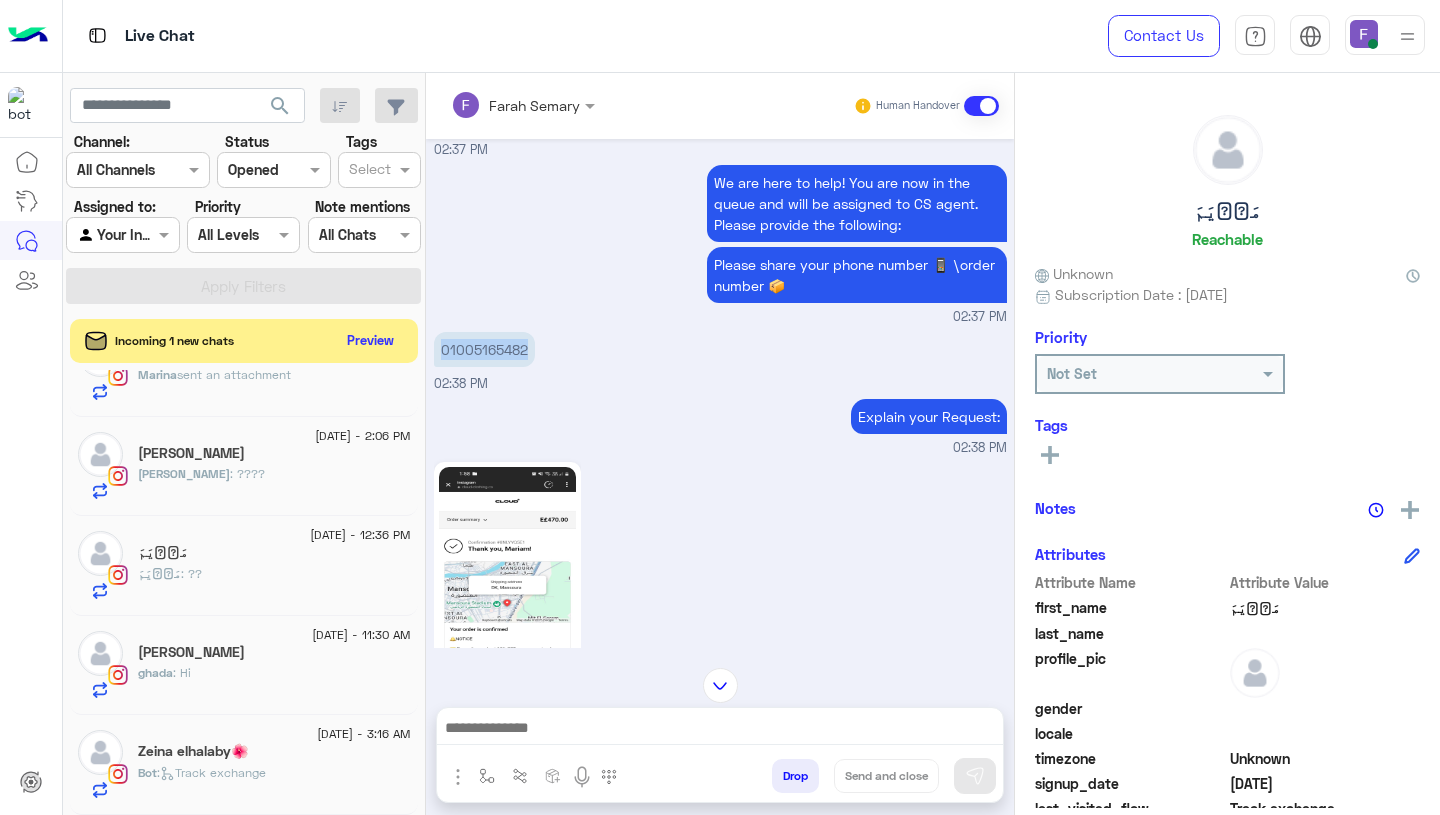 click on "01005165482" at bounding box center (484, 349) 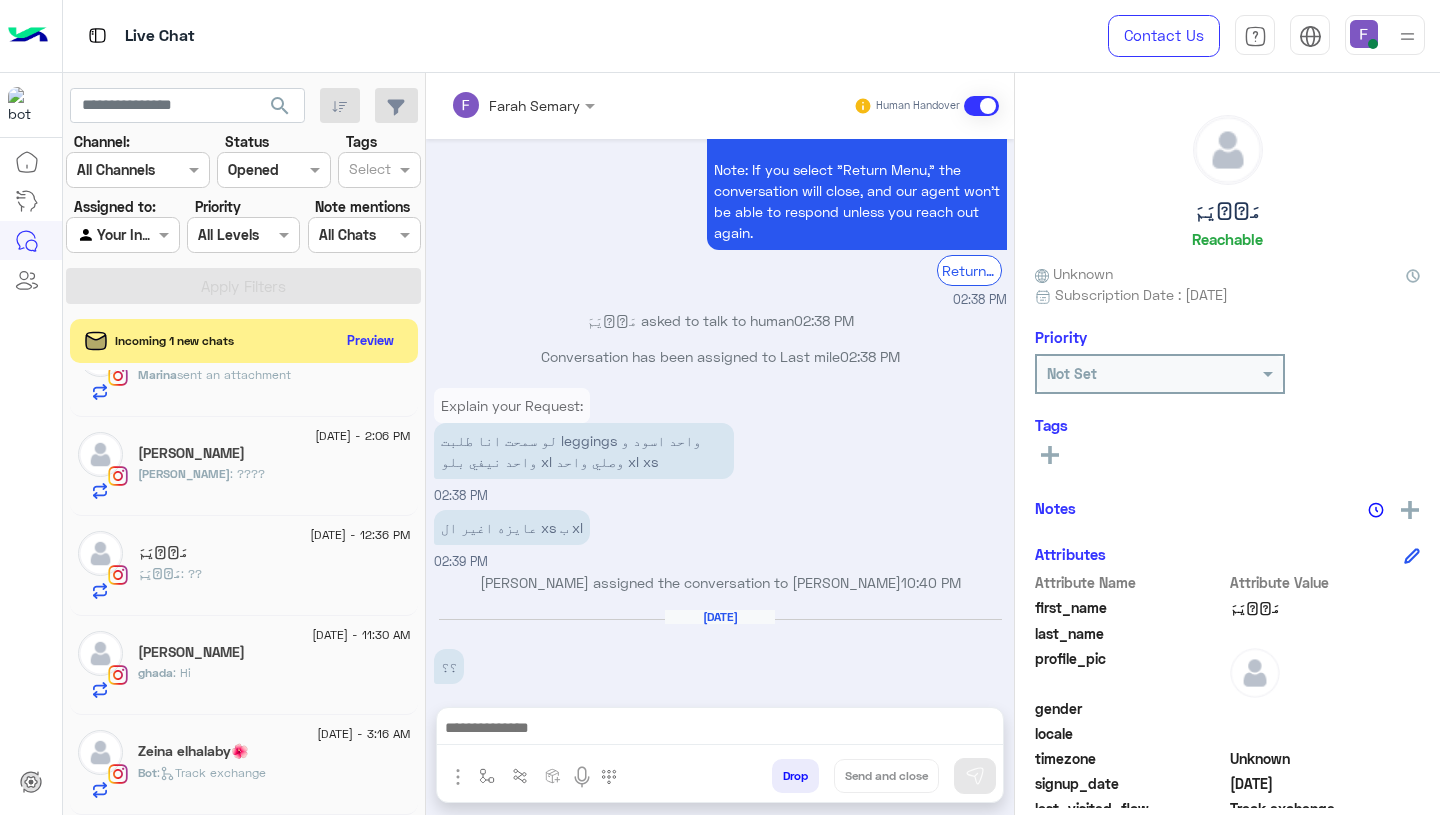 scroll, scrollTop: 4819, scrollLeft: 0, axis: vertical 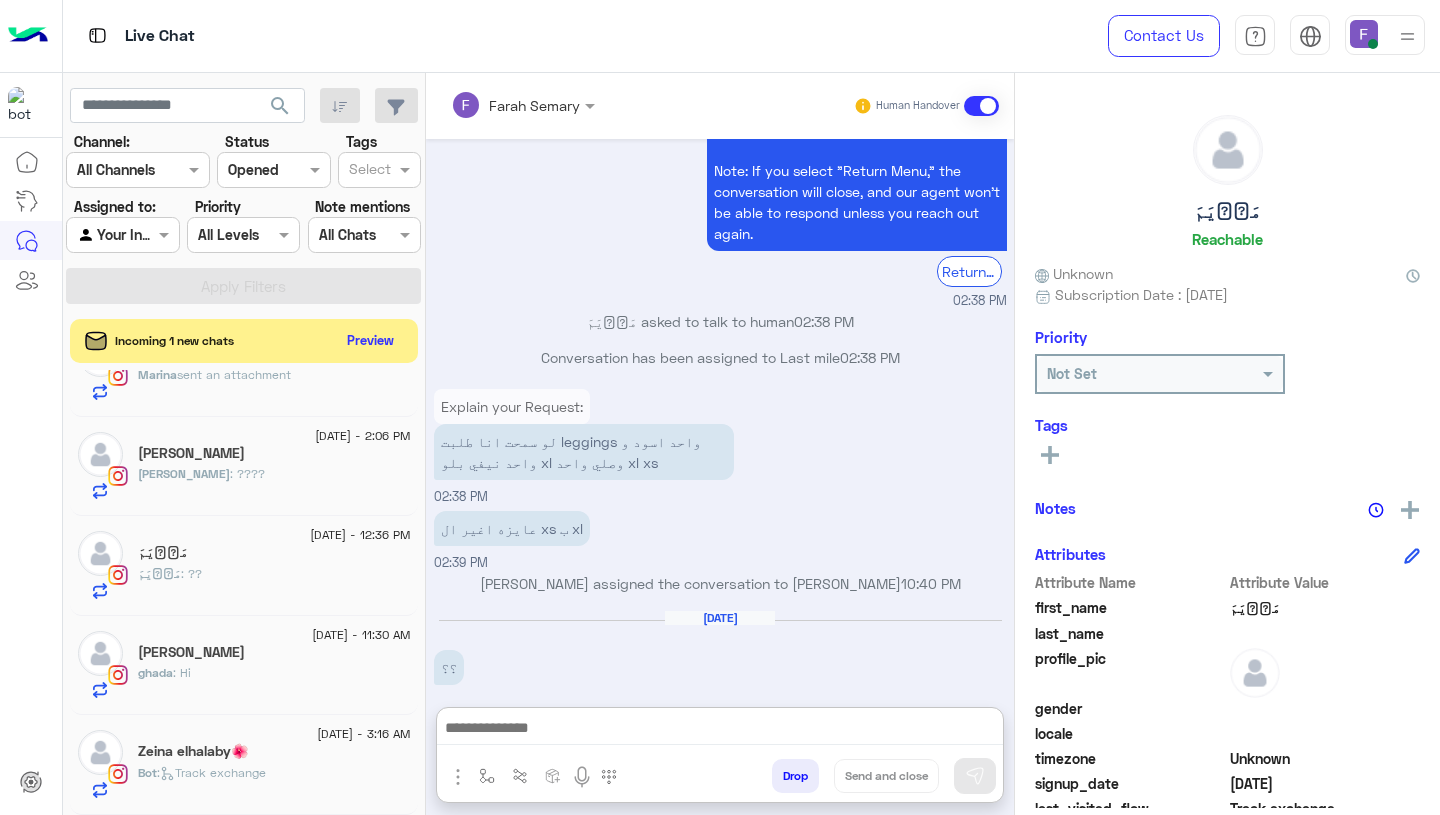 click at bounding box center (720, 730) 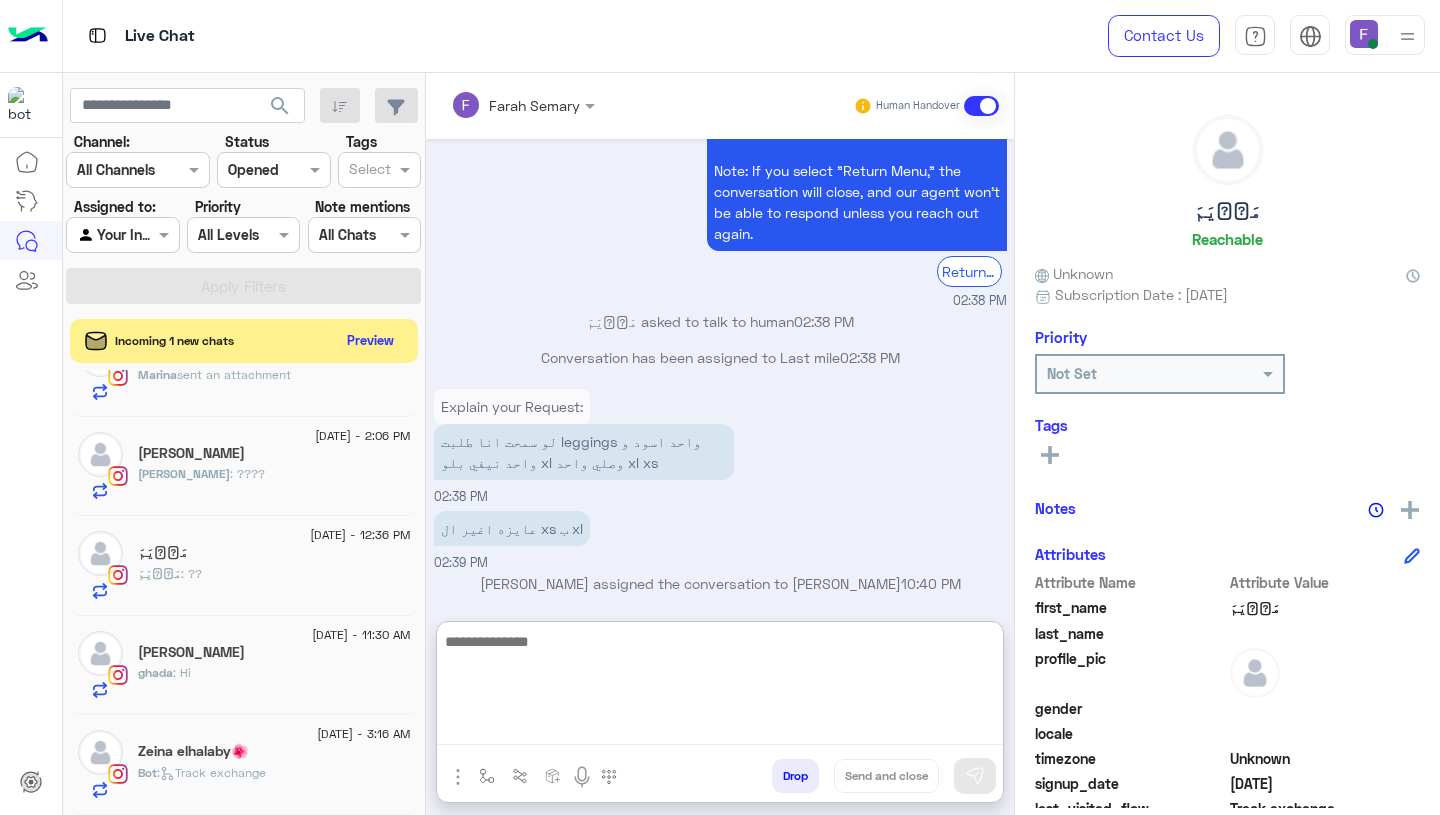 paste on "**********" 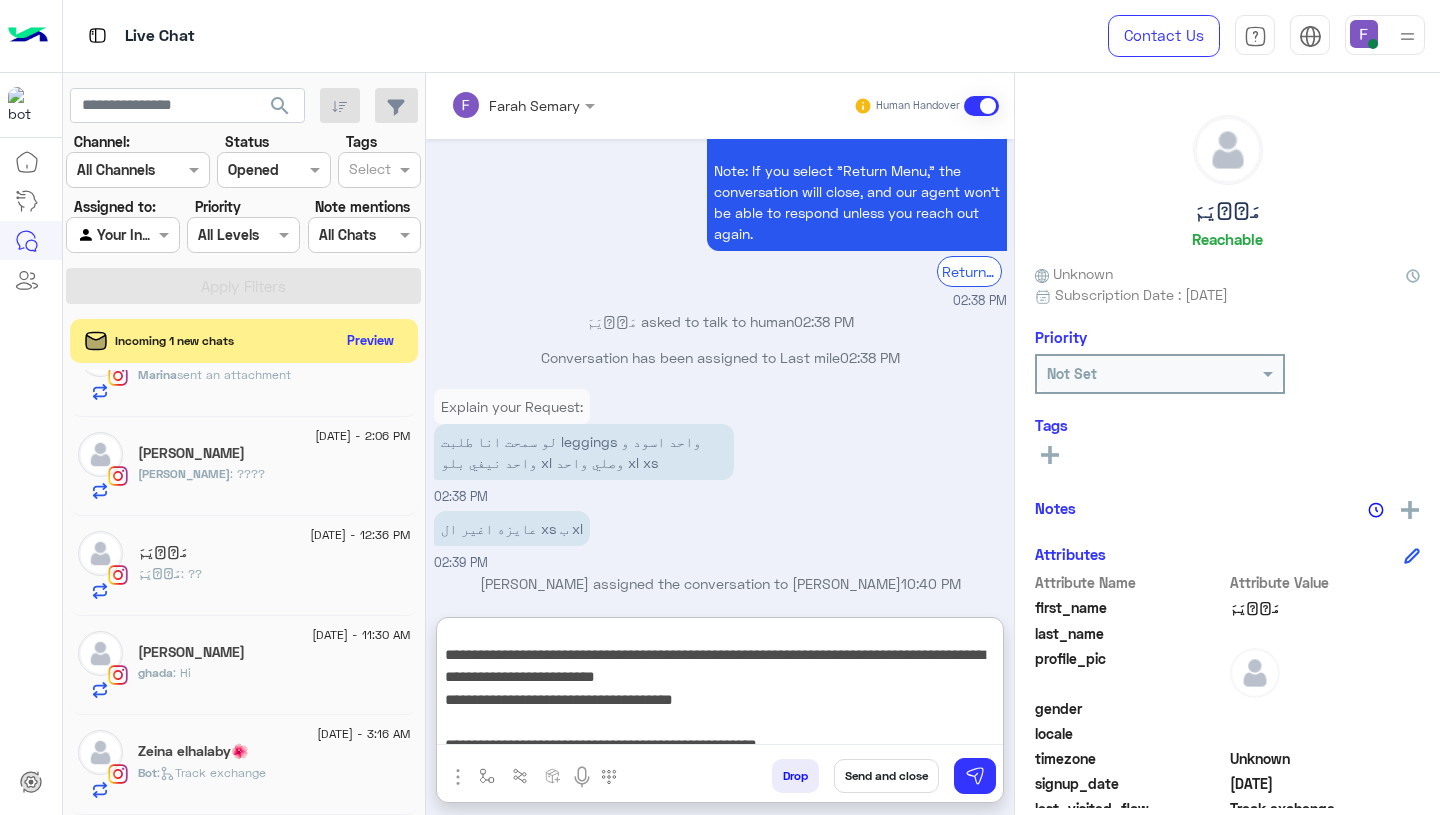 scroll, scrollTop: 55, scrollLeft: 0, axis: vertical 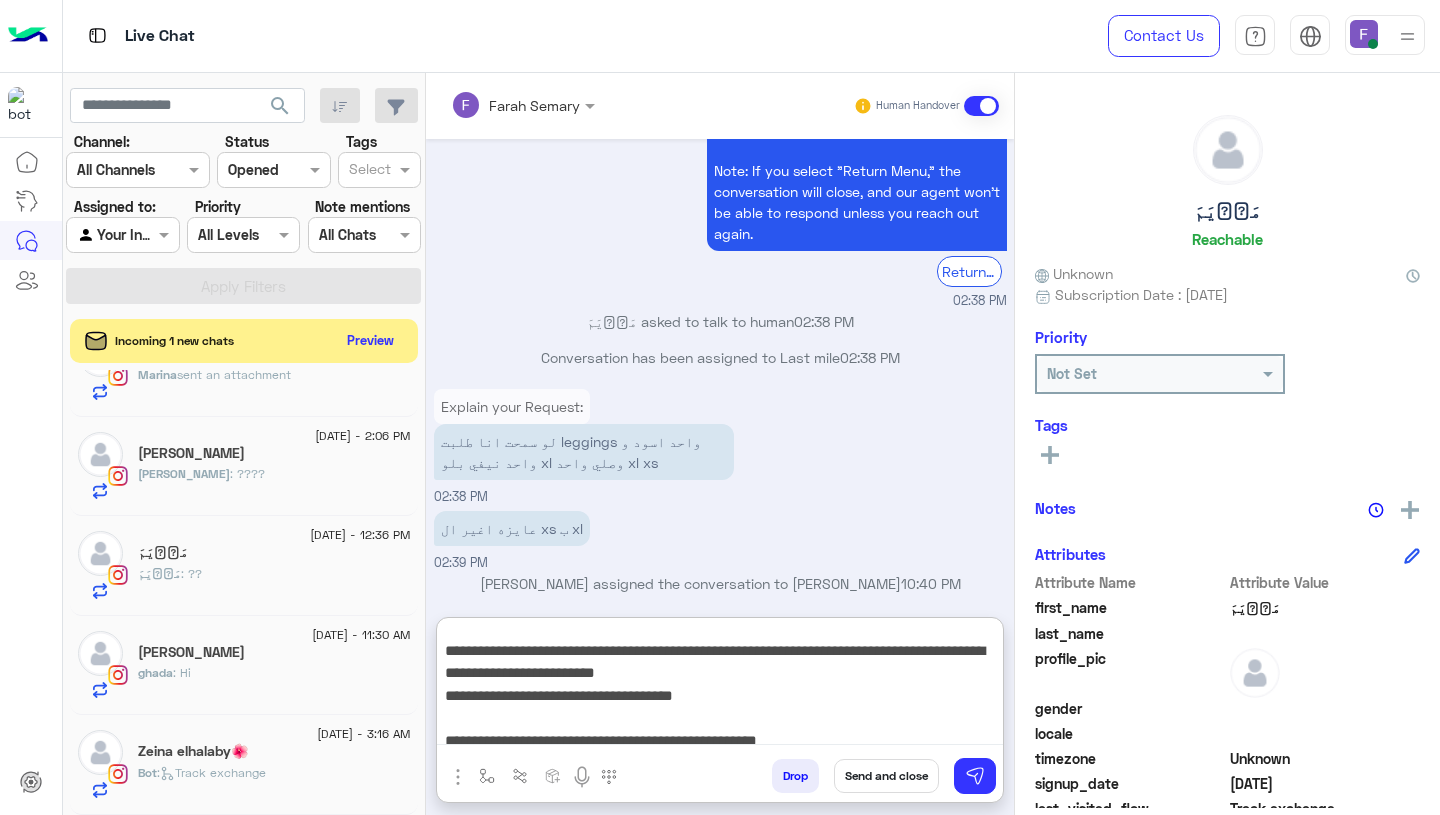 click on "**********" at bounding box center [720, 685] 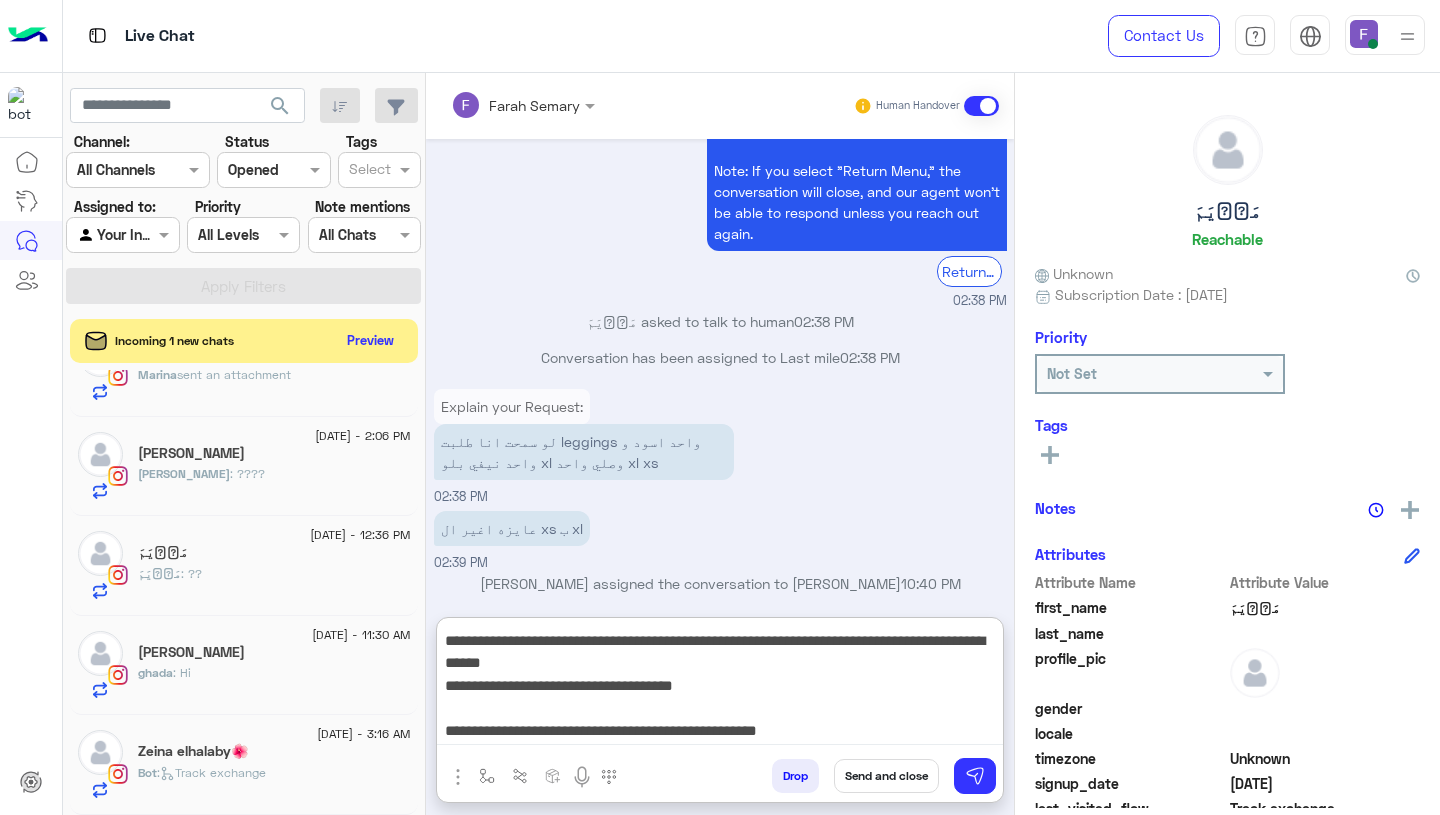 scroll, scrollTop: 155, scrollLeft: 0, axis: vertical 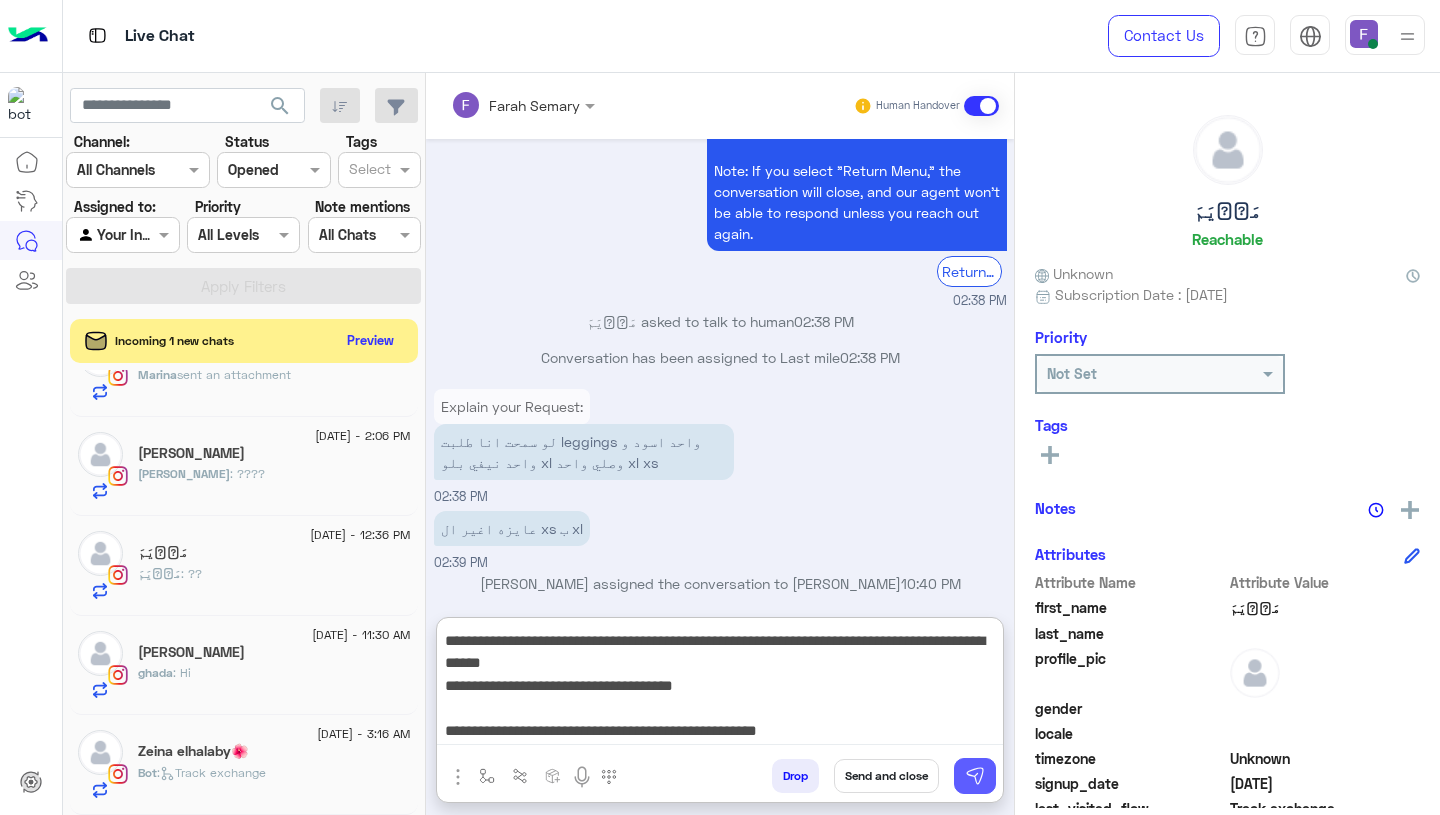 type on "**********" 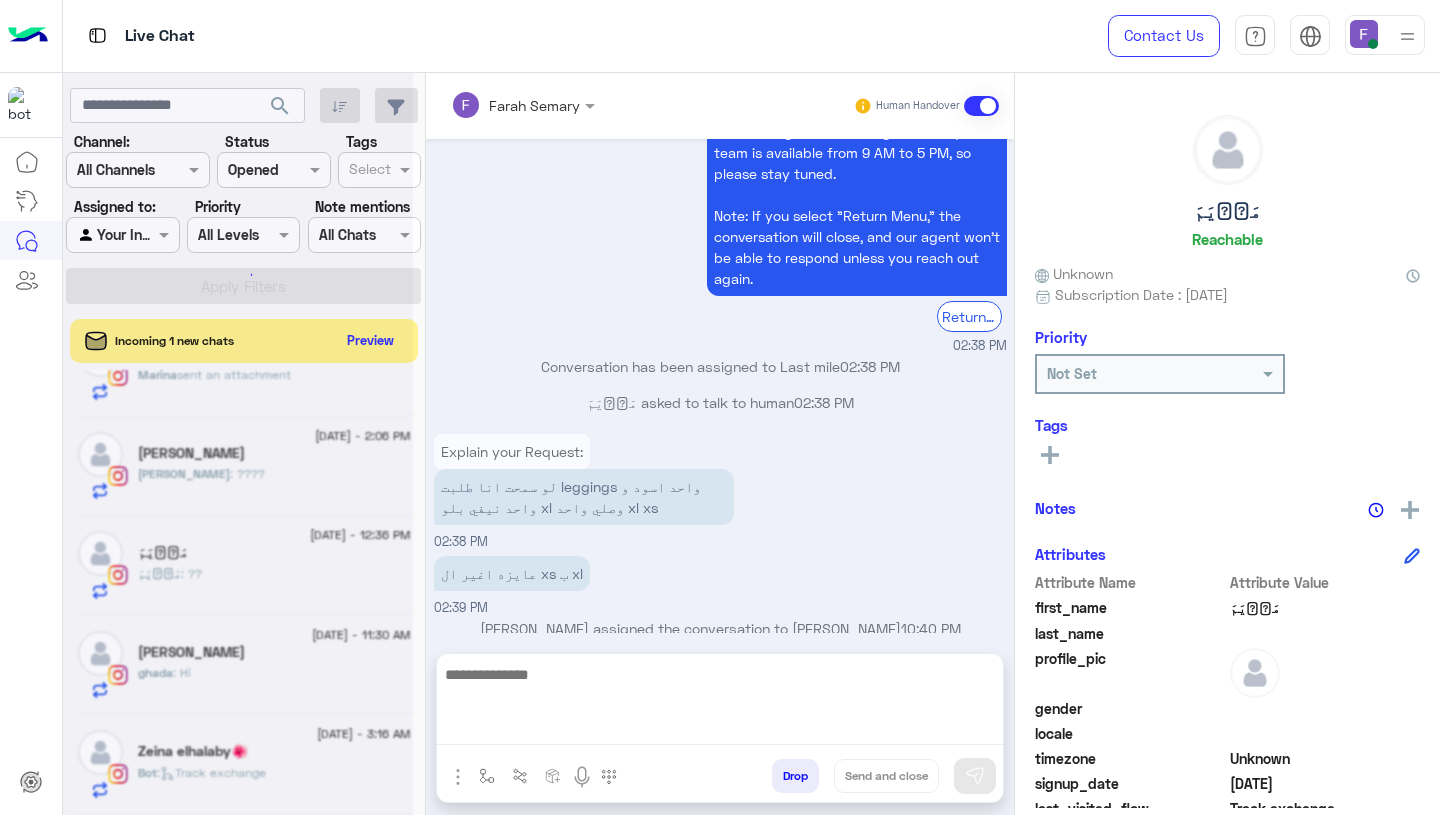 scroll, scrollTop: 0, scrollLeft: 0, axis: both 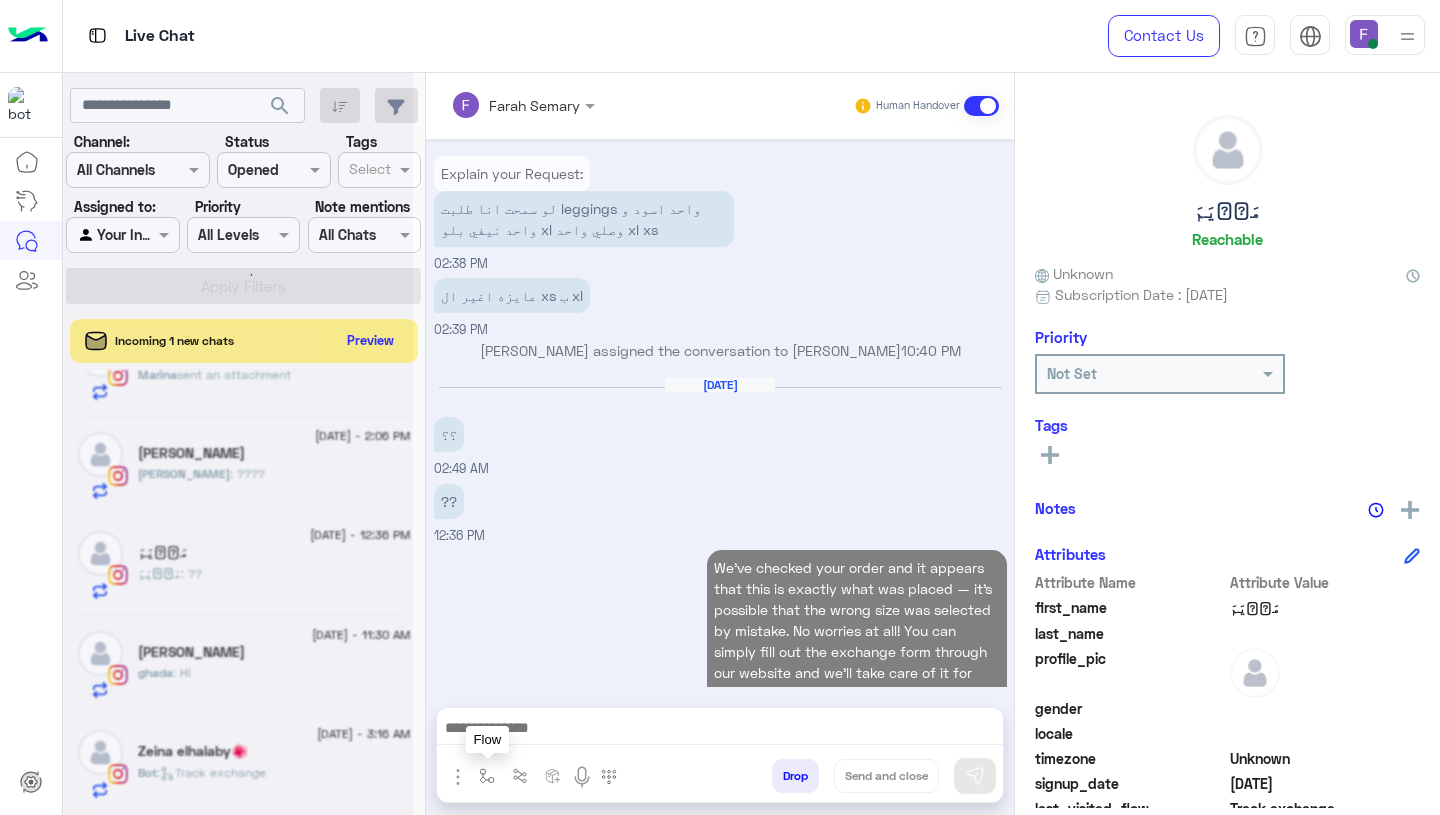 click at bounding box center [487, 776] 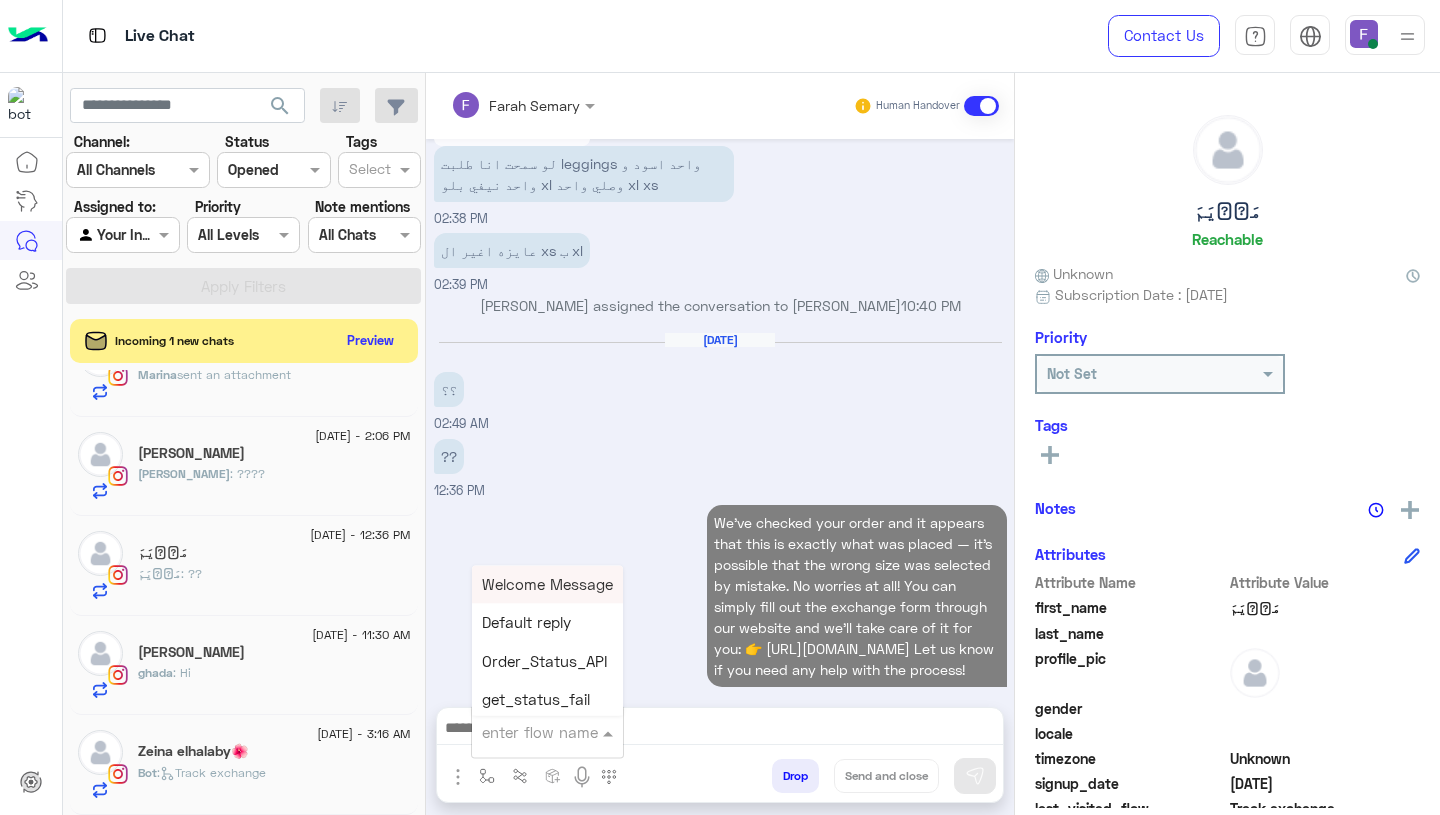 click at bounding box center (523, 732) 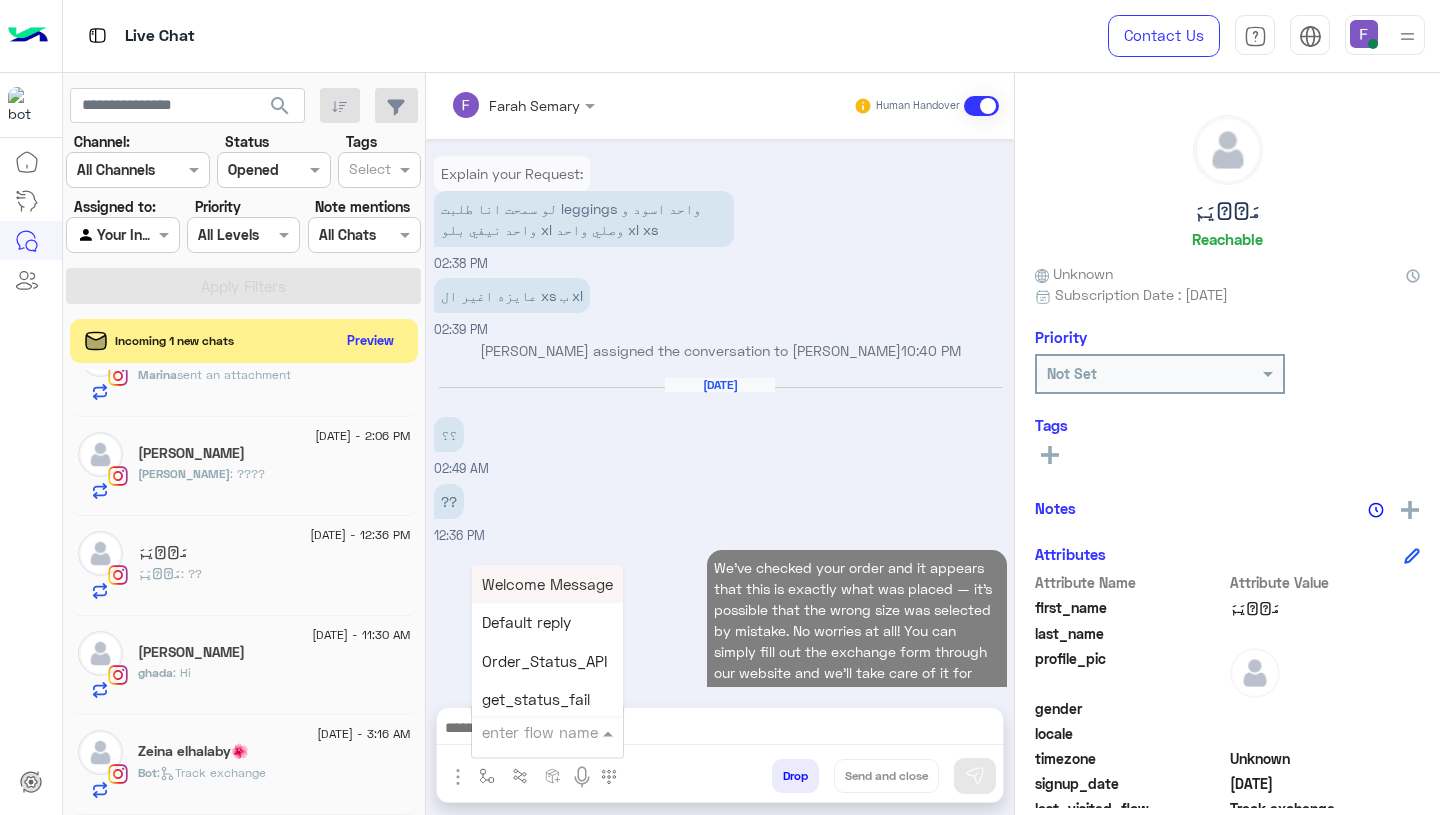 scroll, scrollTop: 5088, scrollLeft: 0, axis: vertical 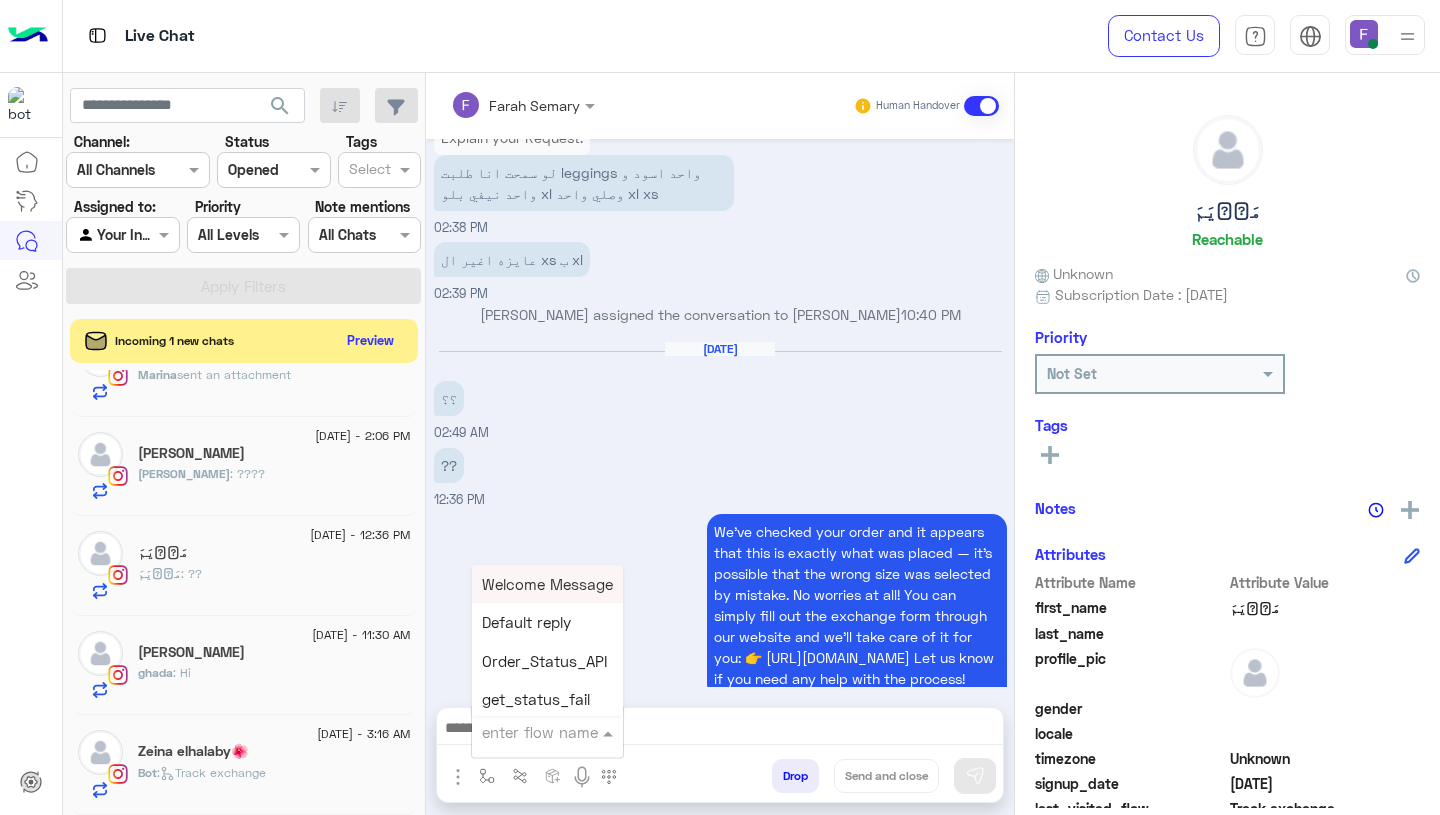 click at bounding box center [458, 777] 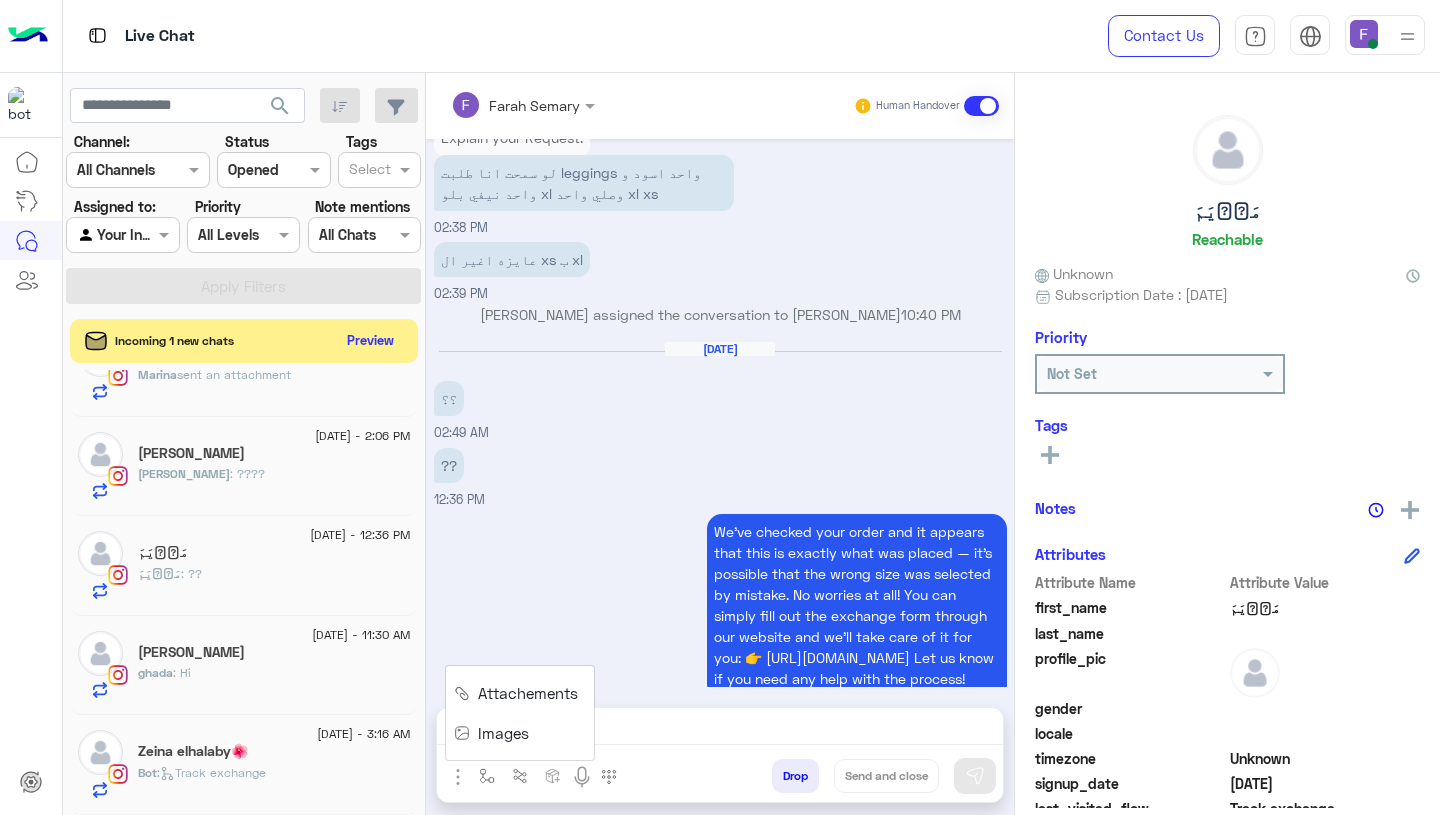 click on "Images" at bounding box center [503, 733] 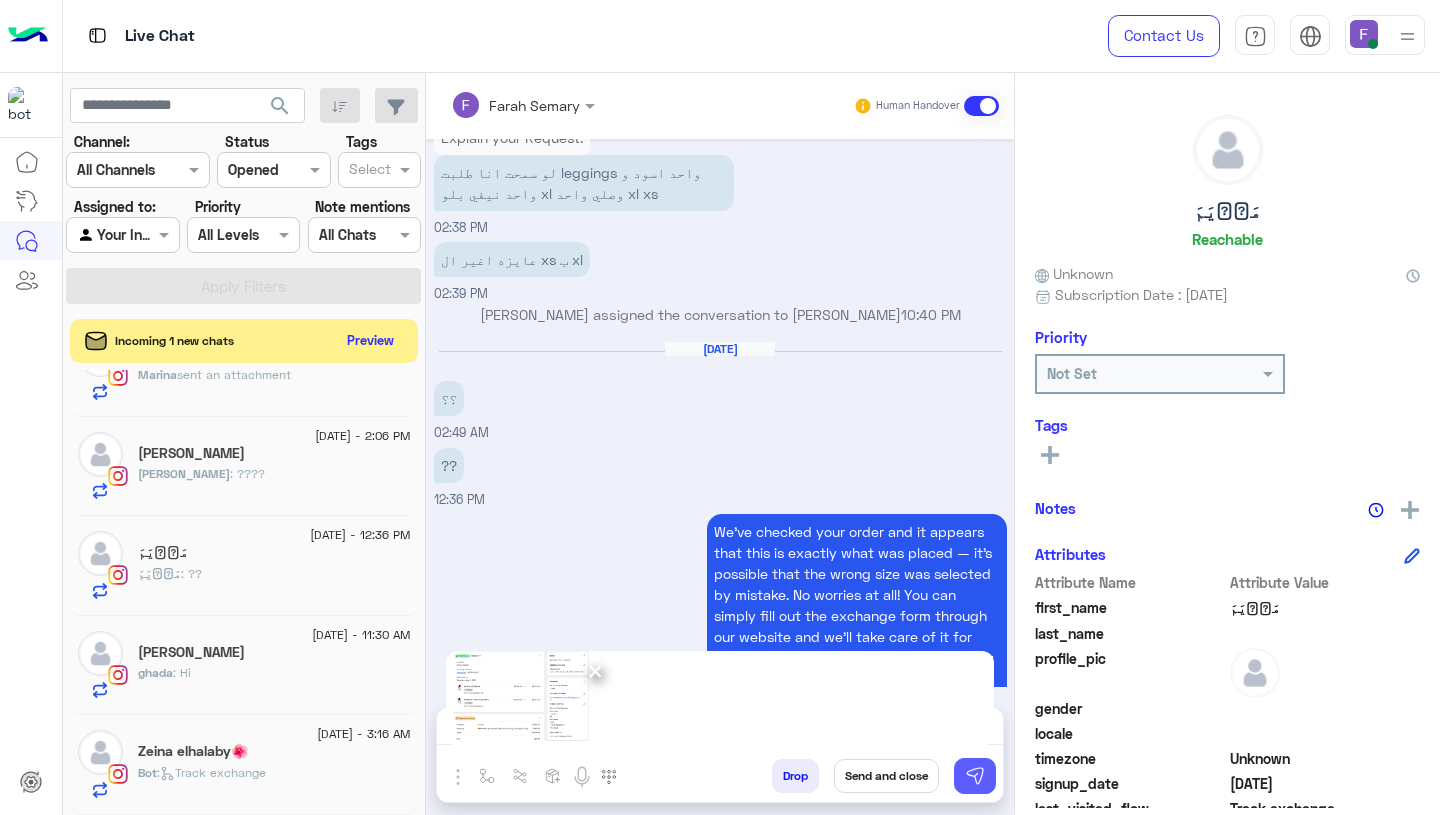 click at bounding box center (975, 776) 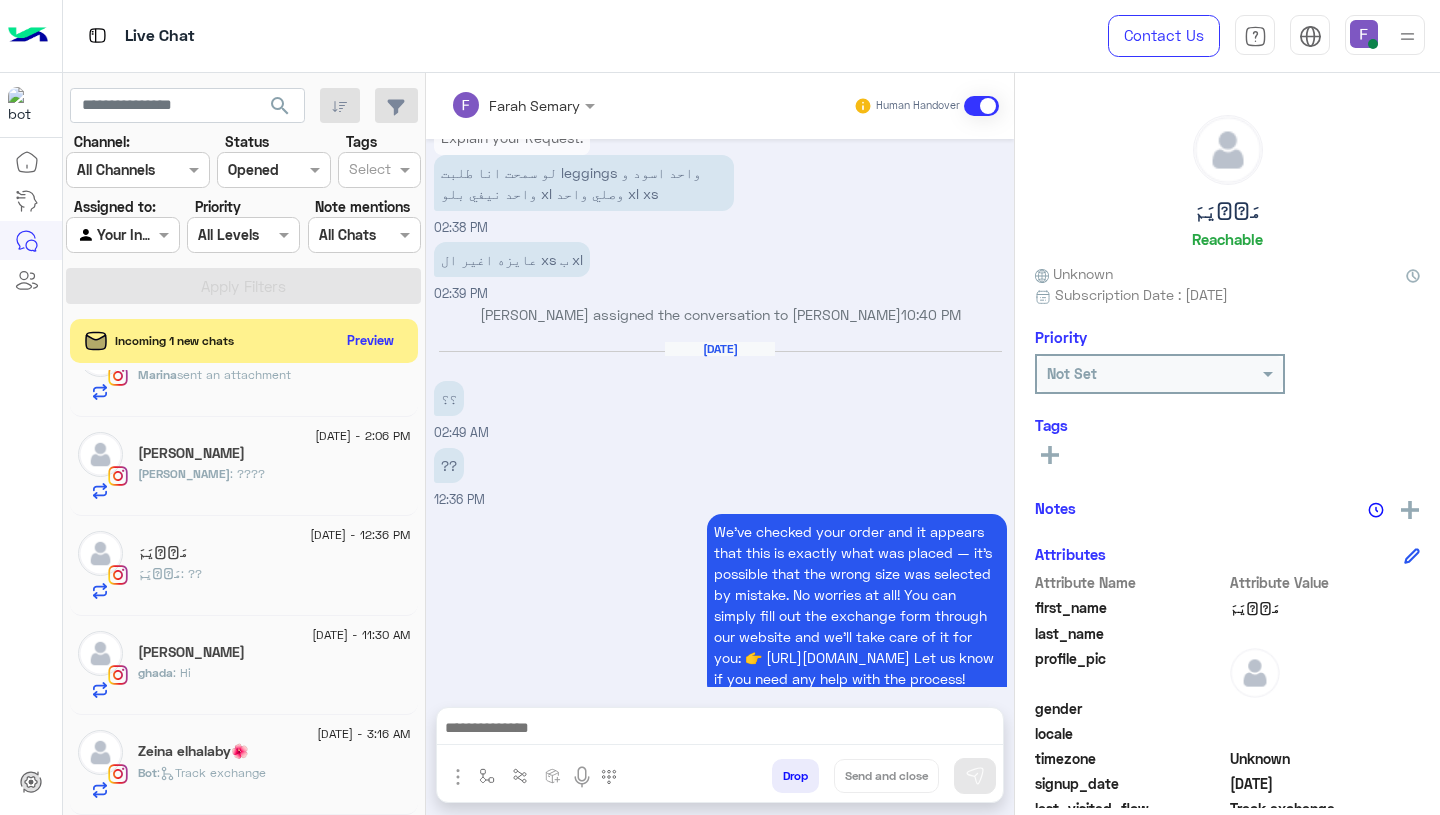 scroll, scrollTop: 5360, scrollLeft: 0, axis: vertical 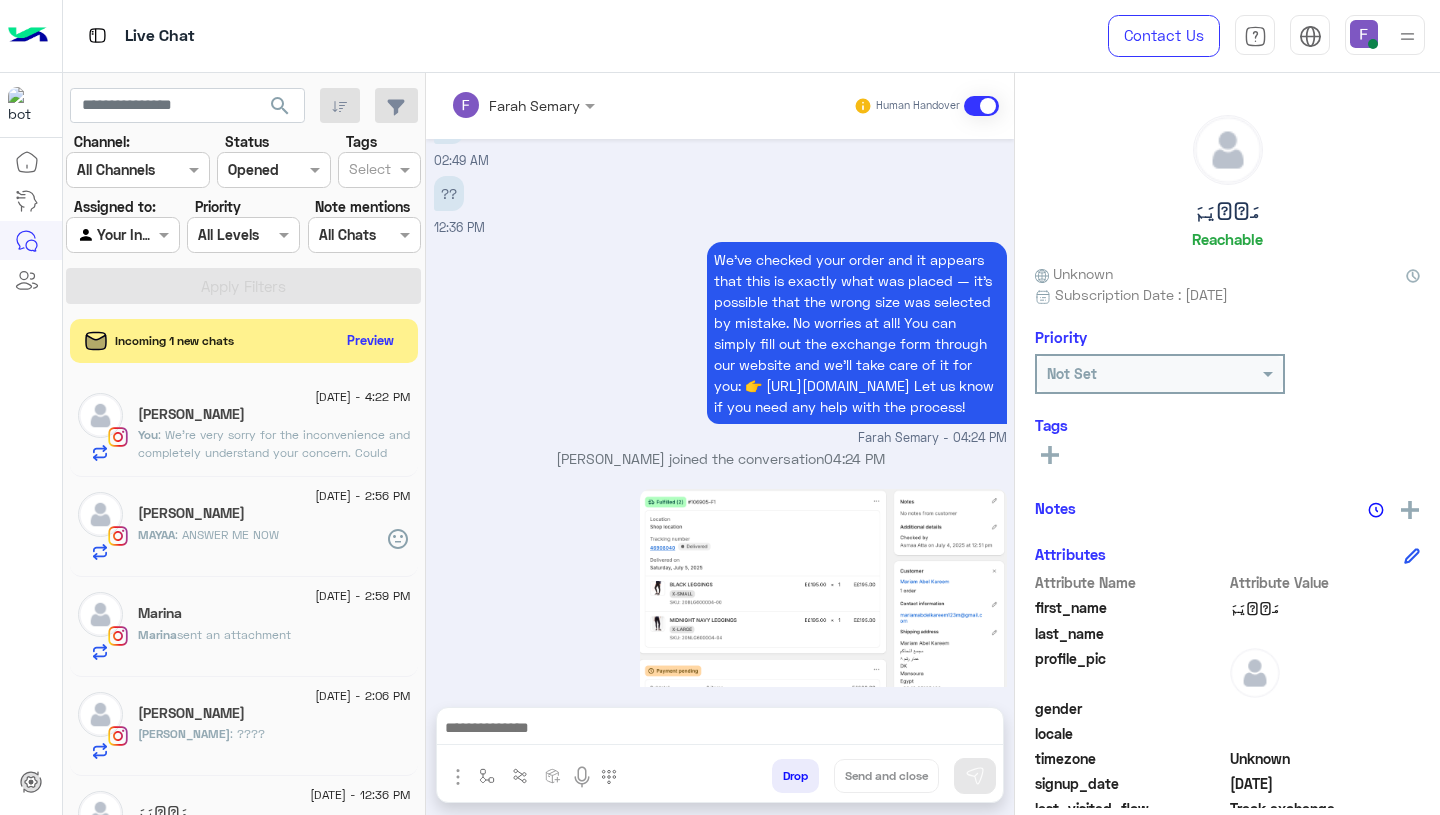 click on "MAYAA : ANSWER ME NOW" 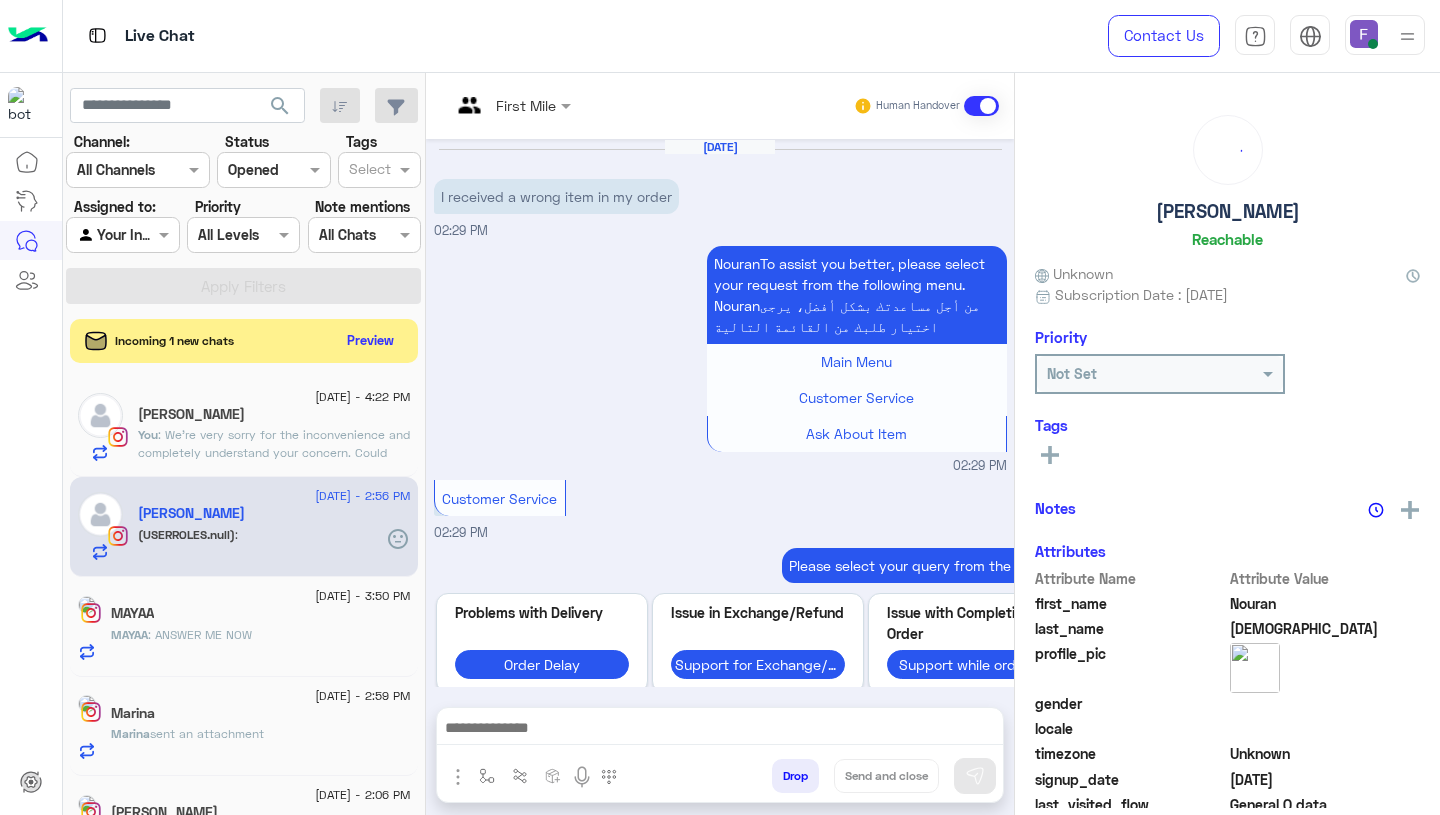 scroll, scrollTop: 2009, scrollLeft: 0, axis: vertical 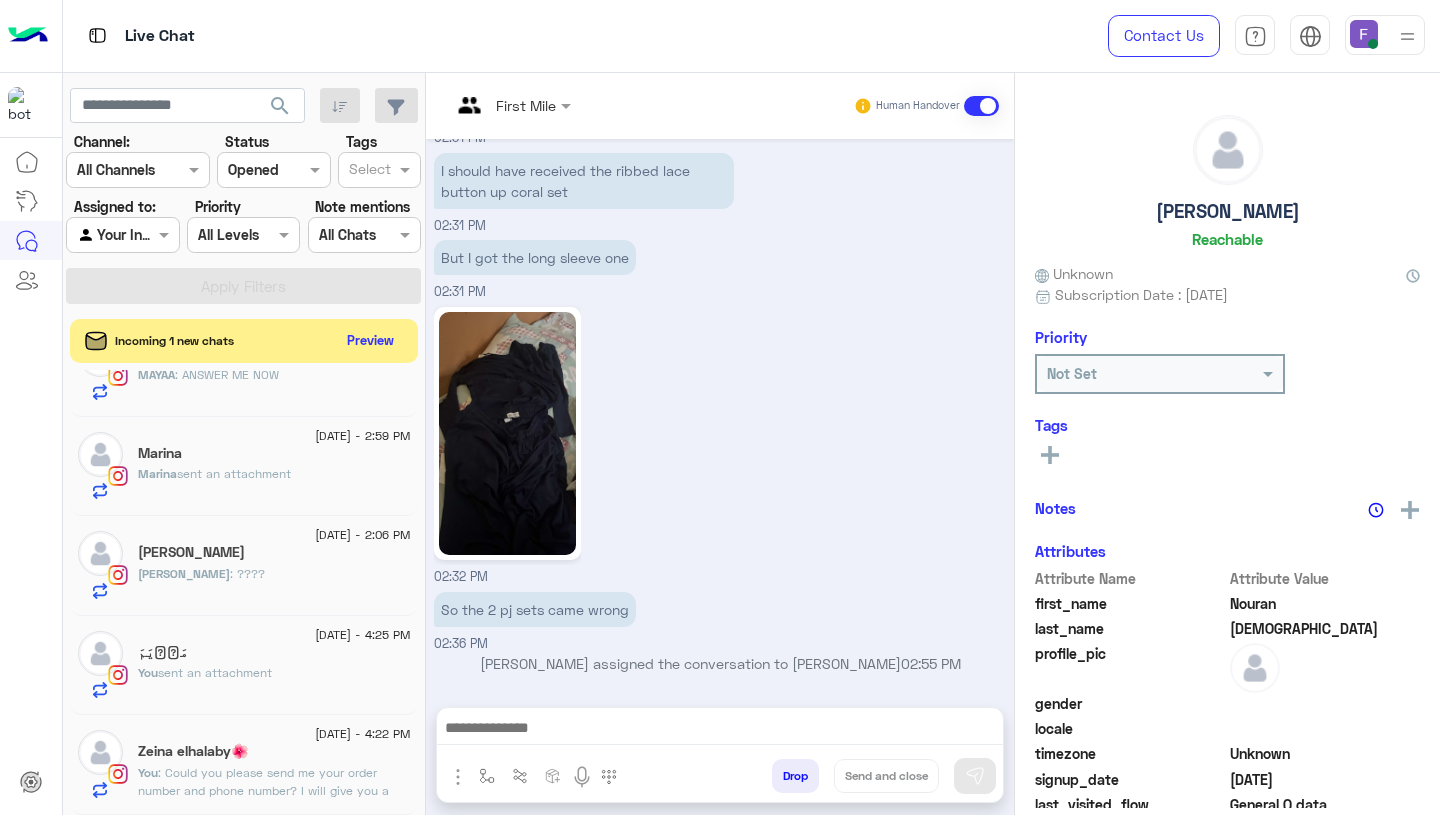 click on ": Could you please send me your order number and phone number?
I will give you a call right away to assist you." 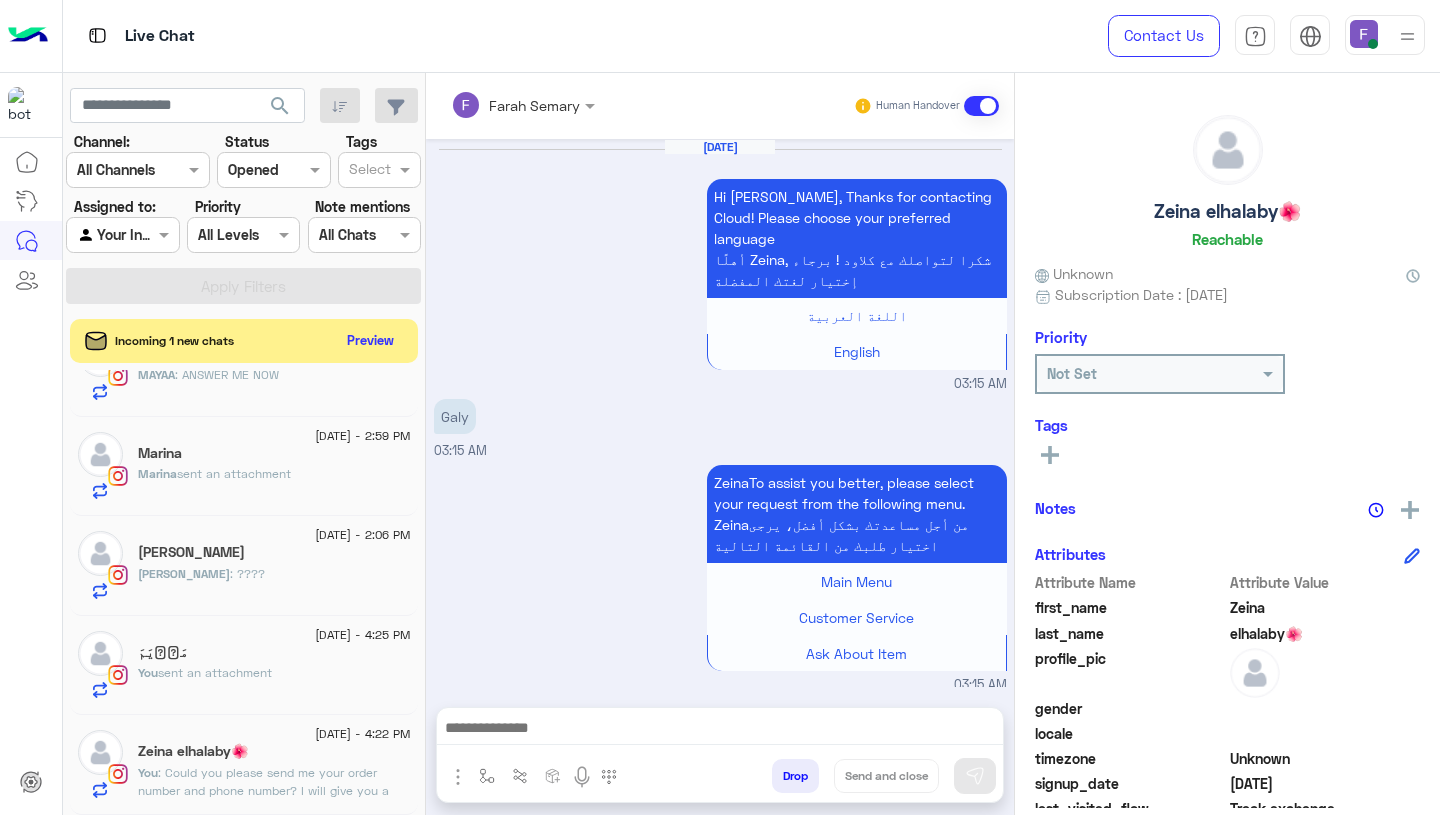 scroll, scrollTop: 1896, scrollLeft: 0, axis: vertical 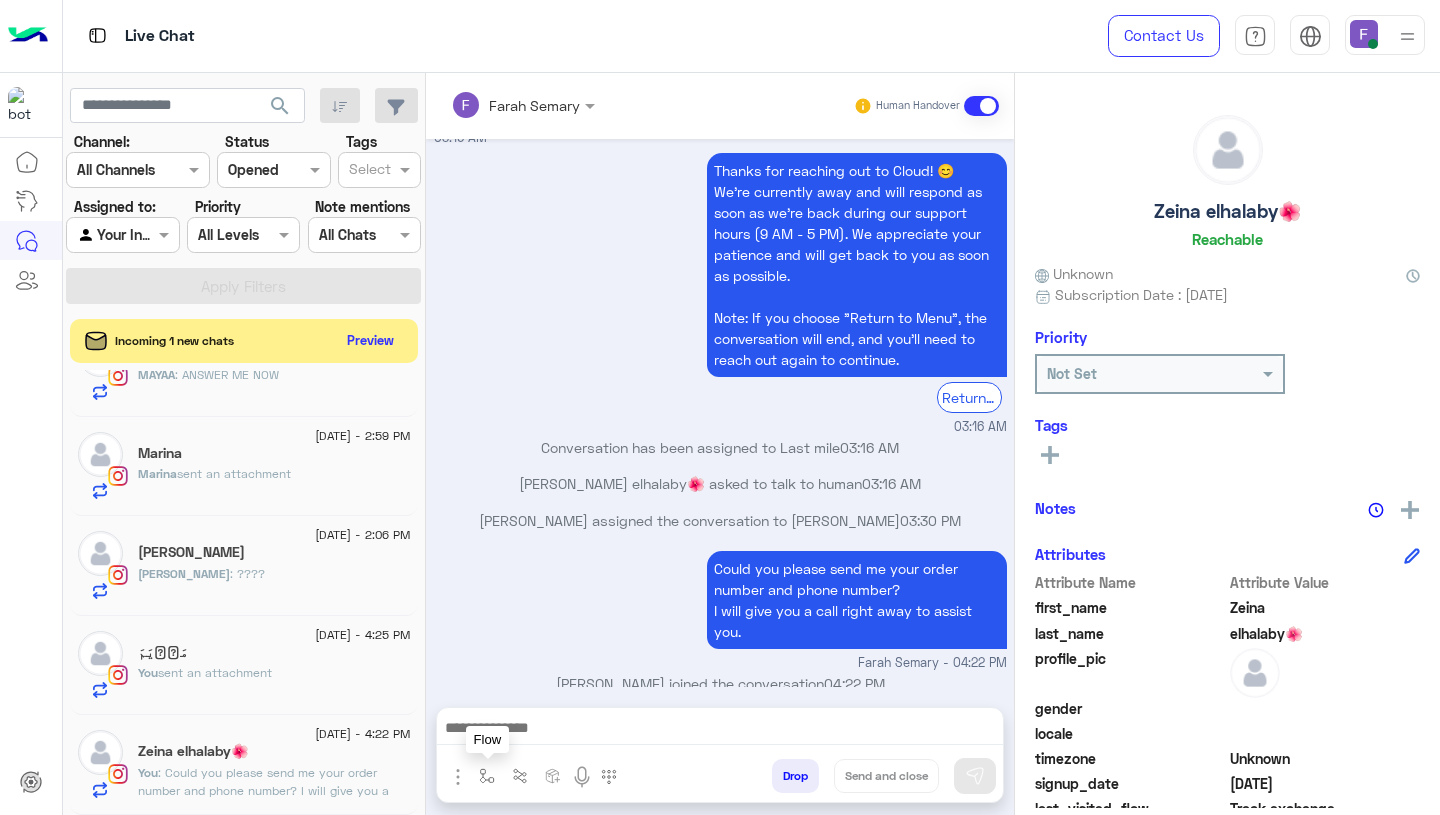 click at bounding box center [487, 776] 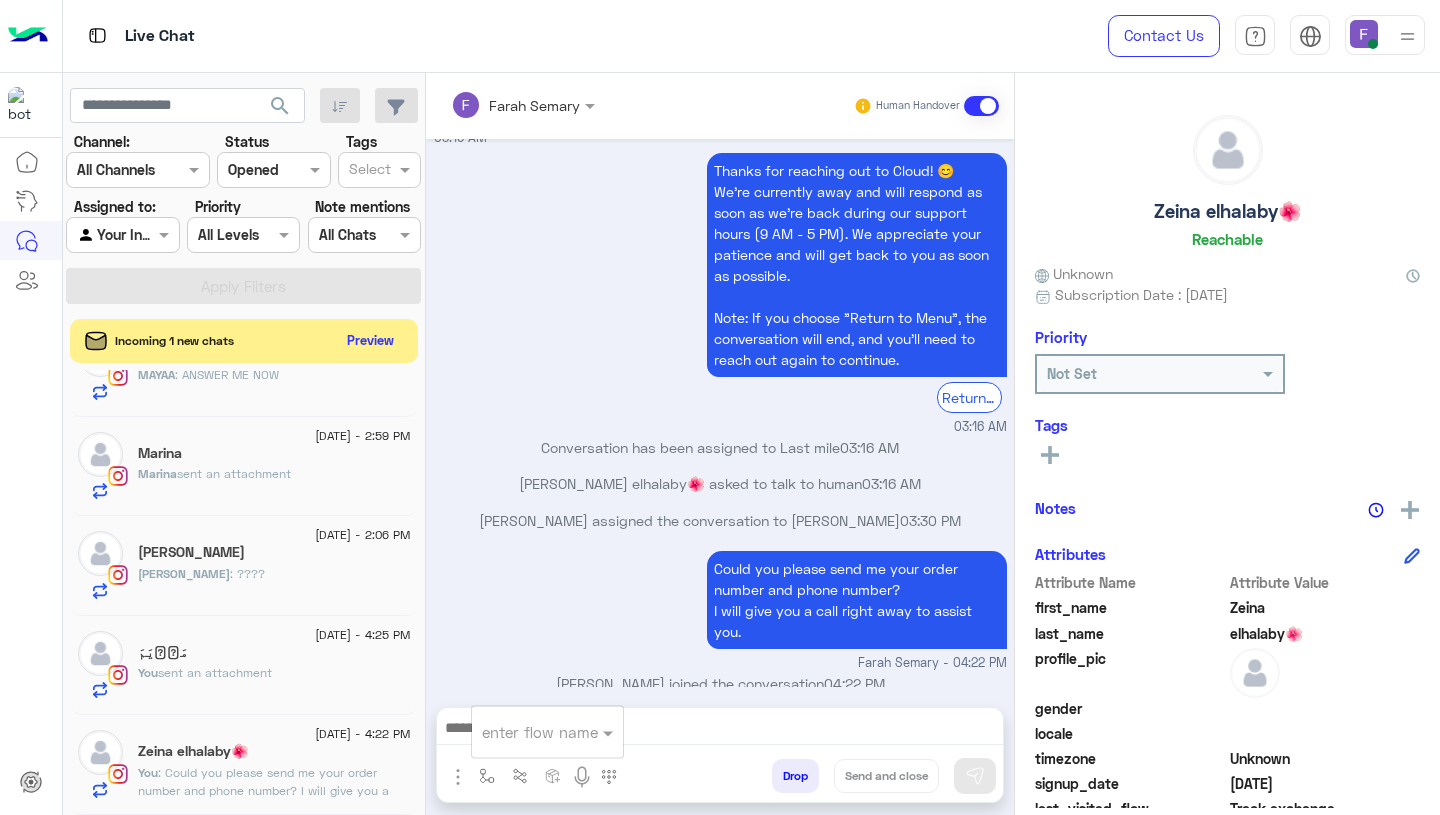click at bounding box center (523, 732) 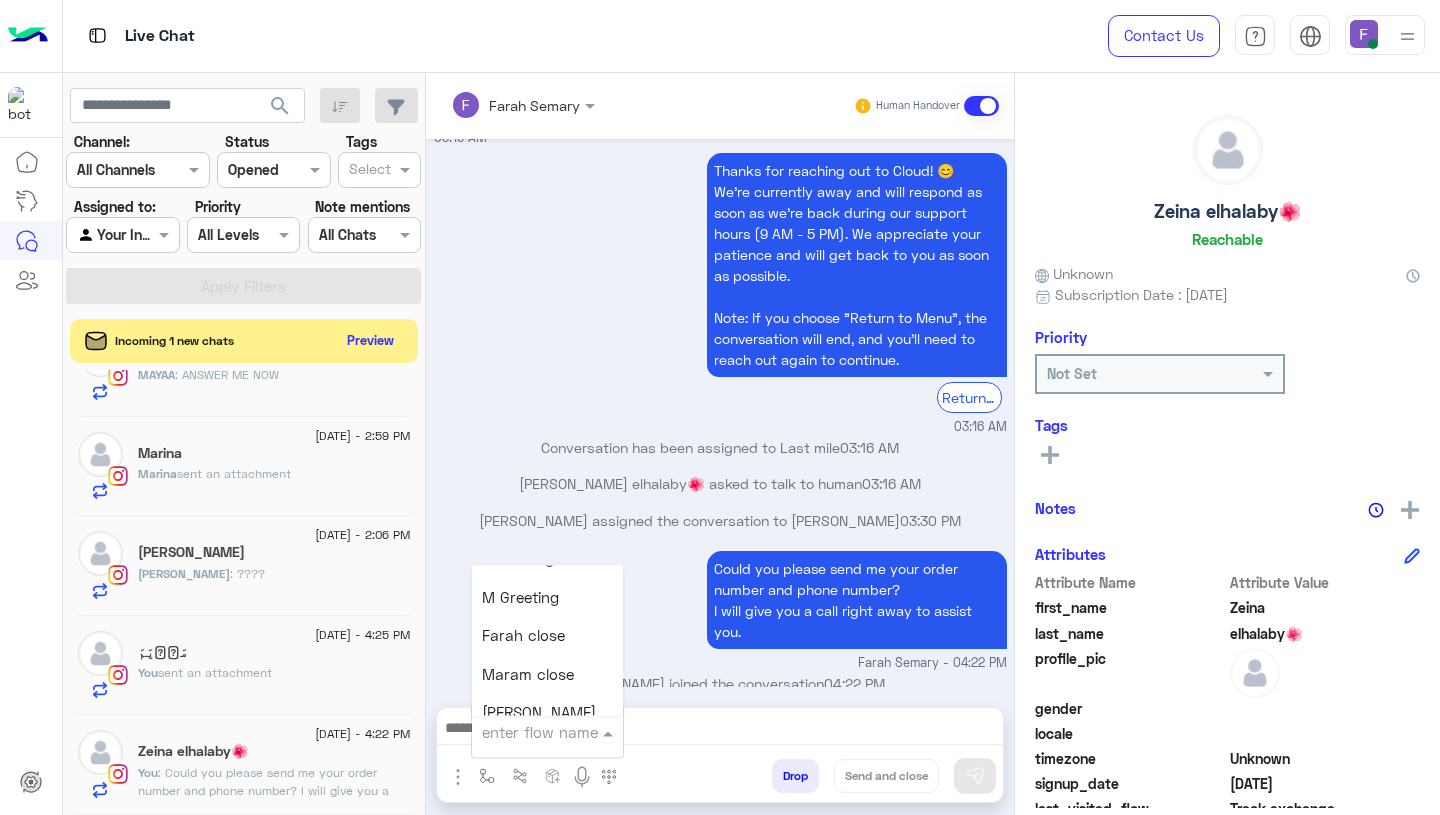 scroll, scrollTop: 2373, scrollLeft: 0, axis: vertical 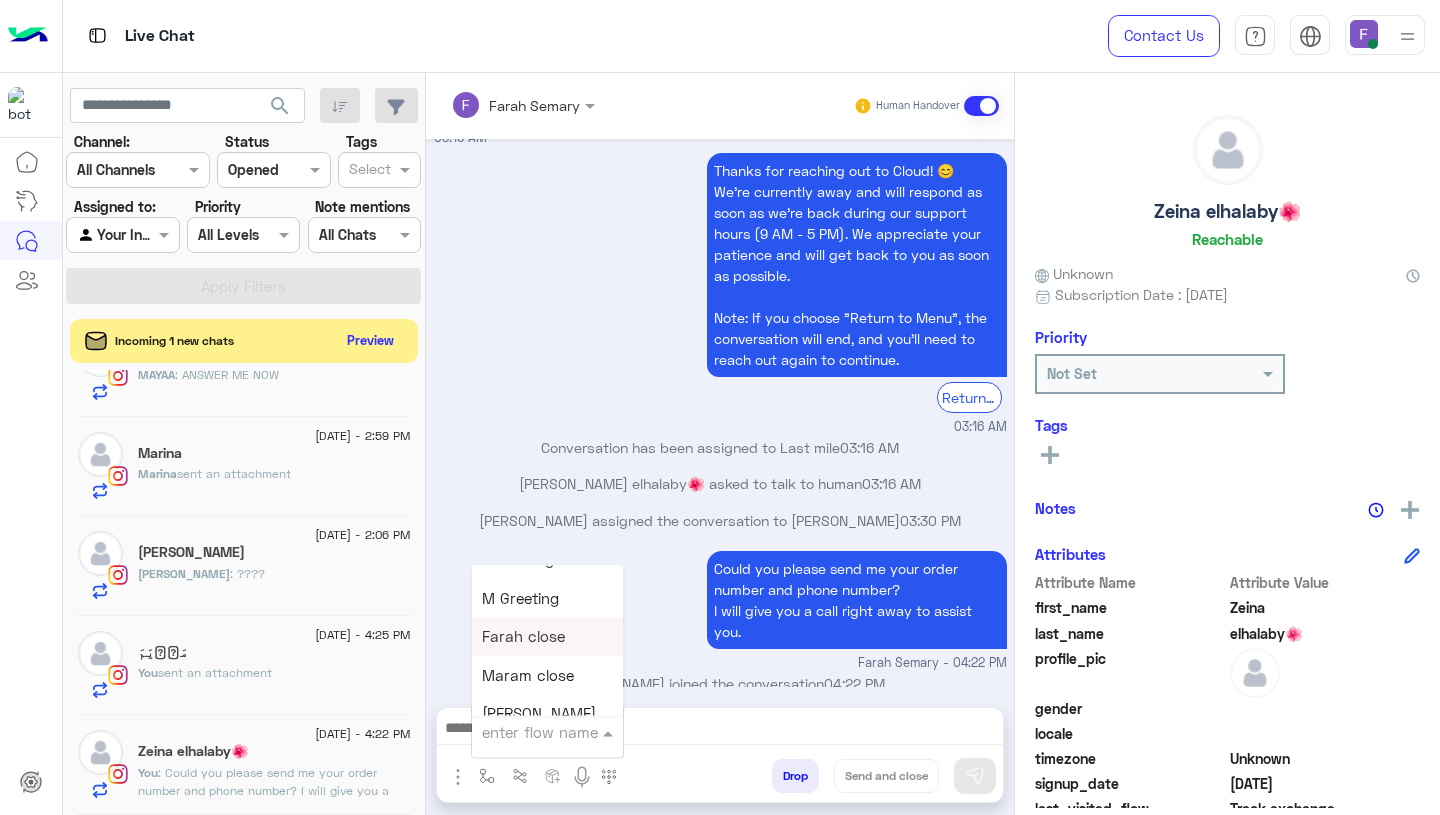 click on "Farah close" at bounding box center (523, 637) 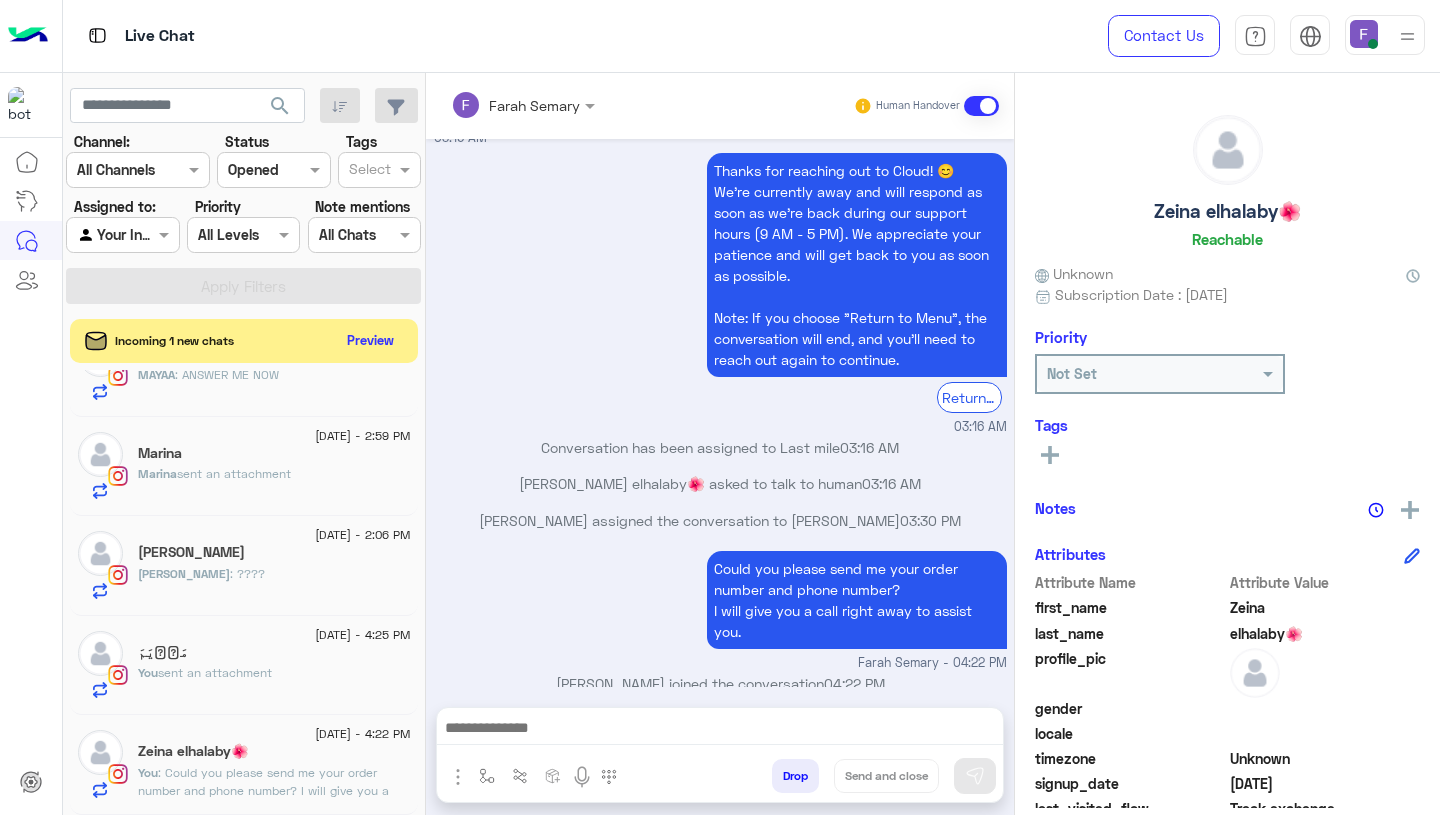 type on "**********" 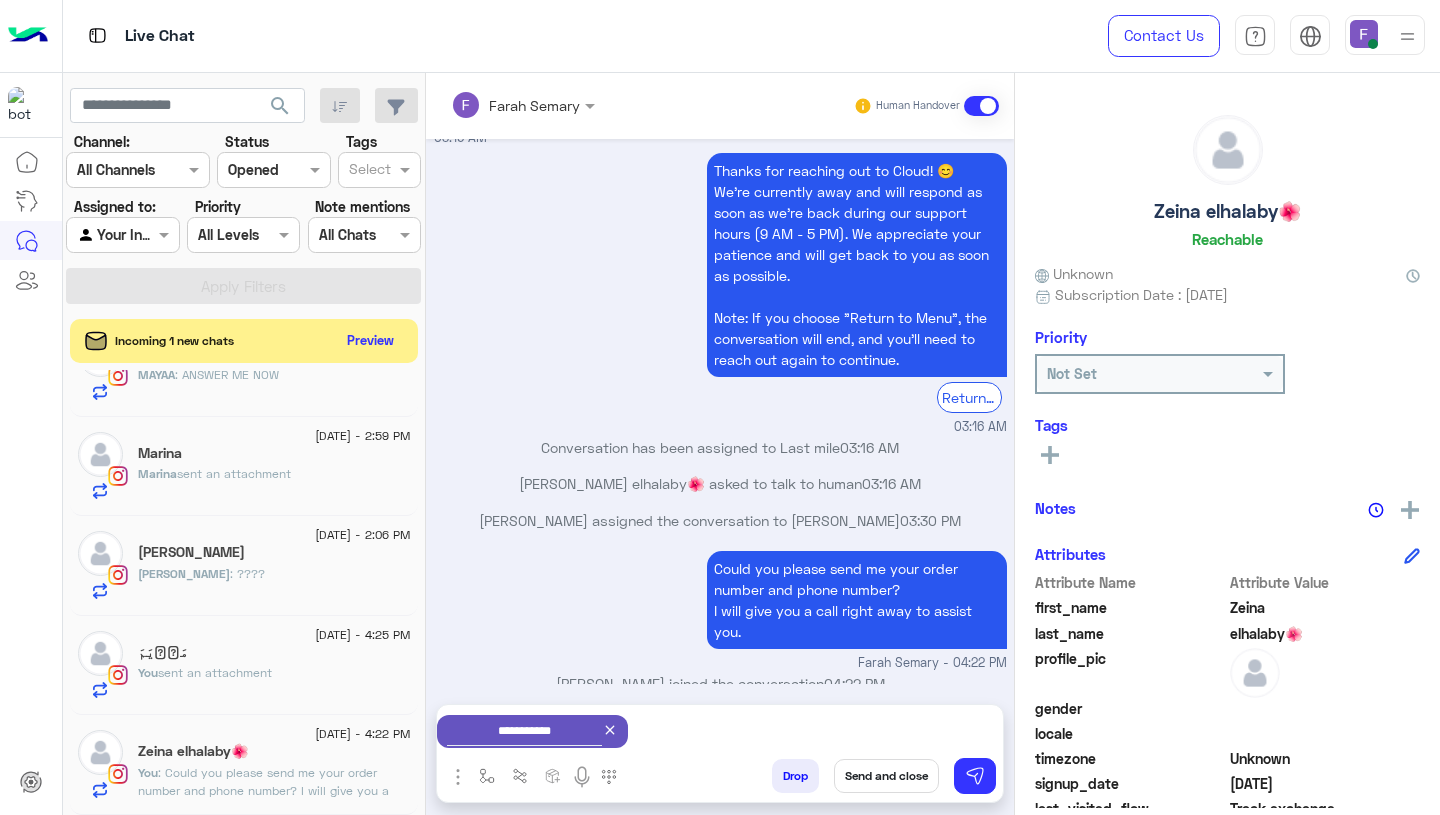 click on "Send and close" at bounding box center (886, 776) 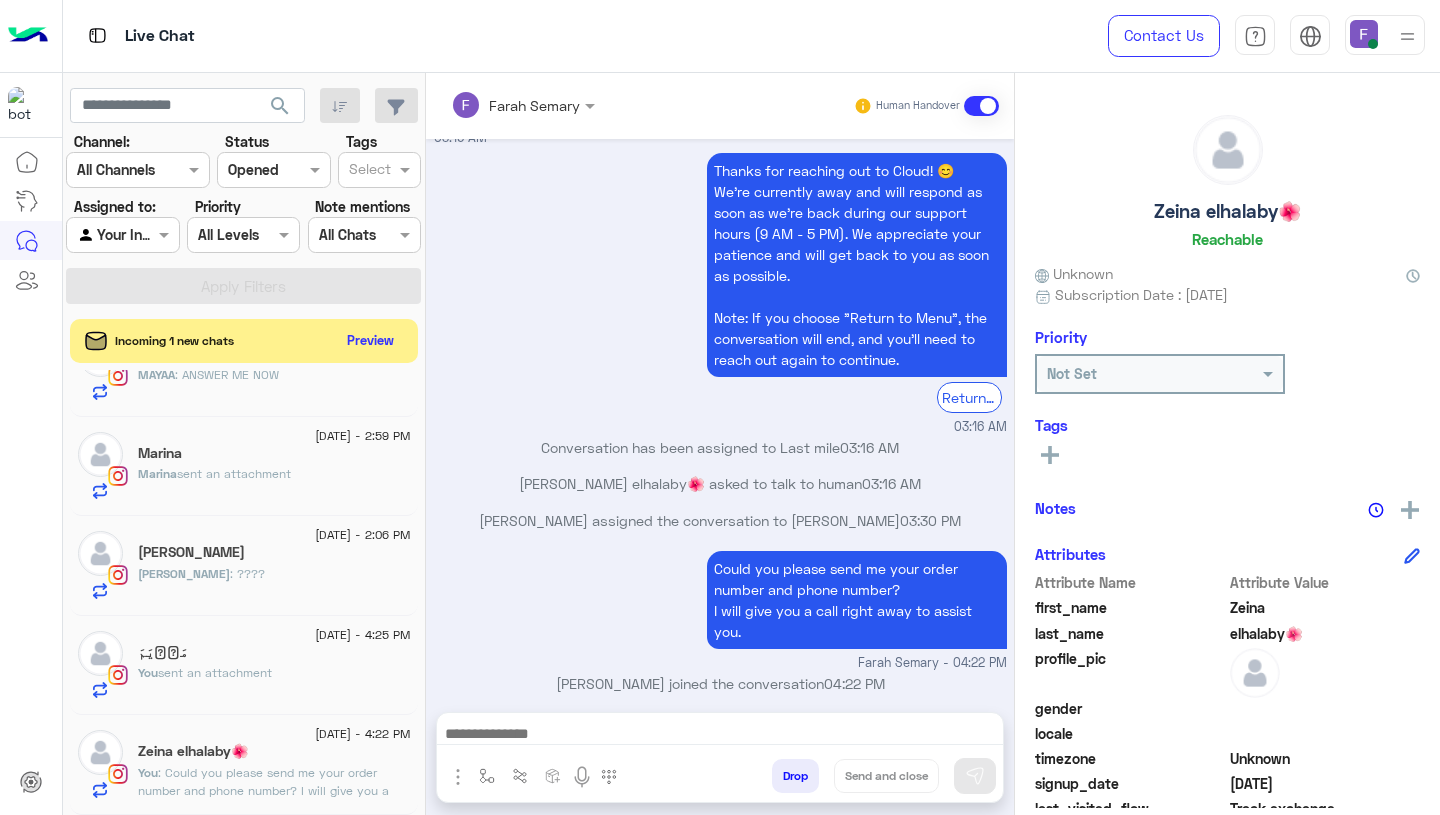 scroll, scrollTop: 1896, scrollLeft: 0, axis: vertical 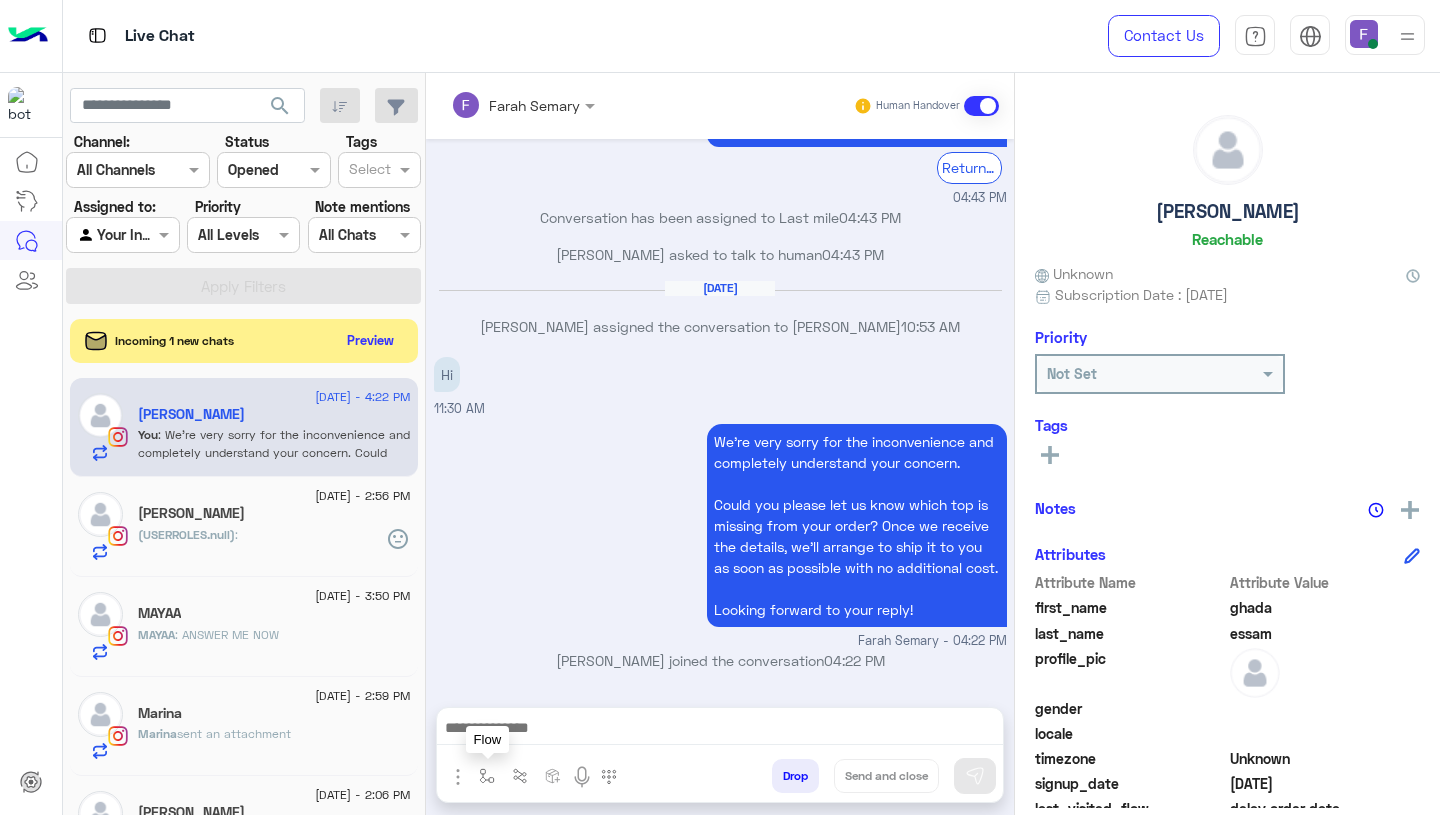 click at bounding box center [487, 775] 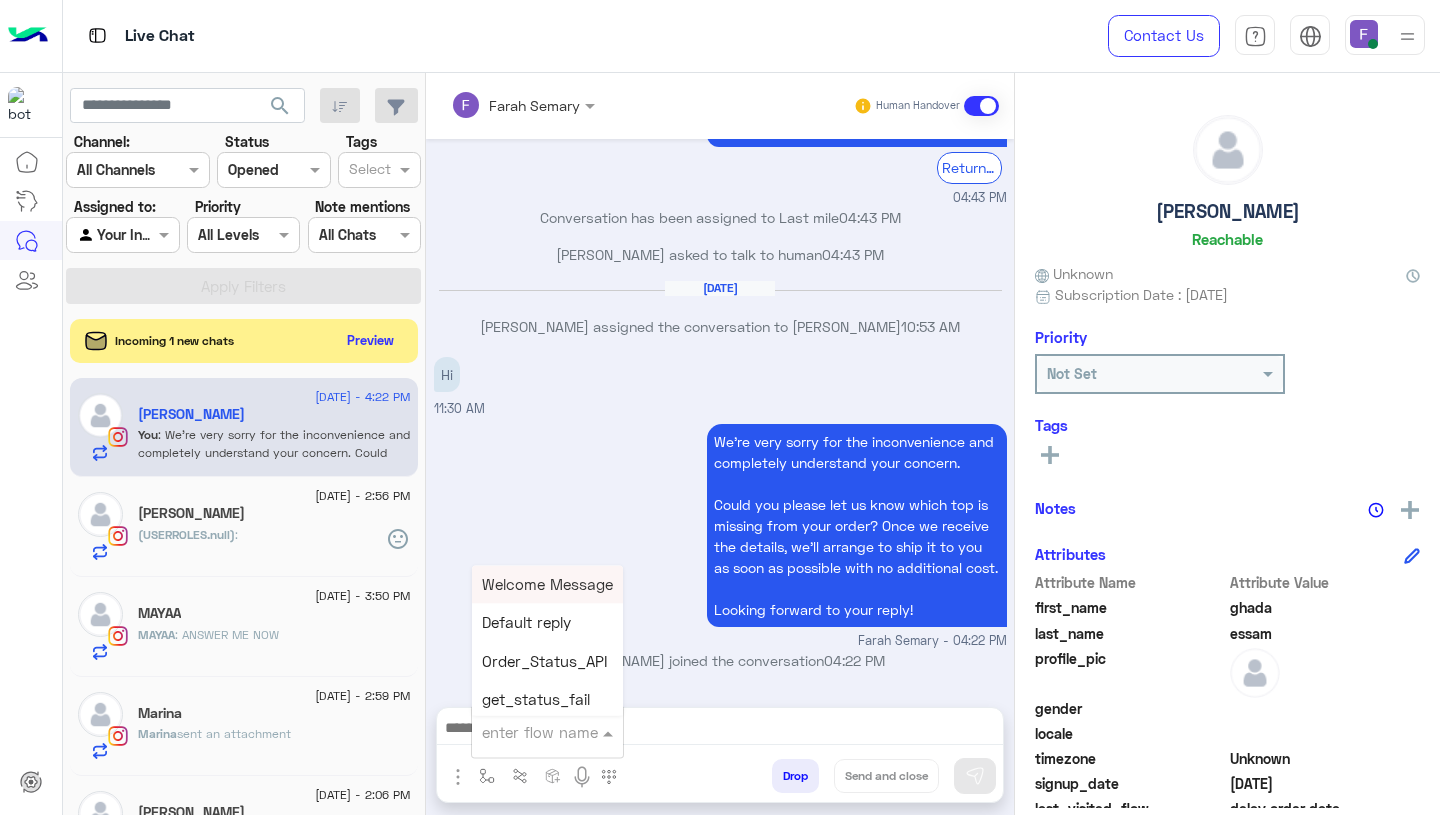 click at bounding box center (523, 732) 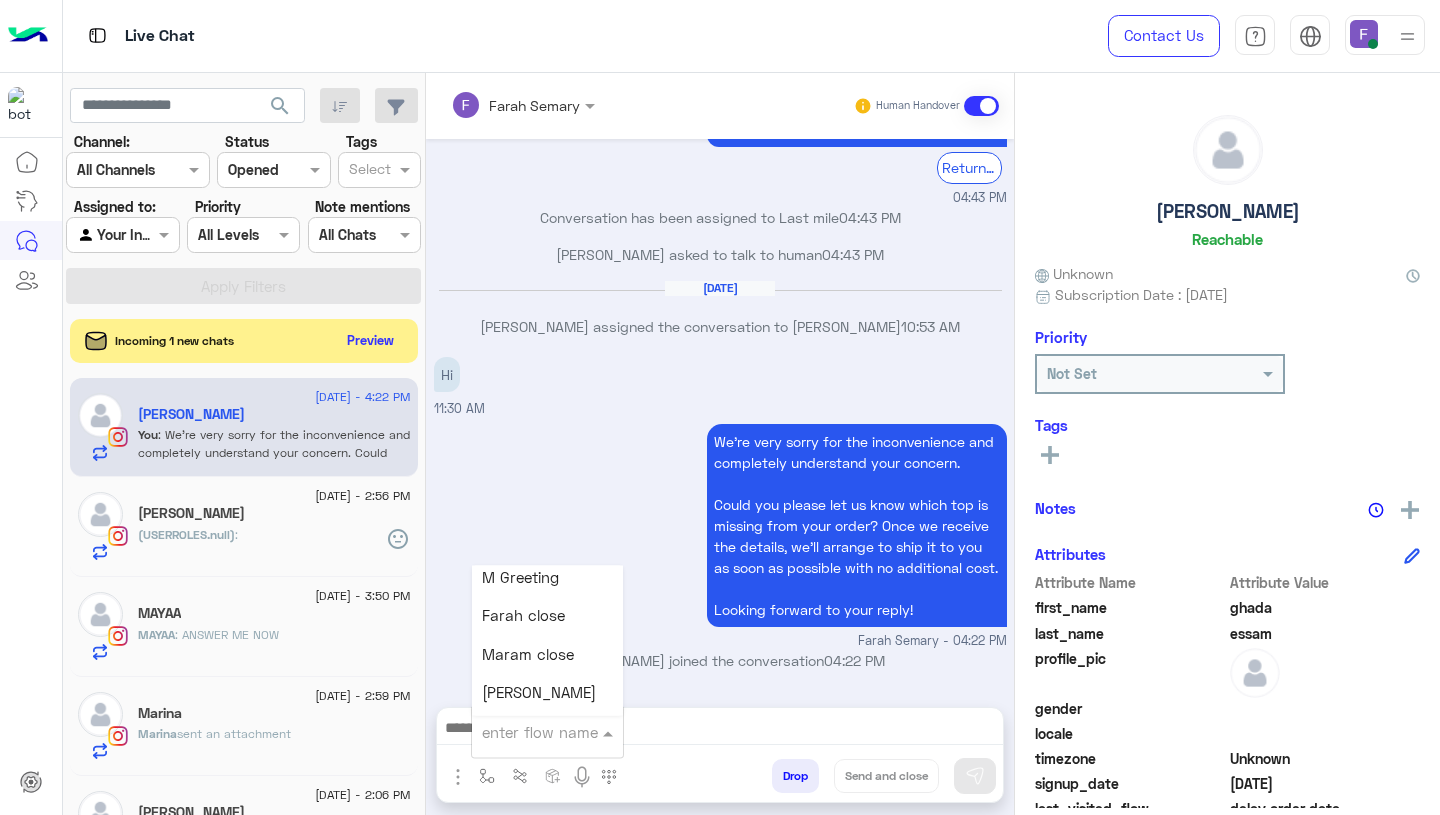 scroll, scrollTop: 2372, scrollLeft: 0, axis: vertical 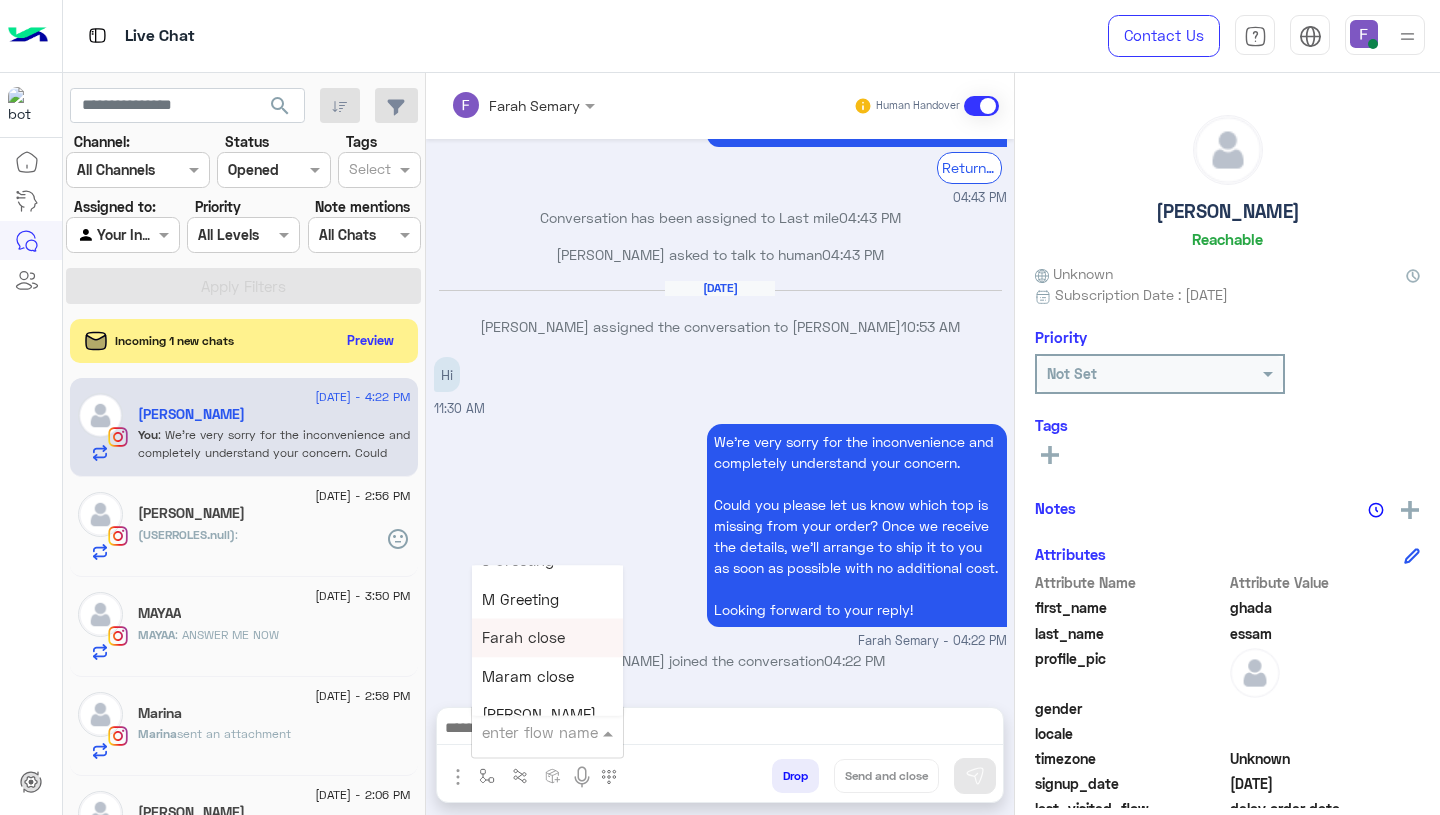 click on "Farah close" at bounding box center (523, 638) 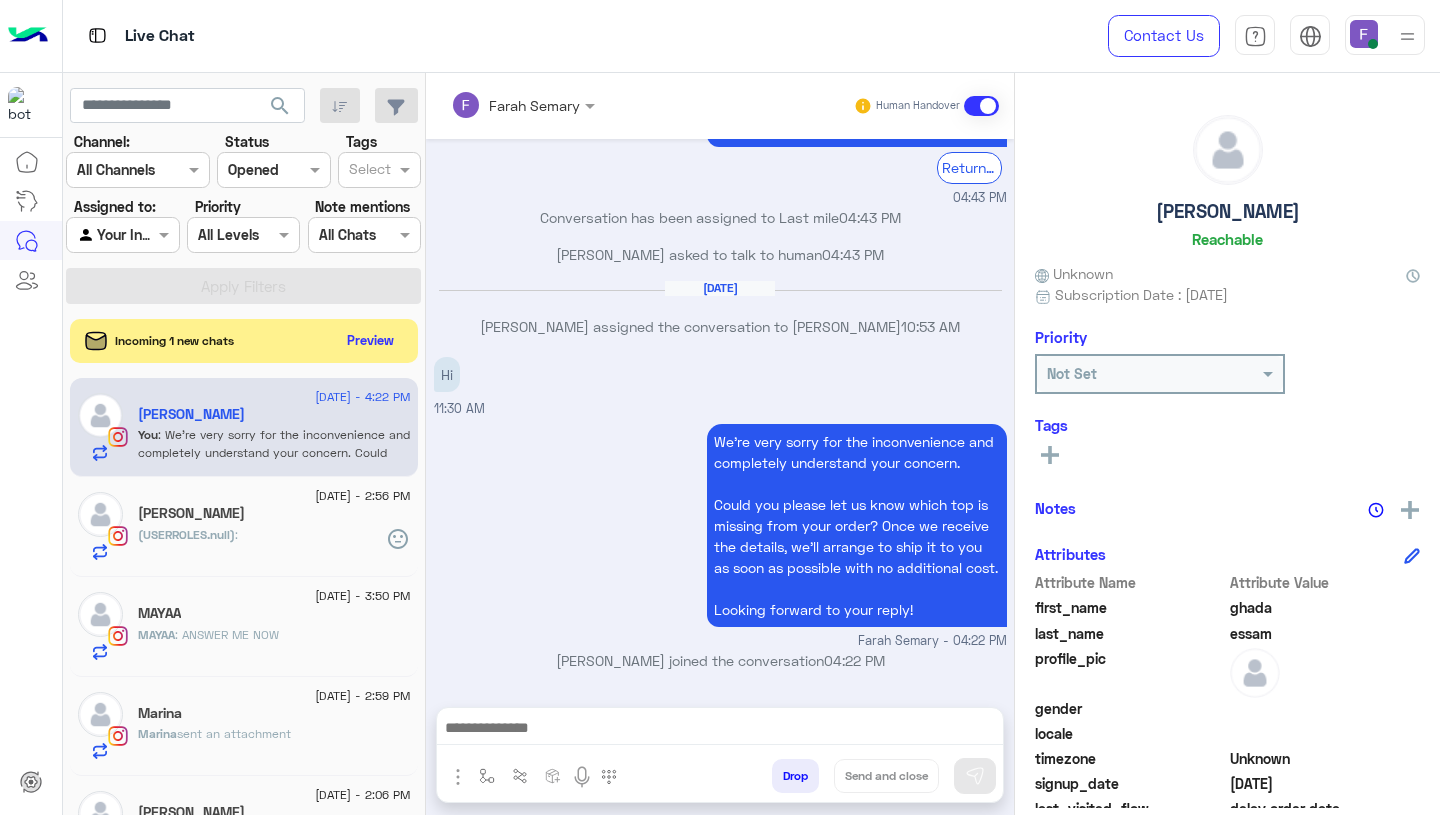 type on "**********" 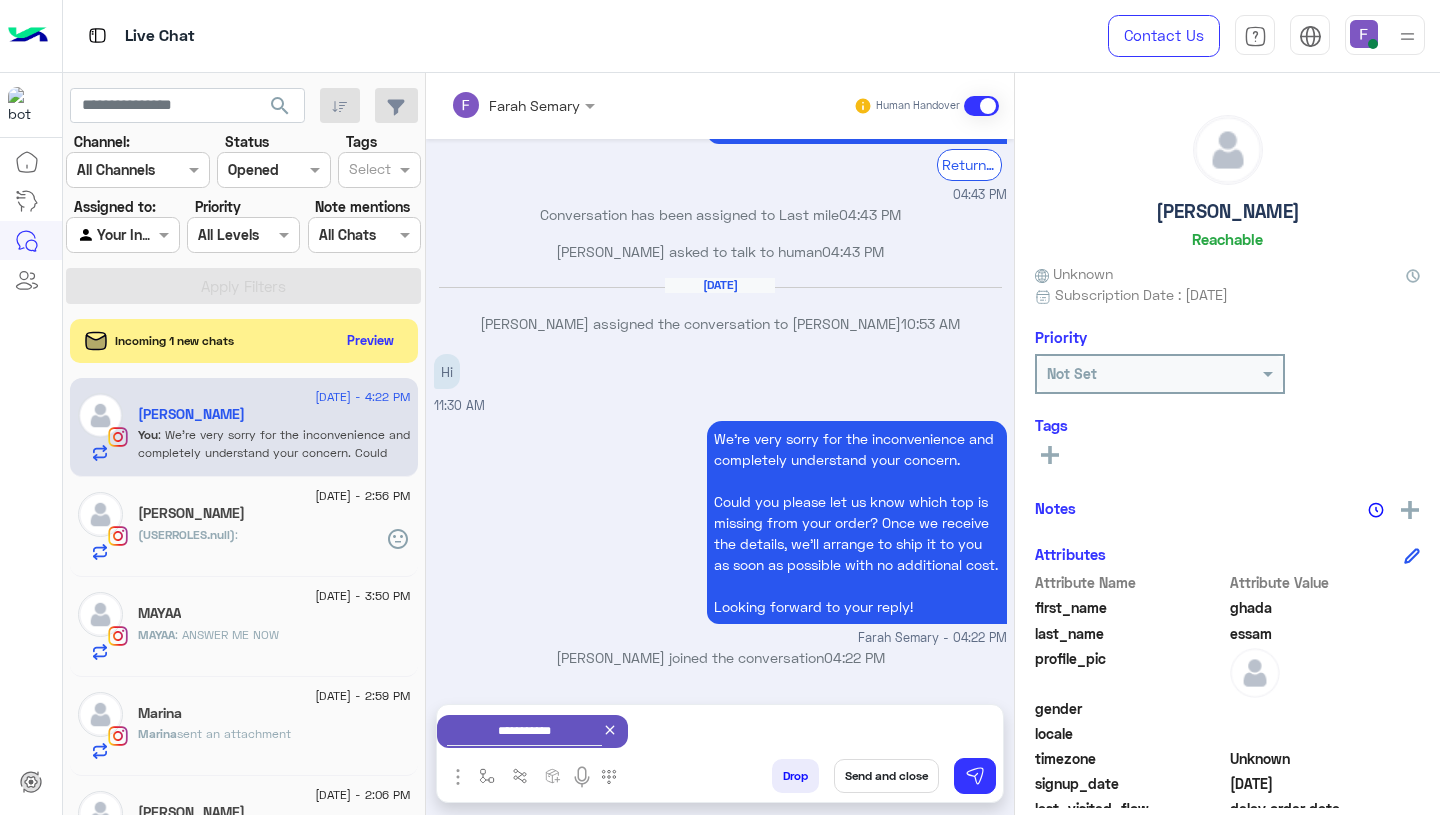 click on "Send and close" at bounding box center (886, 776) 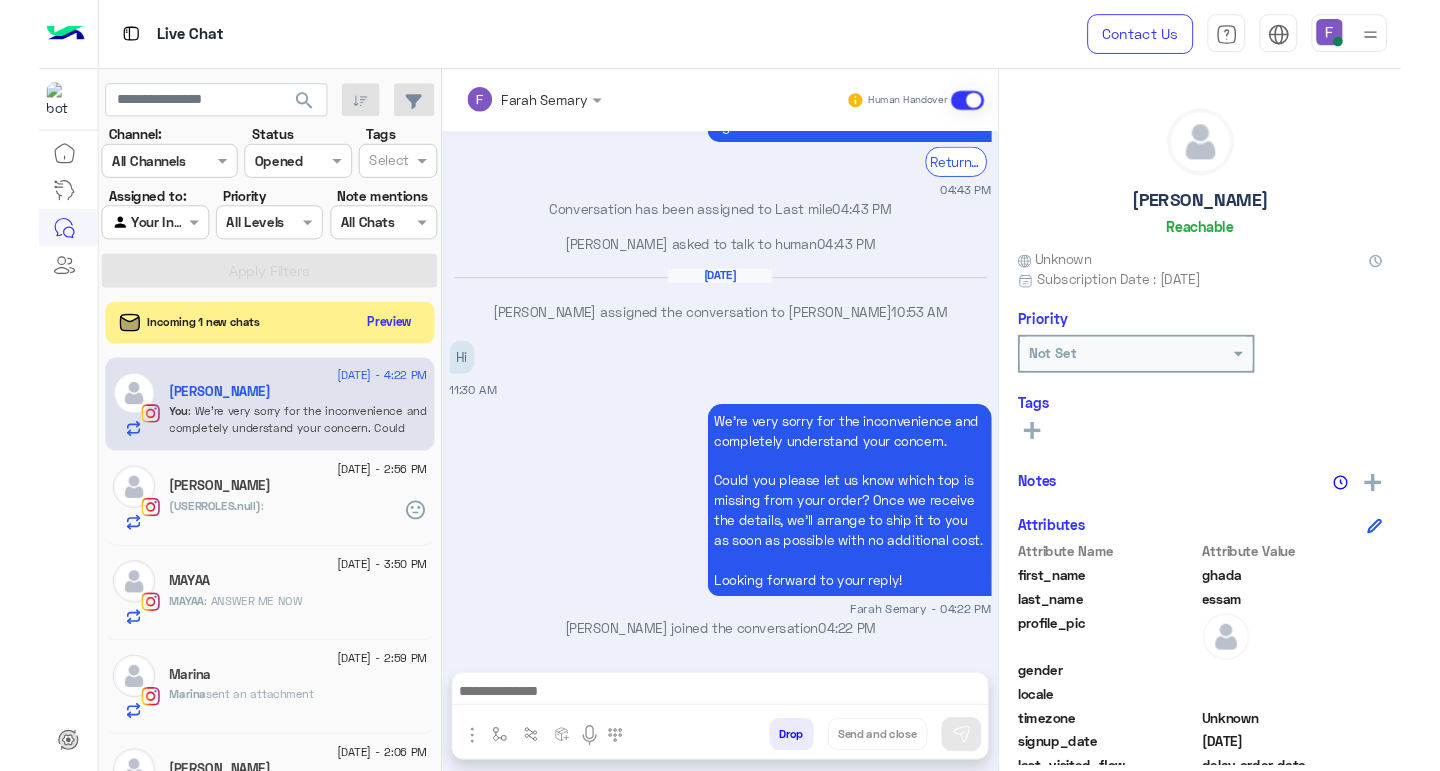 scroll, scrollTop: 1846, scrollLeft: 0, axis: vertical 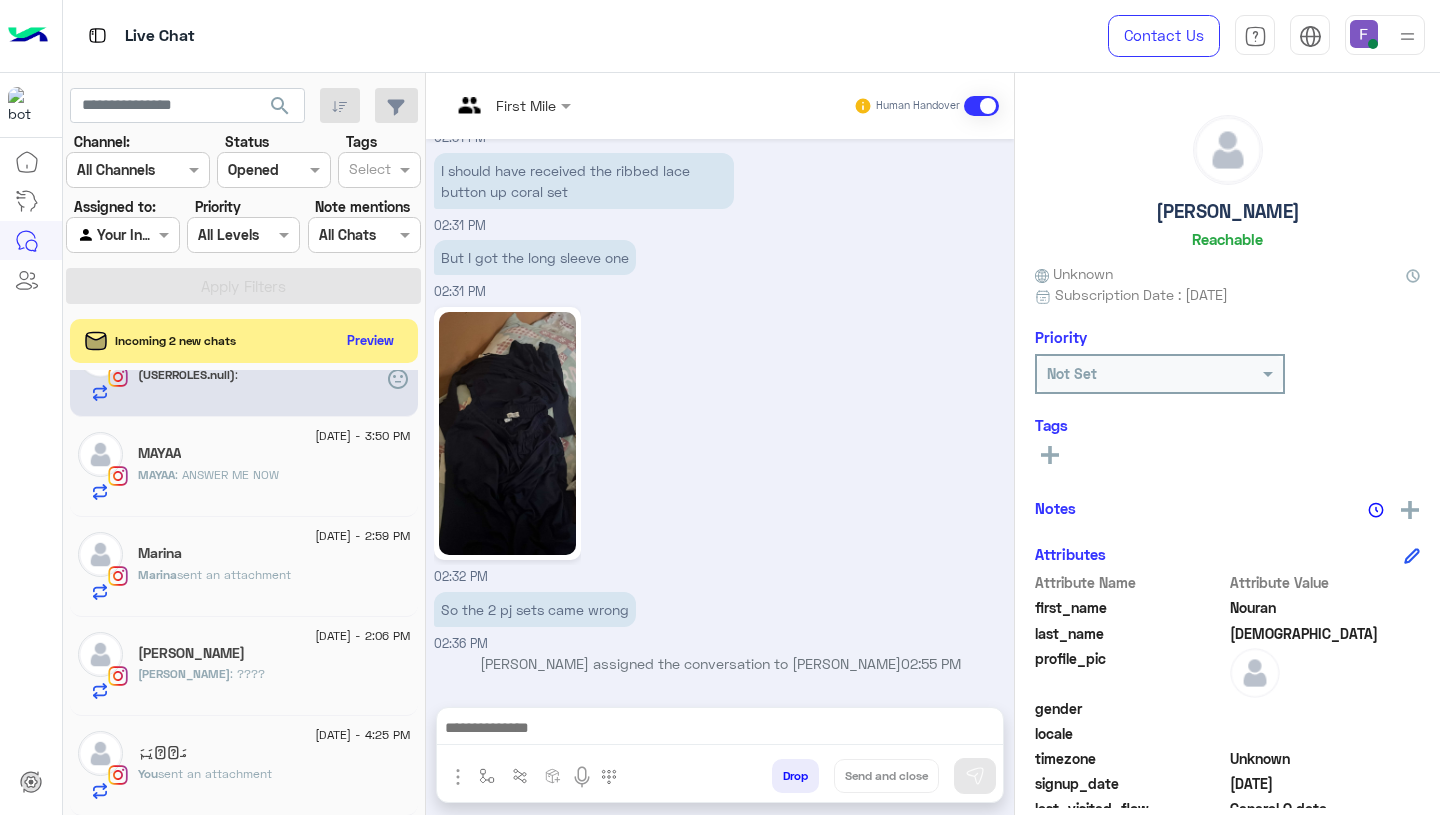 click on "مَرۡيَمَ" 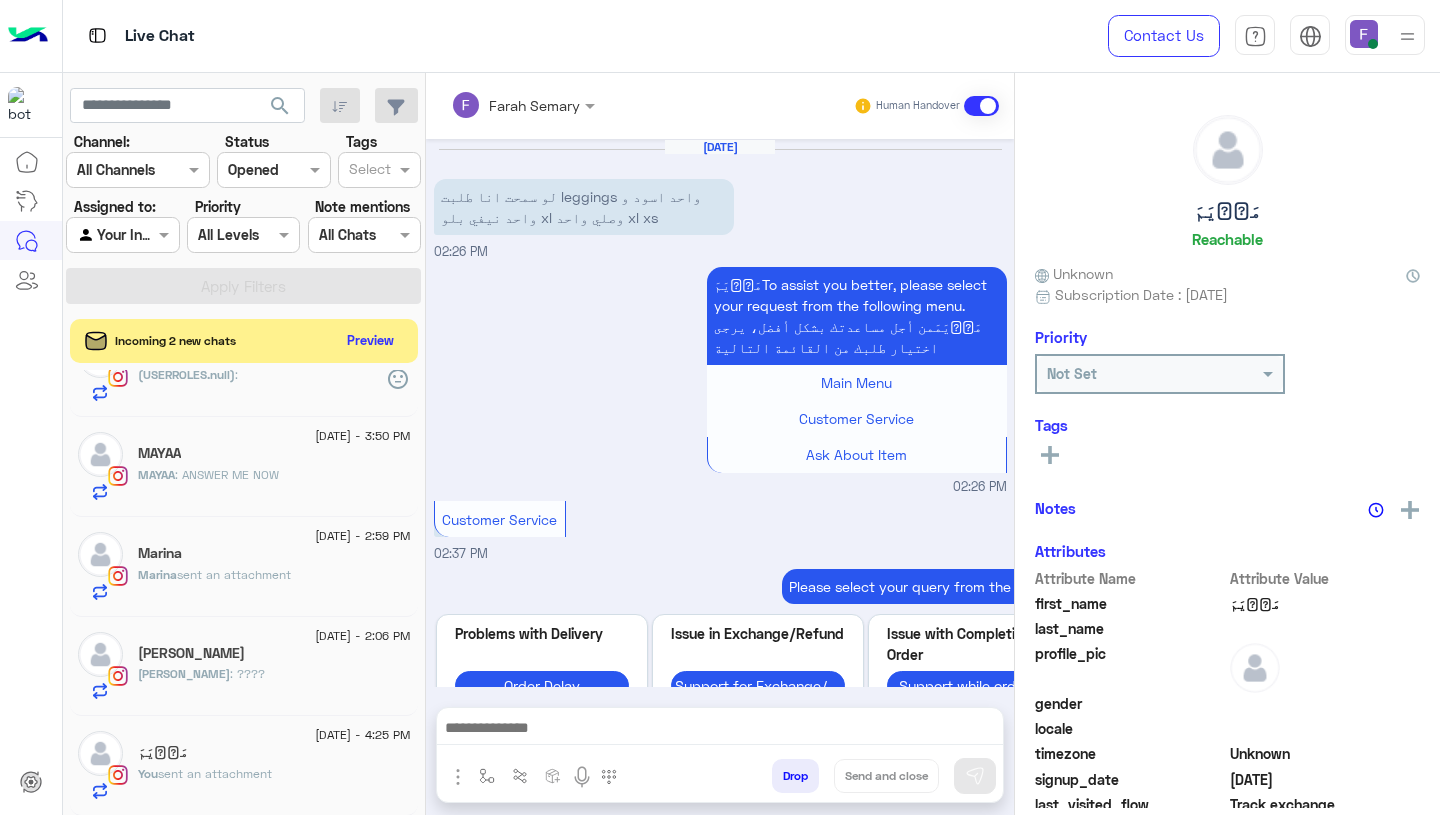scroll, scrollTop: 1983, scrollLeft: 0, axis: vertical 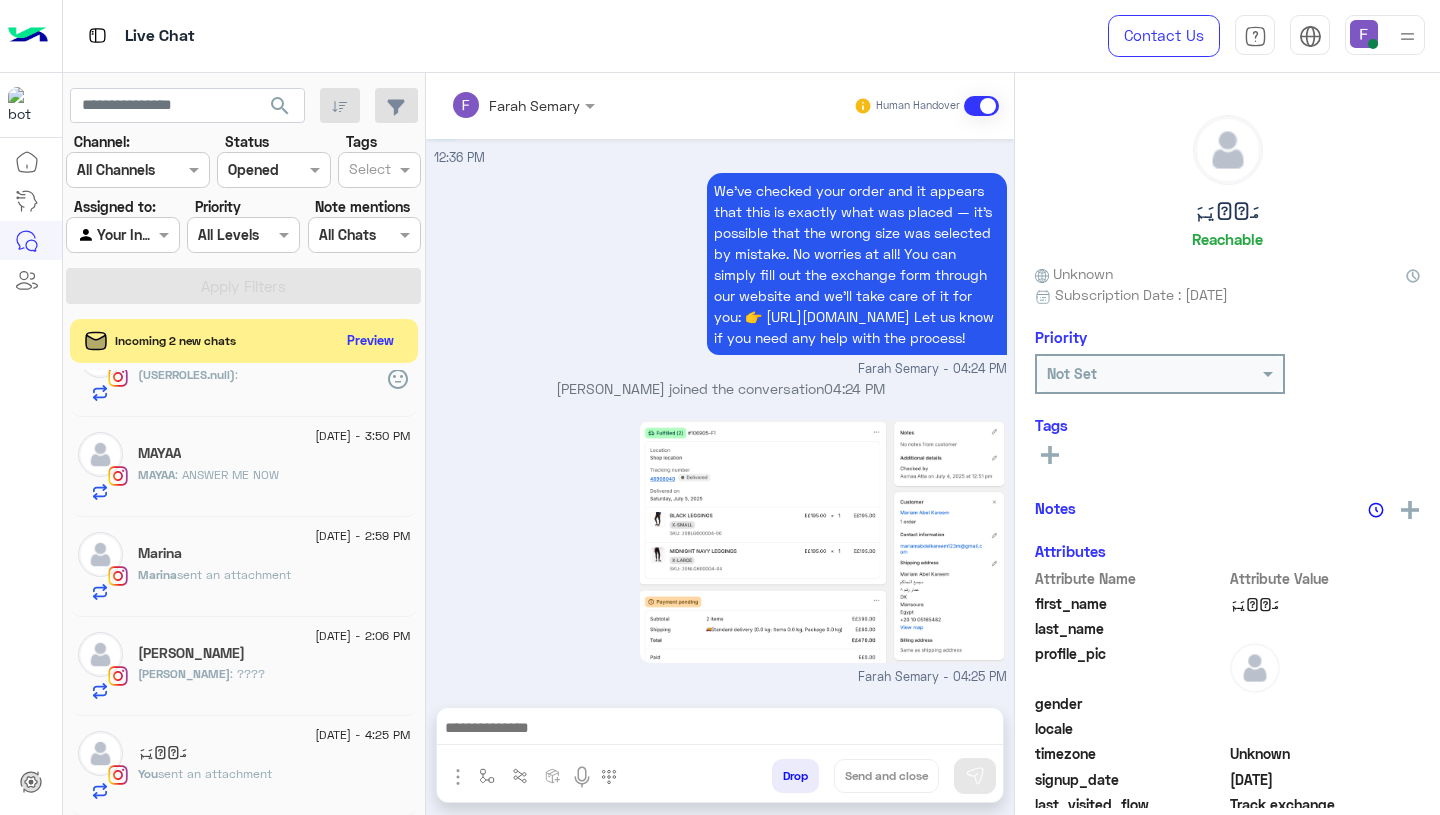 click on "Rana Emad" 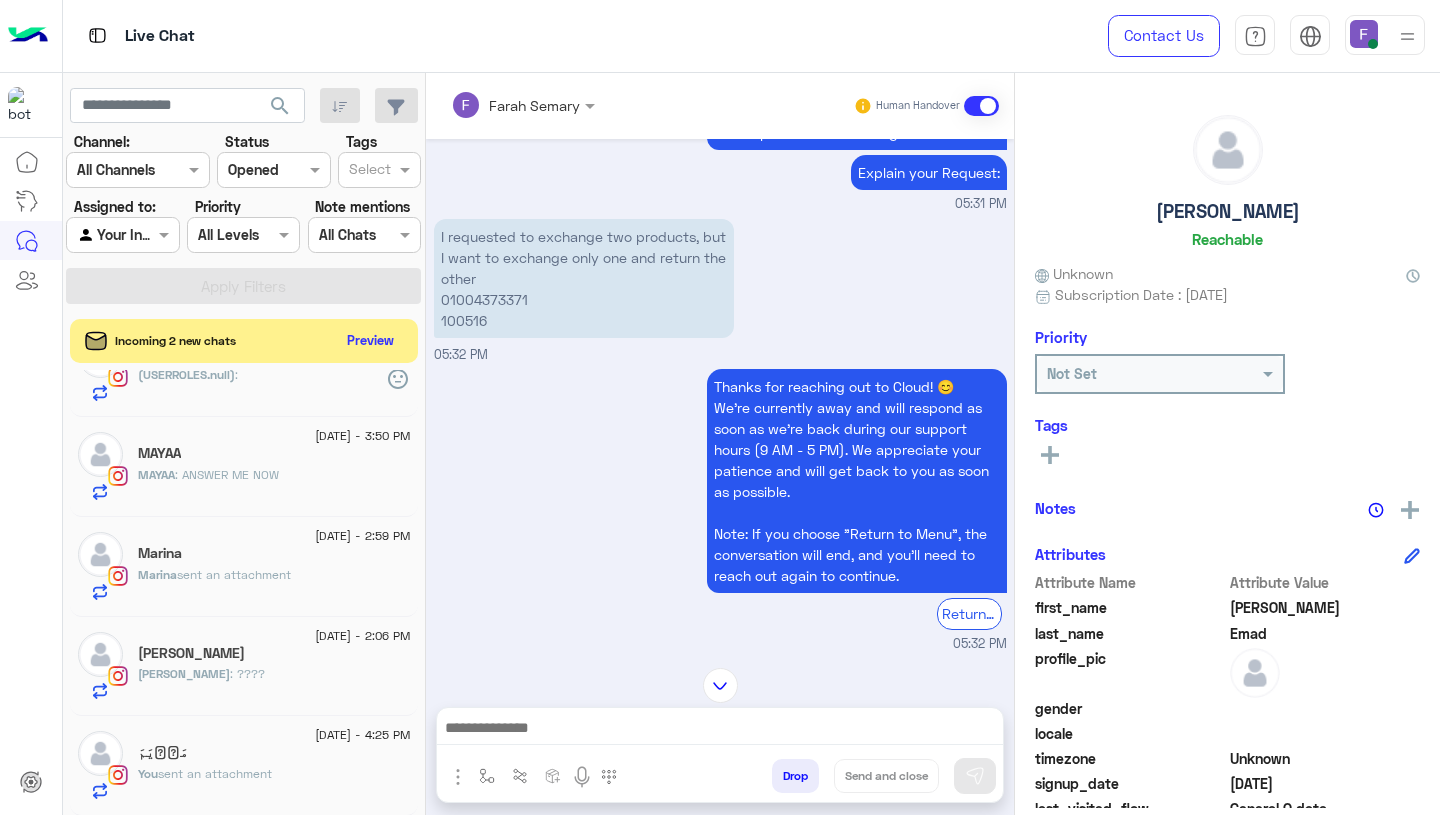 scroll, scrollTop: 654, scrollLeft: 0, axis: vertical 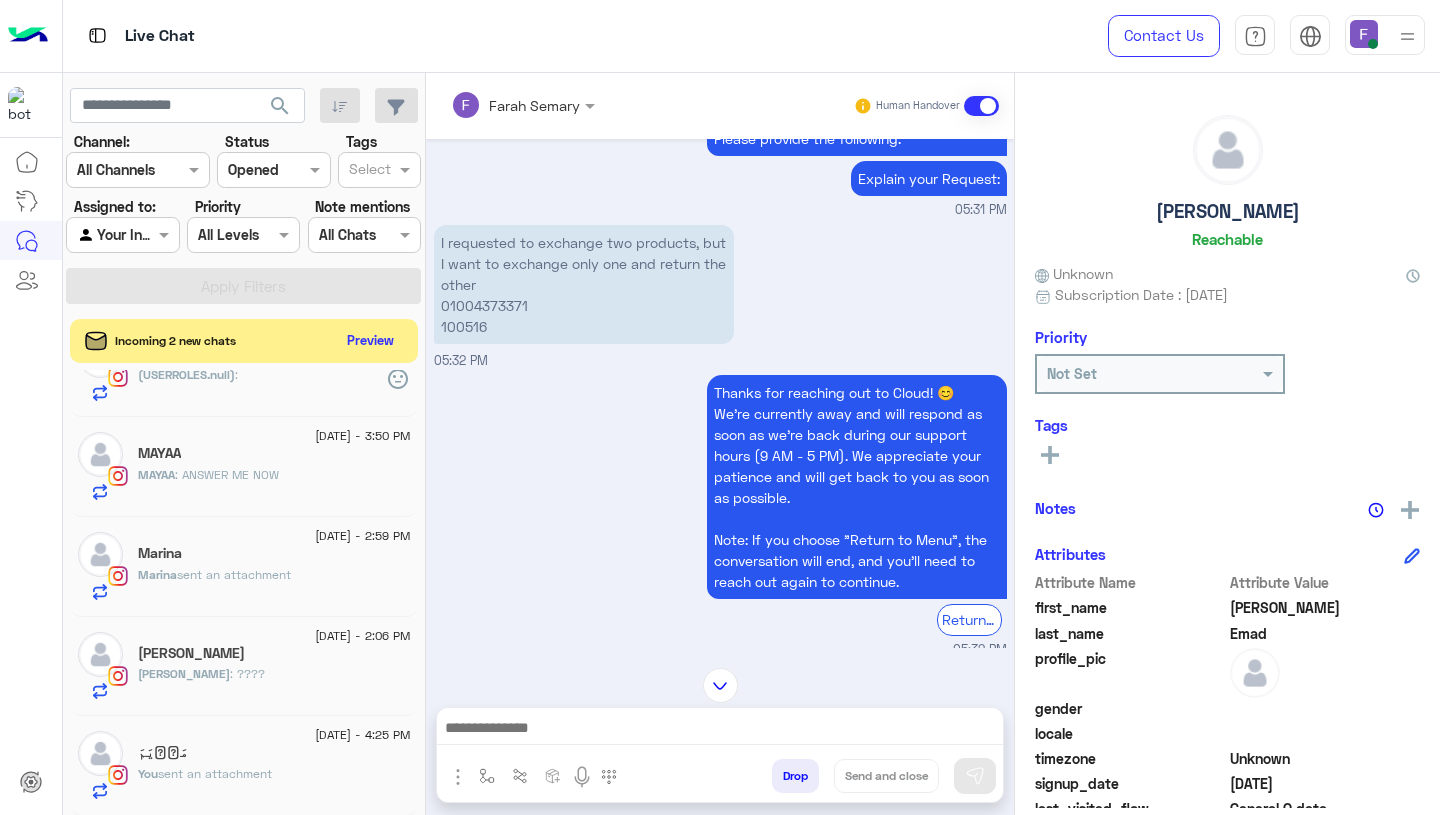 click at bounding box center [720, 730] 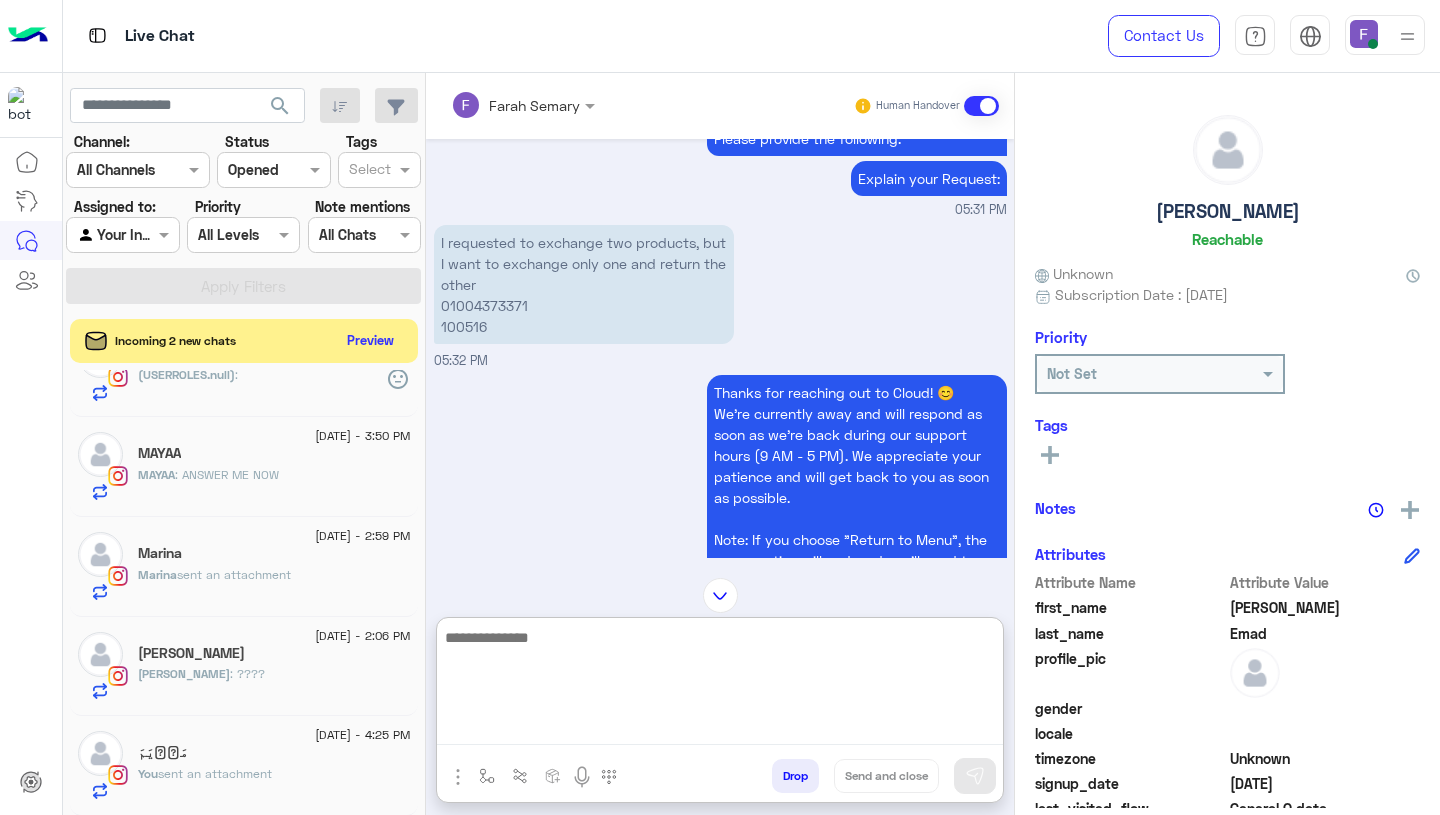 paste on "**********" 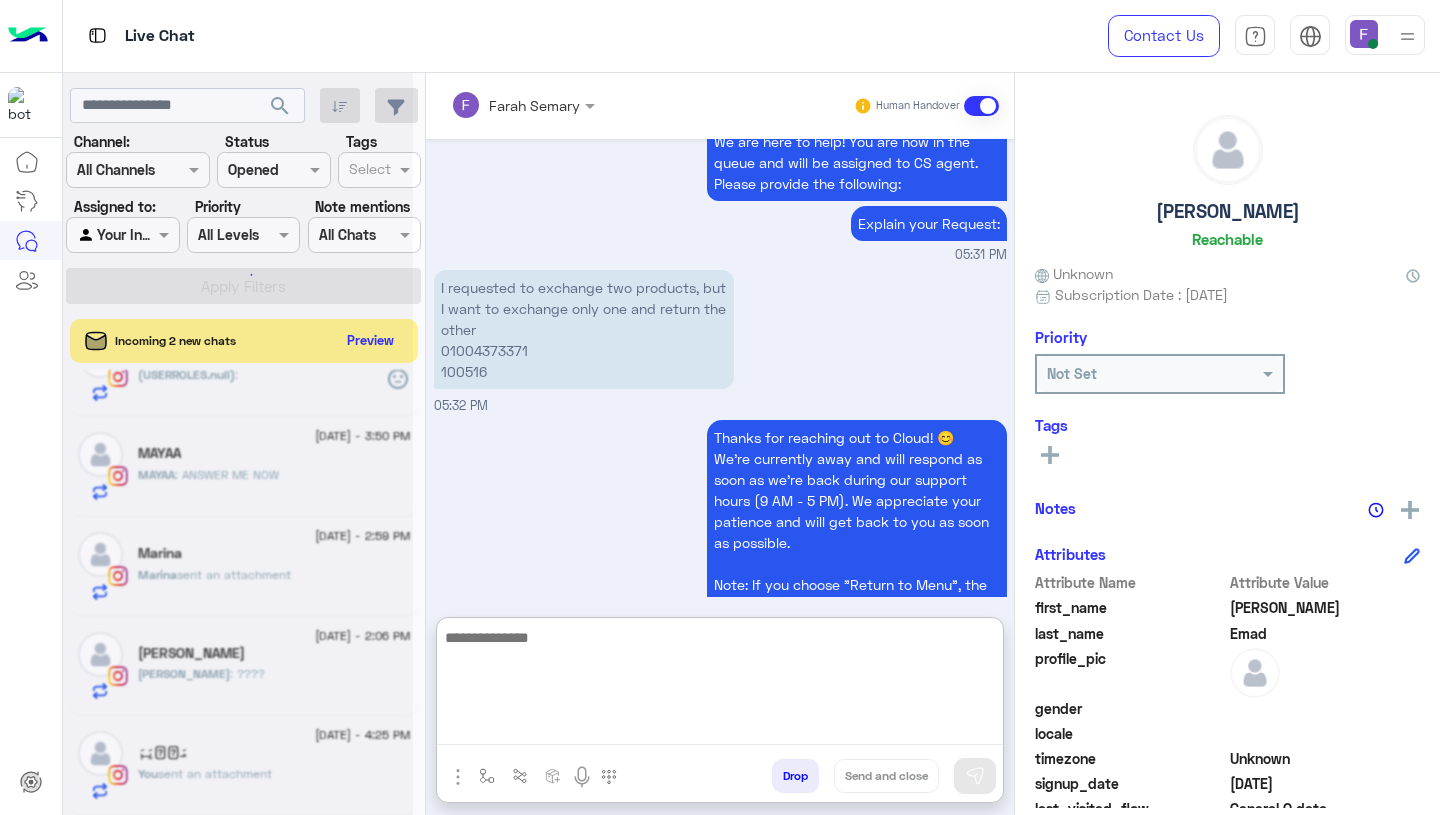 scroll, scrollTop: 0, scrollLeft: 0, axis: both 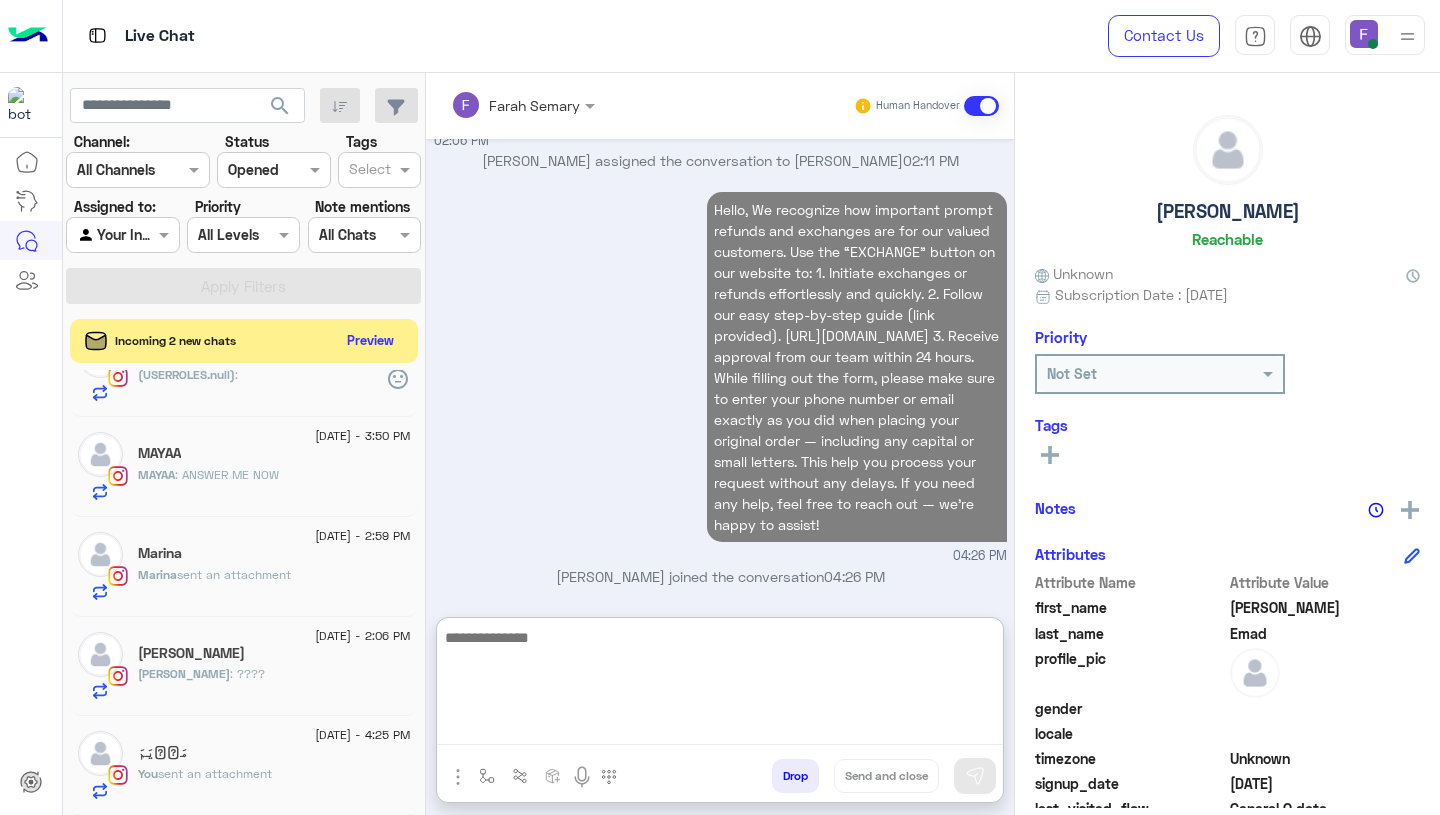 click on "04:26 PM" at bounding box center (720, 556) 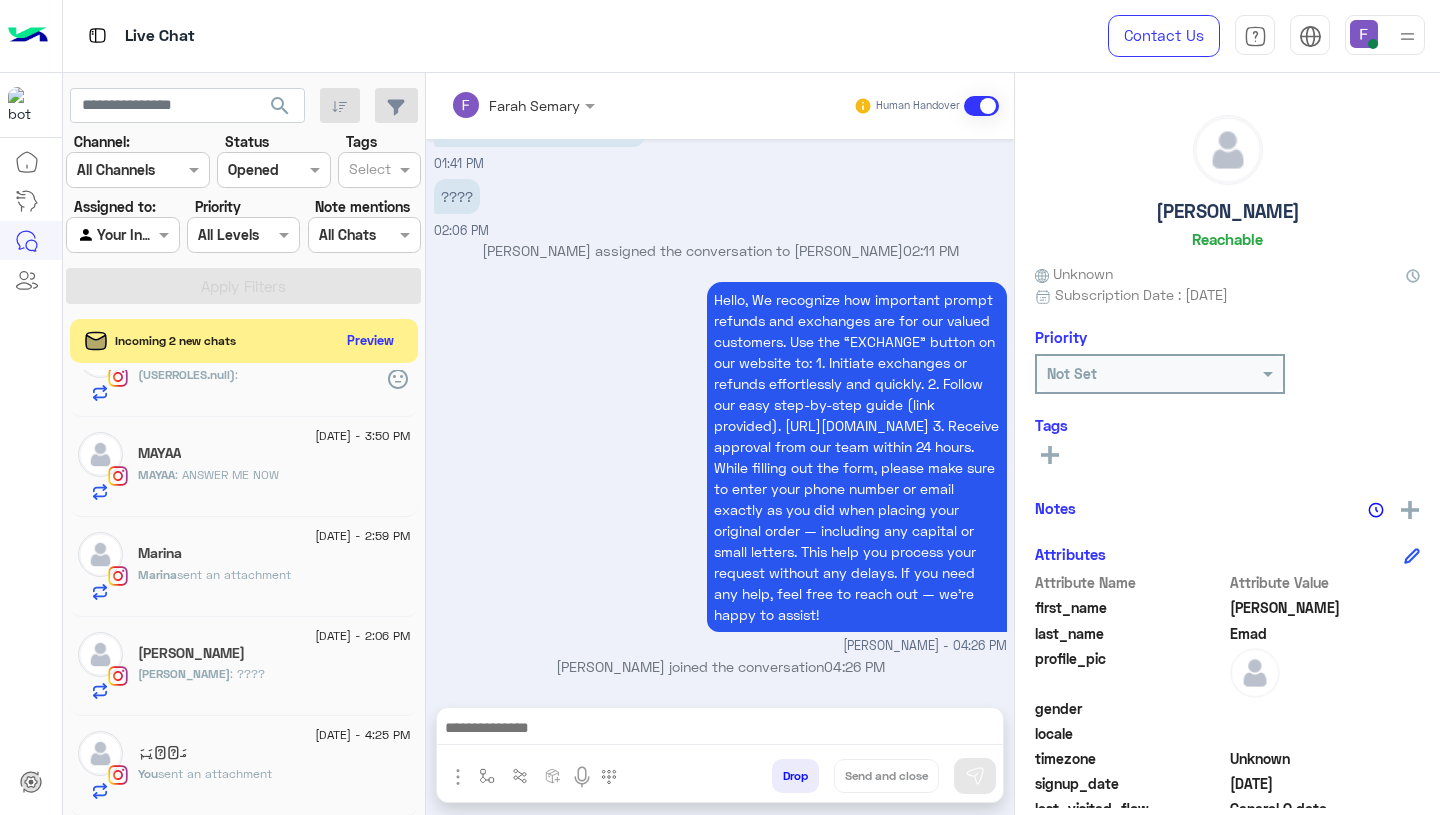 click on "Marina" 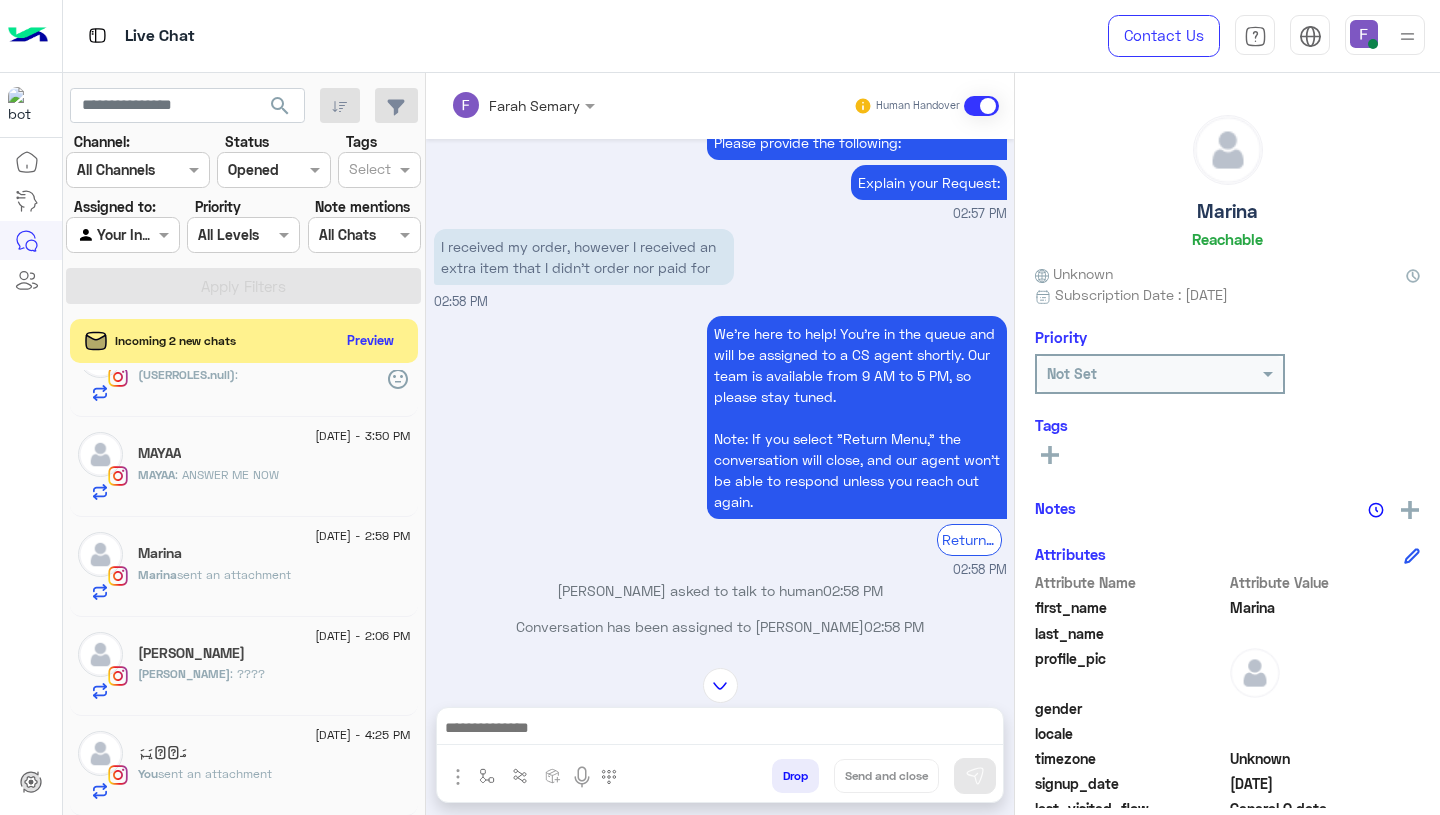 scroll, scrollTop: 977, scrollLeft: 0, axis: vertical 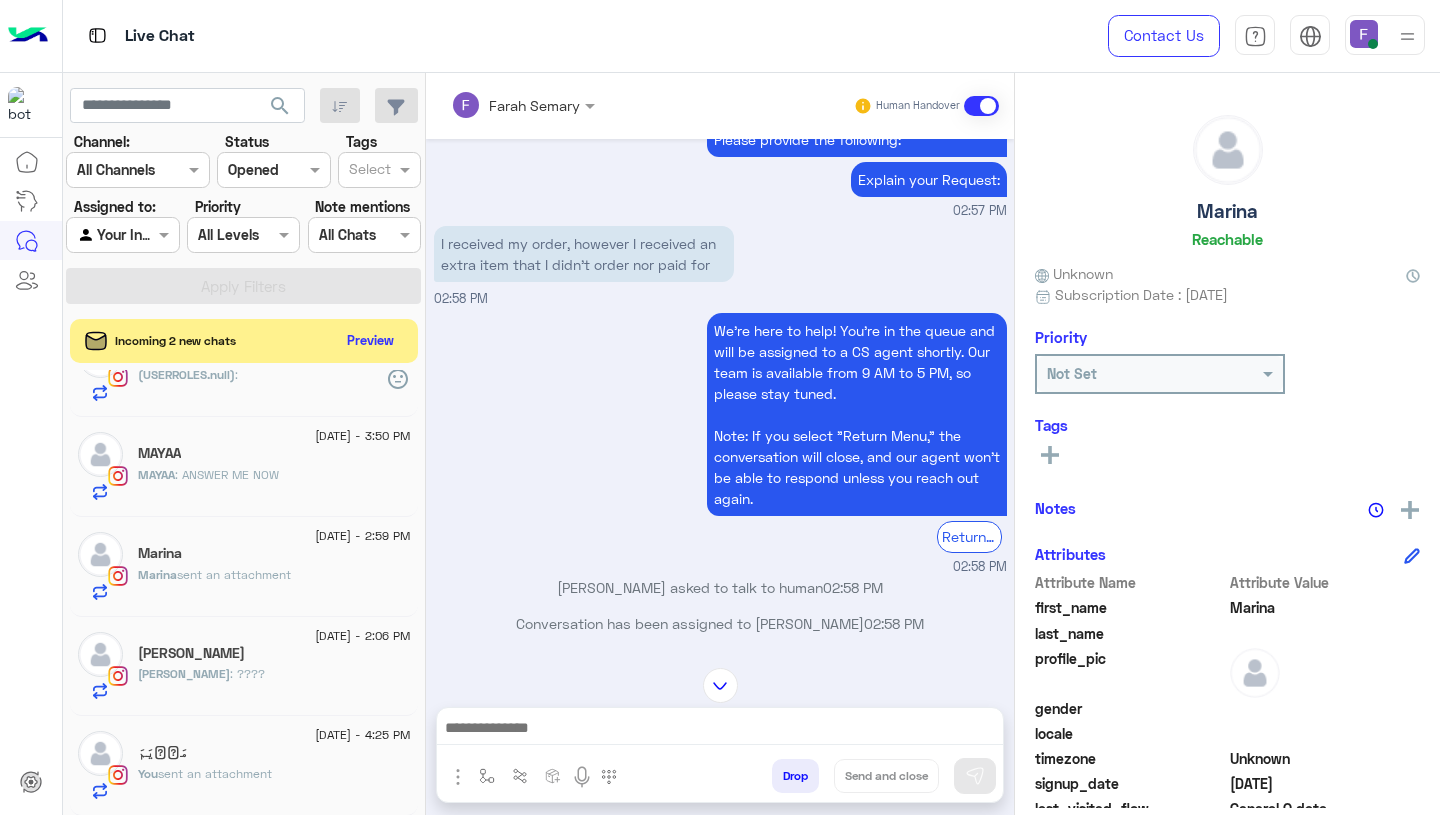 click on "I received my order, however I received an extra item that I didn’t order nor paid for" at bounding box center [584, 254] 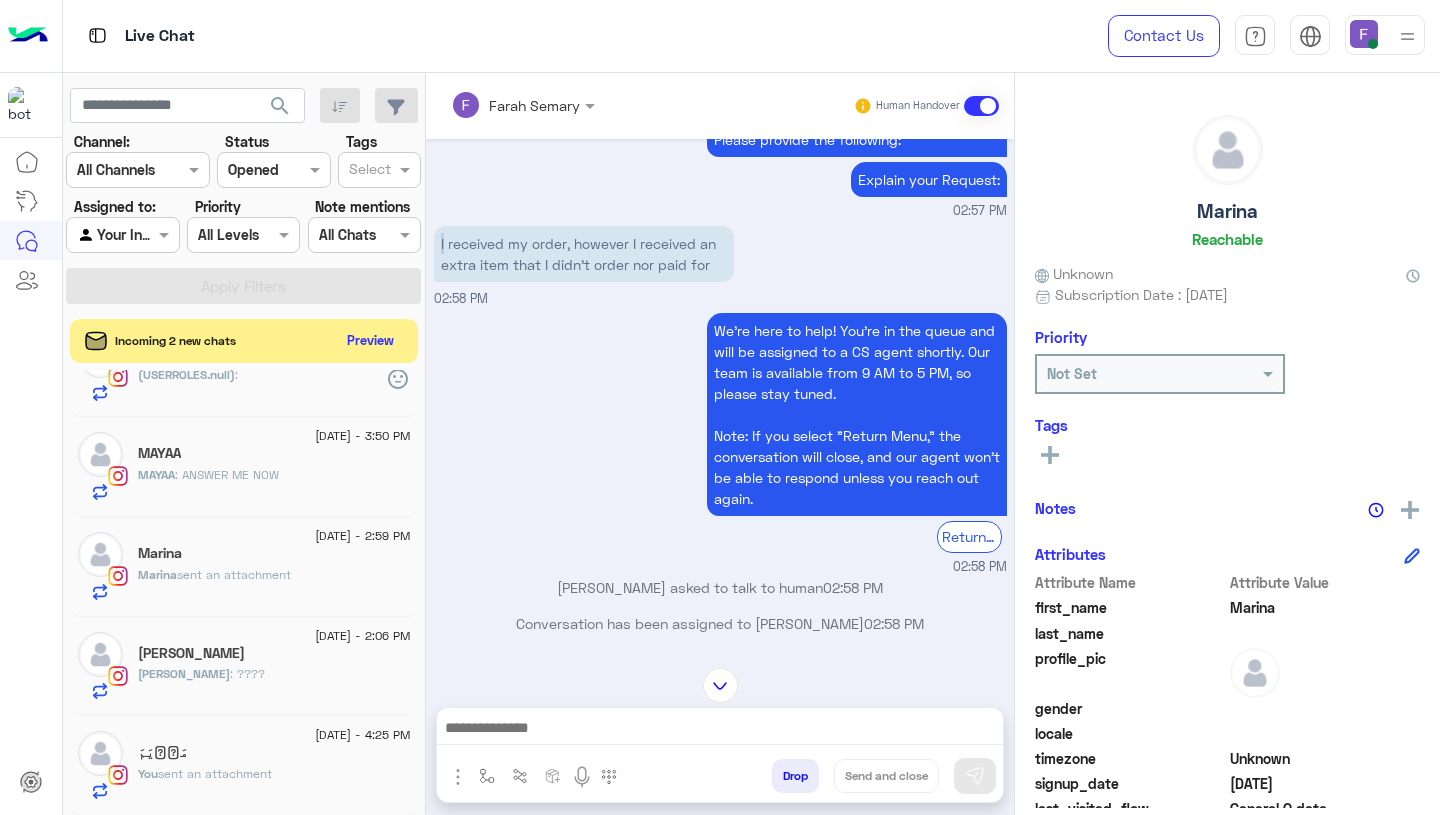 click on "I received my order, however I received an extra item that I didn’t order nor paid for" at bounding box center [584, 254] 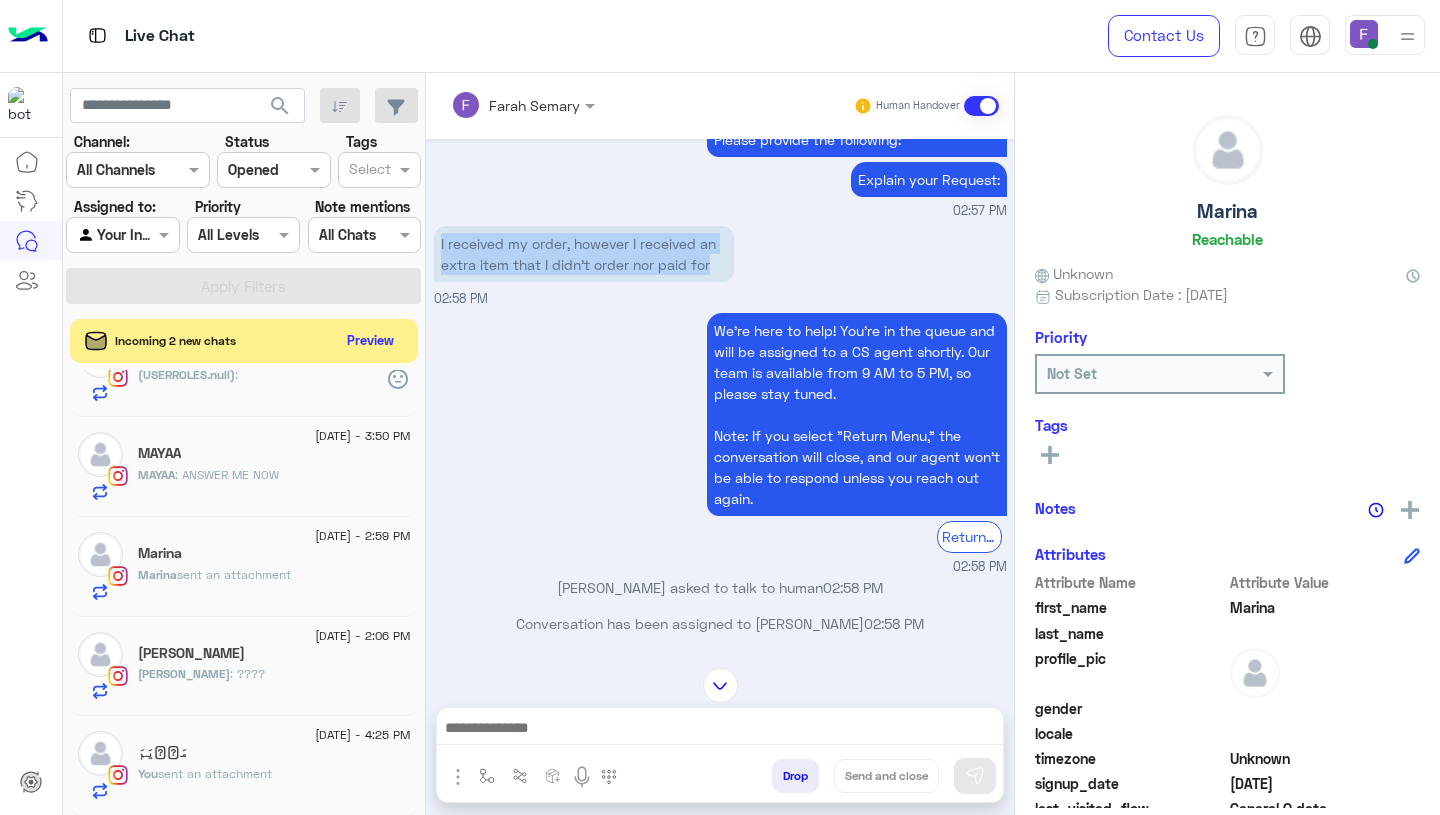 click on "I received my order, however I received an extra item that I didn’t order nor paid for" at bounding box center (584, 254) 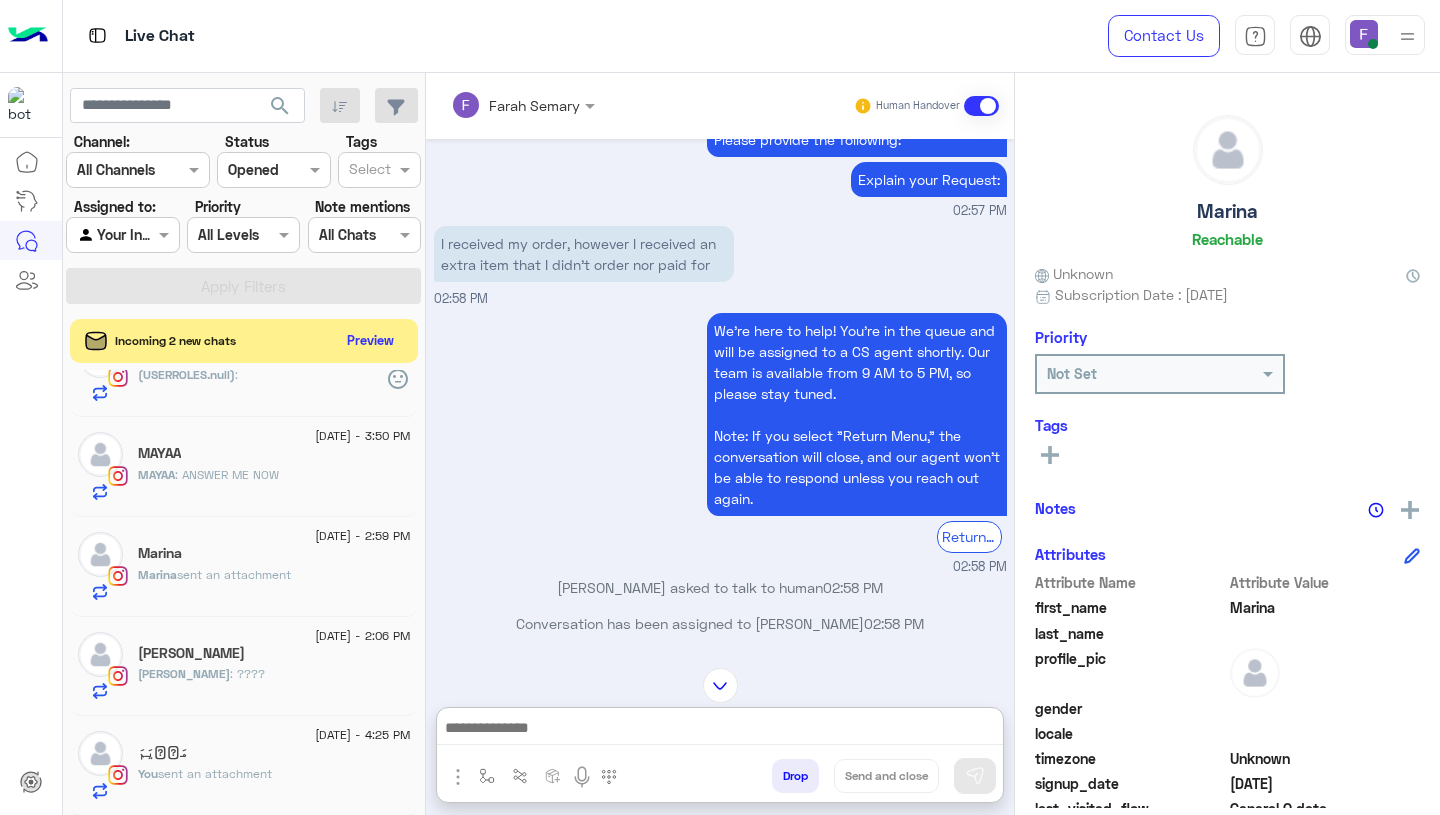 click at bounding box center (720, 730) 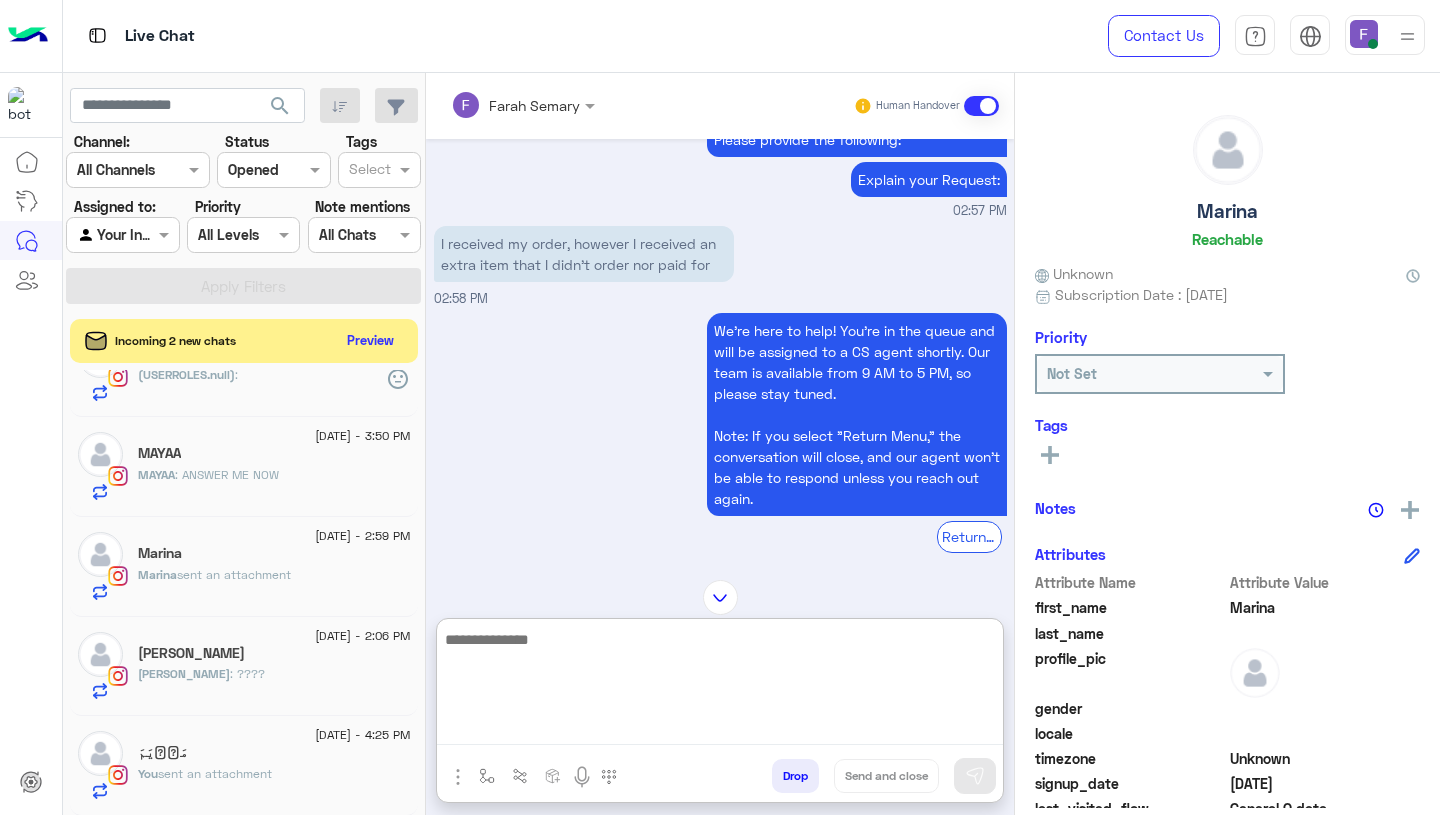 paste on "**********" 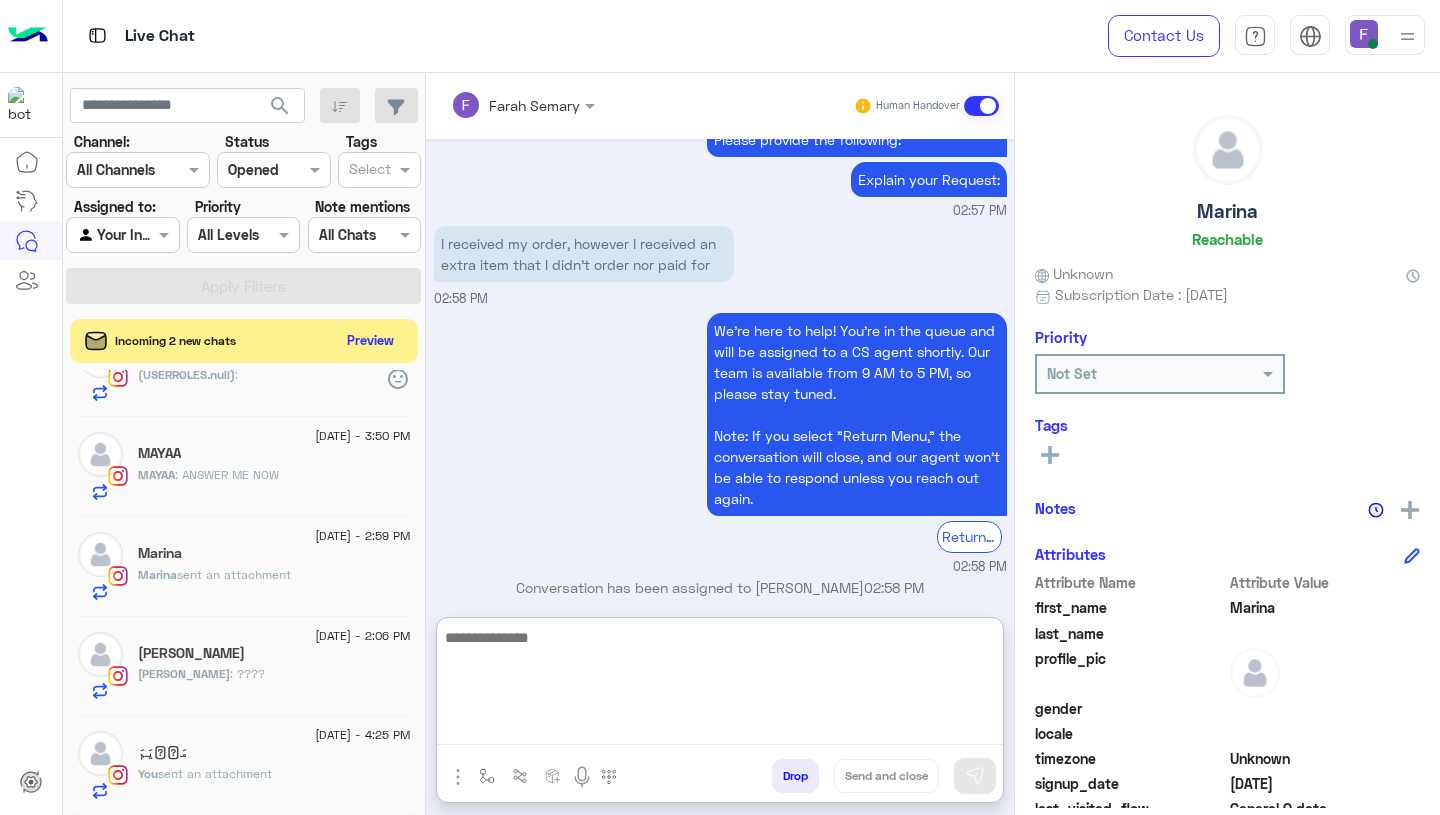 scroll, scrollTop: 0, scrollLeft: 0, axis: both 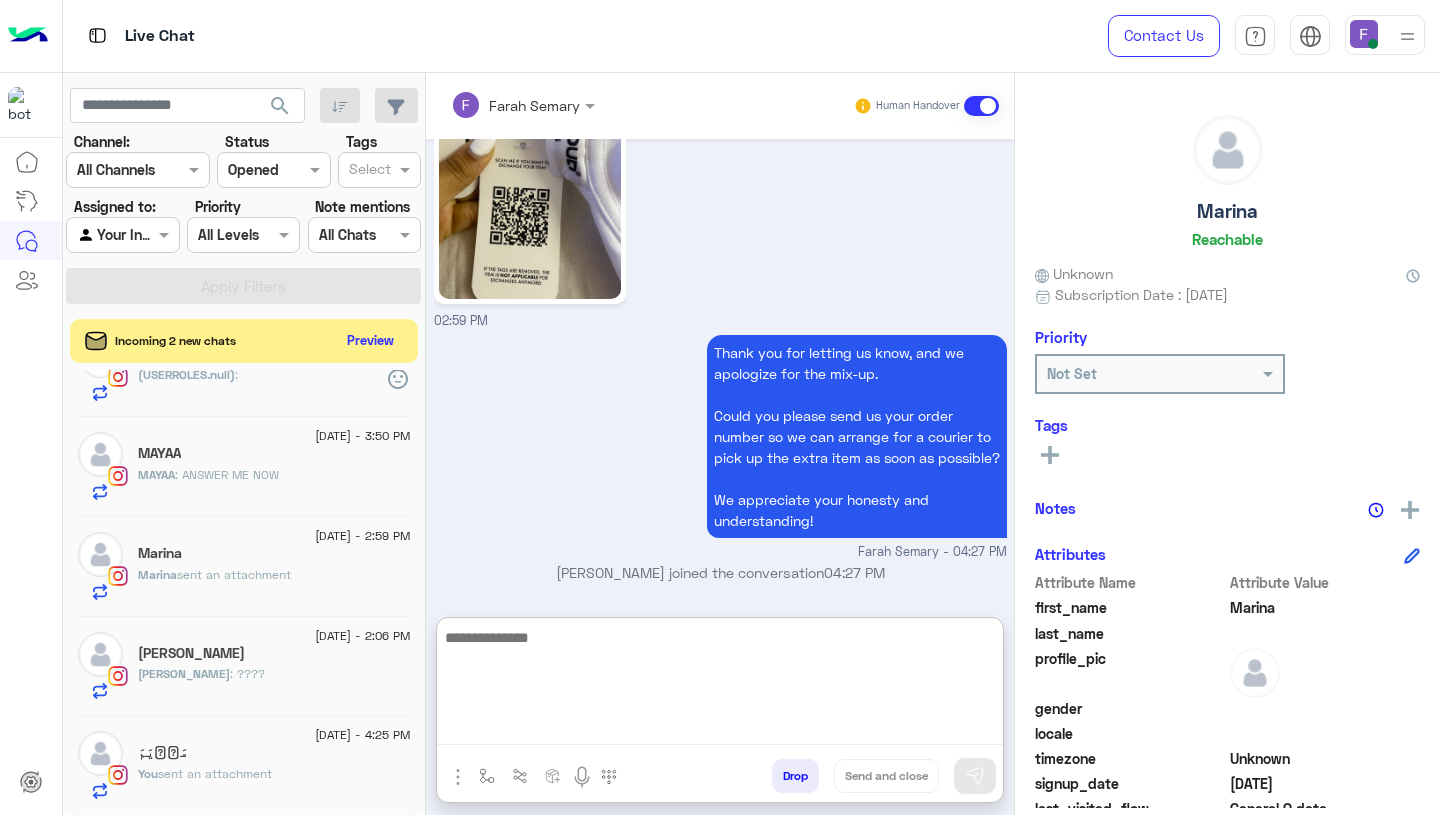 click on "sent an attachment" 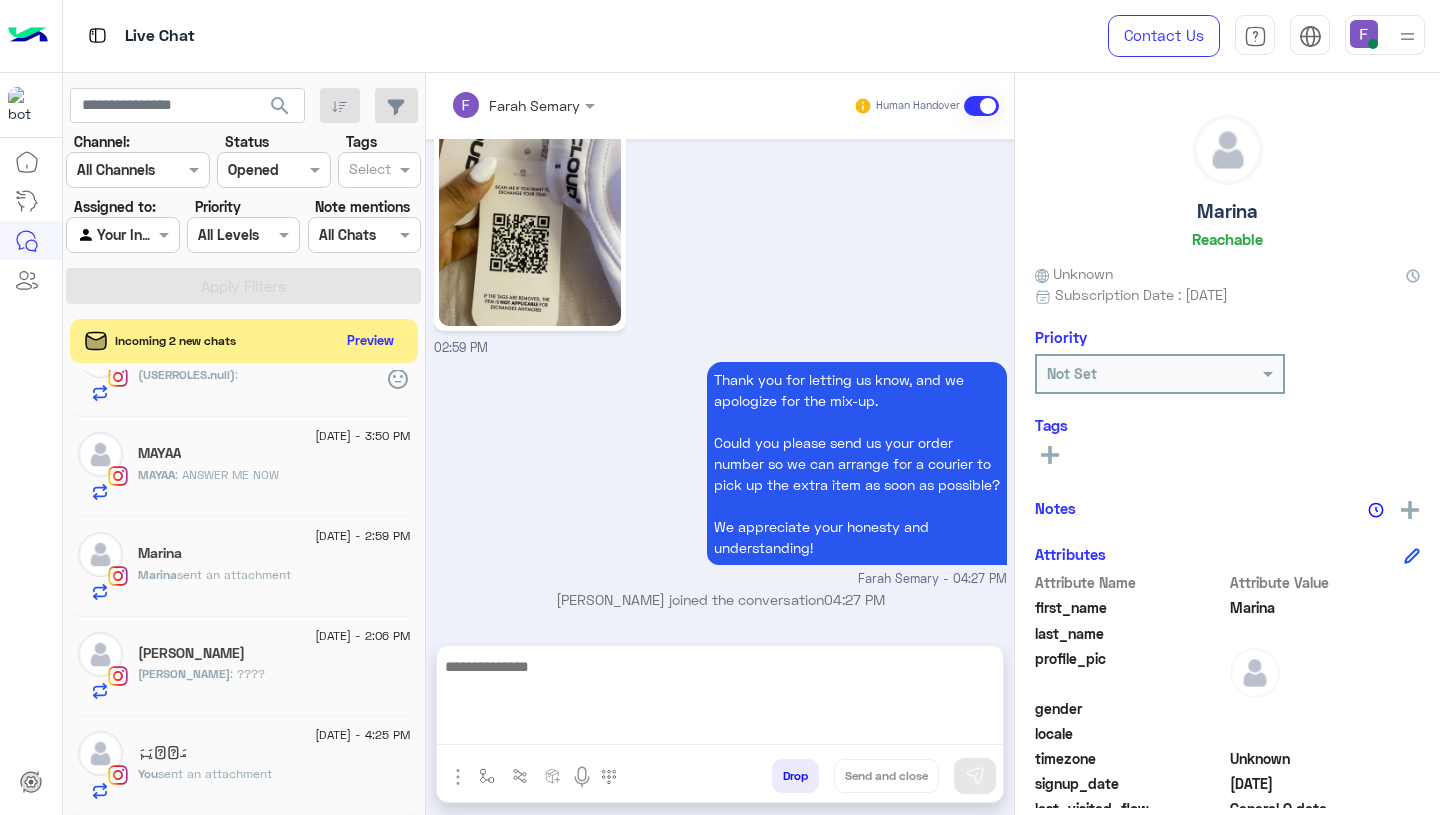 scroll, scrollTop: 1527, scrollLeft: 0, axis: vertical 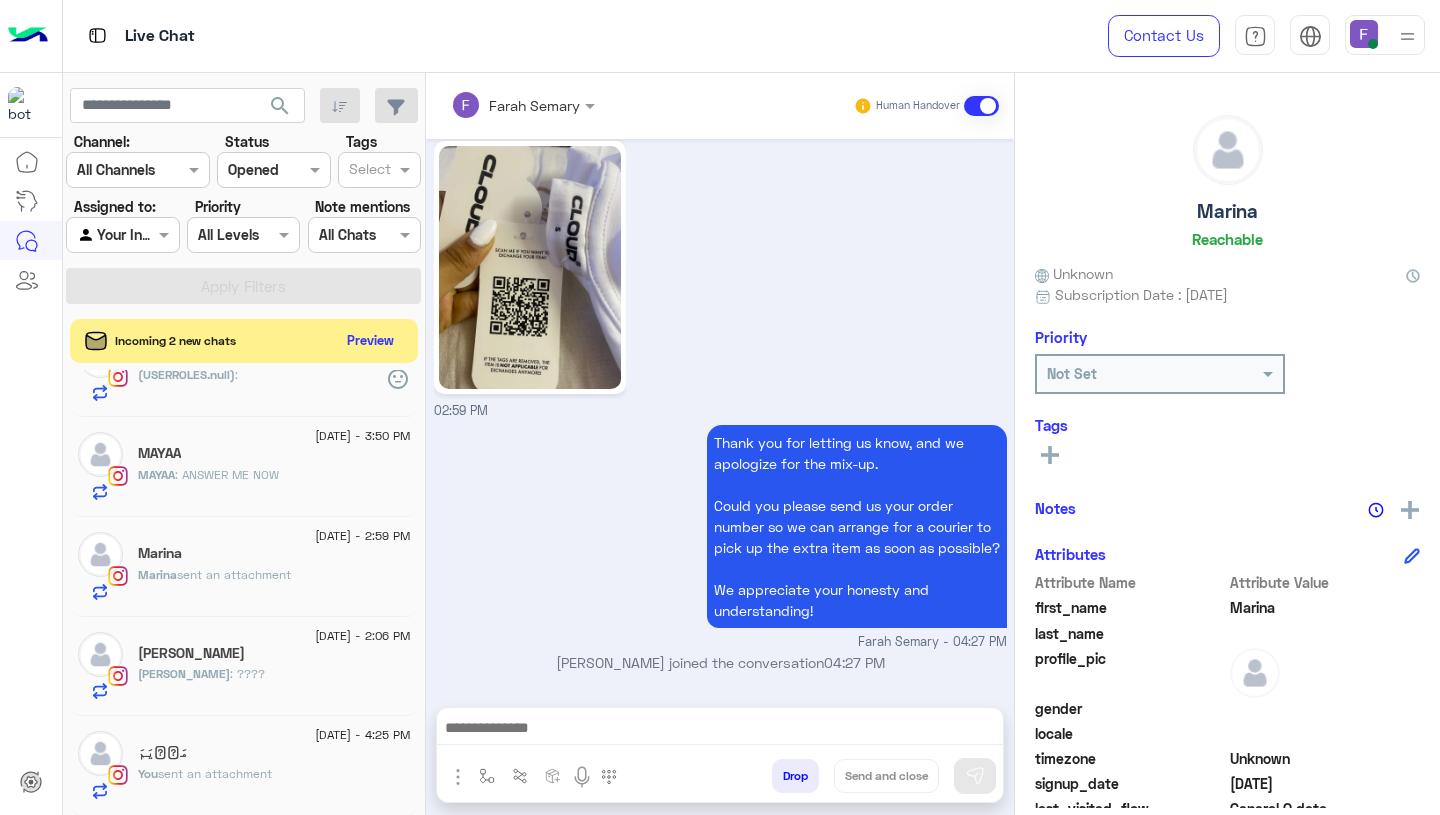 click on "sent an attachment" 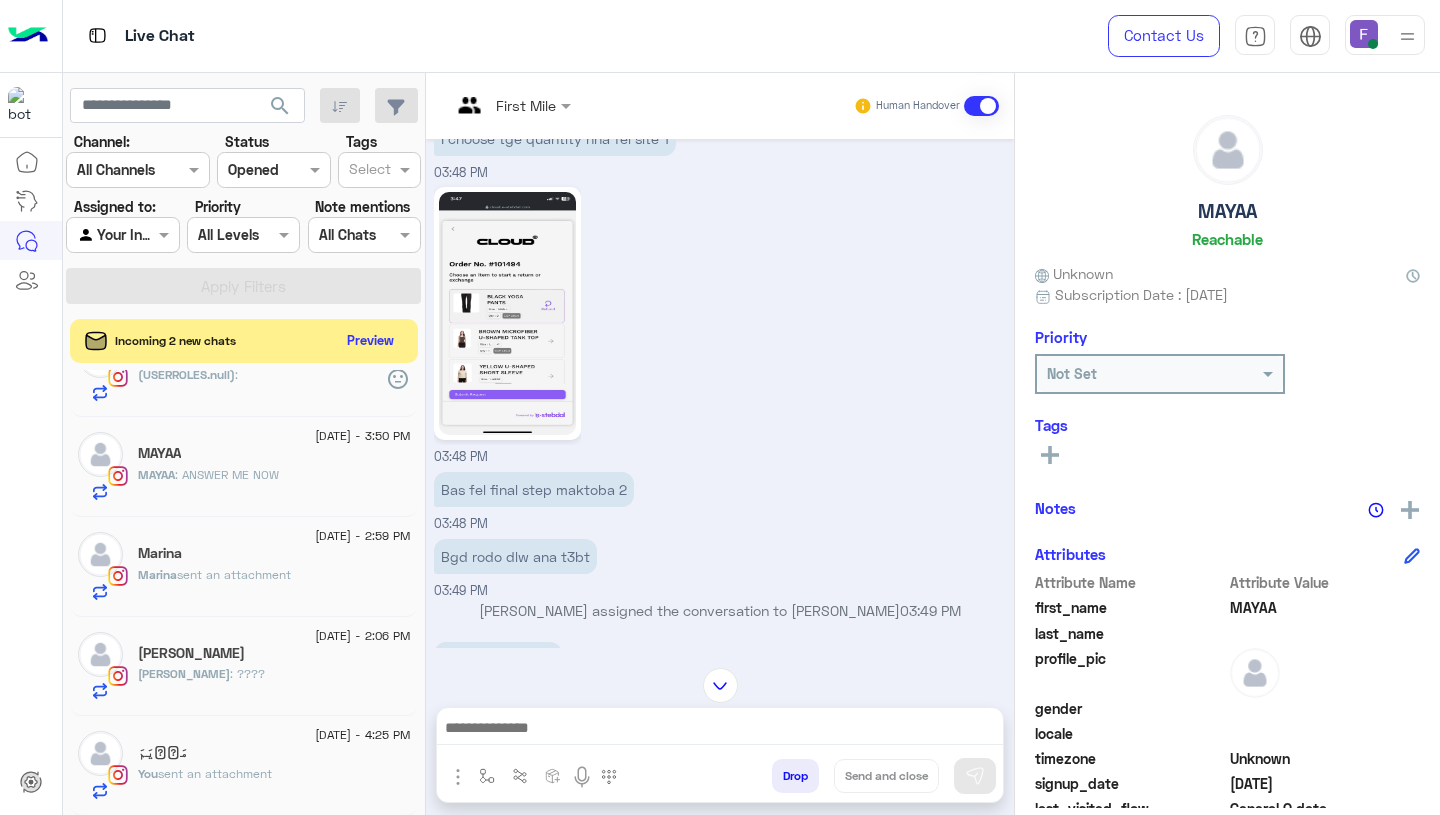 scroll, scrollTop: 2109, scrollLeft: 0, axis: vertical 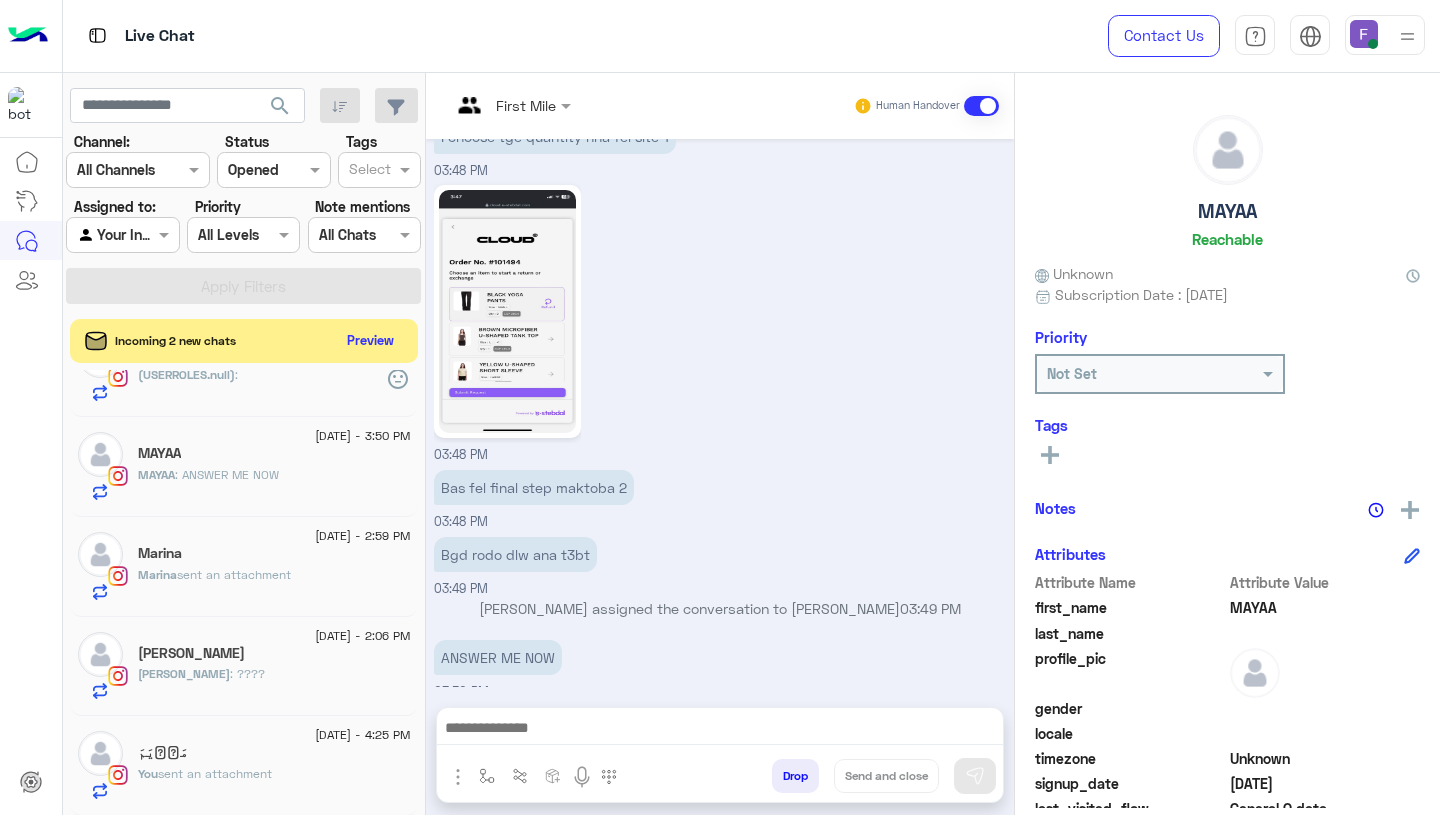 click on "03:48 PM" at bounding box center (720, 322) 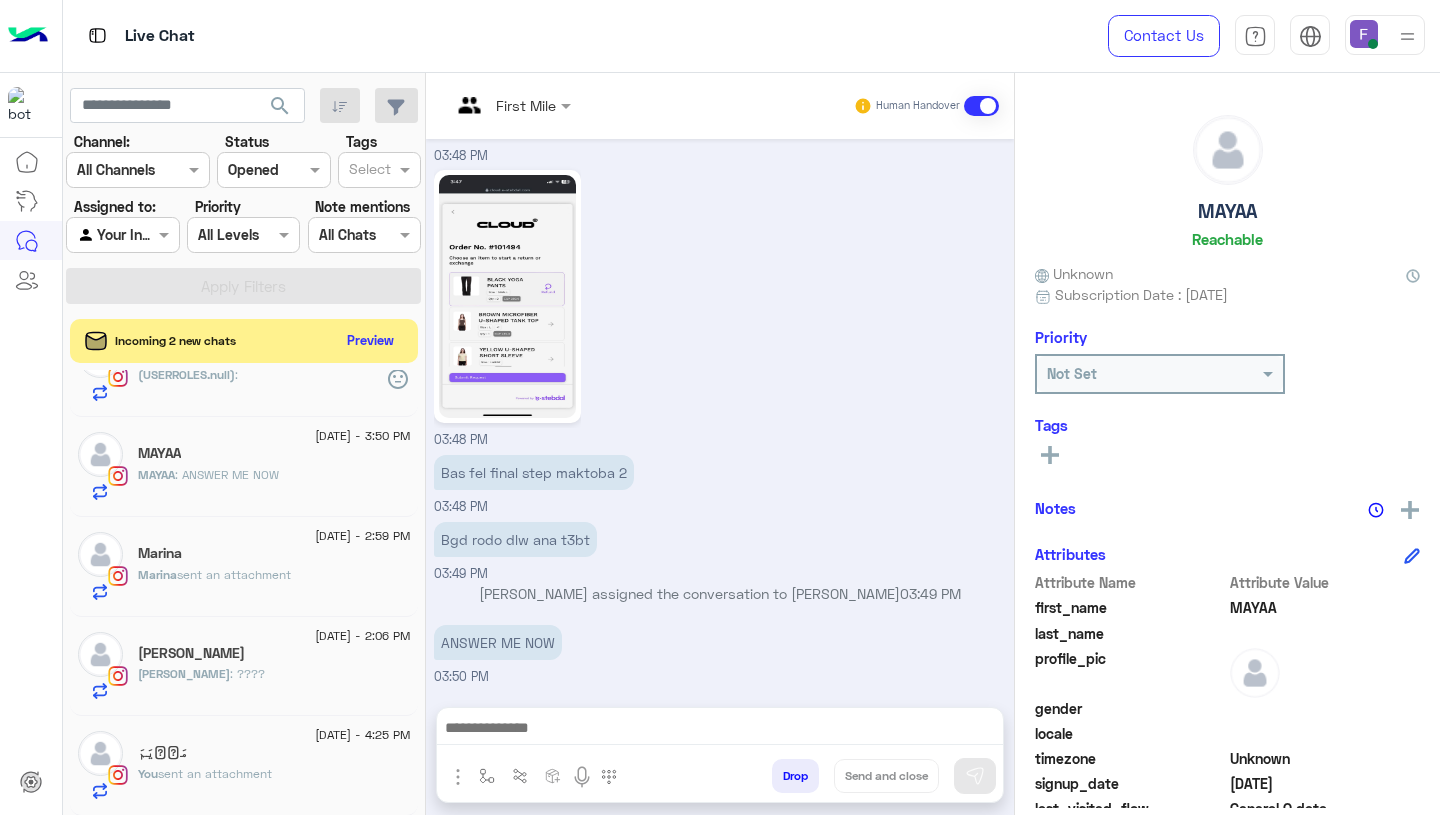 scroll, scrollTop: 0, scrollLeft: 0, axis: both 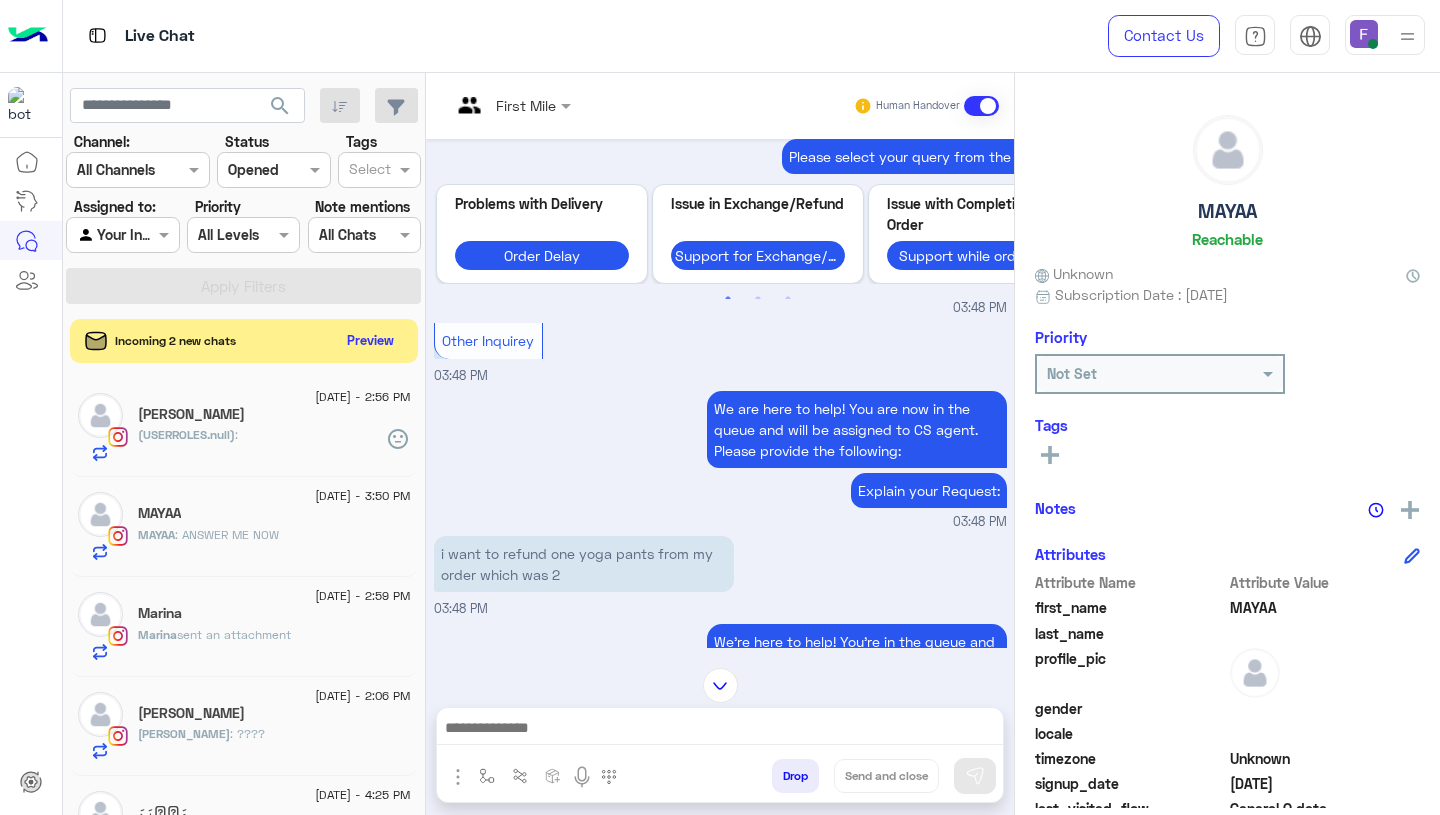 click on "i want to refund one yoga pants from my order which was 2" at bounding box center (584, 564) 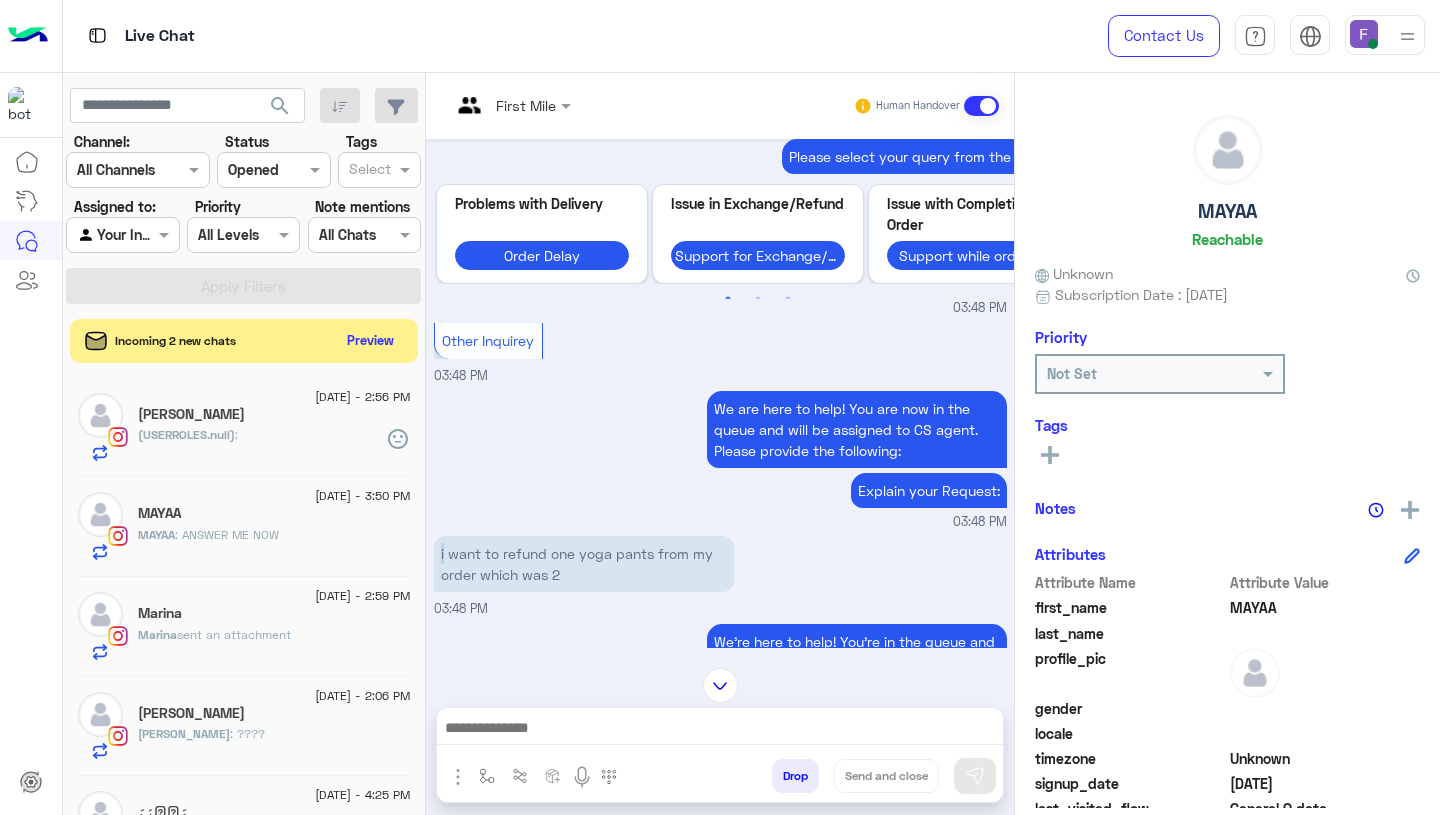 click on "i want to refund one yoga pants from my order which was 2" at bounding box center [584, 564] 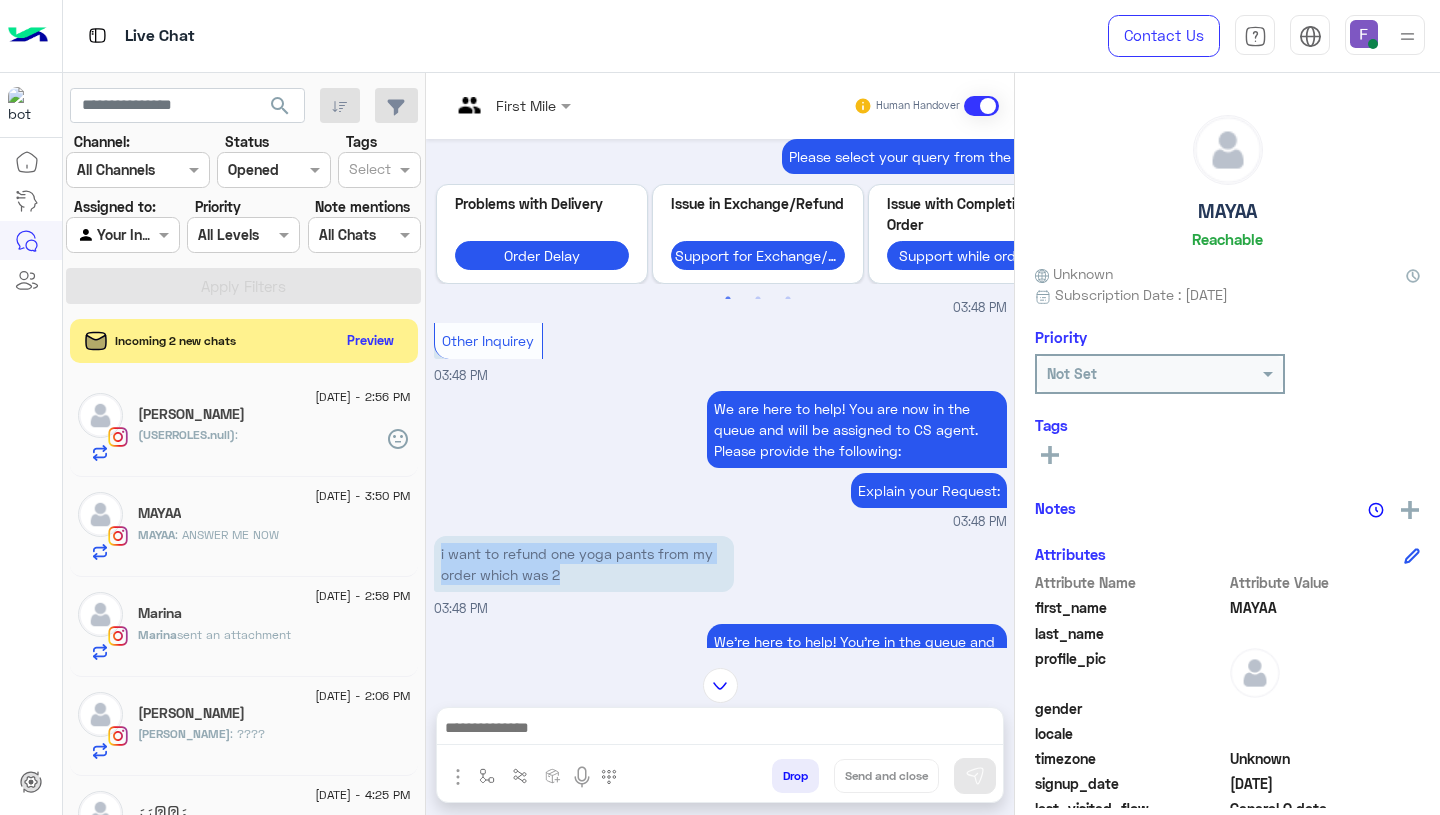 click on "i want to refund one yoga pants from my order which was 2" at bounding box center (584, 564) 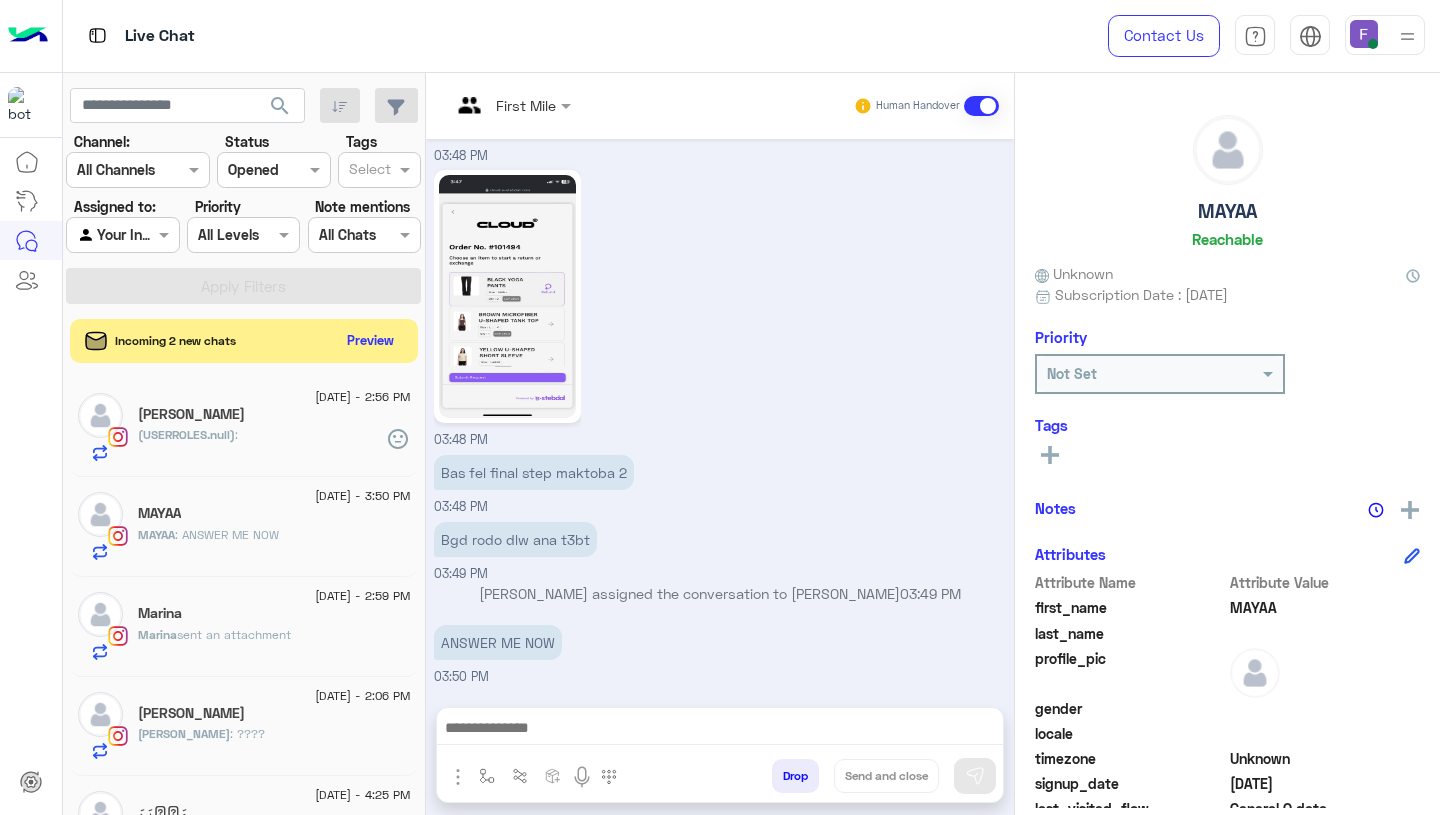 scroll, scrollTop: 2142, scrollLeft: 0, axis: vertical 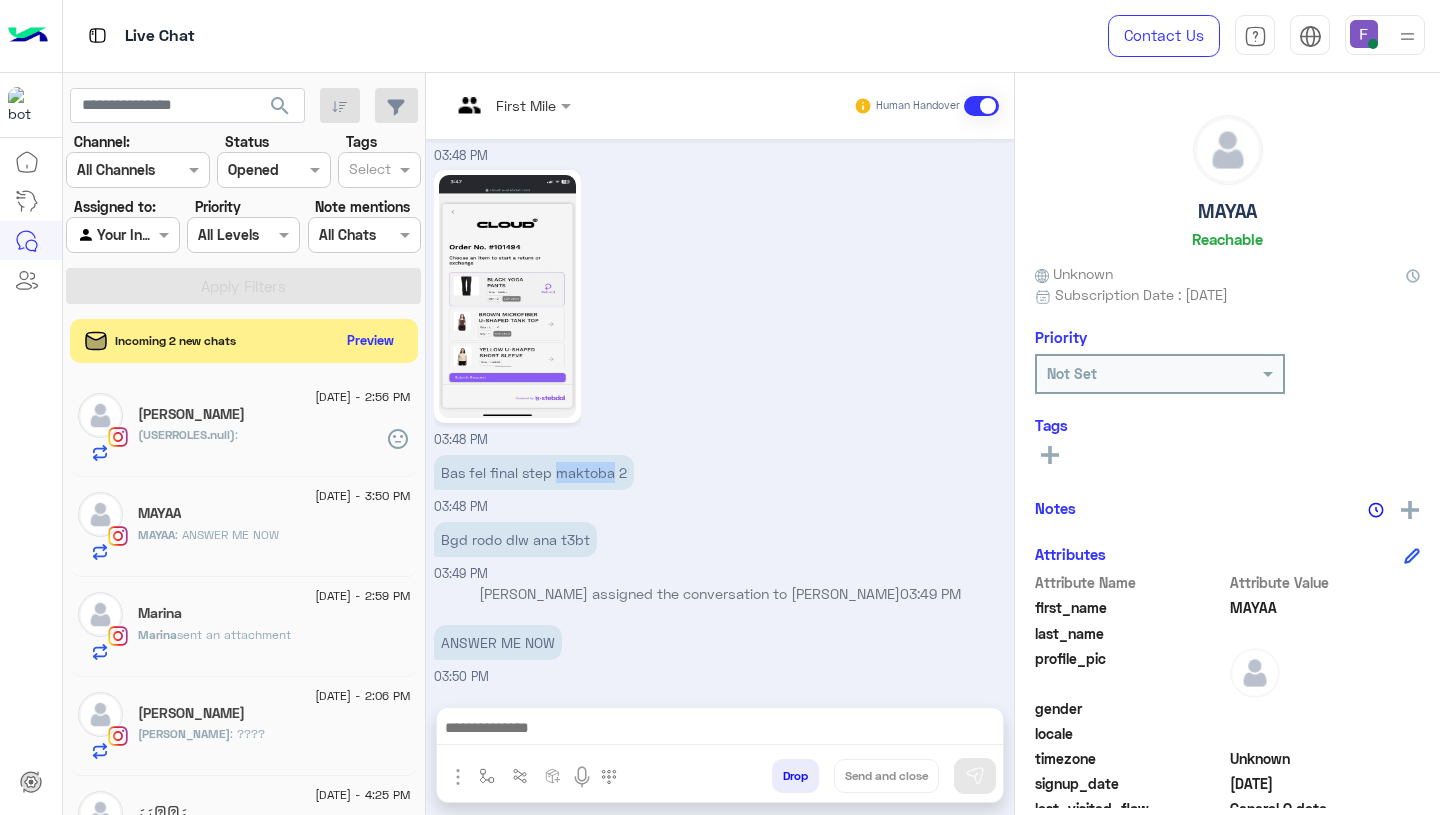 click on "Bas fel final step maktoba 2" at bounding box center (534, 472) 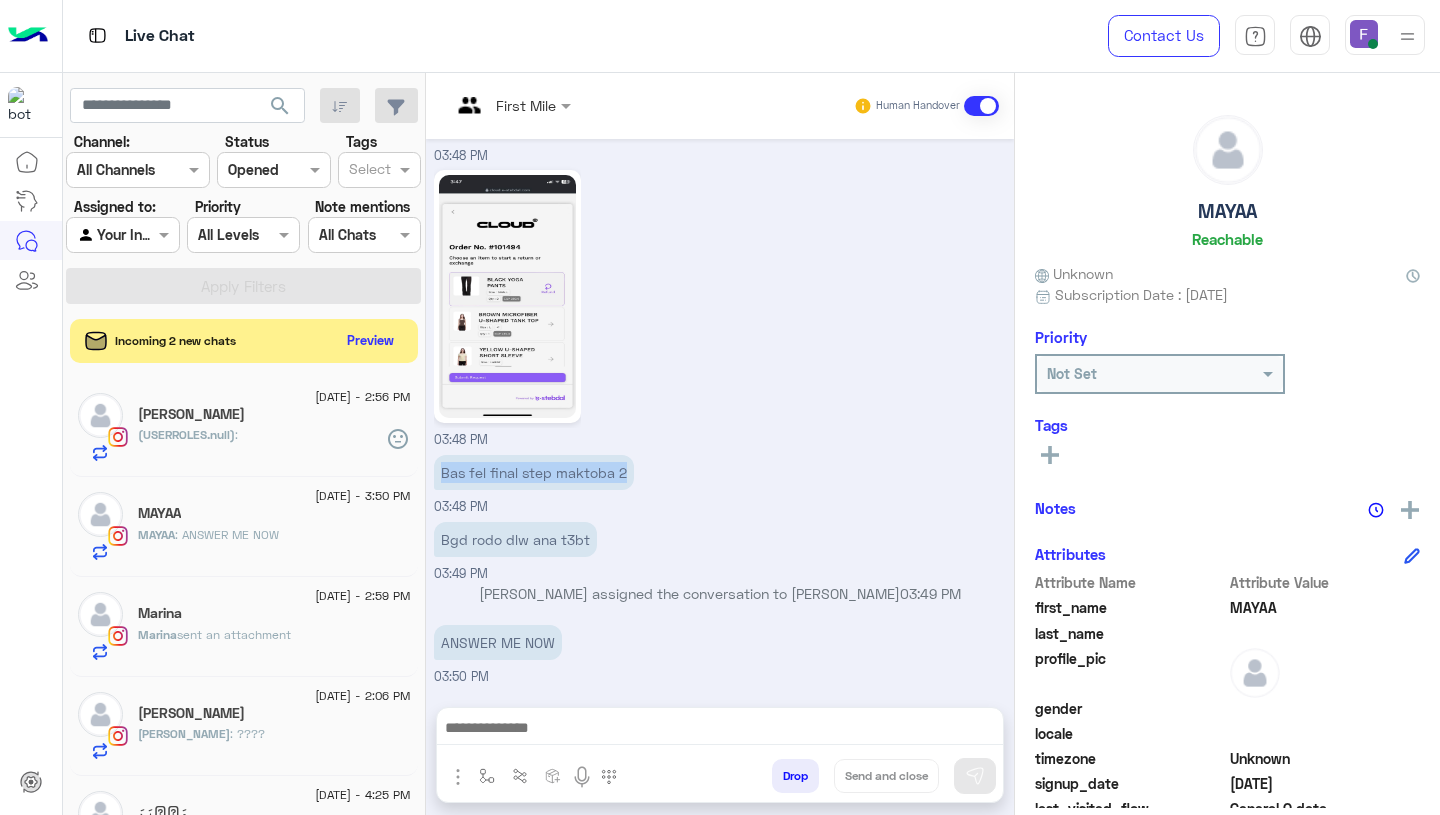 click on "Bas fel final step maktoba 2" at bounding box center (534, 472) 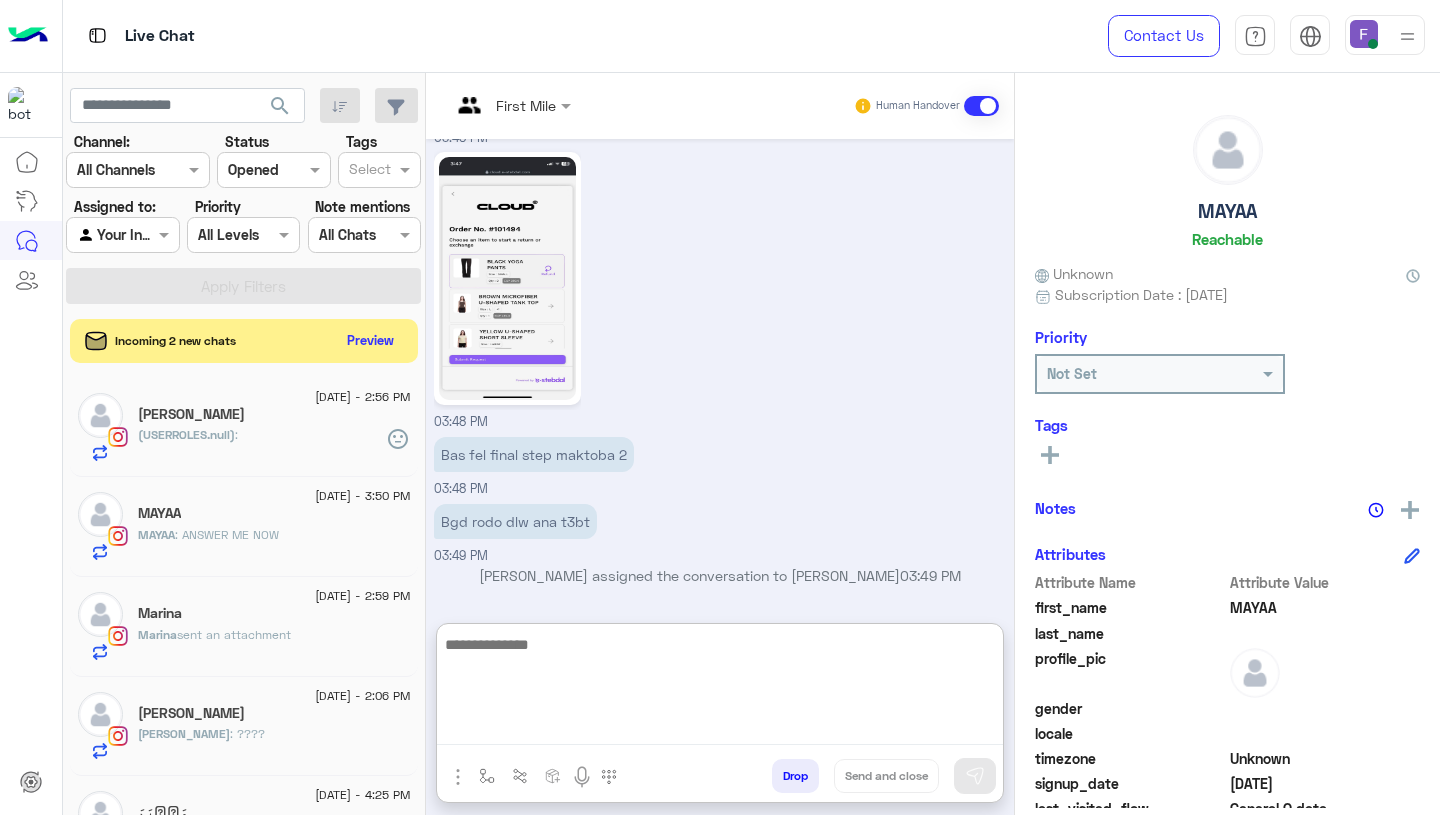 paste on "**********" 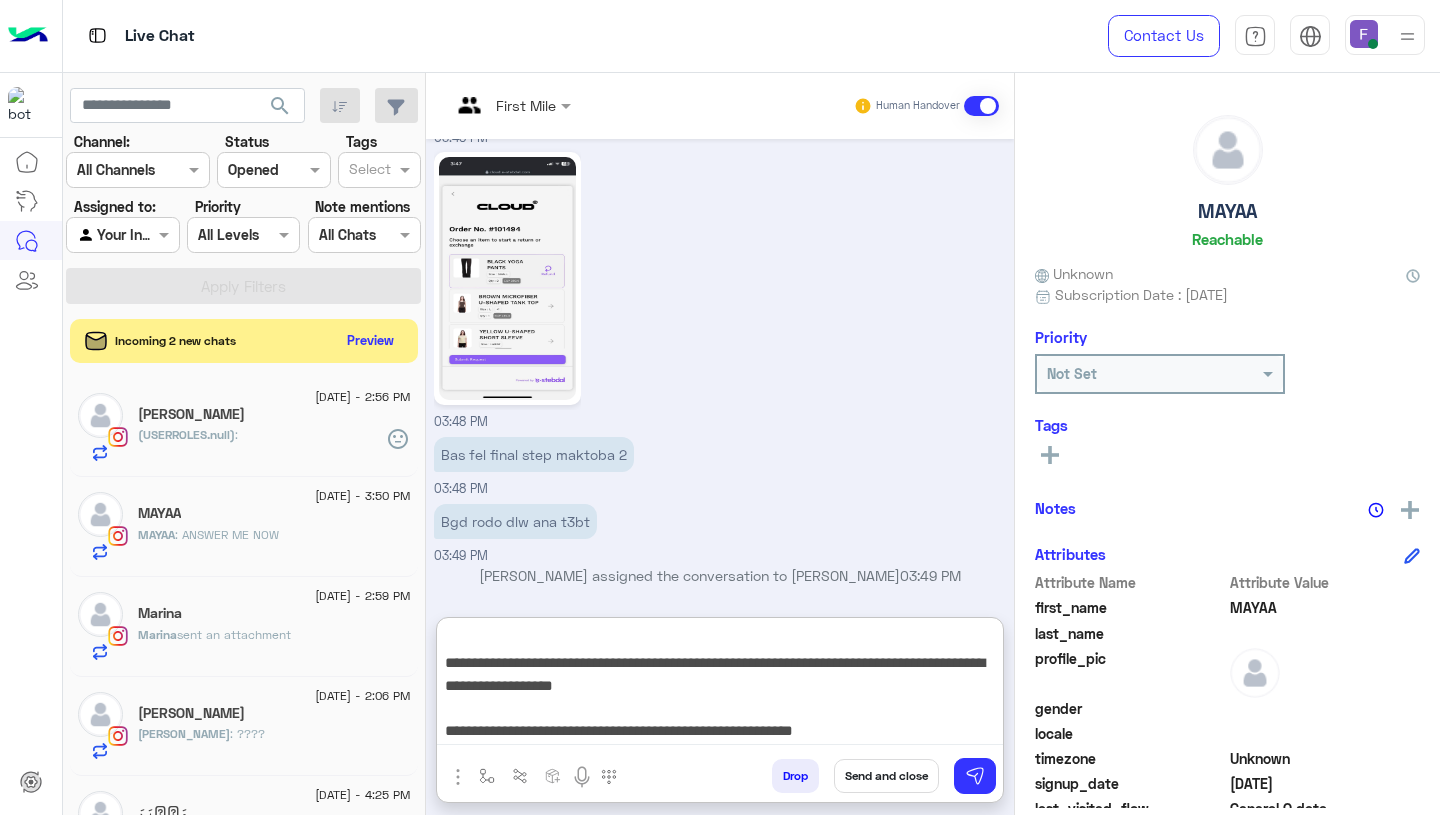 scroll, scrollTop: 0, scrollLeft: 0, axis: both 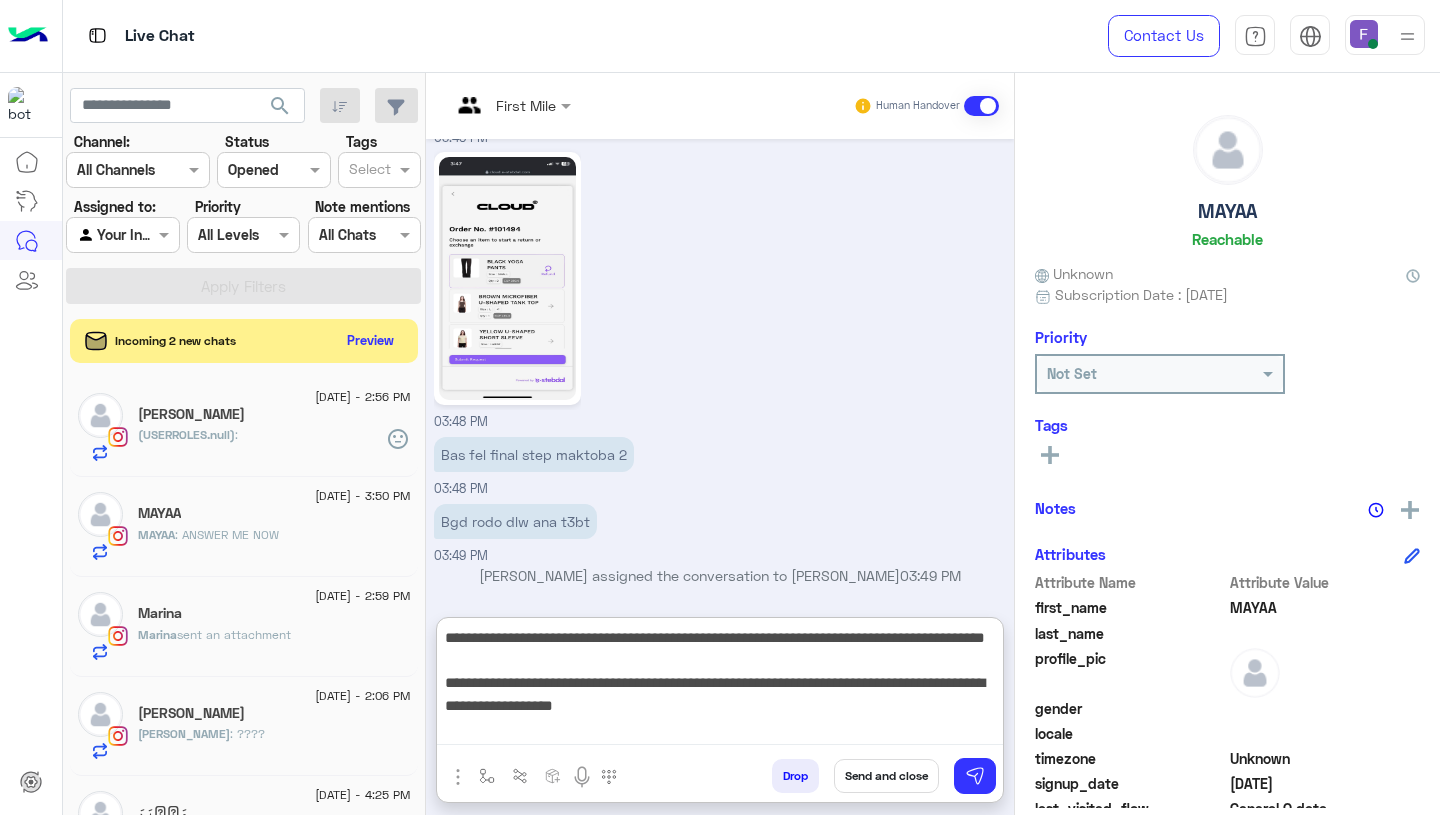 click on "**********" at bounding box center (720, 685) 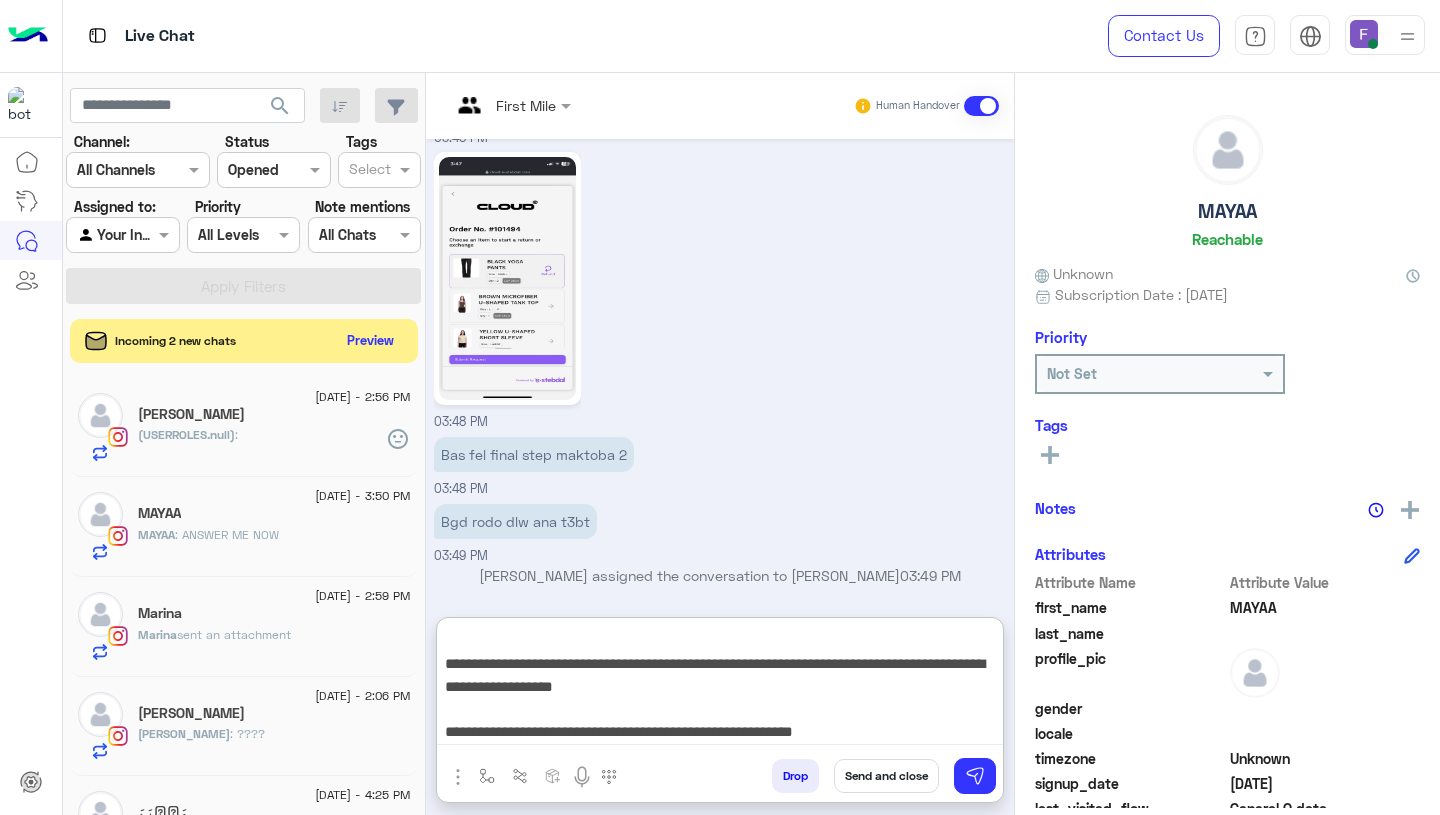 scroll, scrollTop: 58, scrollLeft: 0, axis: vertical 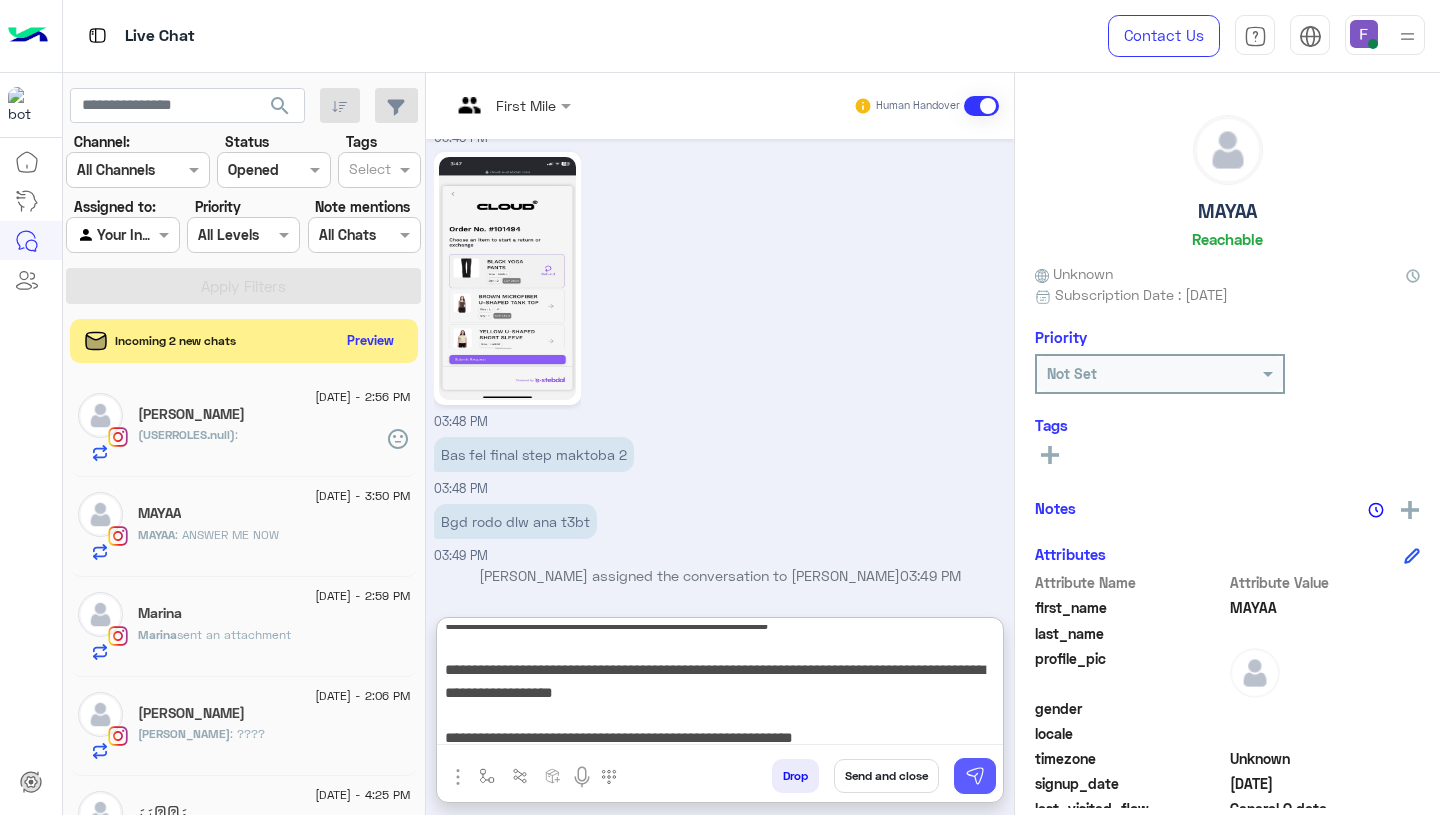 type on "**********" 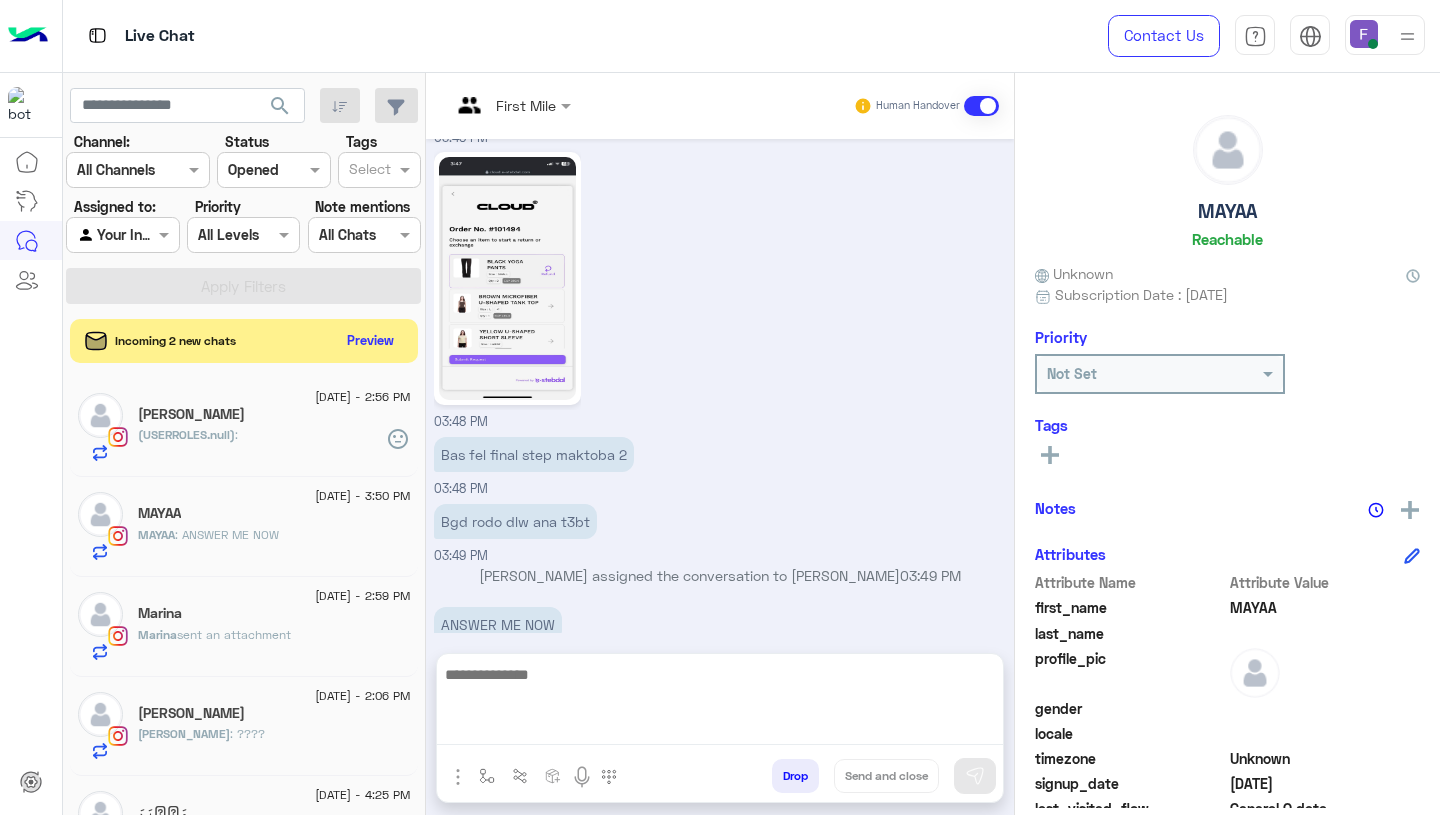 scroll, scrollTop: 0, scrollLeft: 0, axis: both 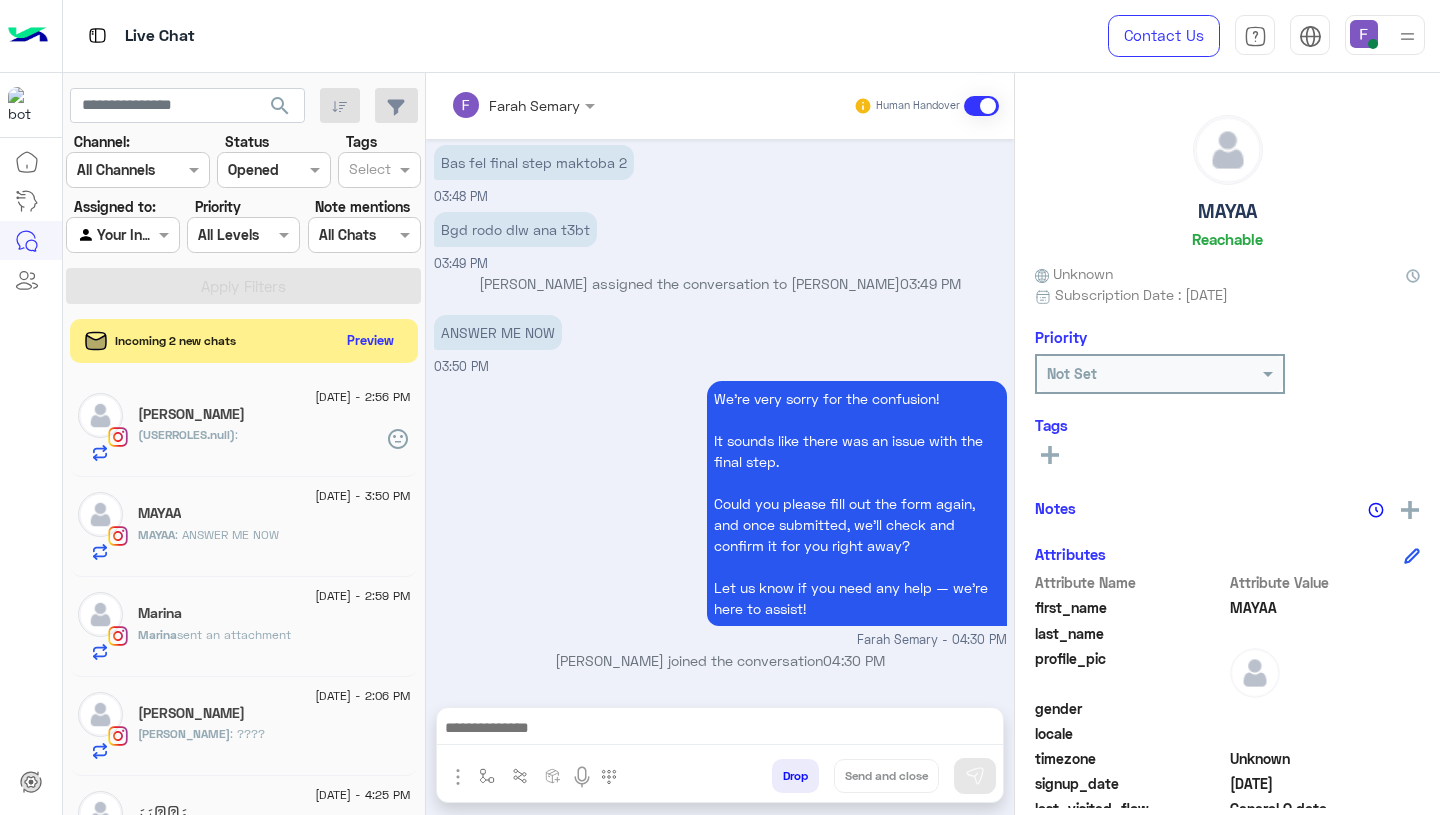 click on "Nouran Muhammad" 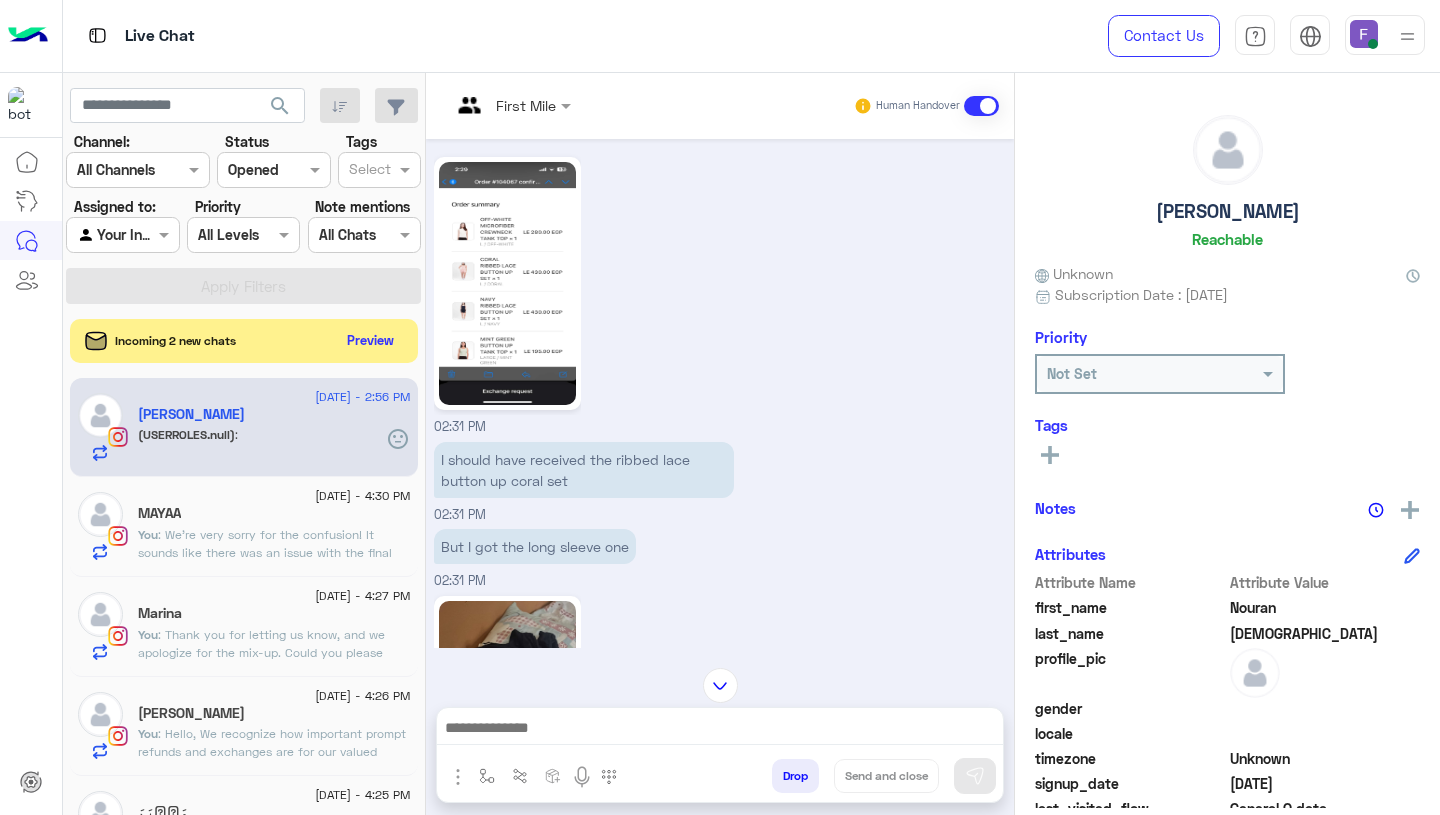 scroll, scrollTop: 1719, scrollLeft: 0, axis: vertical 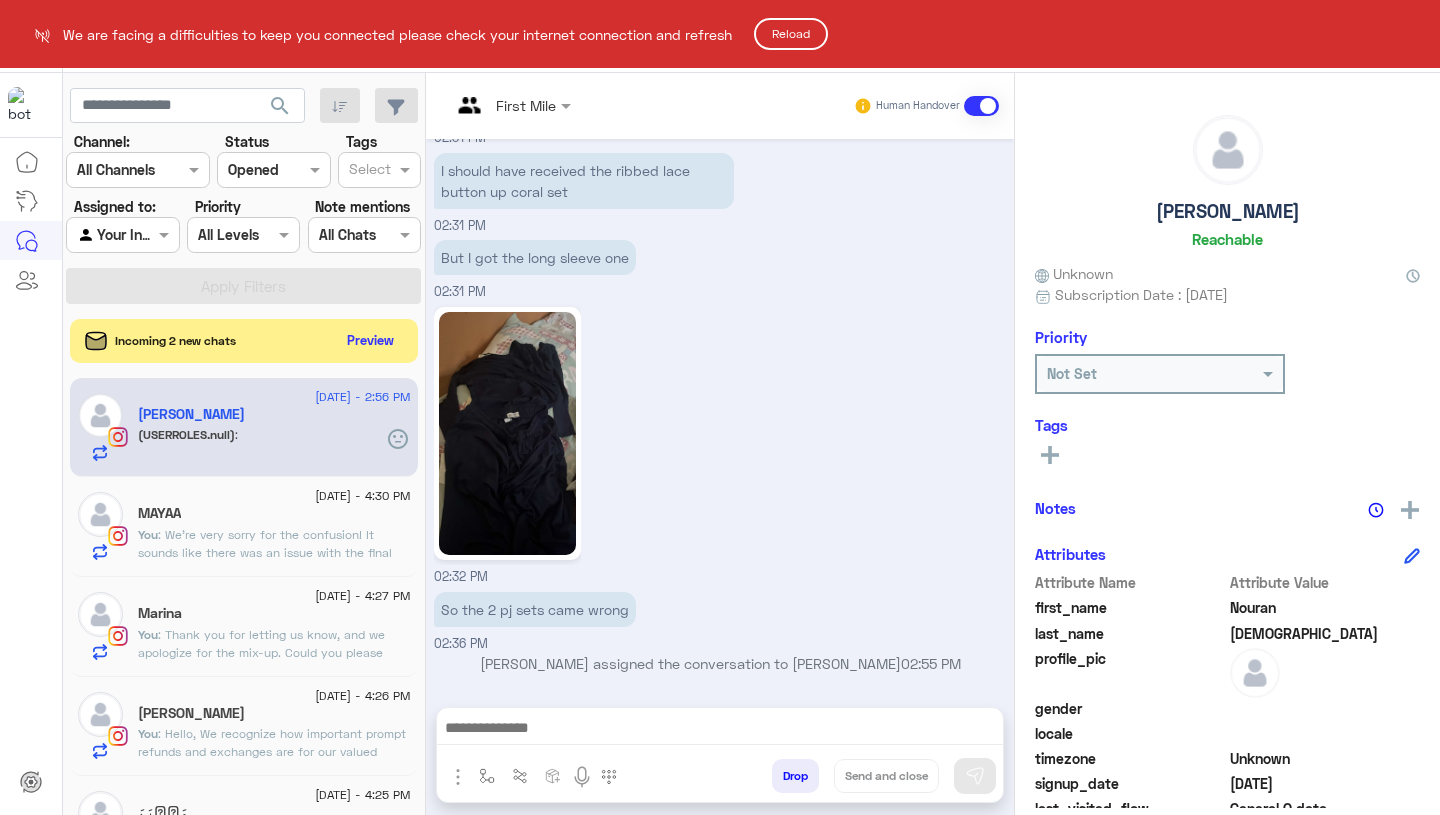 click on "We are facing a difficulties to keep you connected please check your internet connection and refresh Reload  Live Chat   Contact Us  Help Center عربي English search Channel: Channel All Channels Status Channel Opened Tags Select Assigned to: Agent Filter Your Inbox Priority All Levels All Levels Note mentions Select All Chats Apply Filters  Incoming 2 new chats    Preview  6 July - 2:56 PM  Nouran Muhammad    (USERROLES.null)  :  6 July - 4:30 PM  MAYAA    You  : We’re very sorry for the confusion!
It sounds like there was an issue with the final step.
Could you please fill out the form again, and once submitted, we’ll check and confirm it for you right away?
Let us know if you need any help — we’re here to assist!
6 July - 4:27 PM  Marina    You  : Thank you for letting us know, and we apologize for the mix-up.
Could you please send us your order number so we can arrange for a courier to pick up the extra item as soon as possible?
We appreciate your honesty and understanding!" at bounding box center (720, 407) 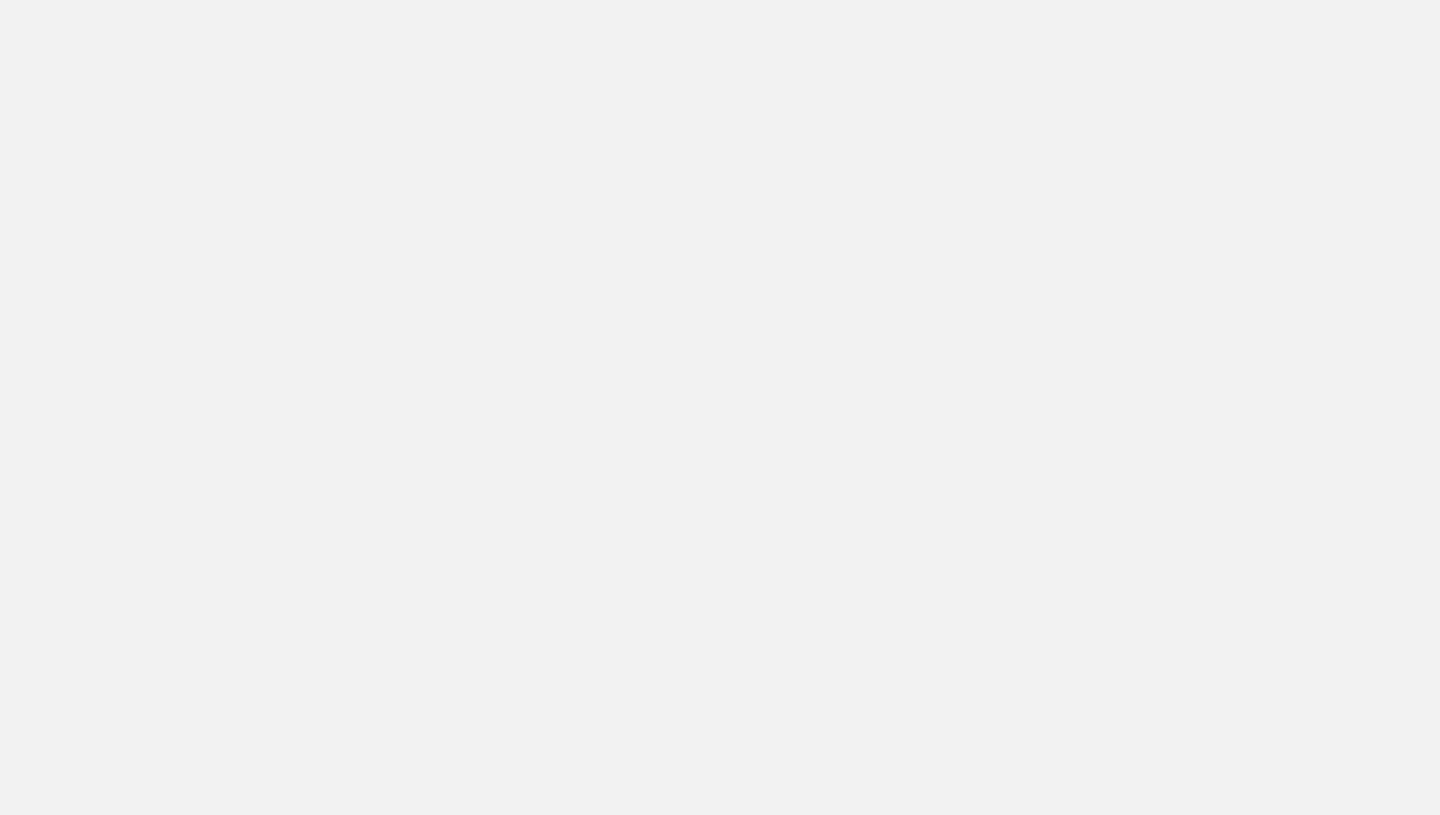 scroll, scrollTop: 0, scrollLeft: 0, axis: both 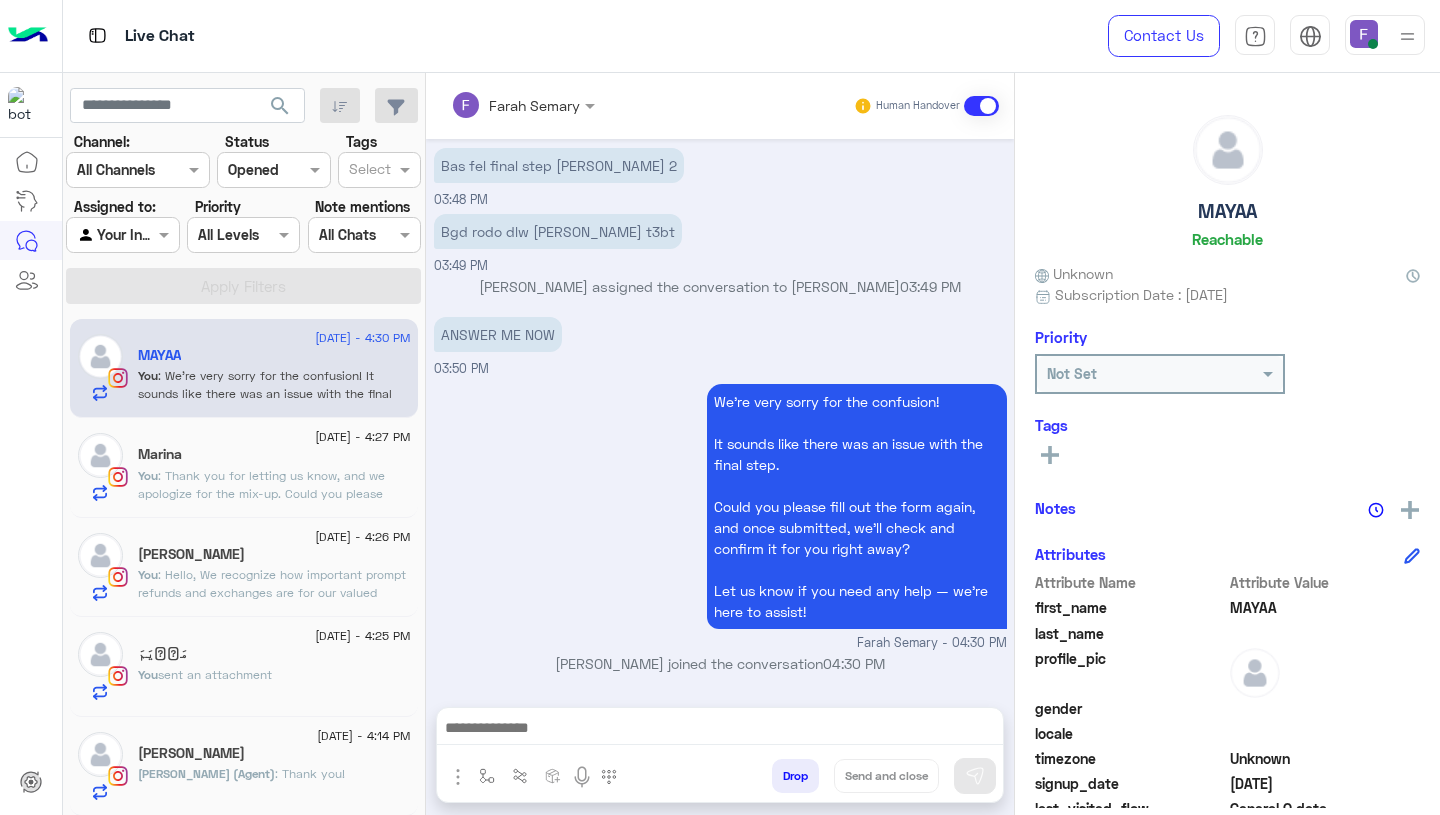 click on ": Thank you for letting us know, and we apologize for the mix-up.
Could you please send us your order number so we can arrange for a courier to pick up the extra item as soon as possible?
We appreciate your honesty and understanding!" 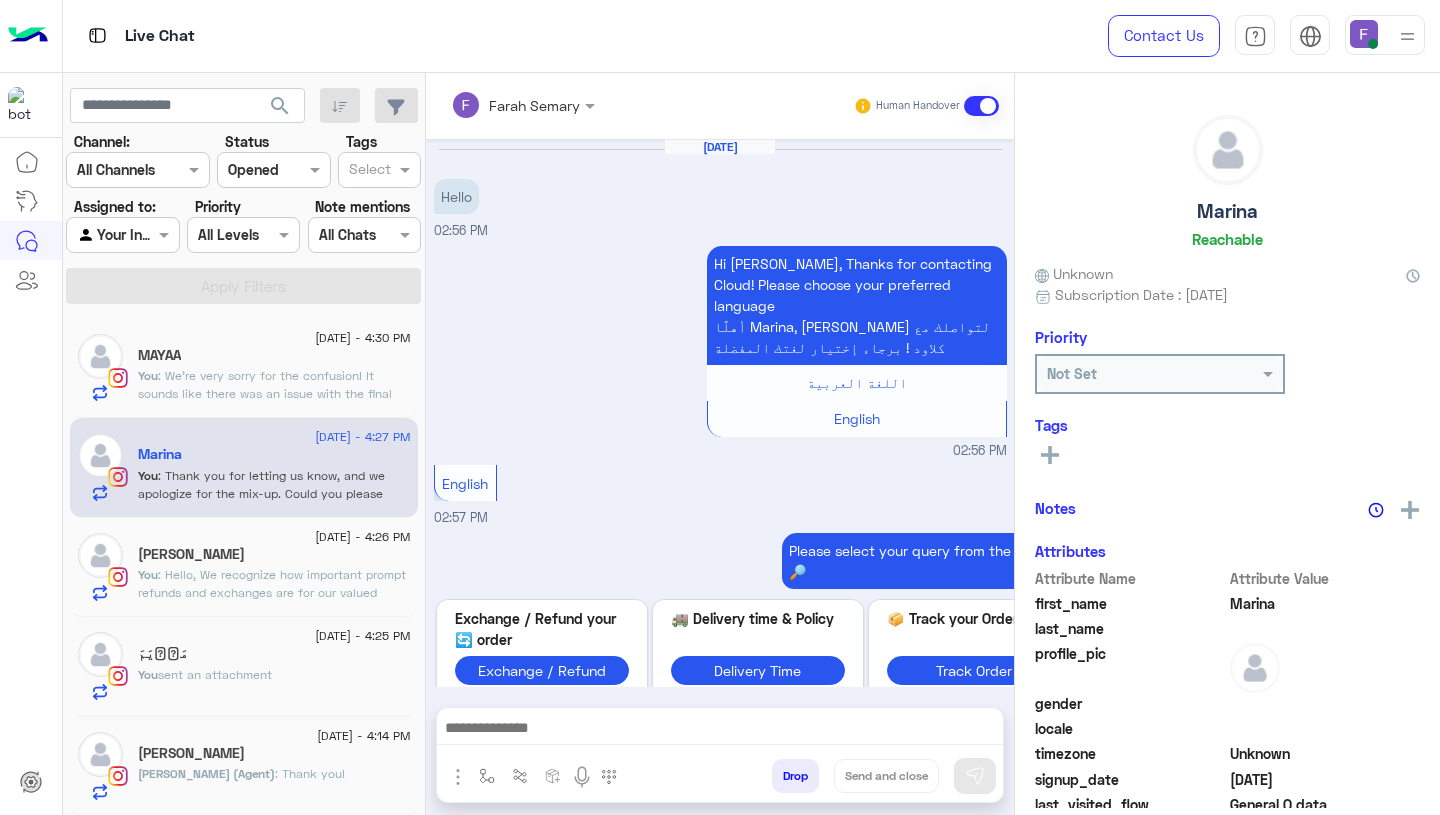scroll, scrollTop: 1527, scrollLeft: 0, axis: vertical 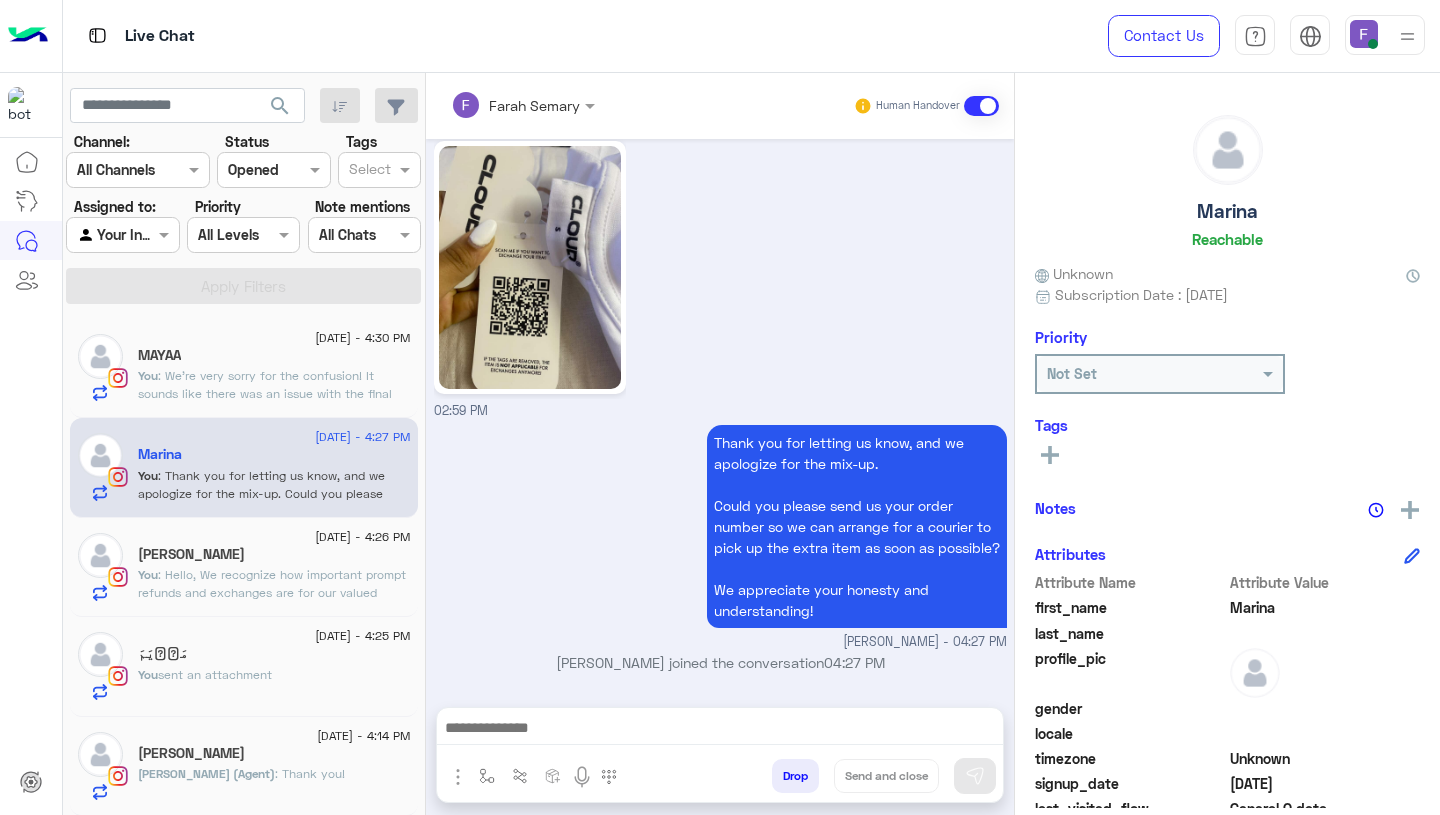 click on "مَرۡيَمَ" 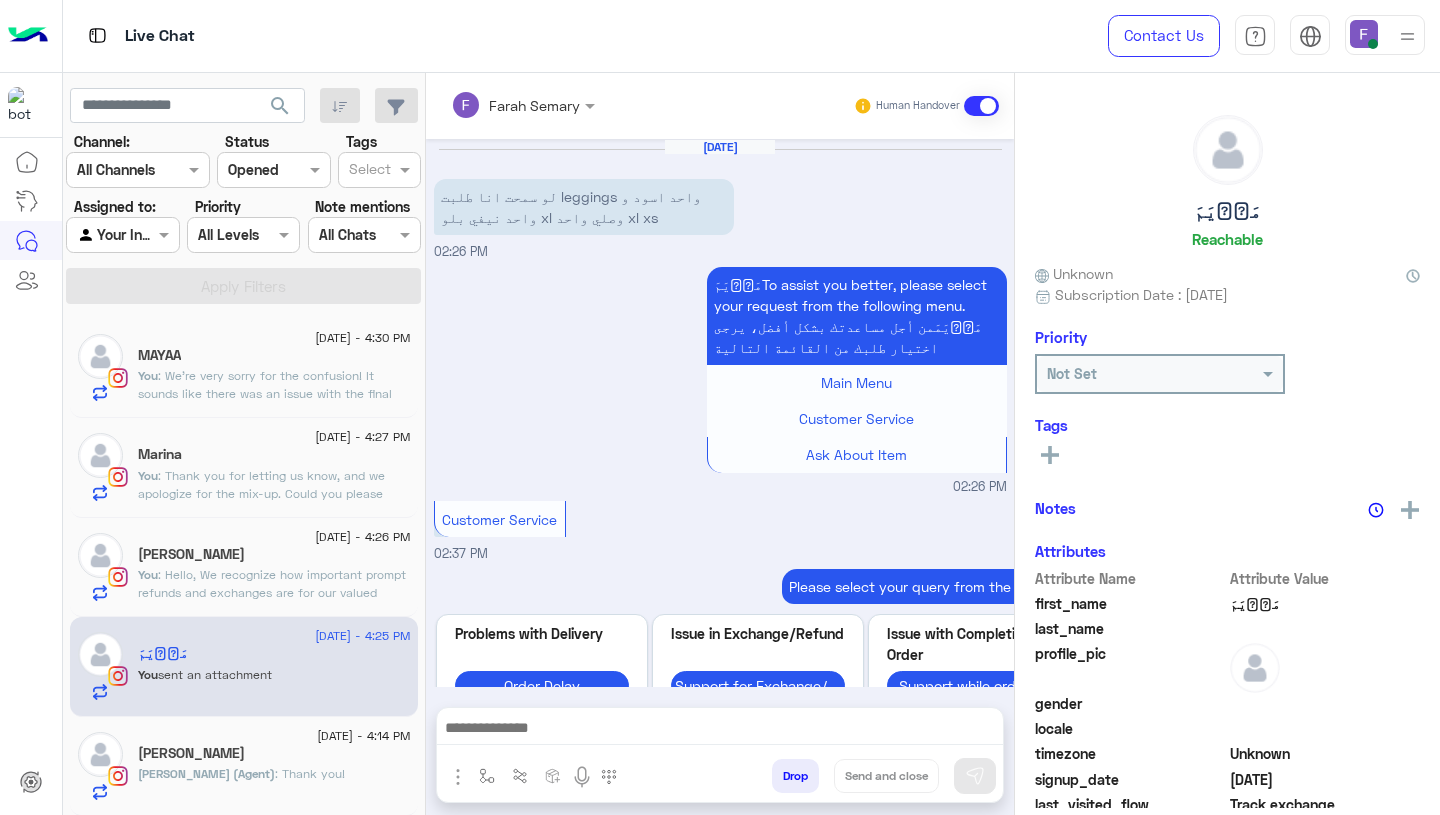 scroll, scrollTop: 1983, scrollLeft: 0, axis: vertical 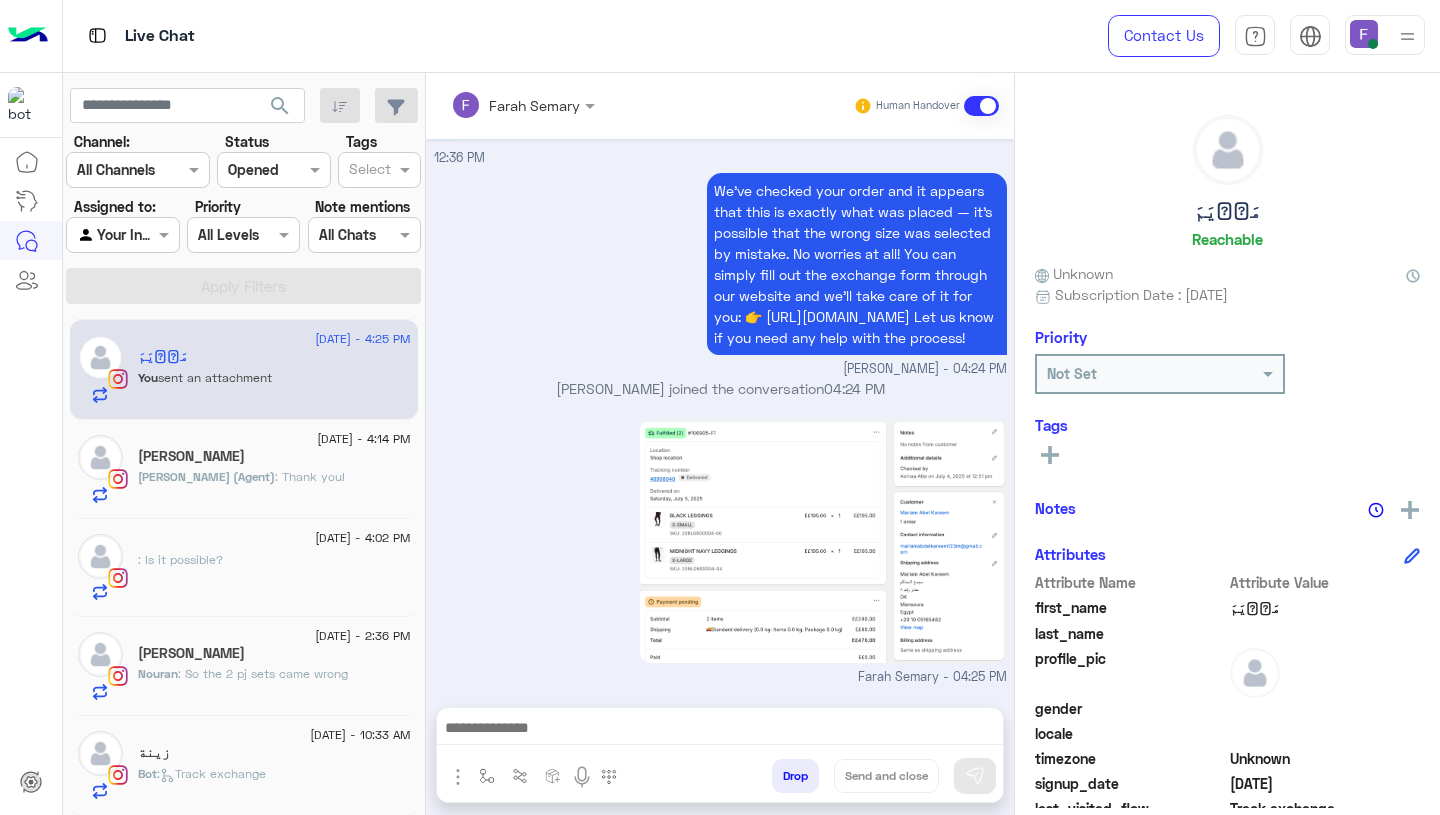 click on "Nouran Muhammad" 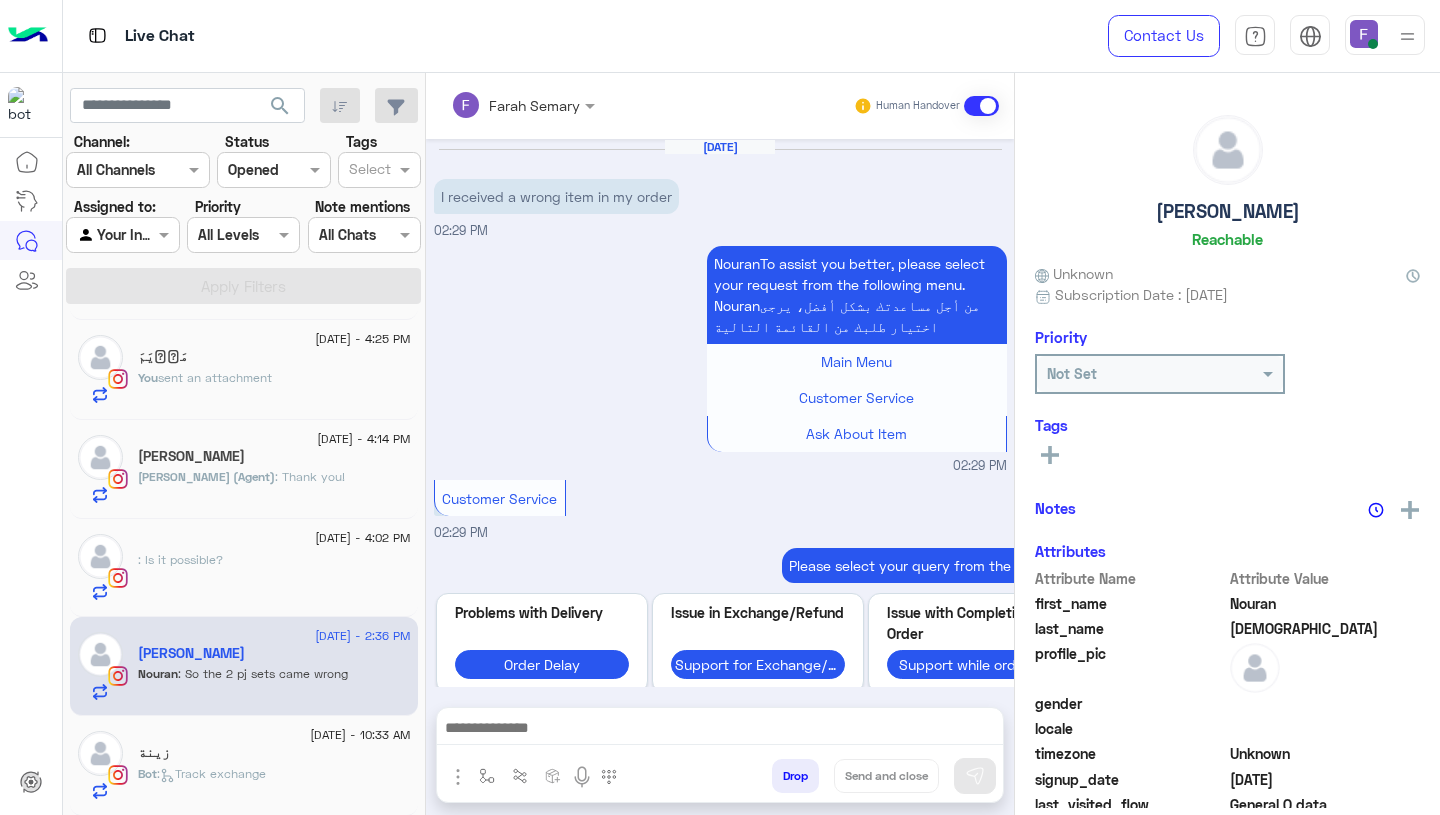 scroll, scrollTop: 2009, scrollLeft: 0, axis: vertical 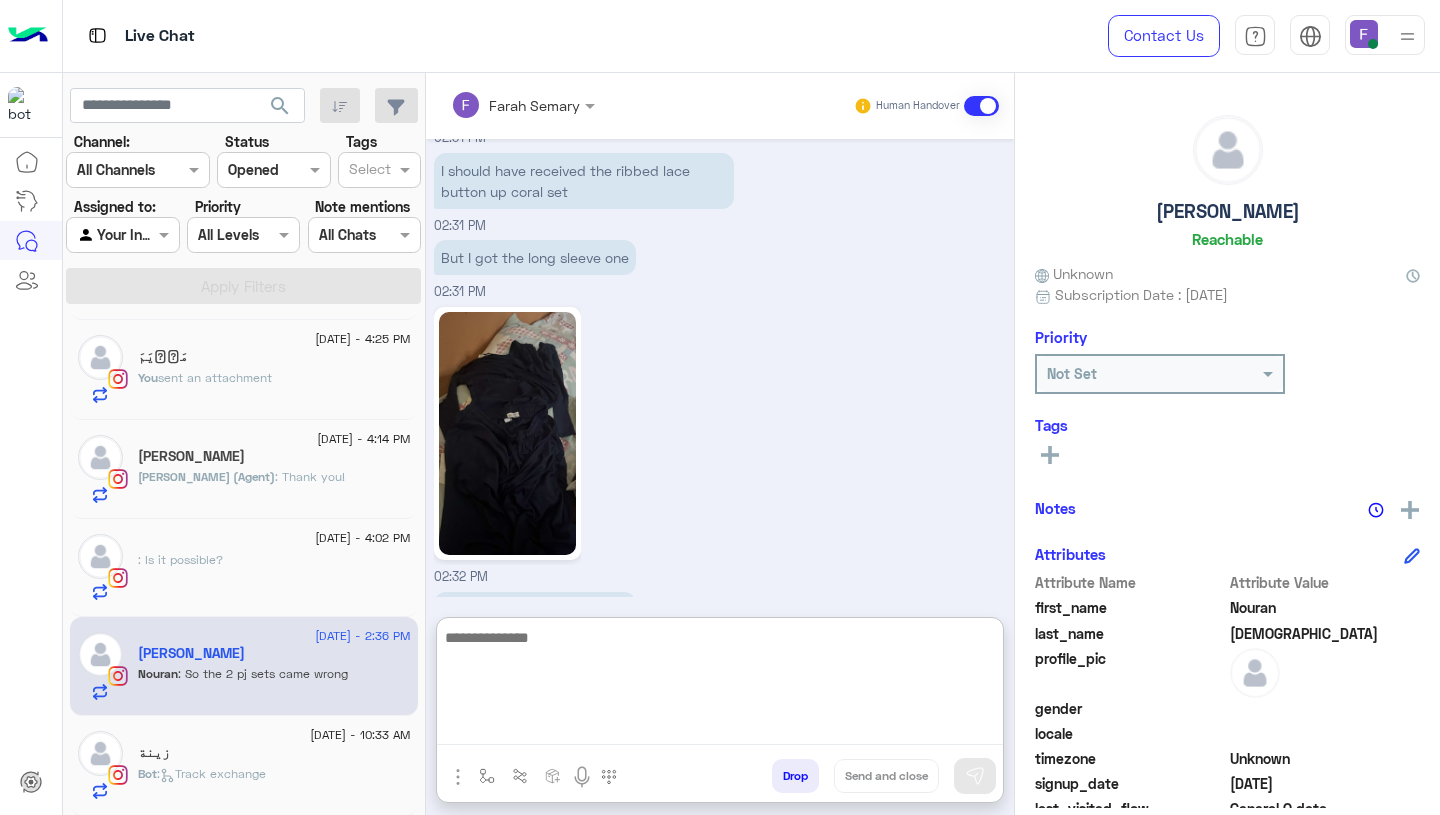 click at bounding box center (720, 685) 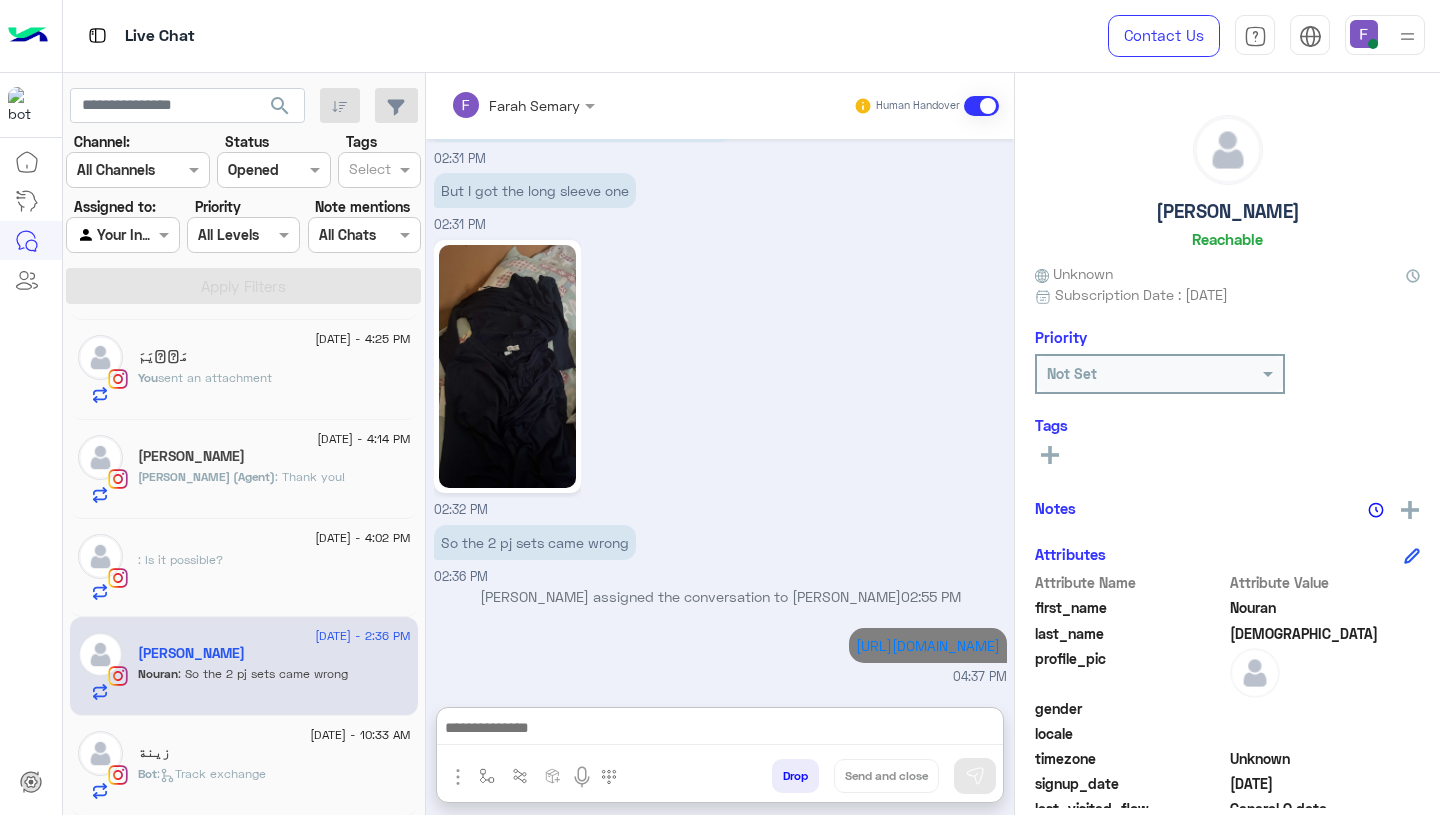 click on "So the 2 pj sets came wrong   02:36 PM" at bounding box center (720, 553) 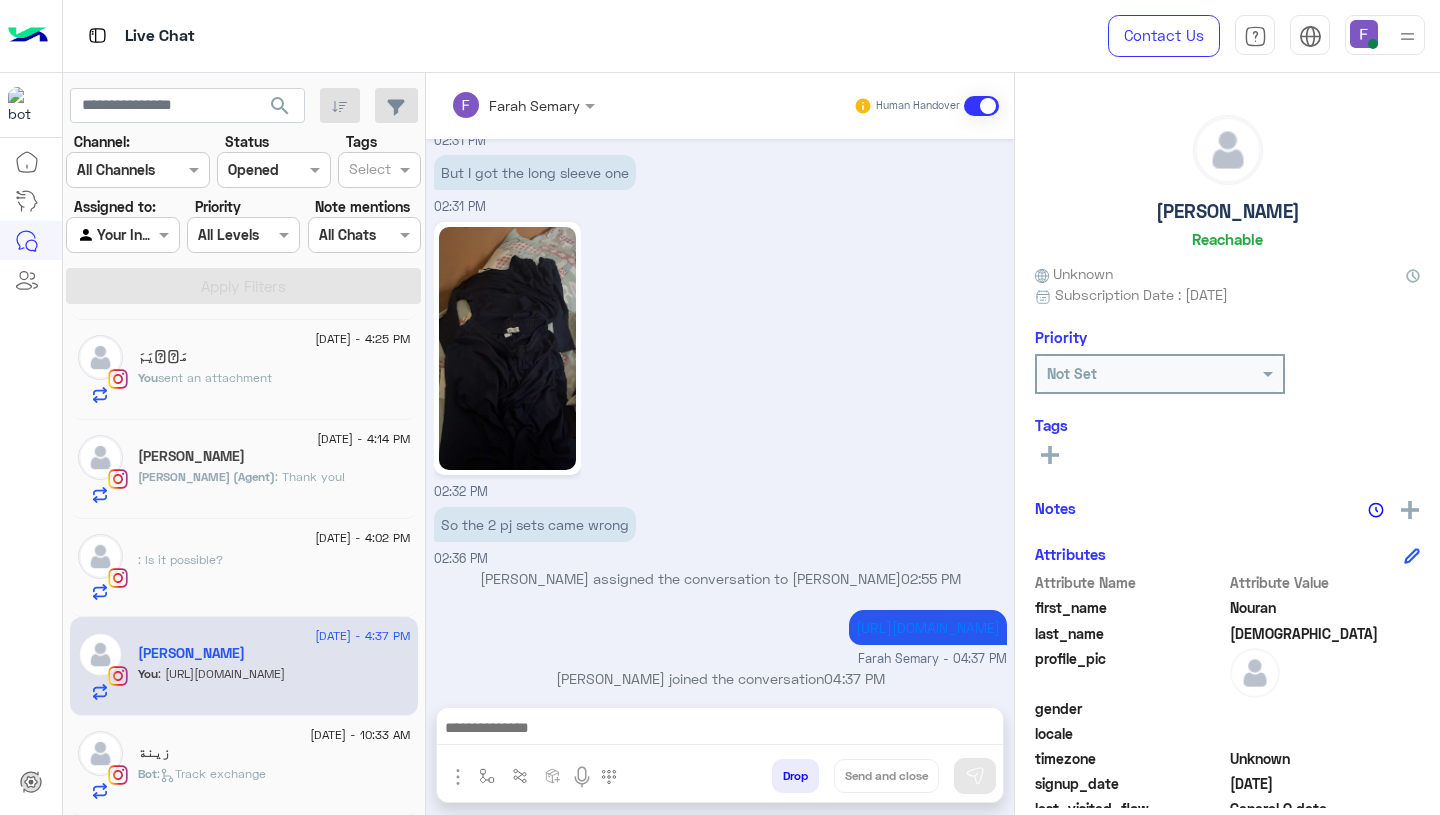 scroll, scrollTop: 2130, scrollLeft: 0, axis: vertical 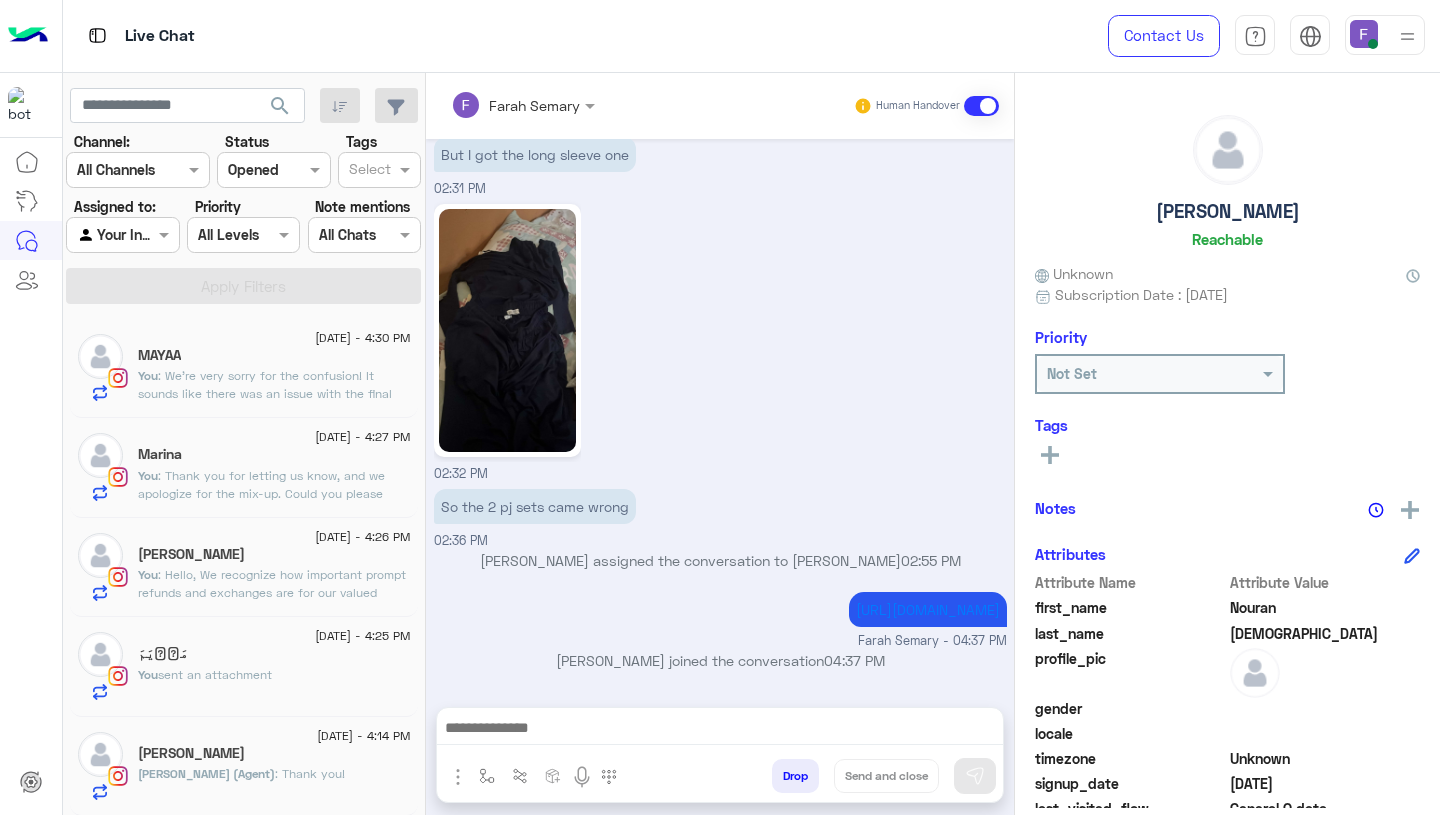 click on ": We’re very sorry for the confusion!
It sounds like there was an issue with the final step.
Could you please fill out the form again, and once submitted, we’ll check and confirm it for you right away?
Let us know if you need any help — we’re here to assist!" 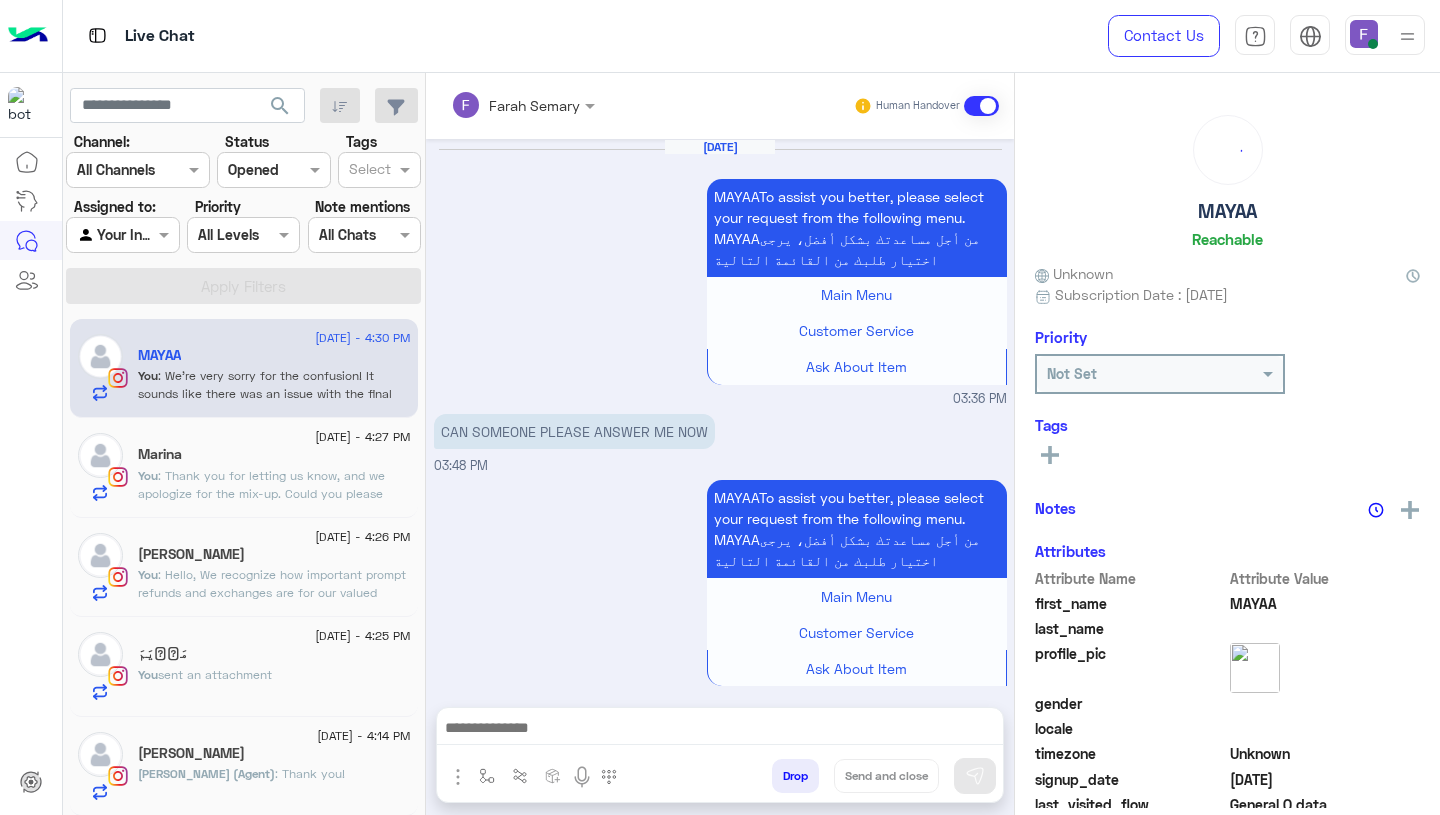 scroll, scrollTop: 2097, scrollLeft: 0, axis: vertical 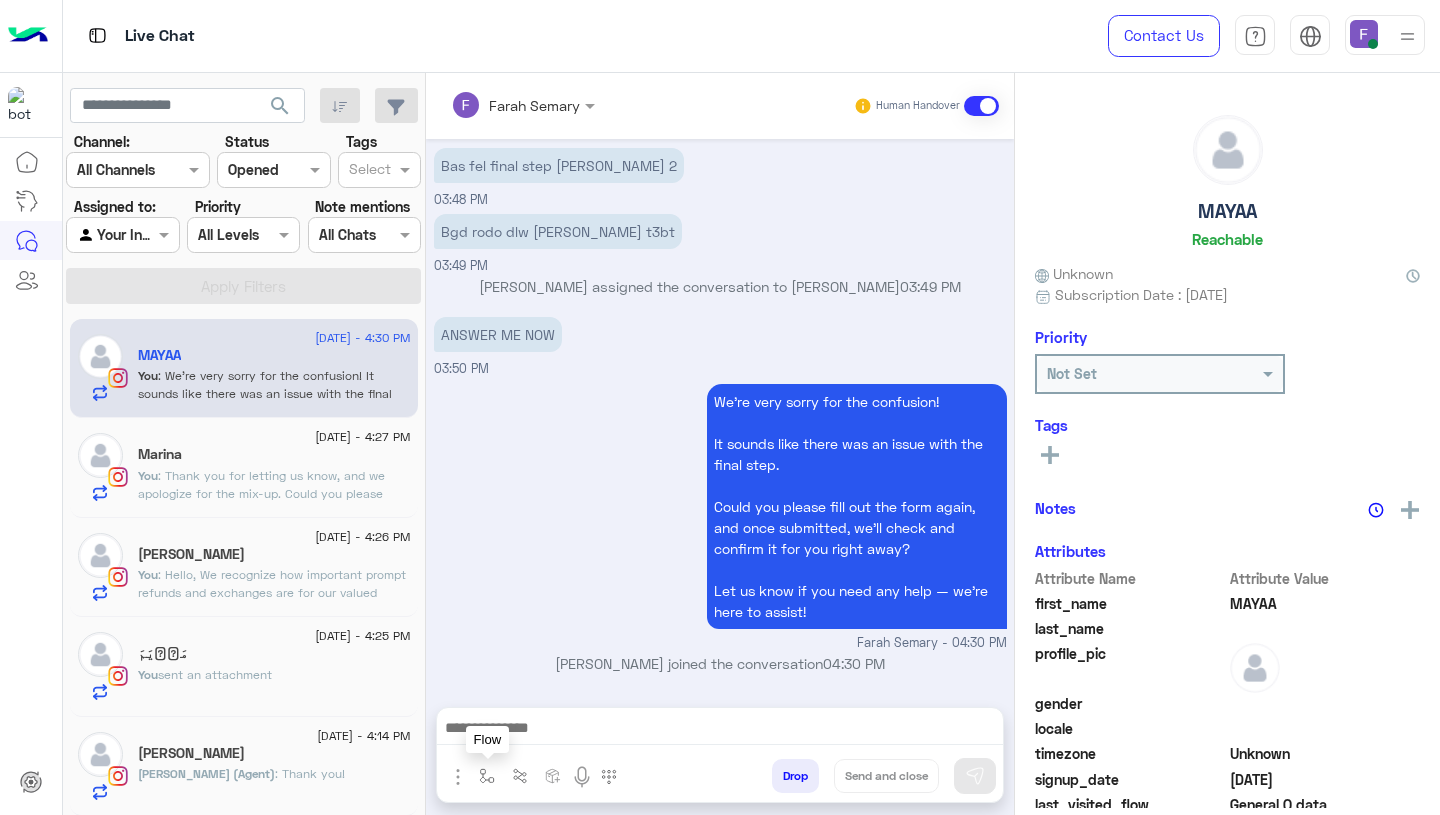 click at bounding box center [487, 775] 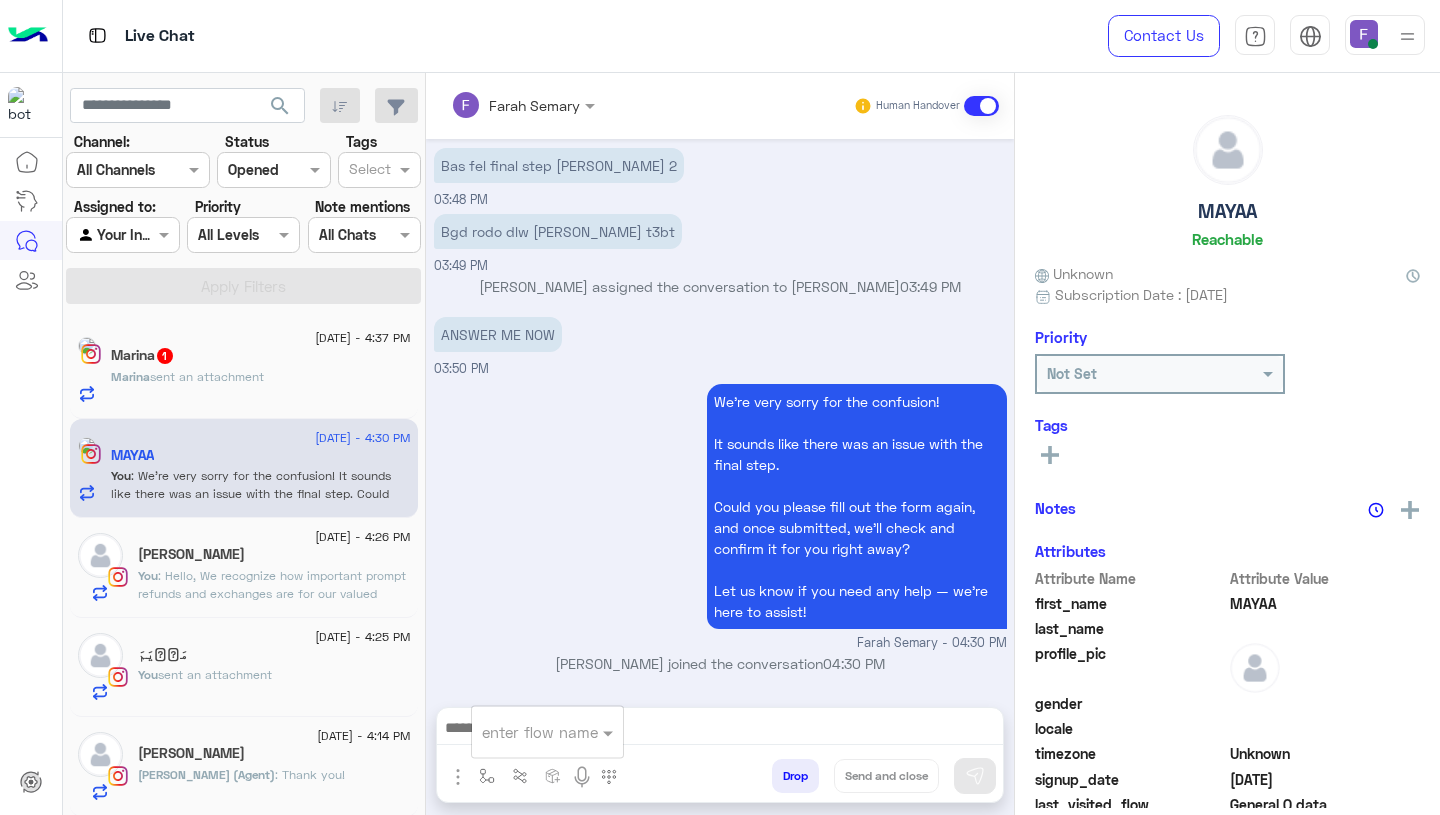click at bounding box center [523, 732] 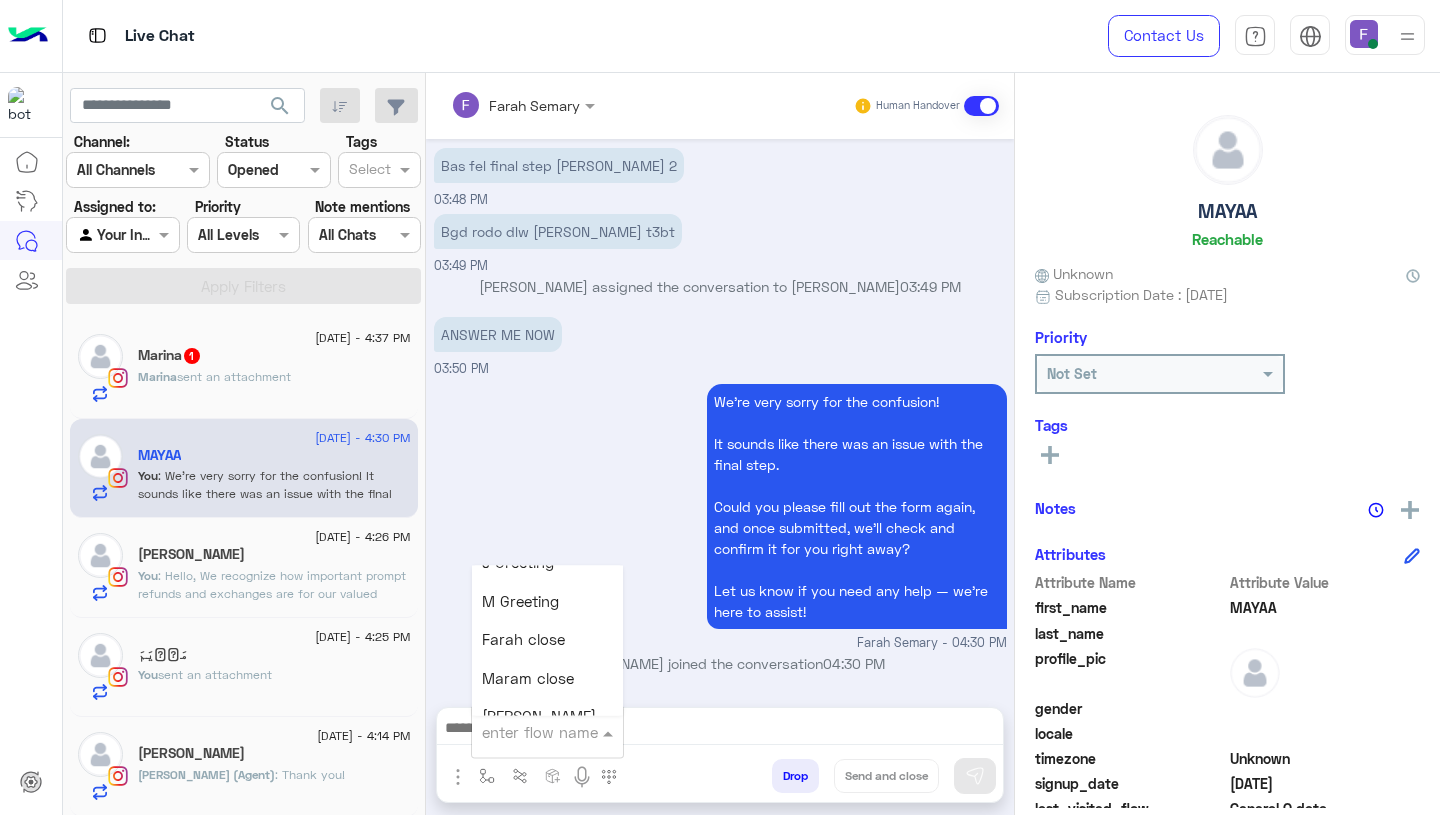 scroll, scrollTop: 2356, scrollLeft: 0, axis: vertical 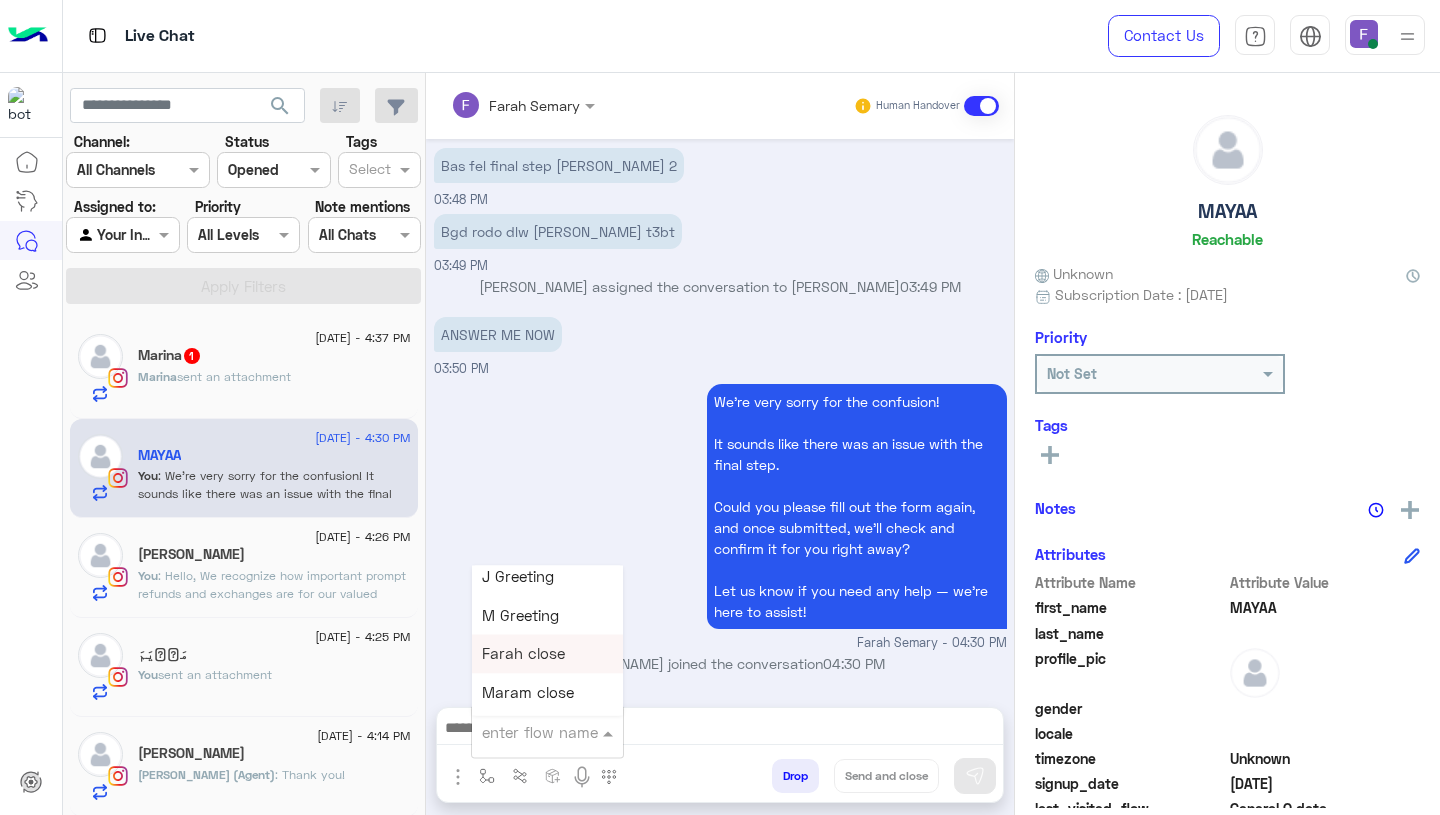 click on "Farah close" at bounding box center [523, 654] 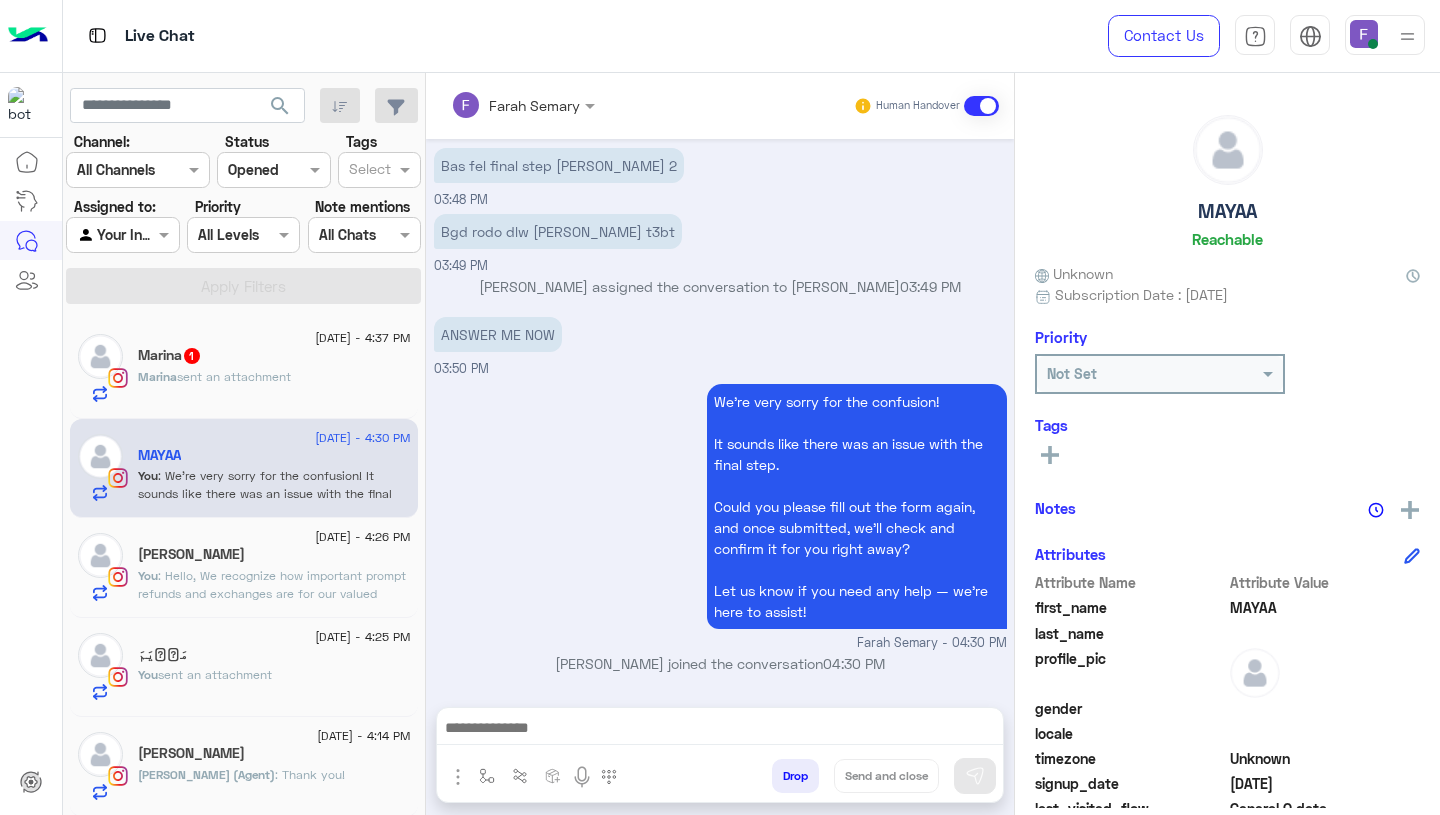 type on "**********" 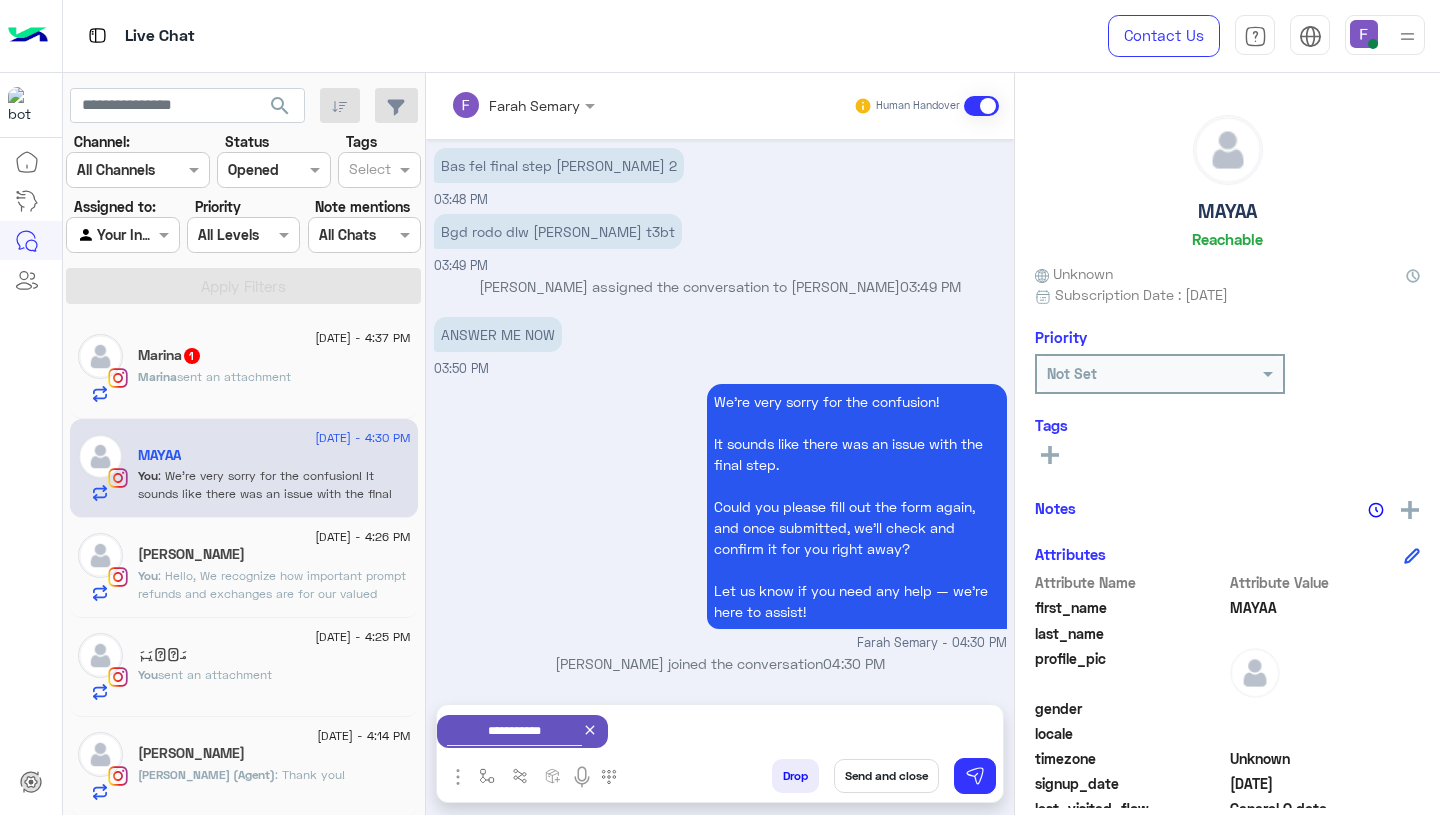 click on "Send and close" at bounding box center [886, 776] 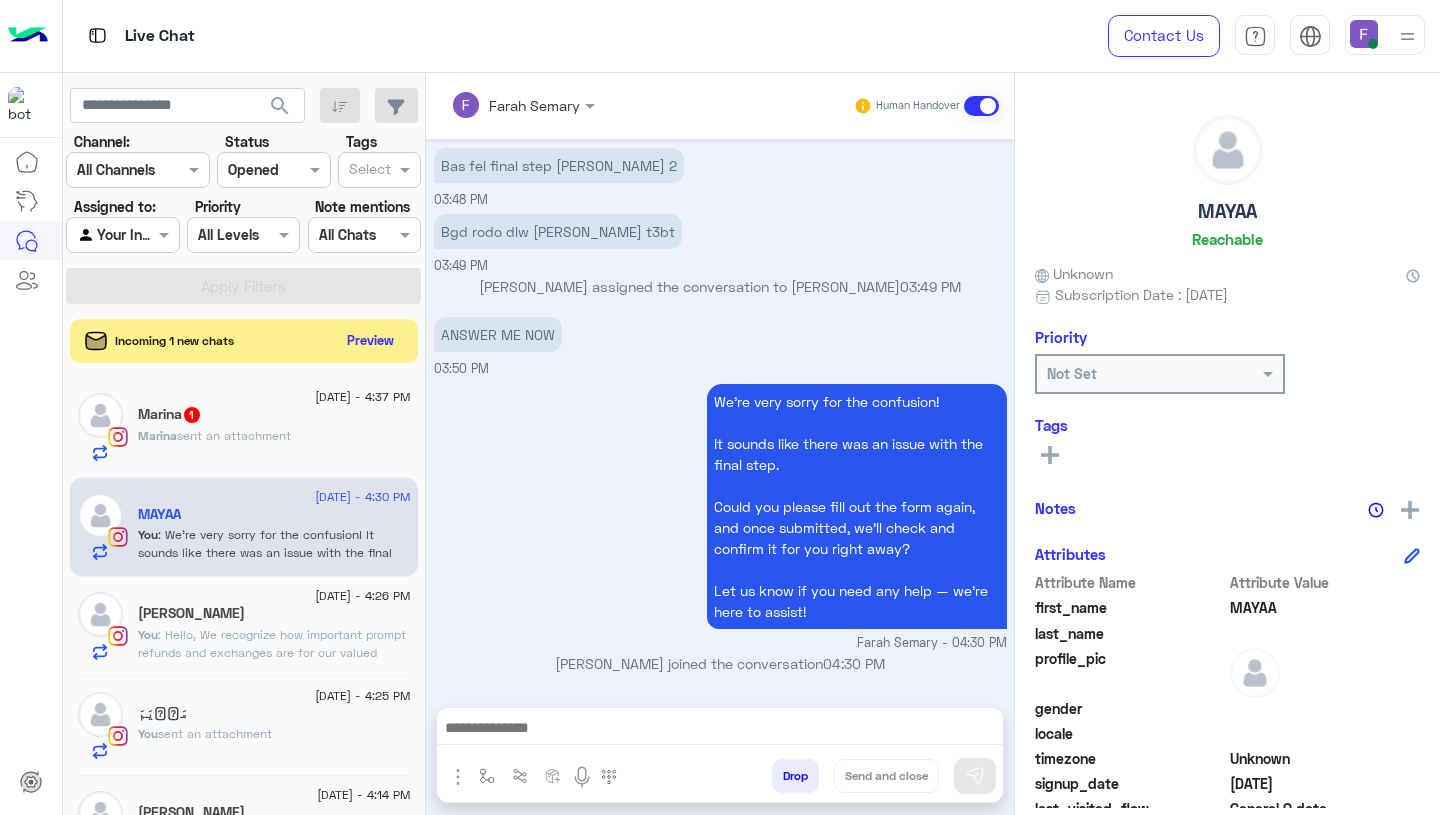 scroll, scrollTop: 2133, scrollLeft: 0, axis: vertical 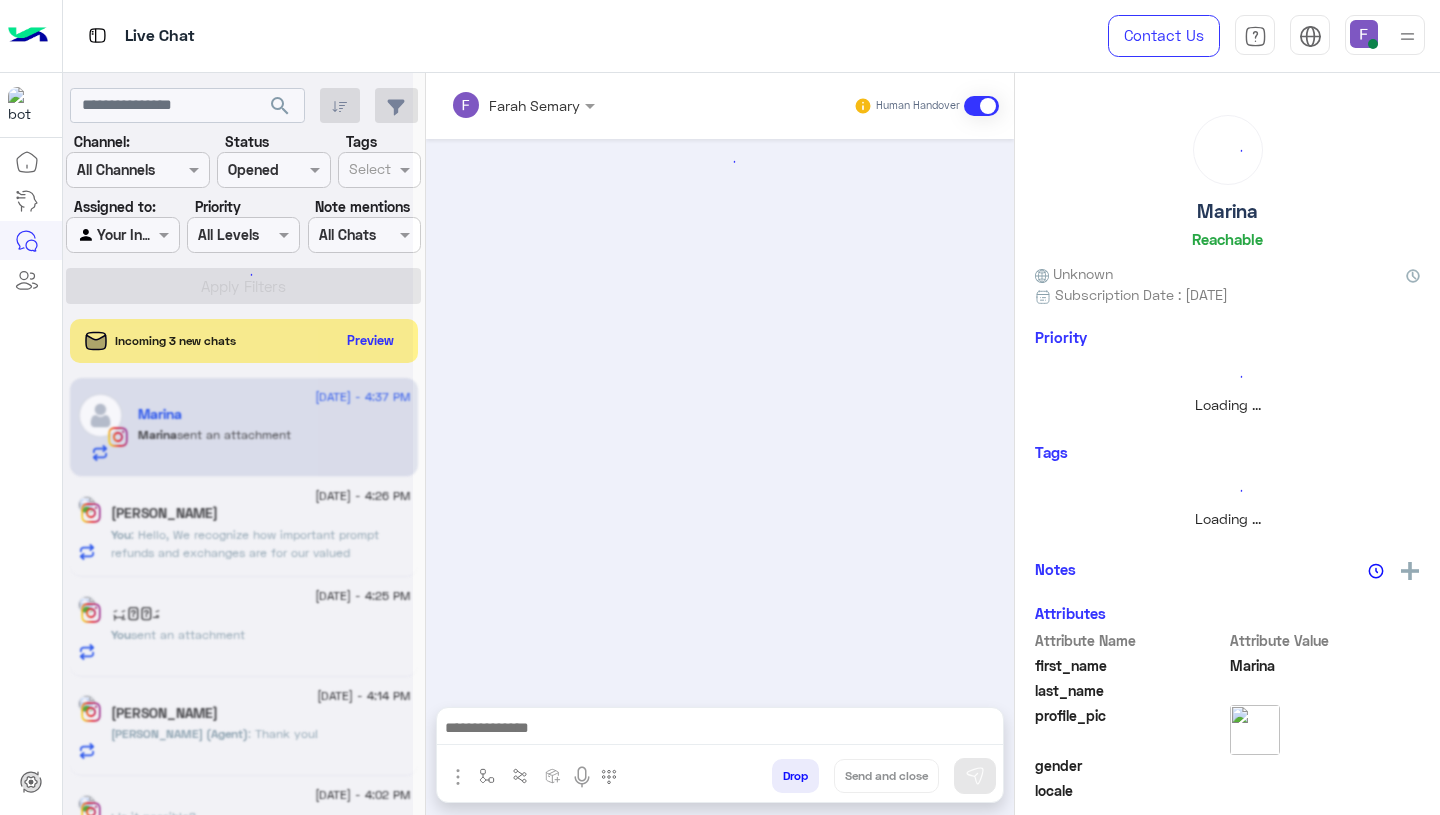 click 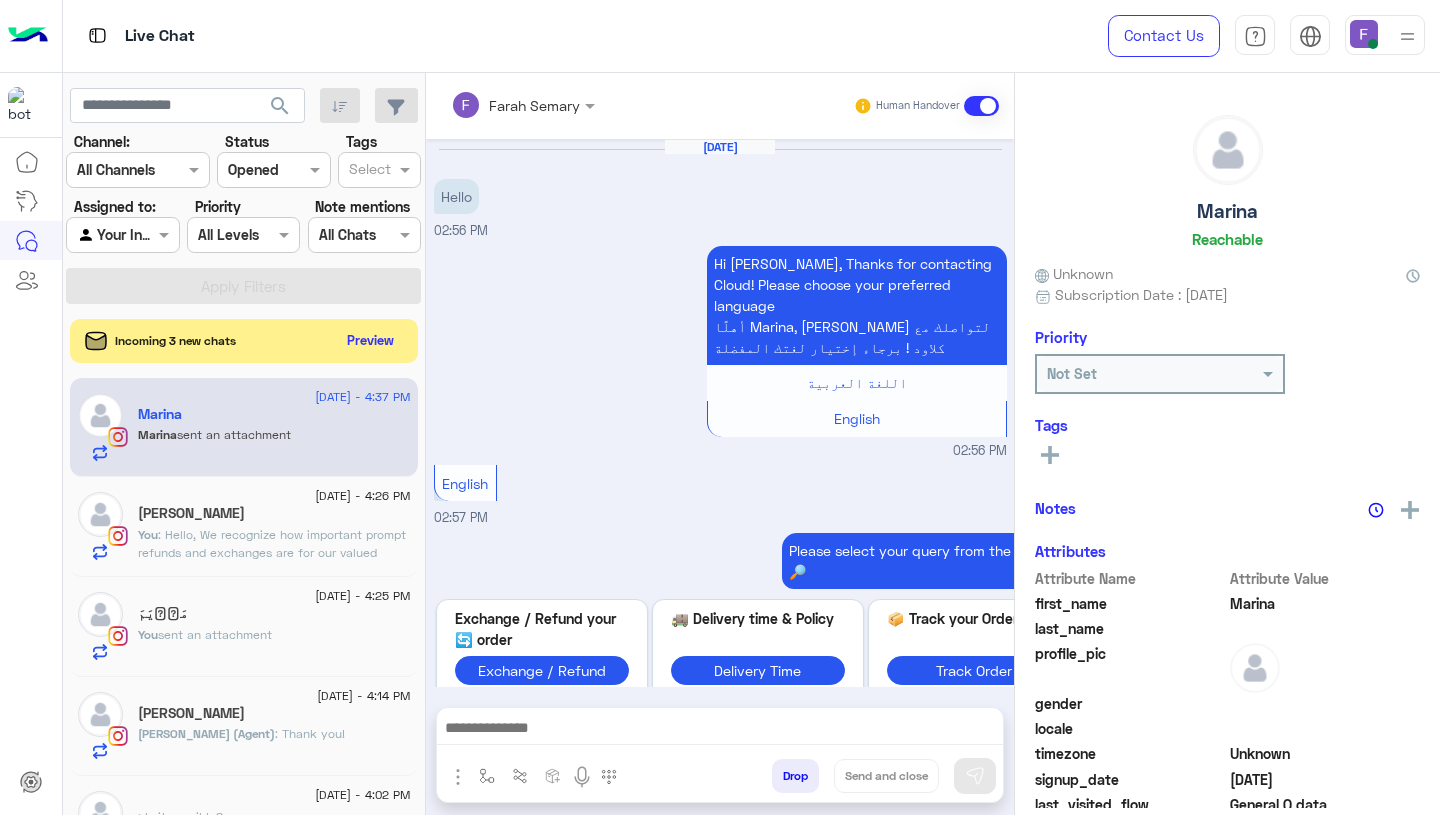 scroll, scrollTop: 1812, scrollLeft: 0, axis: vertical 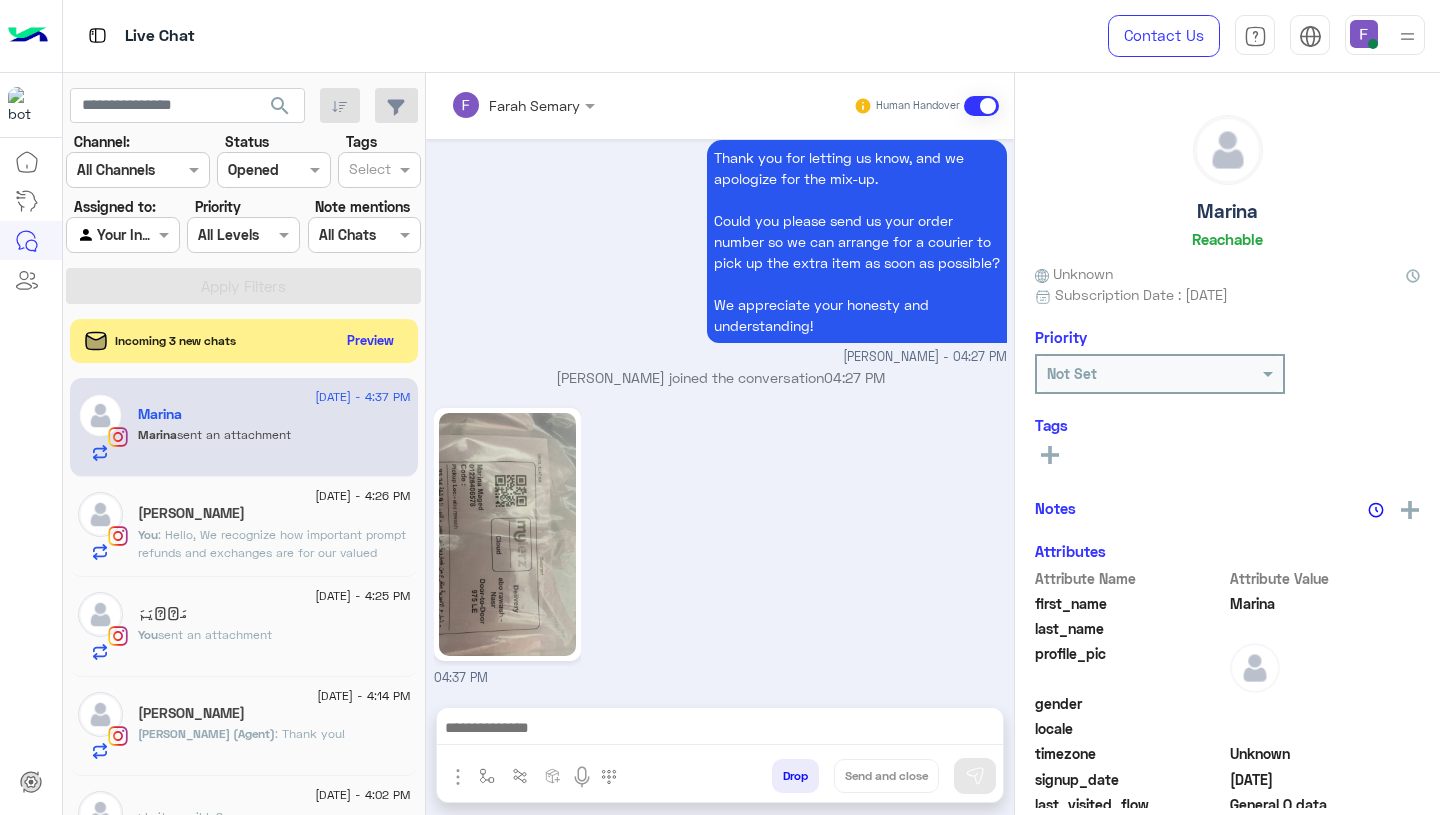 click on ": Hello,
We recognize how important prompt refunds and exchanges are for our valued customers. Use the “EXCHANGE” button on our website to:
1. Initiate exchanges or refunds effortlessly and quickly.
2. Follow our easy step-by-[PERSON_NAME] (link provided).
[URL][DOMAIN_NAME]
3. Receive approval from our team within 24 hours.
While filling out the form, please make sure to enter your phone number or email exactly as you did when placing your original order — including any capital or small letters.
This help you process your request without any delays.
If you need any help, feel free to reach out — we’re happy to assist!" 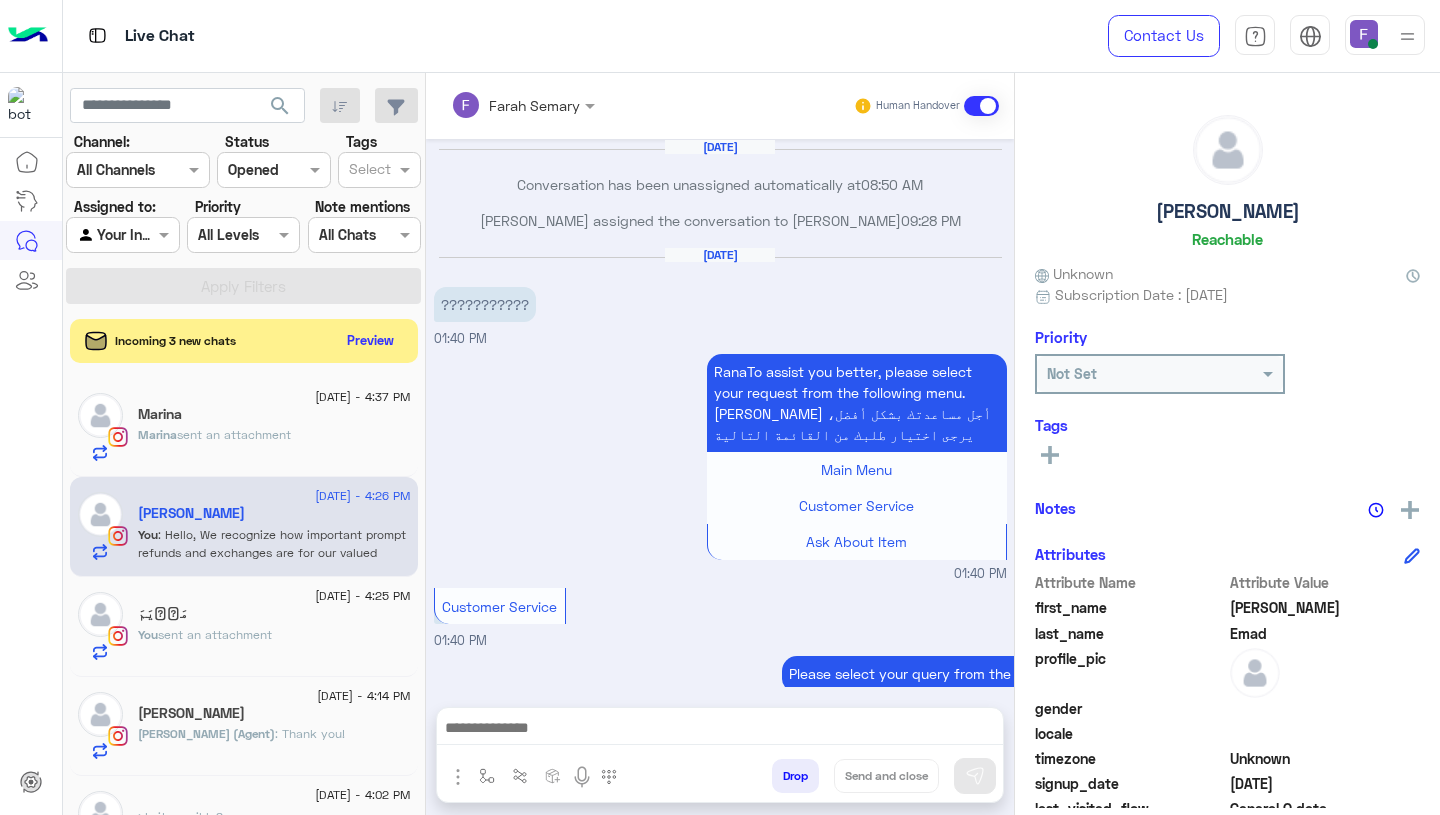 scroll, scrollTop: 1594, scrollLeft: 0, axis: vertical 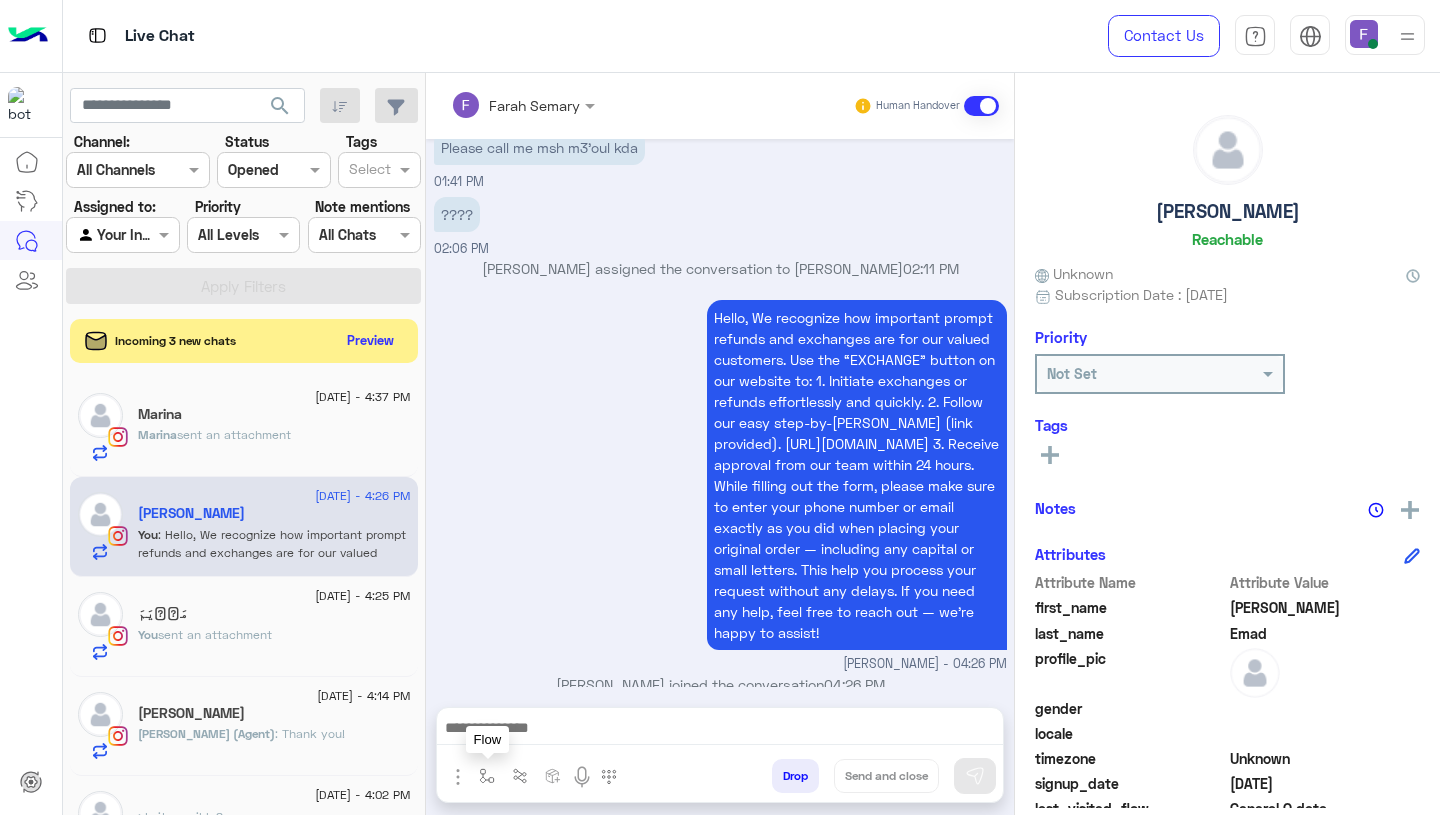 click at bounding box center (487, 776) 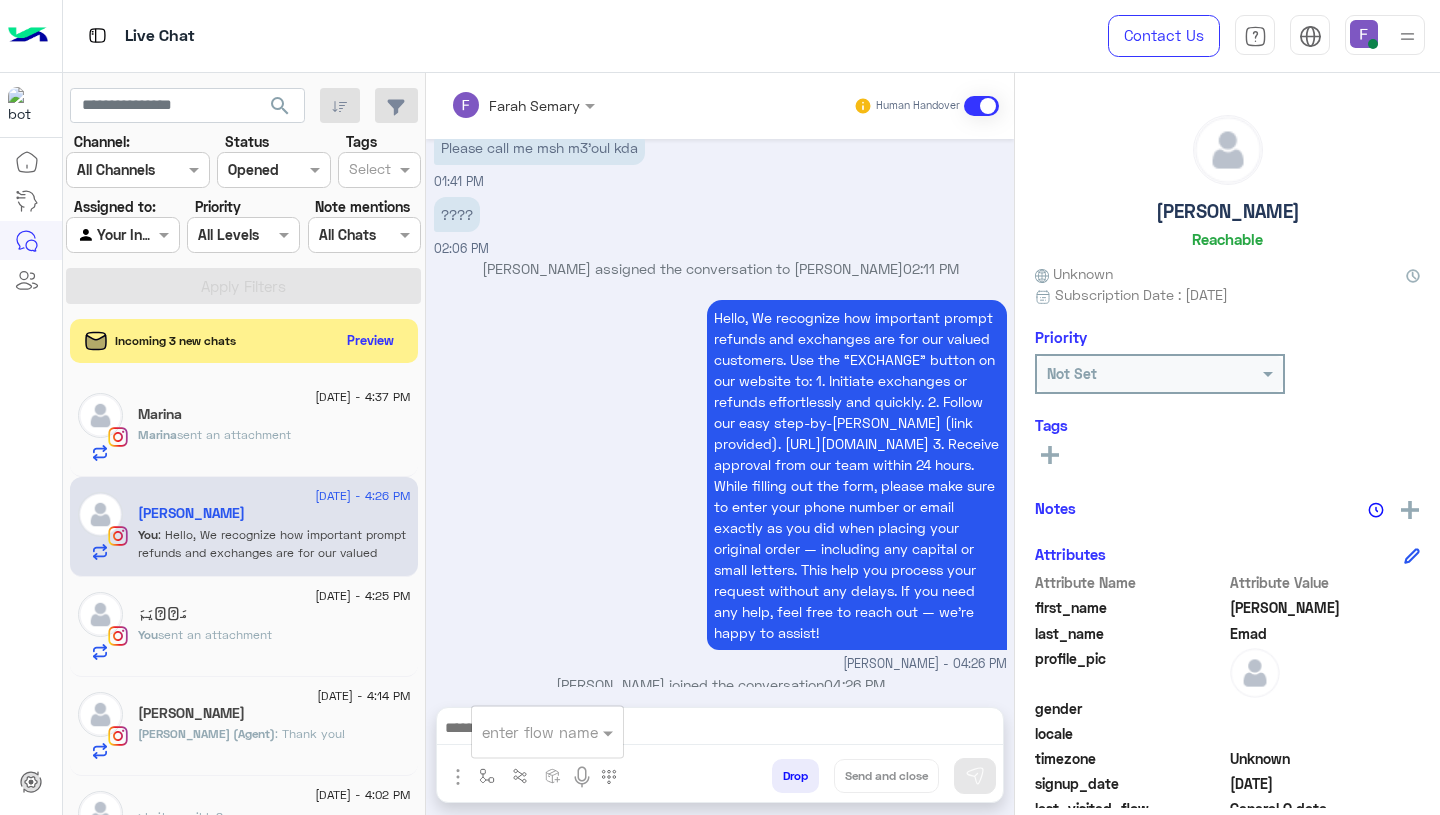 click at bounding box center (523, 732) 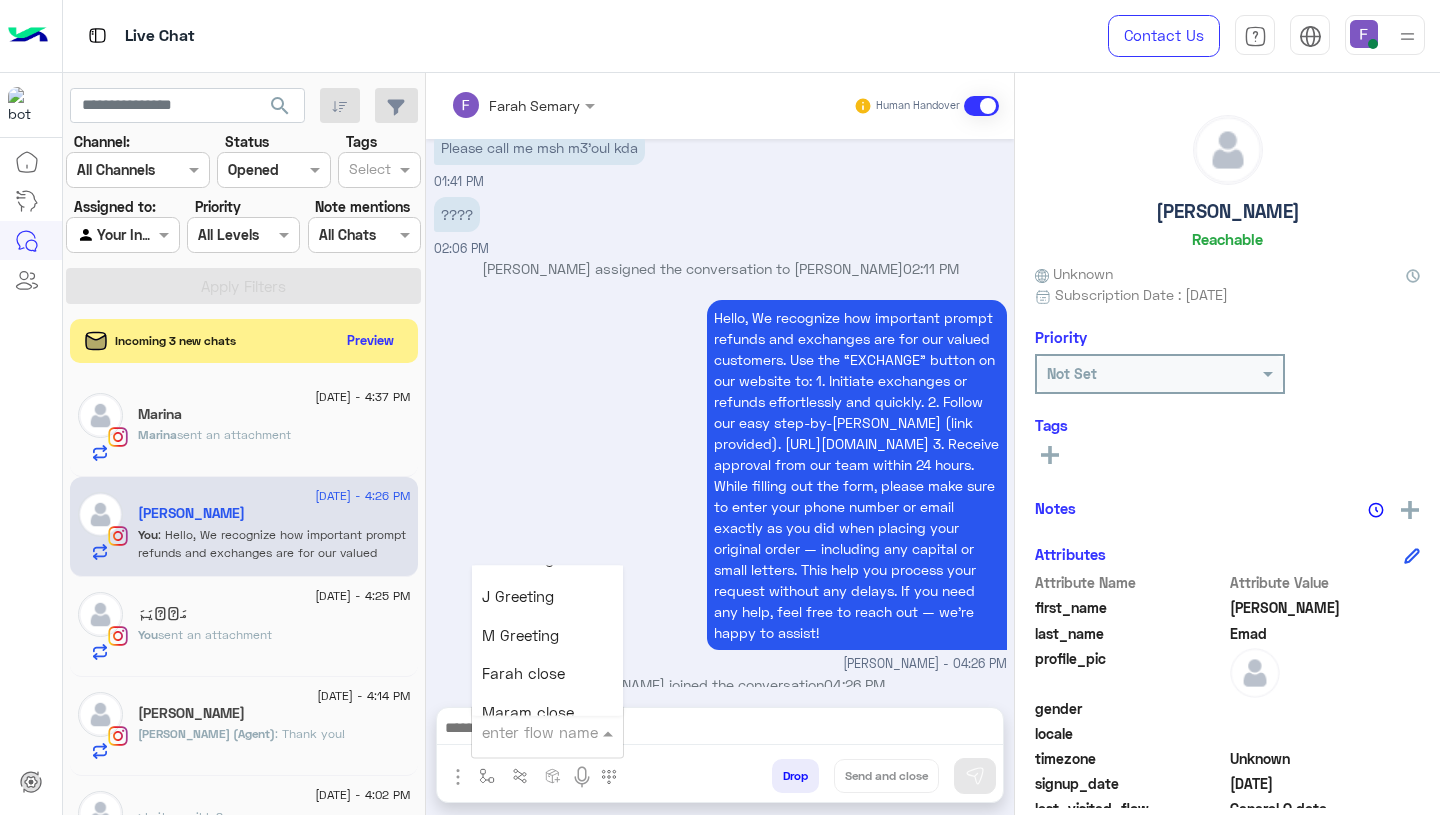 scroll, scrollTop: 2335, scrollLeft: 0, axis: vertical 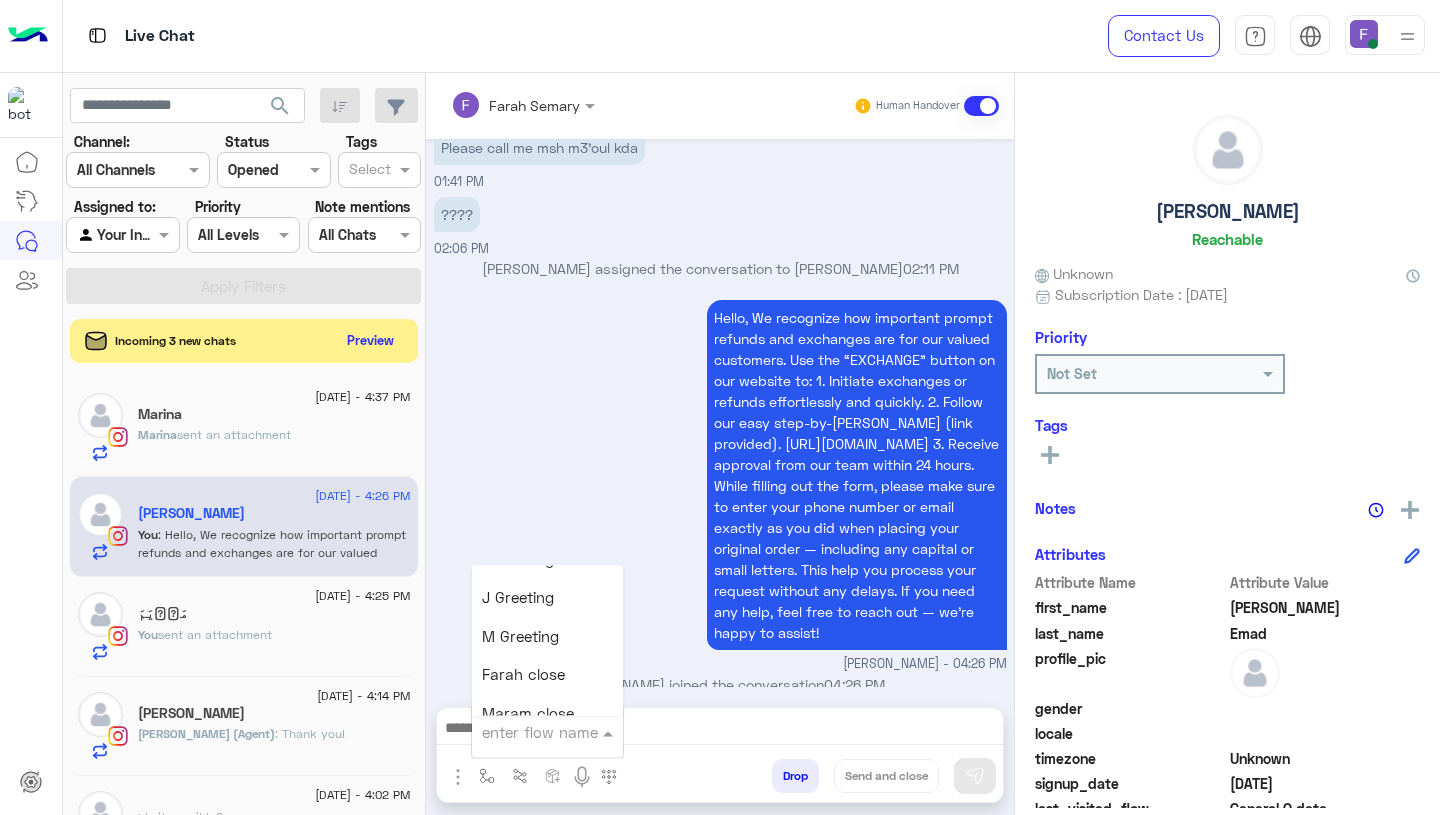 click on "Farah close" at bounding box center (523, 675) 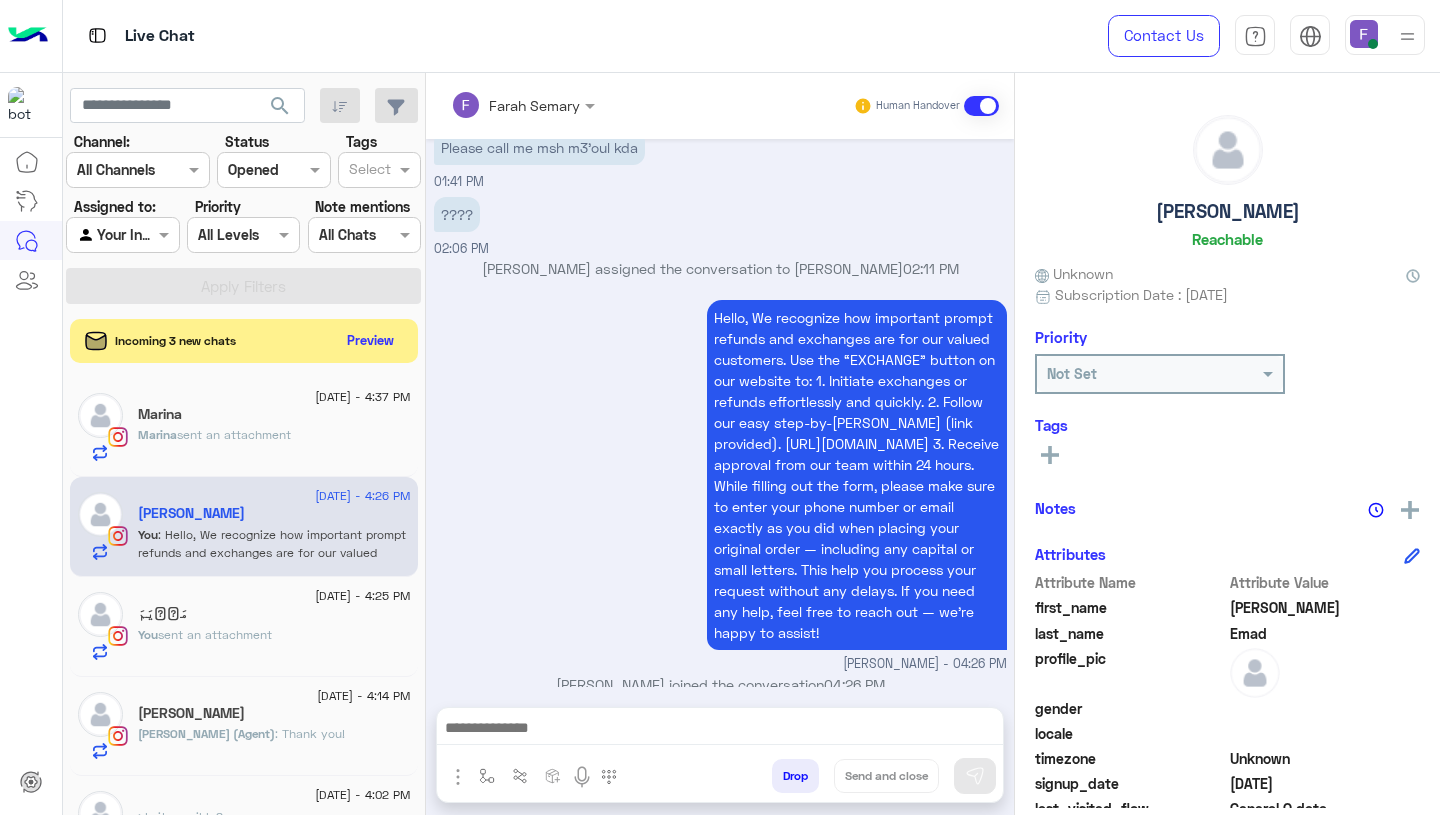 type on "**********" 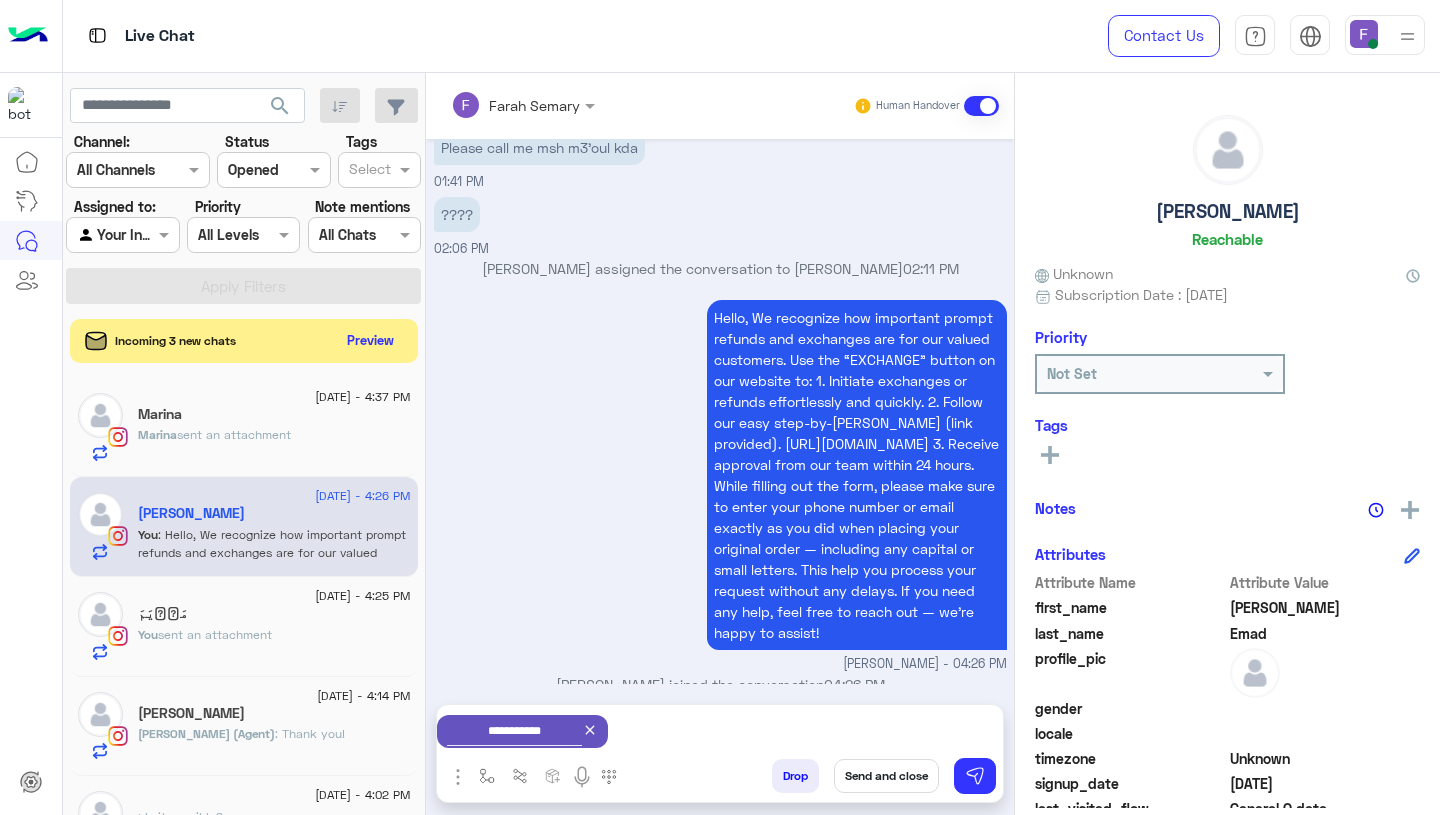 click on "Send and close" at bounding box center [886, 776] 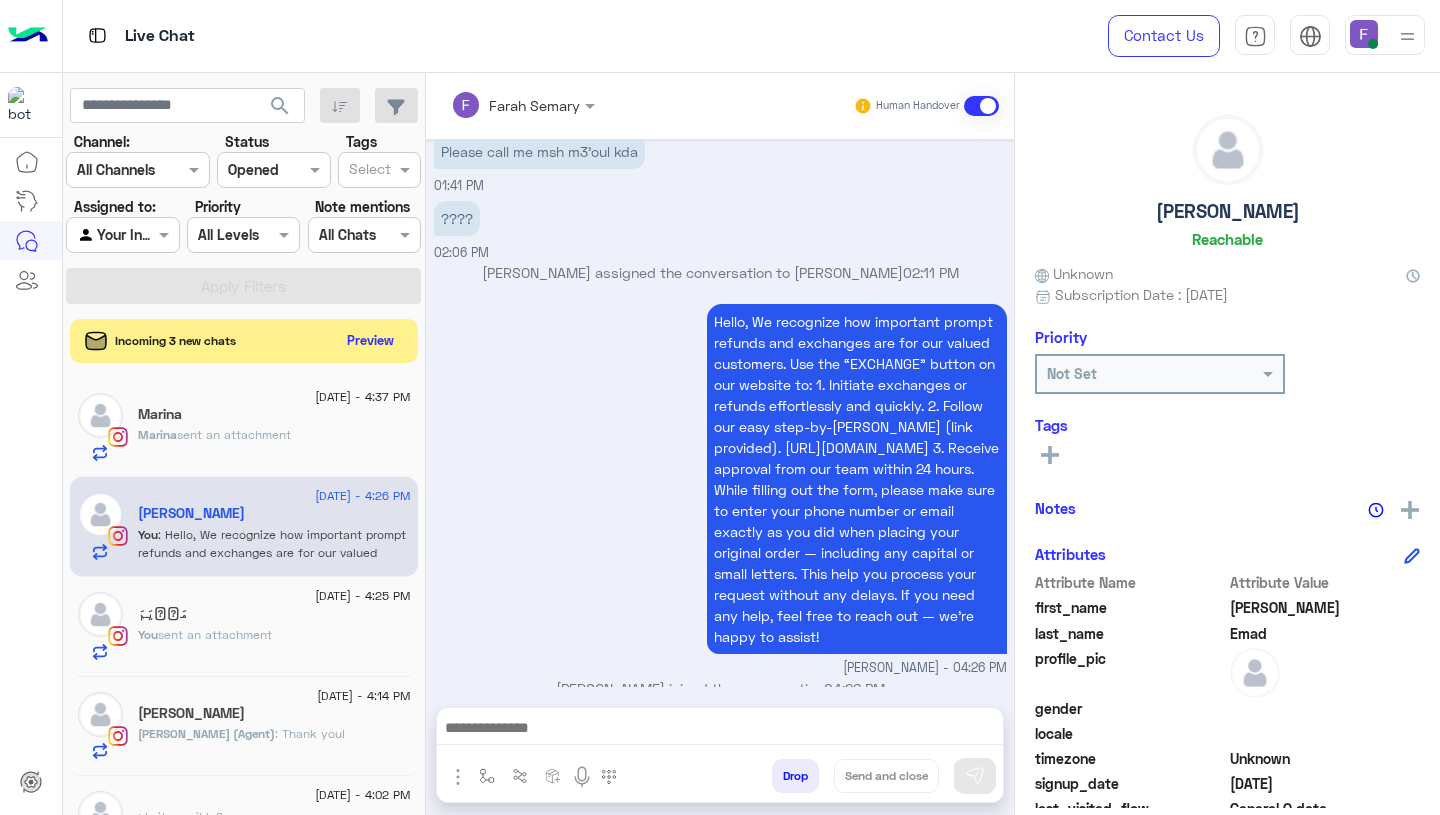 scroll, scrollTop: 1594, scrollLeft: 0, axis: vertical 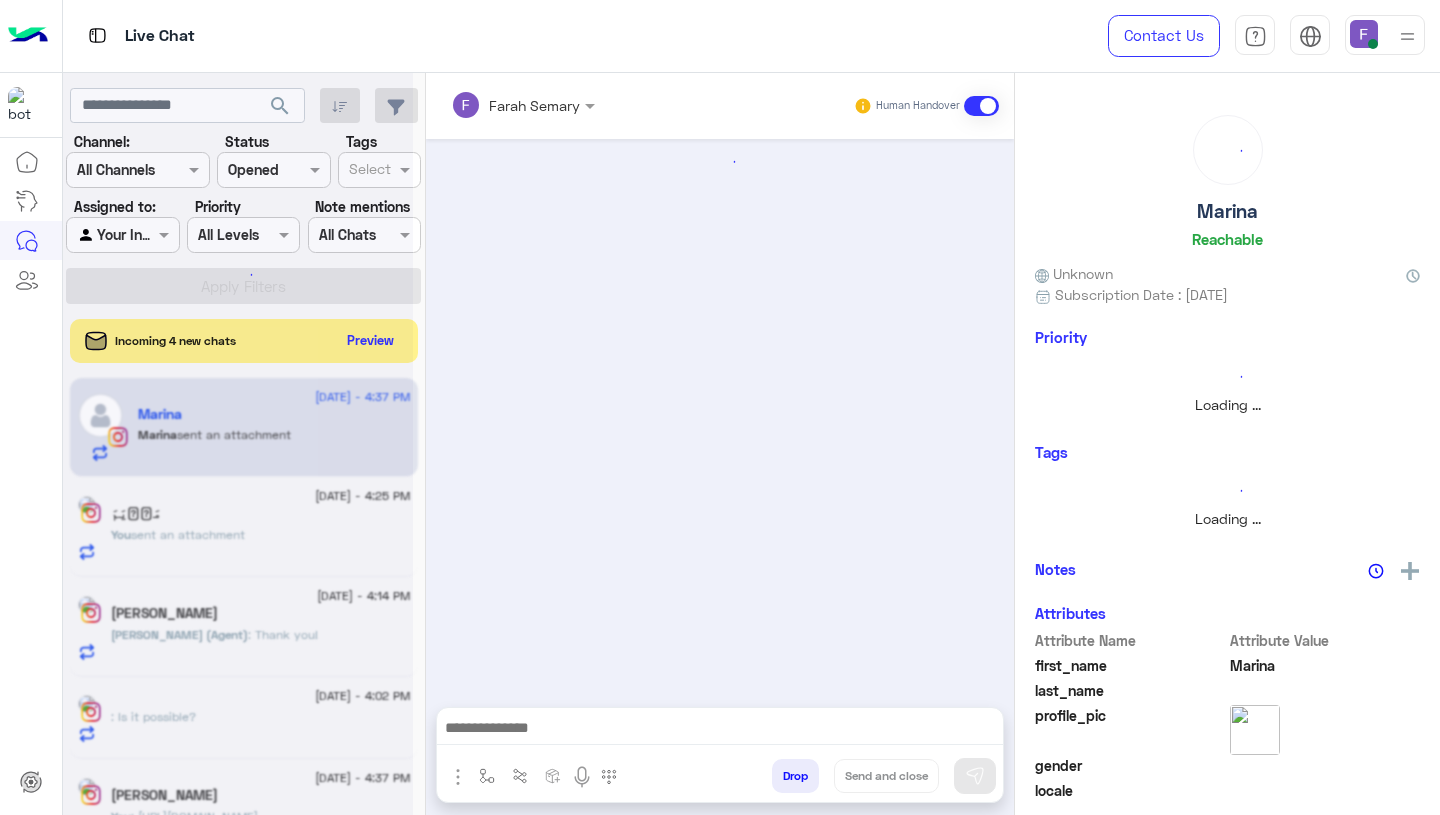 click 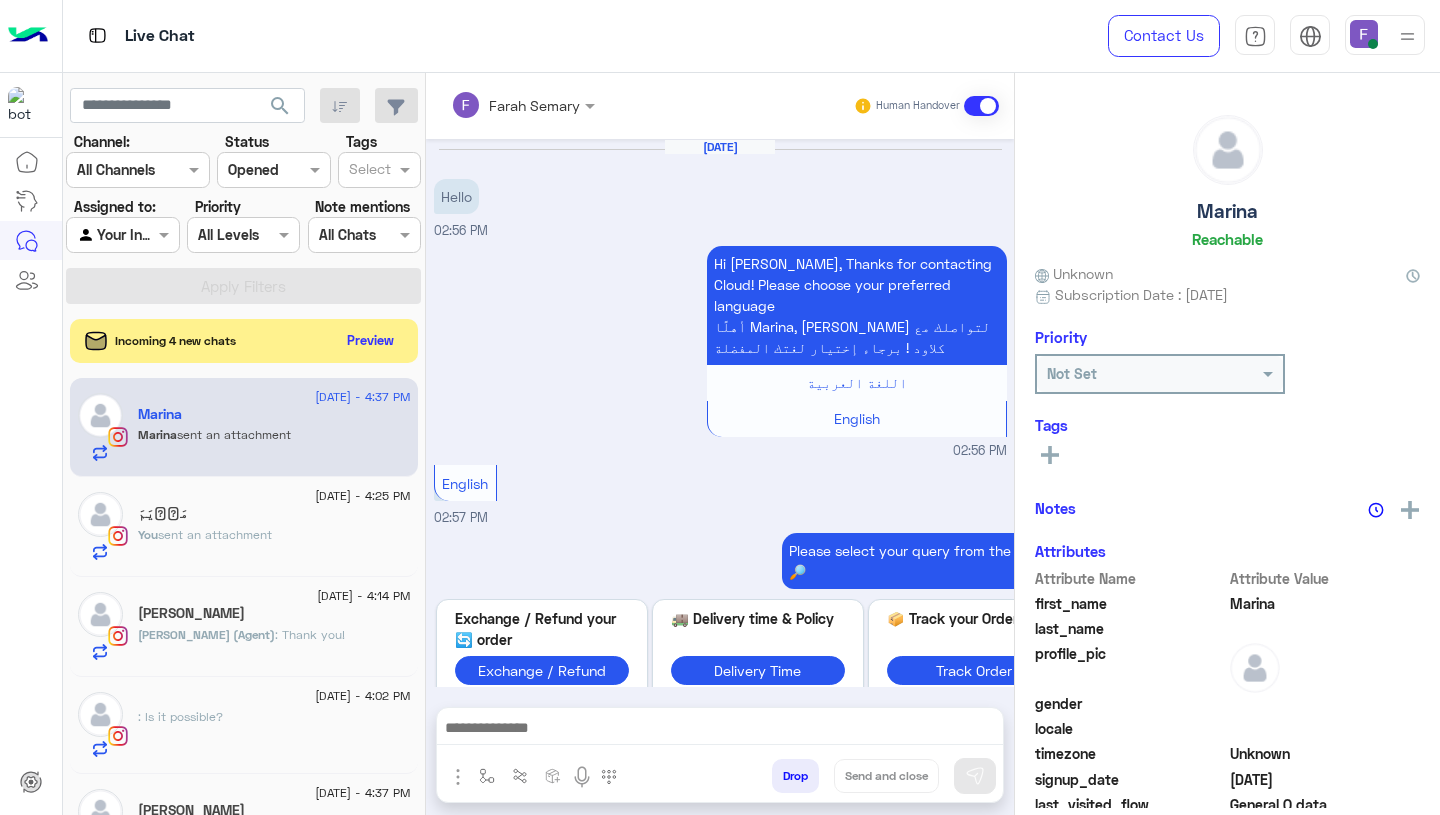 scroll, scrollTop: 1812, scrollLeft: 0, axis: vertical 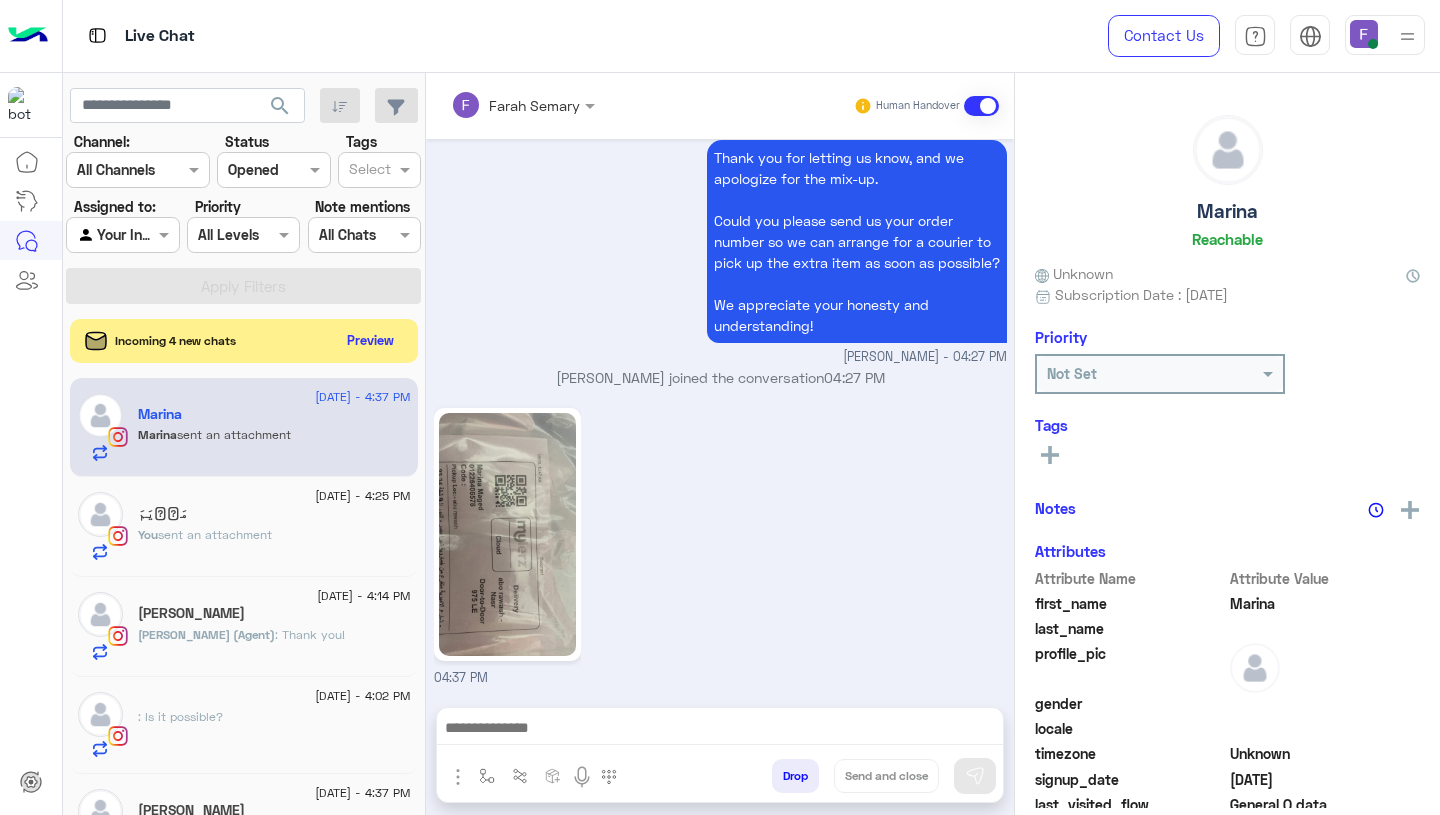 click on "مَرۡيَمَ" 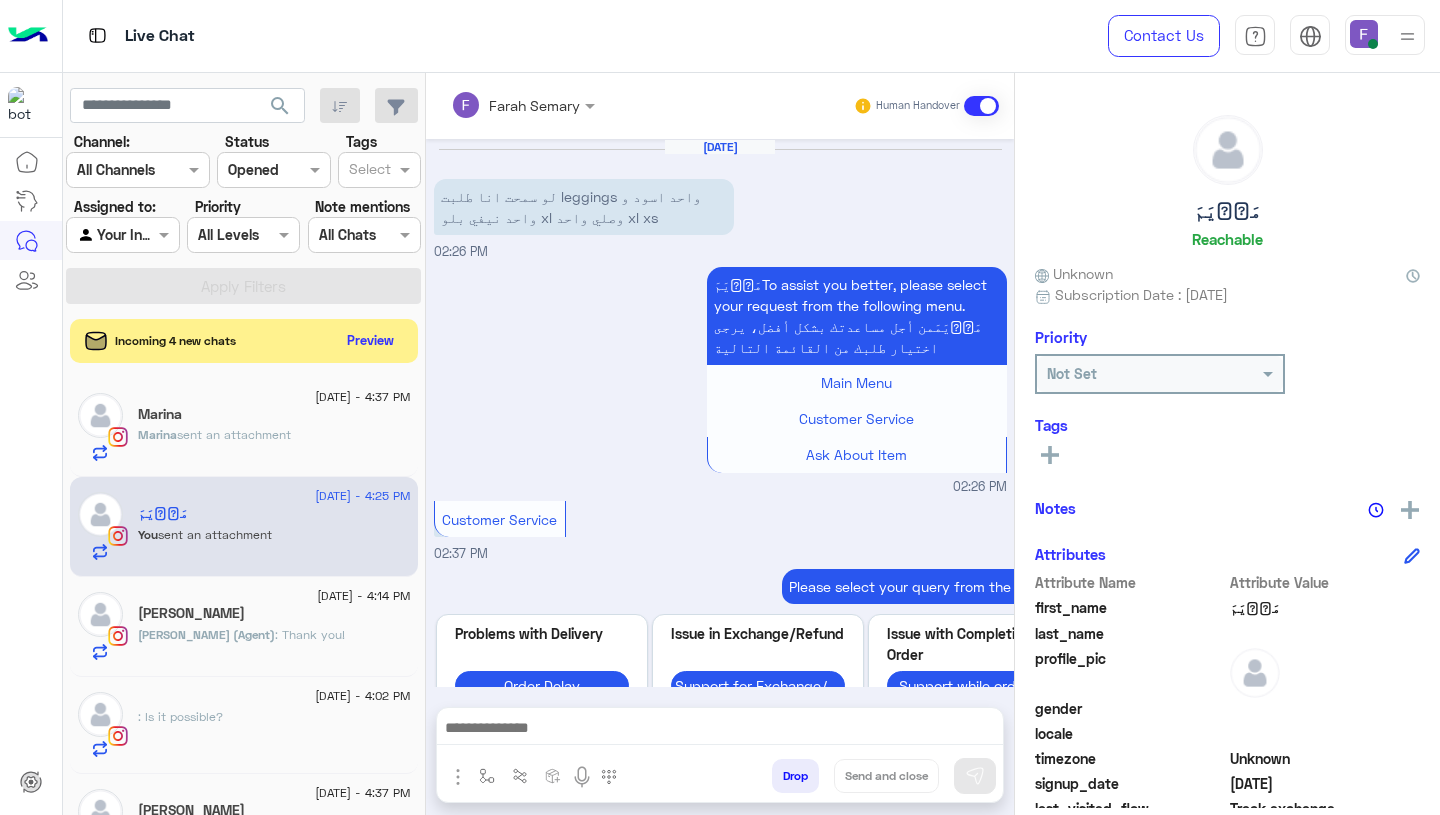 scroll, scrollTop: 1983, scrollLeft: 0, axis: vertical 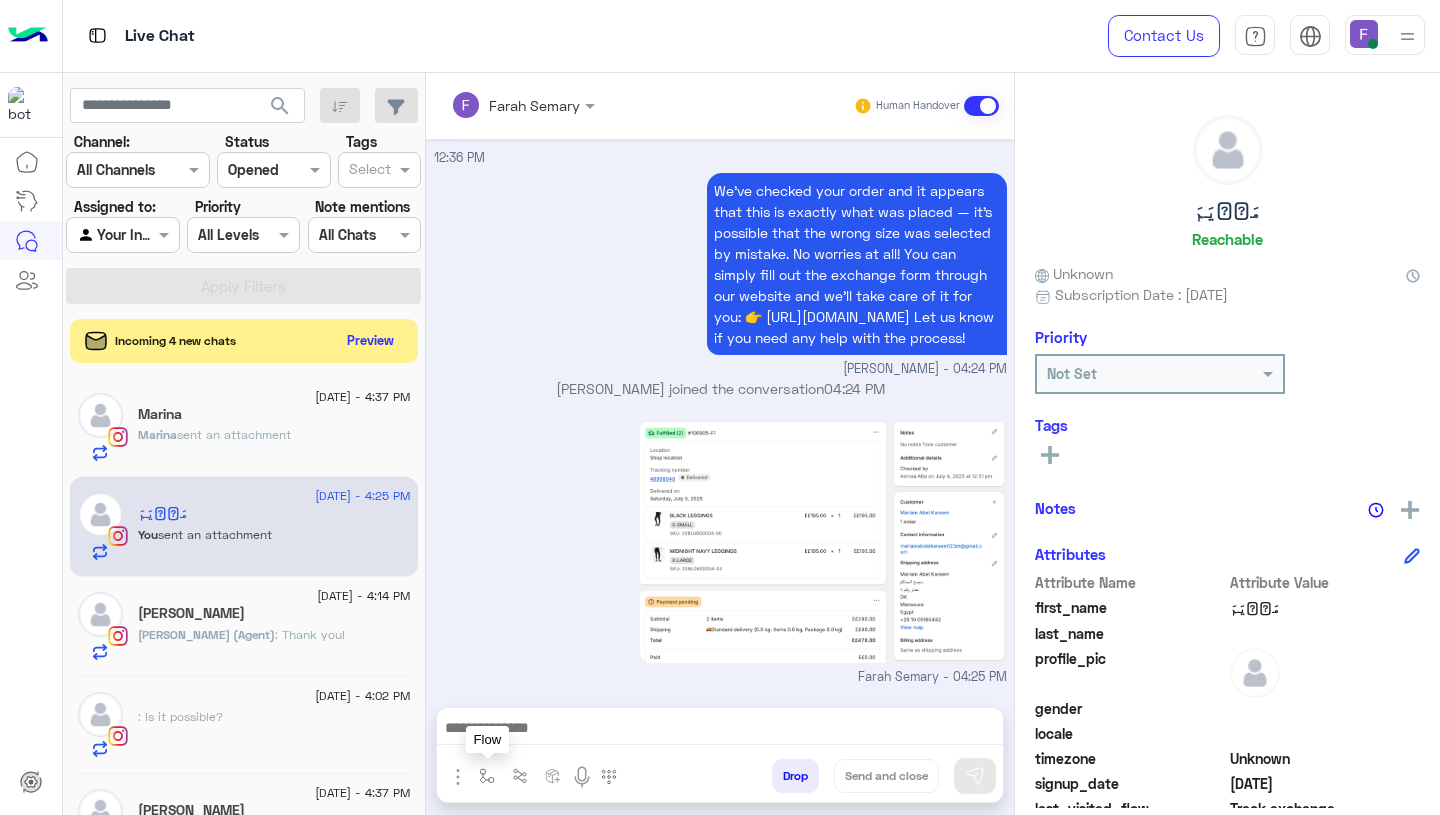 click at bounding box center (487, 776) 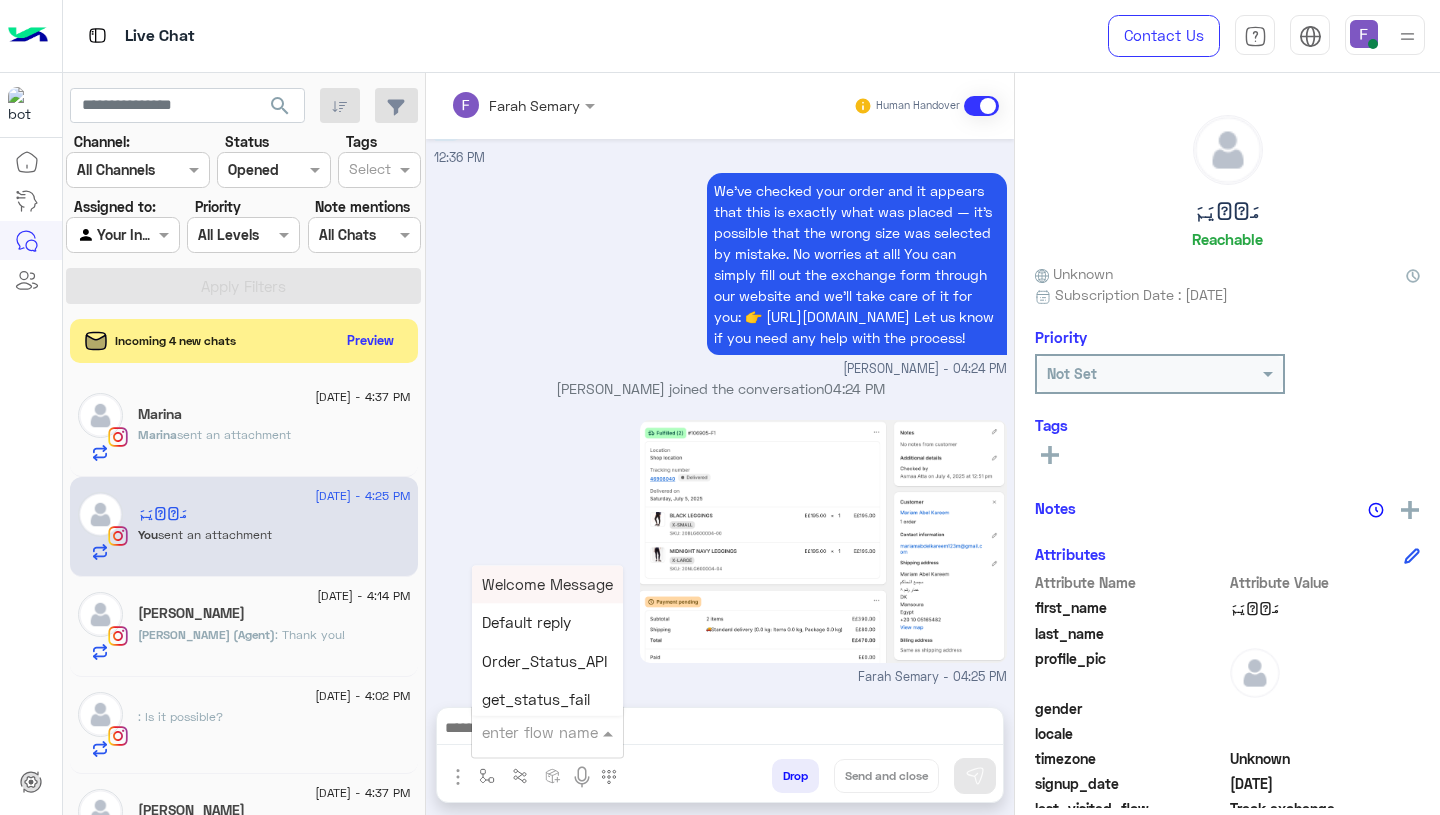 click at bounding box center (523, 732) 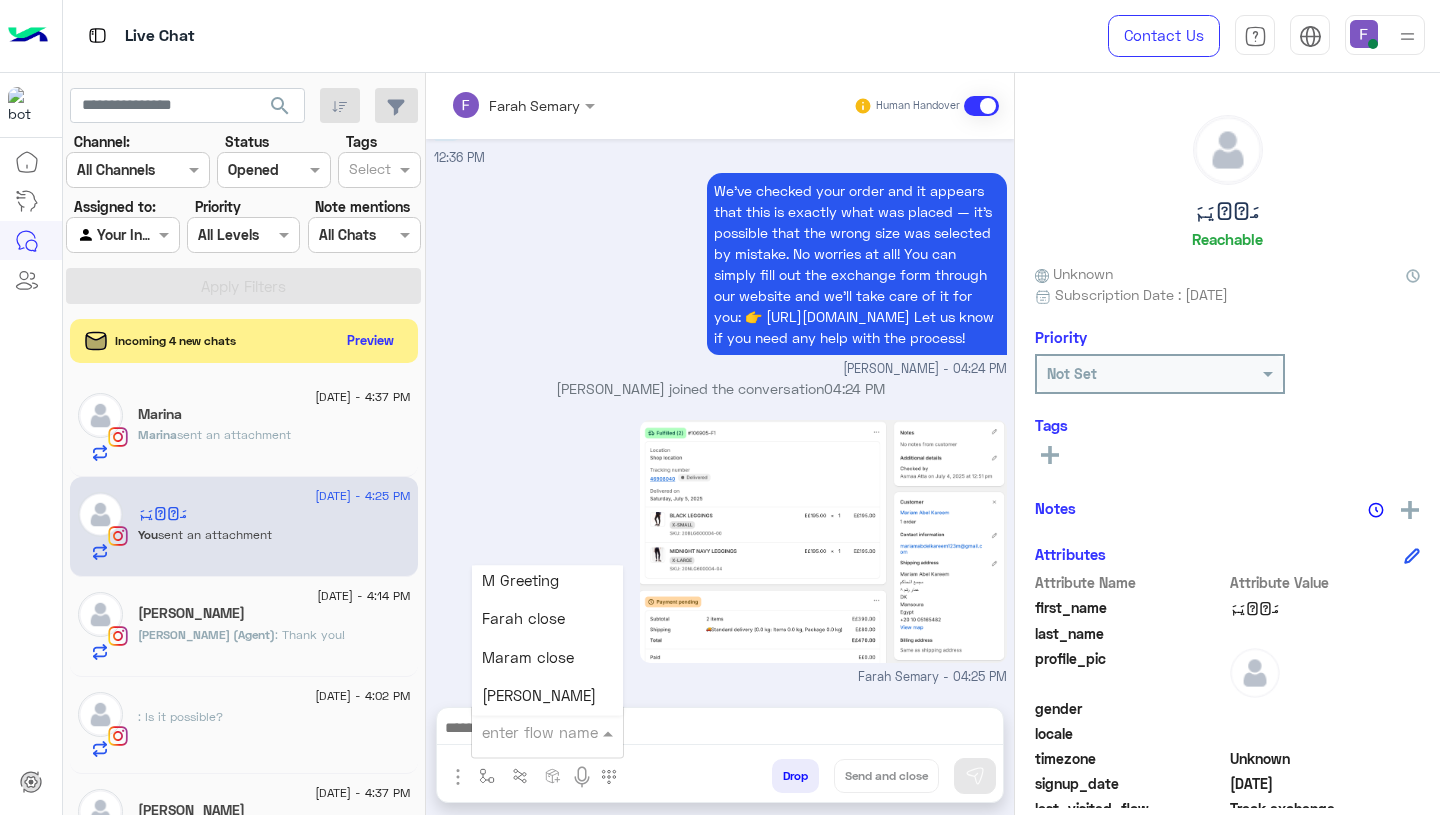 scroll, scrollTop: 2356, scrollLeft: 0, axis: vertical 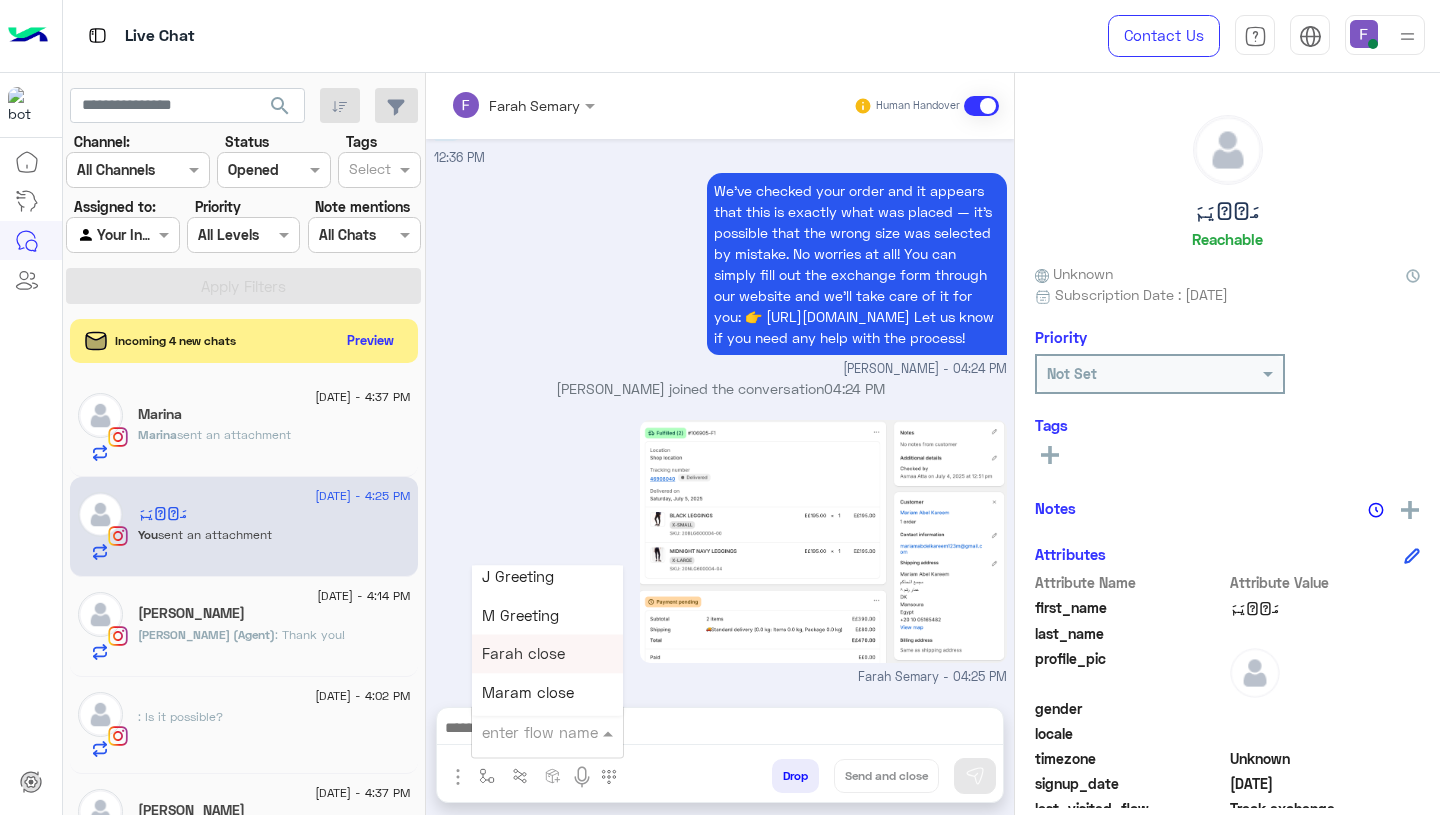 click on "Farah close" at bounding box center (523, 654) 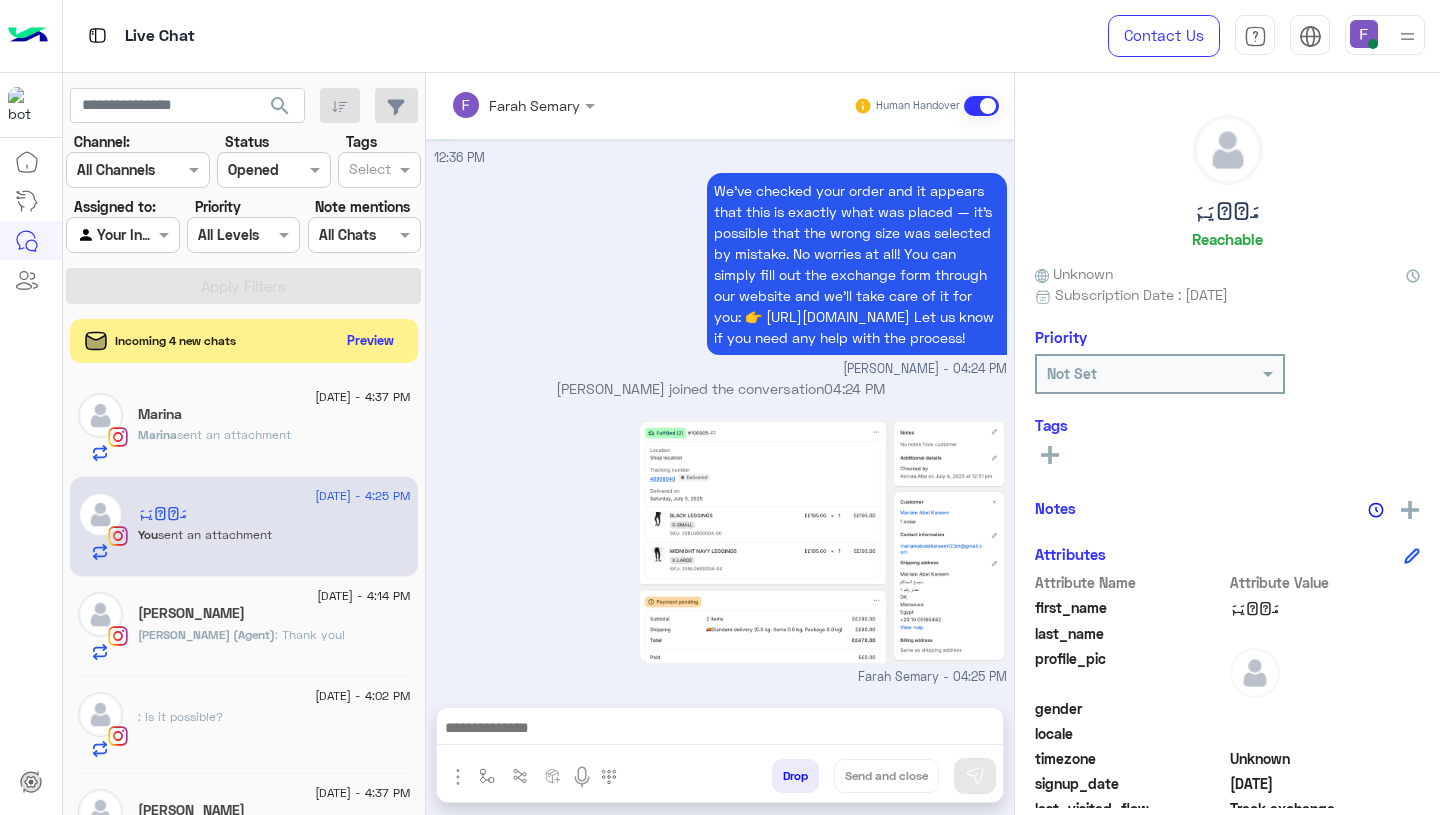 type on "**********" 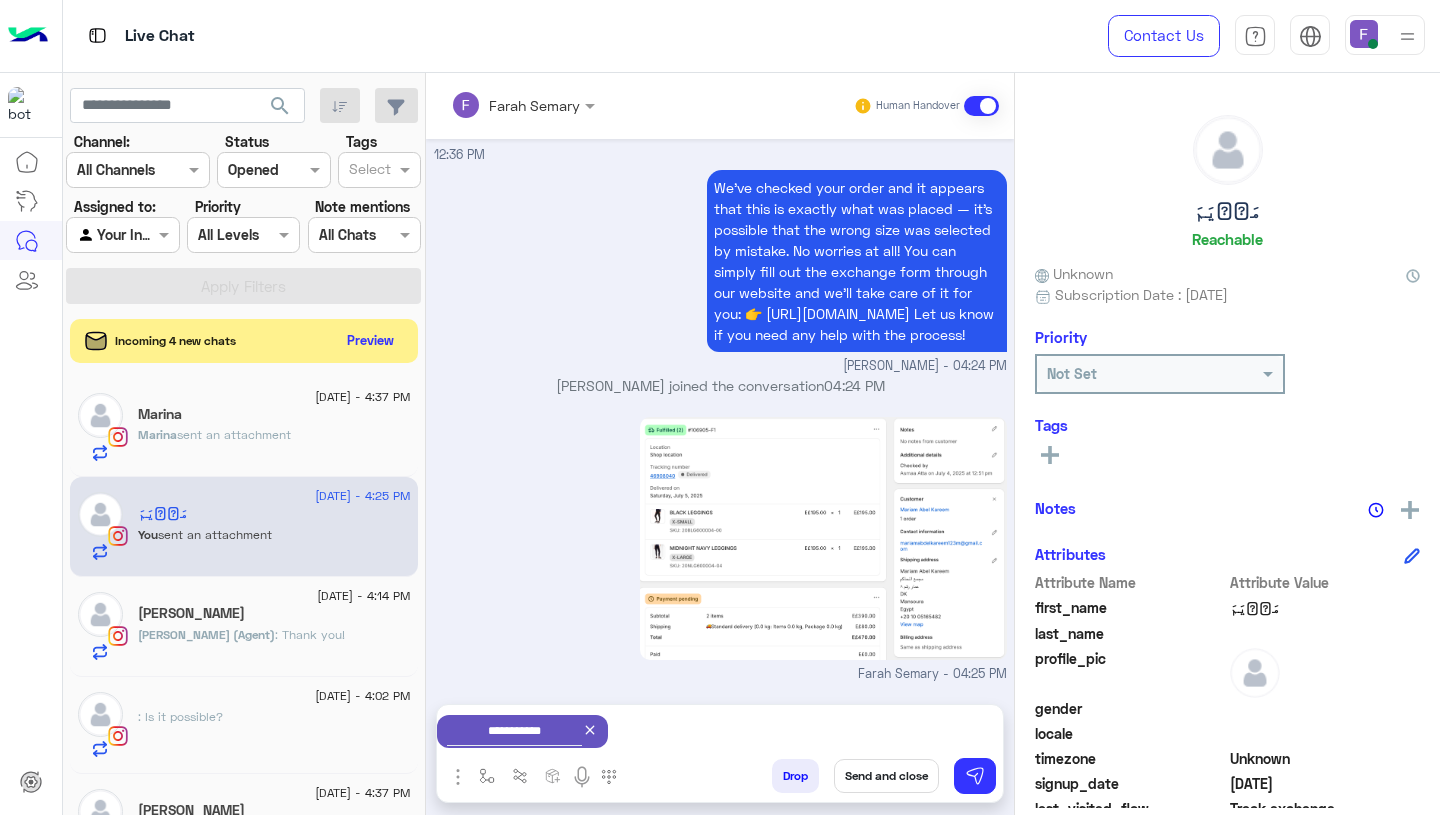 click on "Send and close" at bounding box center (886, 776) 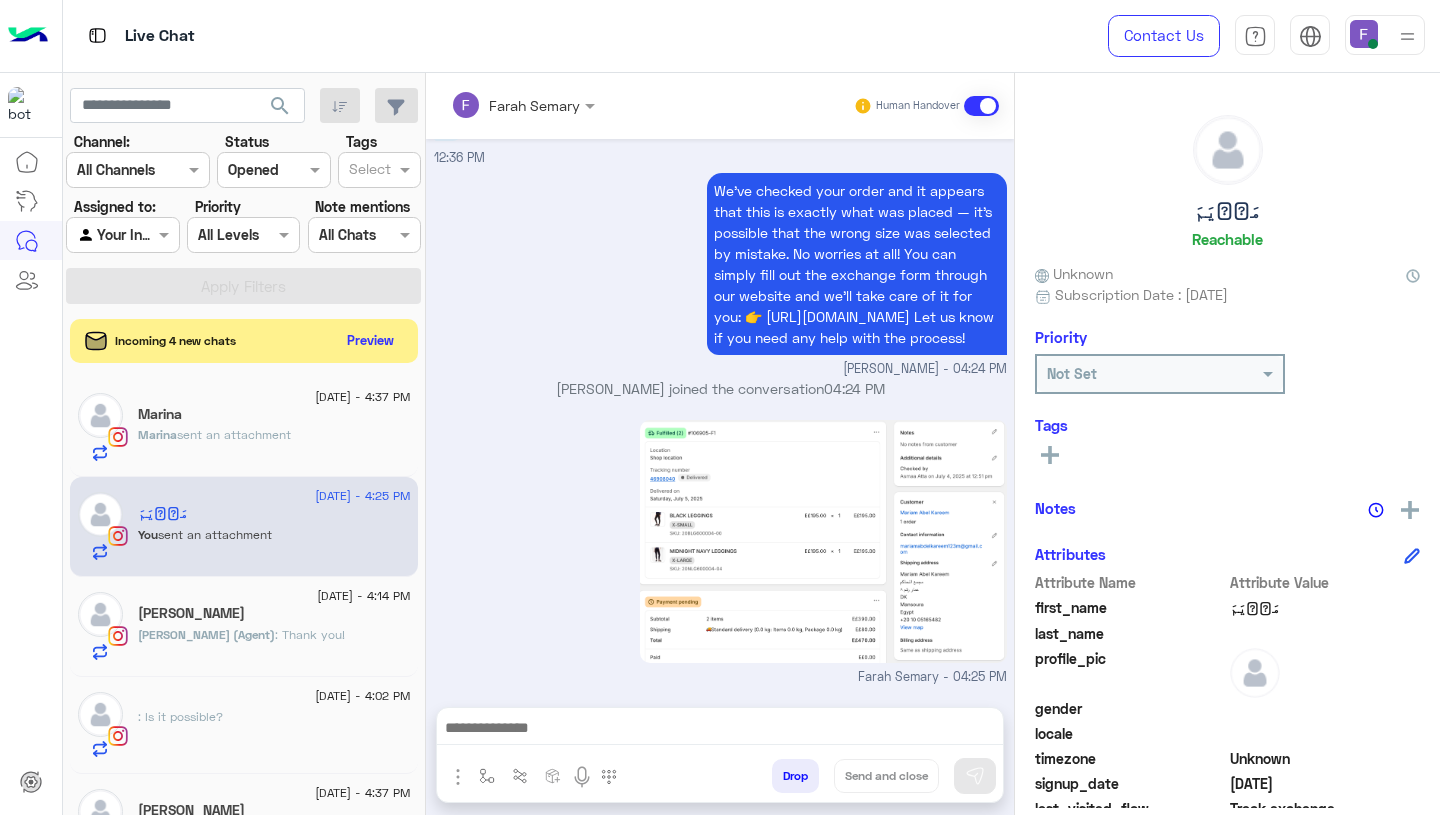 scroll, scrollTop: 1983, scrollLeft: 0, axis: vertical 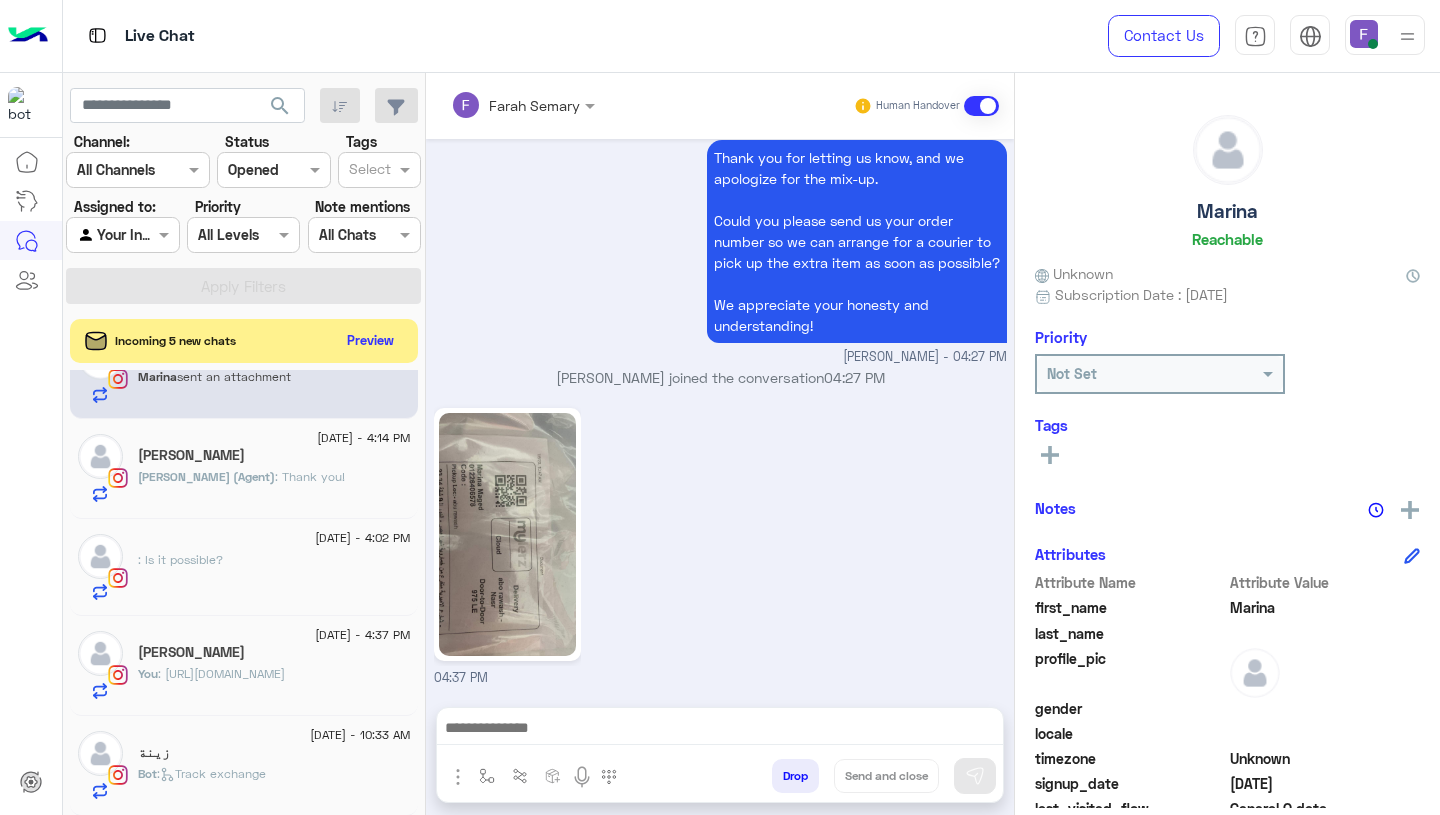 click on "Bot :   Track exchange" 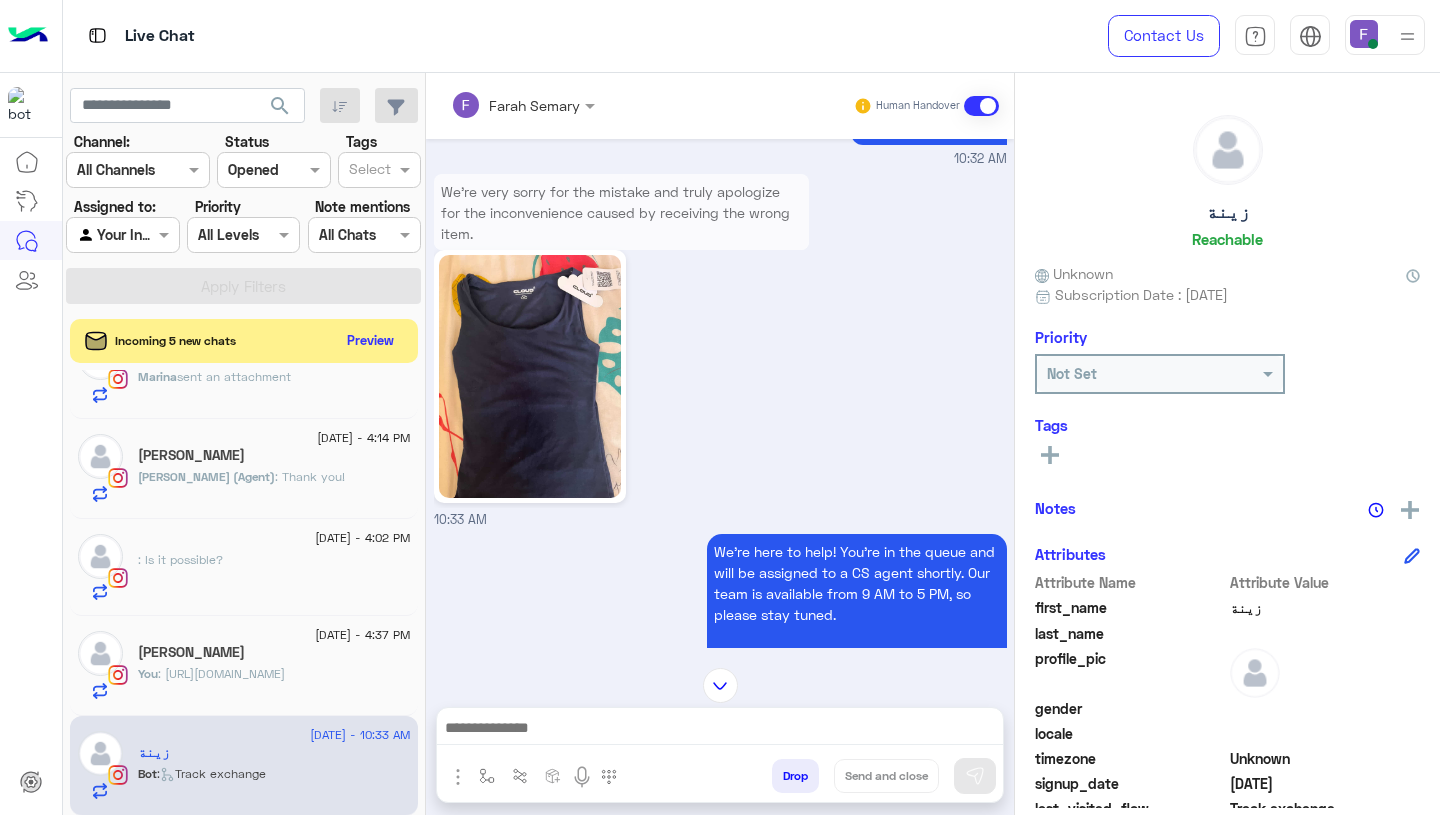 scroll, scrollTop: 1822, scrollLeft: 0, axis: vertical 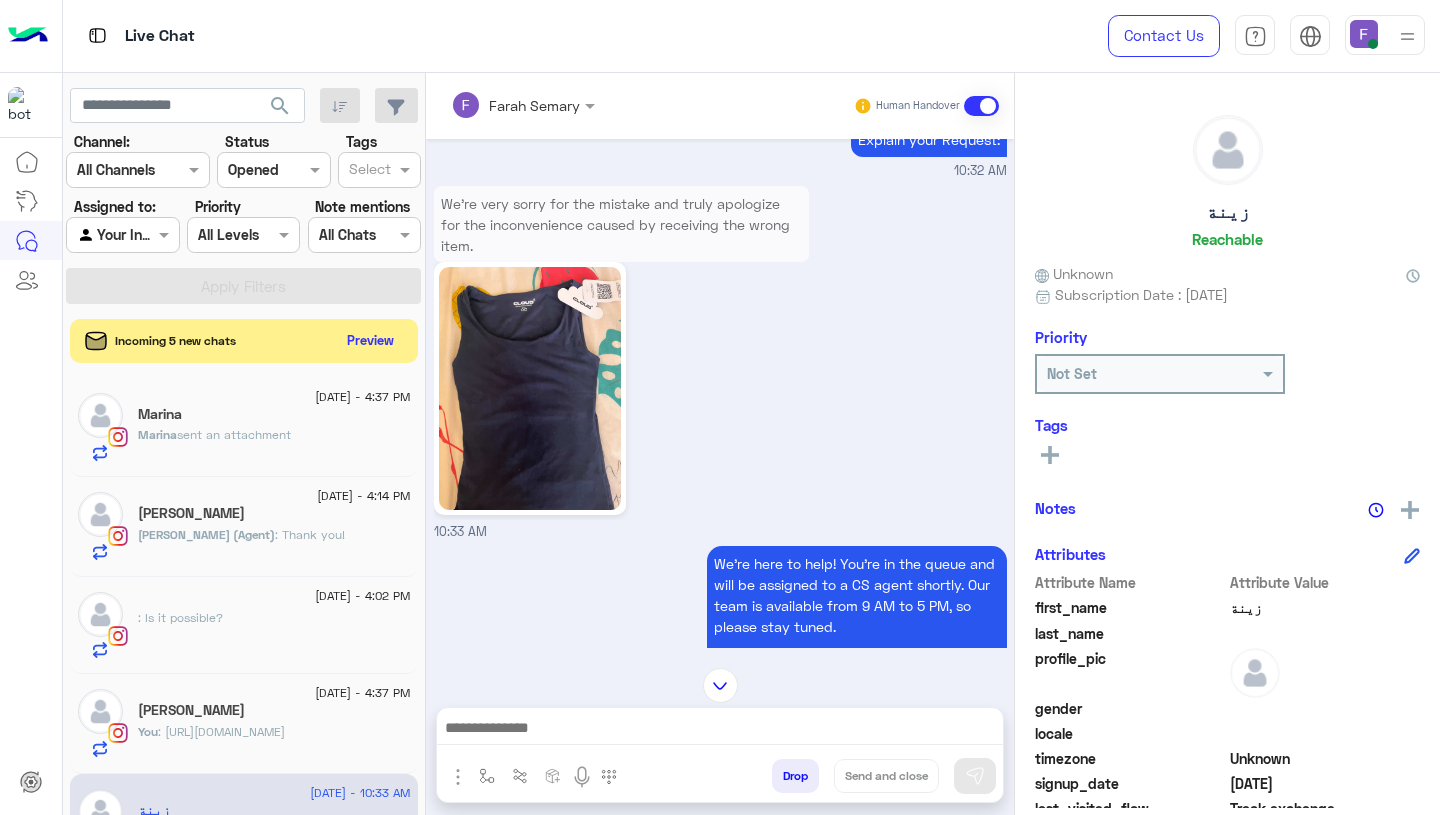 click at bounding box center (621, 388) 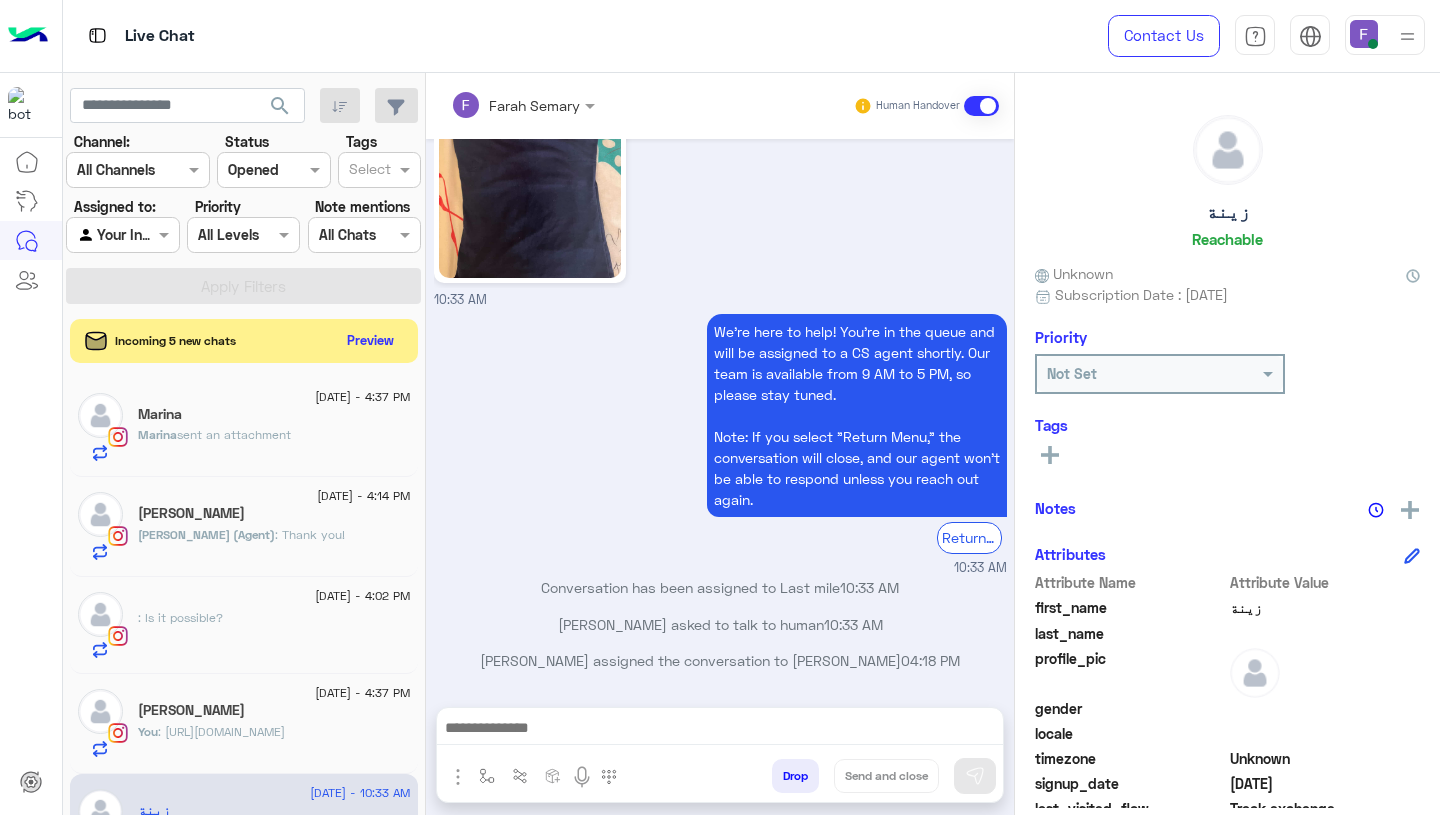 click on "Marina  sent an attachment" 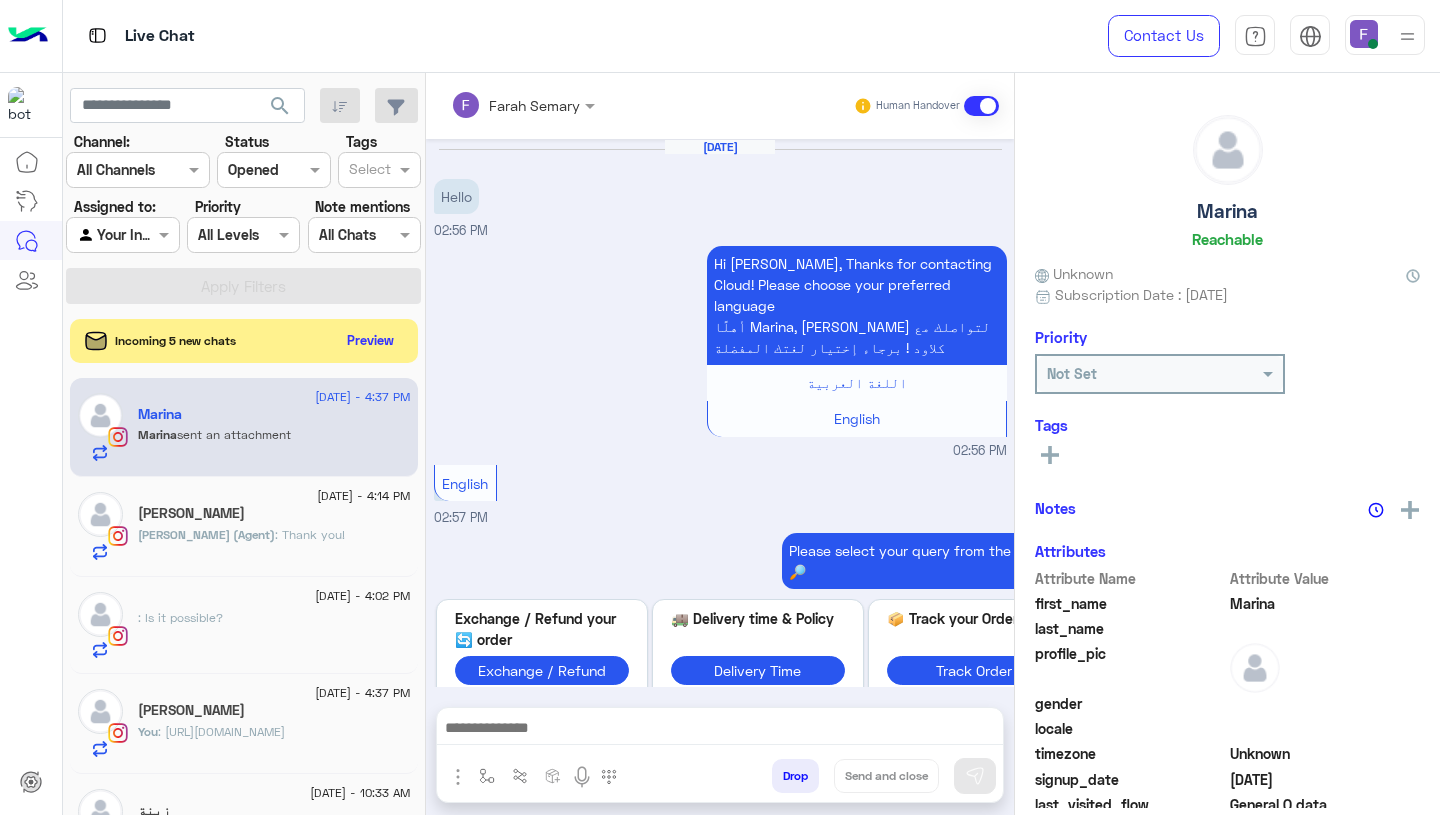 scroll, scrollTop: 1812, scrollLeft: 0, axis: vertical 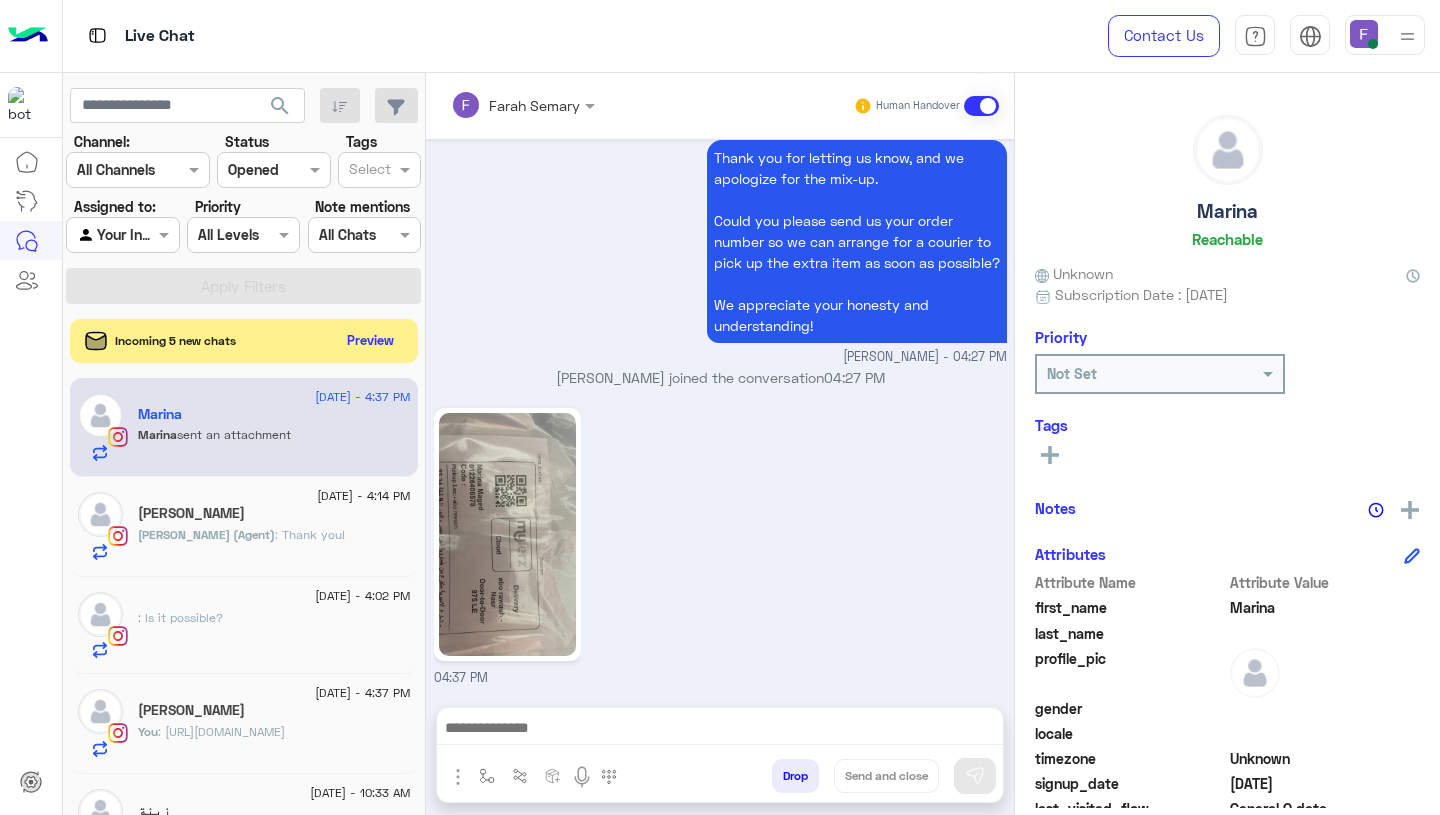 click on "You  : https://cloud-clothing.co/products/navy-lace-cami-set" 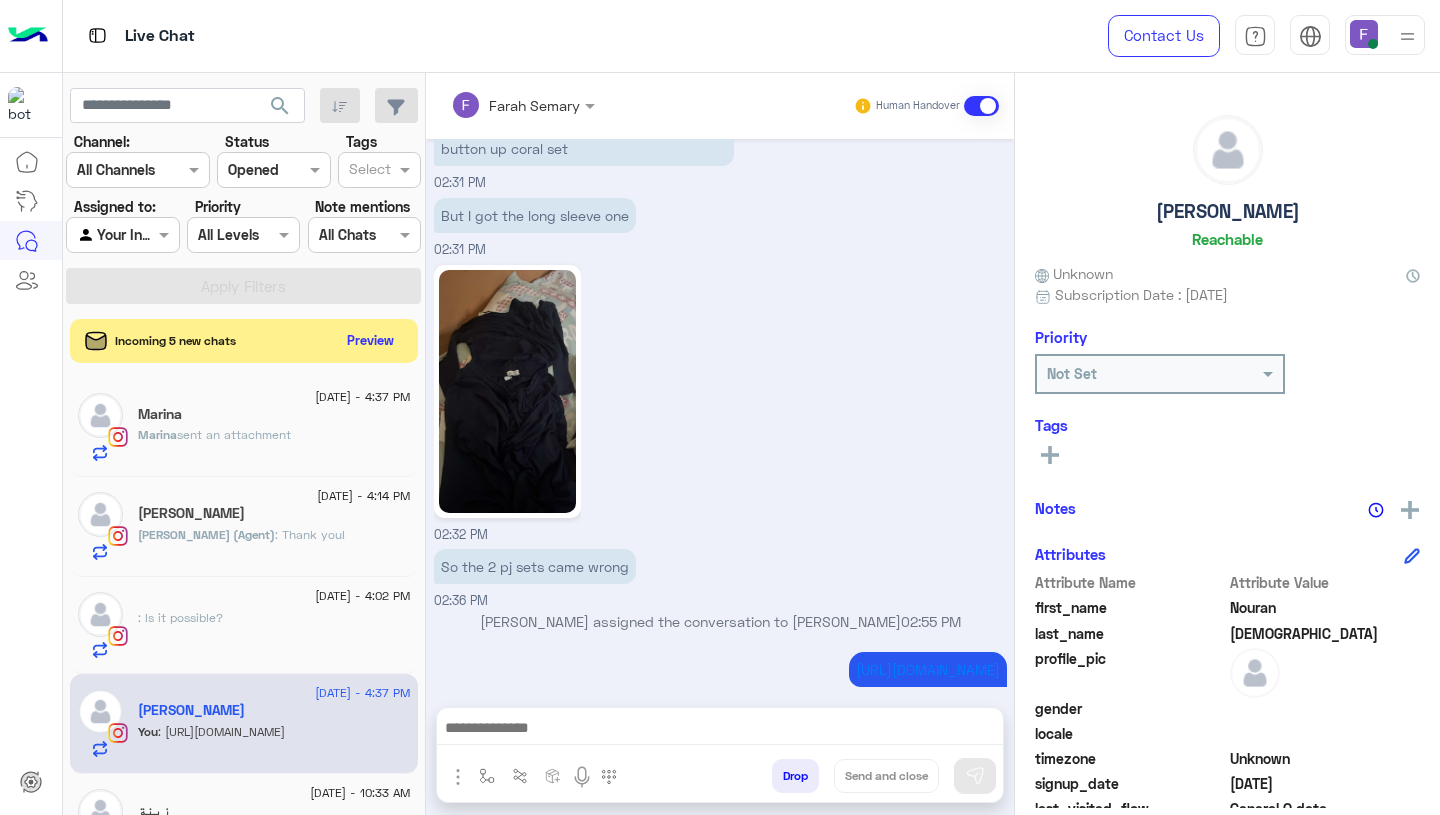 scroll, scrollTop: 1829, scrollLeft: 0, axis: vertical 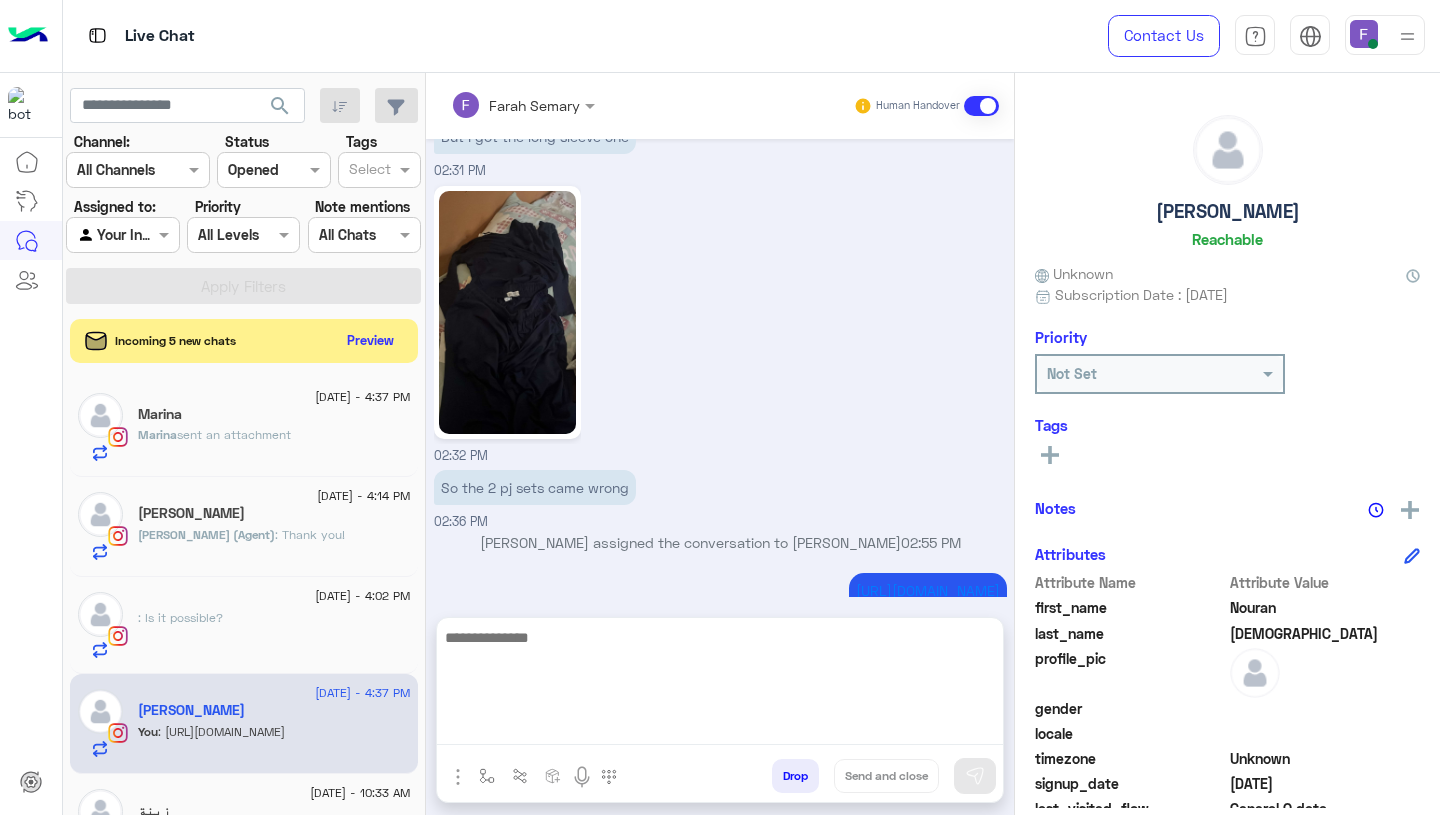 click at bounding box center [720, 685] 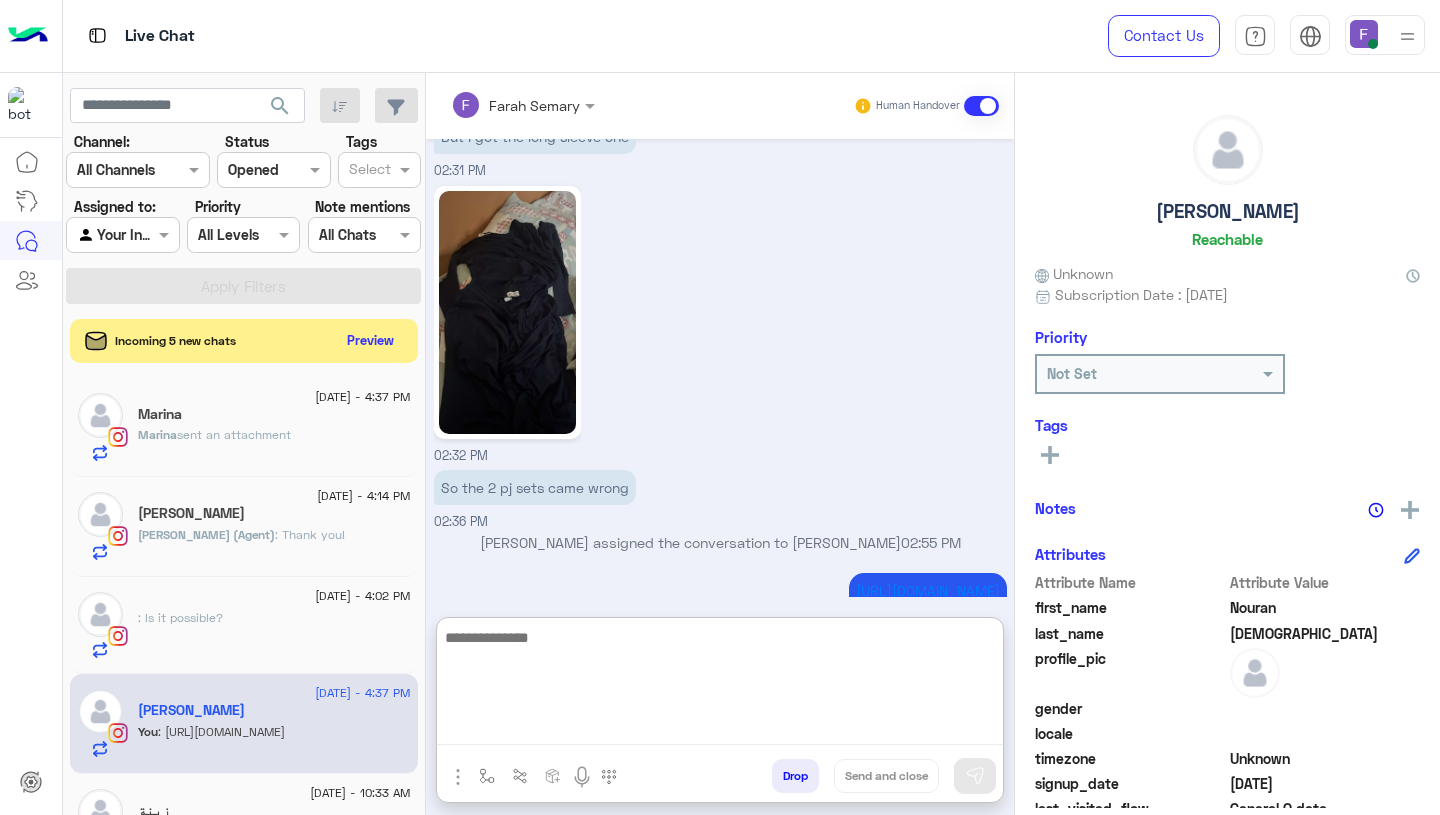 paste on "**********" 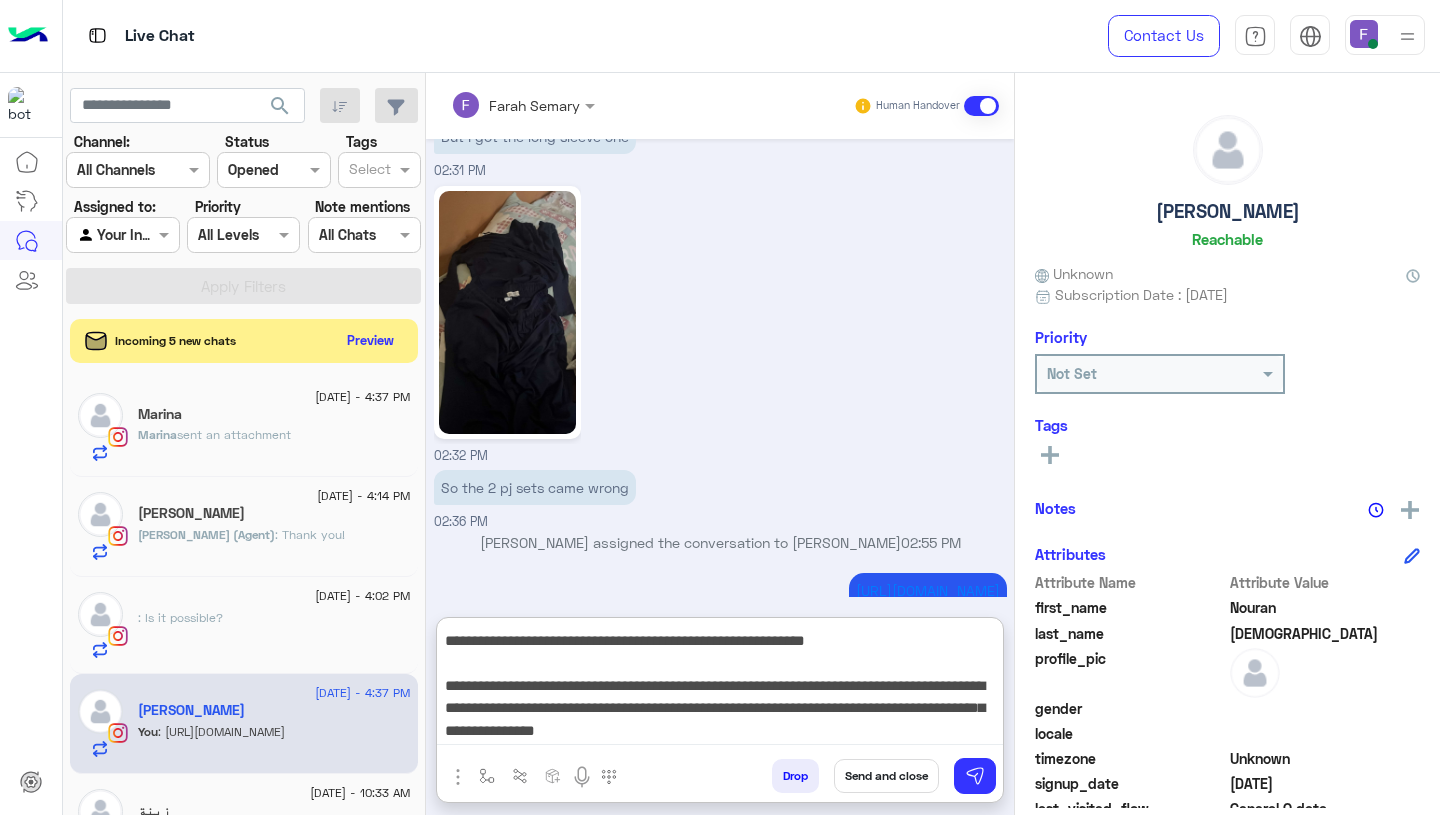 scroll, scrollTop: 0, scrollLeft: 0, axis: both 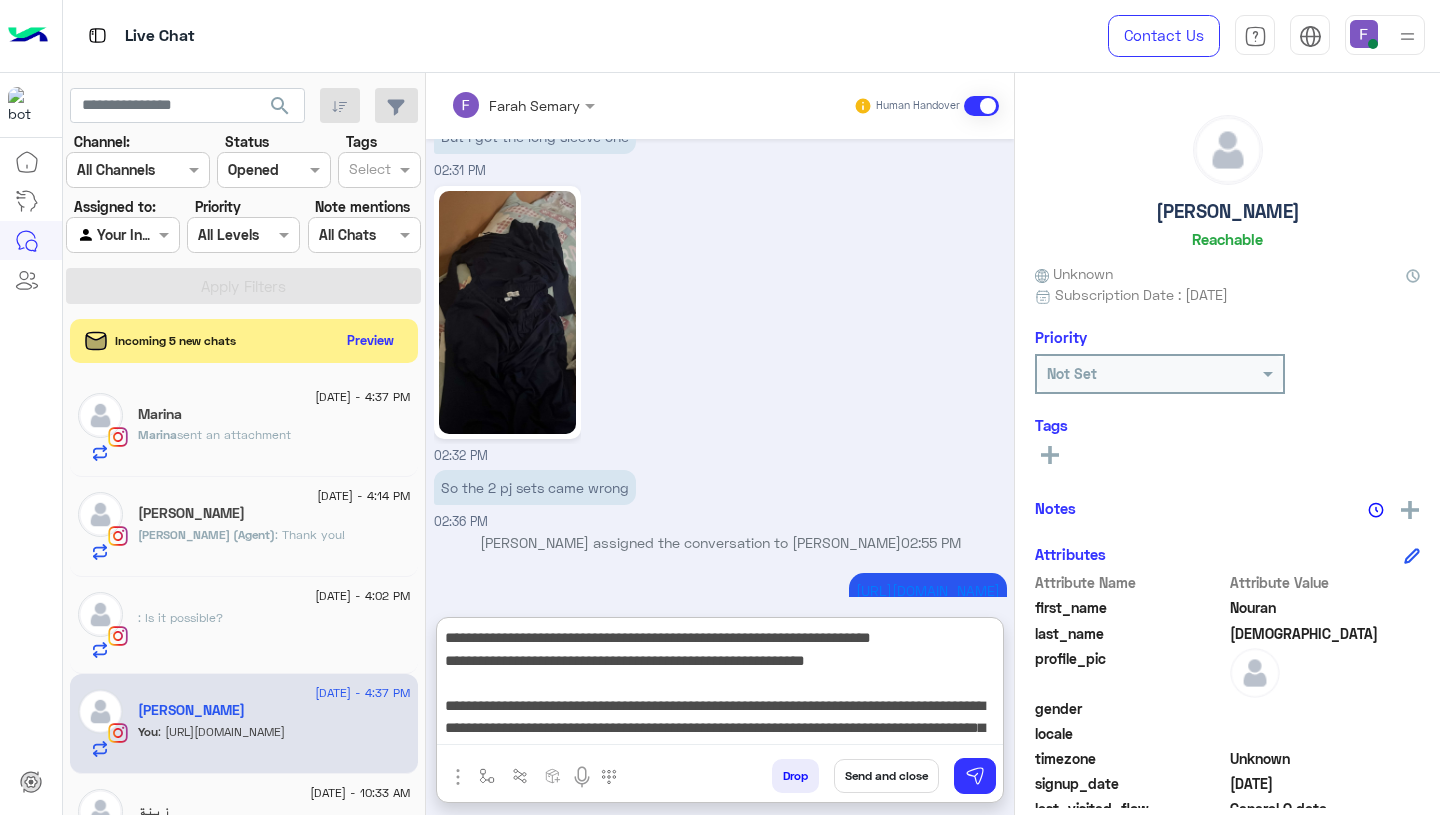click on "**********" at bounding box center (720, 685) 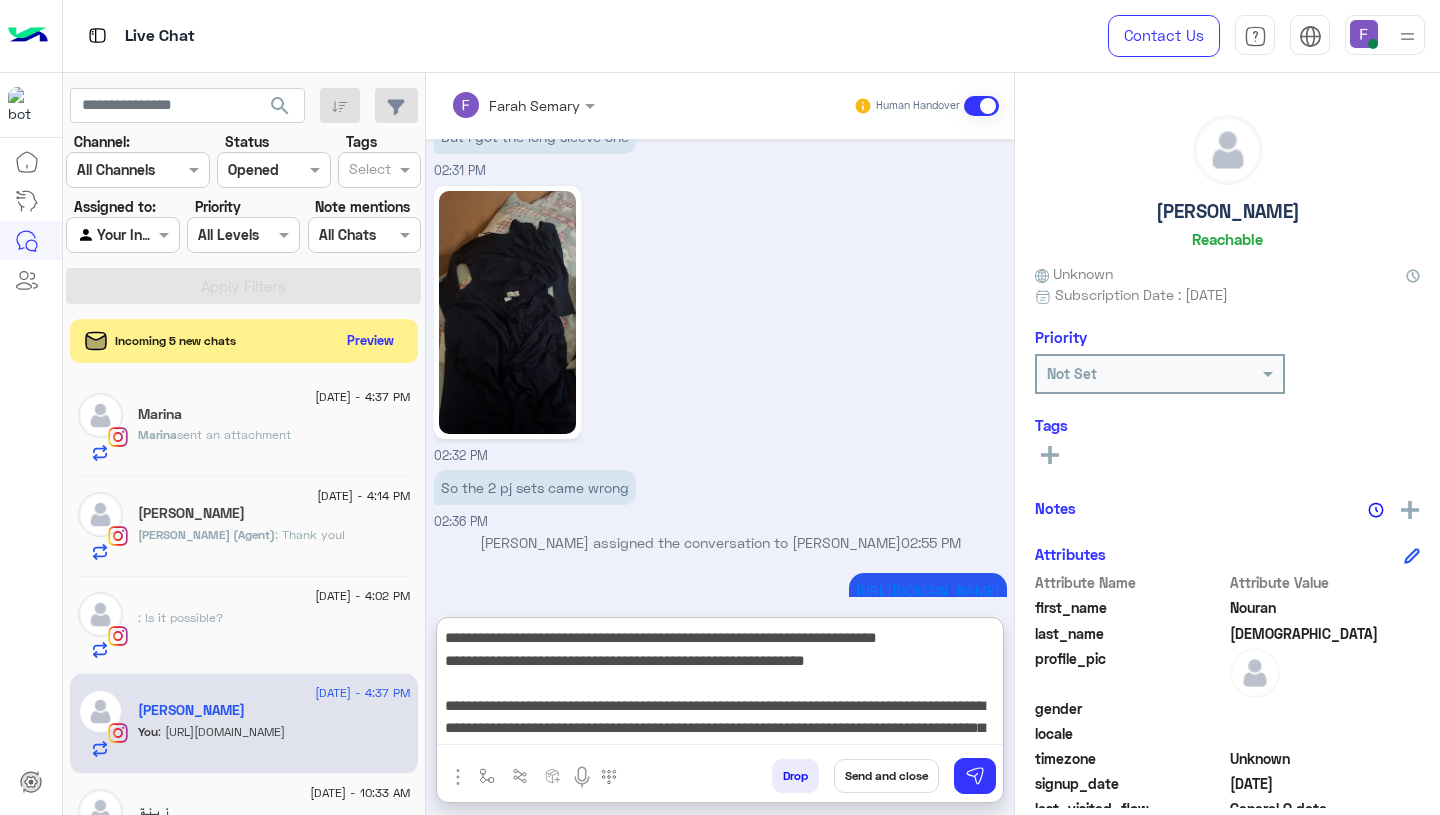 type on "**********" 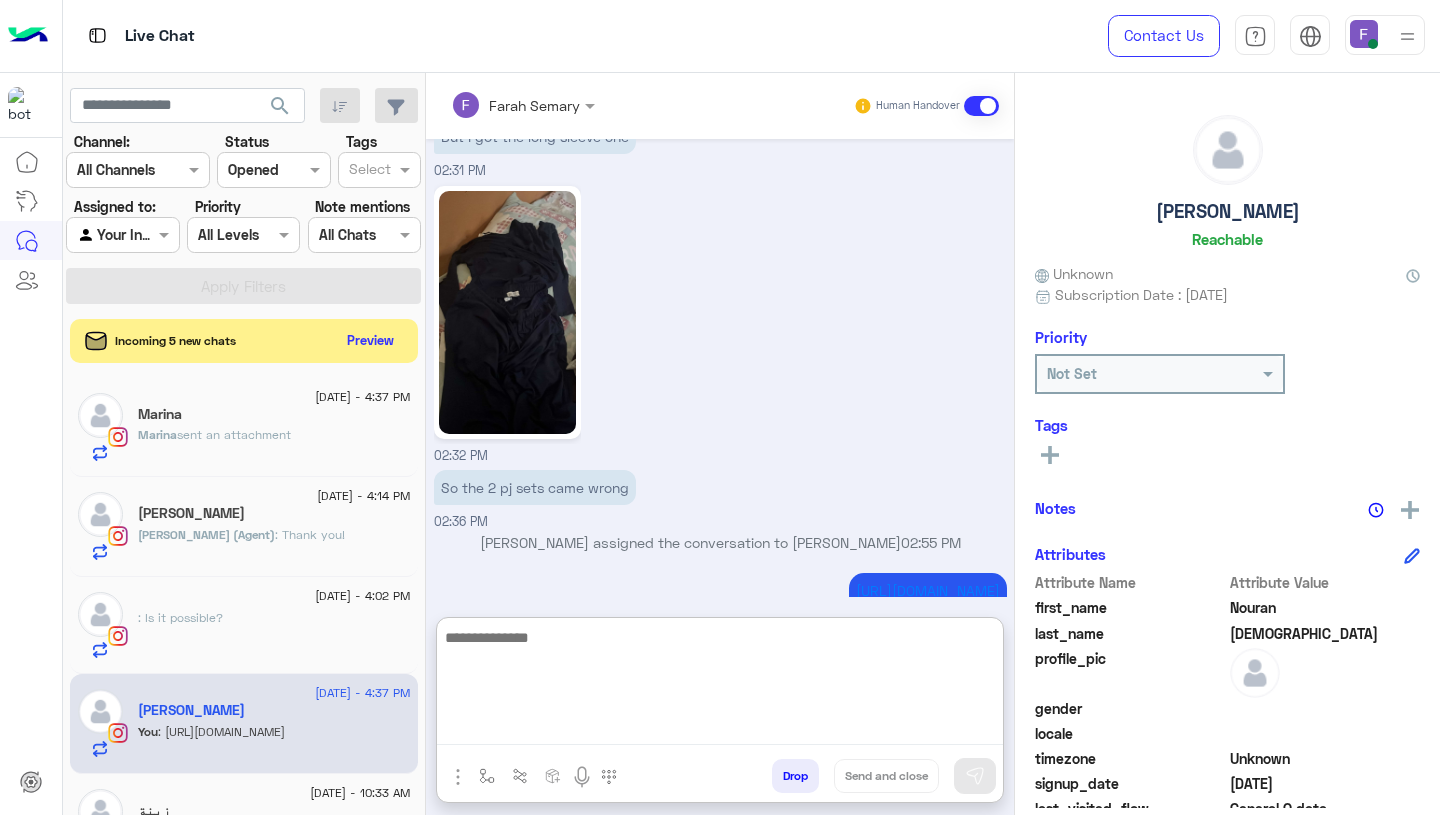 scroll, scrollTop: 2172, scrollLeft: 0, axis: vertical 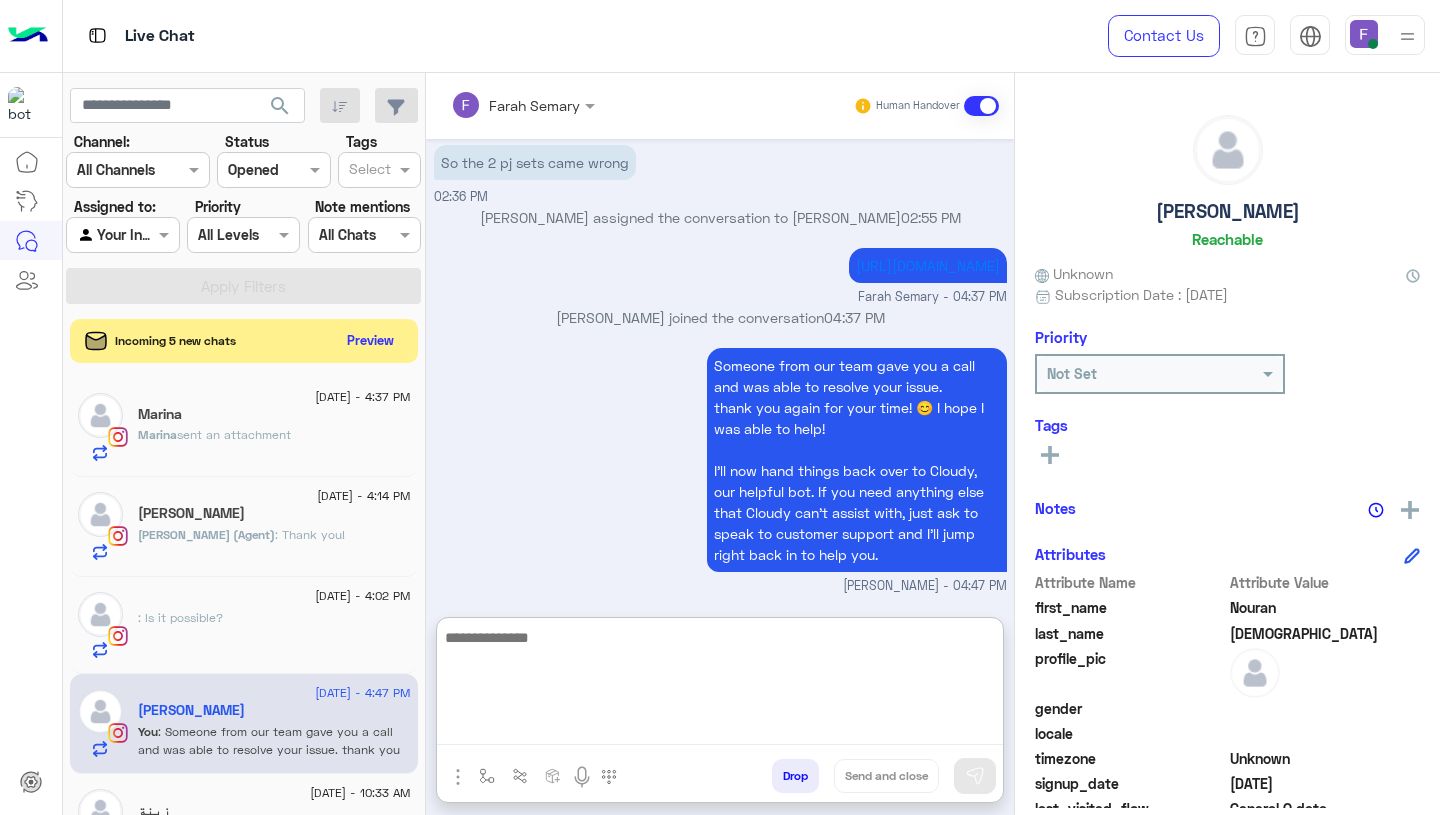 click on "https://cloud-clothing.co/products/navy-lace-cami-set  Farah Semary -  04:37 PM" at bounding box center [720, 275] 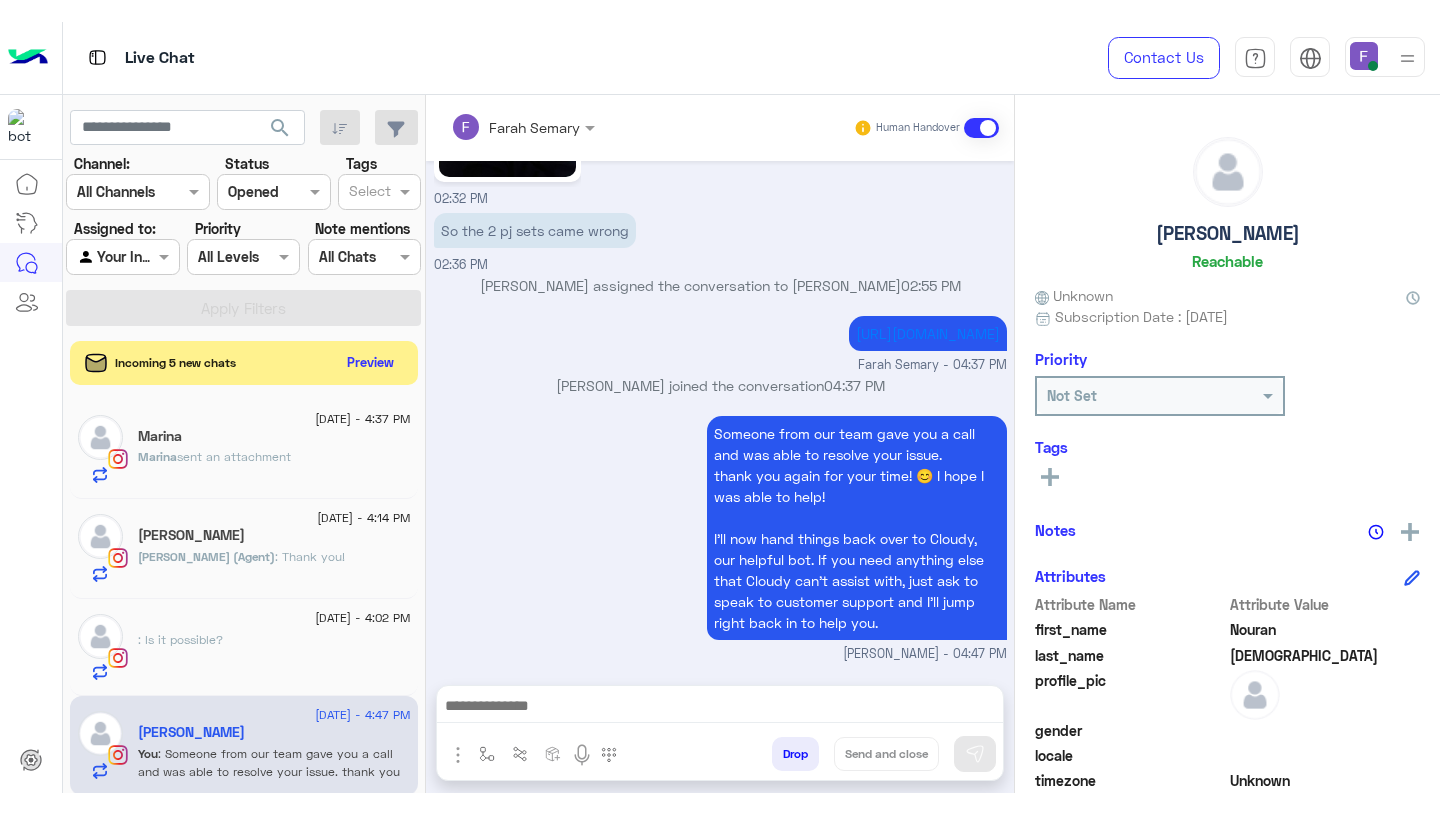 scroll, scrollTop: 2082, scrollLeft: 0, axis: vertical 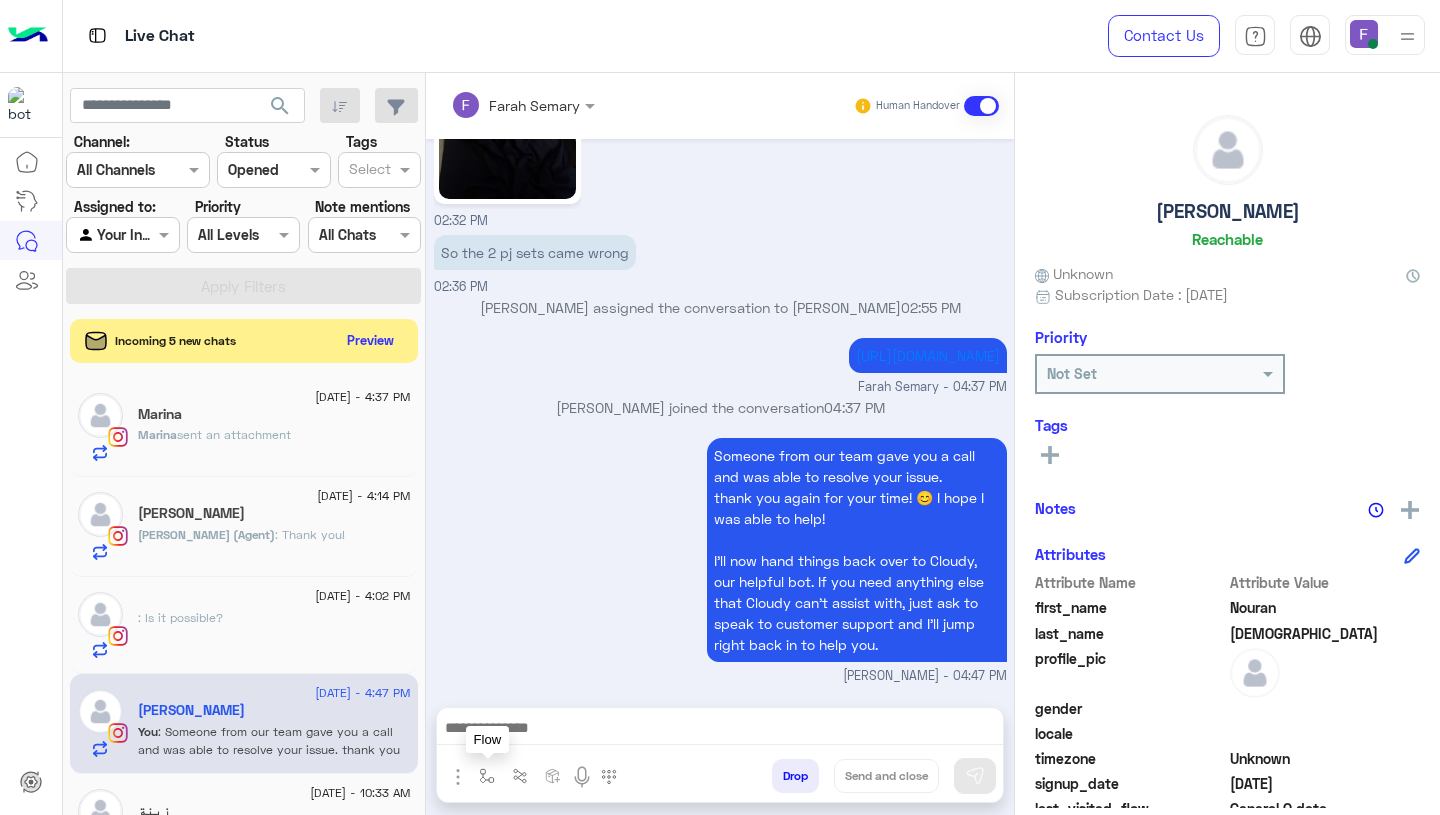 click at bounding box center (487, 775) 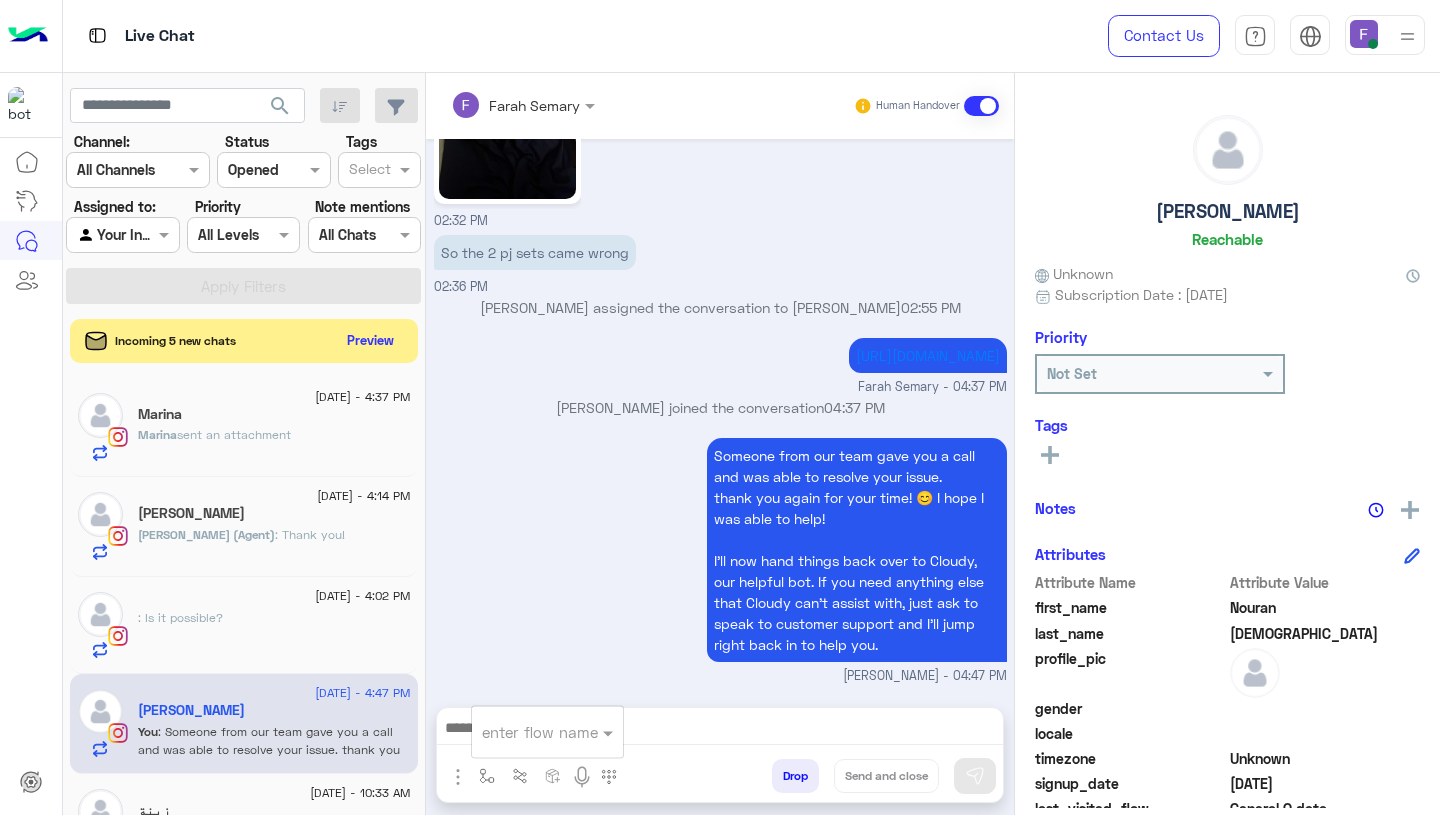click at bounding box center [523, 732] 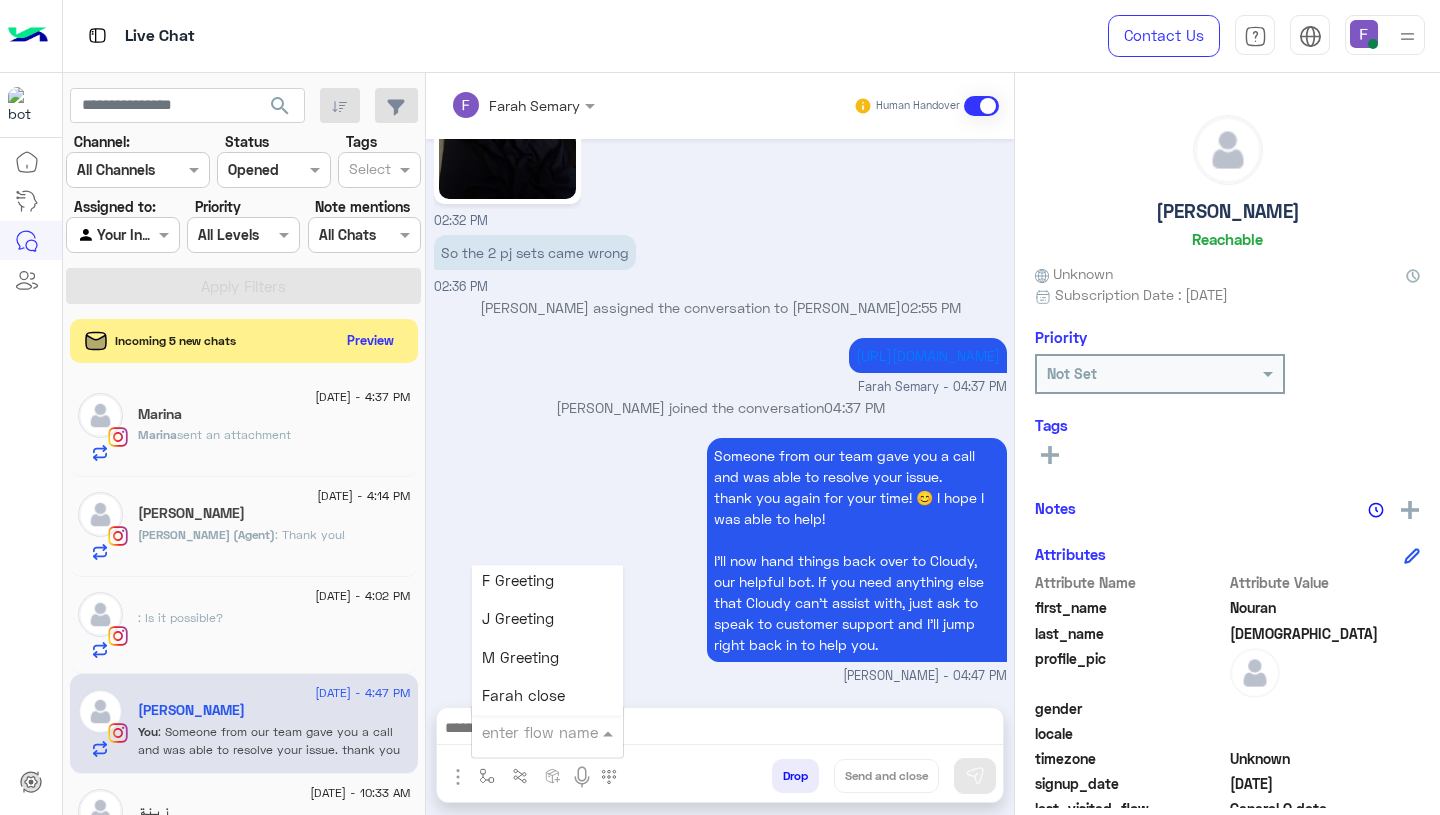 scroll, scrollTop: 2319, scrollLeft: 0, axis: vertical 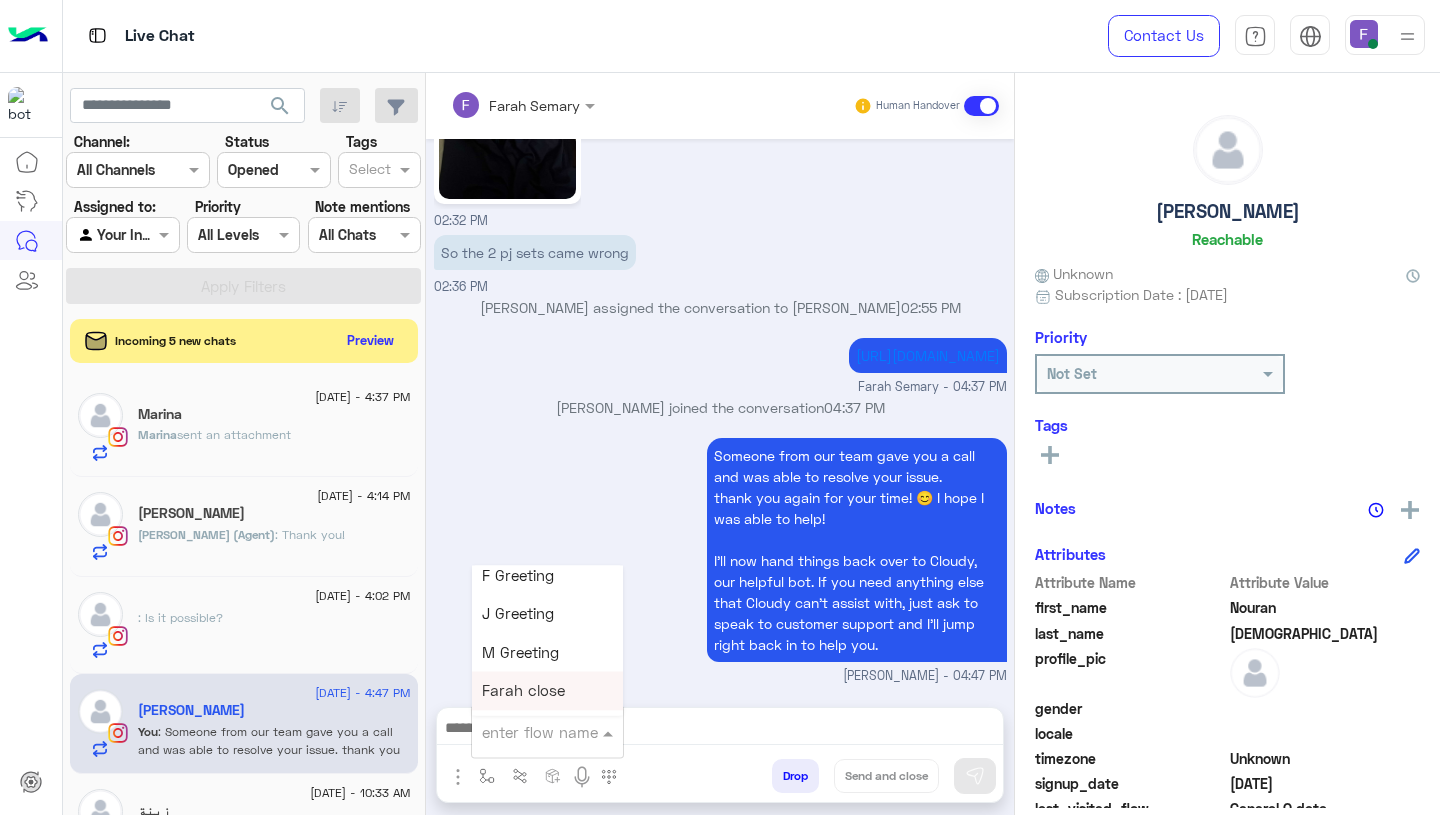 click on "Farah close" at bounding box center [523, 691] 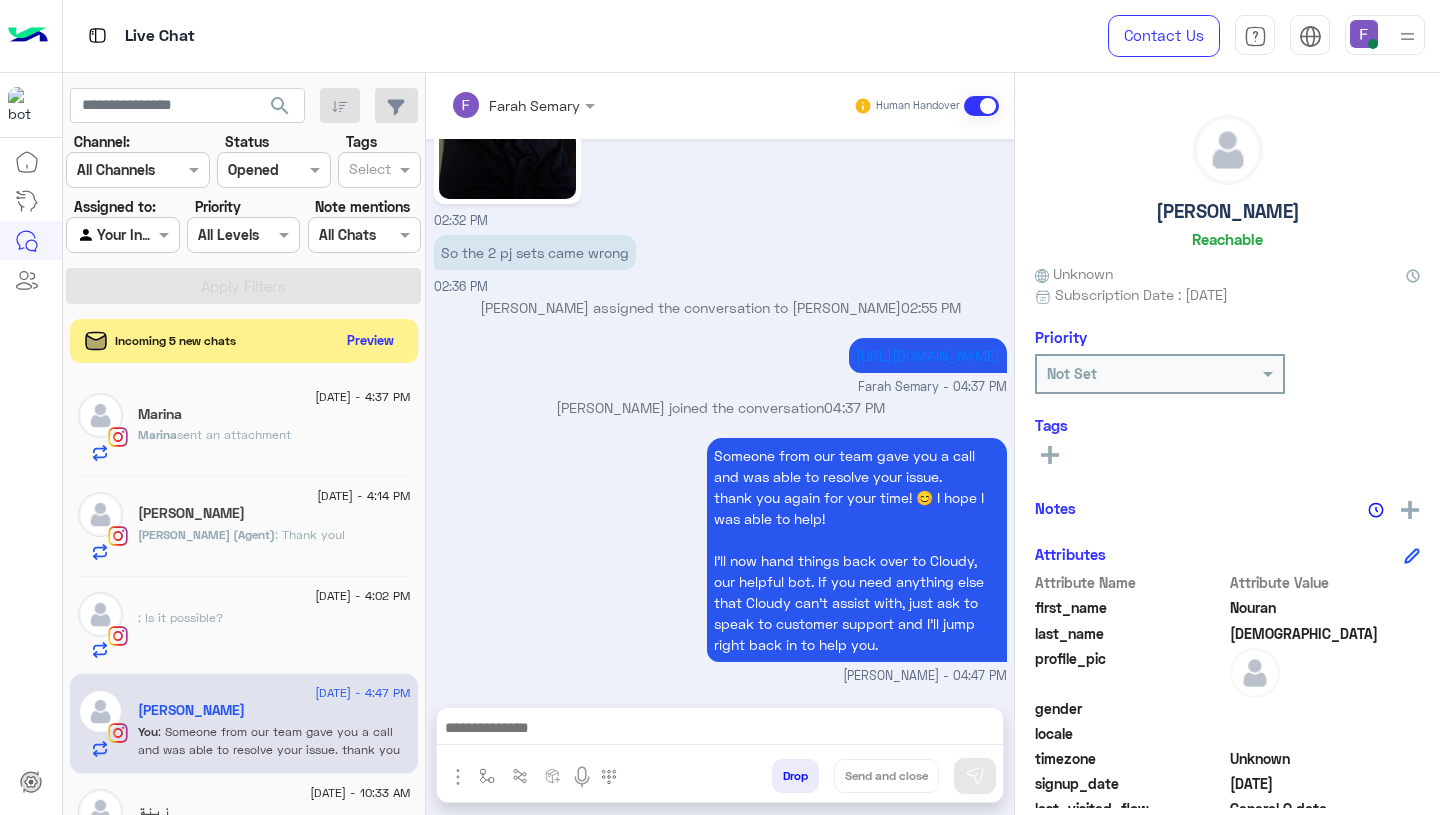 type on "**********" 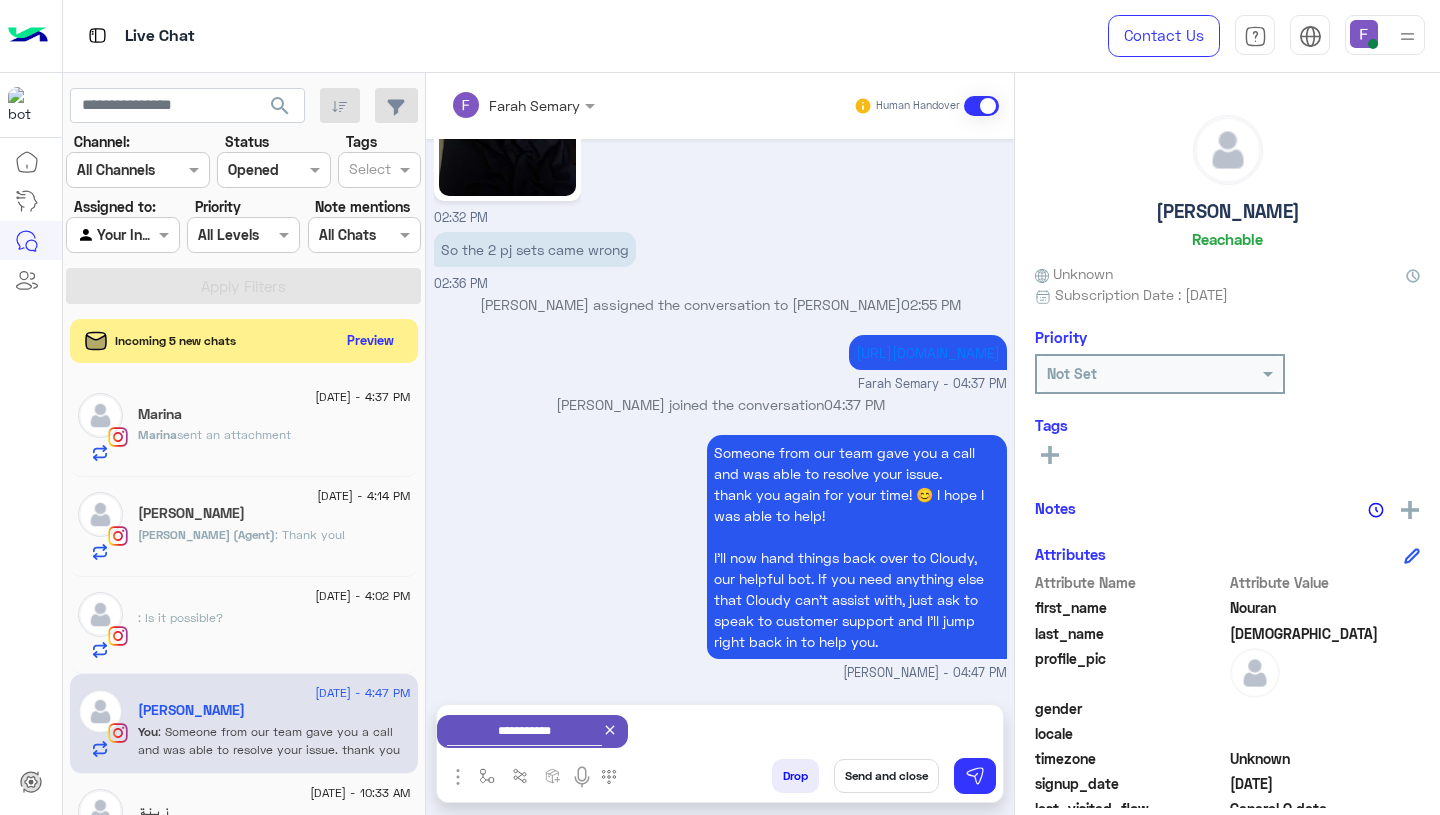 click on "Send and close" at bounding box center [886, 776] 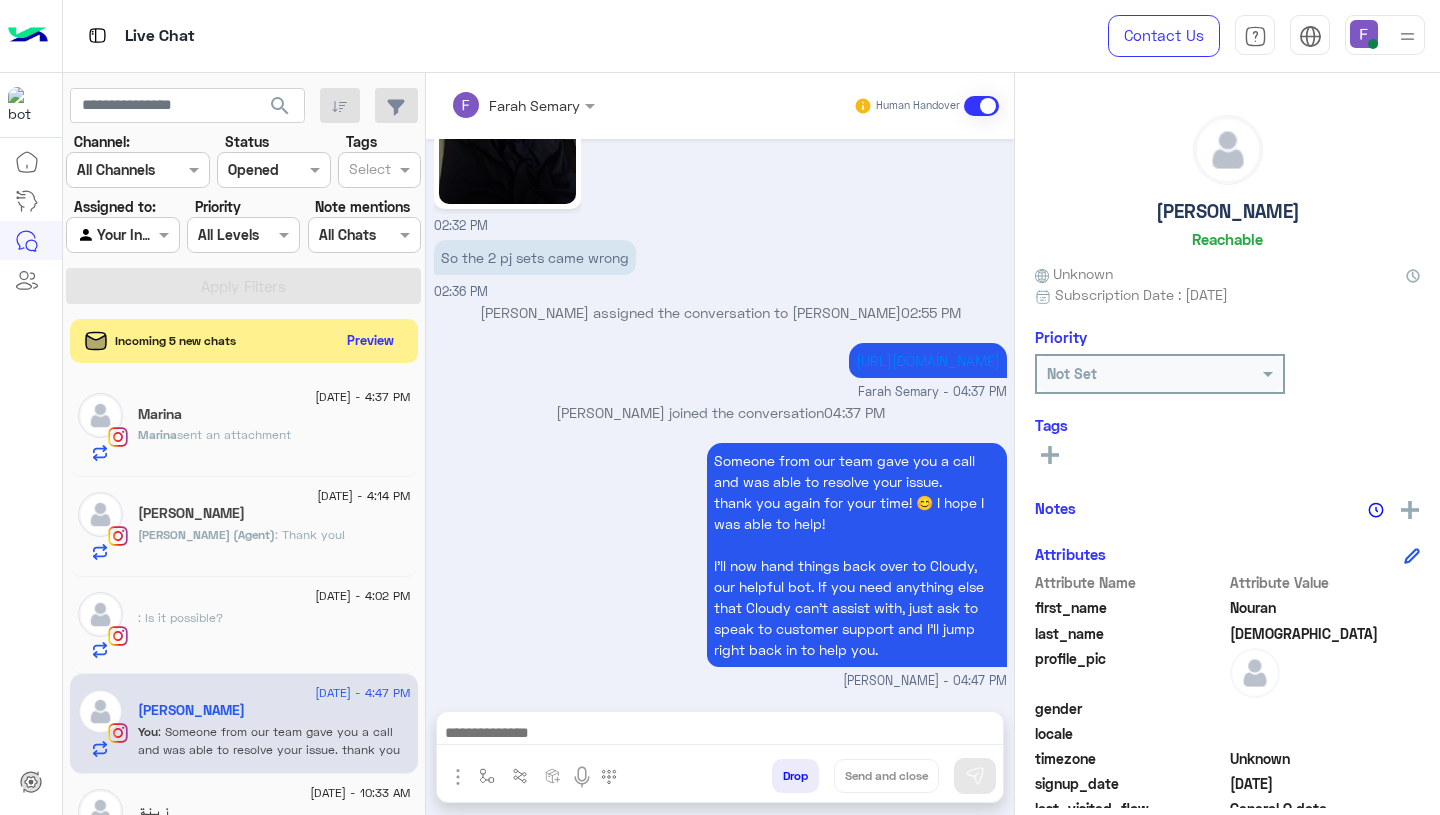 scroll, scrollTop: 2082, scrollLeft: 0, axis: vertical 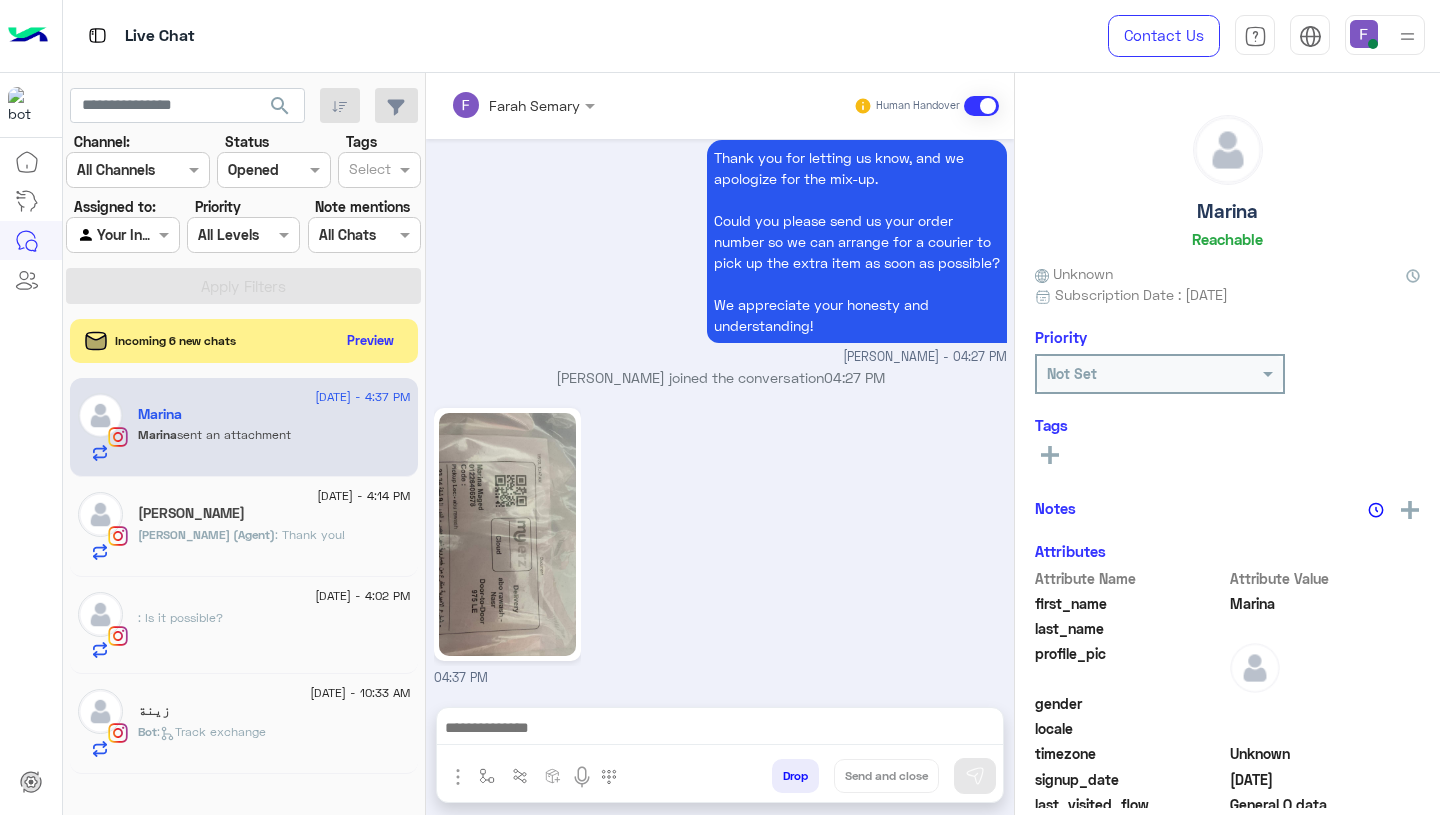 click on ":   Track exchange" 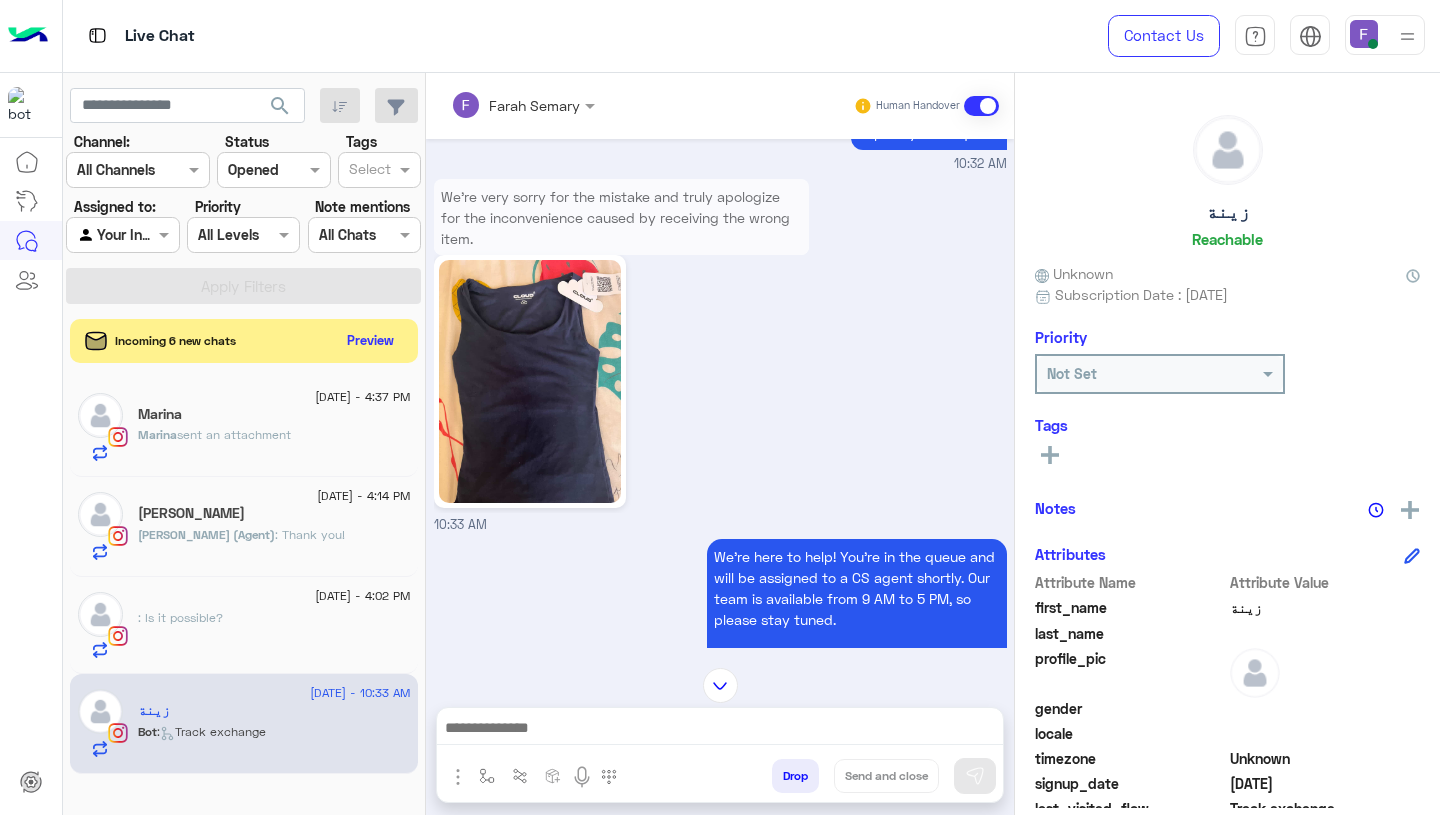 scroll, scrollTop: 1784, scrollLeft: 0, axis: vertical 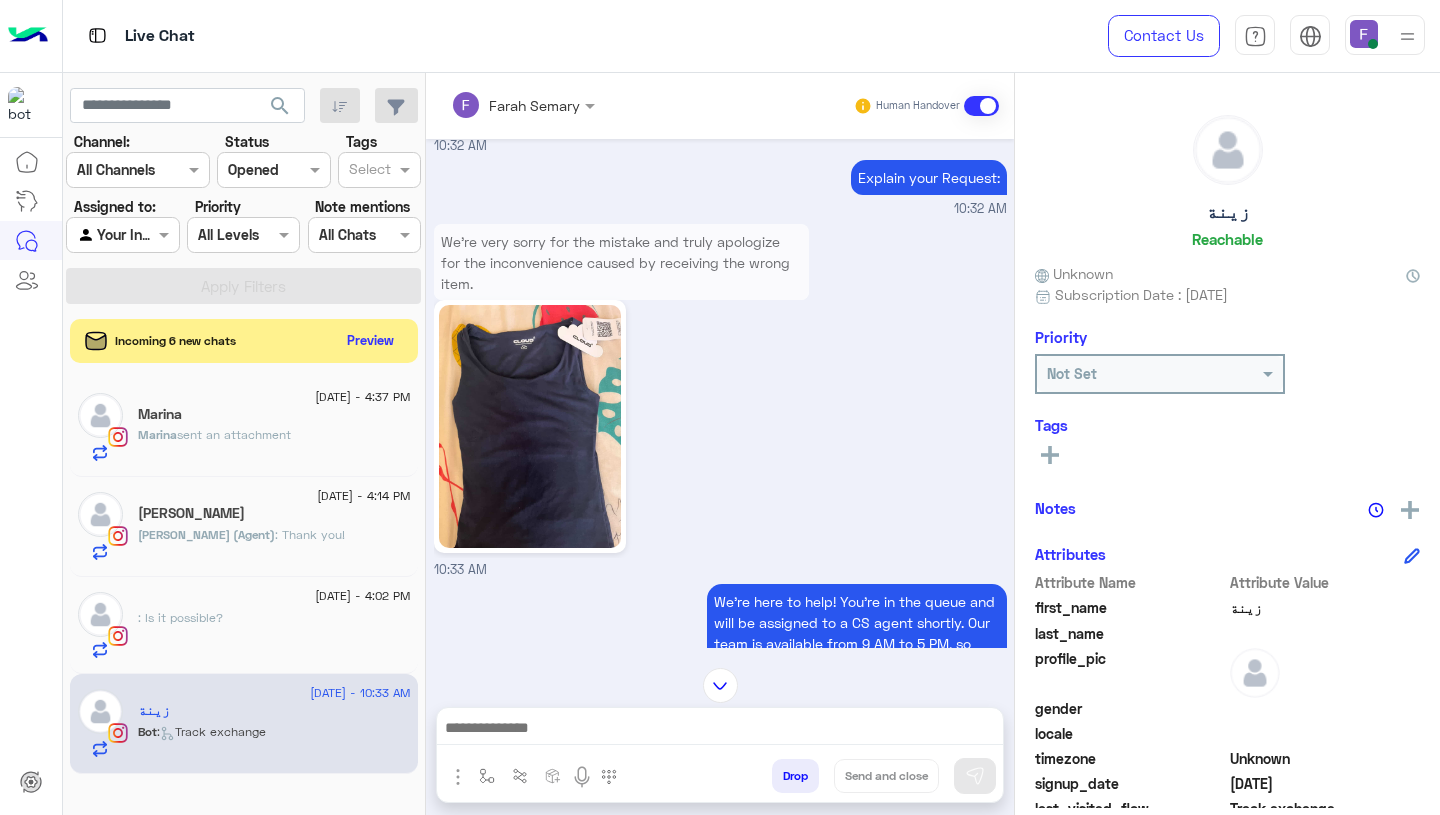 click 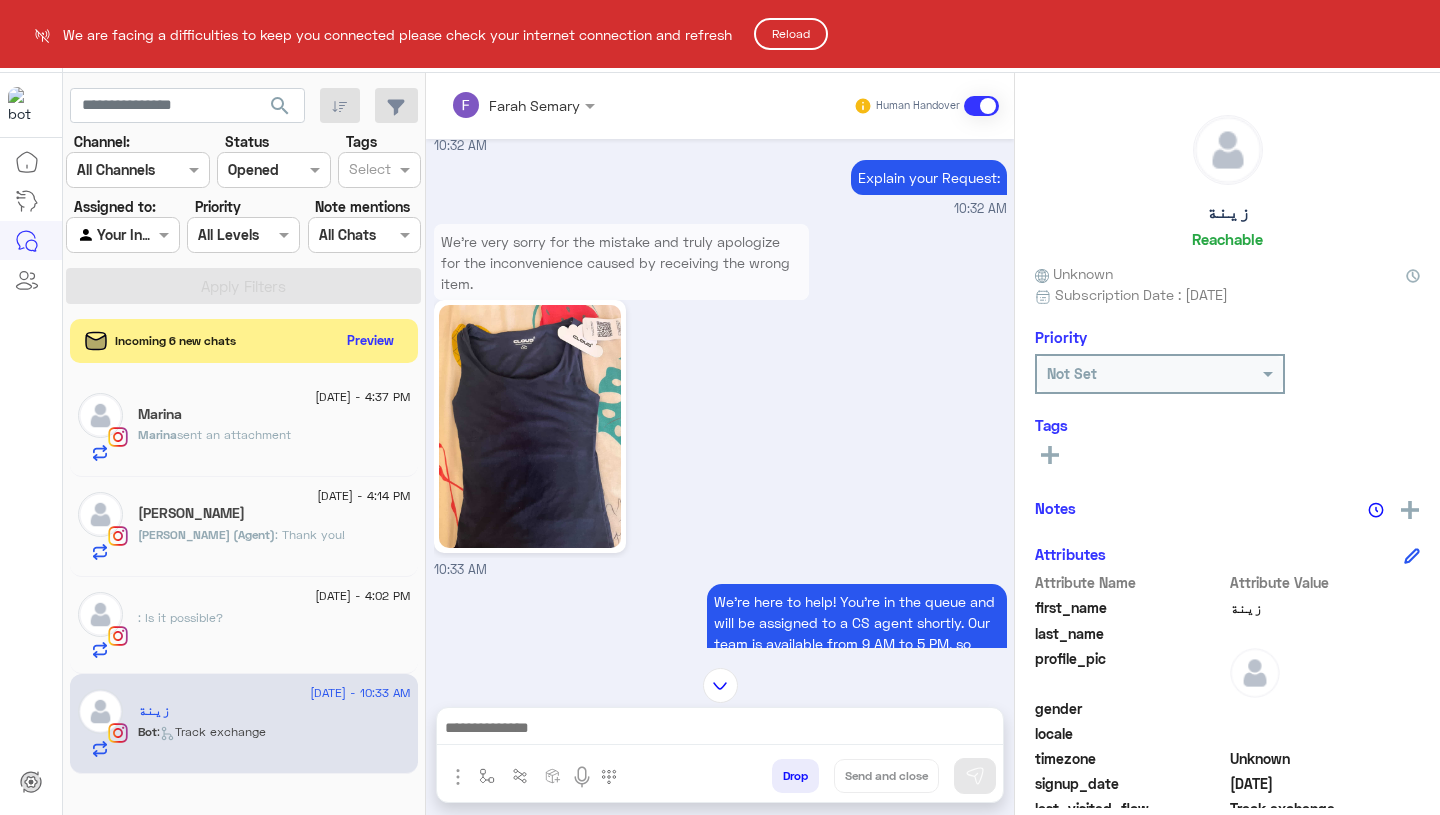 click on "Reload" 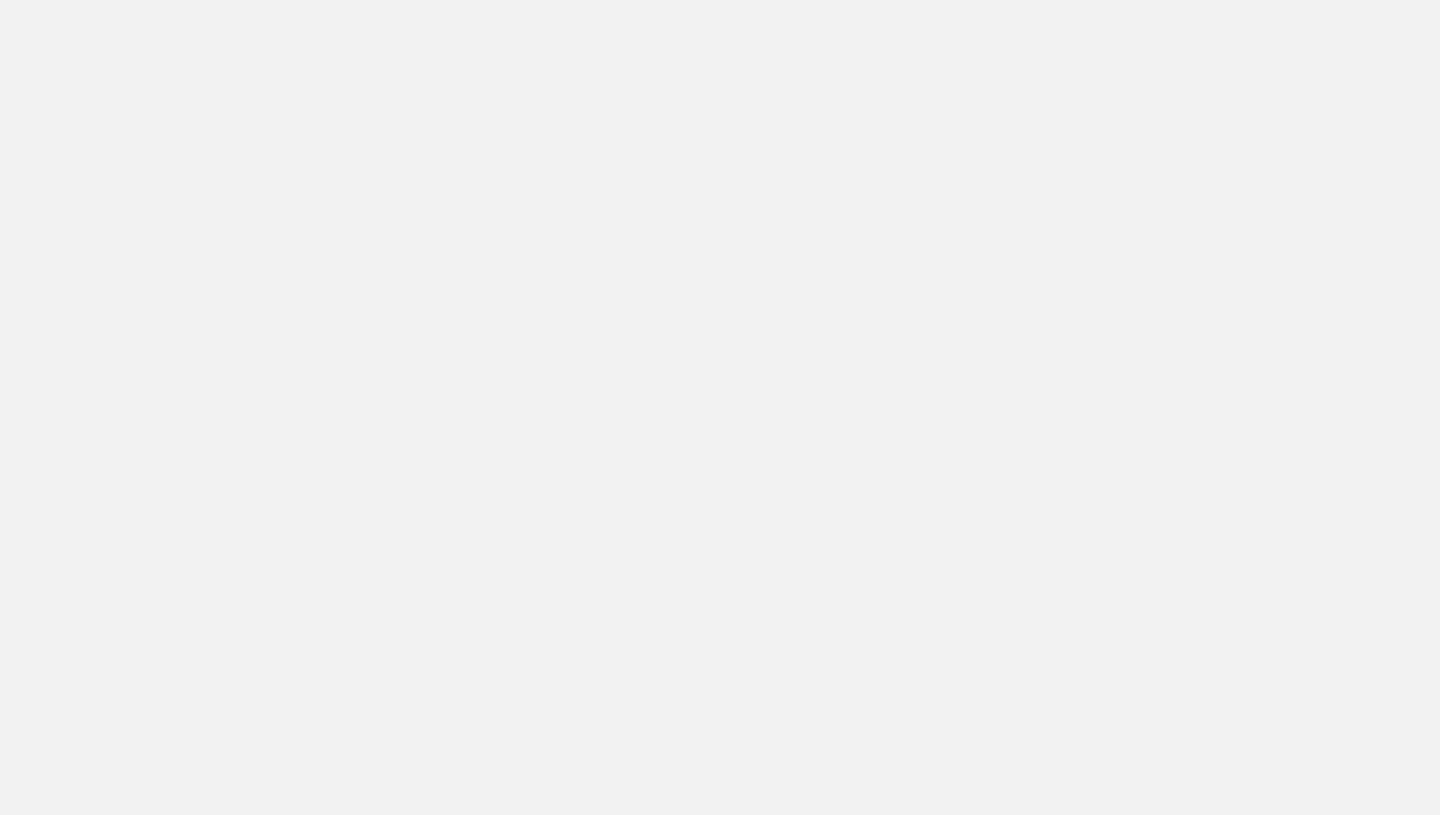 scroll, scrollTop: 0, scrollLeft: 0, axis: both 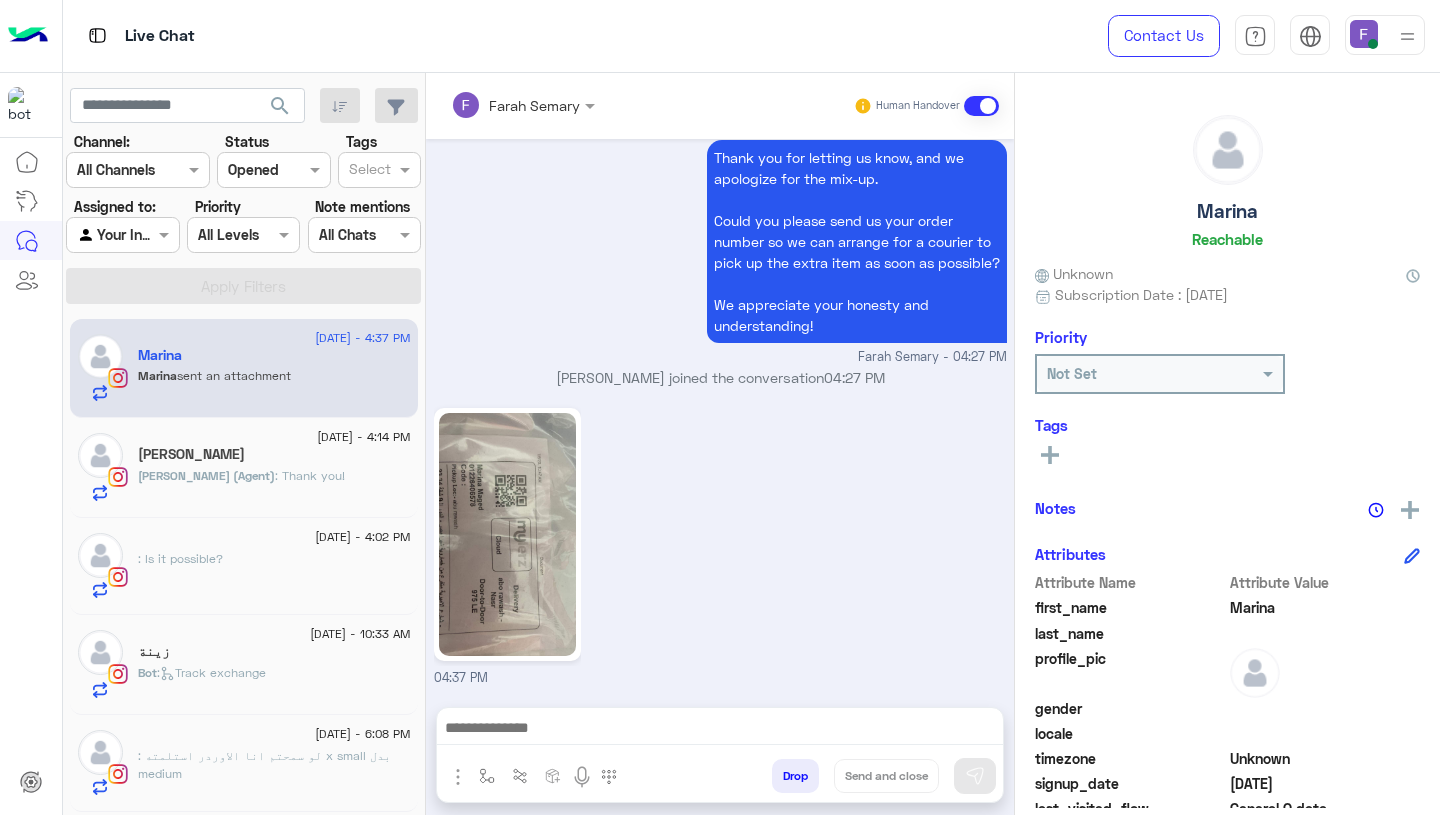 click 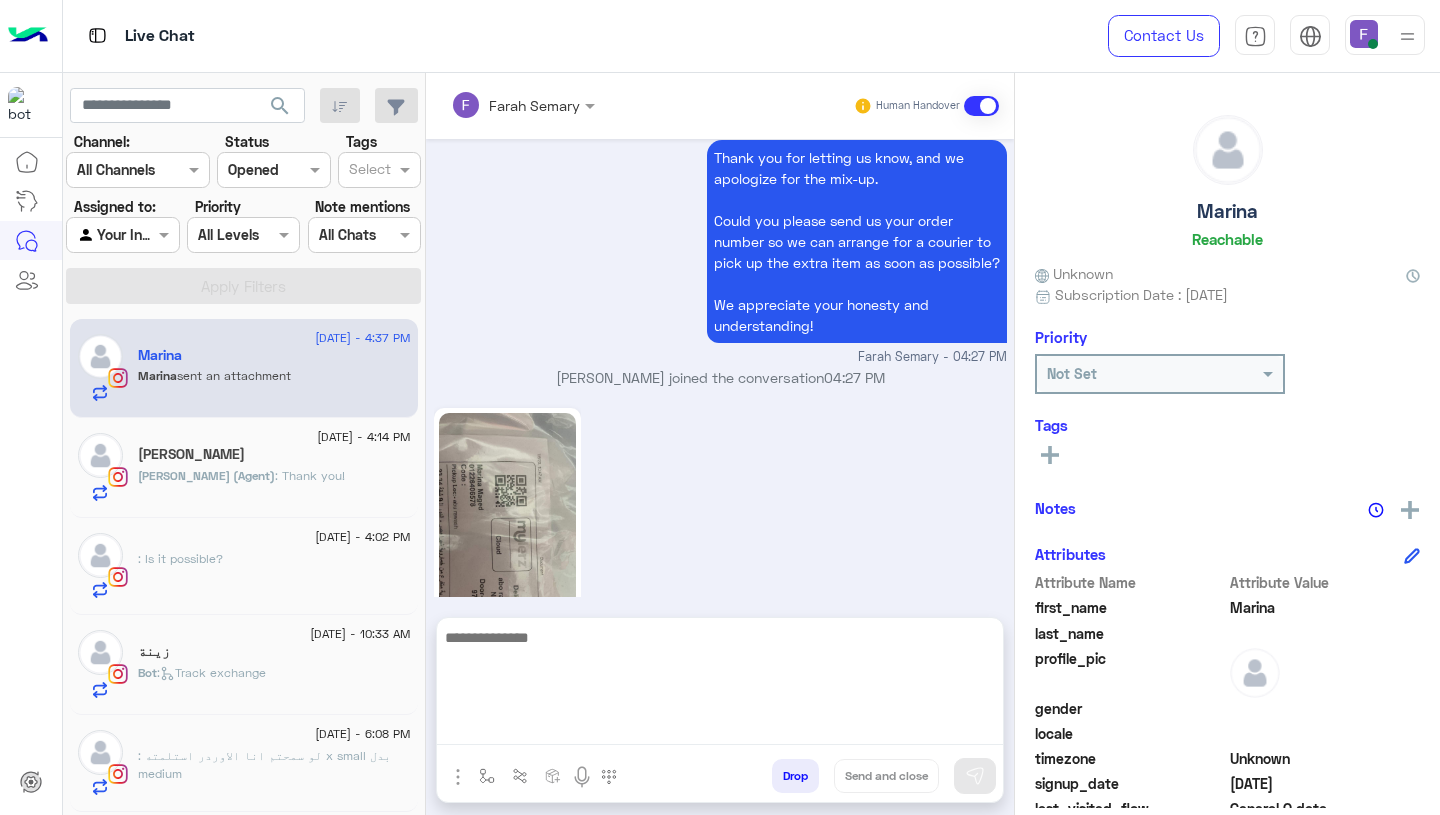 click at bounding box center [720, 685] 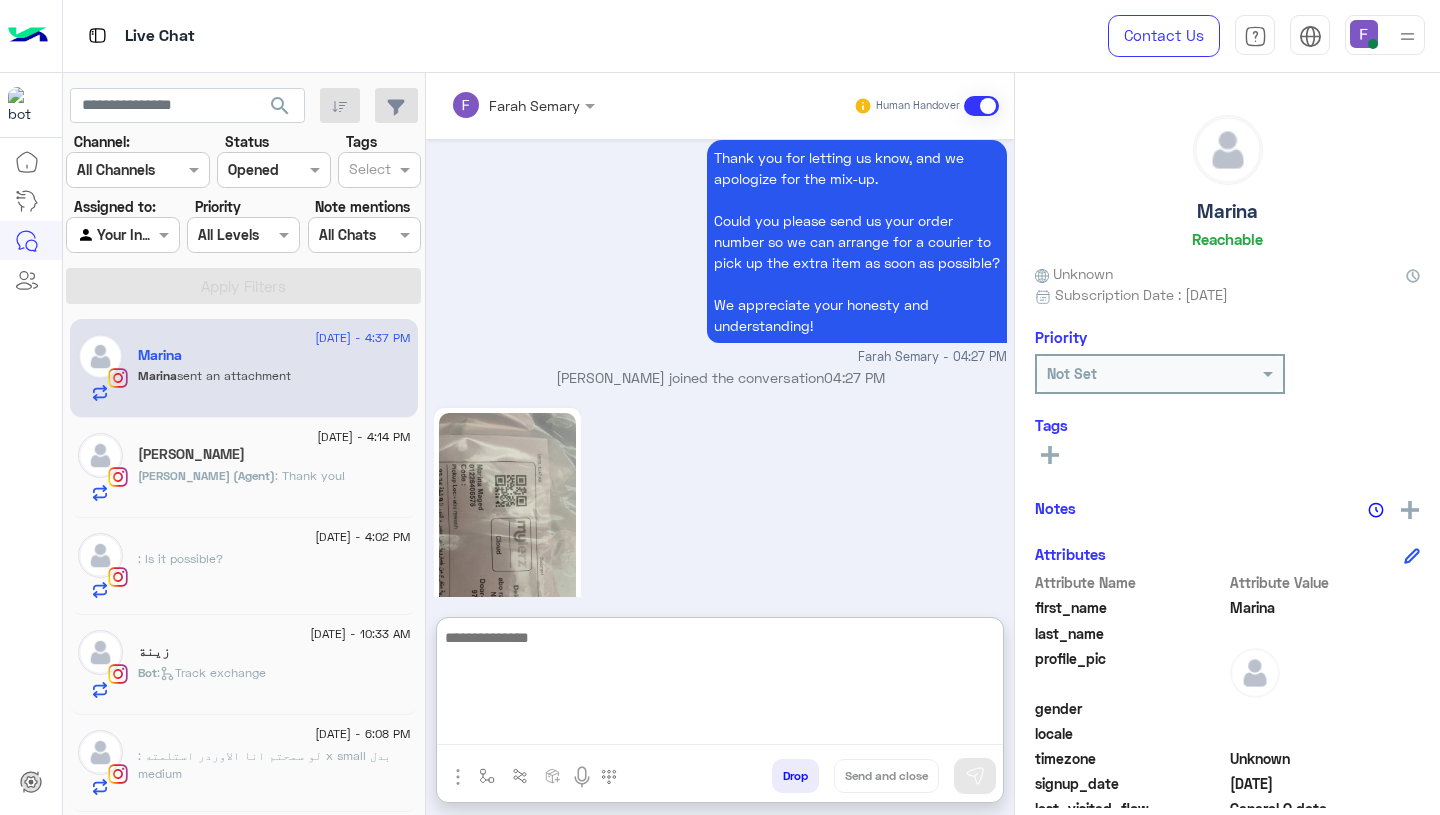 paste on "**********" 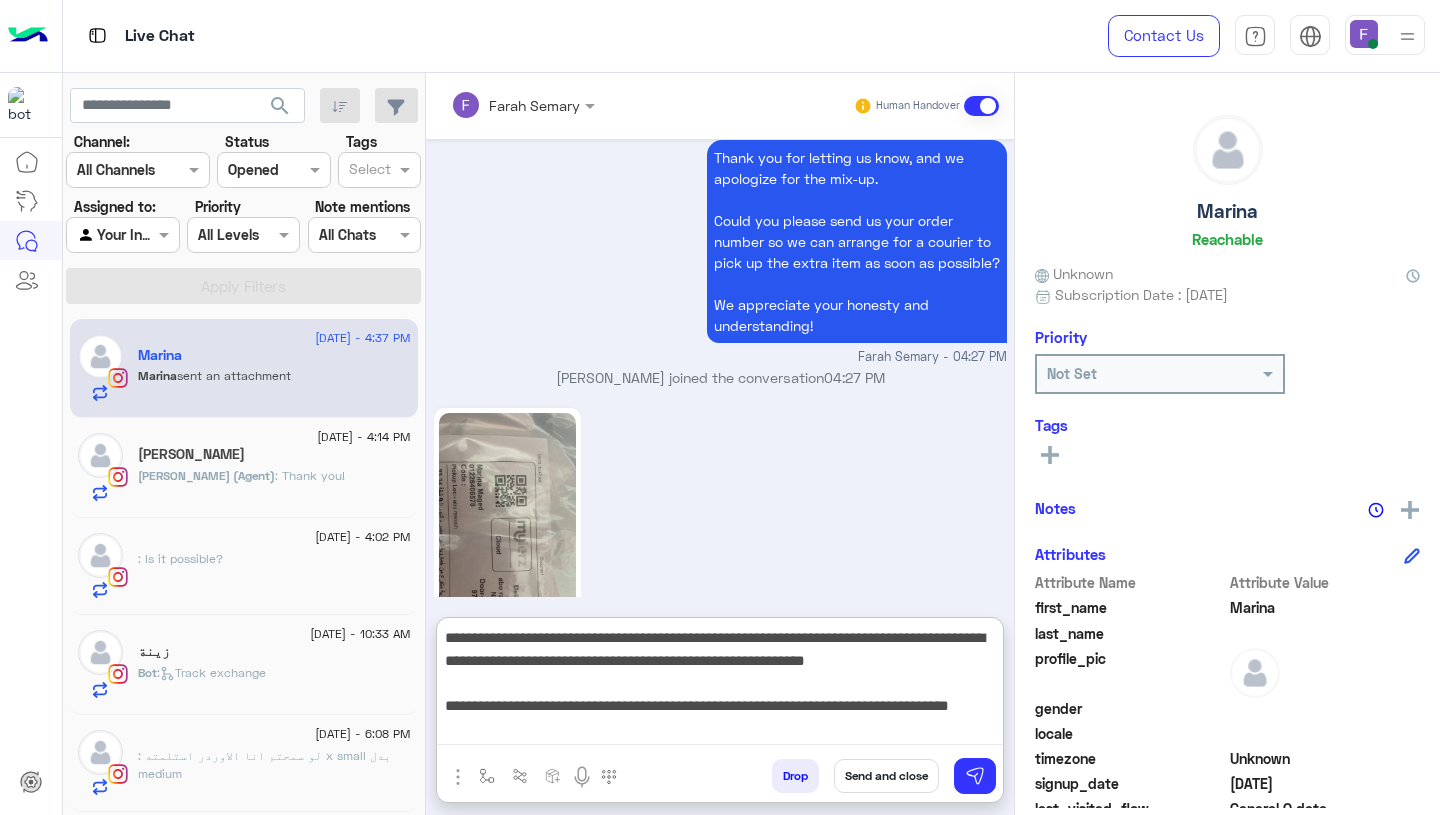 scroll, scrollTop: 38, scrollLeft: 0, axis: vertical 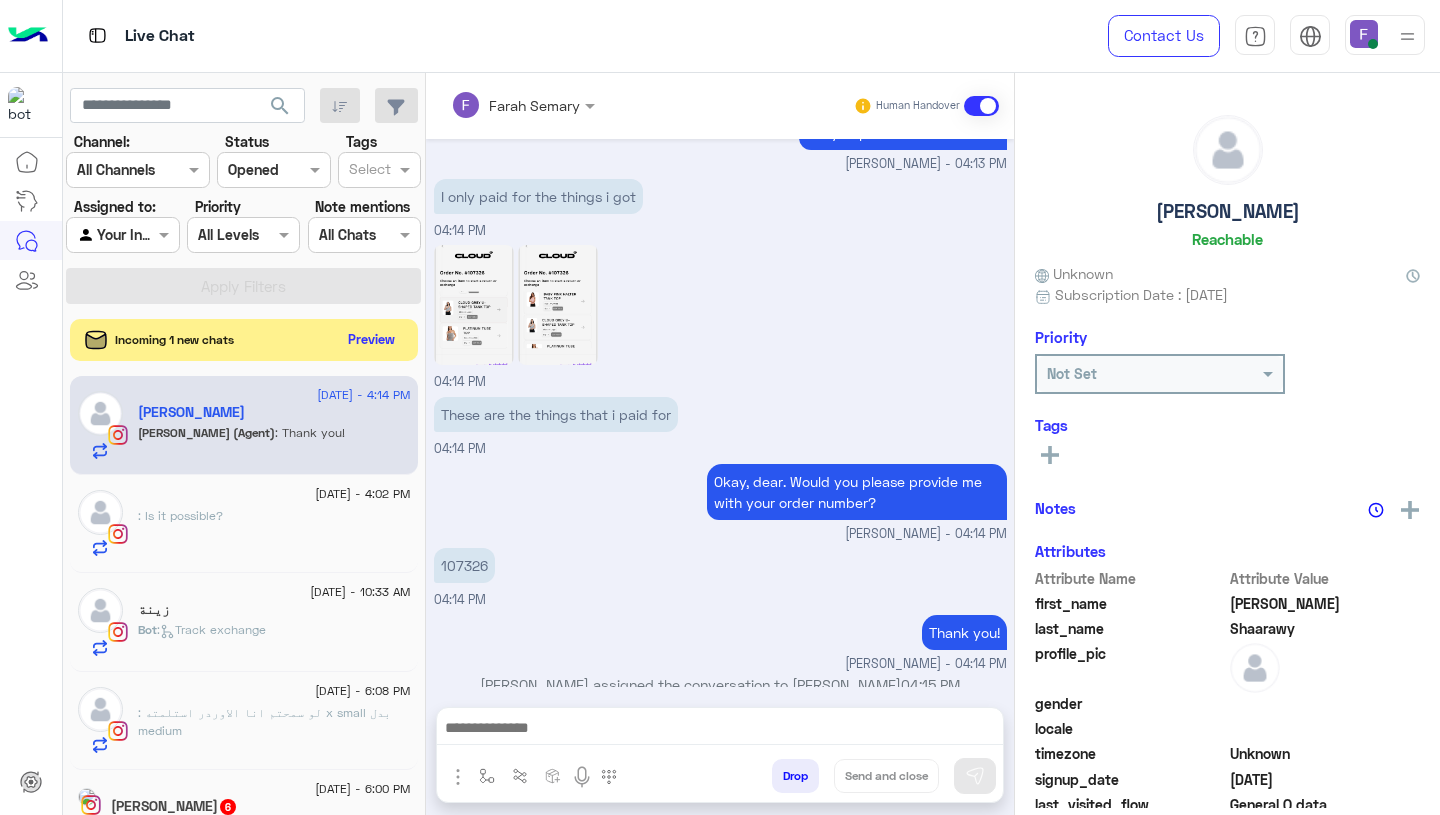 click on "Preview" 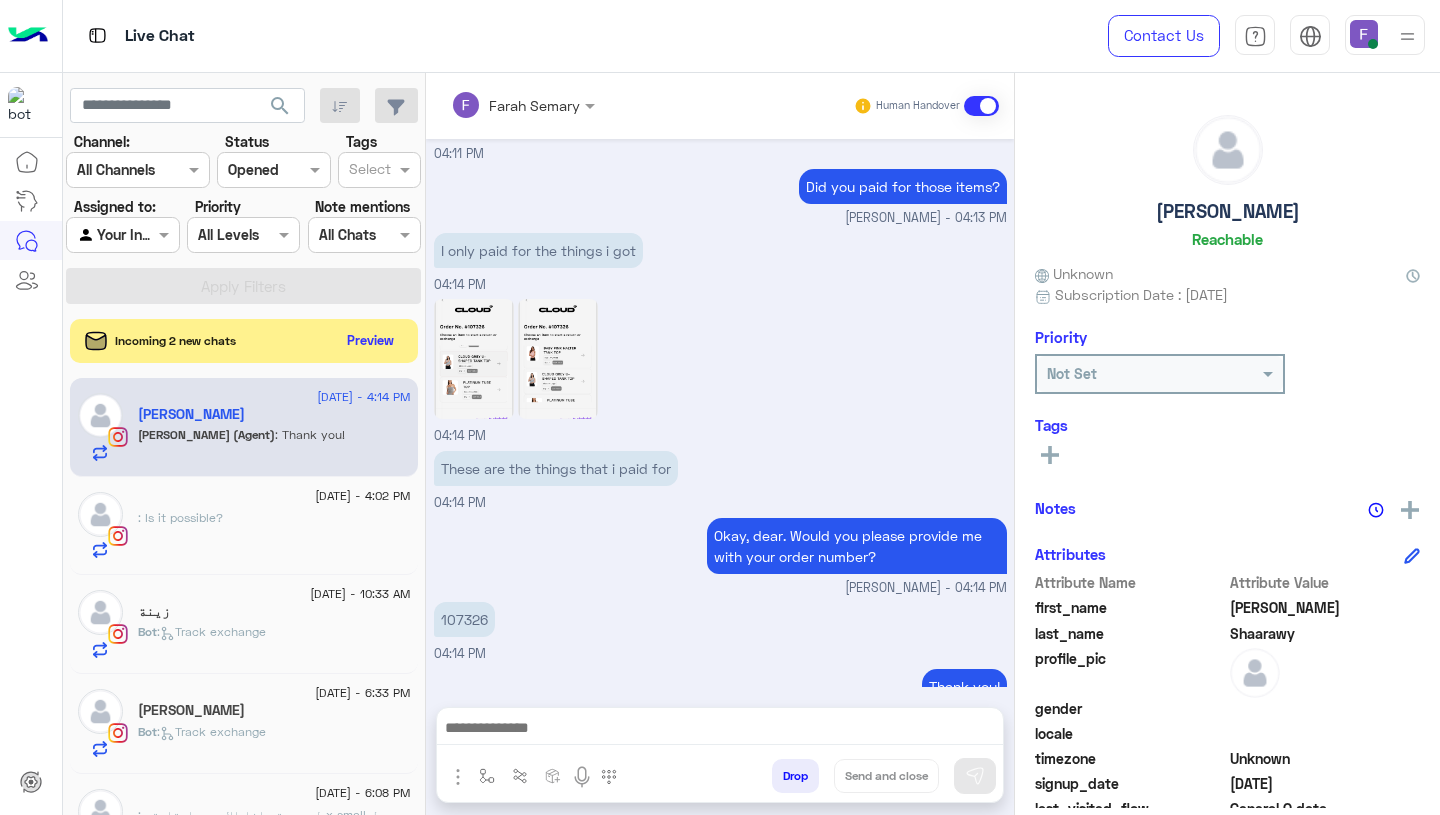 scroll, scrollTop: 1314, scrollLeft: 0, axis: vertical 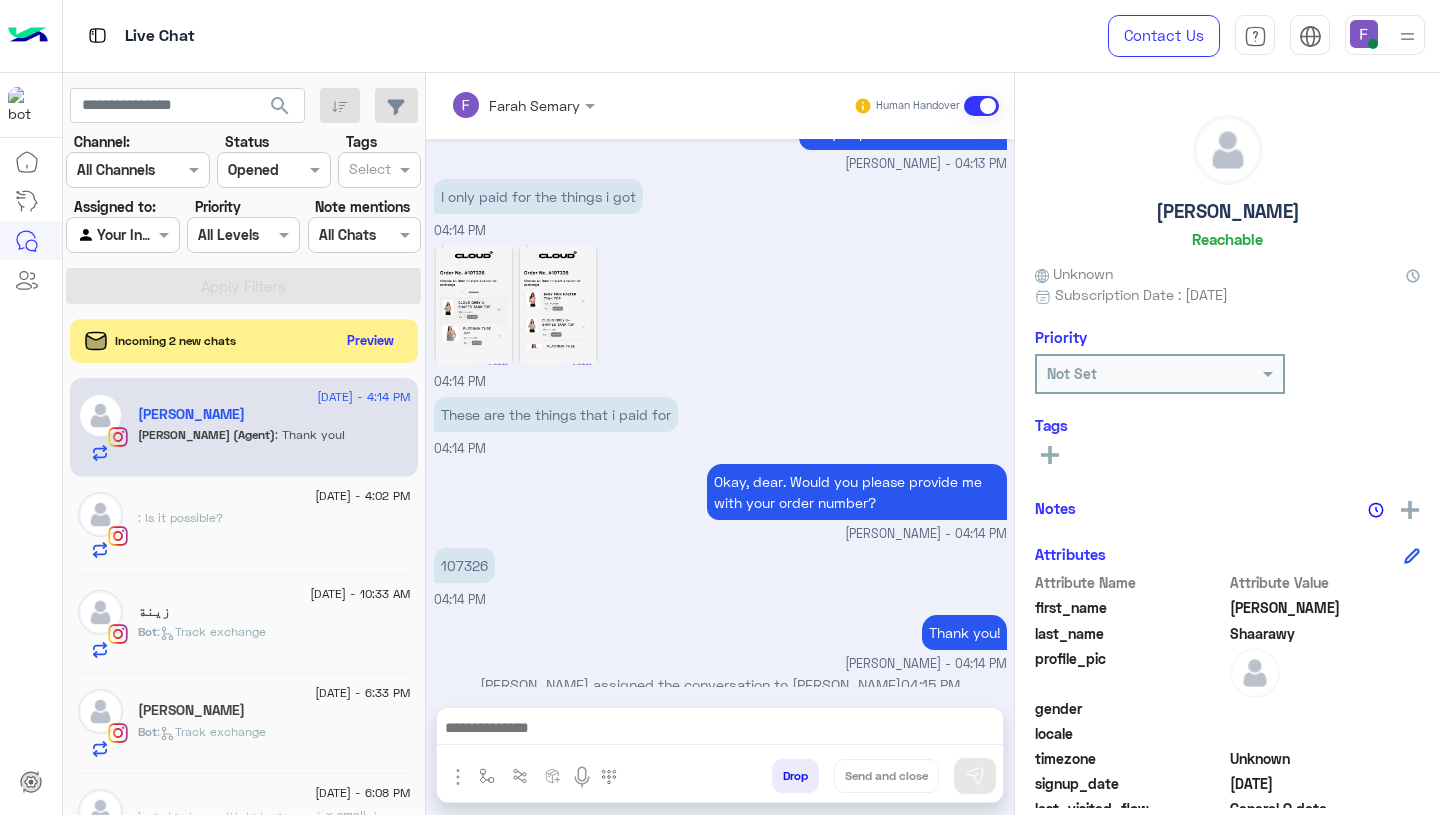click on "107326" at bounding box center [464, 565] 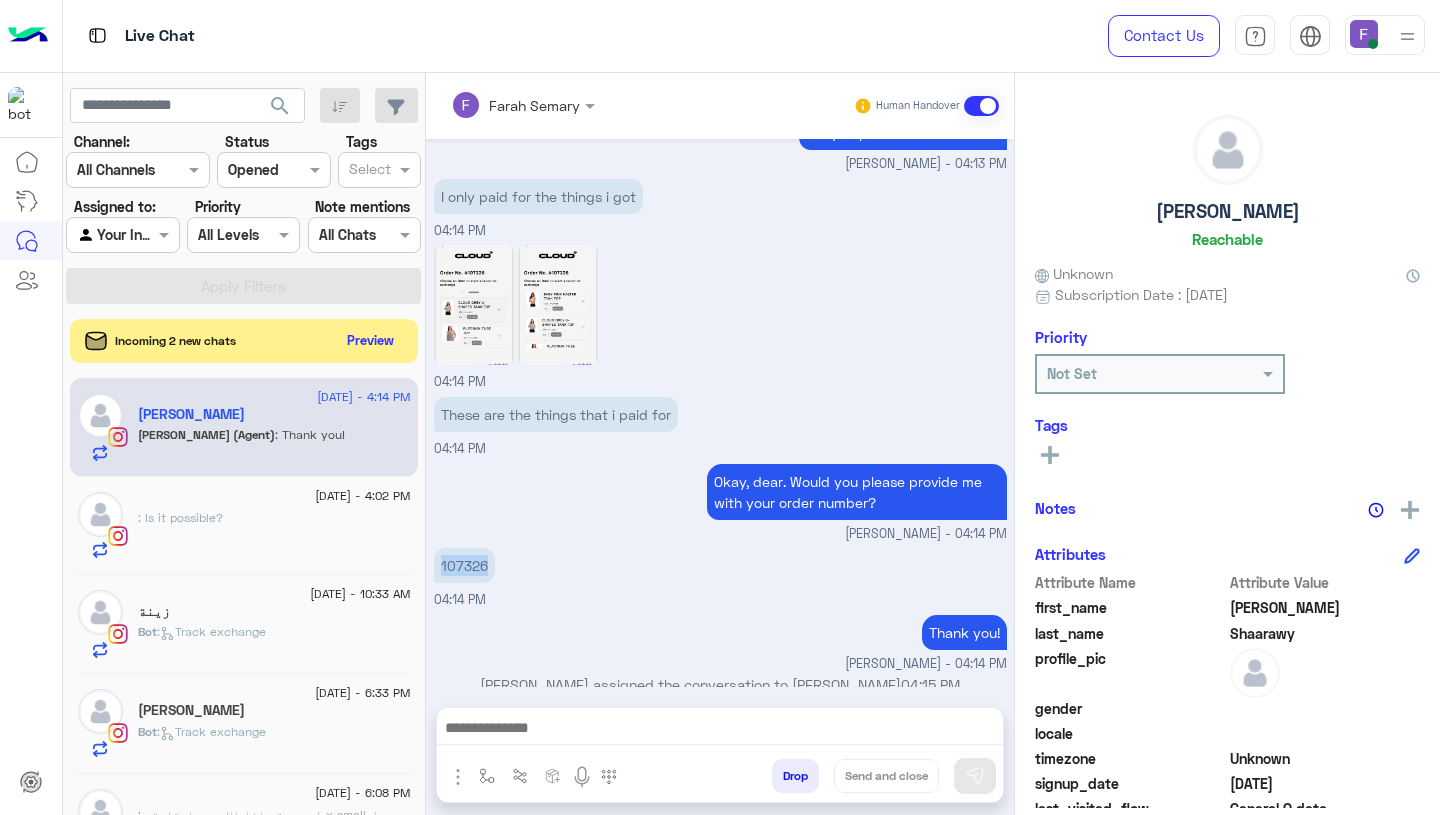click on "107326" at bounding box center (464, 565) 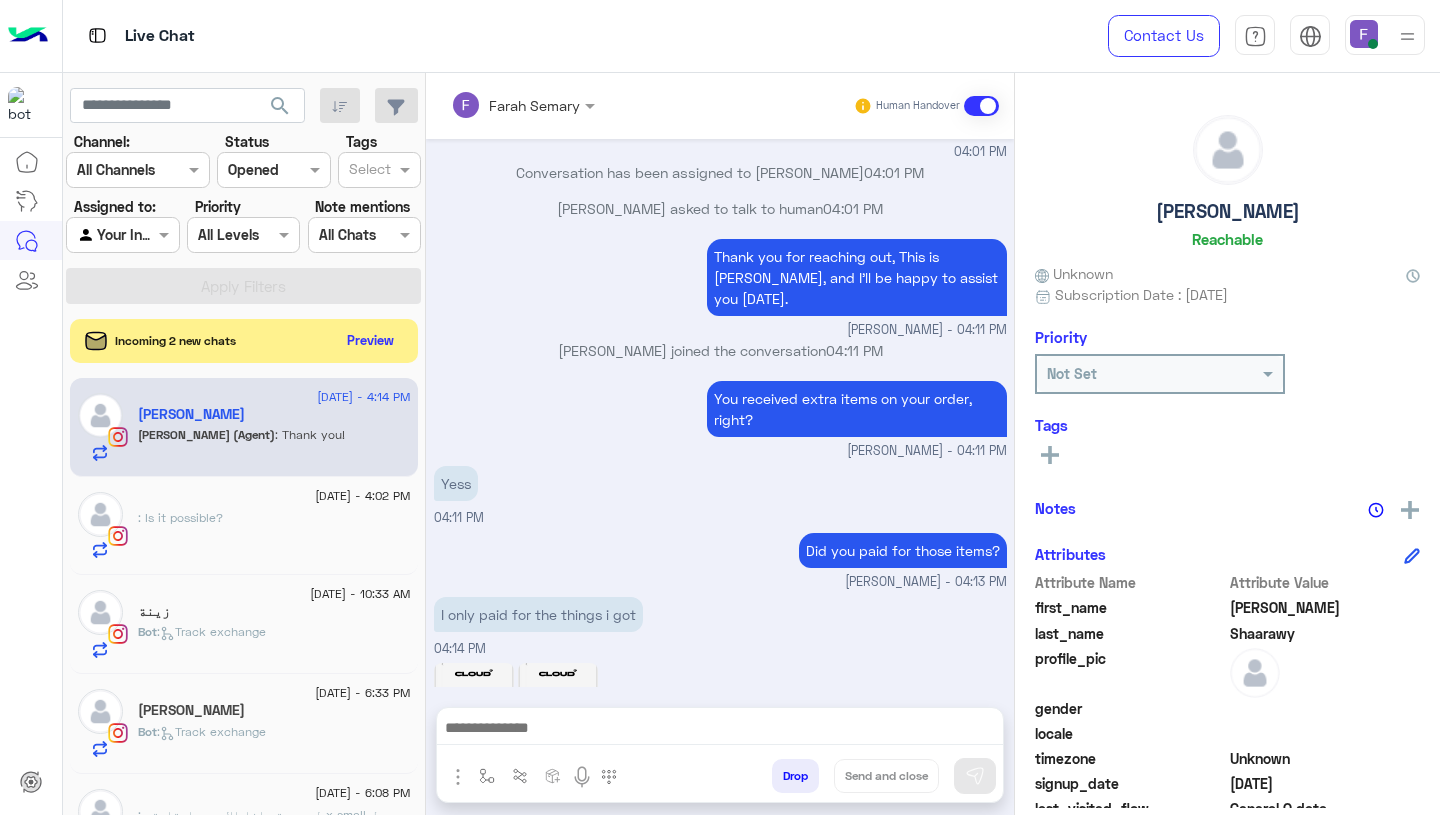 scroll, scrollTop: 1314, scrollLeft: 0, axis: vertical 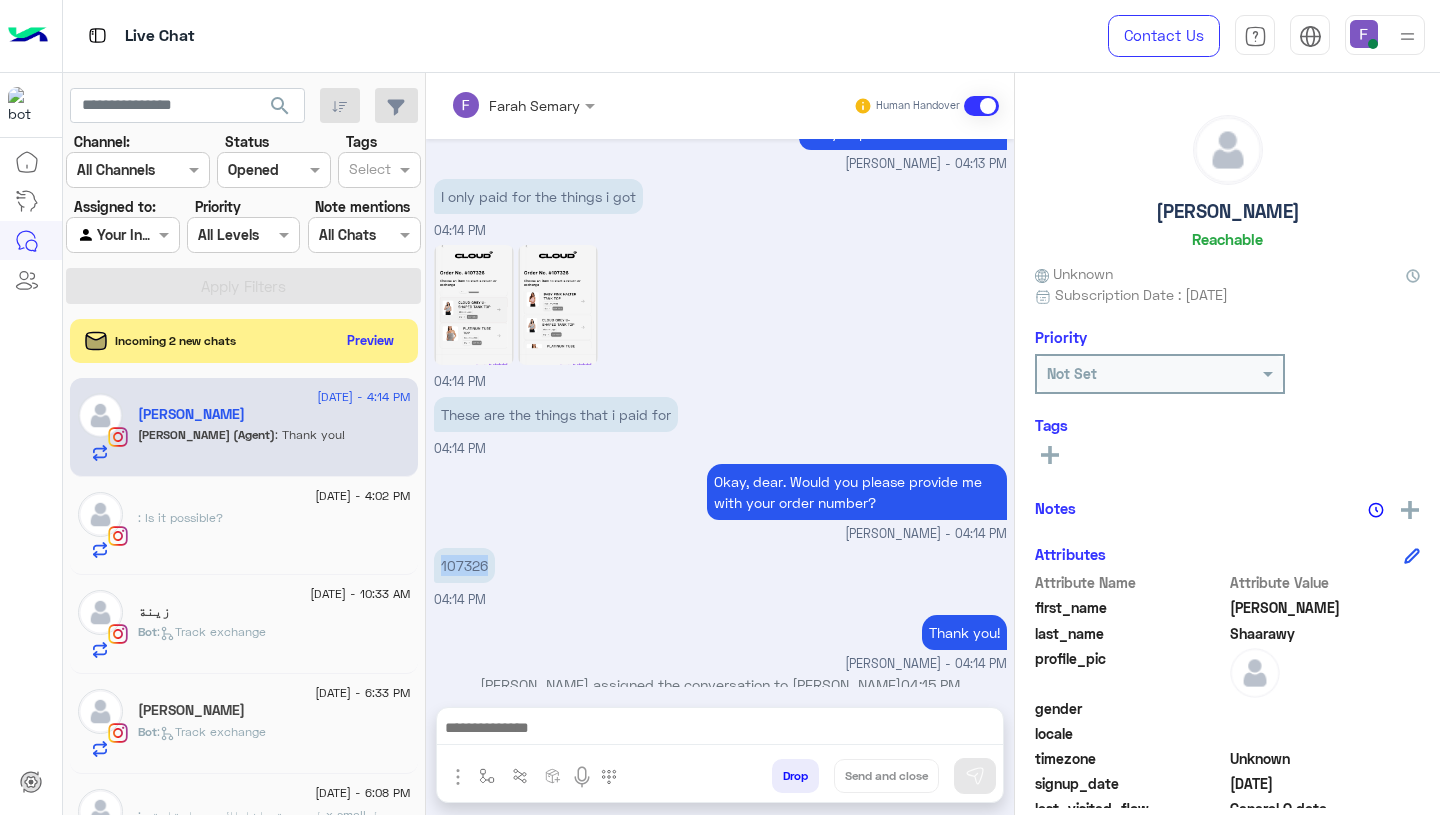 click at bounding box center (720, 730) 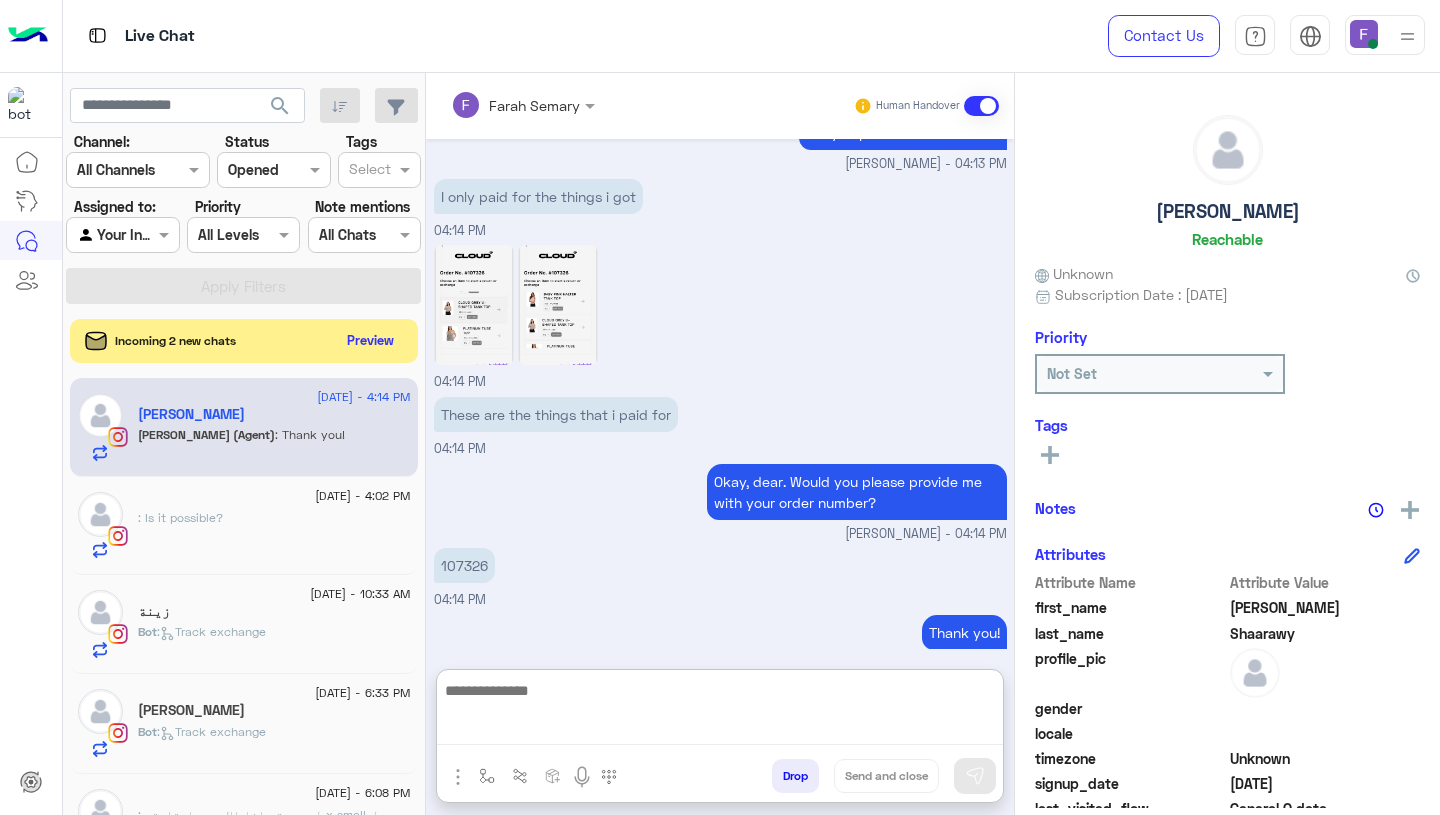 scroll, scrollTop: 1353, scrollLeft: 0, axis: vertical 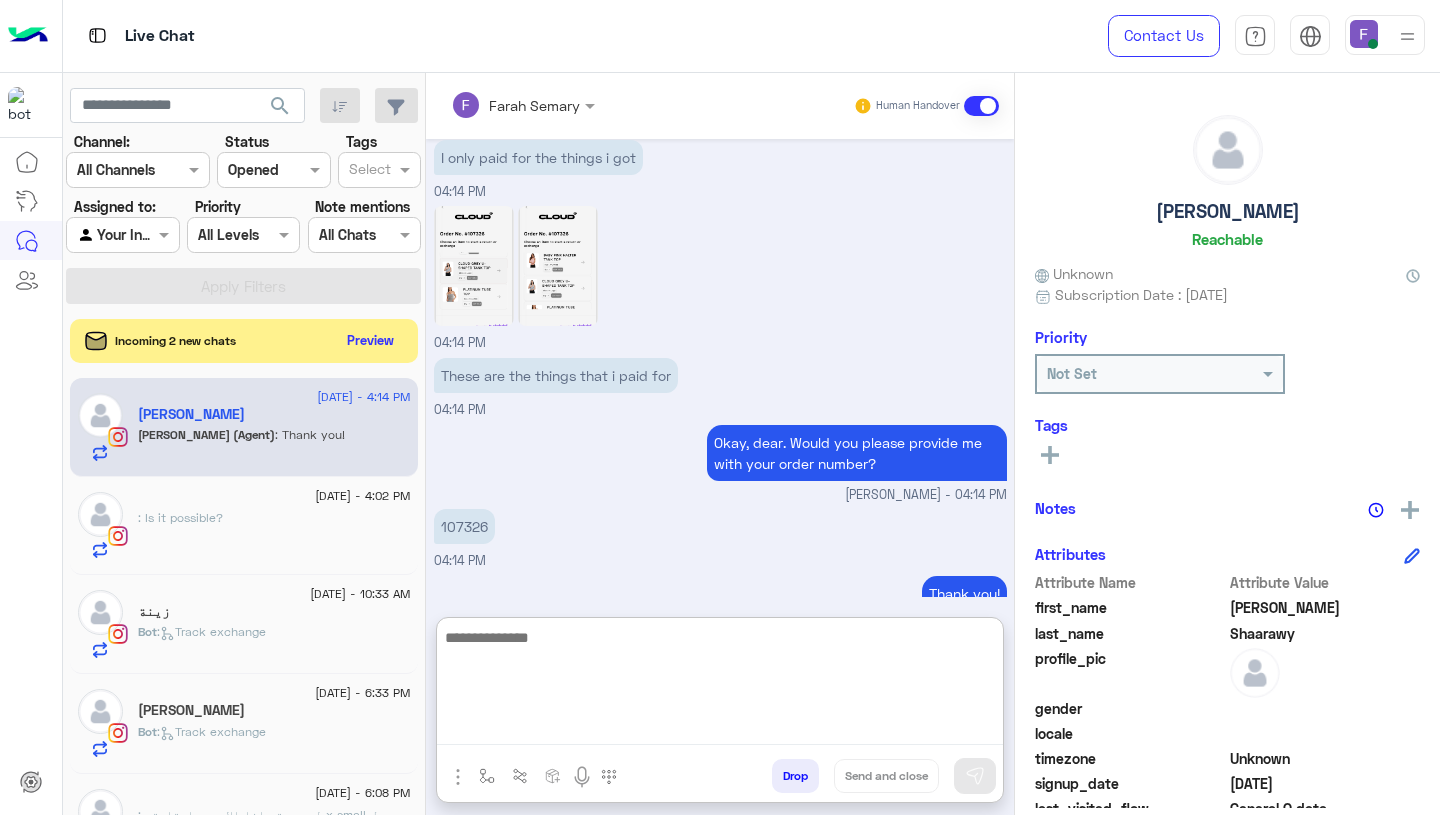 paste on "**********" 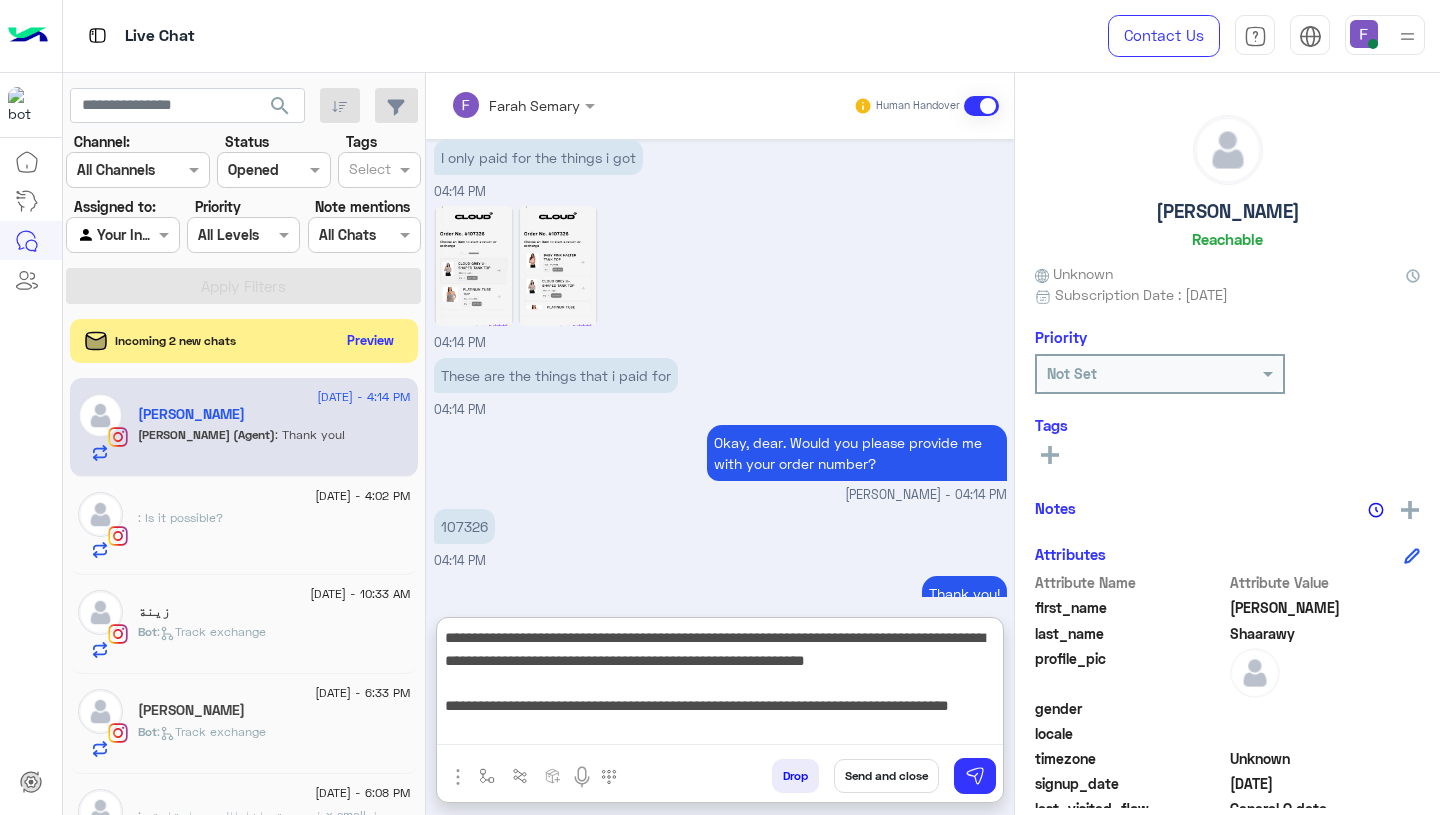 scroll, scrollTop: 0, scrollLeft: 0, axis: both 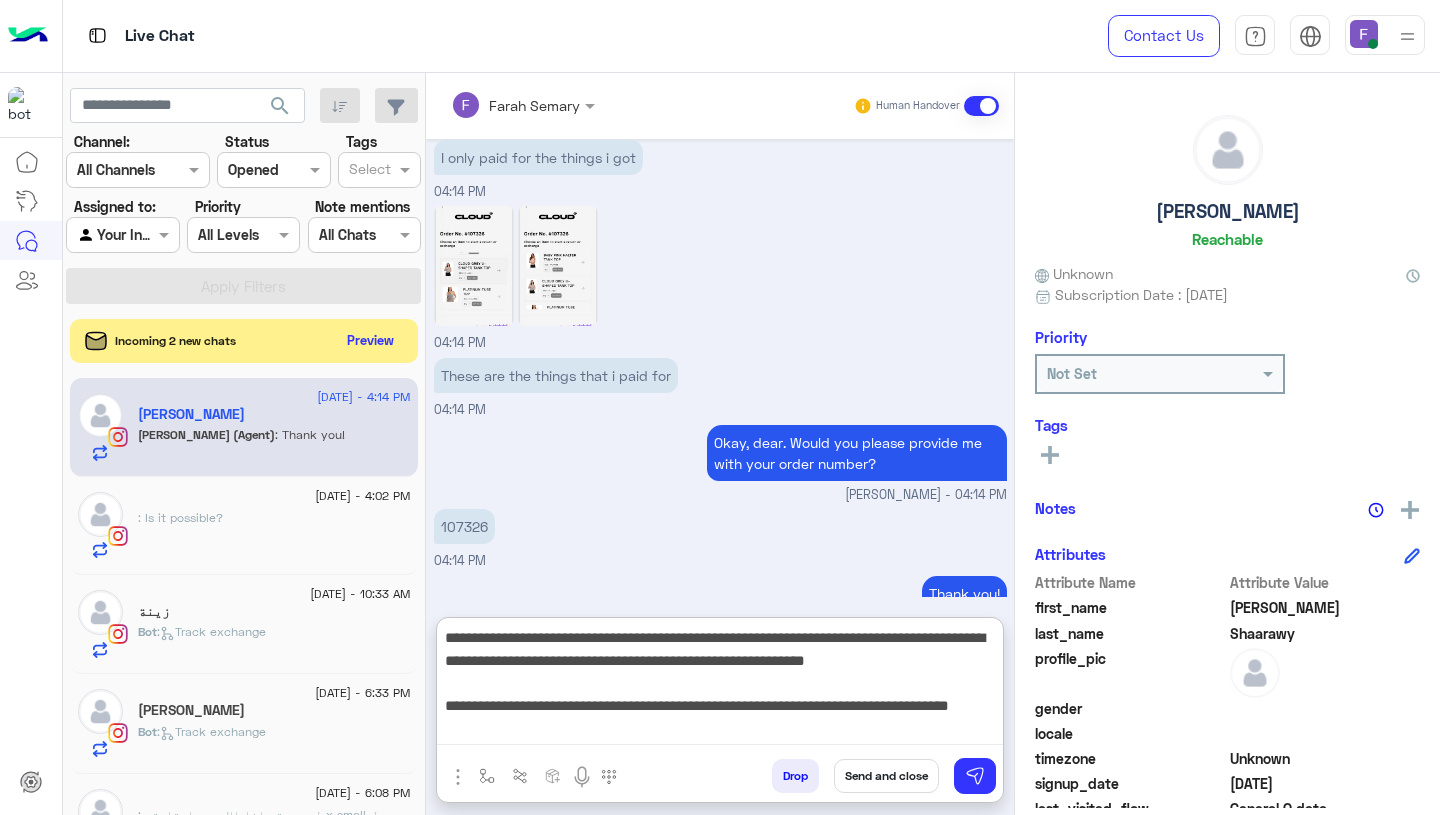 type on "**********" 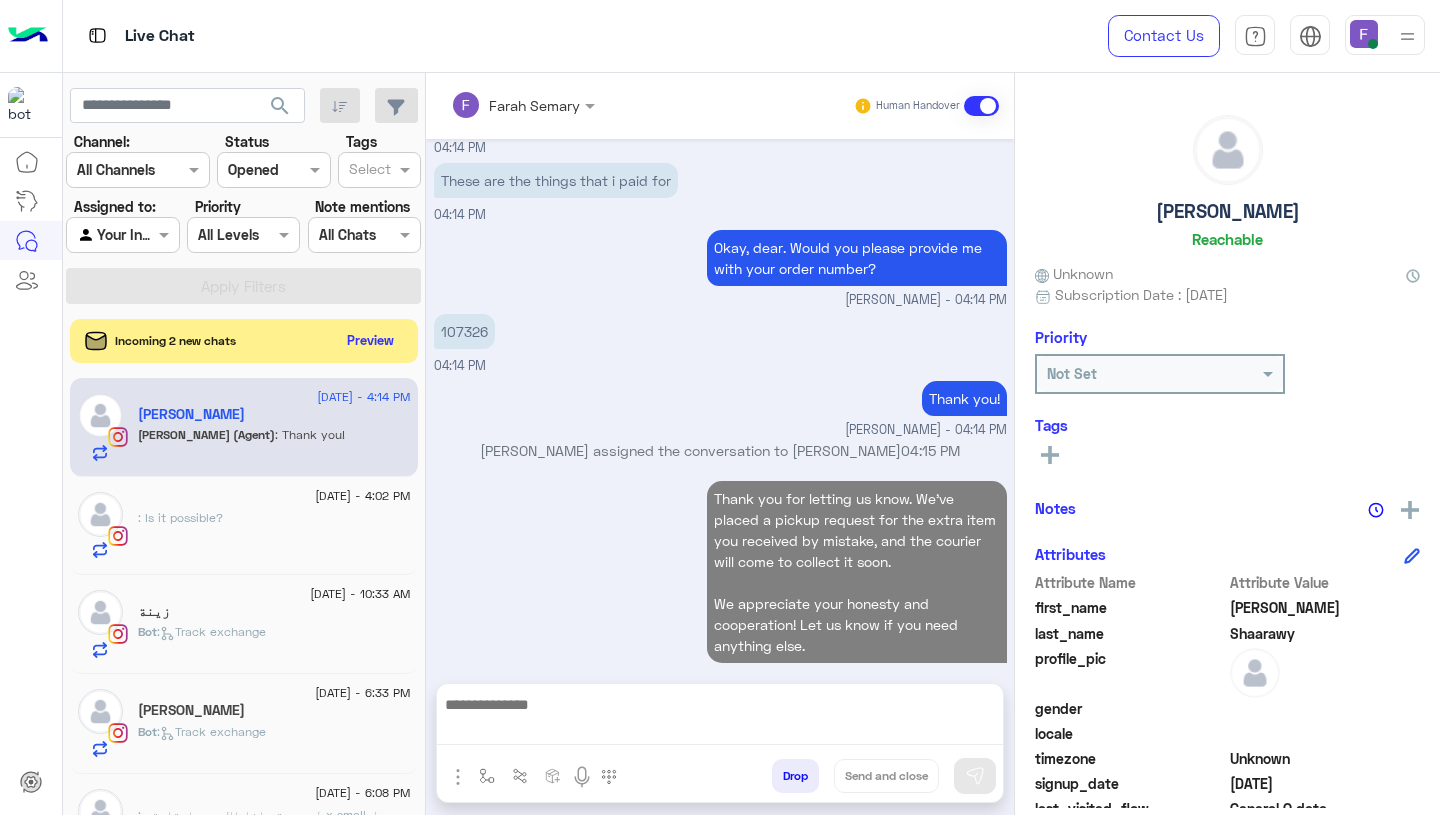 scroll, scrollTop: 1525, scrollLeft: 0, axis: vertical 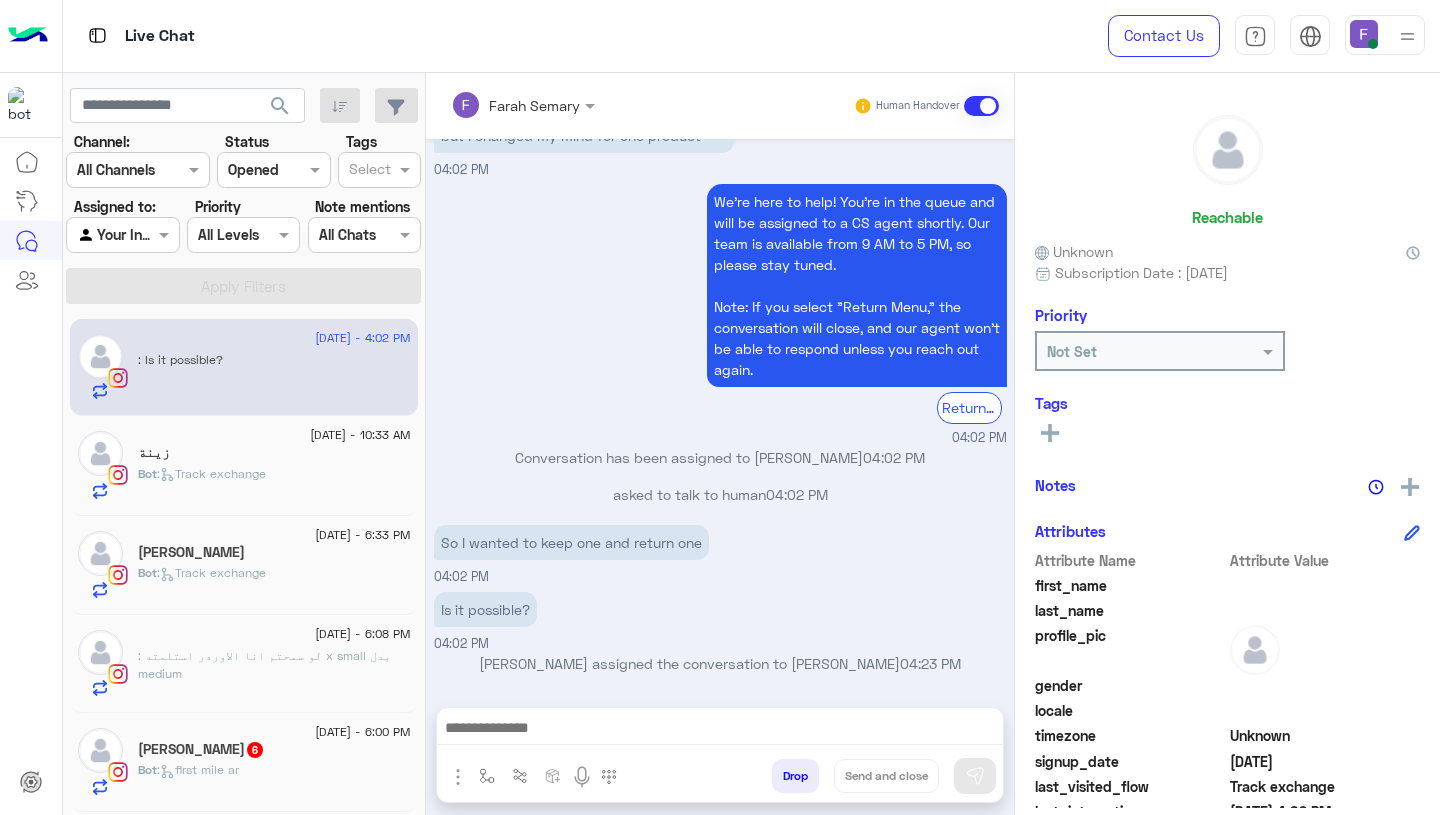 click at bounding box center (720, 730) 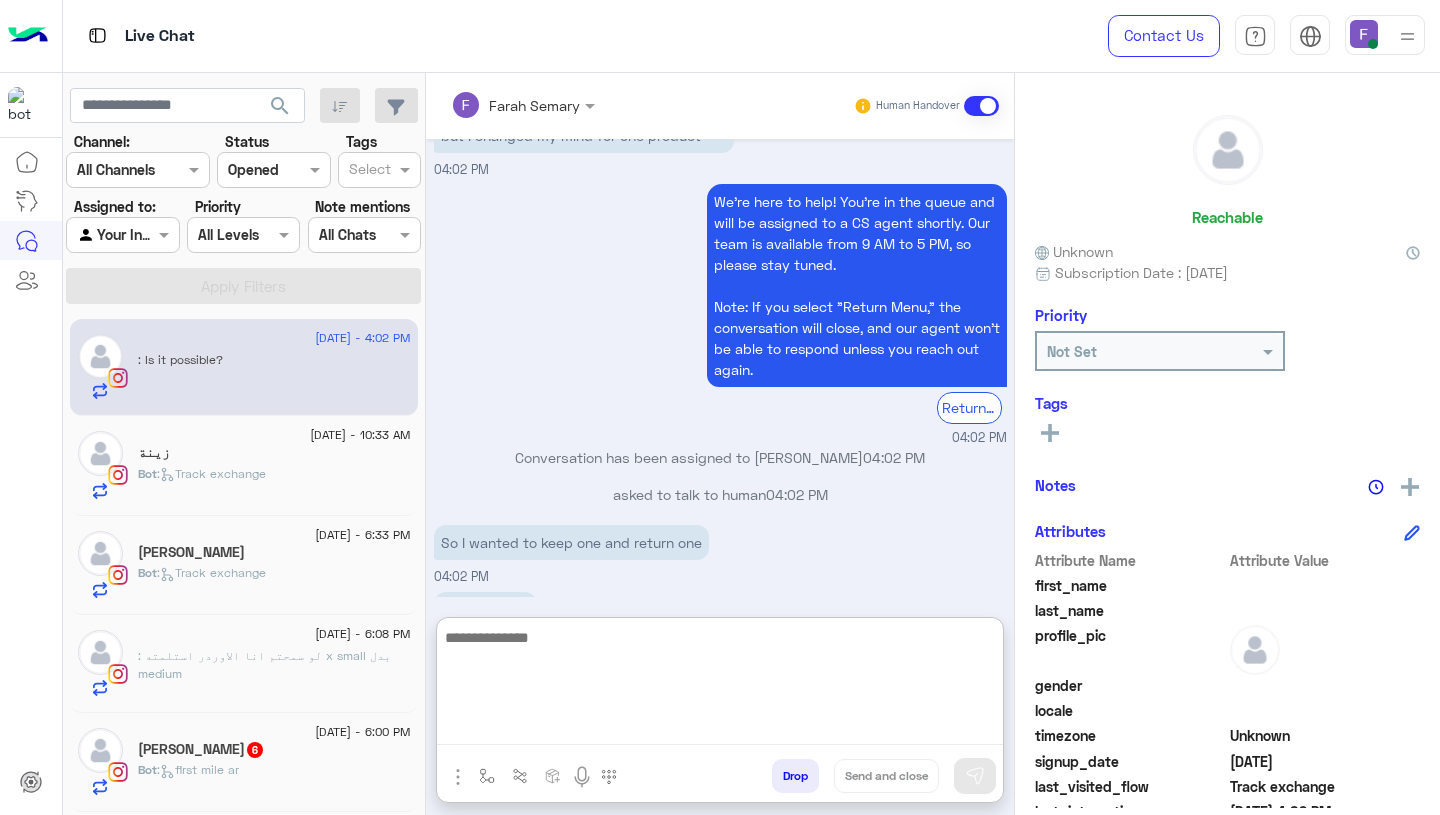 click on "Conversation has been assigned to [PERSON_NAME]   04:02 PM" at bounding box center [720, 457] 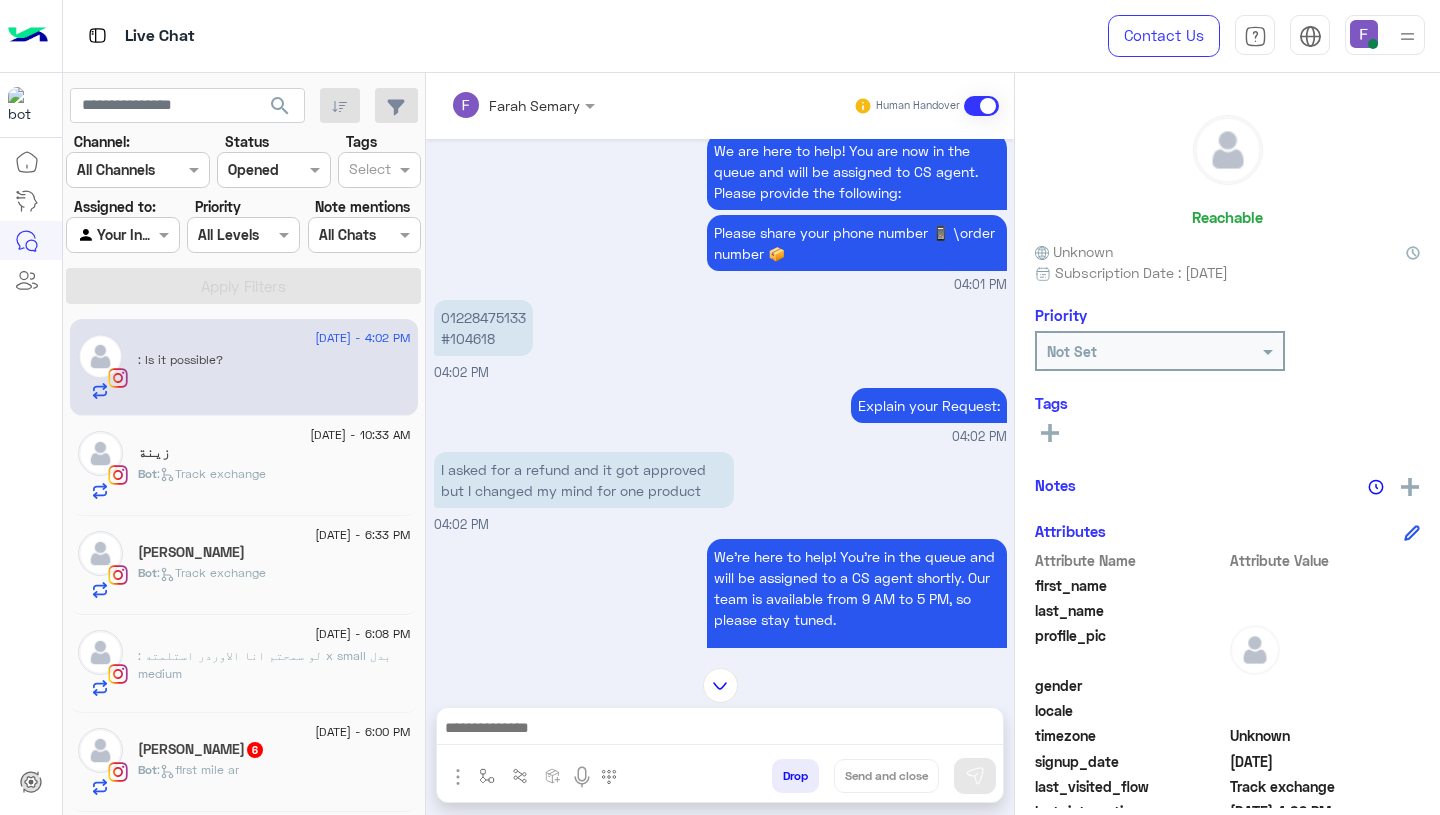 scroll, scrollTop: 1586, scrollLeft: 0, axis: vertical 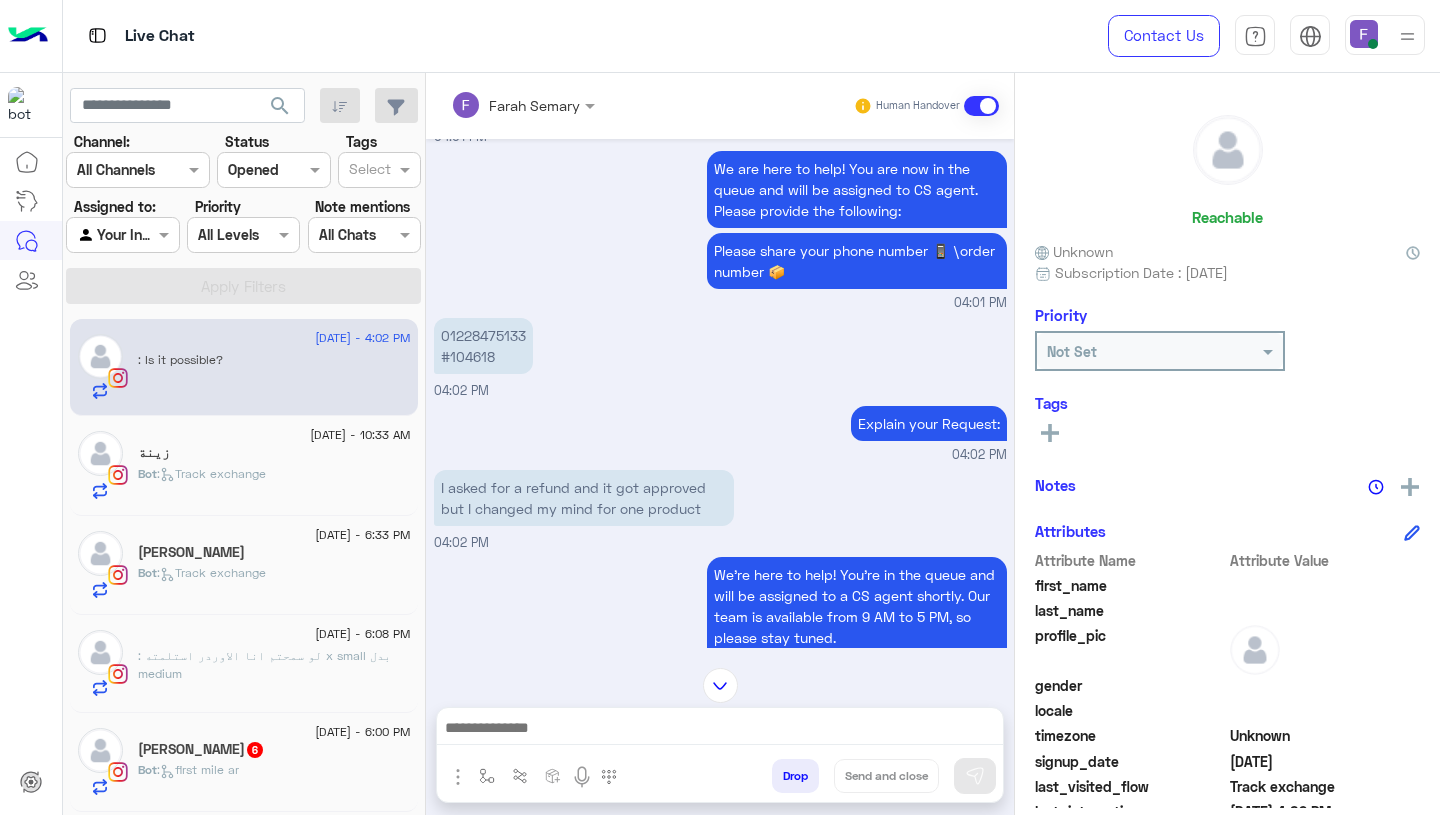 click on "01228475133 #104618" at bounding box center [483, 346] 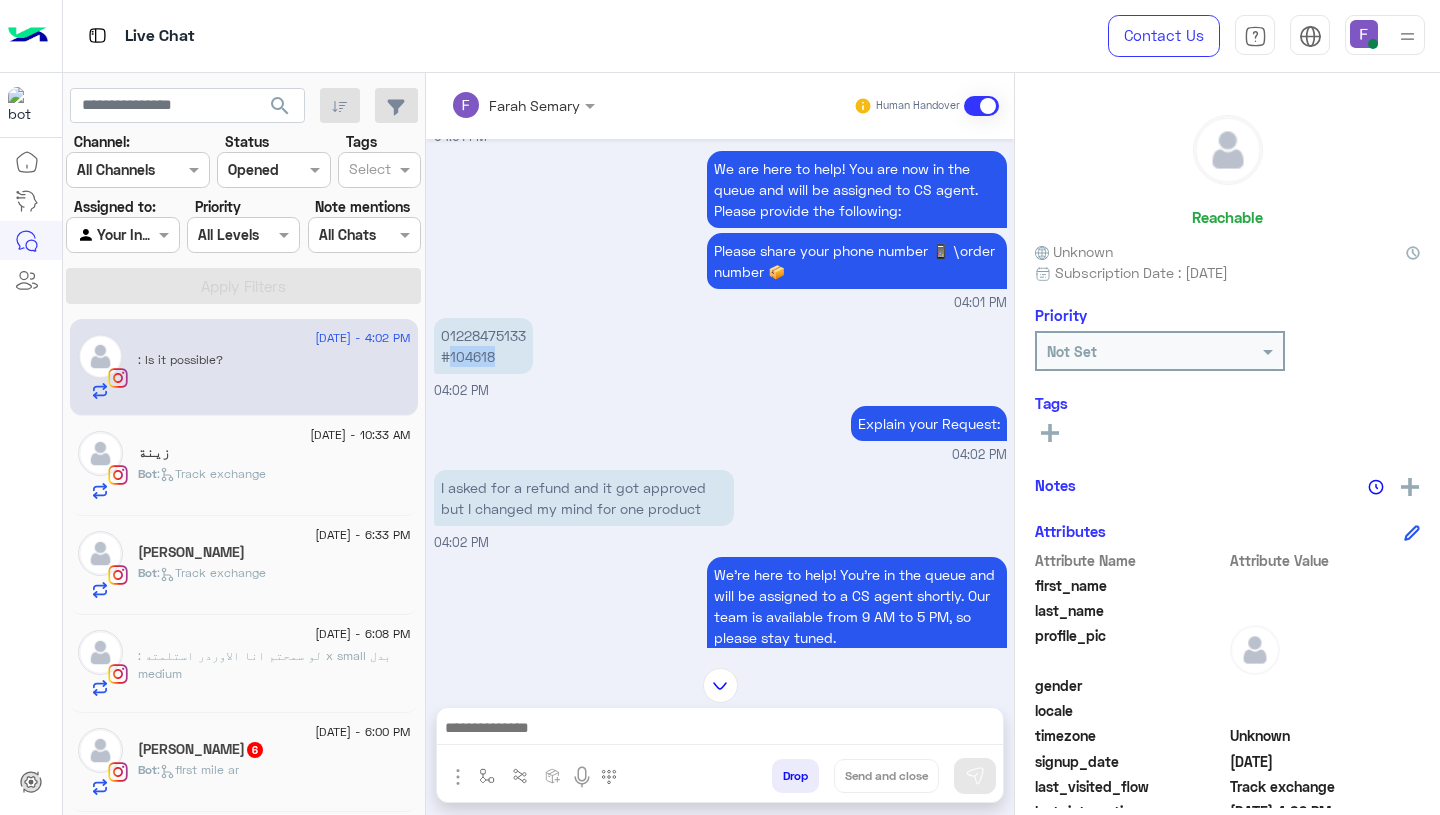 click on "01228475133 #104618" at bounding box center [483, 346] 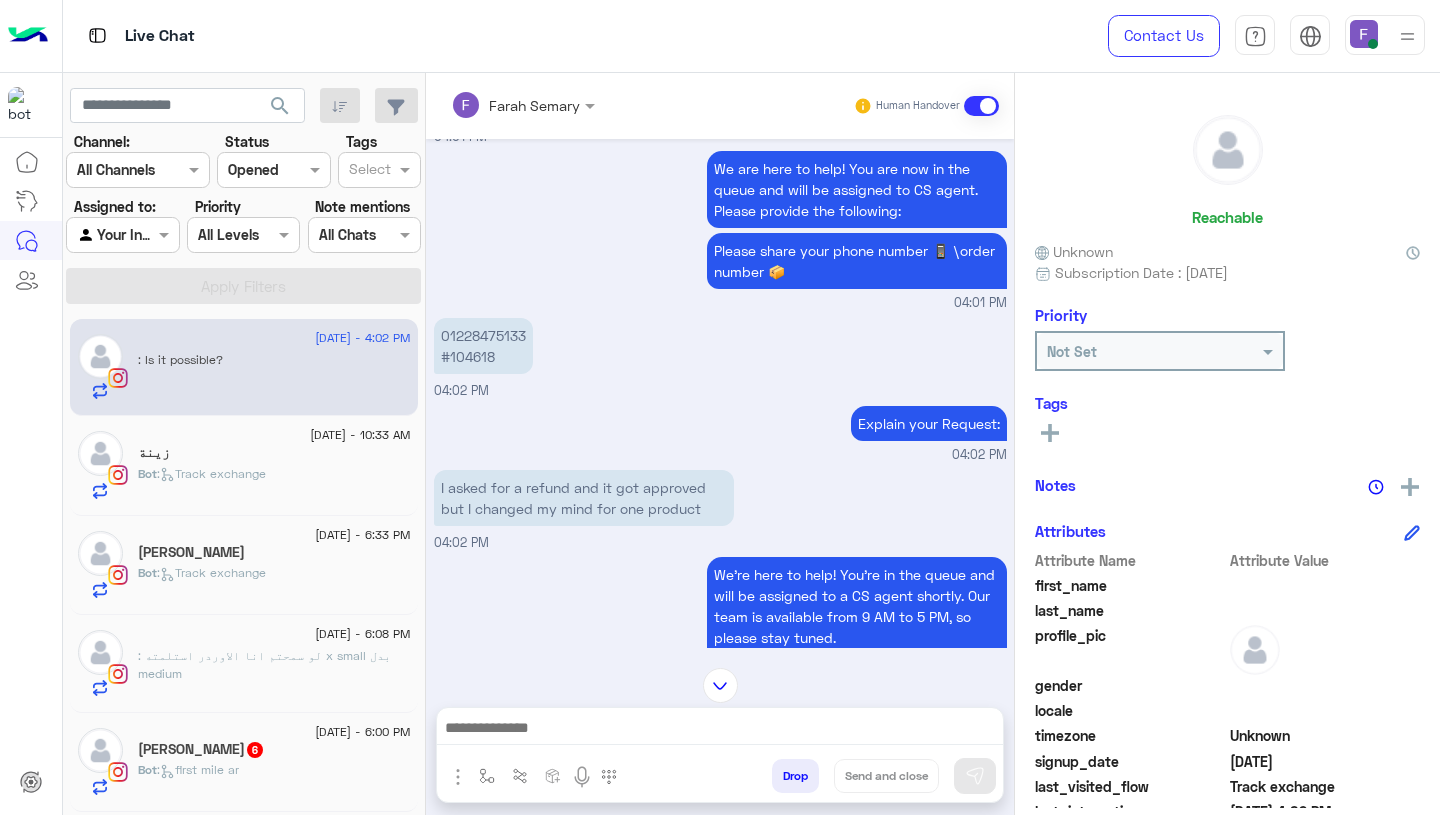 click on "We're here to help! You’re in the queue and will be assigned to a CS agent shortly. Our team is available from 9 AM to 5 PM, so please stay tuned. Note: If you select "Return Menu," the conversation will close, and our agent won’t be able to respond unless you reach out again.  Return to main menu     04:02 PM" at bounding box center [720, 686] 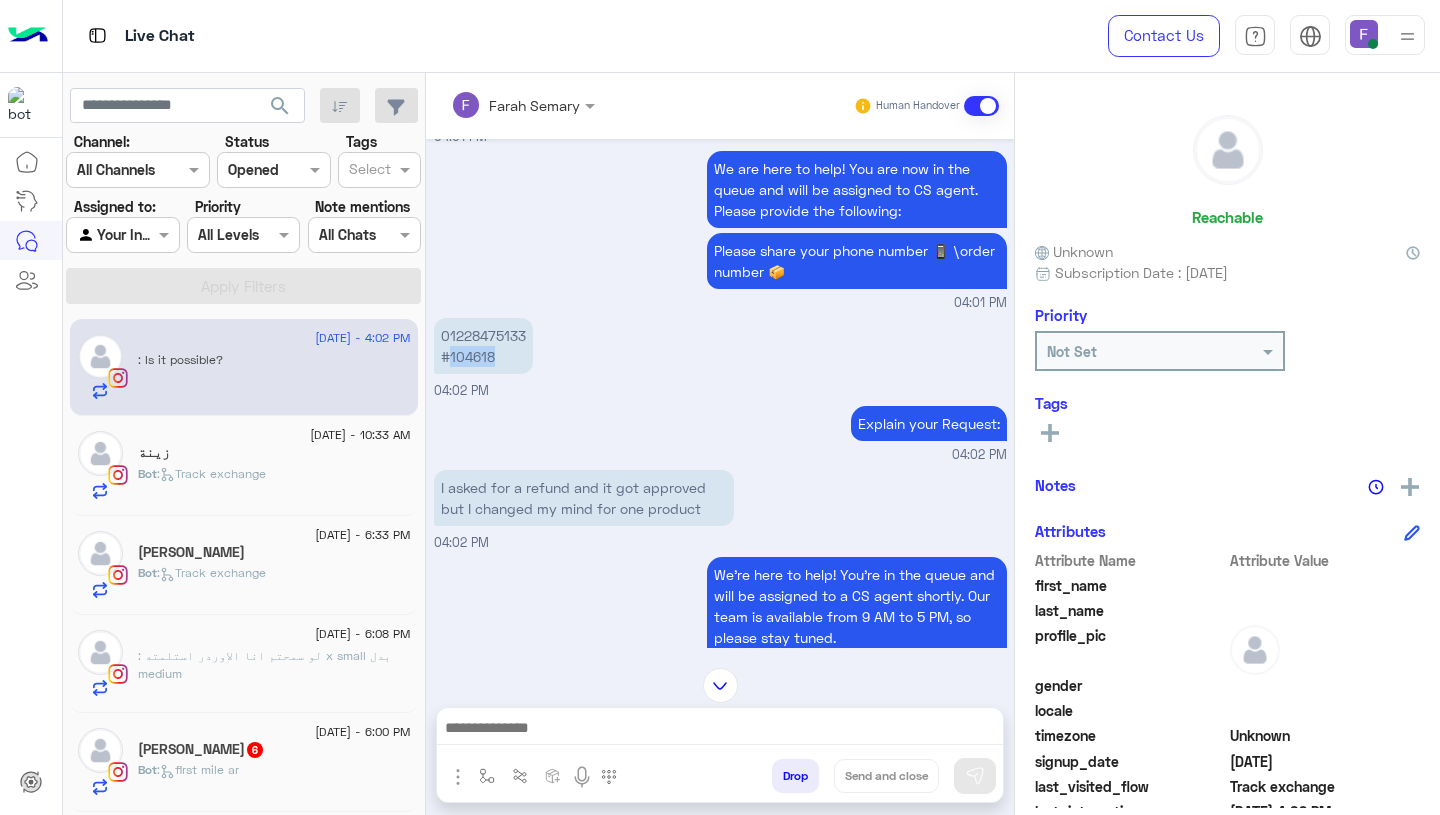 click on "01228475133 #104618" at bounding box center (483, 346) 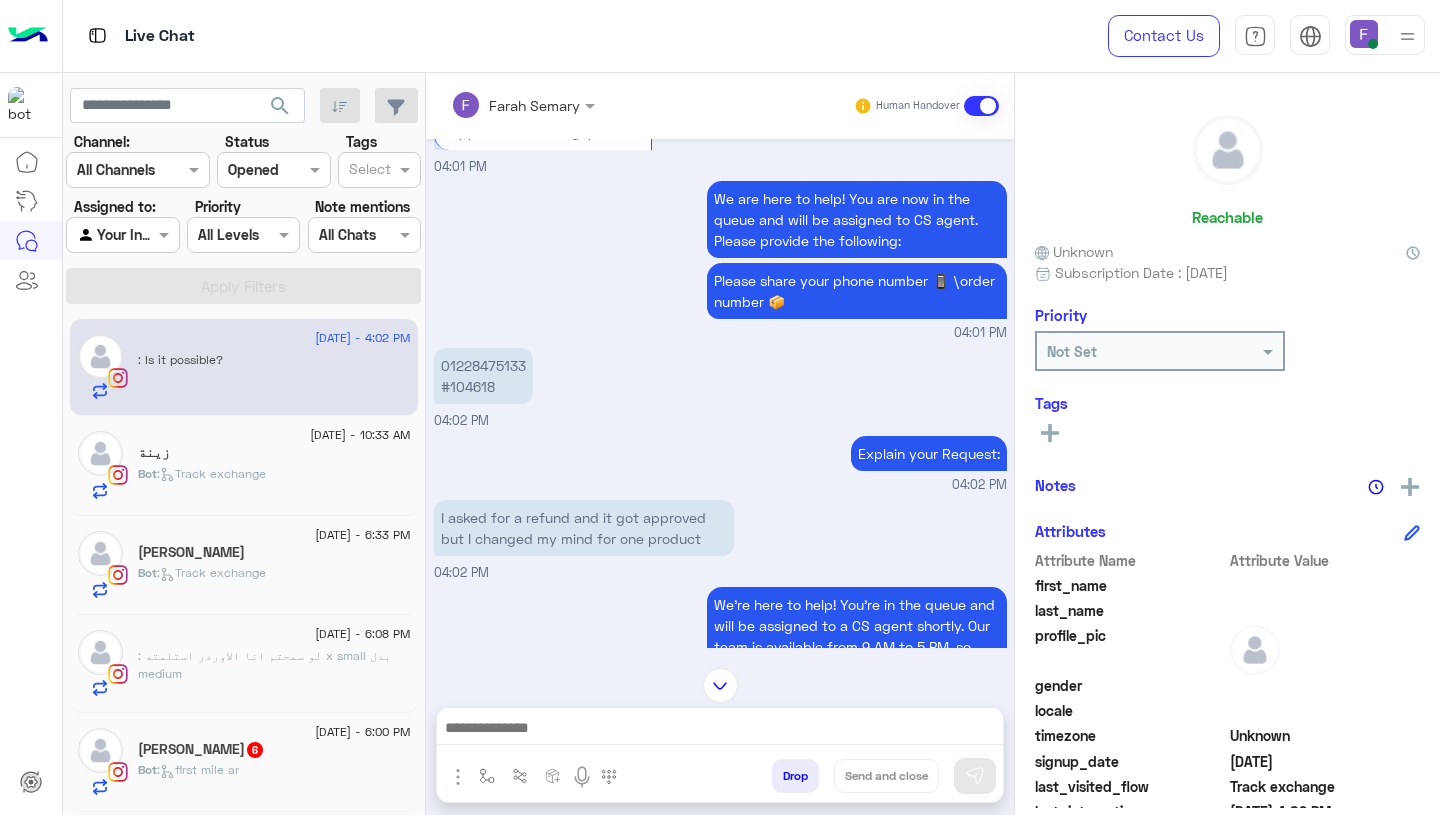 scroll, scrollTop: 1567, scrollLeft: 0, axis: vertical 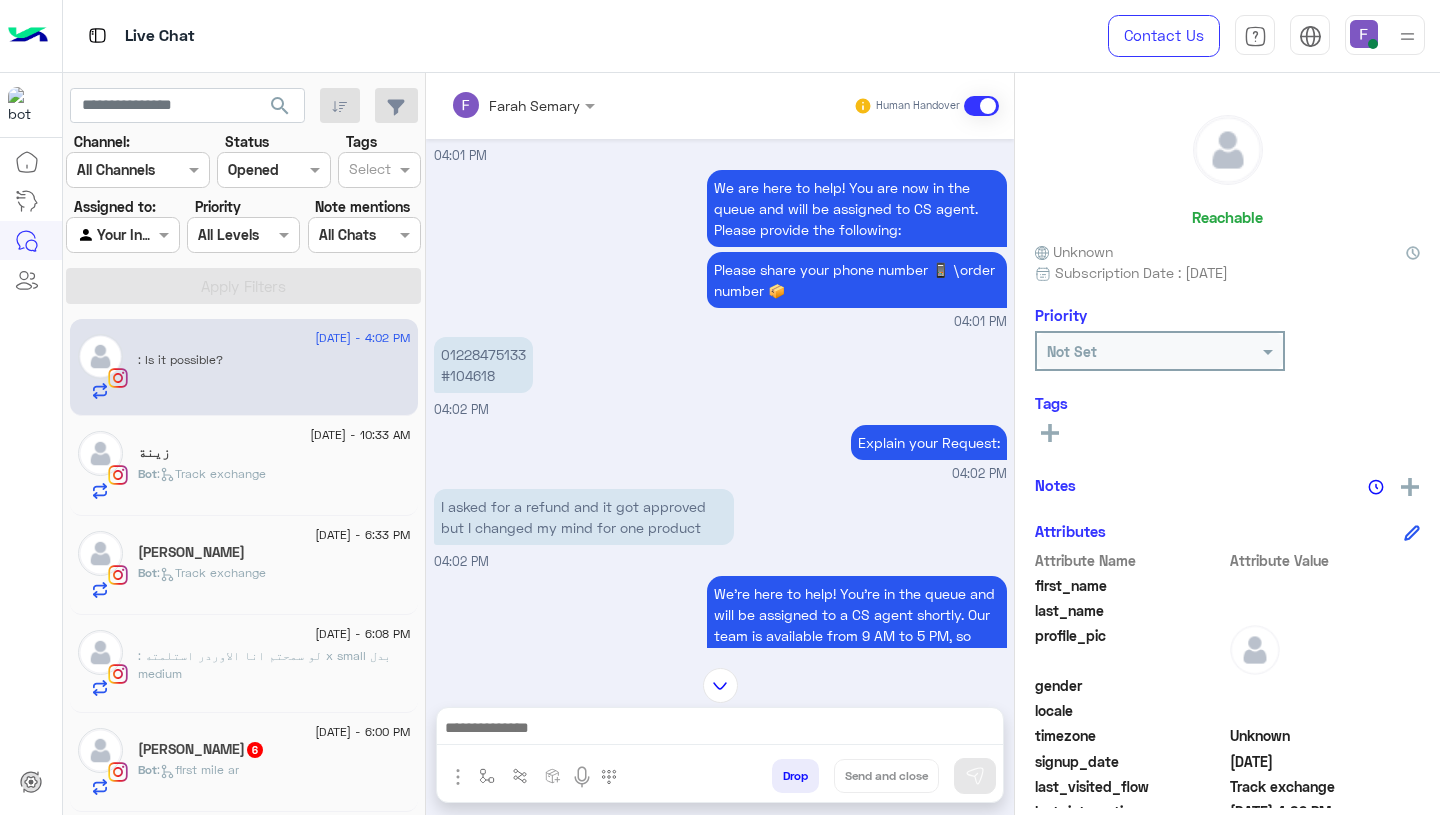 drag, startPoint x: 437, startPoint y: 503, endPoint x: 535, endPoint y: 547, distance: 107.42439 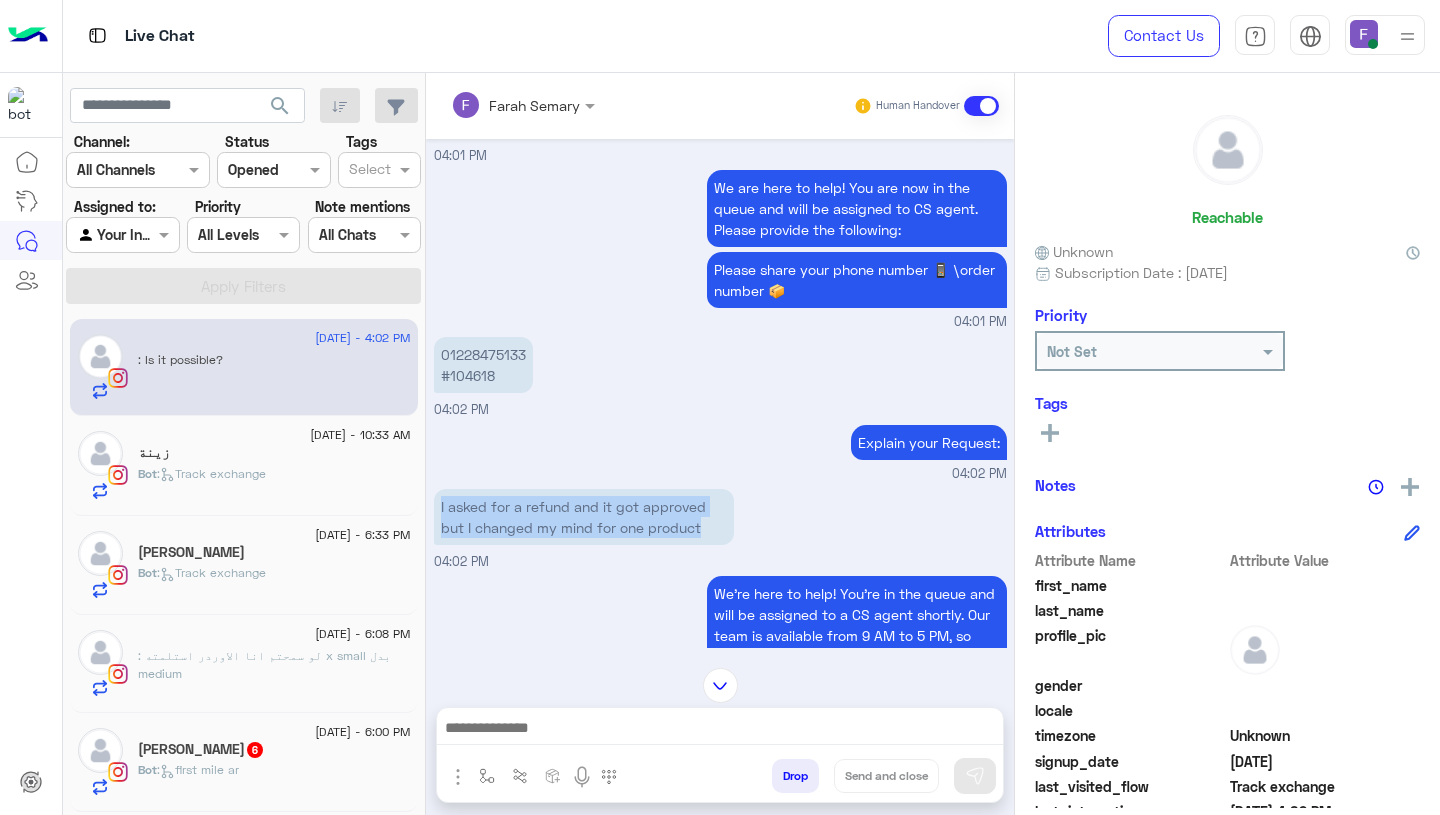 drag, startPoint x: 439, startPoint y: 505, endPoint x: 710, endPoint y: 535, distance: 272.65546 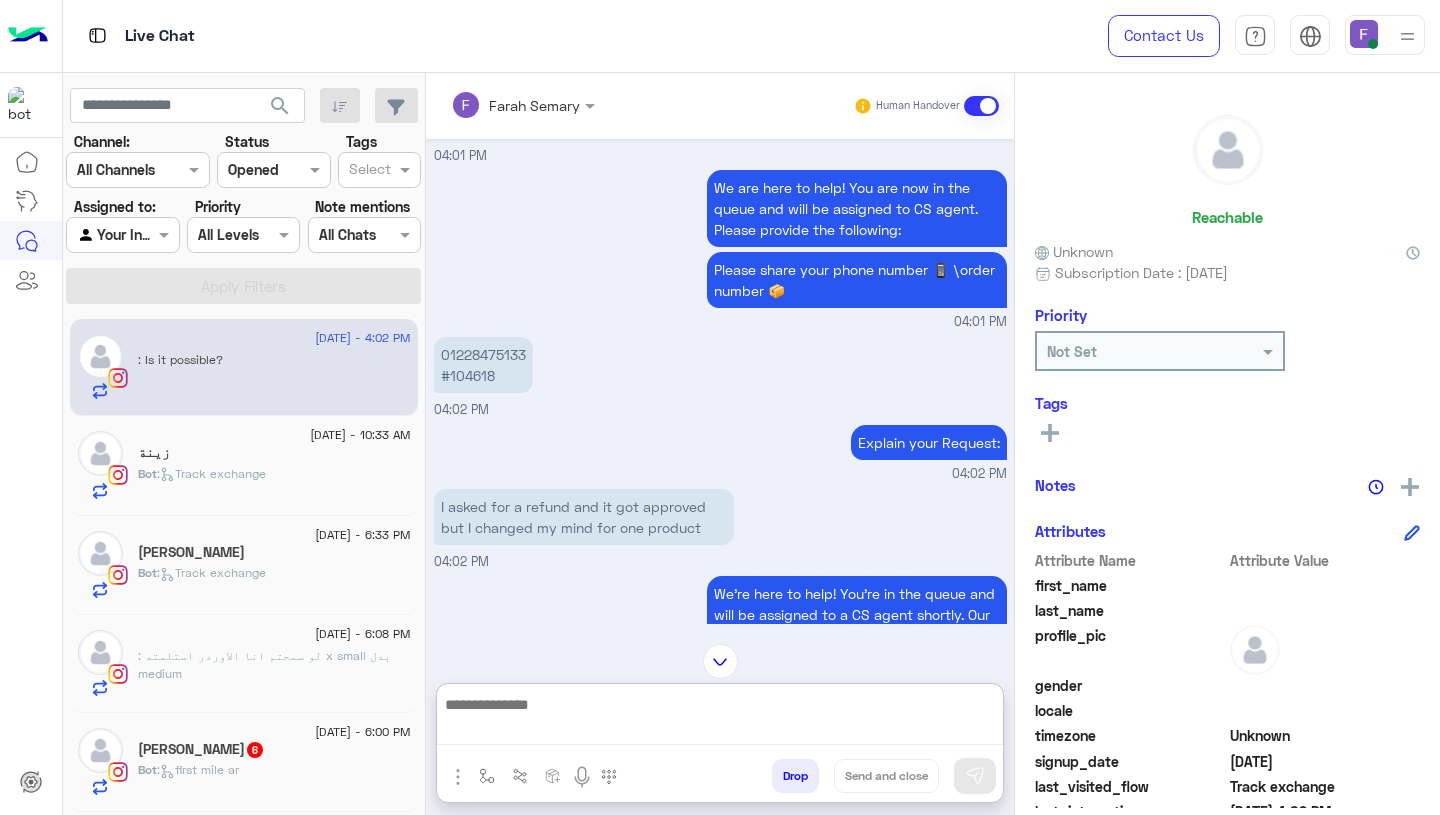 click at bounding box center [720, 718] 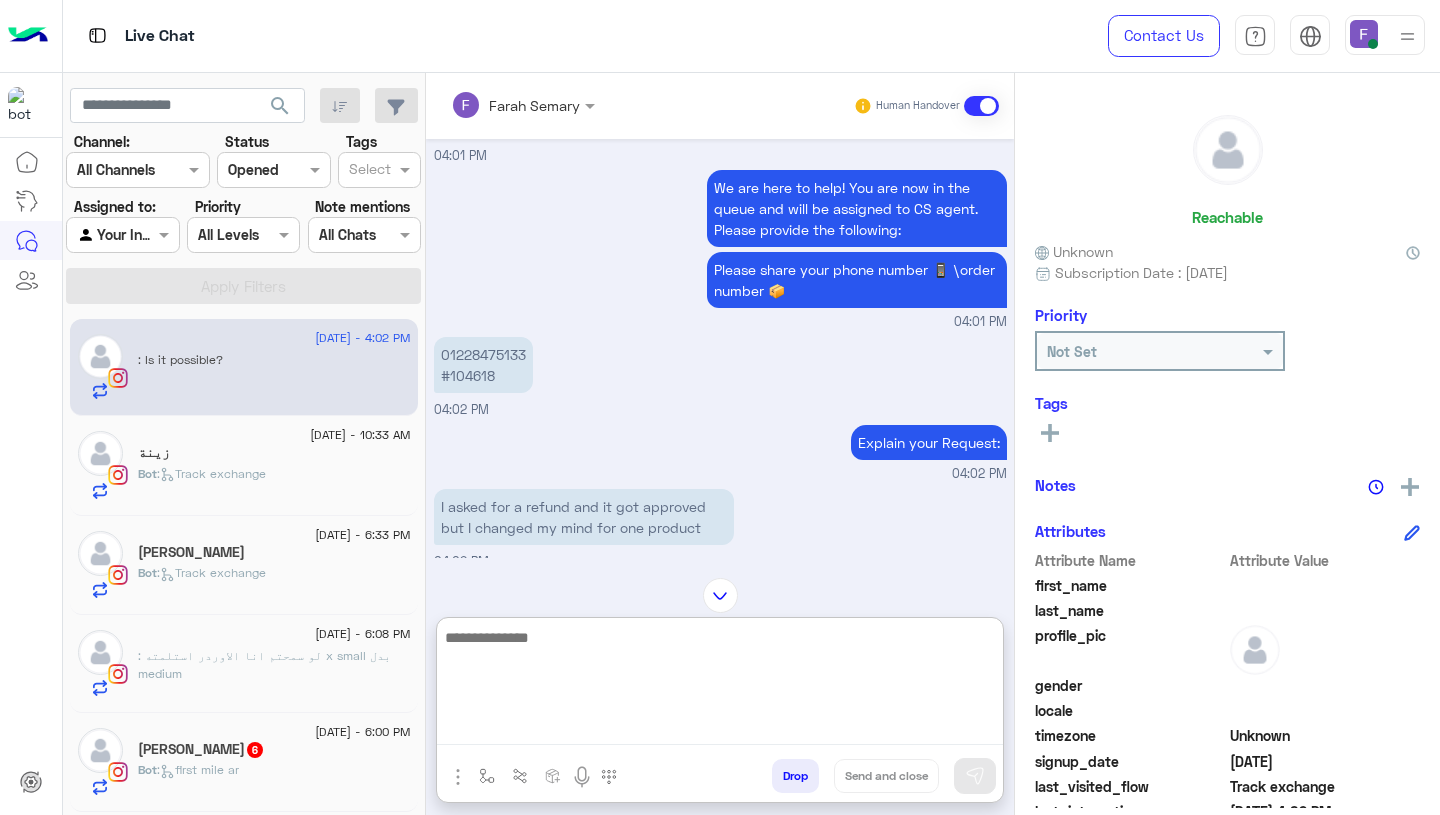 paste on "**********" 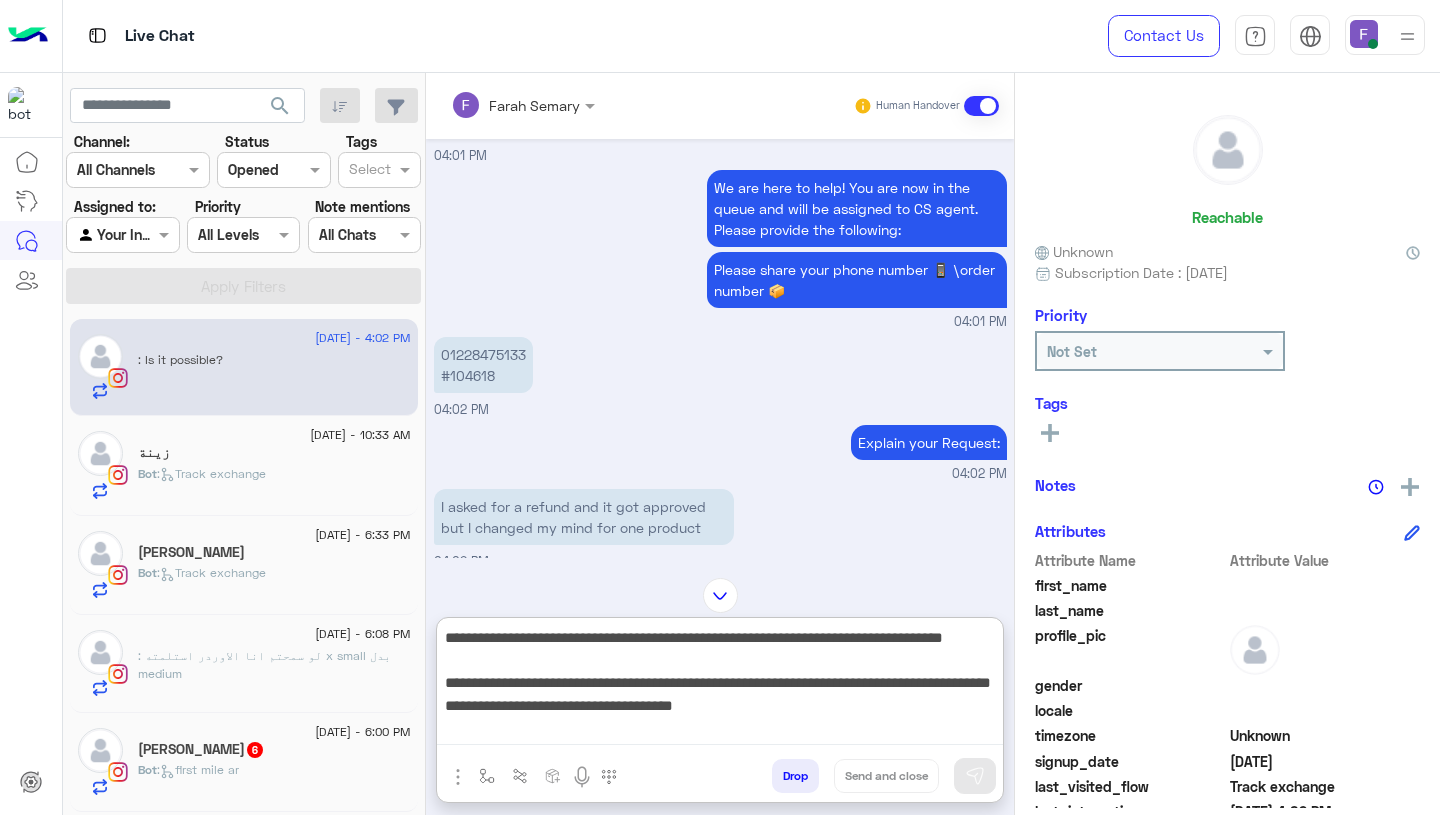 scroll, scrollTop: 106, scrollLeft: 0, axis: vertical 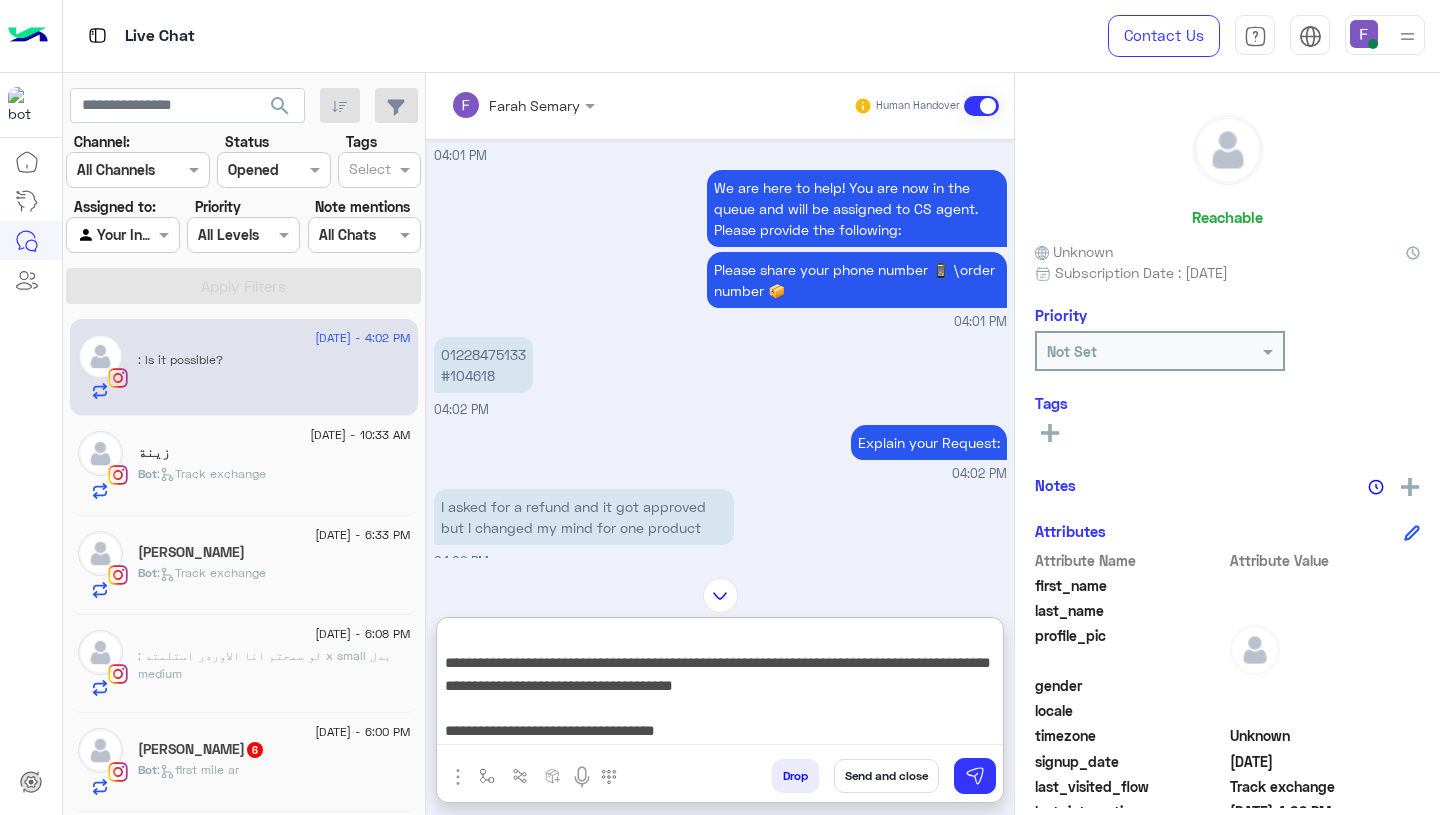 type on "**********" 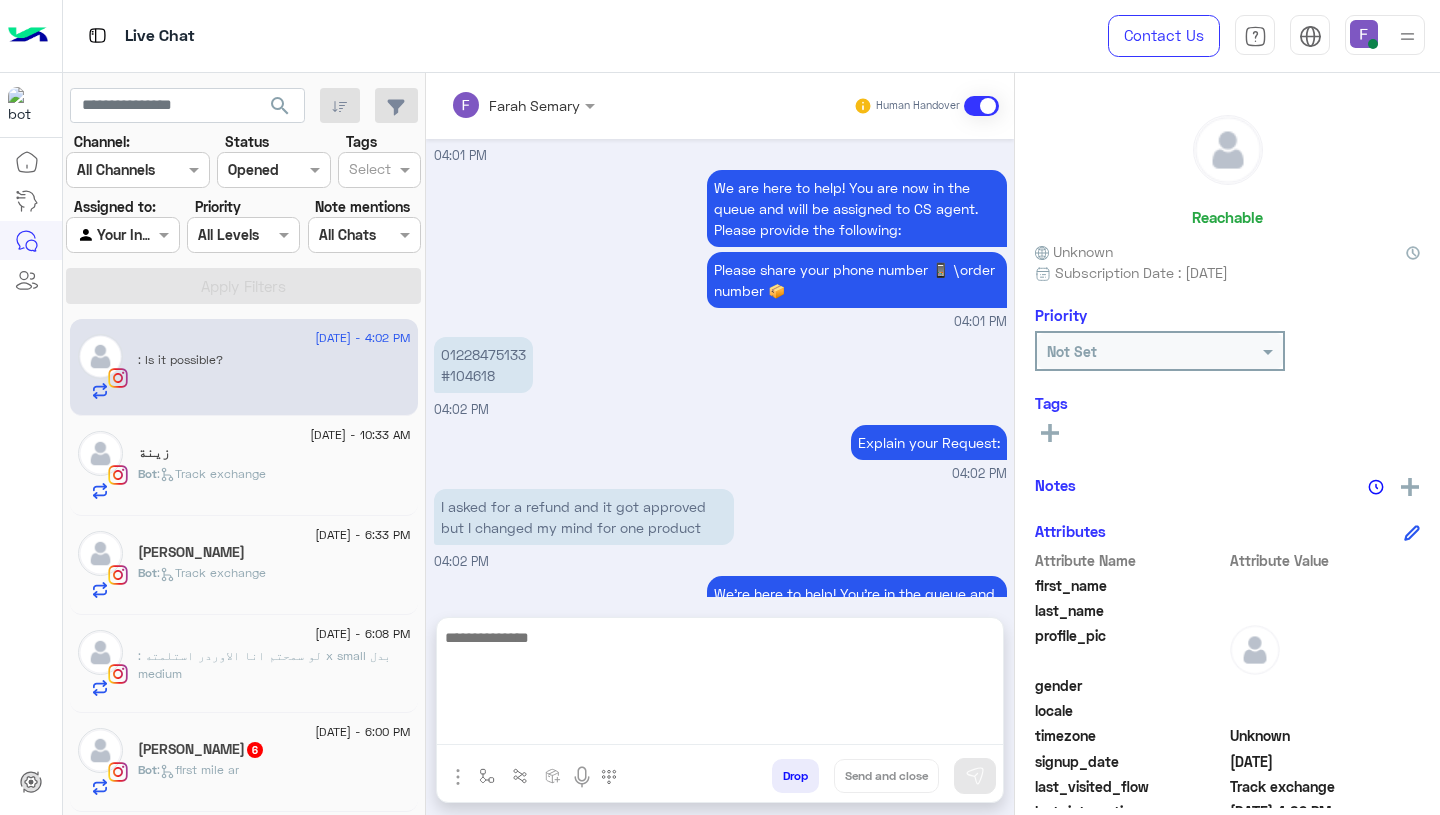 scroll, scrollTop: 0, scrollLeft: 0, axis: both 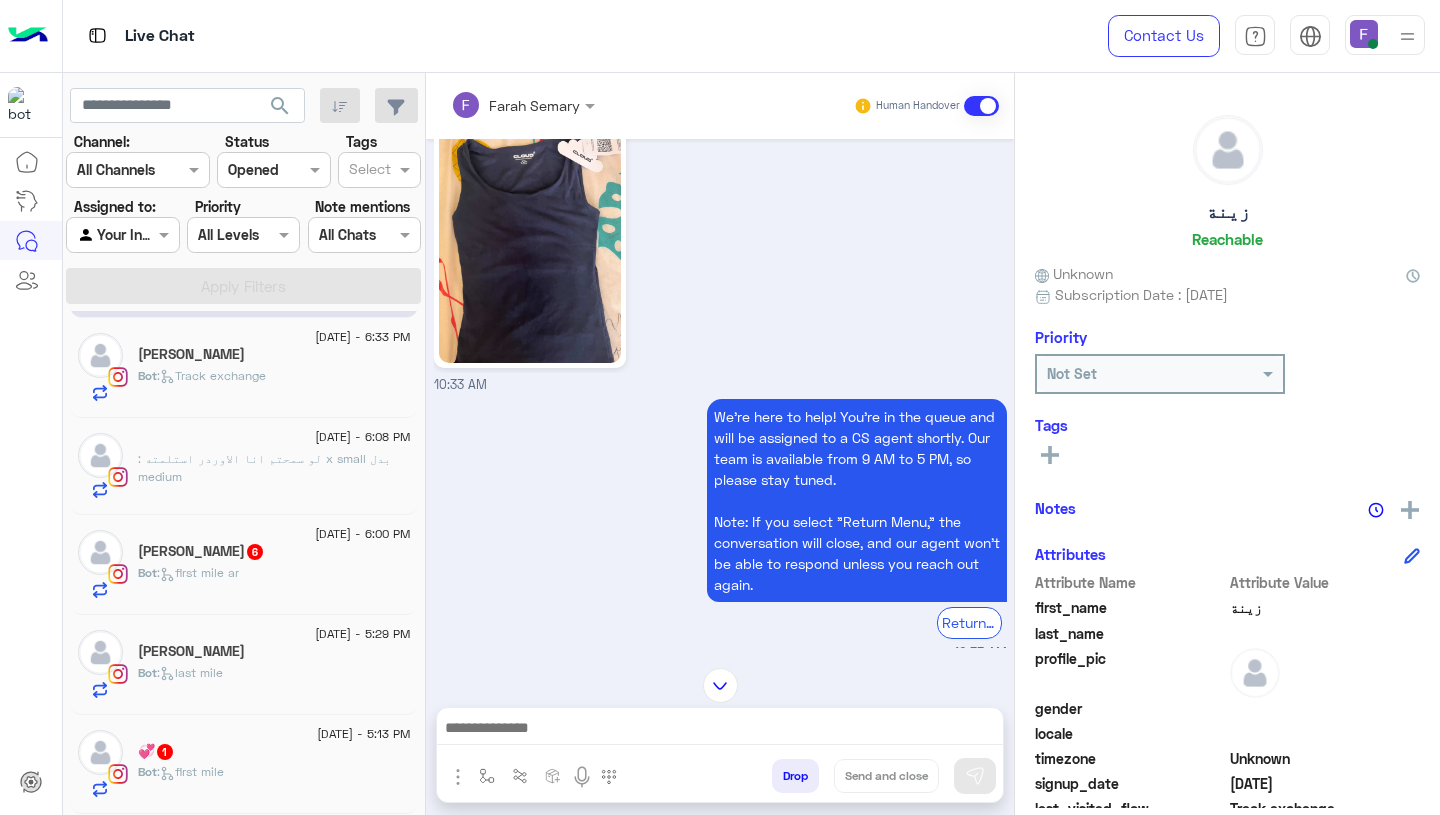 click on "💞   1" 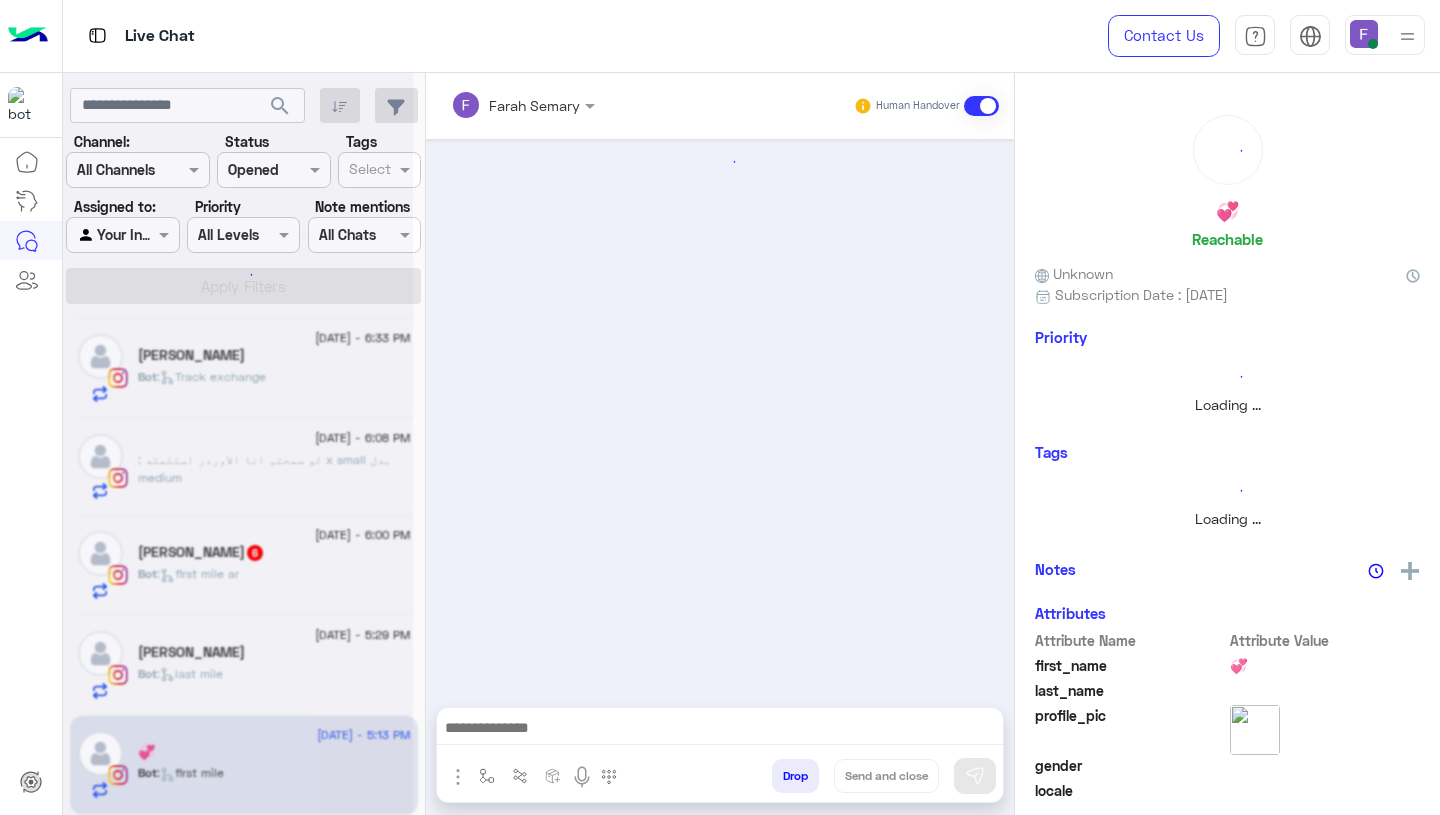 scroll, scrollTop: 99, scrollLeft: 0, axis: vertical 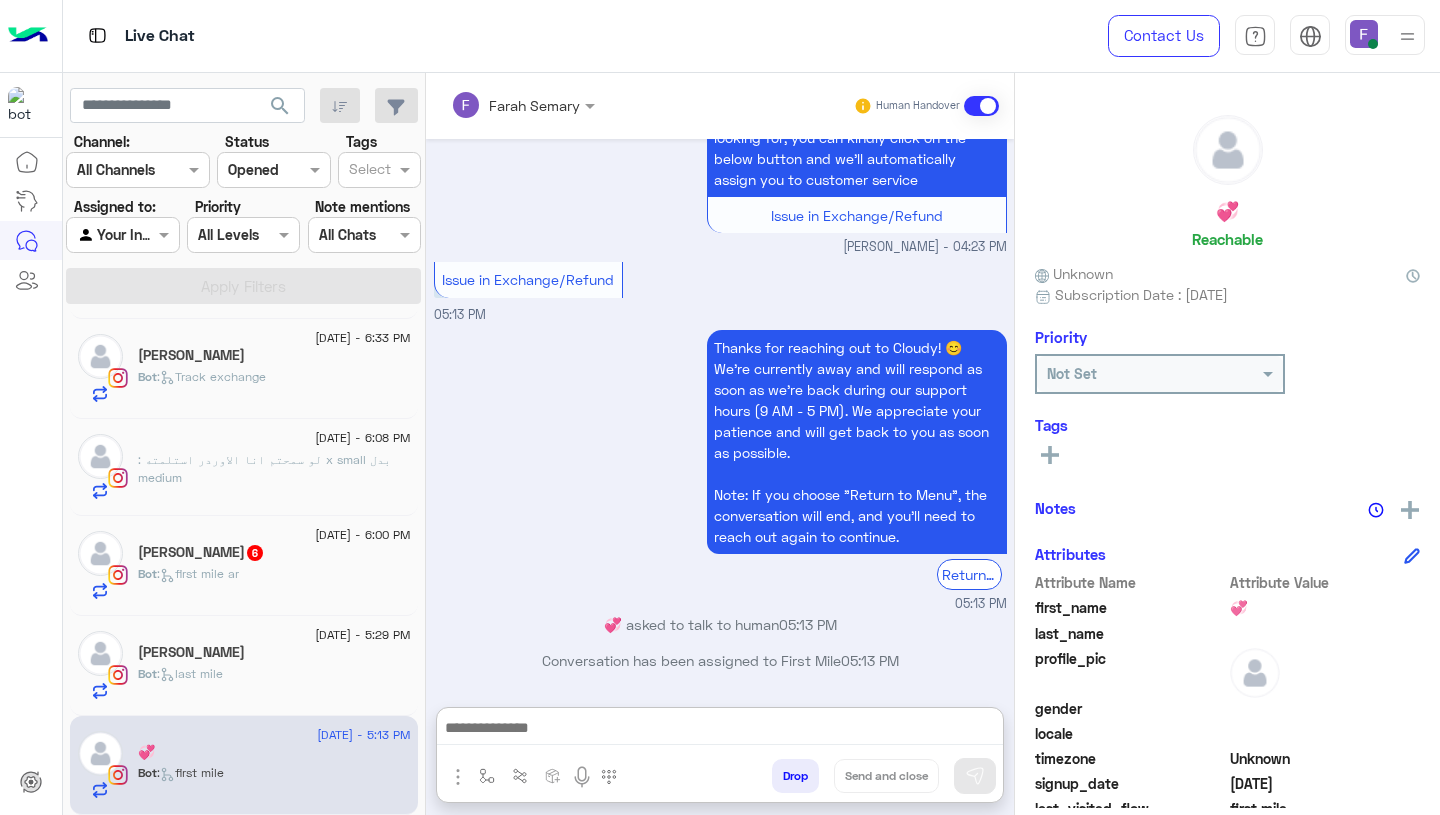 click at bounding box center [720, 730] 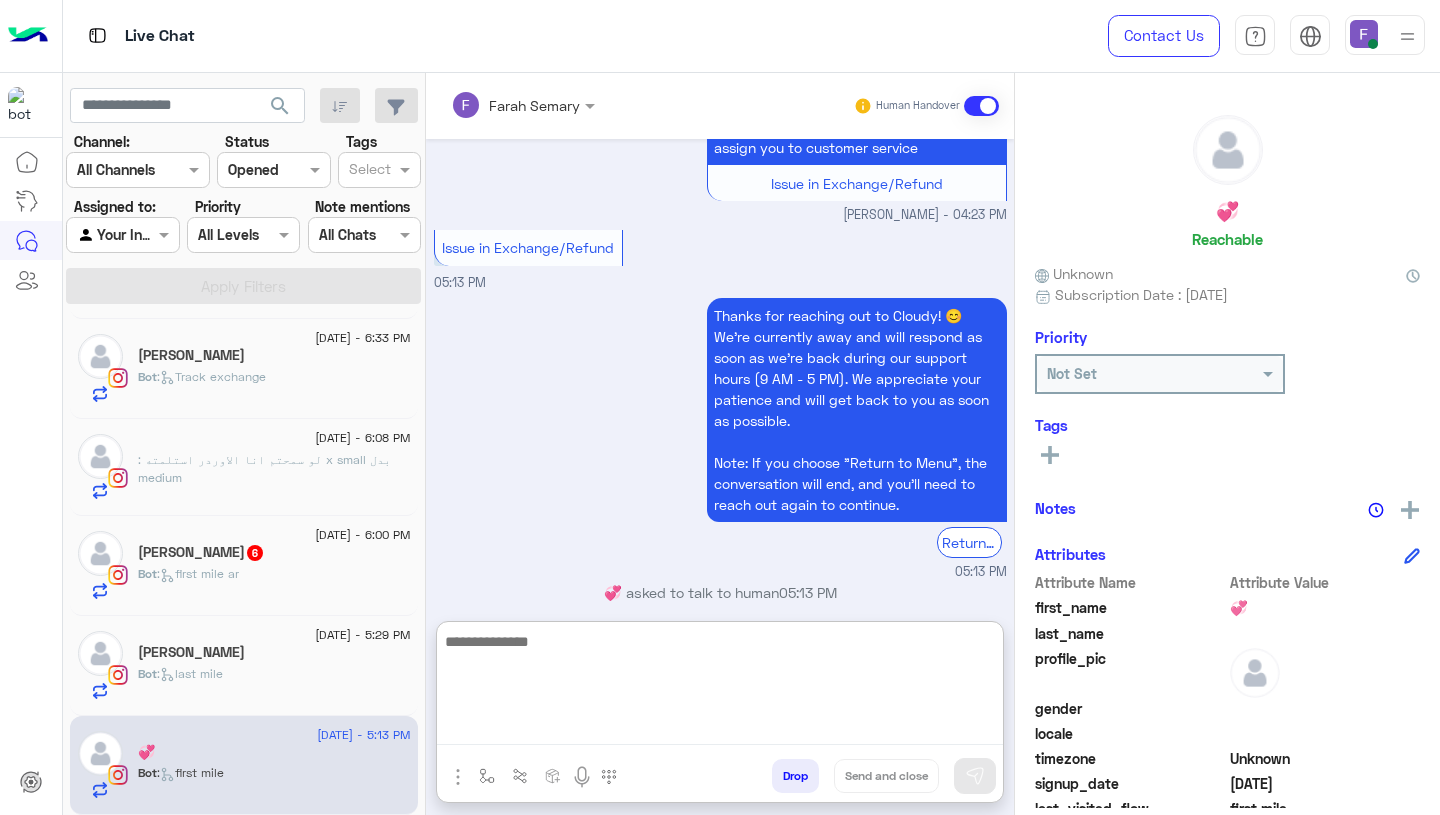 paste on "**********" 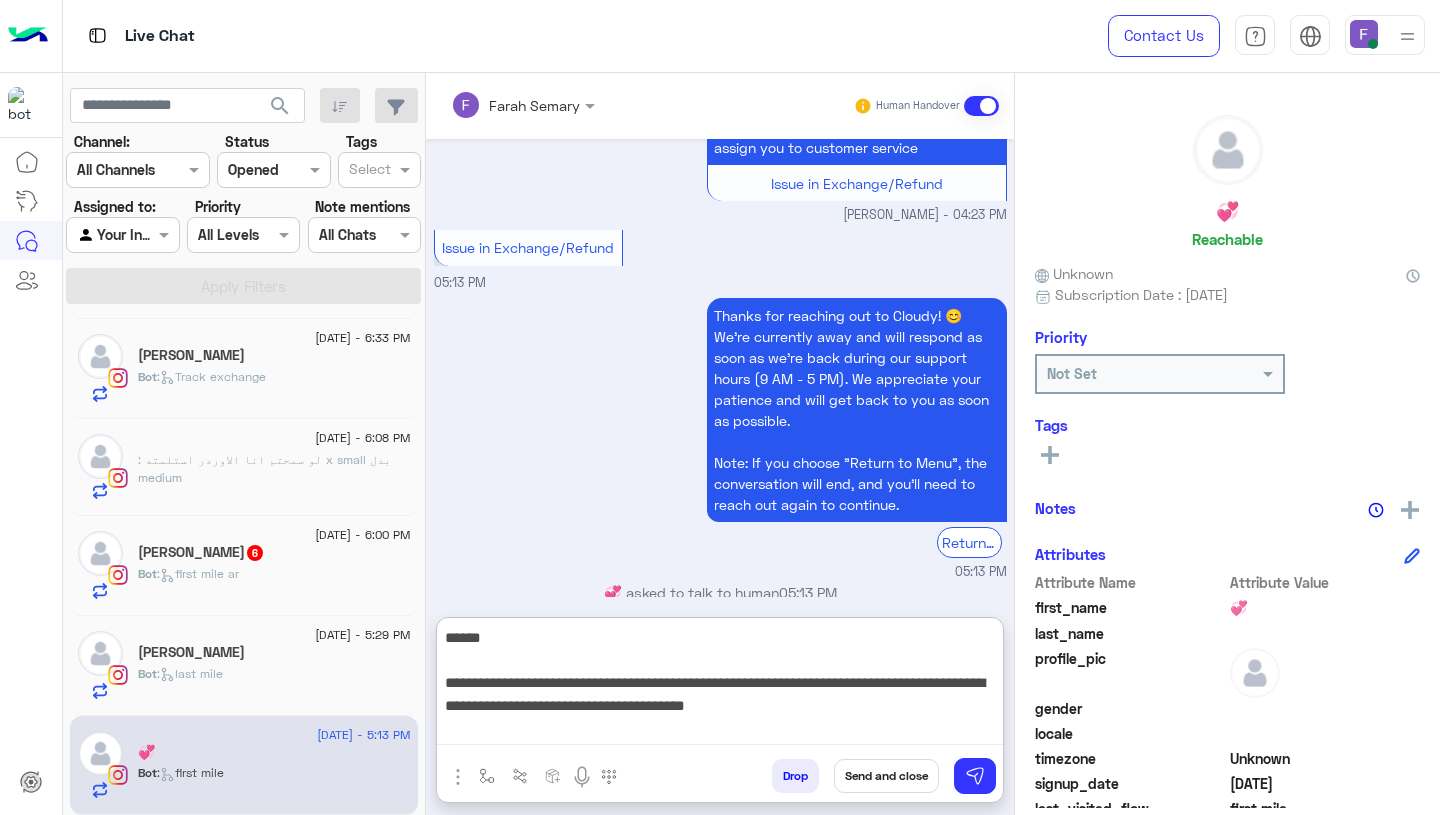 scroll, scrollTop: 308, scrollLeft: 0, axis: vertical 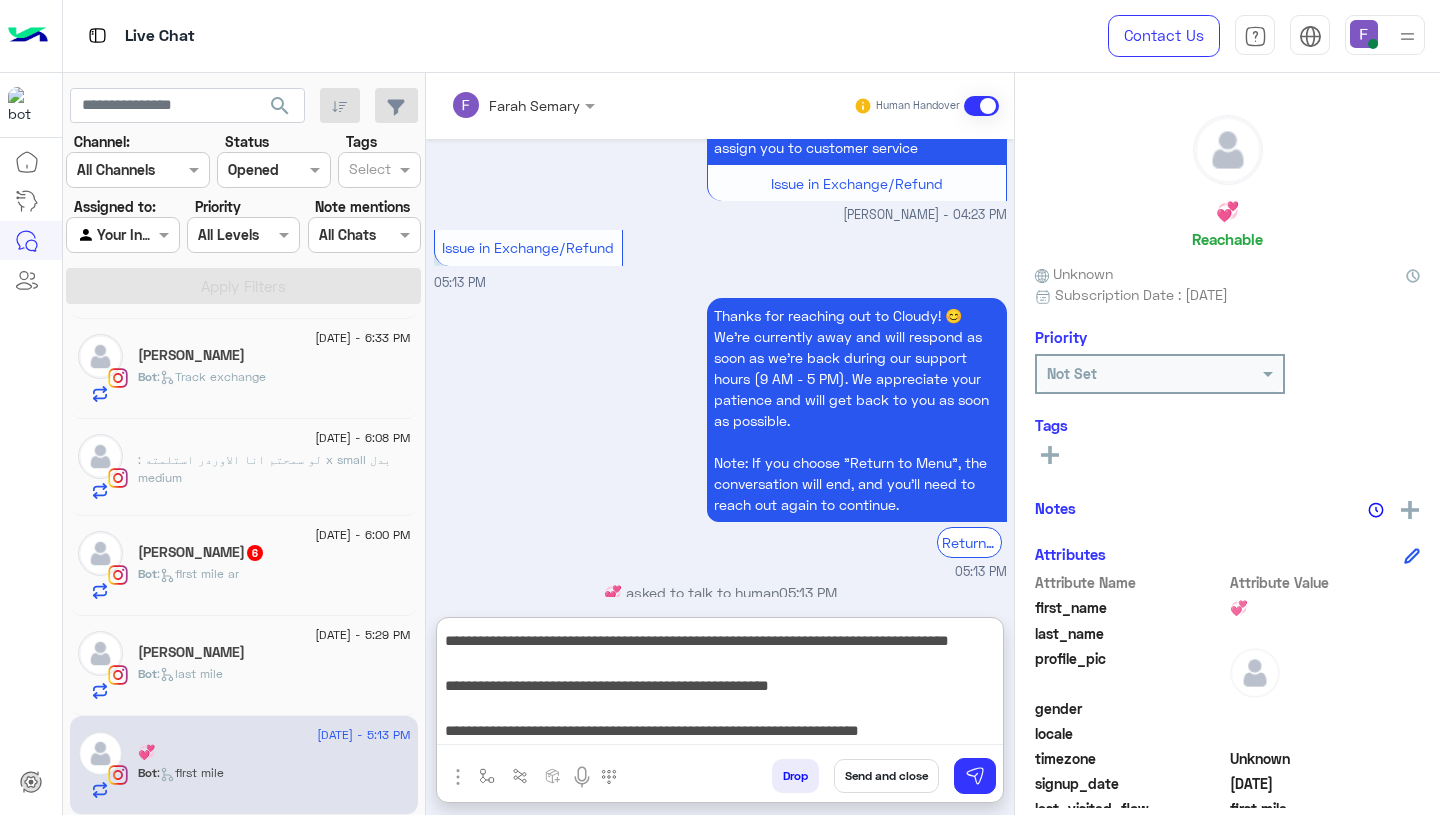 type on "**********" 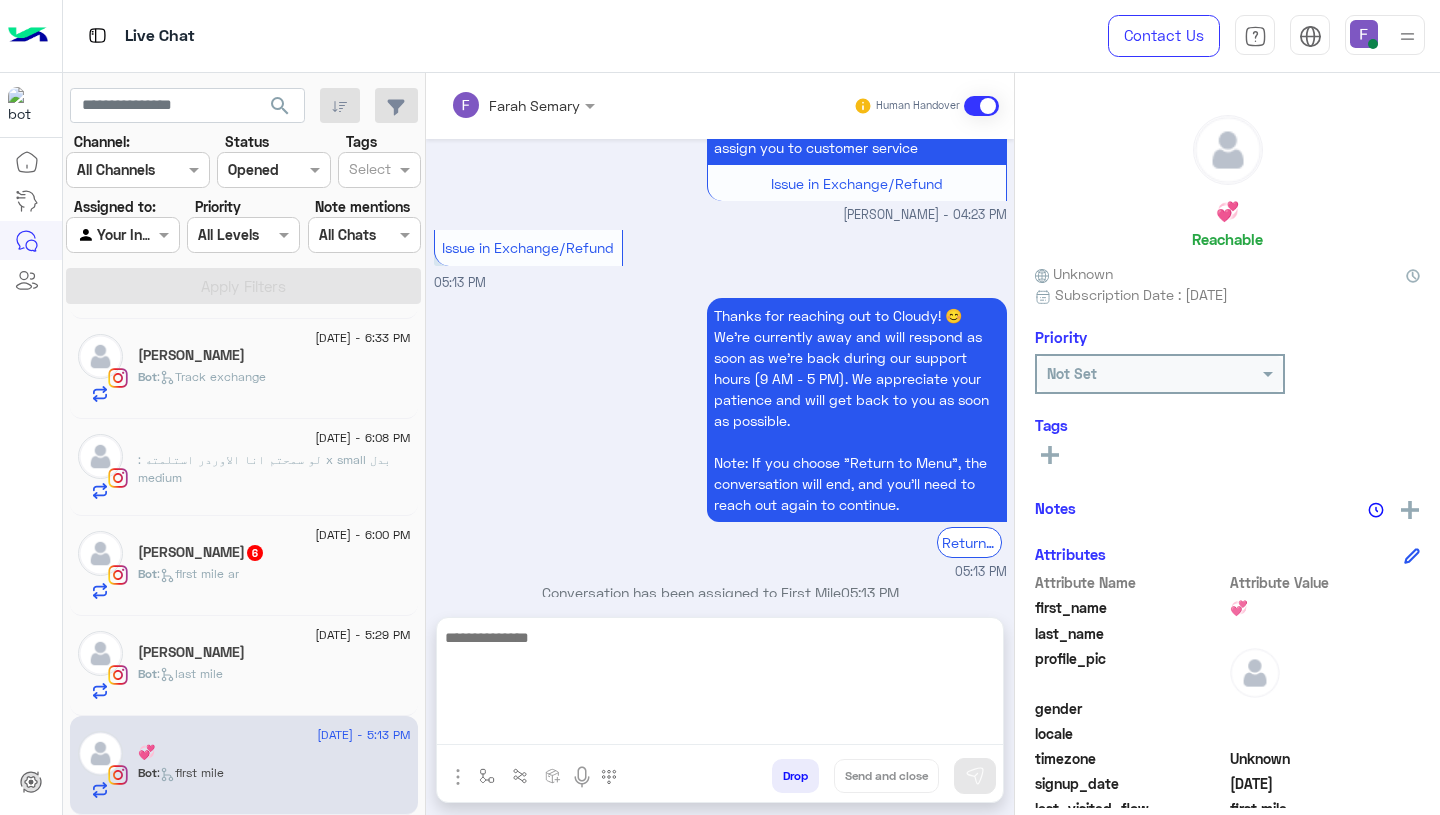 scroll, scrollTop: 0, scrollLeft: 0, axis: both 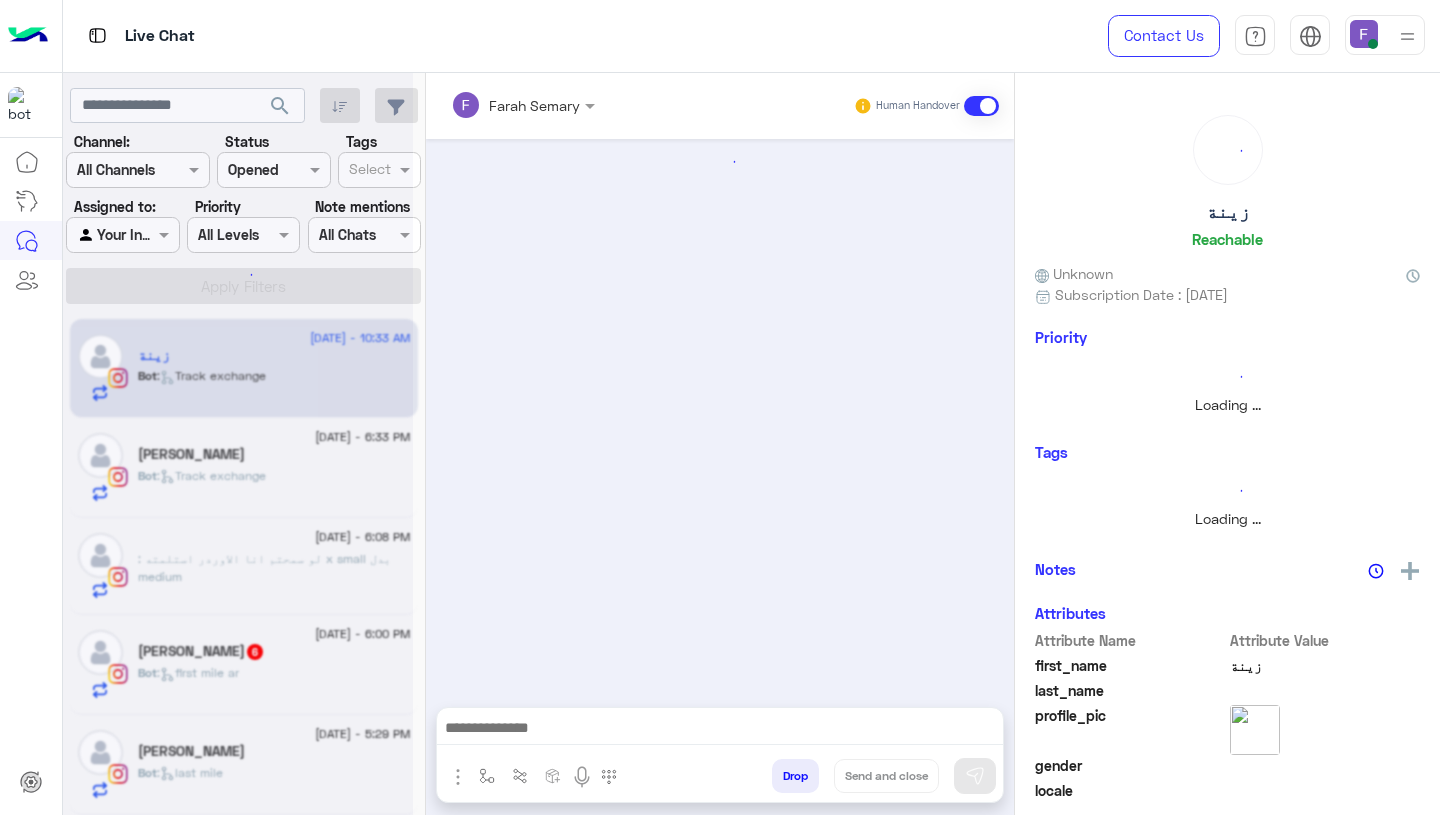 click 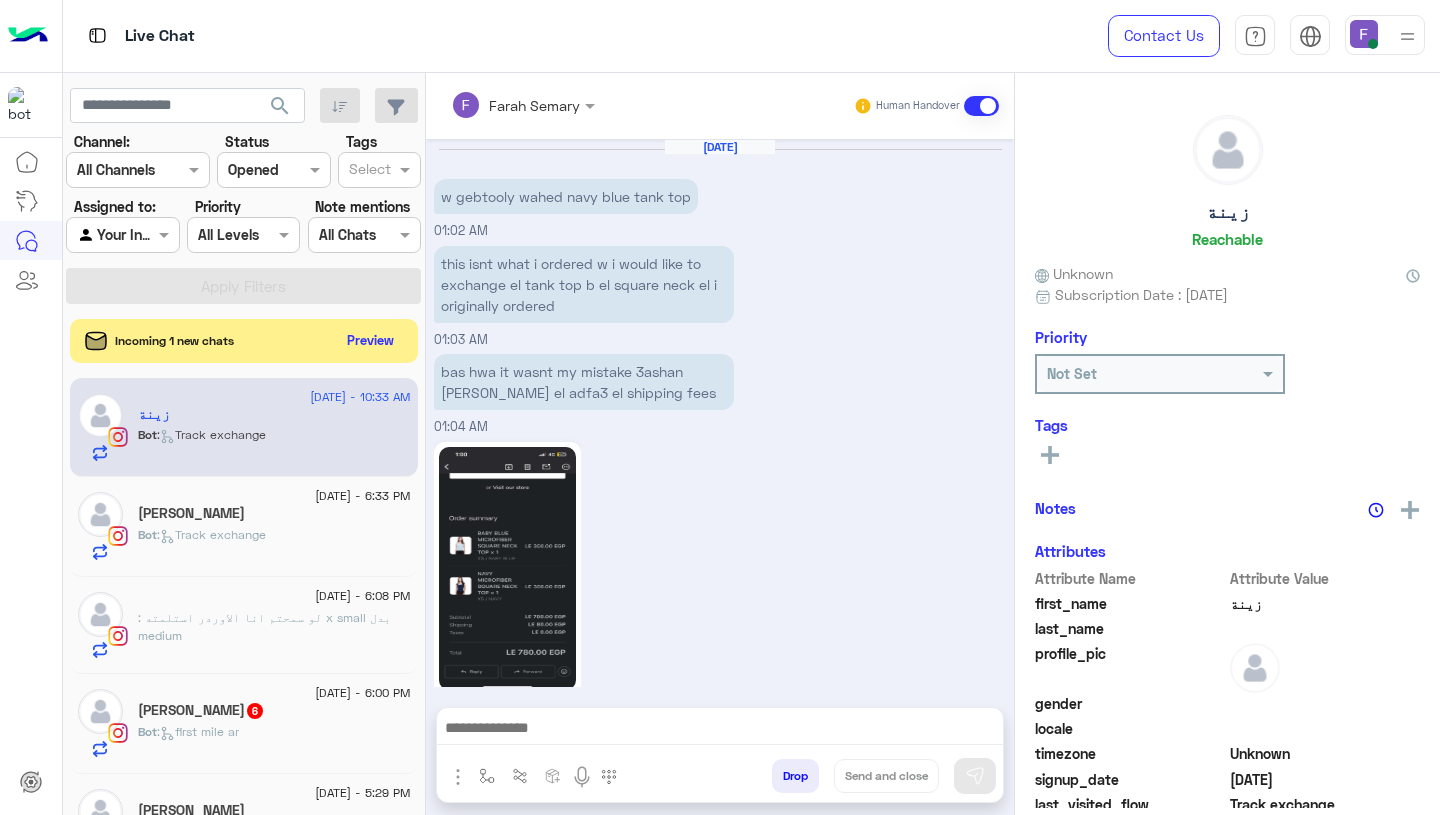 scroll, scrollTop: 2073, scrollLeft: 0, axis: vertical 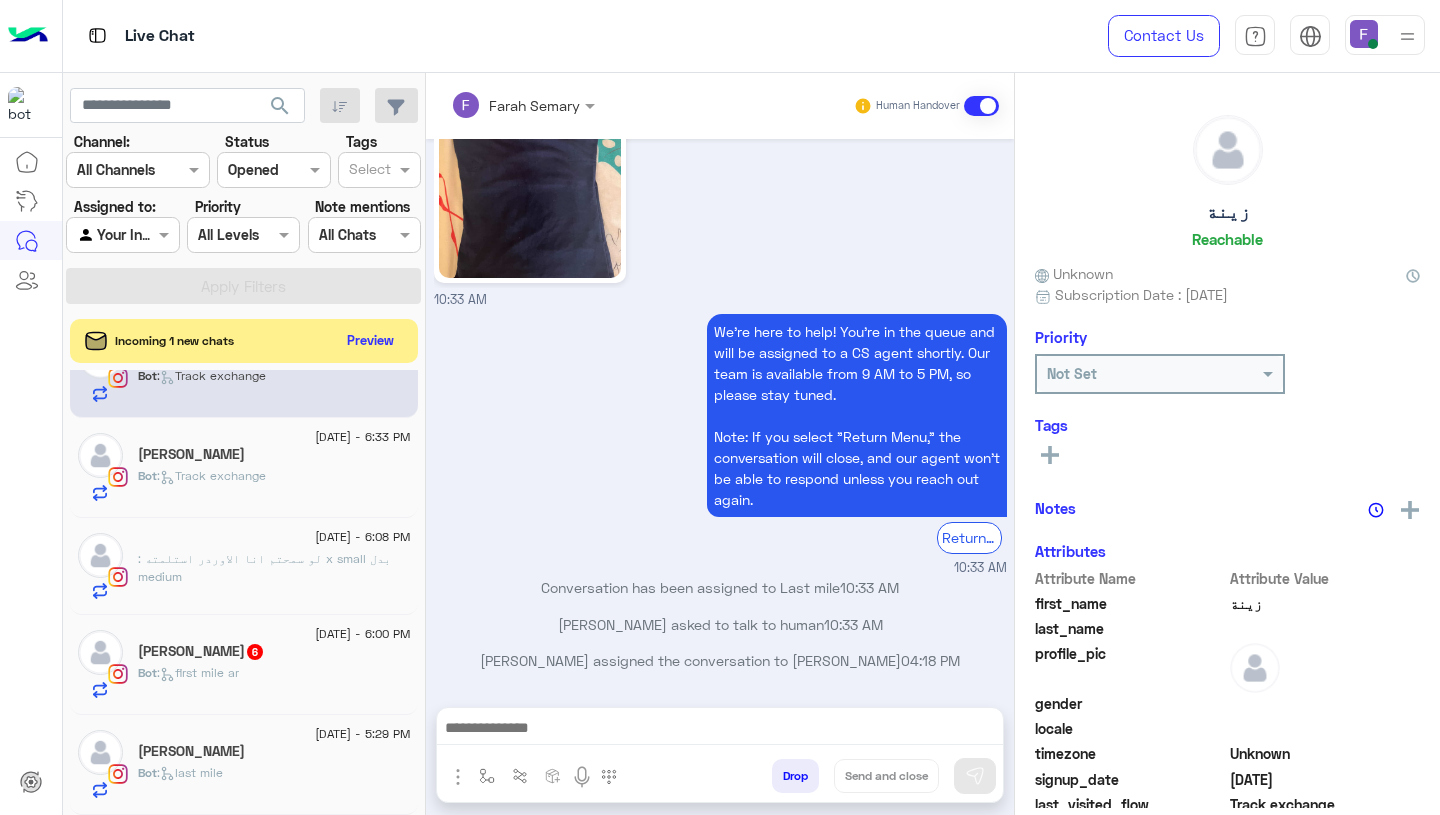 click on "Bot :   last mile" 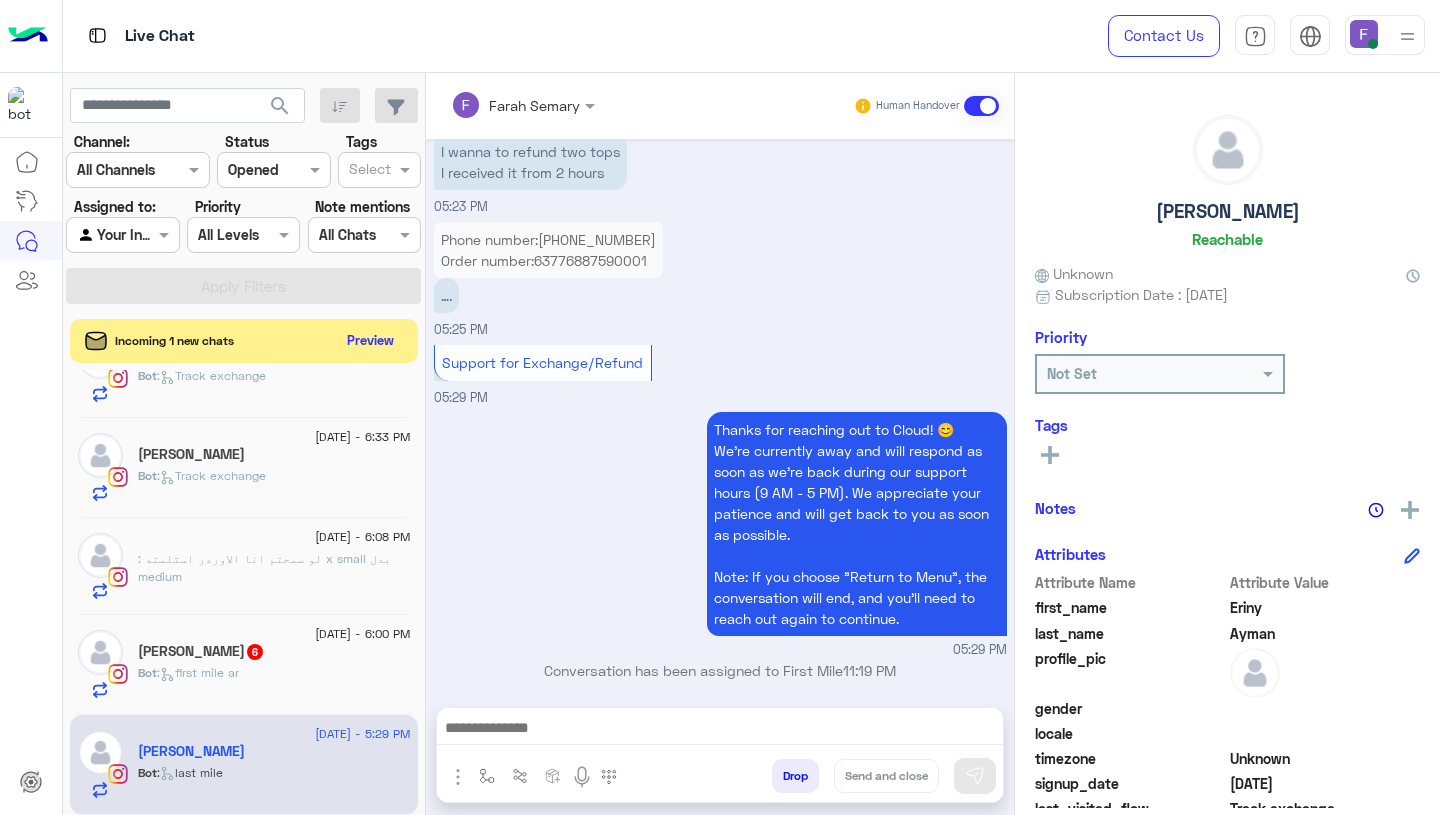 scroll, scrollTop: 1817, scrollLeft: 0, axis: vertical 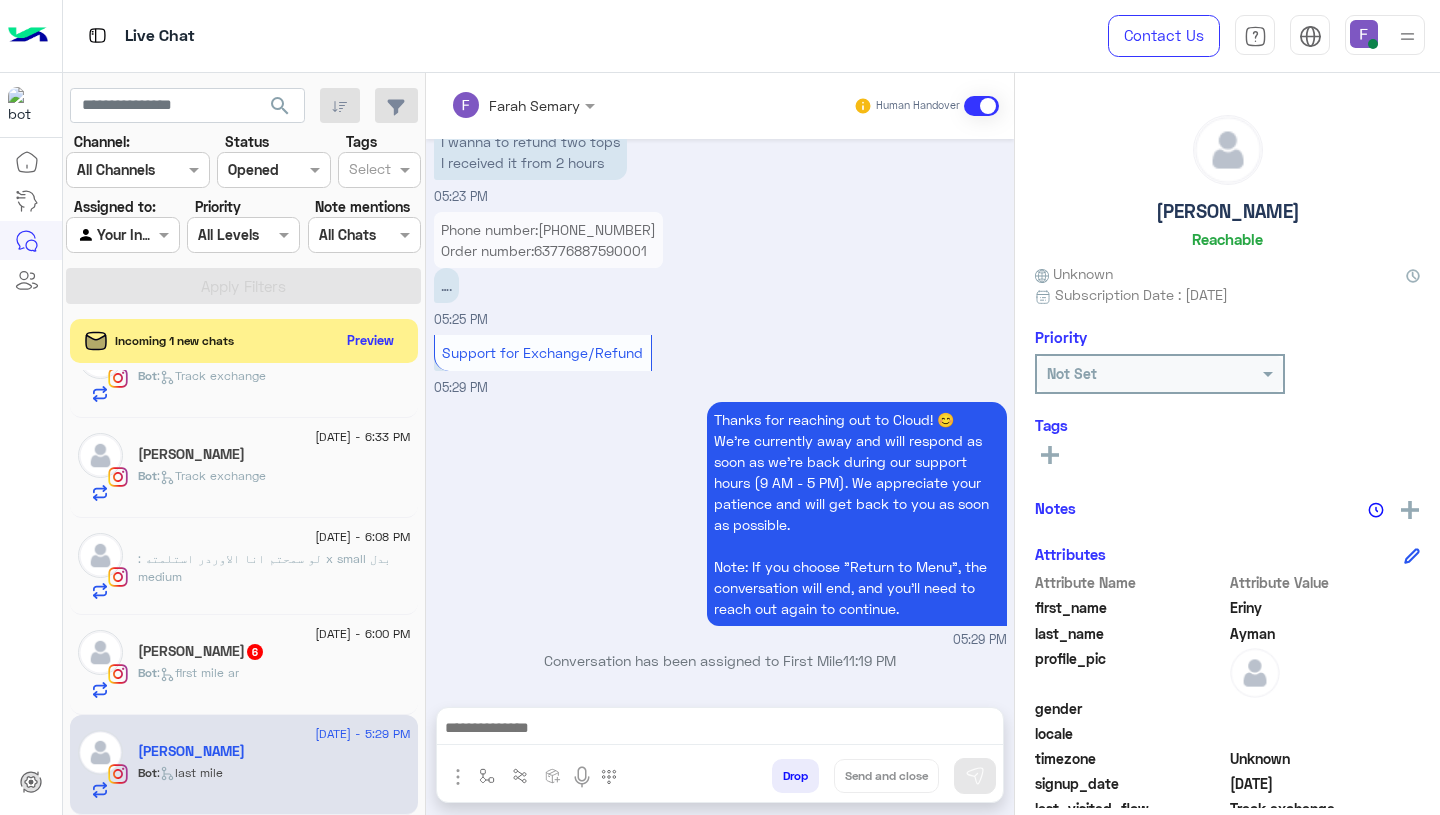 click at bounding box center [720, 730] 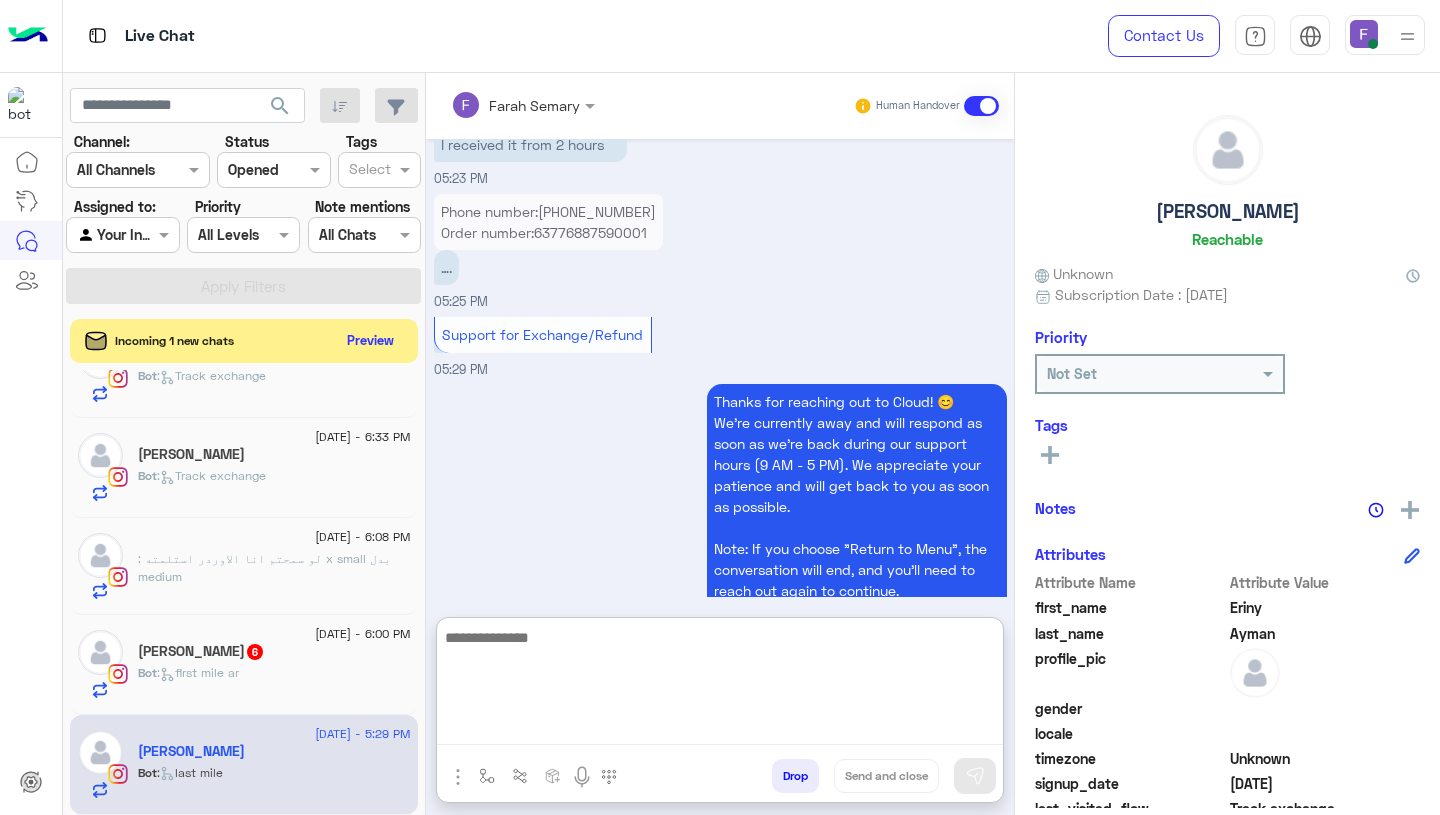 paste on "**********" 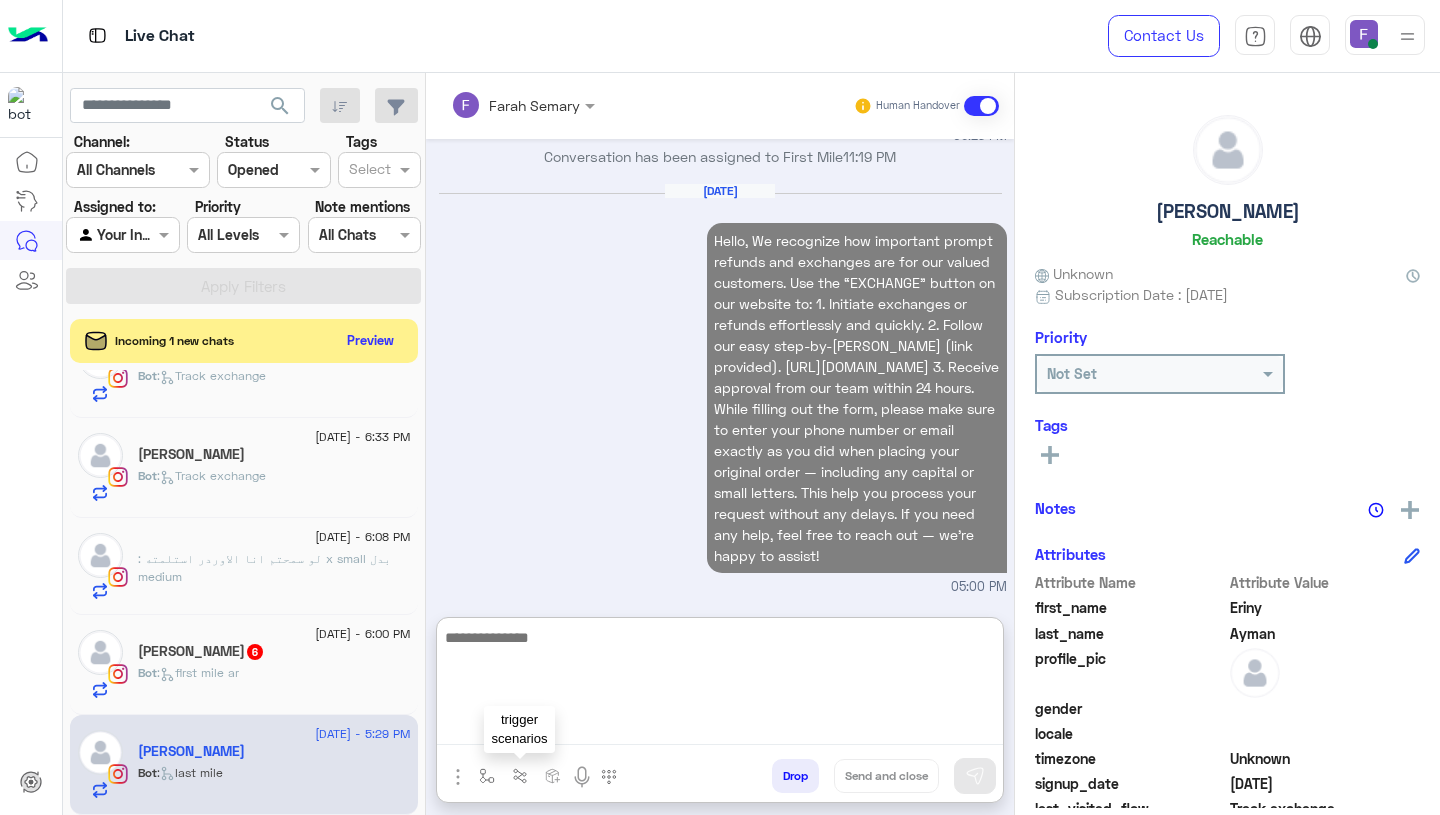 click at bounding box center (487, 776) 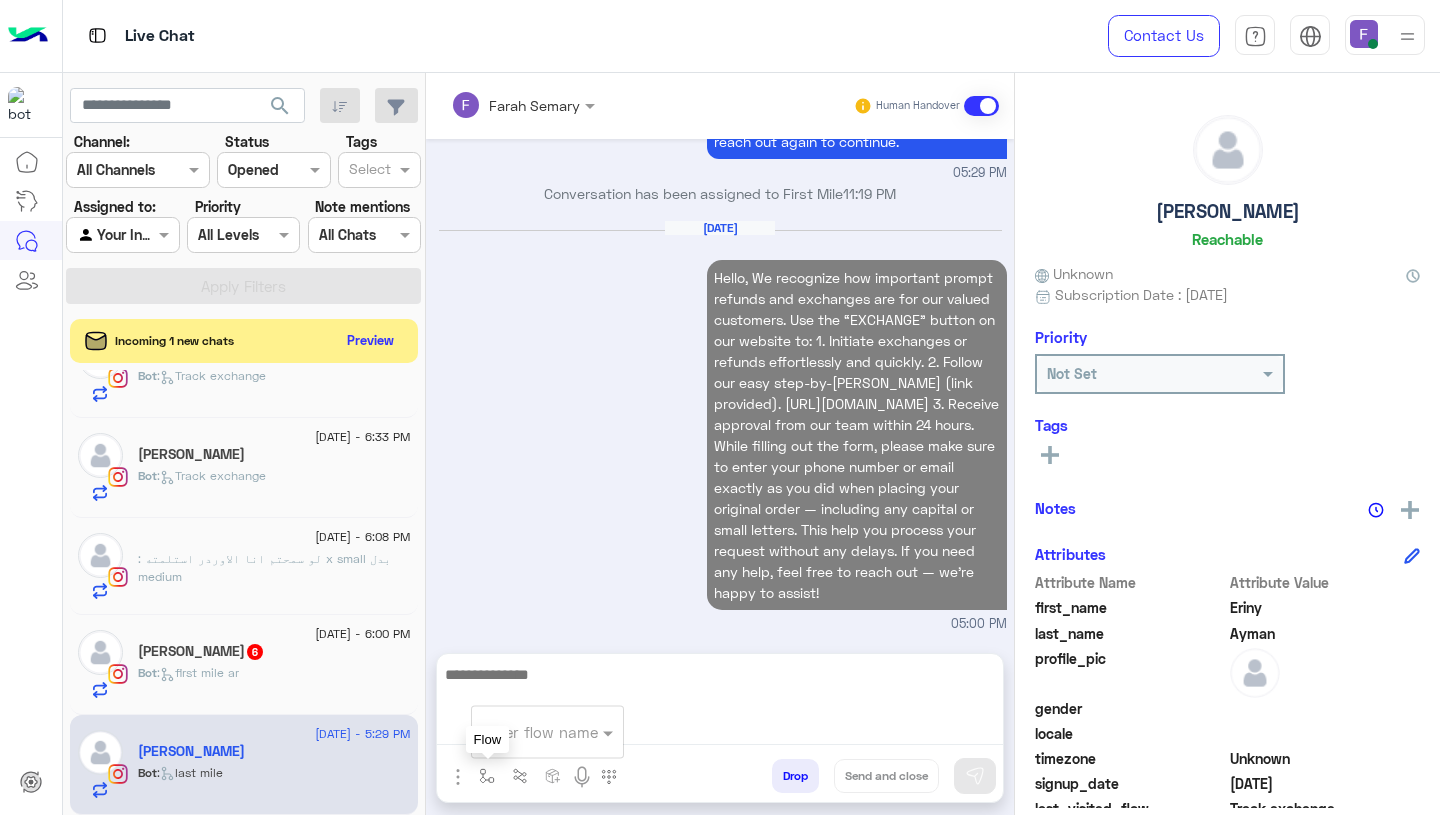 scroll, scrollTop: 2231, scrollLeft: 0, axis: vertical 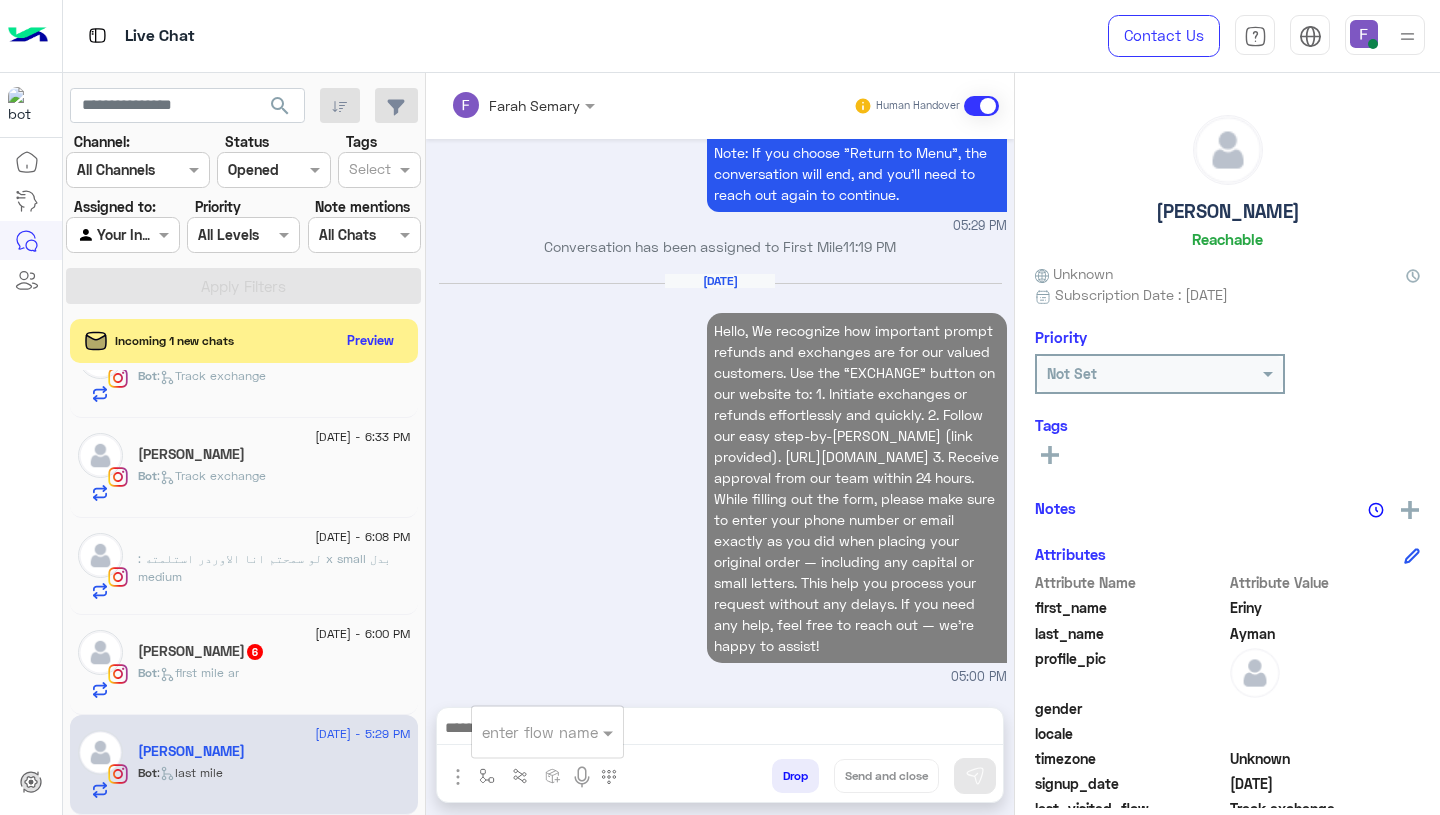 click at bounding box center [523, 732] 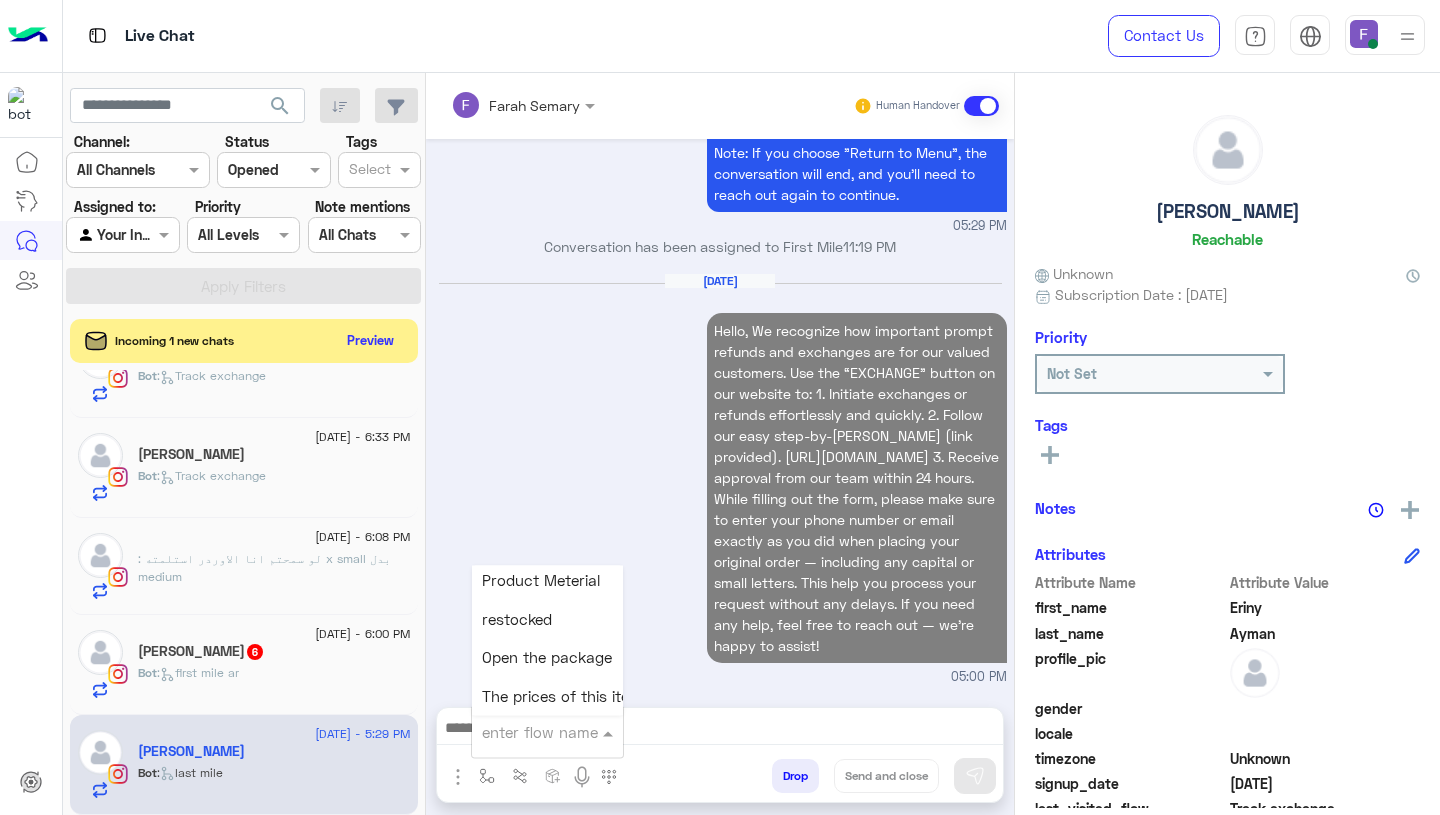 scroll, scrollTop: 2660, scrollLeft: 0, axis: vertical 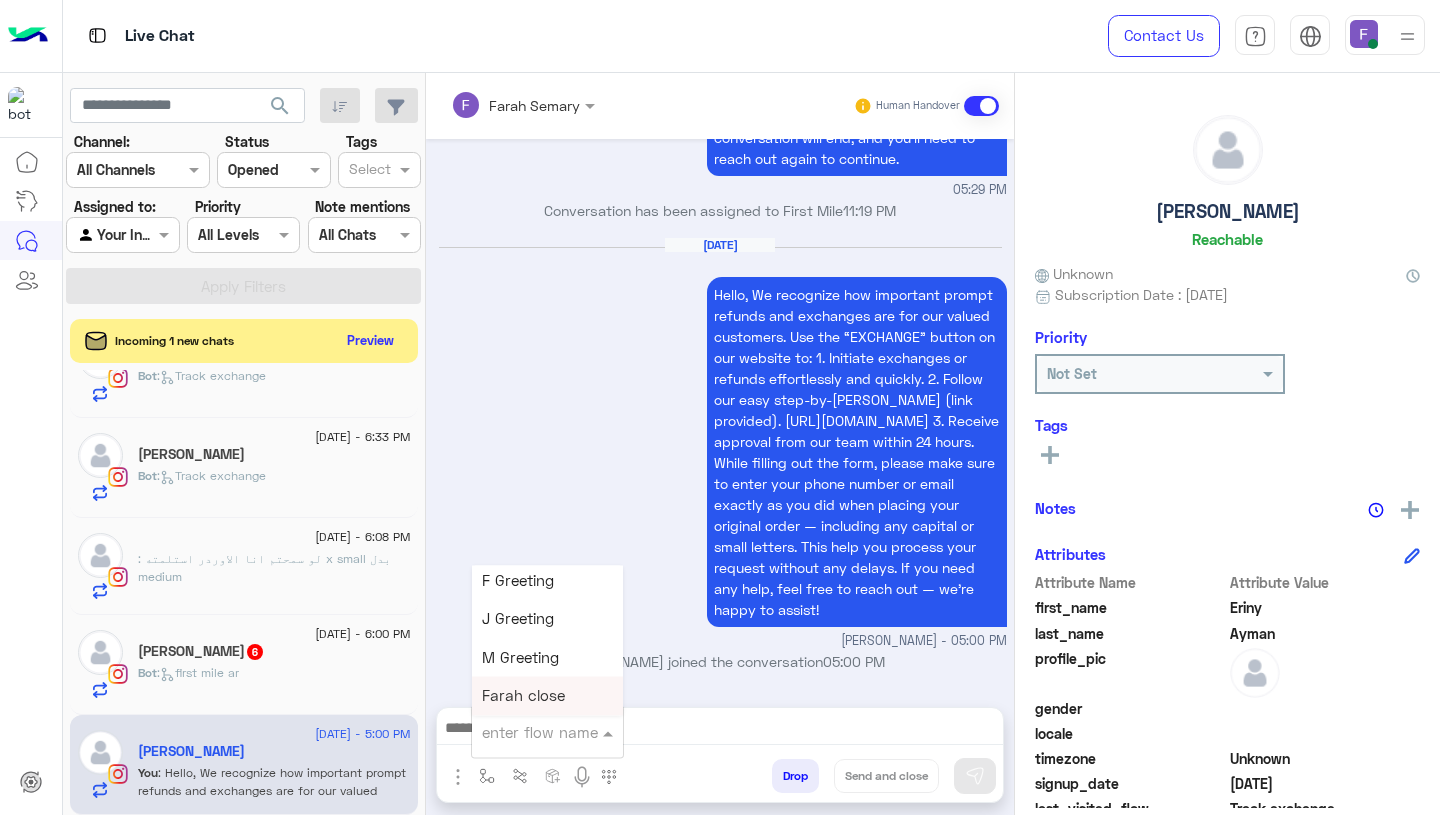 click on "Farah close" at bounding box center [547, 696] 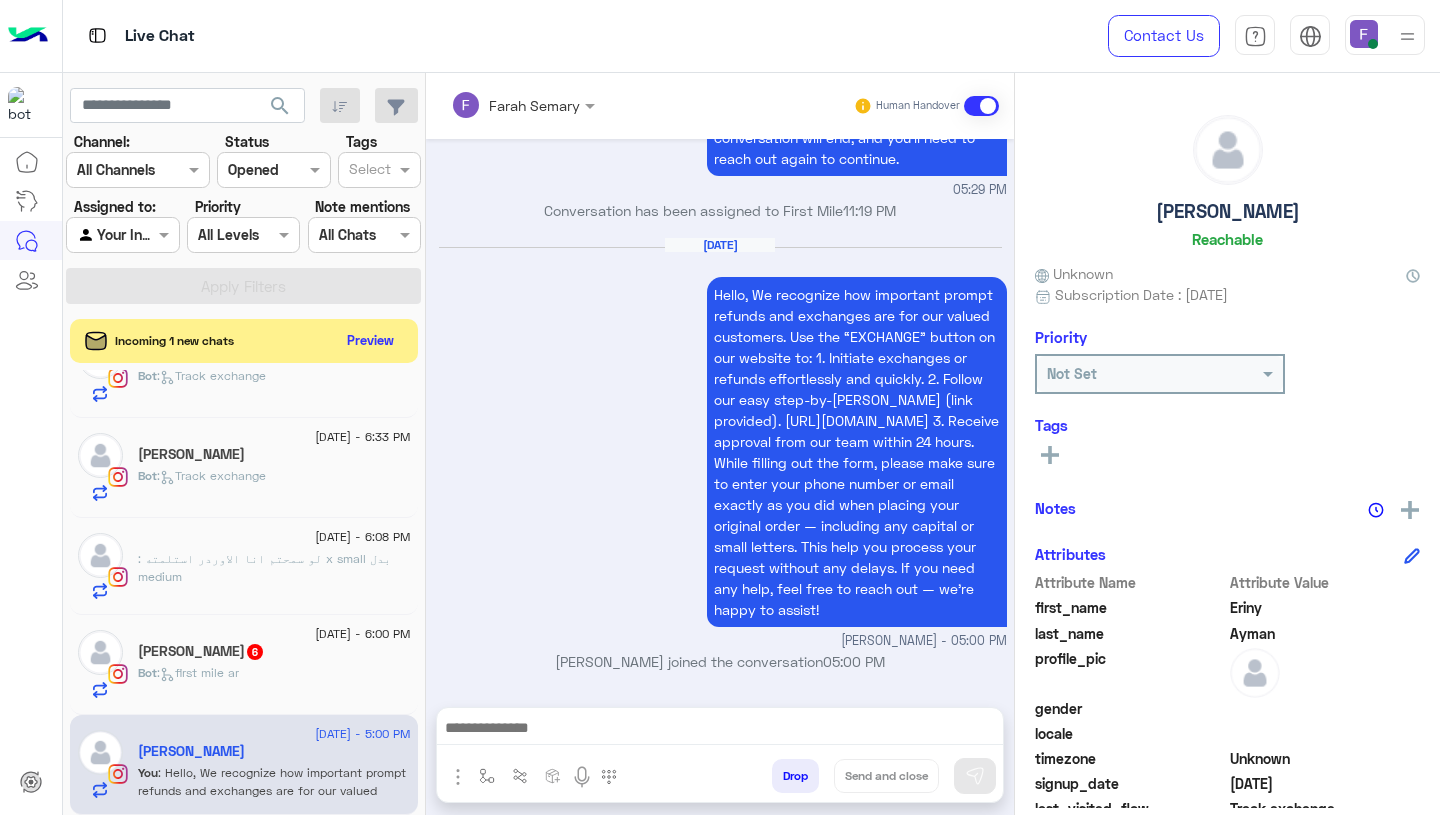 type on "**********" 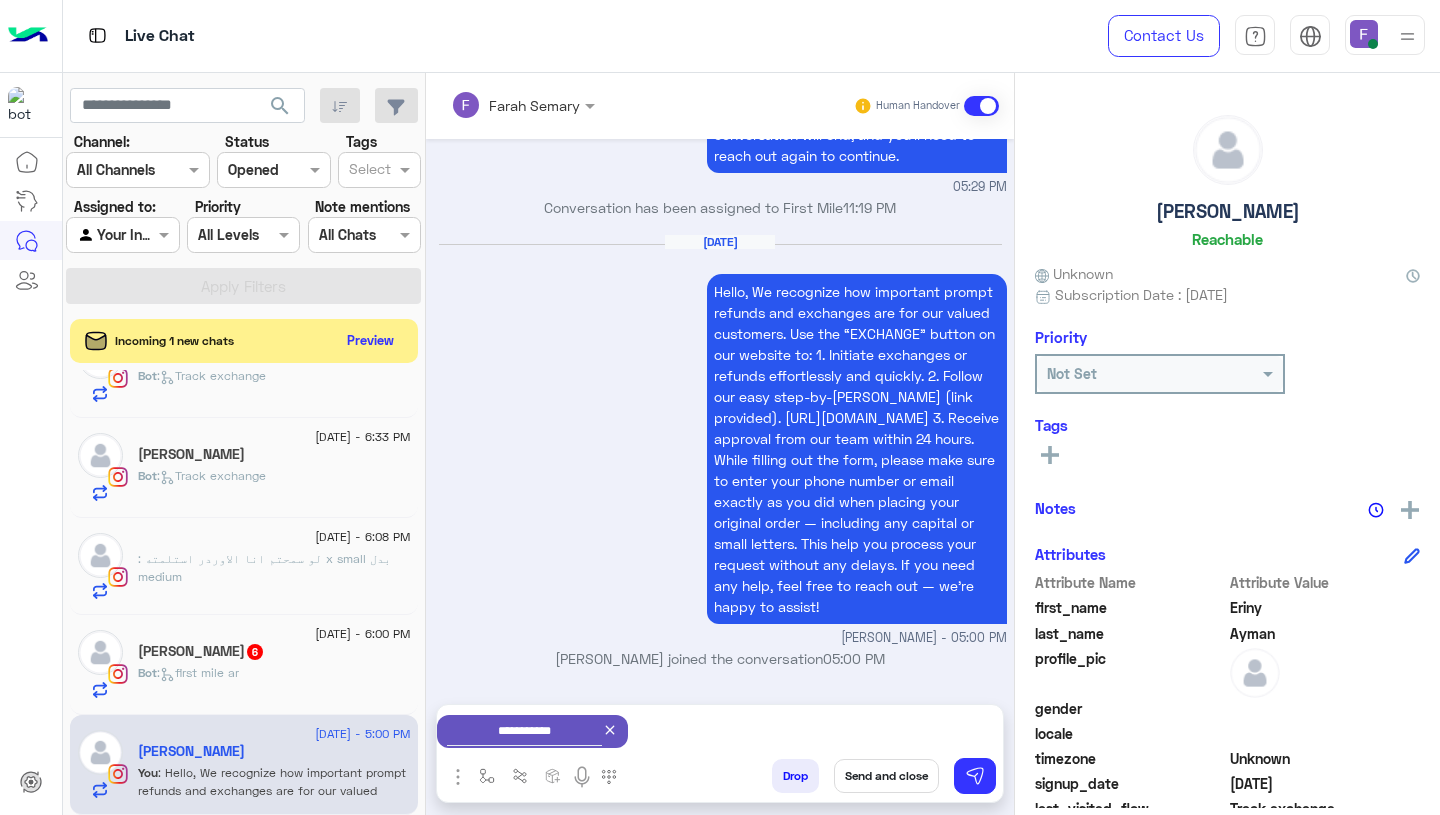 click on "Send and close" at bounding box center [886, 776] 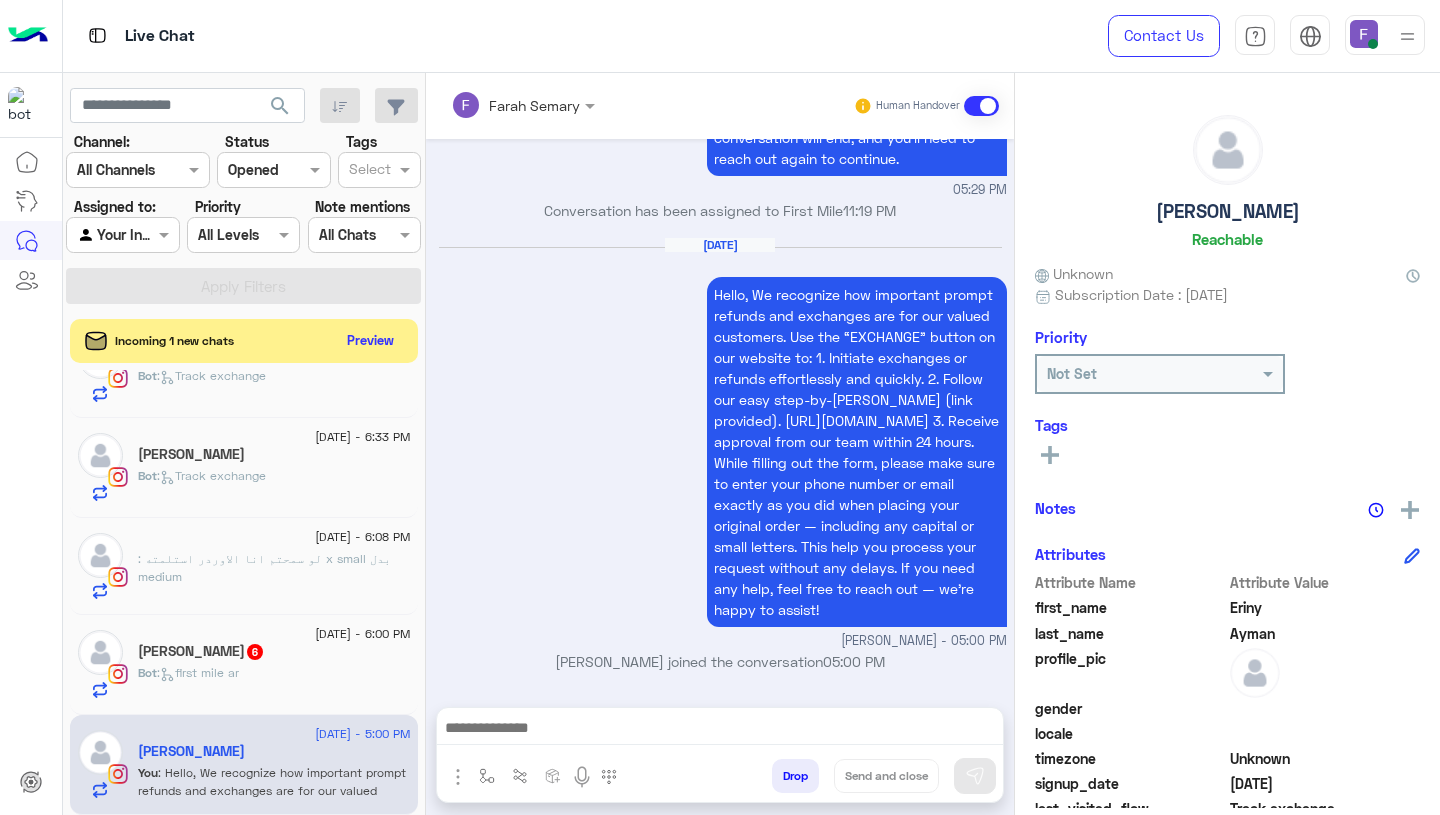 scroll, scrollTop: 2304, scrollLeft: 0, axis: vertical 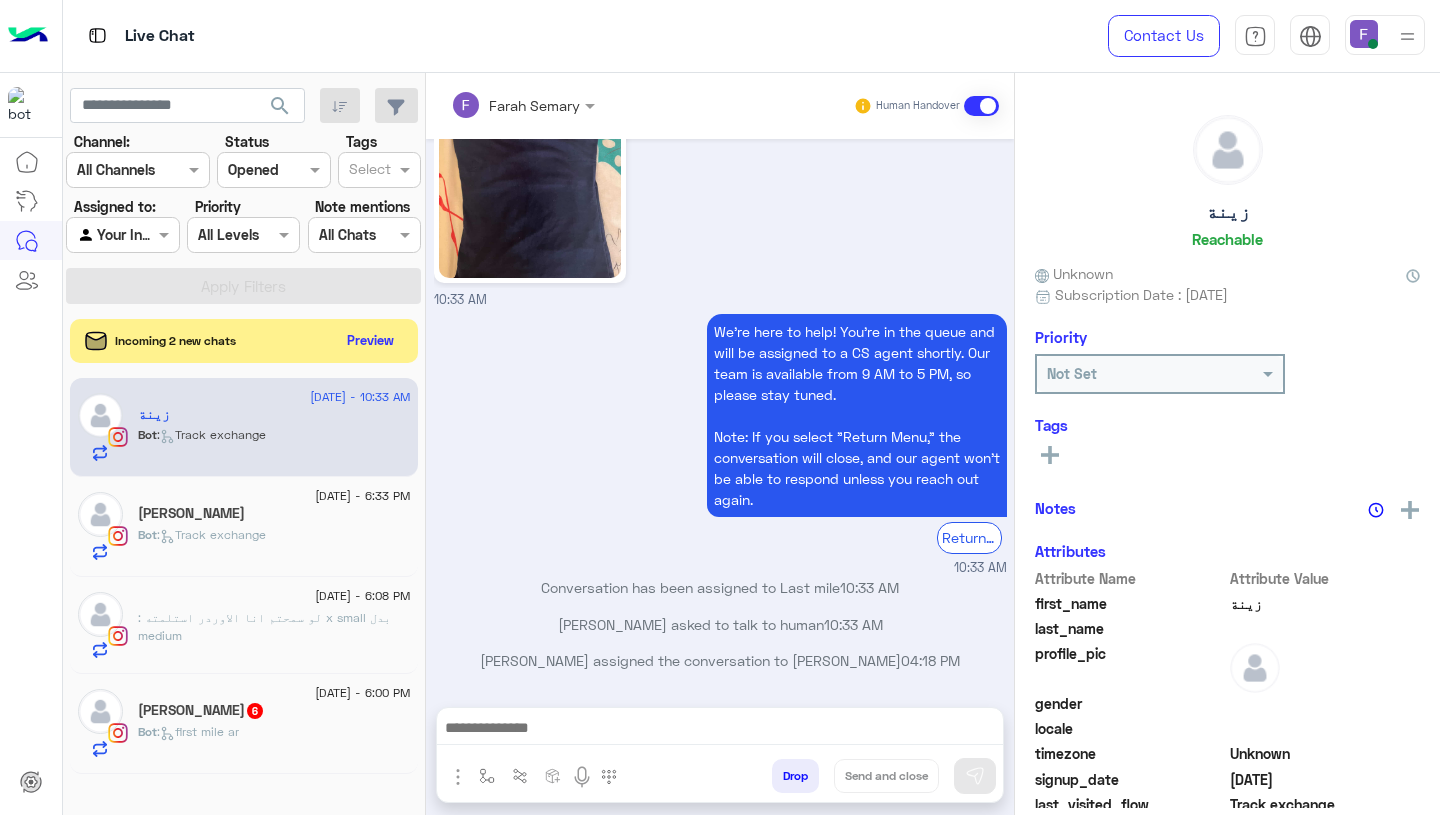 click on ":   first mile ar" 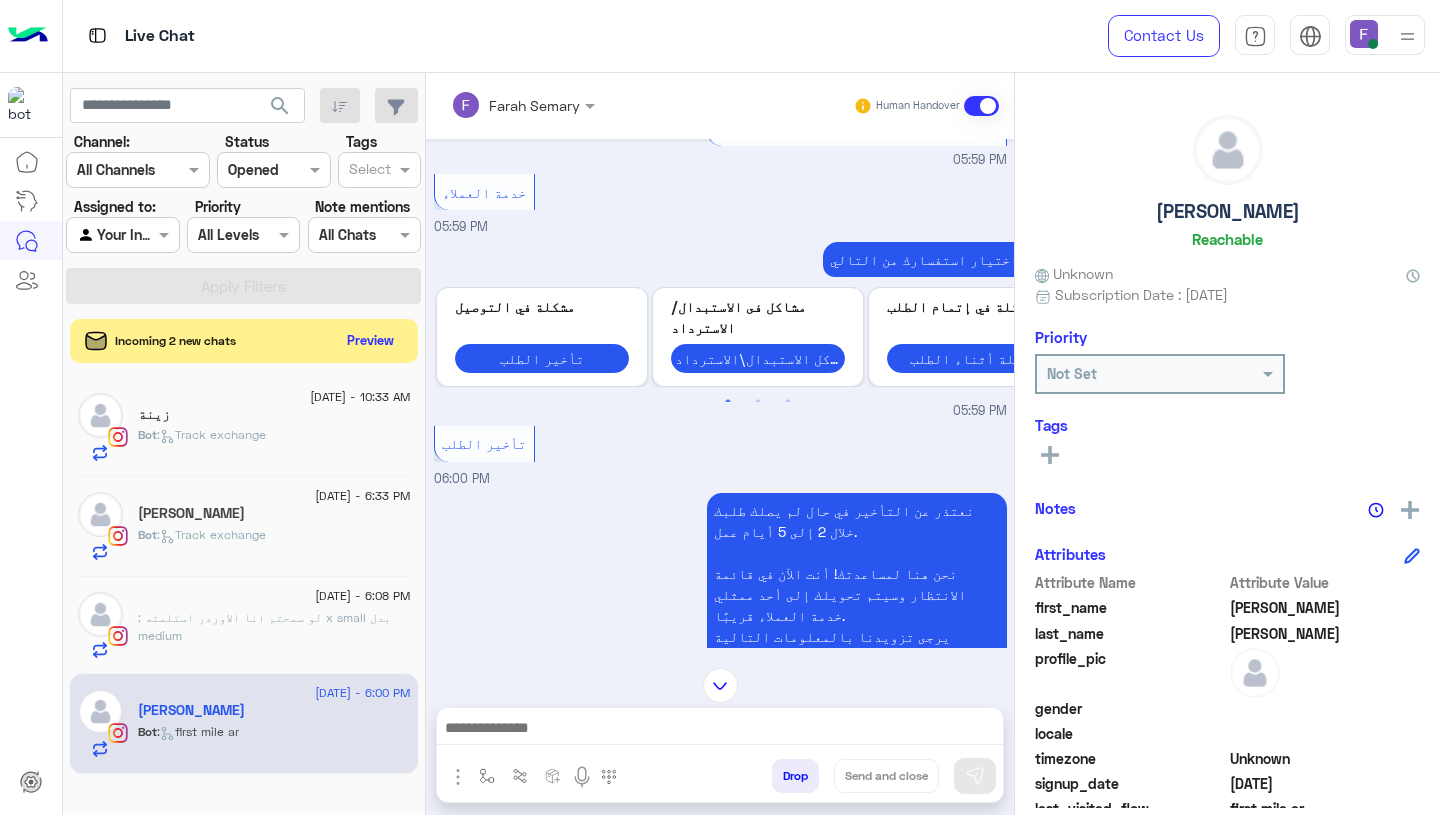 click at bounding box center (497, 105) 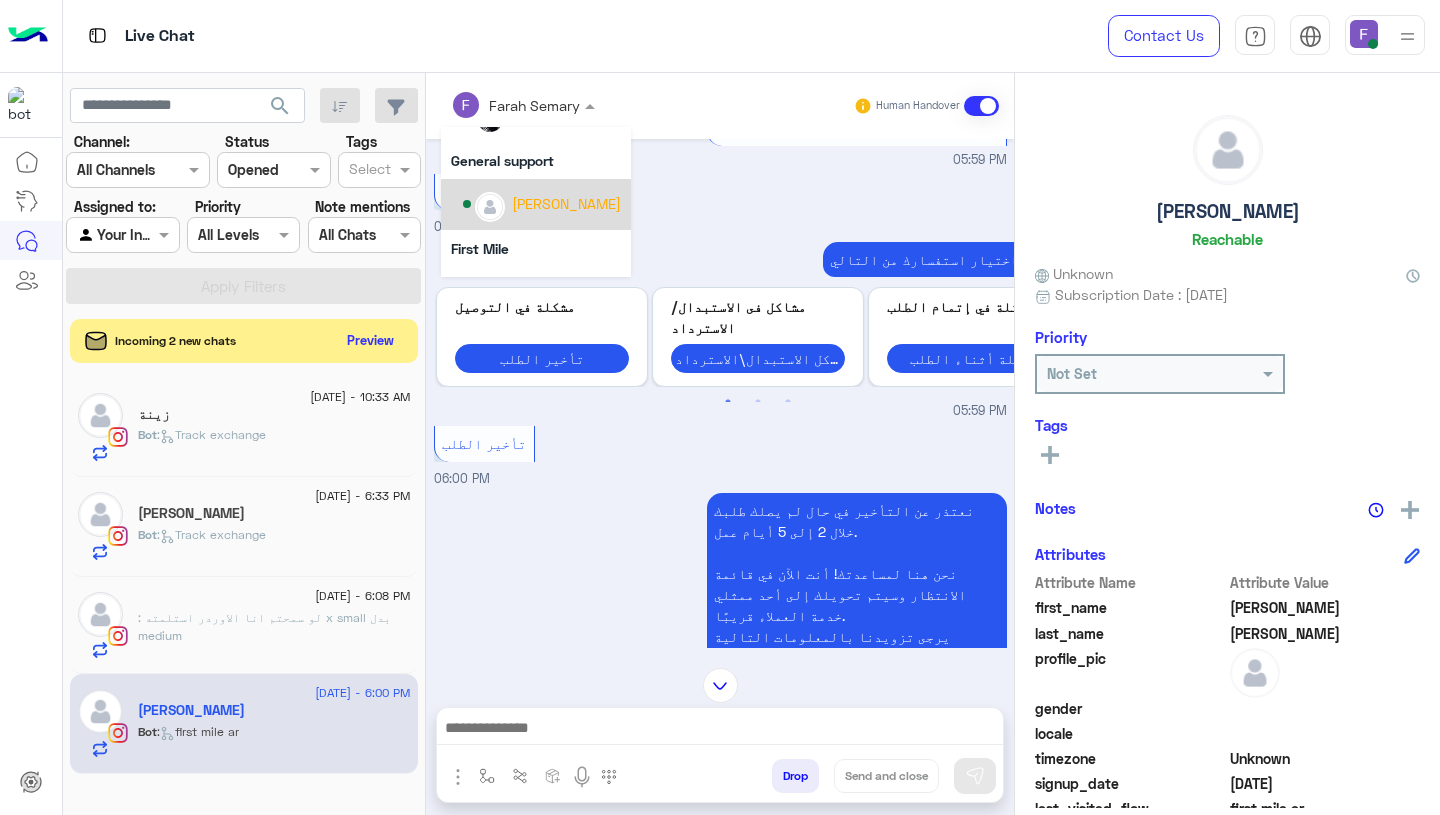 click on "[PERSON_NAME]" at bounding box center [542, 204] 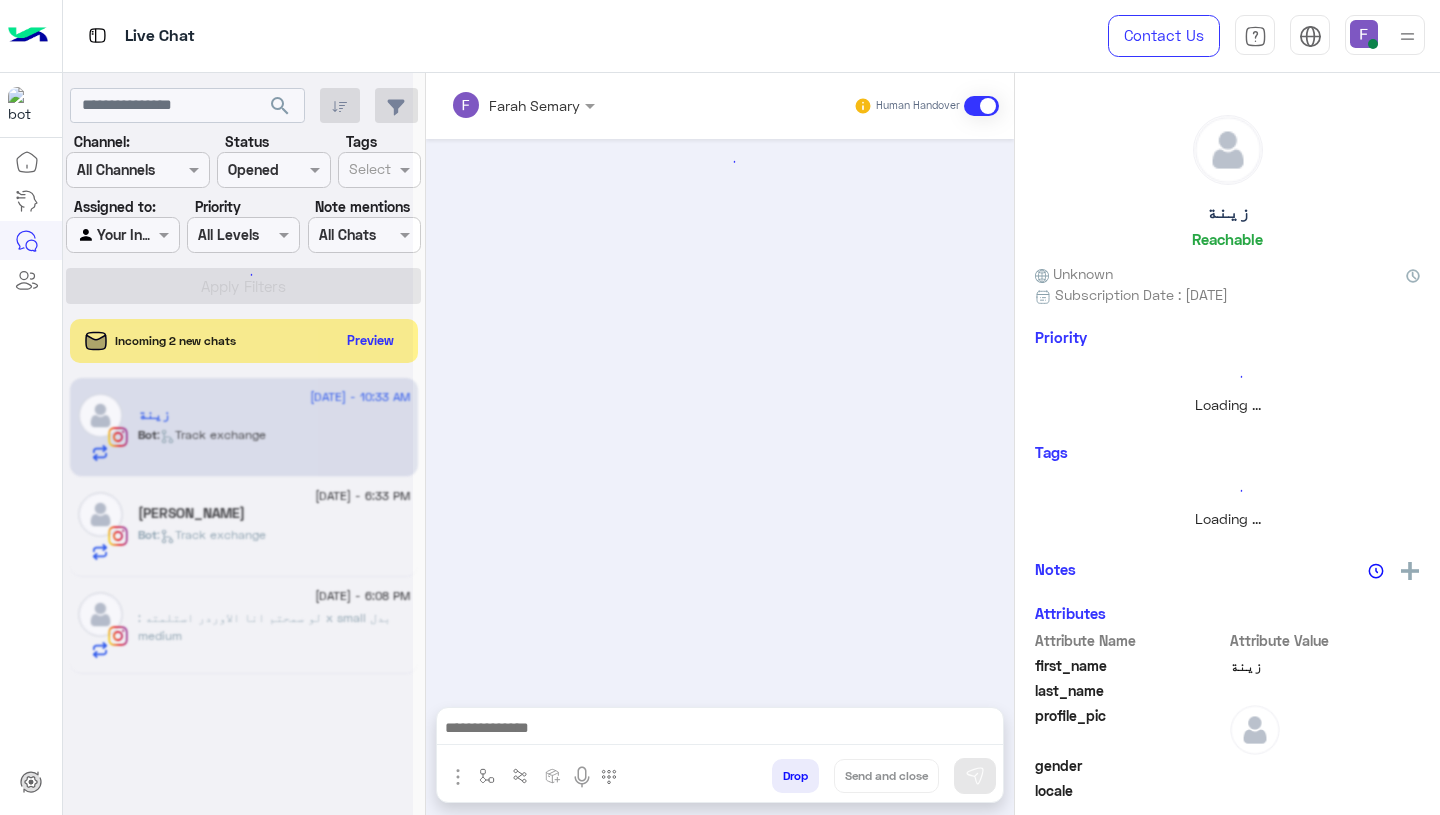click on ": لو سمحتم انا الاوردر استلمته x small بدل medium" 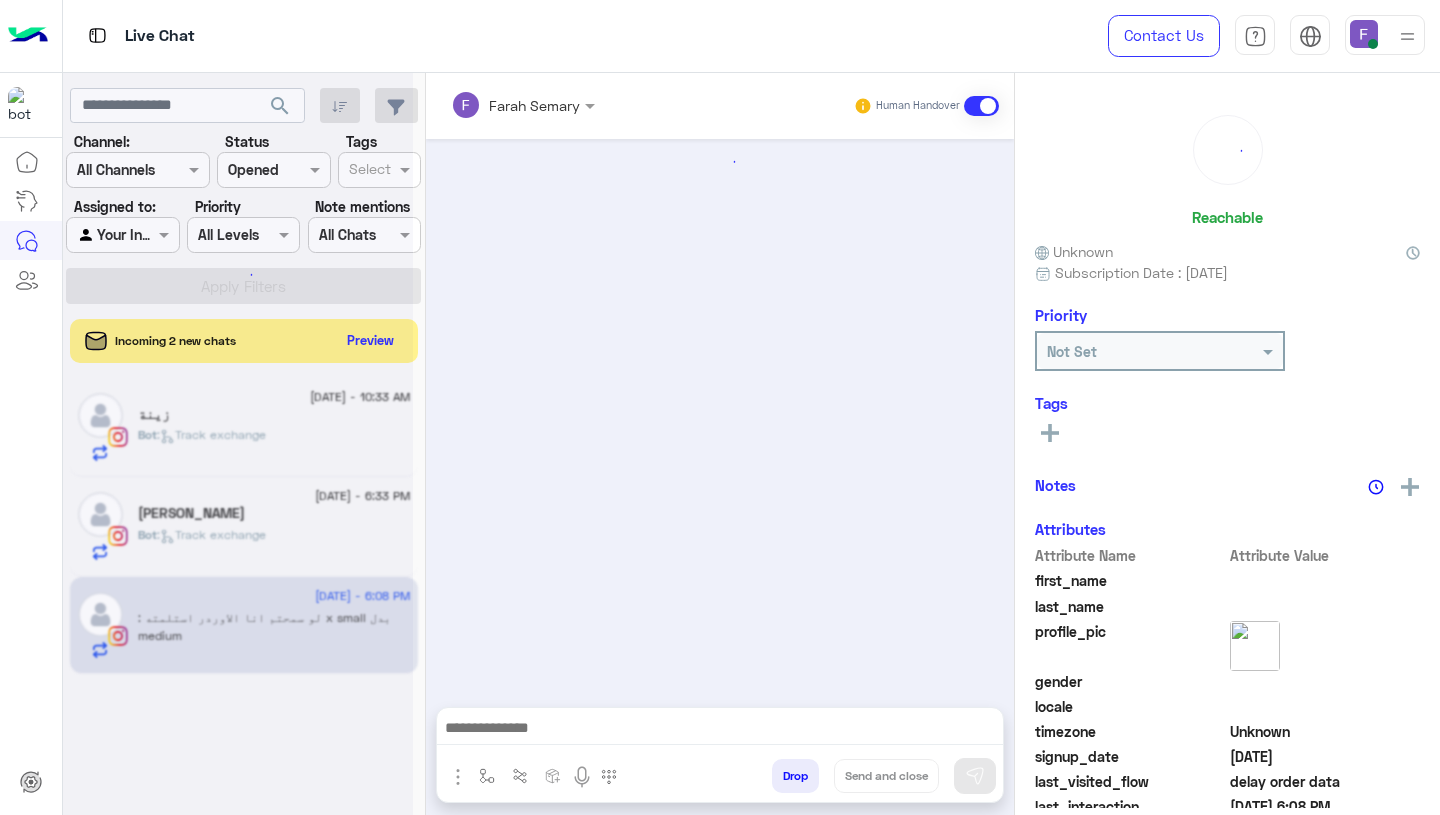 click 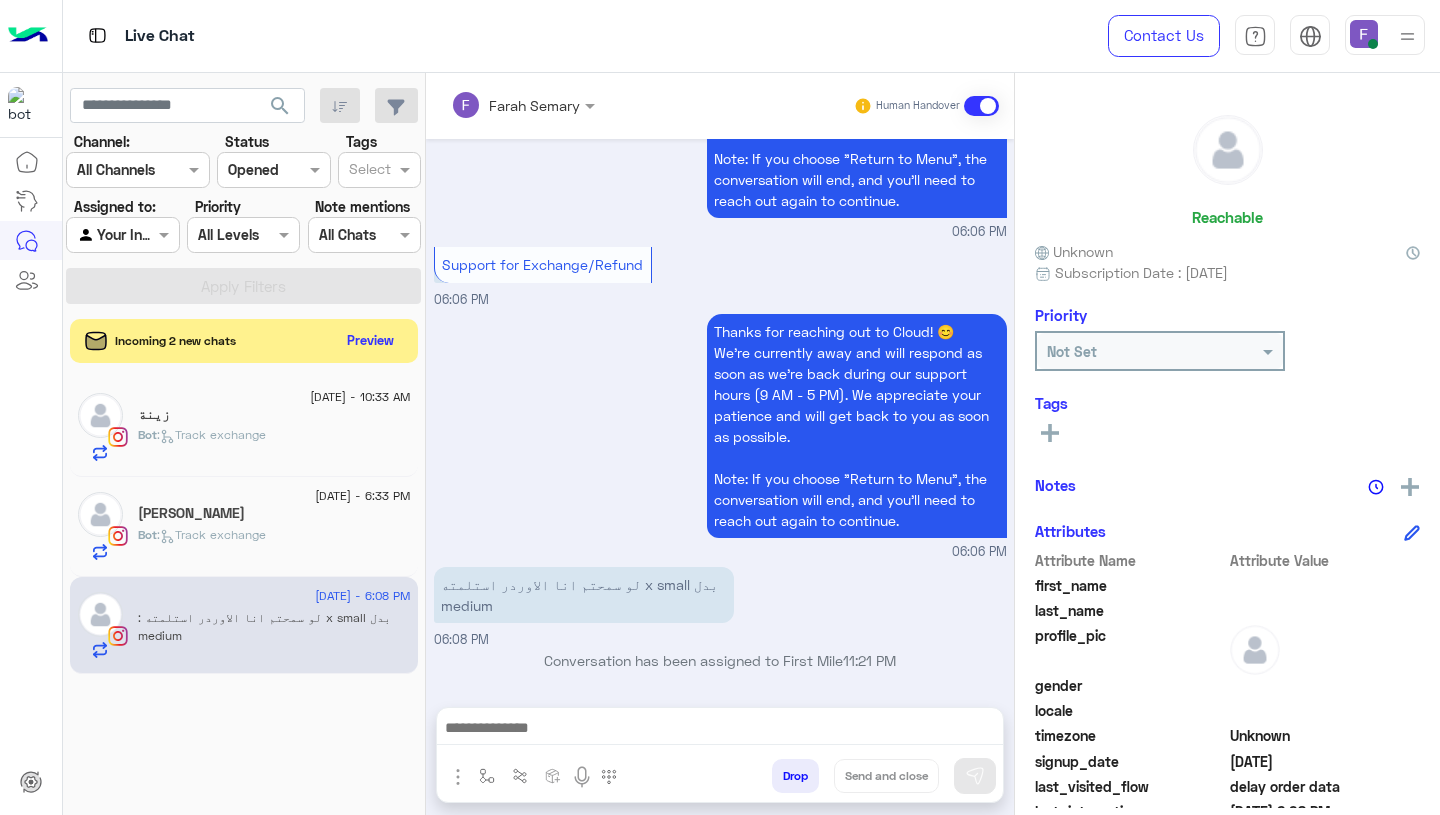 click at bounding box center [720, 730] 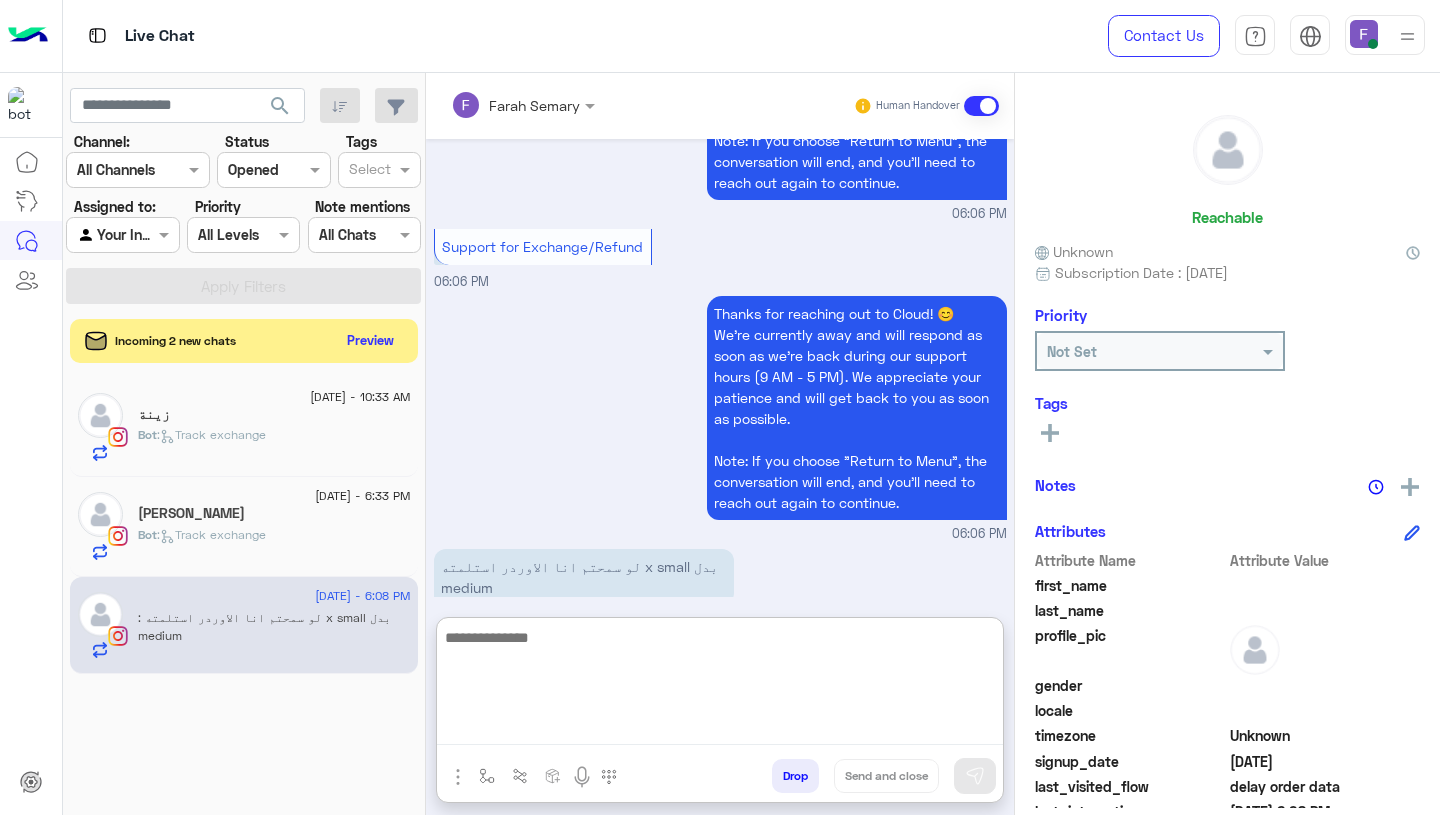 paste on "**********" 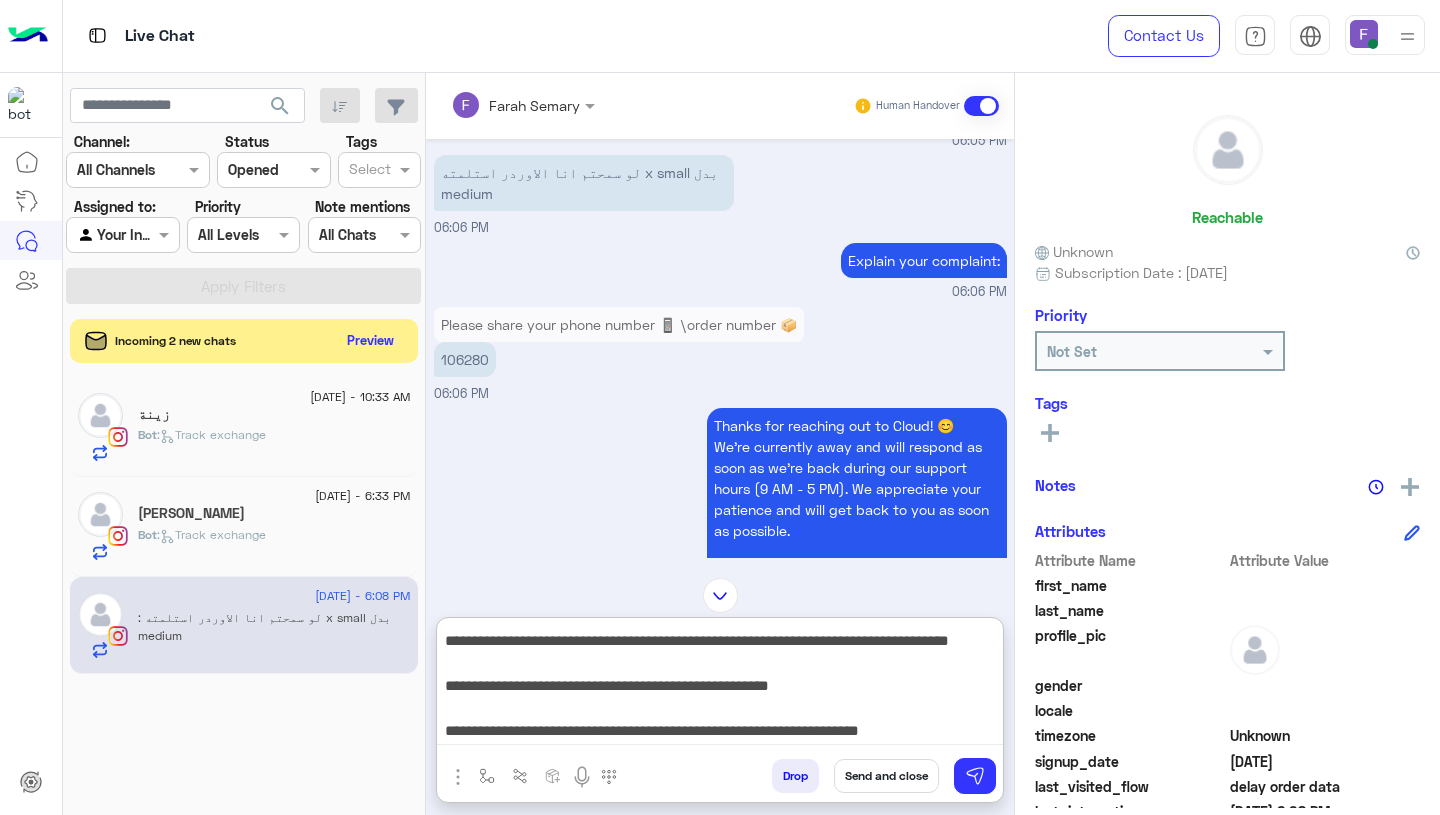 click on "**********" at bounding box center (720, 685) 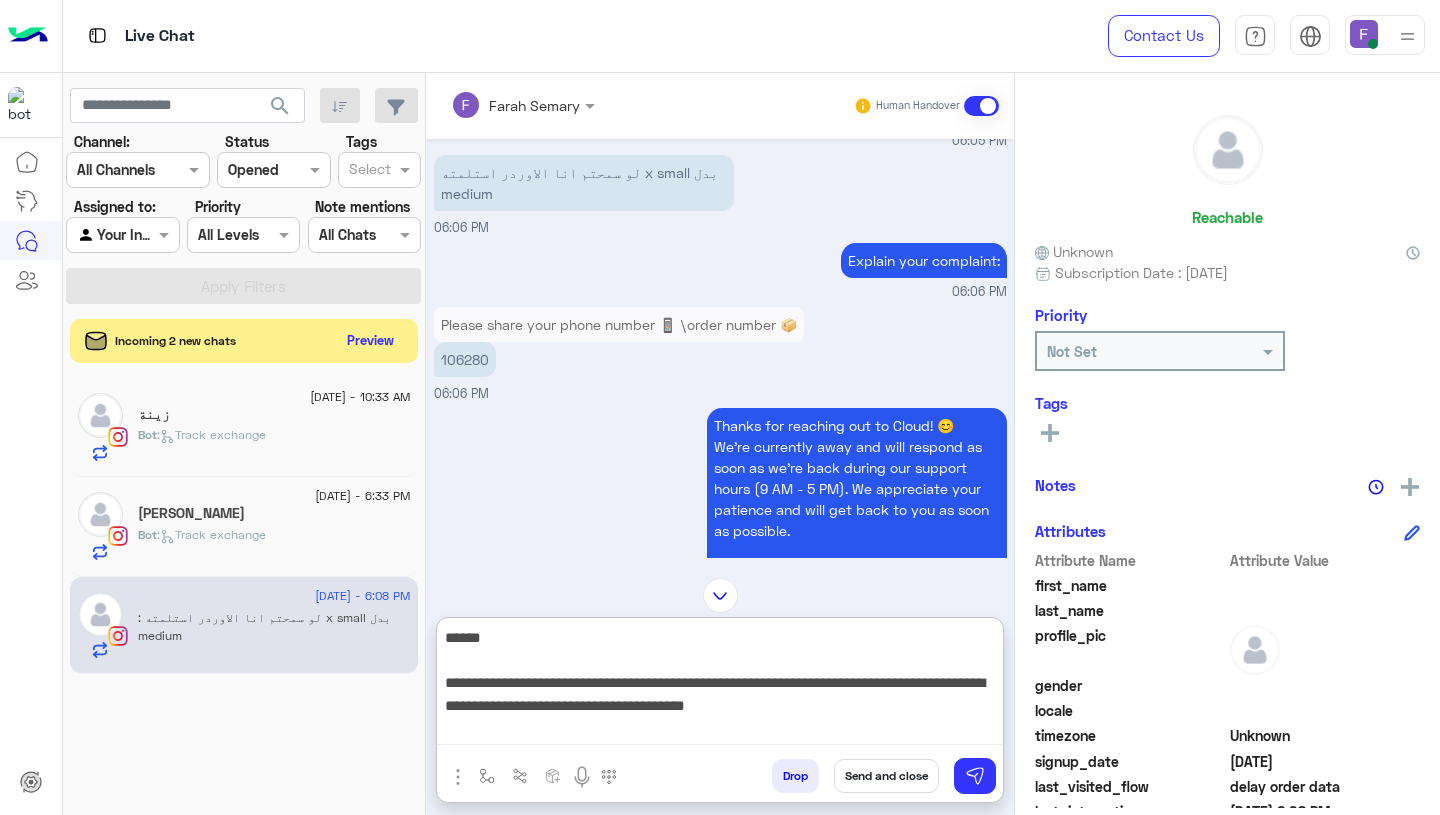 click on "**********" at bounding box center [720, 685] 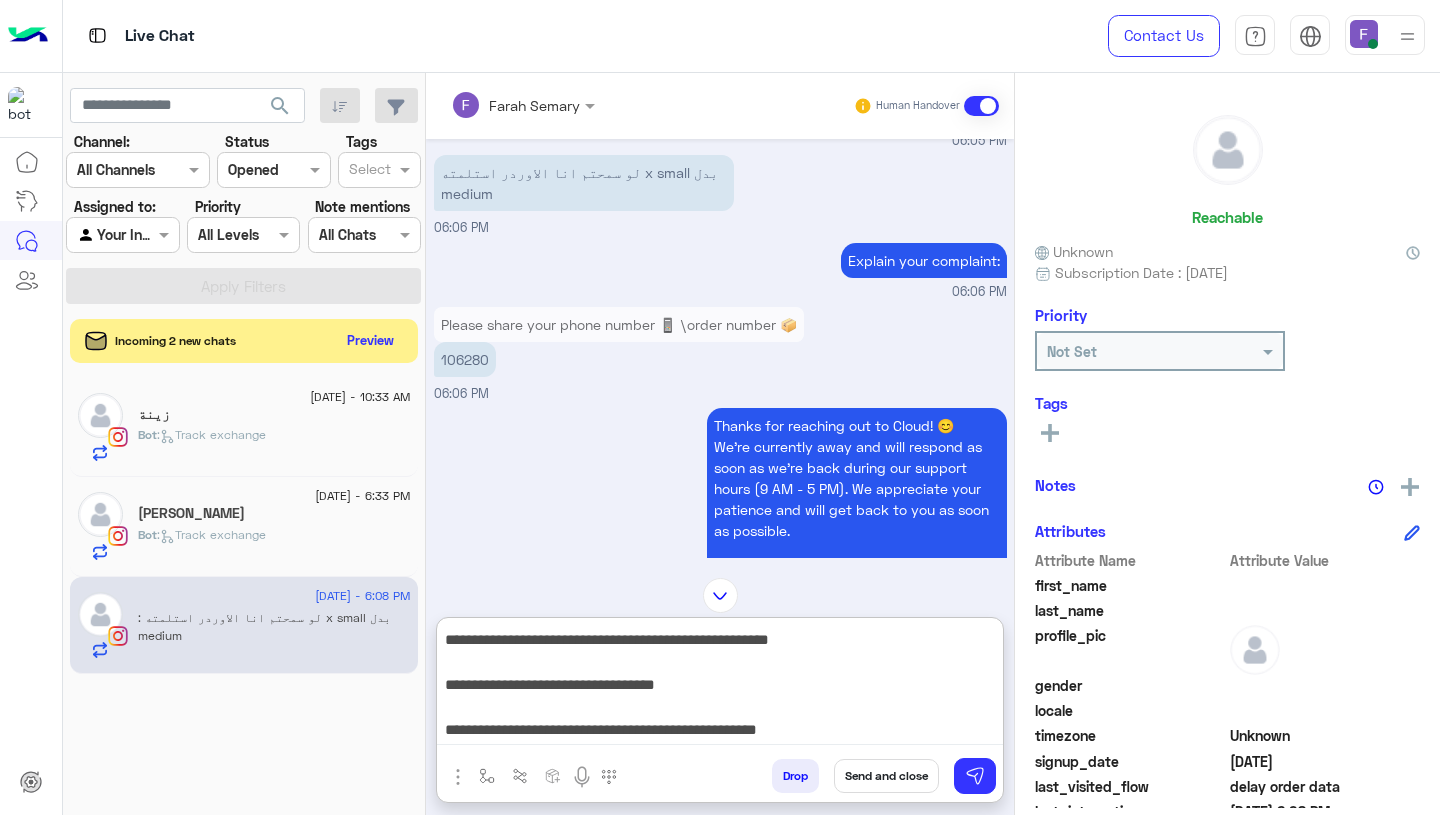 drag, startPoint x: 443, startPoint y: 638, endPoint x: 454, endPoint y: 814, distance: 176.34341 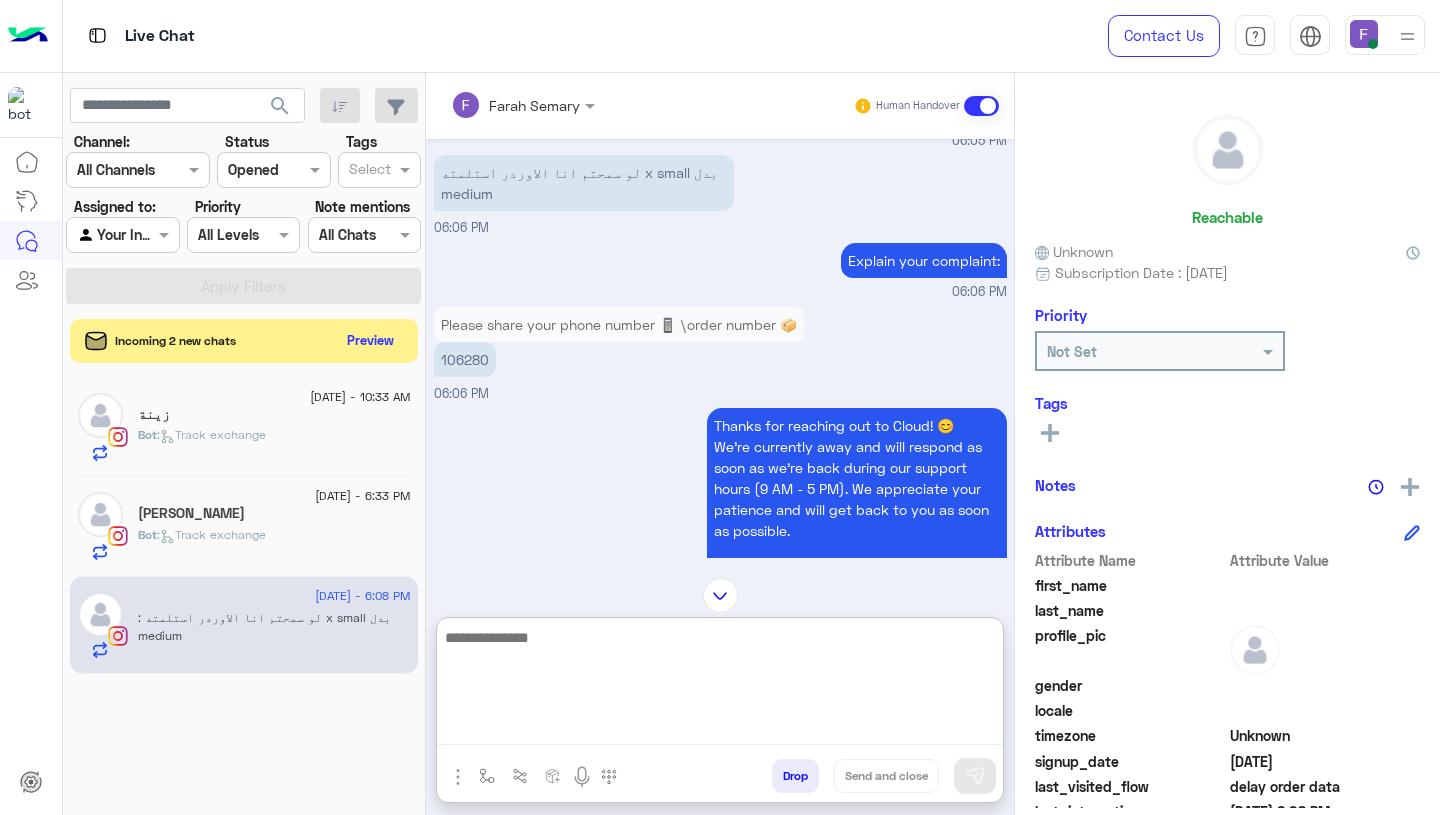 click on "106280" at bounding box center (465, 359) 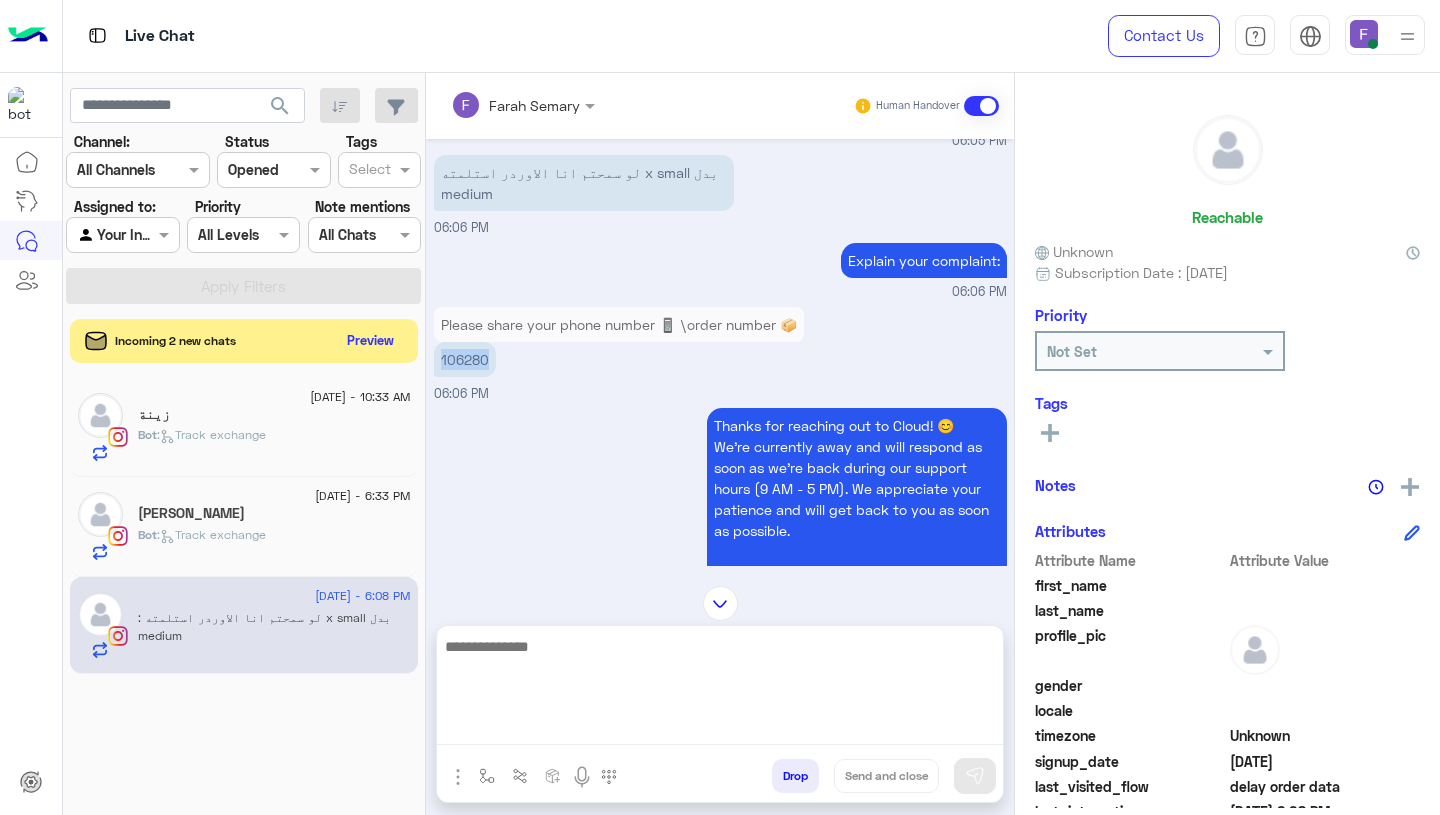 click on "106280" at bounding box center [465, 359] 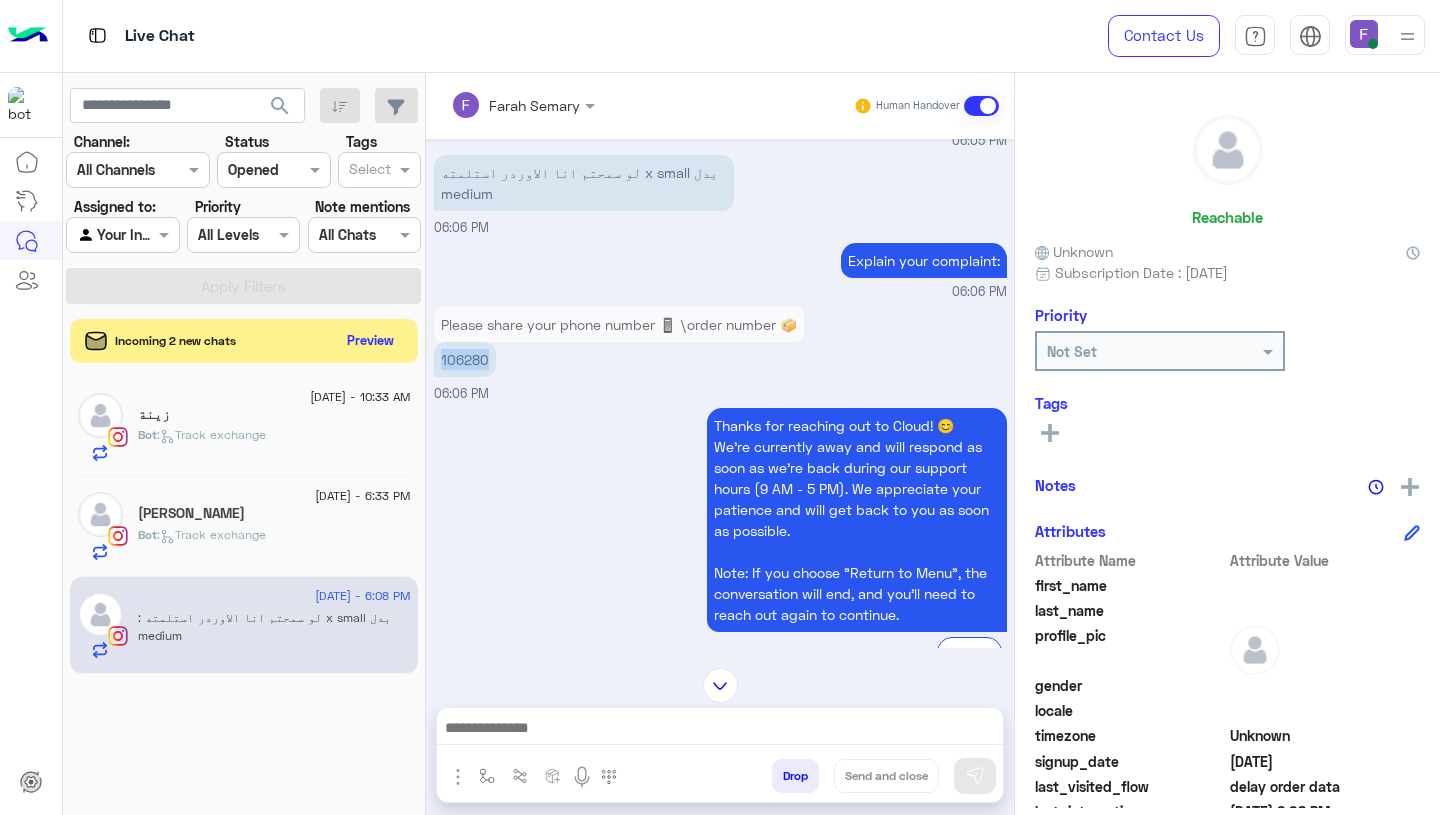 copy on "106280" 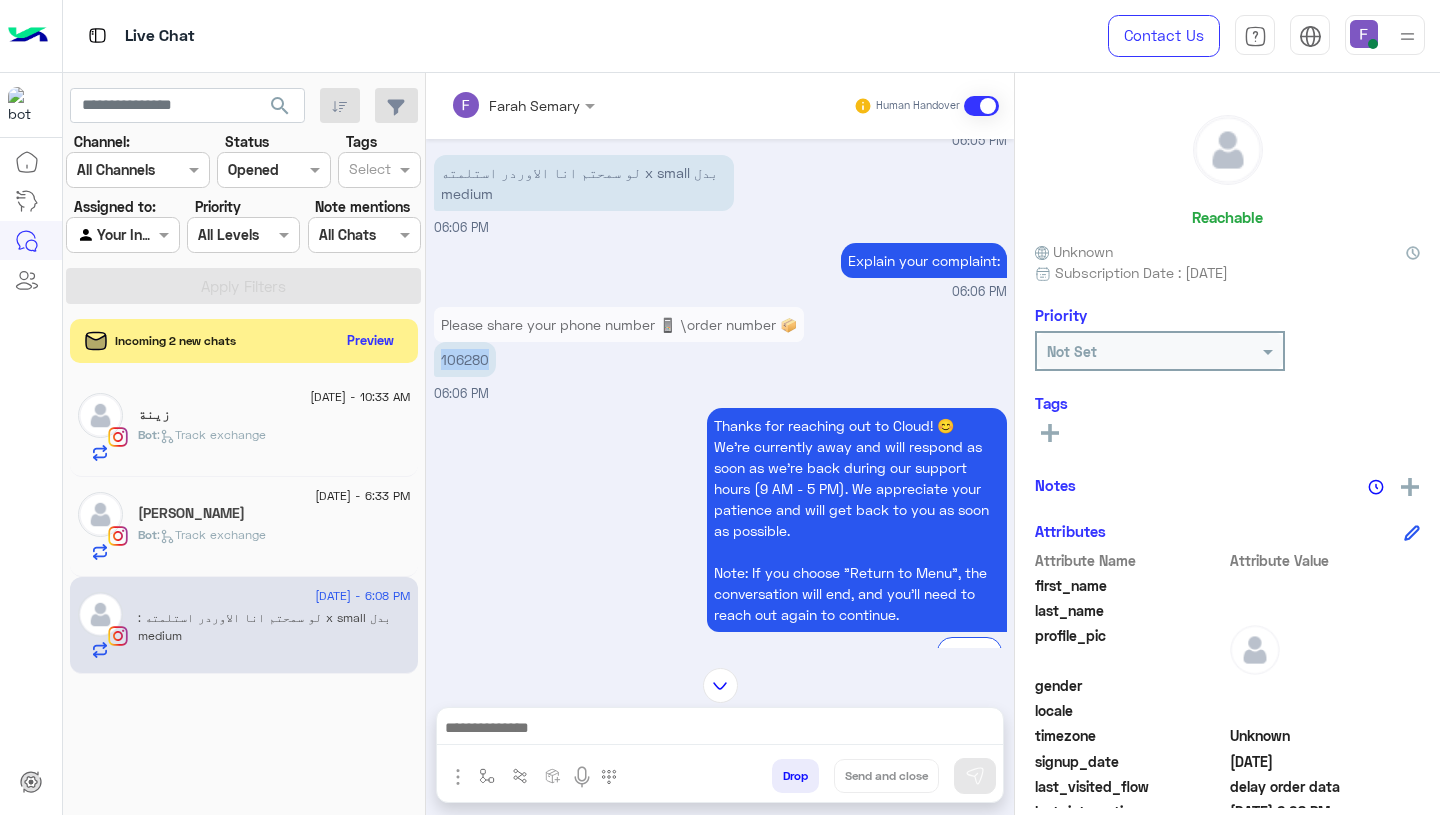 click on "Please share your phone number 📱 \order number 📦 106280   06:06 PM" at bounding box center [720, 353] 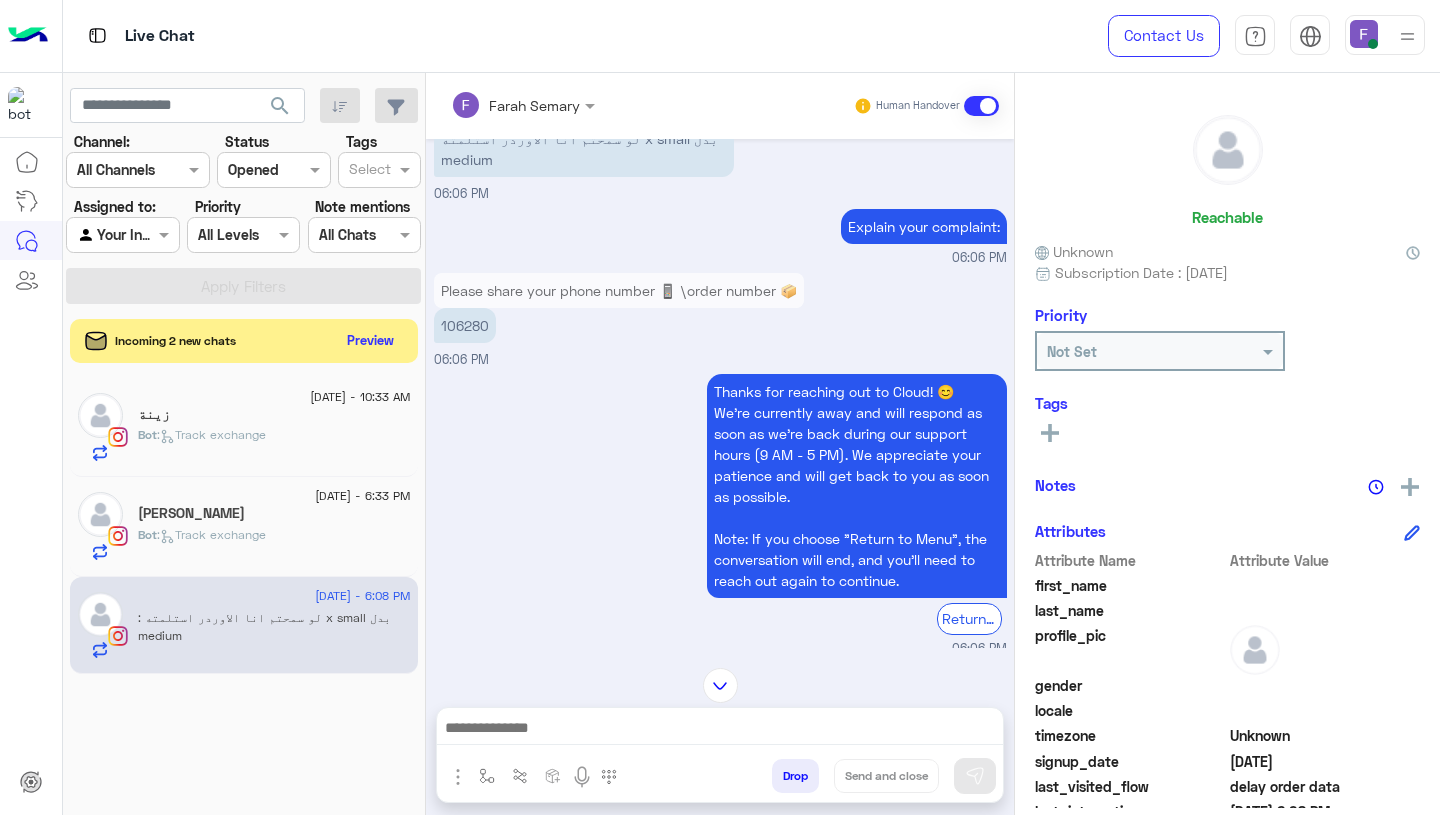scroll, scrollTop: 2061, scrollLeft: 0, axis: vertical 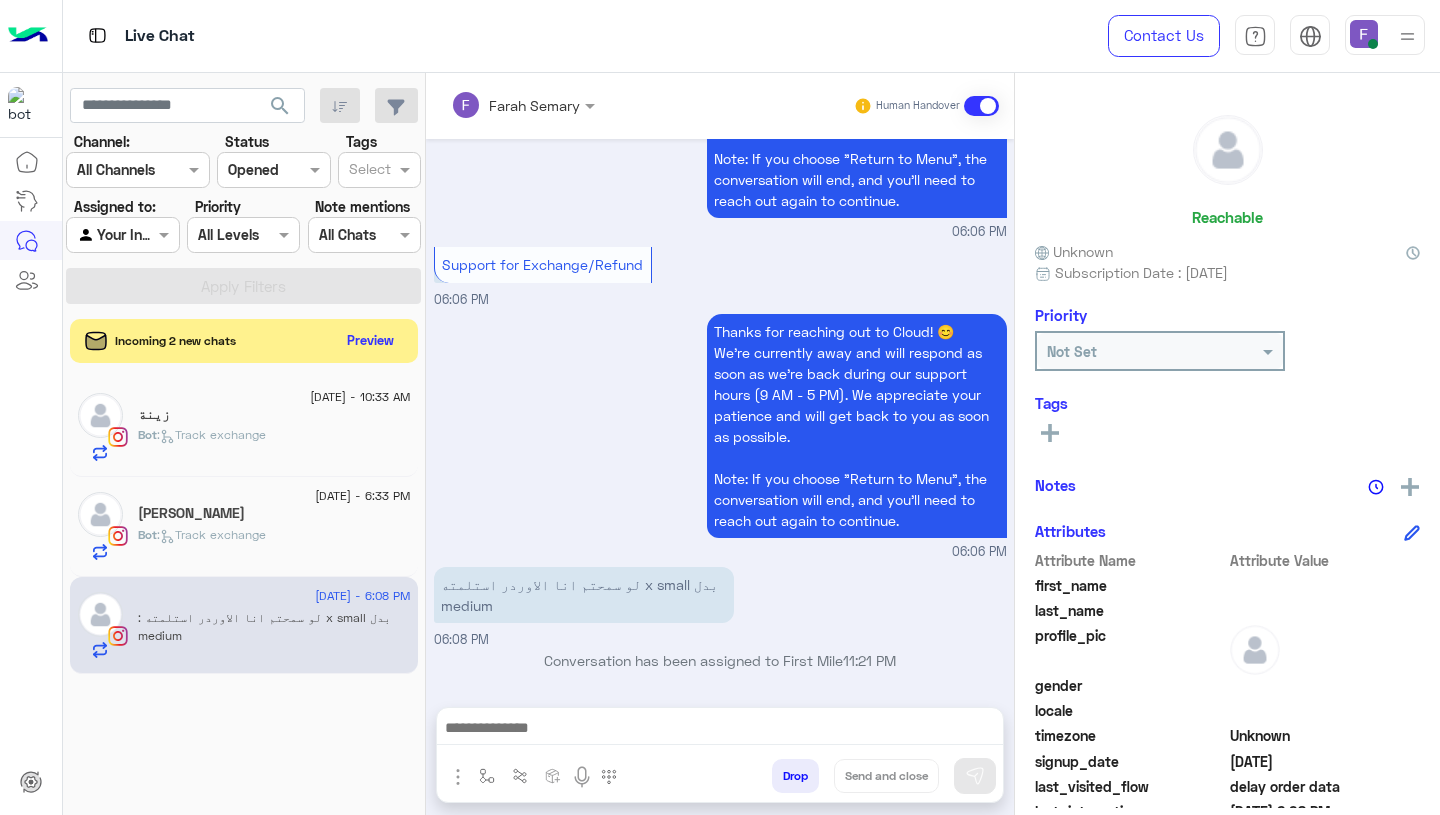 click at bounding box center (720, 730) 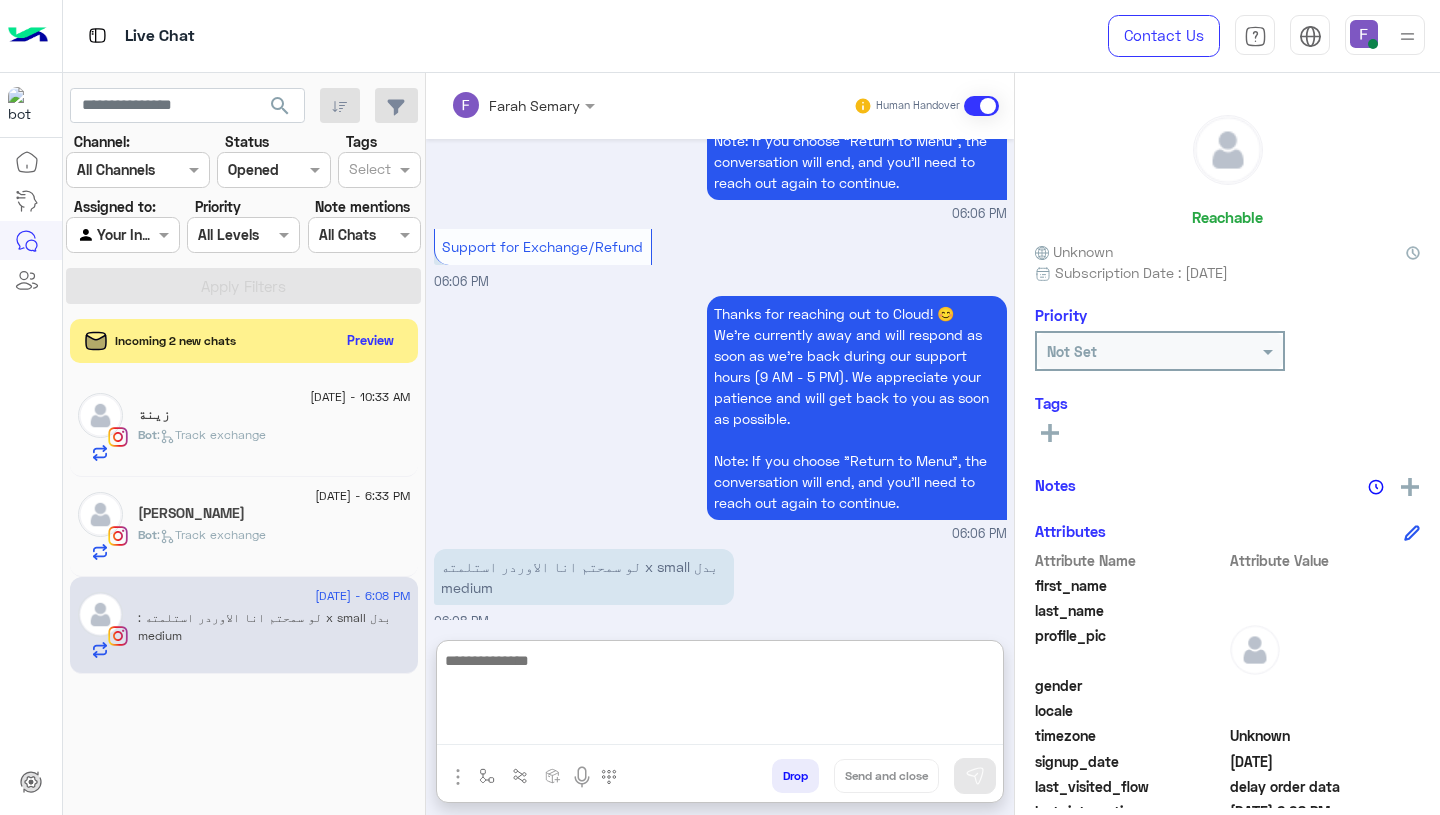 paste on "**********" 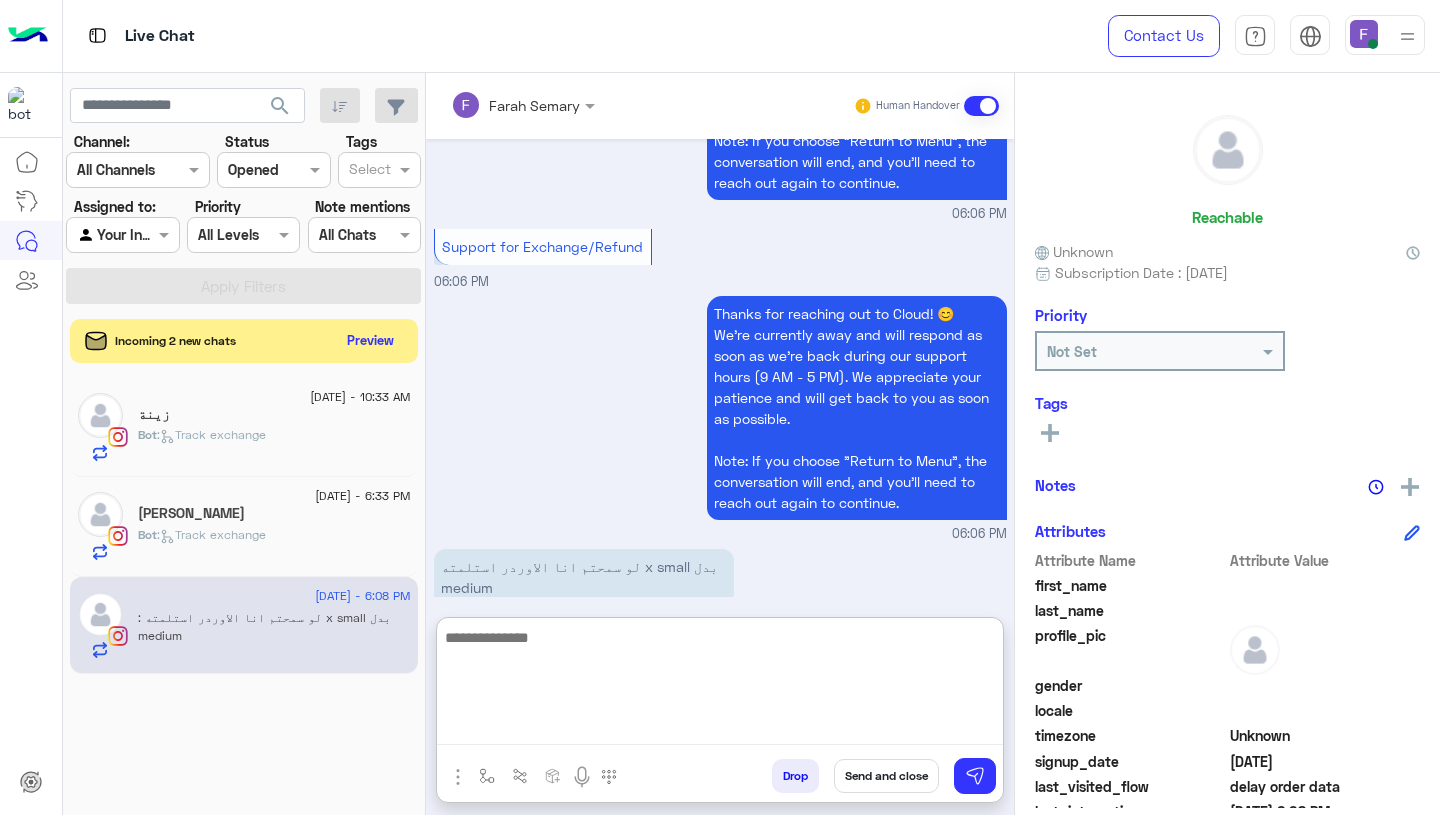 scroll, scrollTop: 0, scrollLeft: 0, axis: both 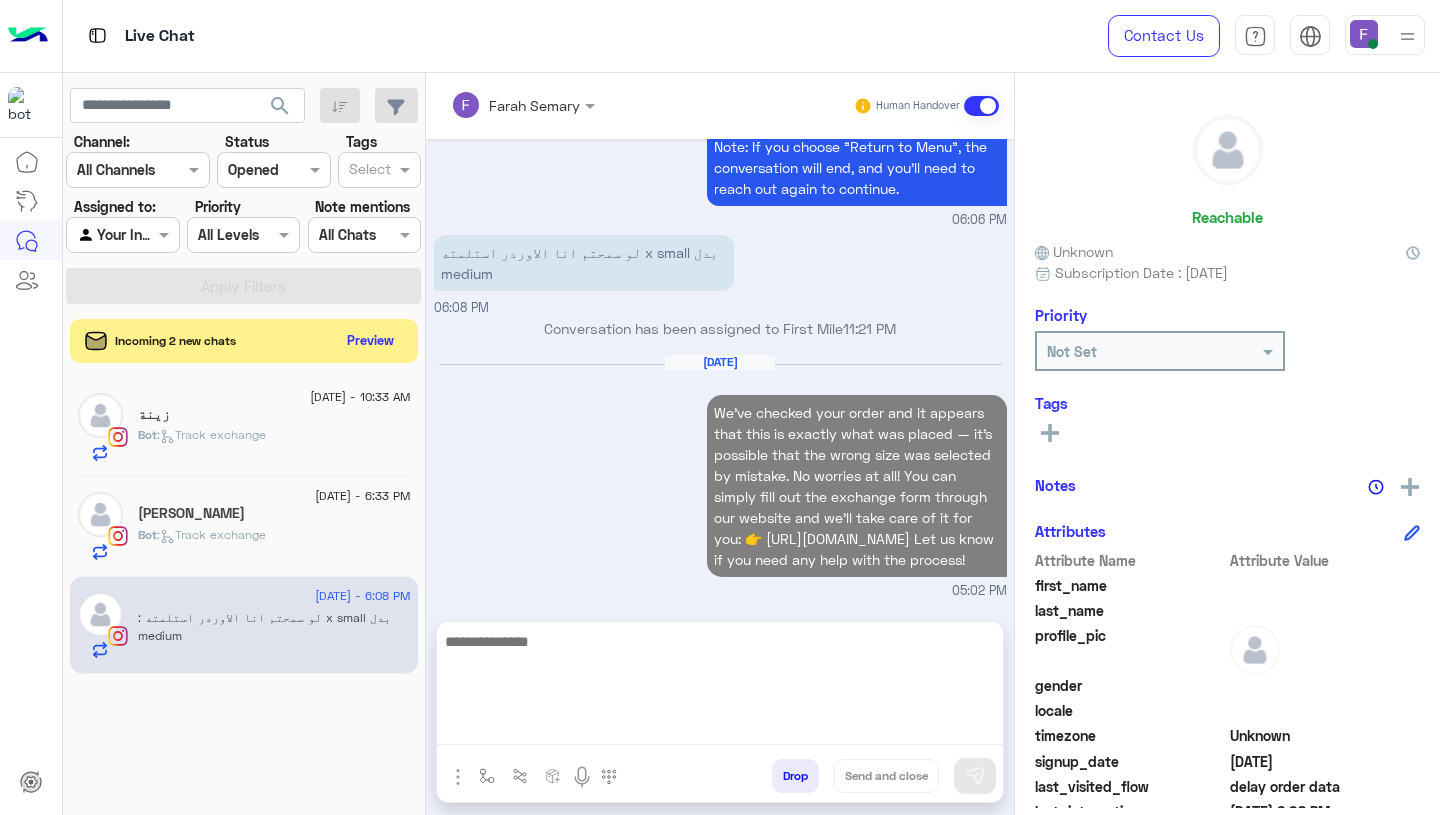 click at bounding box center [458, 777] 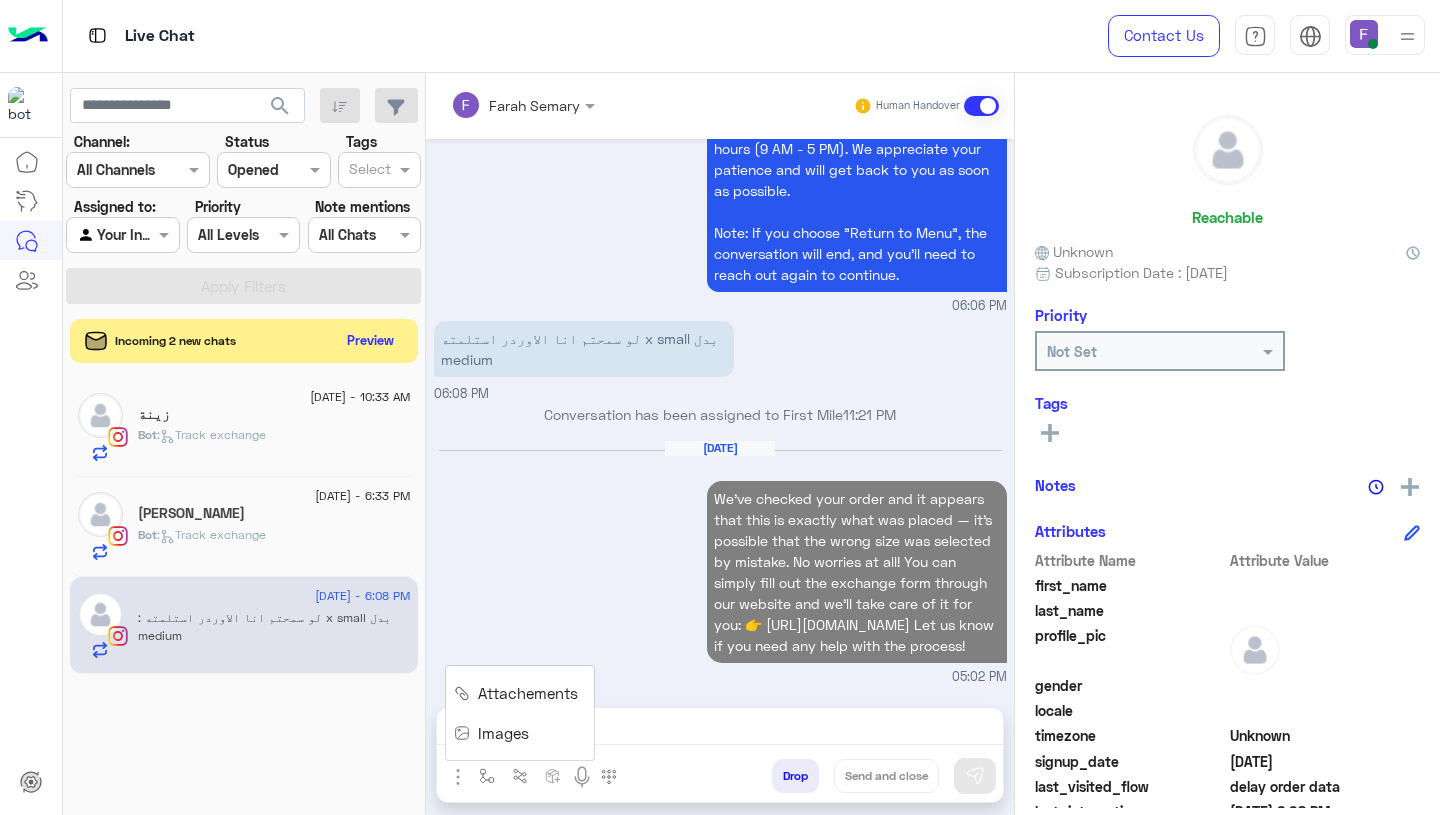 click on "Images" at bounding box center (503, 733) 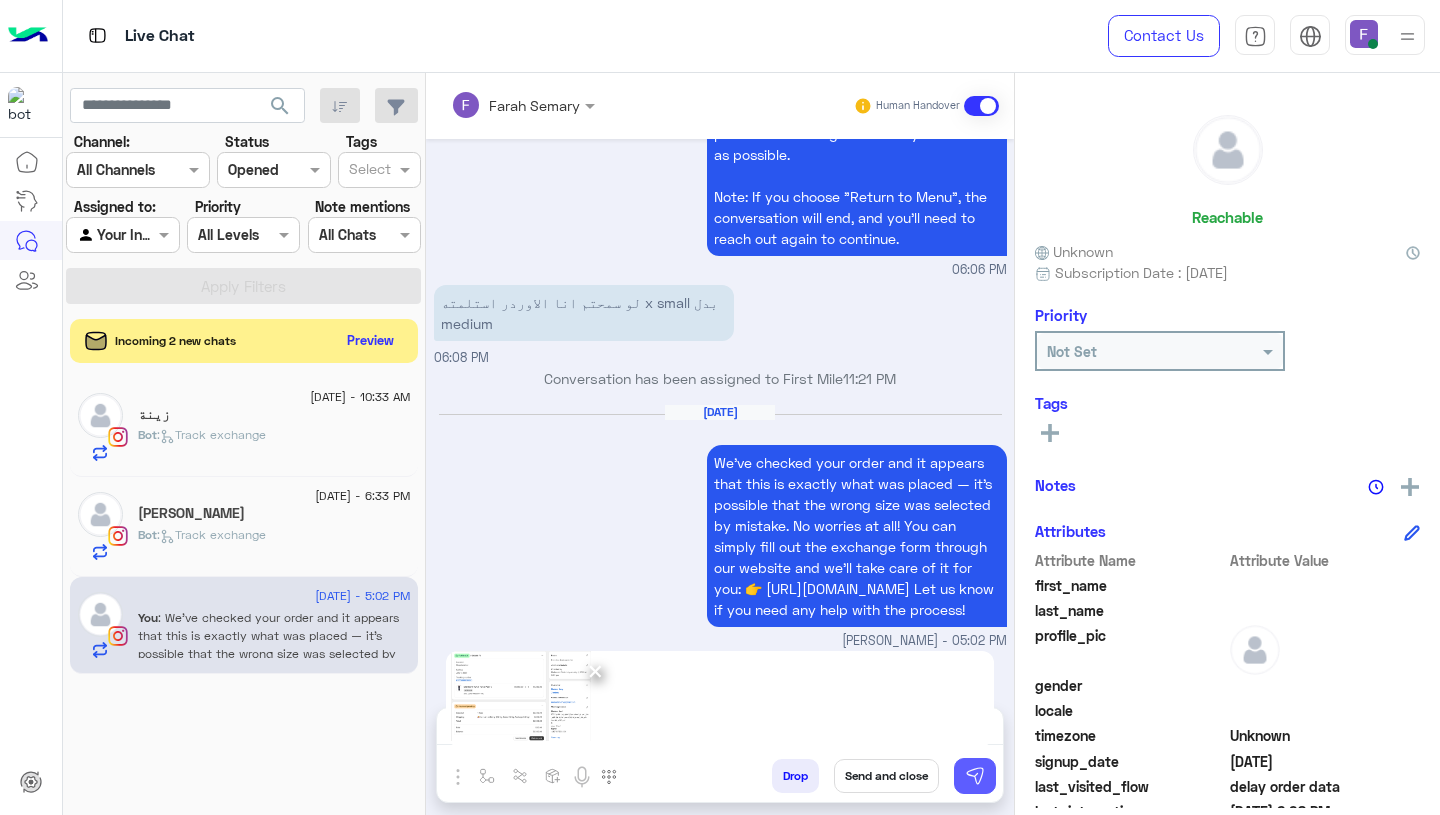 click at bounding box center [975, 776] 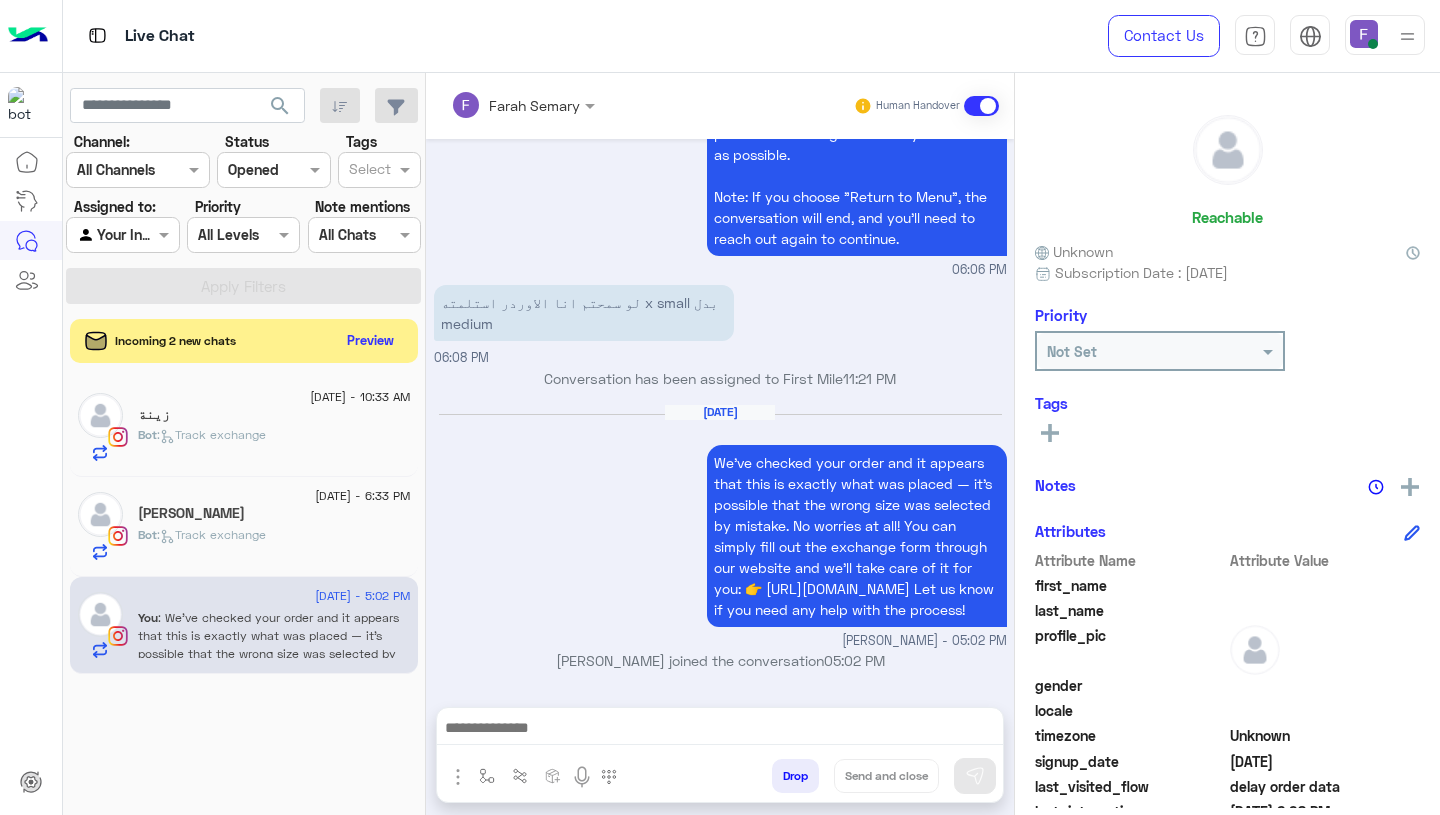 click on "Bot :   Track exchange" 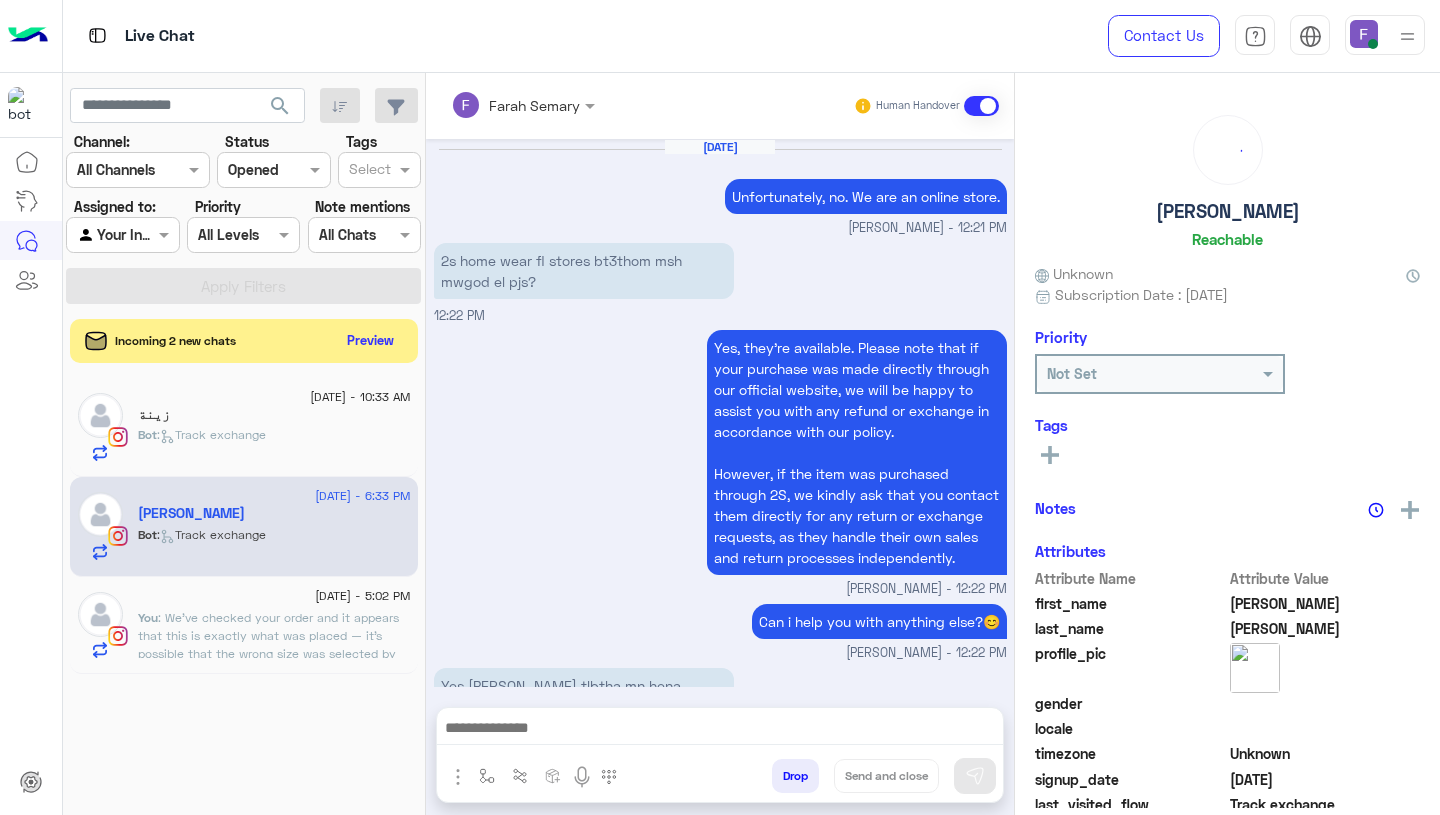 scroll, scrollTop: 1727, scrollLeft: 0, axis: vertical 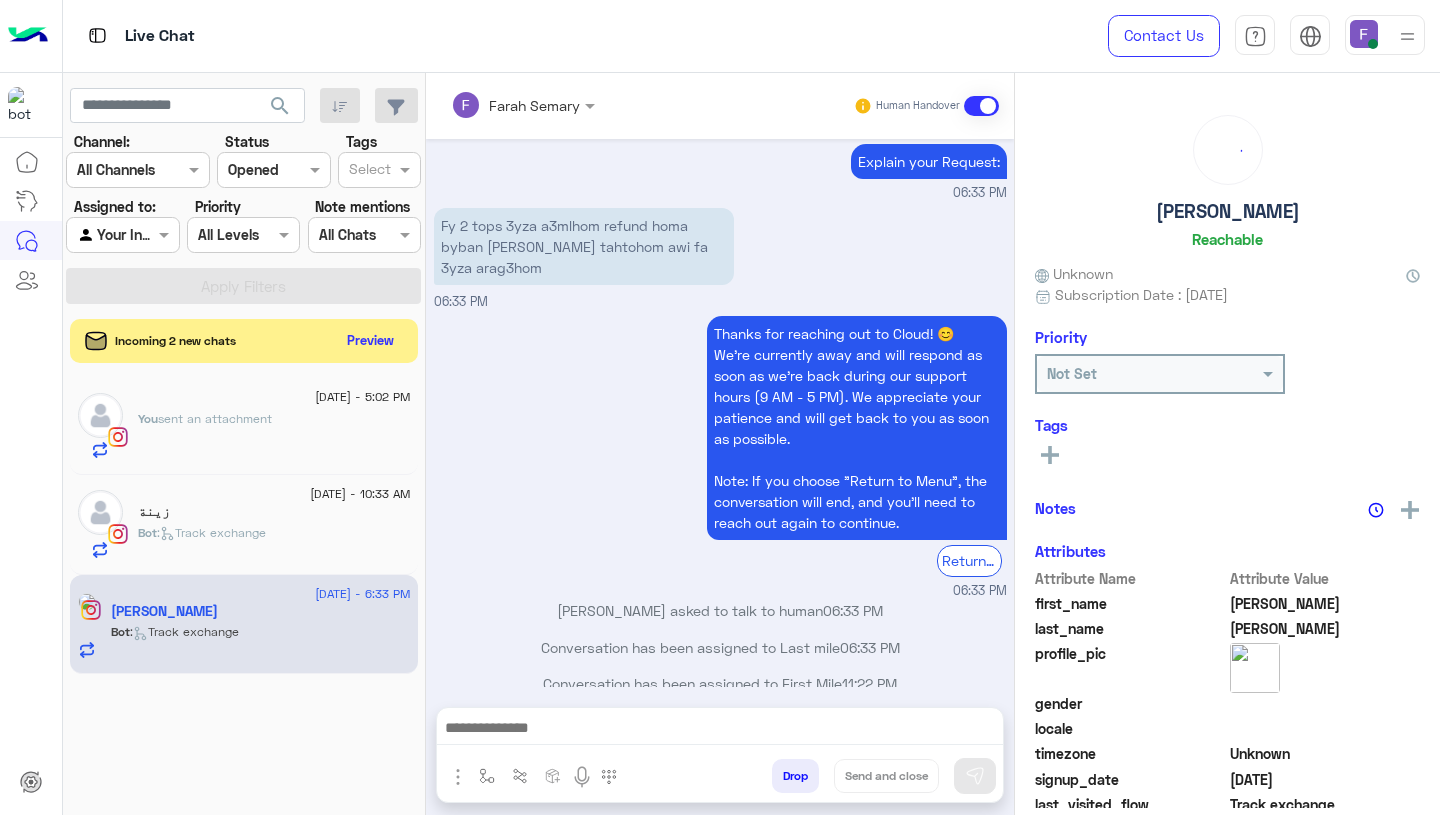 click on "[PERSON_NAME]" 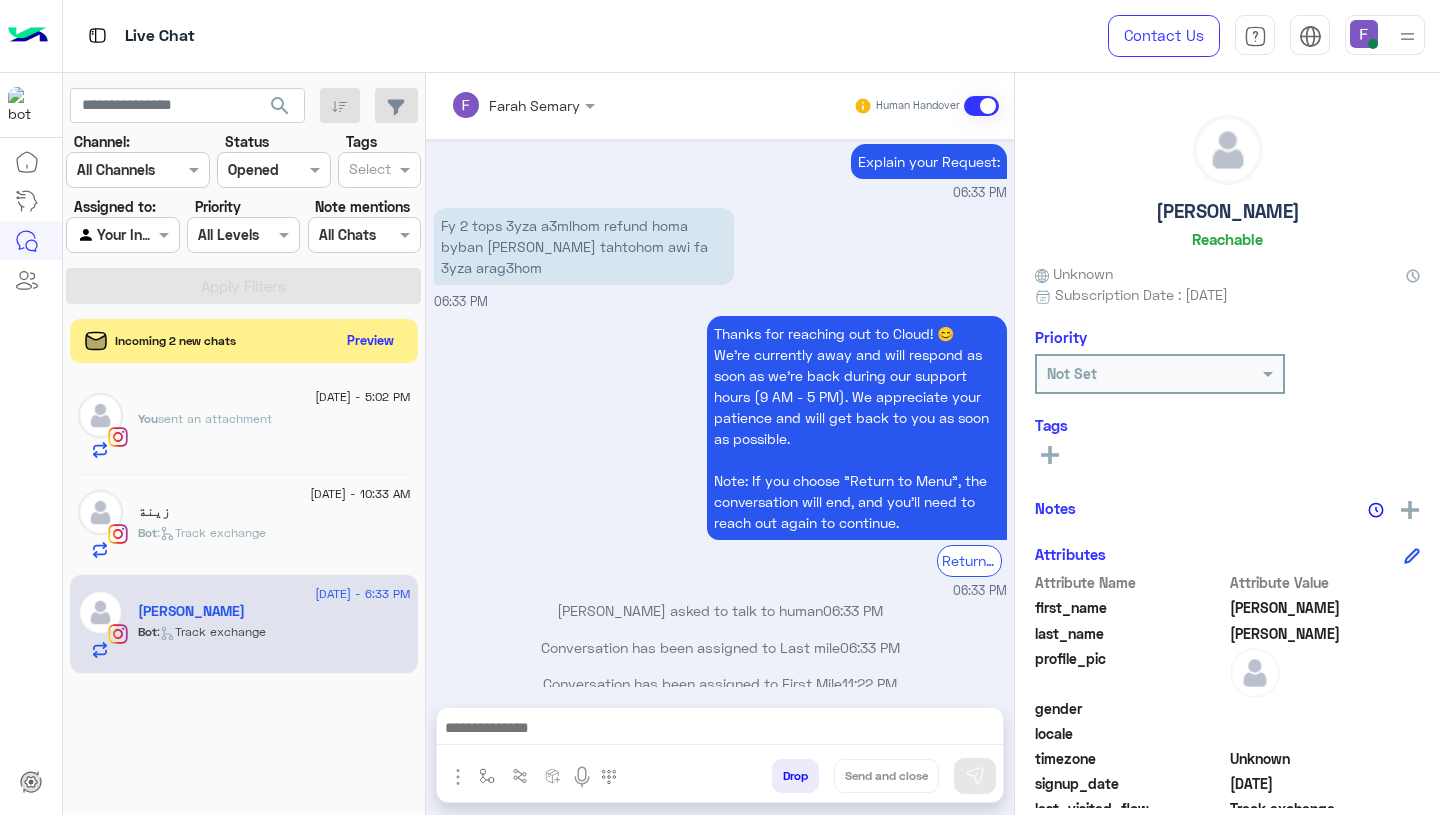 click on "You   sent an attachment" 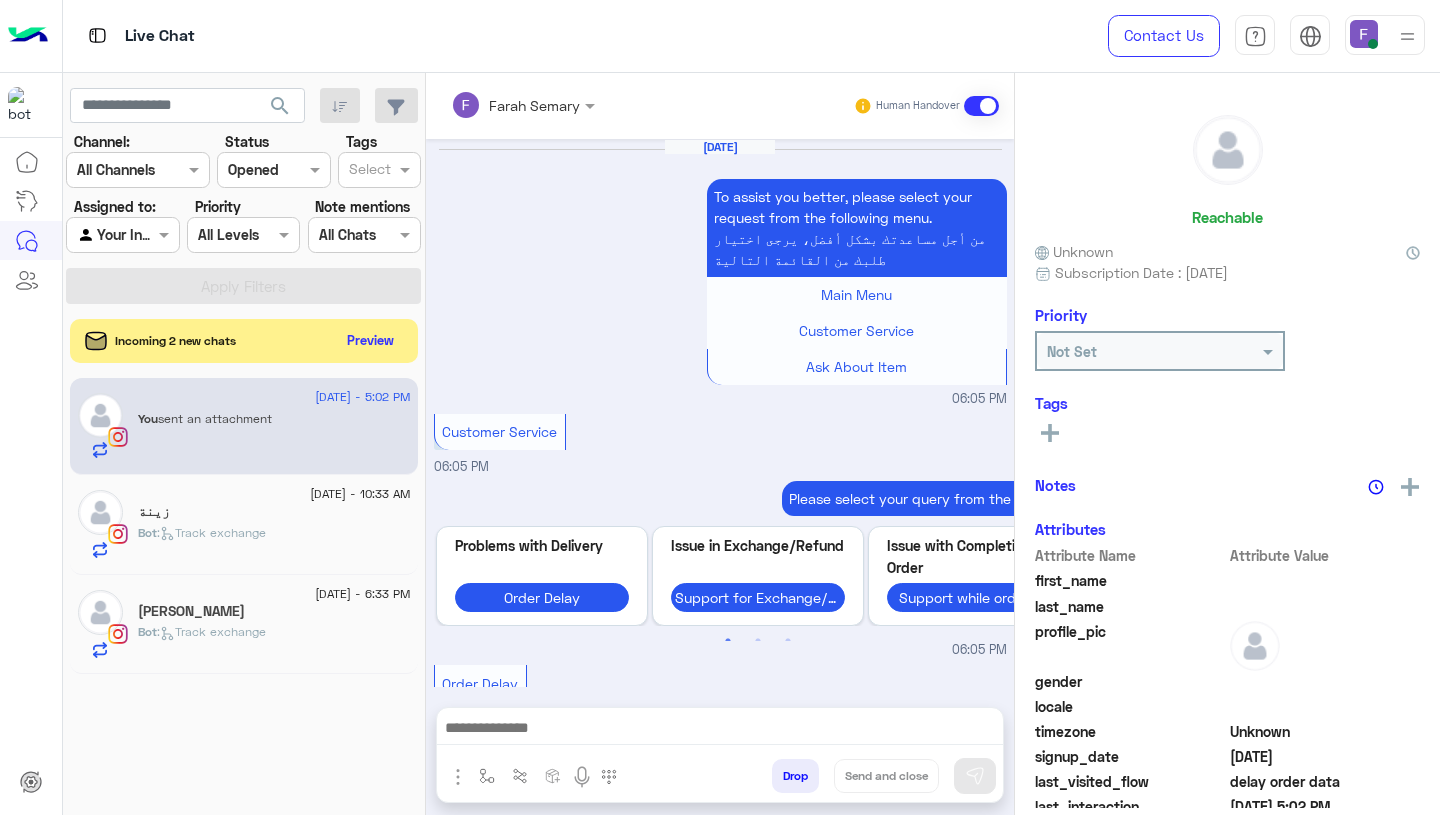 scroll, scrollTop: 2245, scrollLeft: 0, axis: vertical 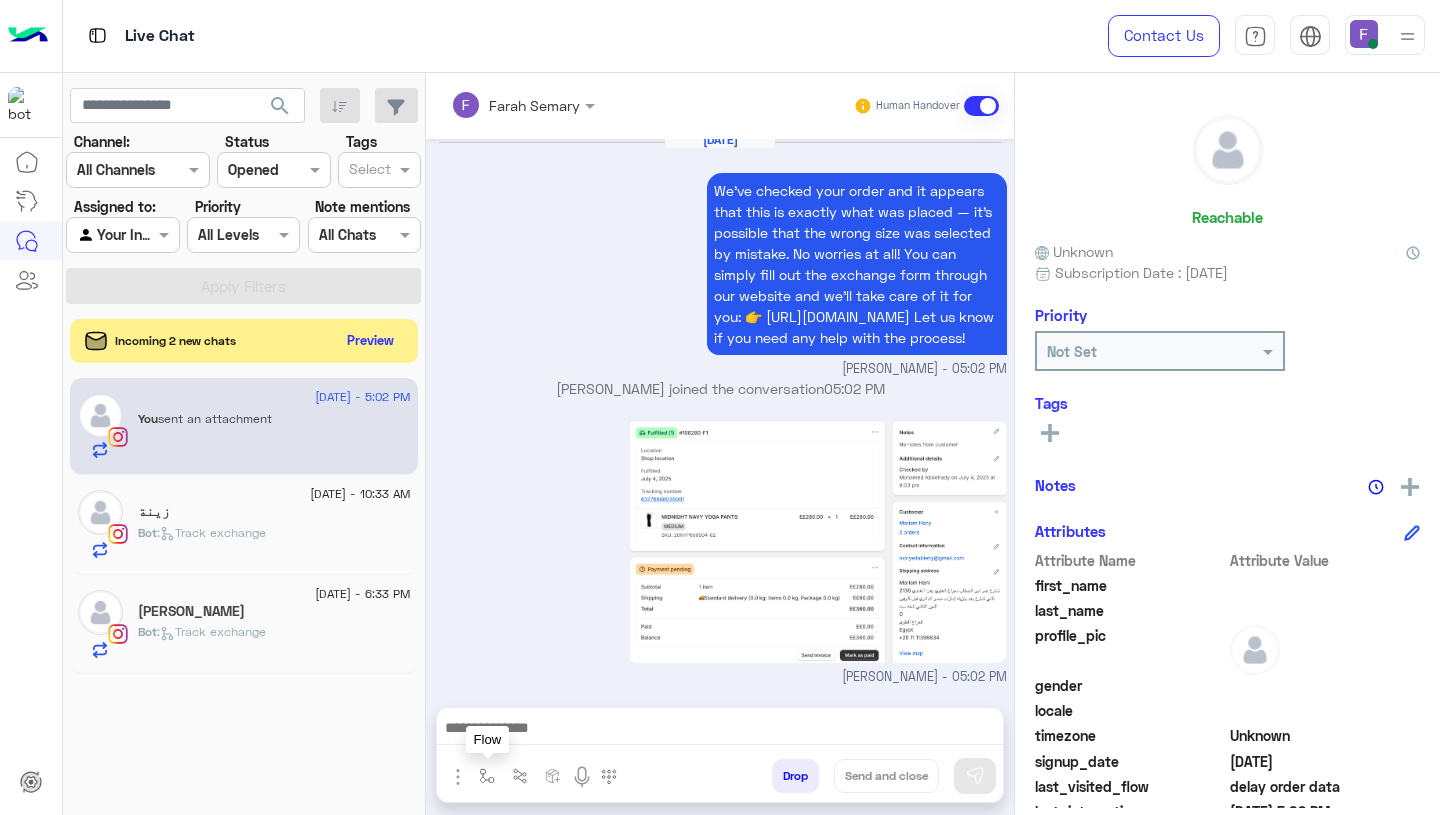 click at bounding box center [487, 775] 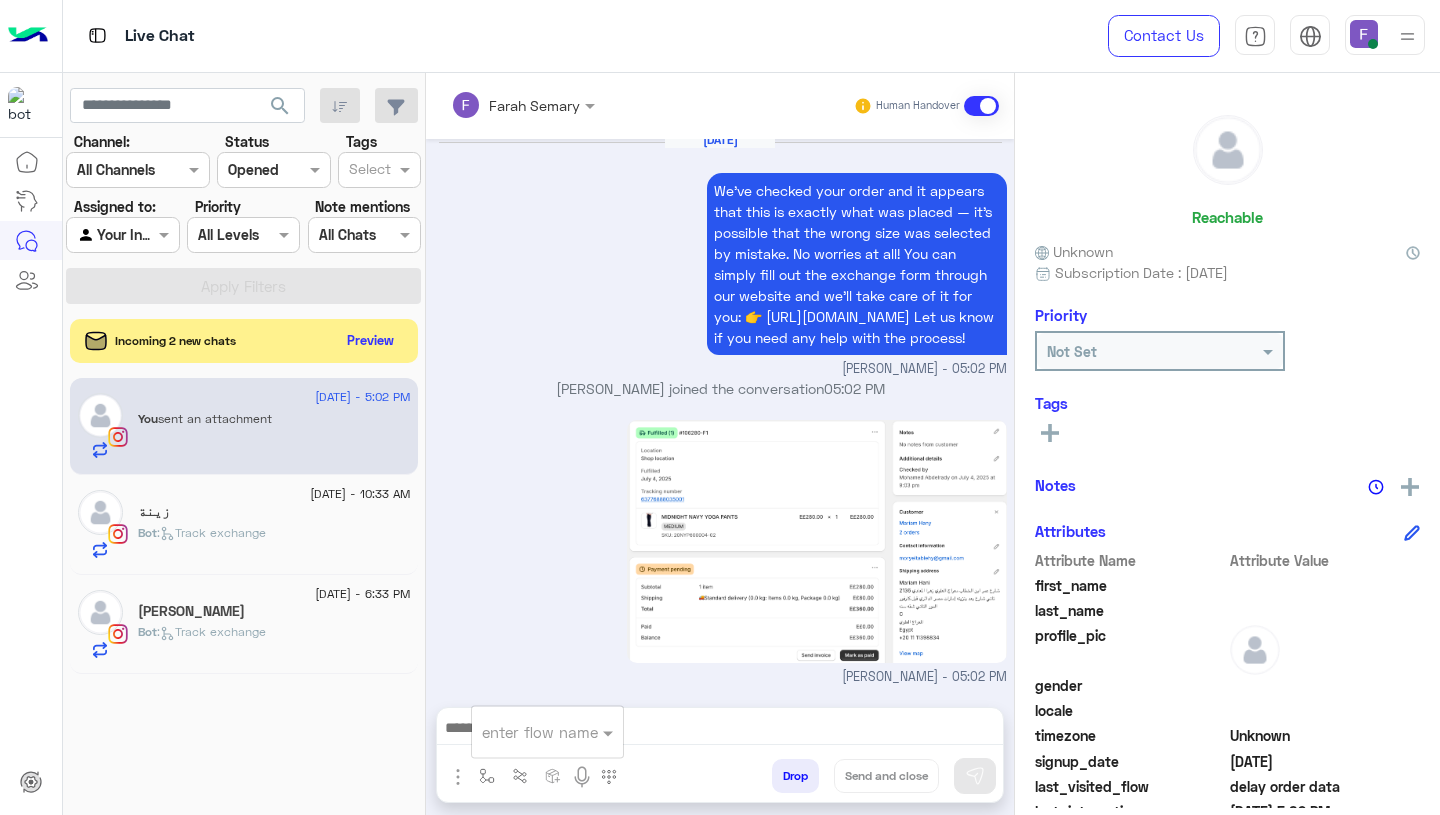 click at bounding box center [523, 732] 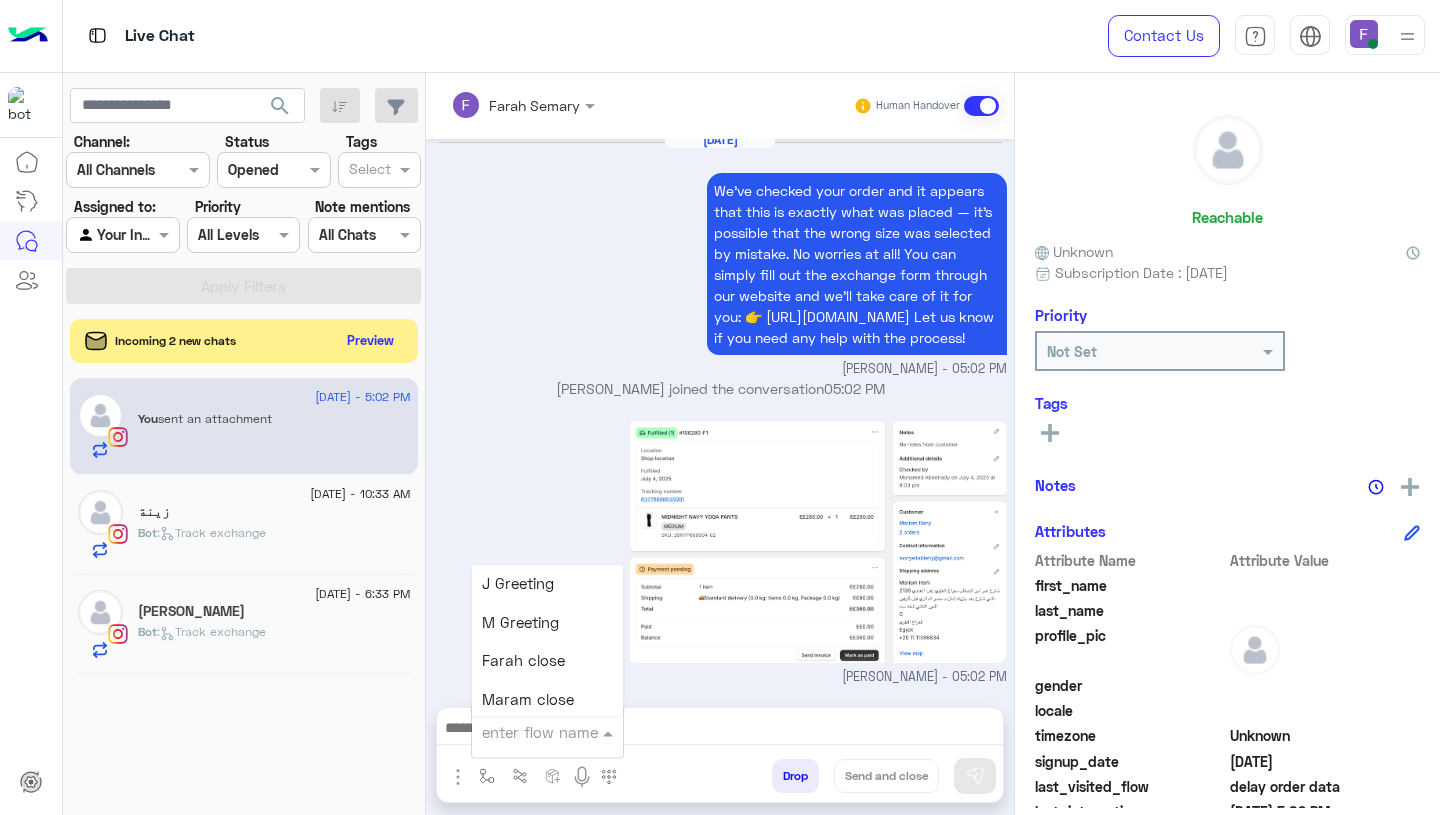 scroll, scrollTop: 2348, scrollLeft: 0, axis: vertical 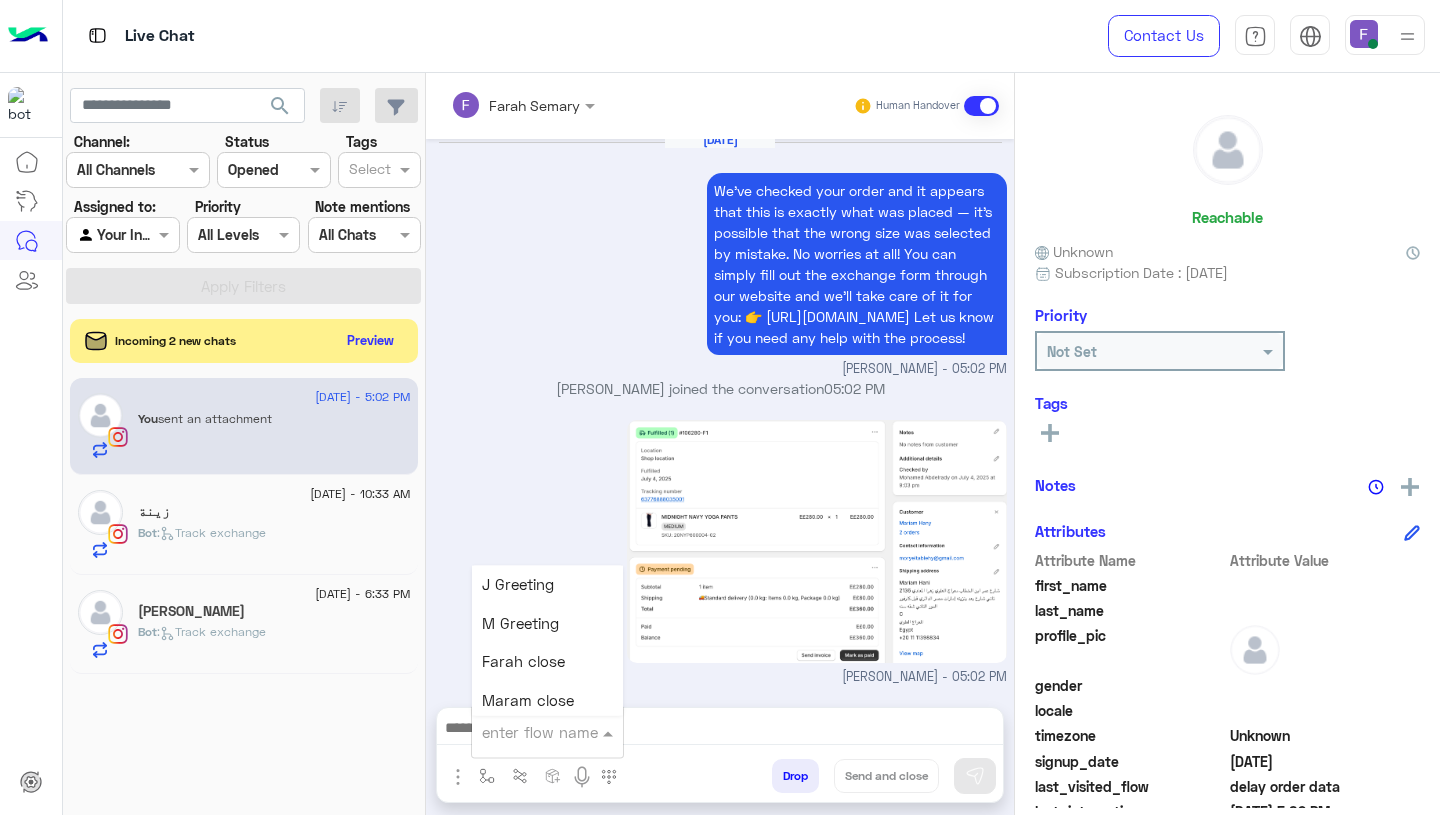 click on "Farah close" at bounding box center [523, 662] 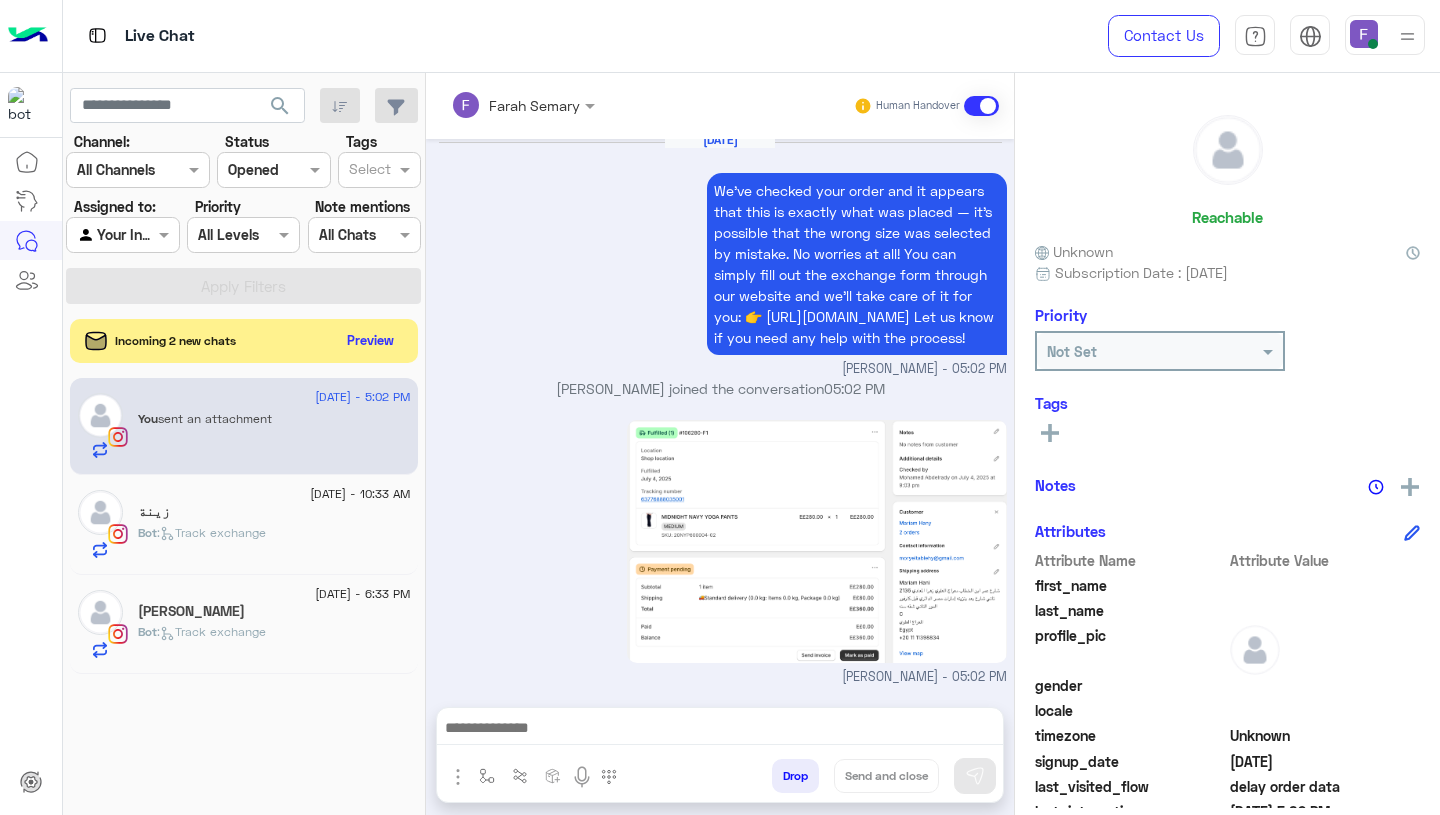 type on "**********" 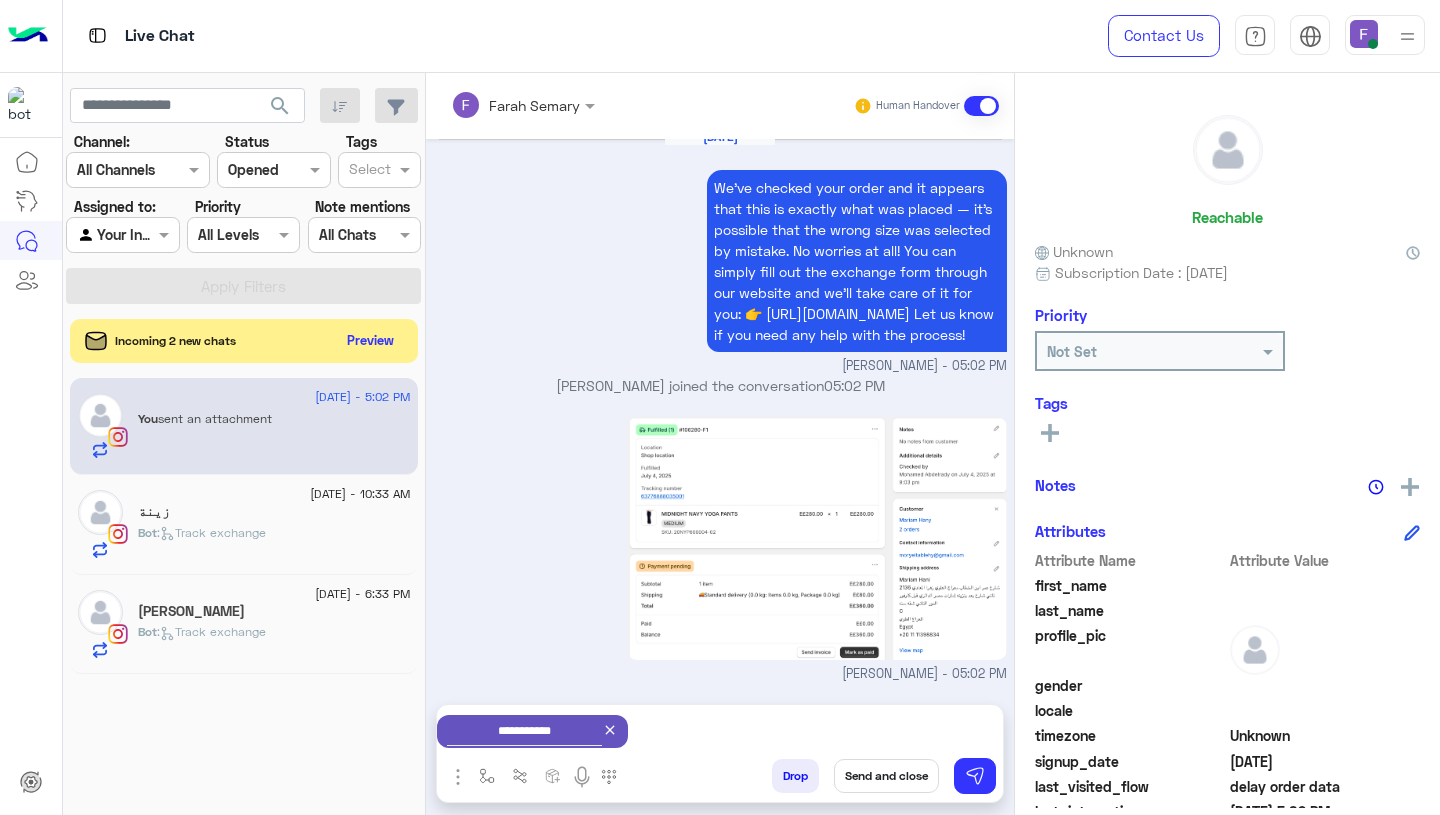 click on "Send and close" at bounding box center [886, 776] 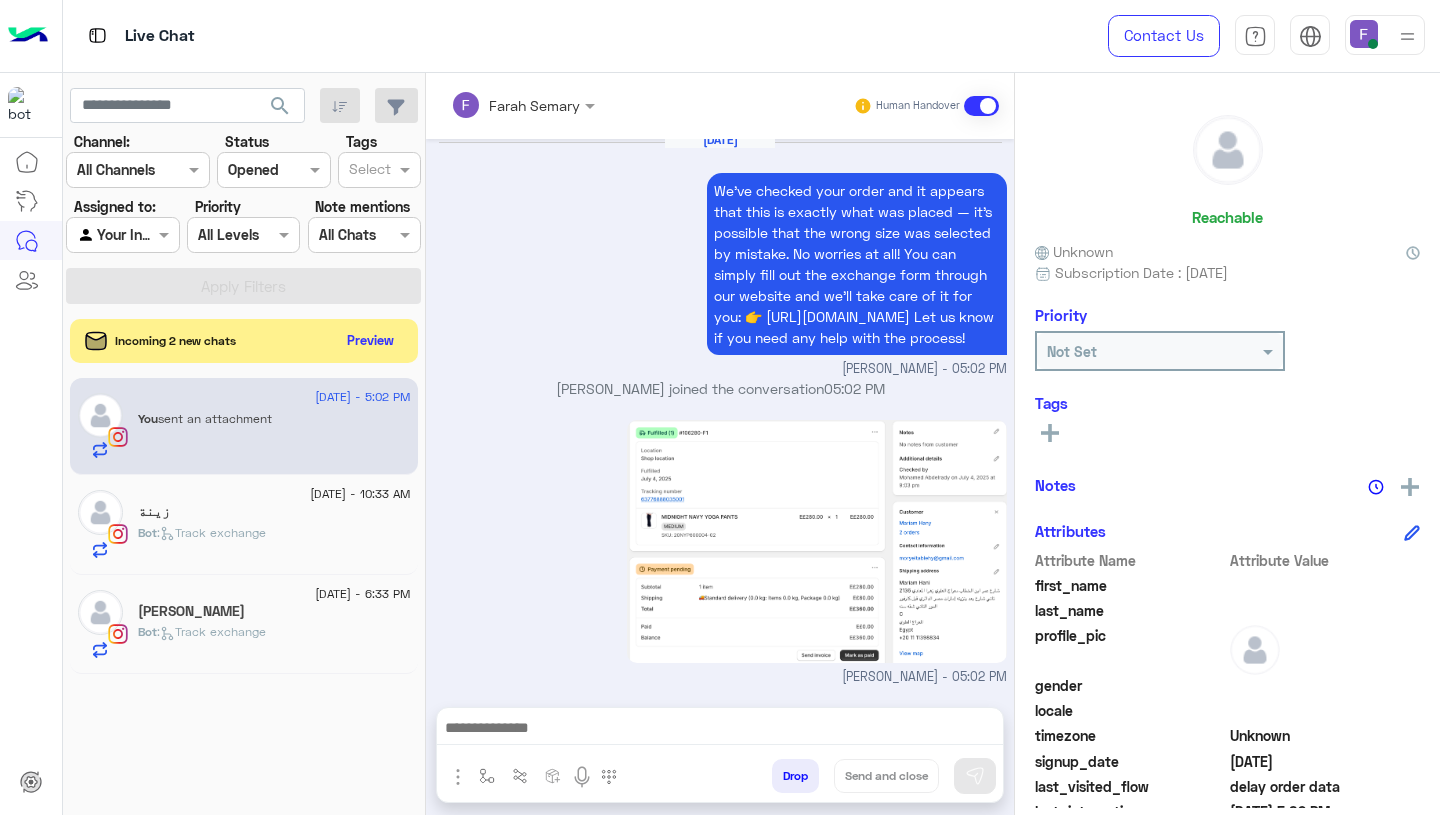 scroll, scrollTop: 2245, scrollLeft: 0, axis: vertical 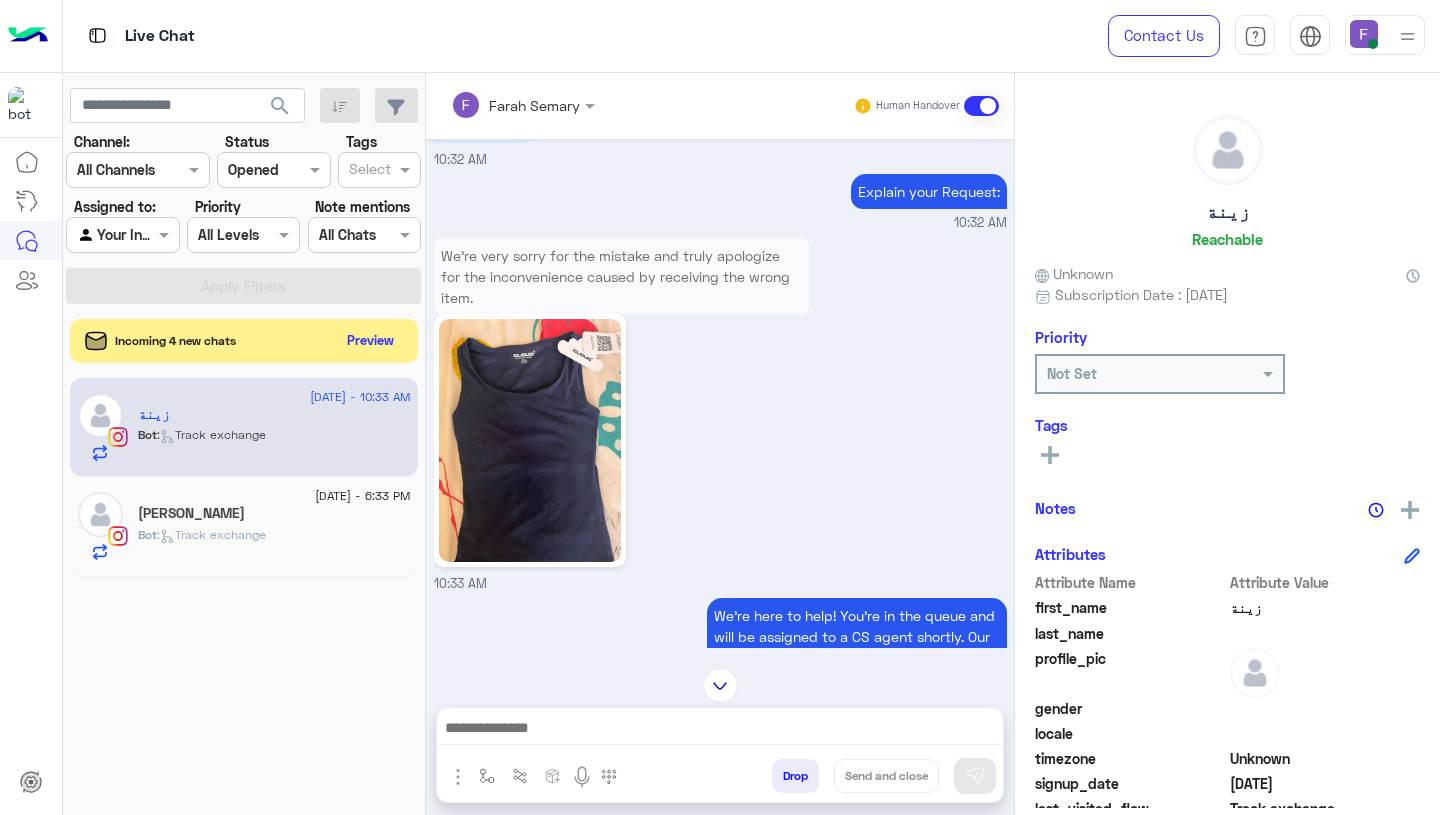 click at bounding box center [1373, 44] 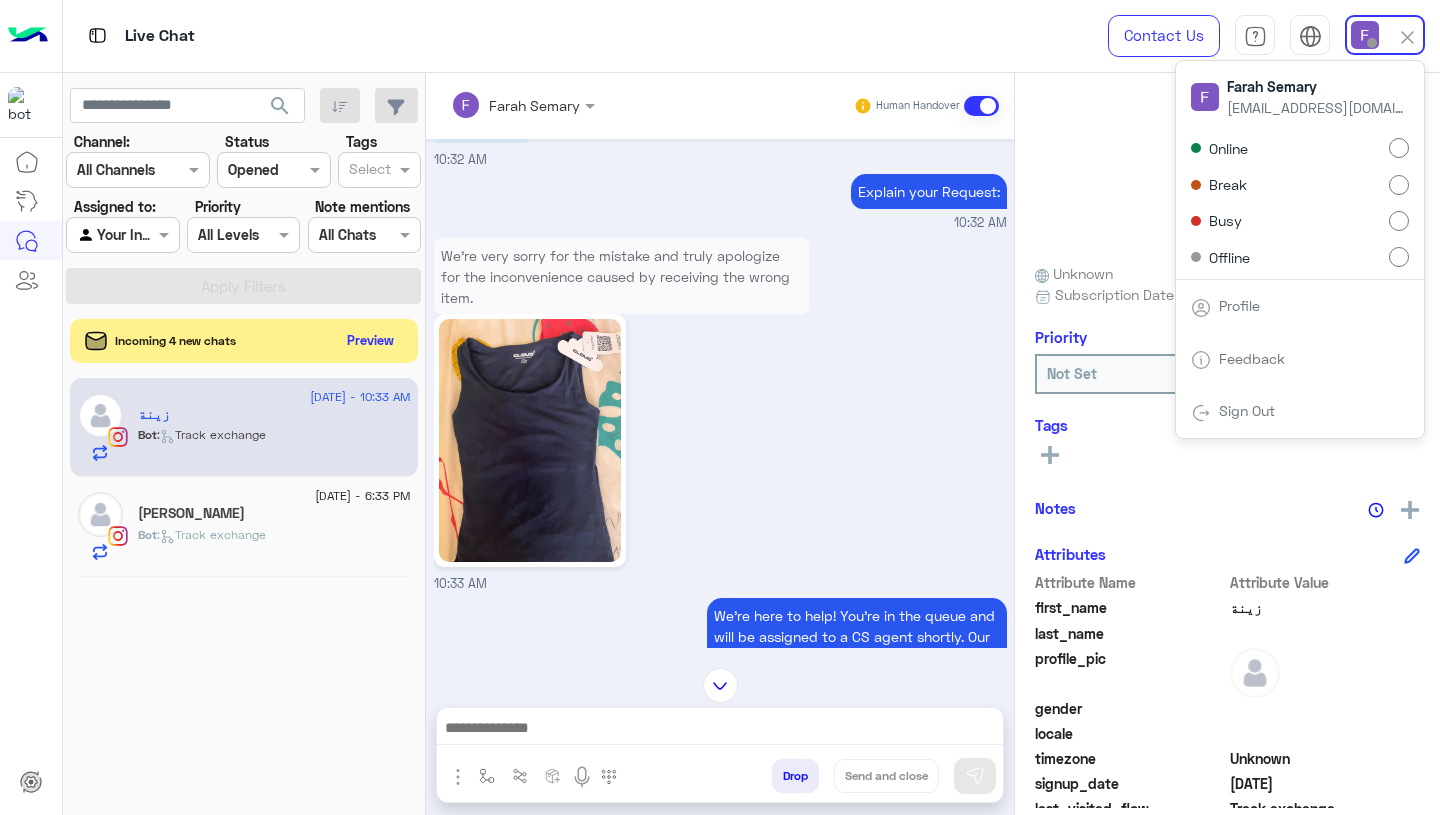 scroll, scrollTop: 2073, scrollLeft: 0, axis: vertical 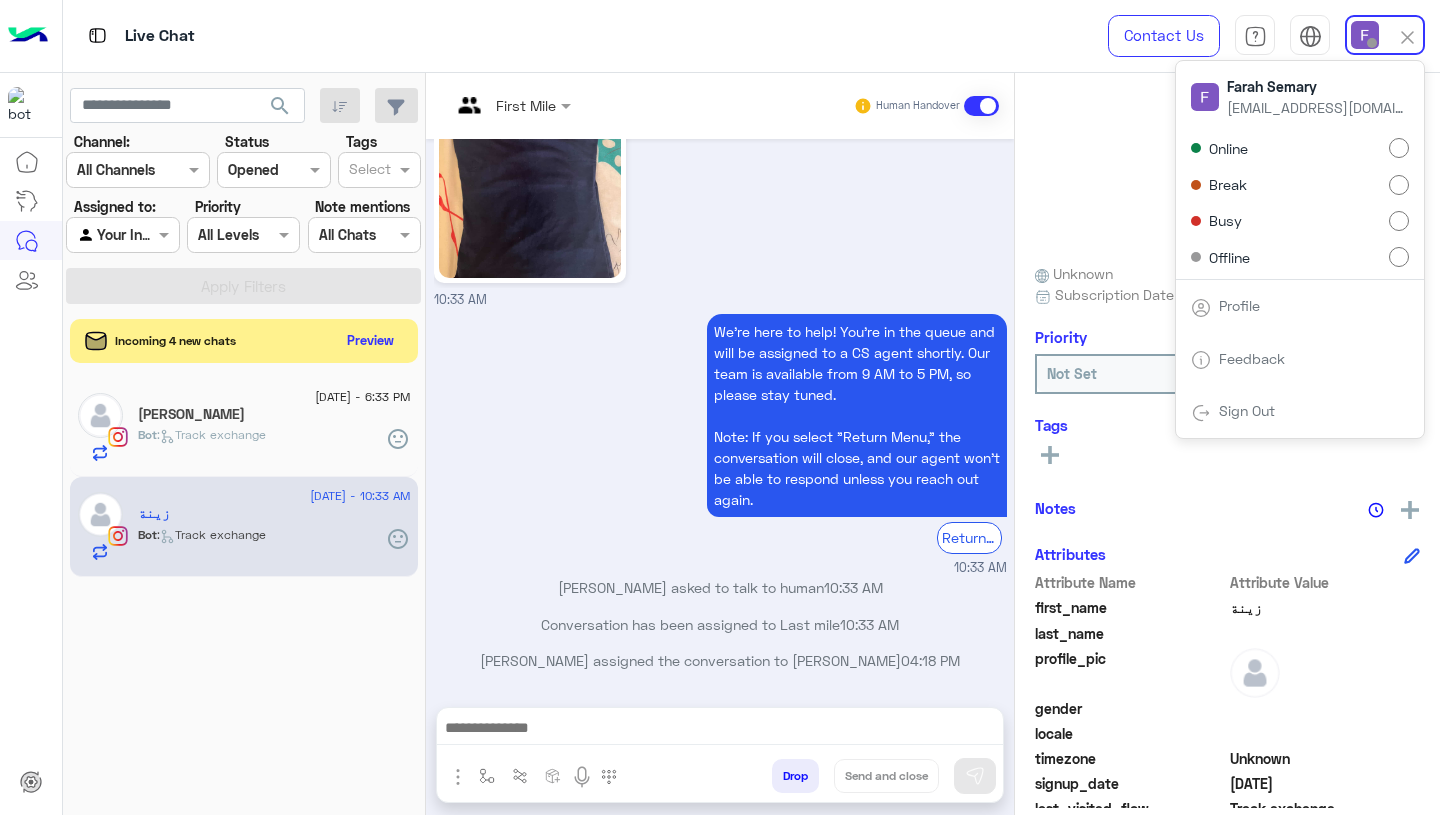 click on "We're here to help! You’re in the queue and will be assigned to a CS agent shortly. Our team is available from 9 AM to 5 PM, so please stay tuned. Note: If you select "Return Menu," the conversation will close, and our agent won’t be able to respond unless you reach out again.  Return to main menu     10:33 AM" at bounding box center [720, 443] 